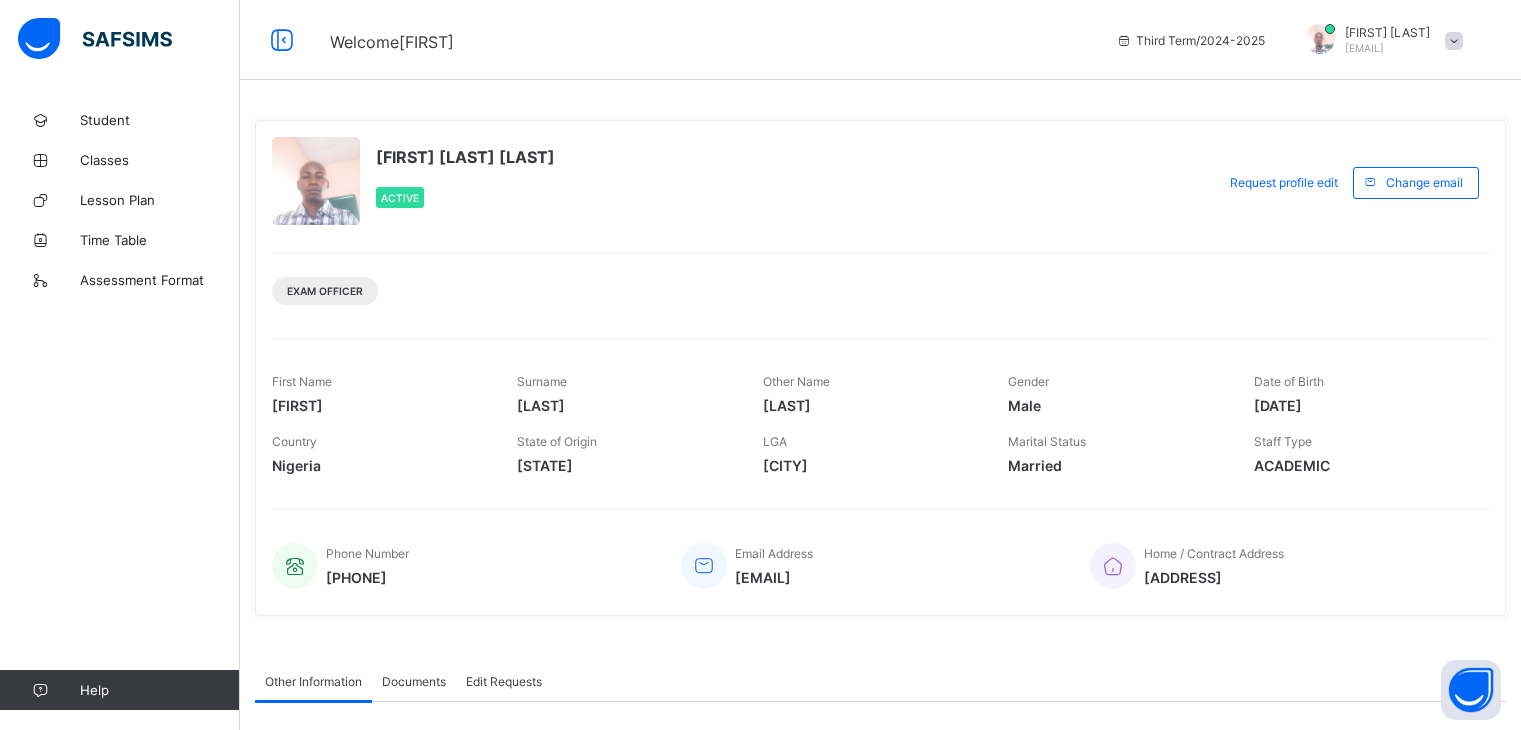 scroll, scrollTop: 0, scrollLeft: 0, axis: both 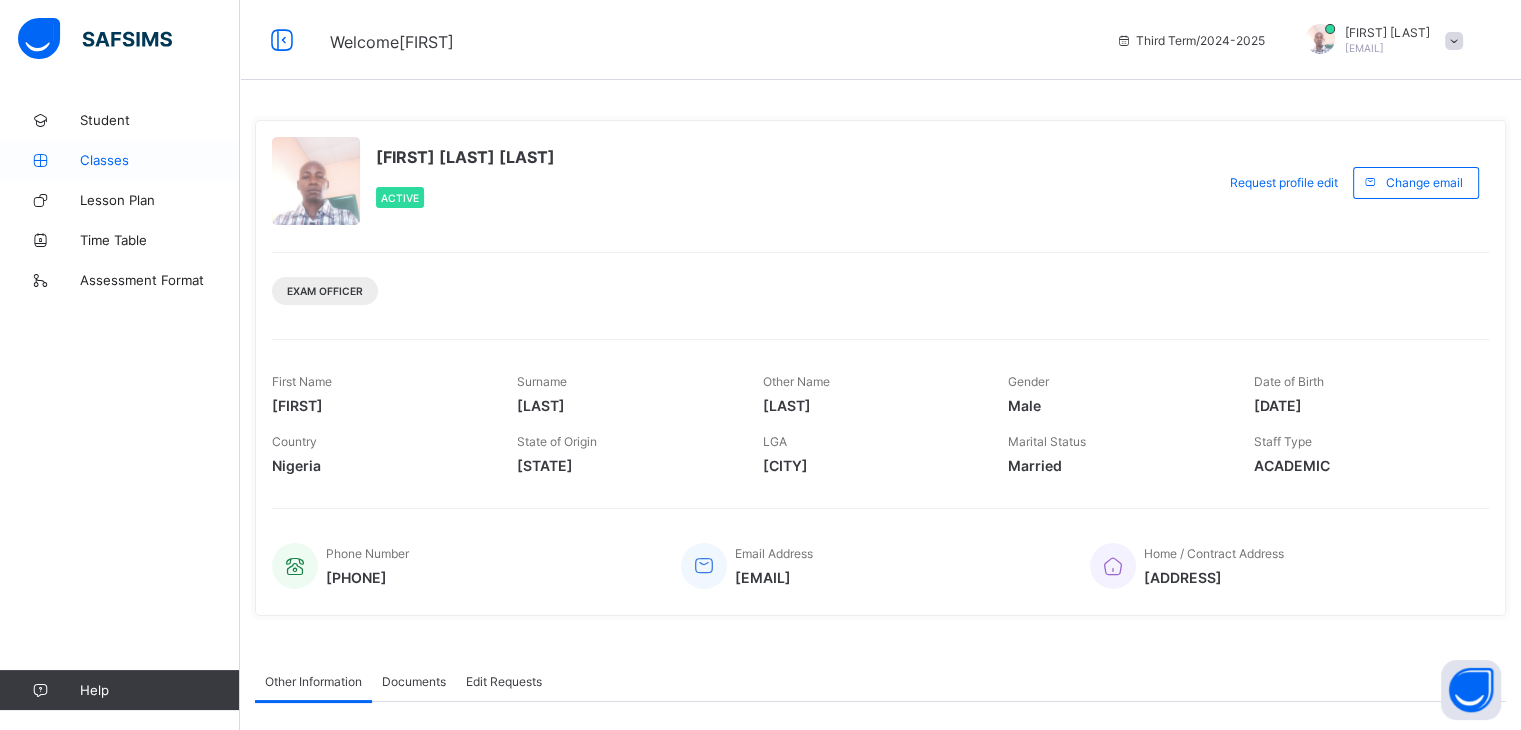 click on "Classes" at bounding box center (160, 160) 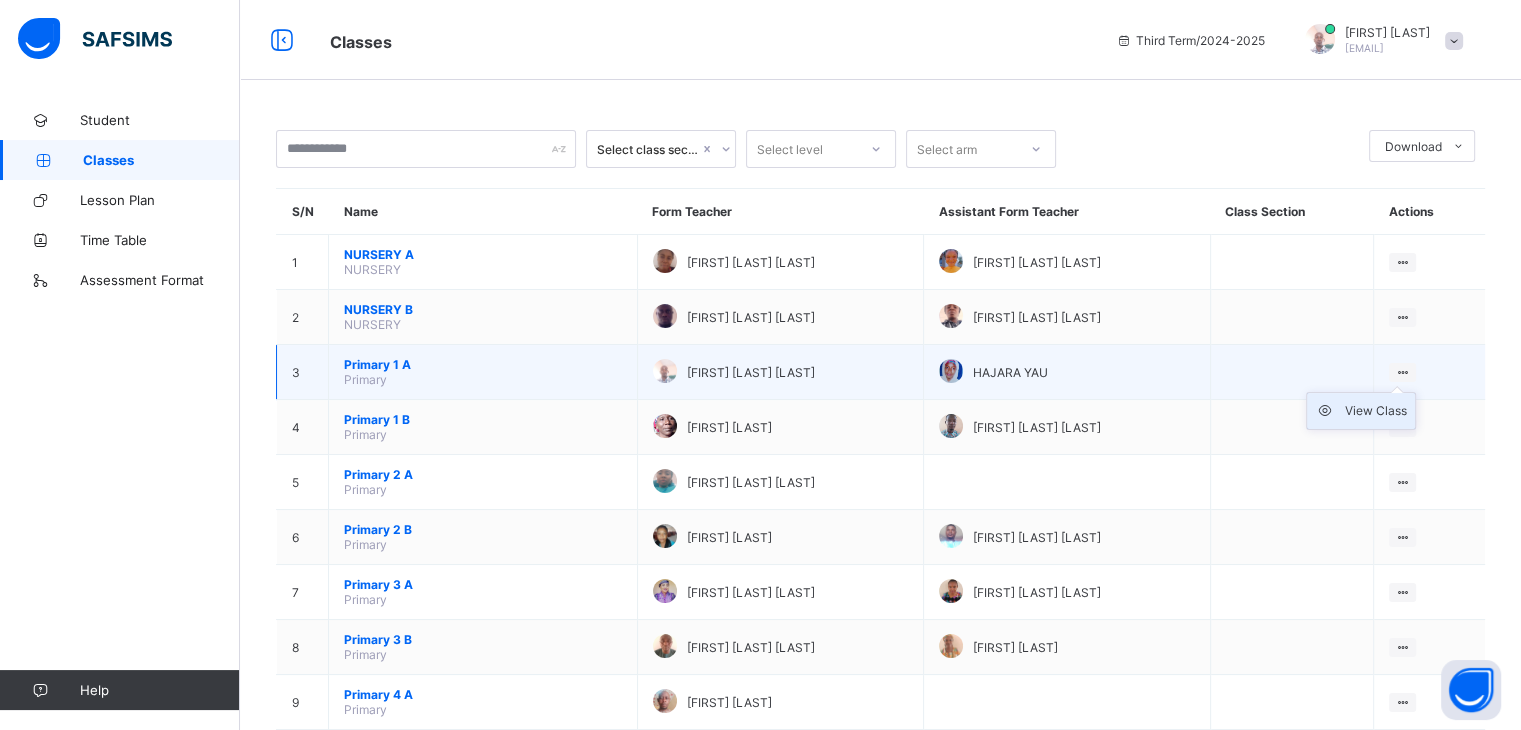 click on "View Class" at bounding box center [1376, 411] 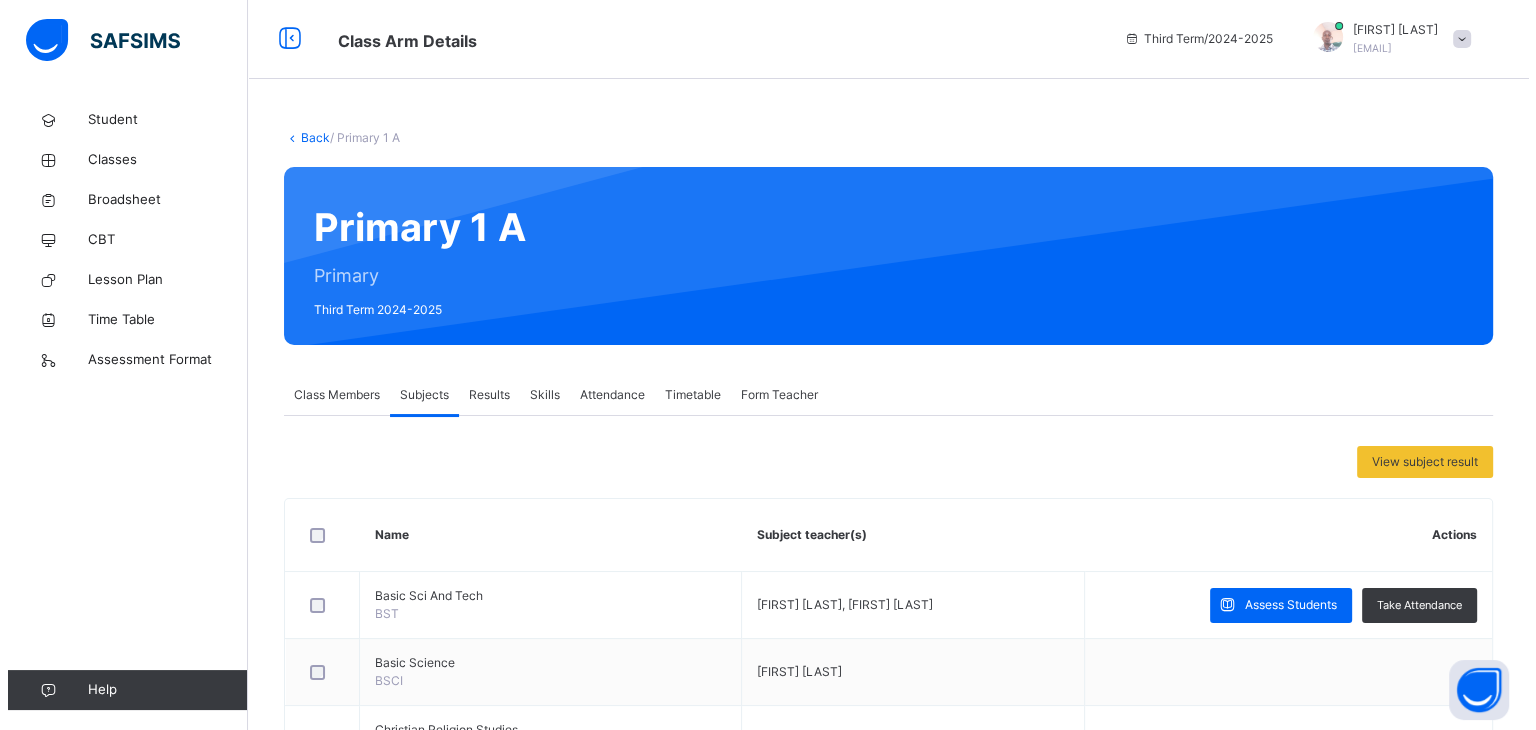 scroll, scrollTop: 300, scrollLeft: 0, axis: vertical 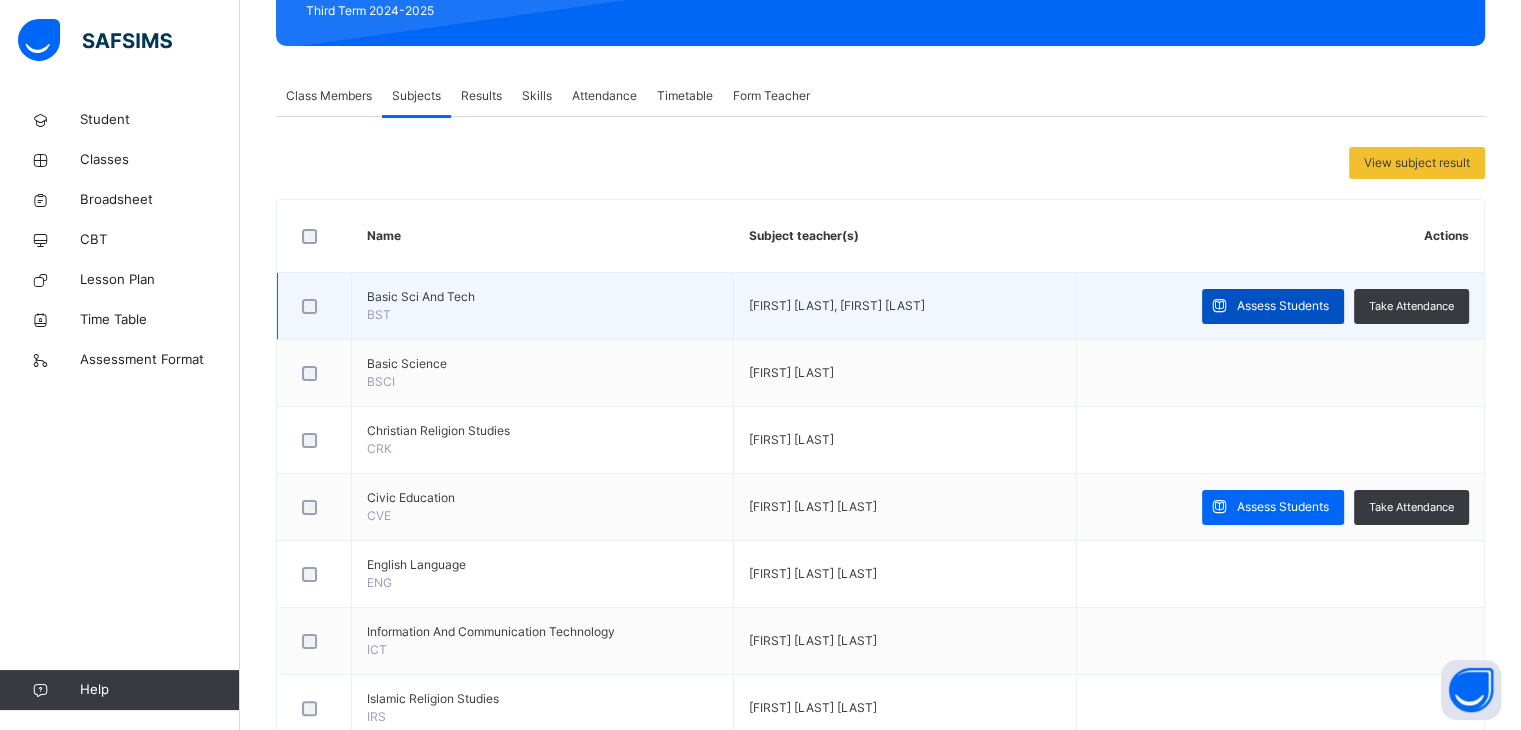 click on "Assess Students" at bounding box center (1283, 306) 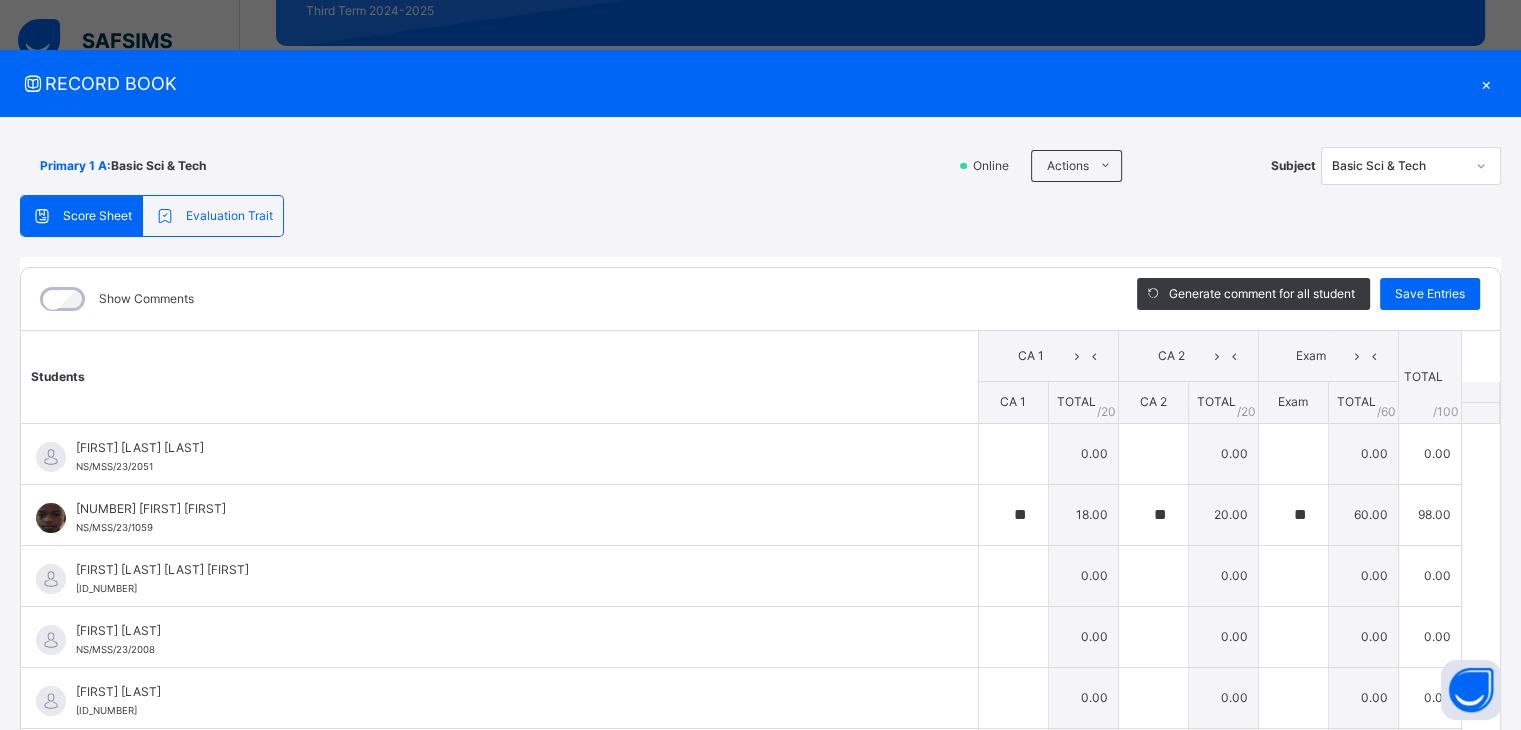 type on "**" 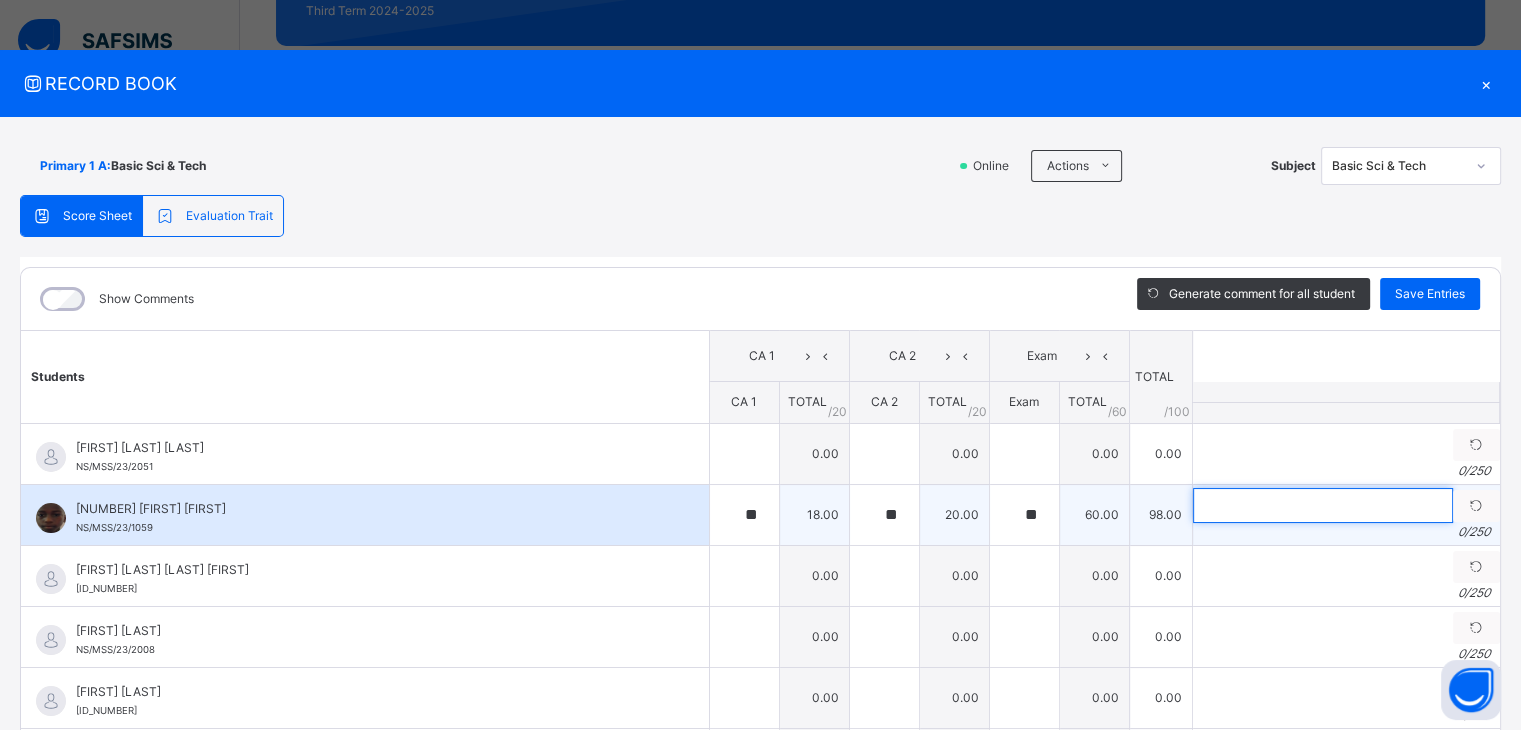 click at bounding box center (1323, 505) 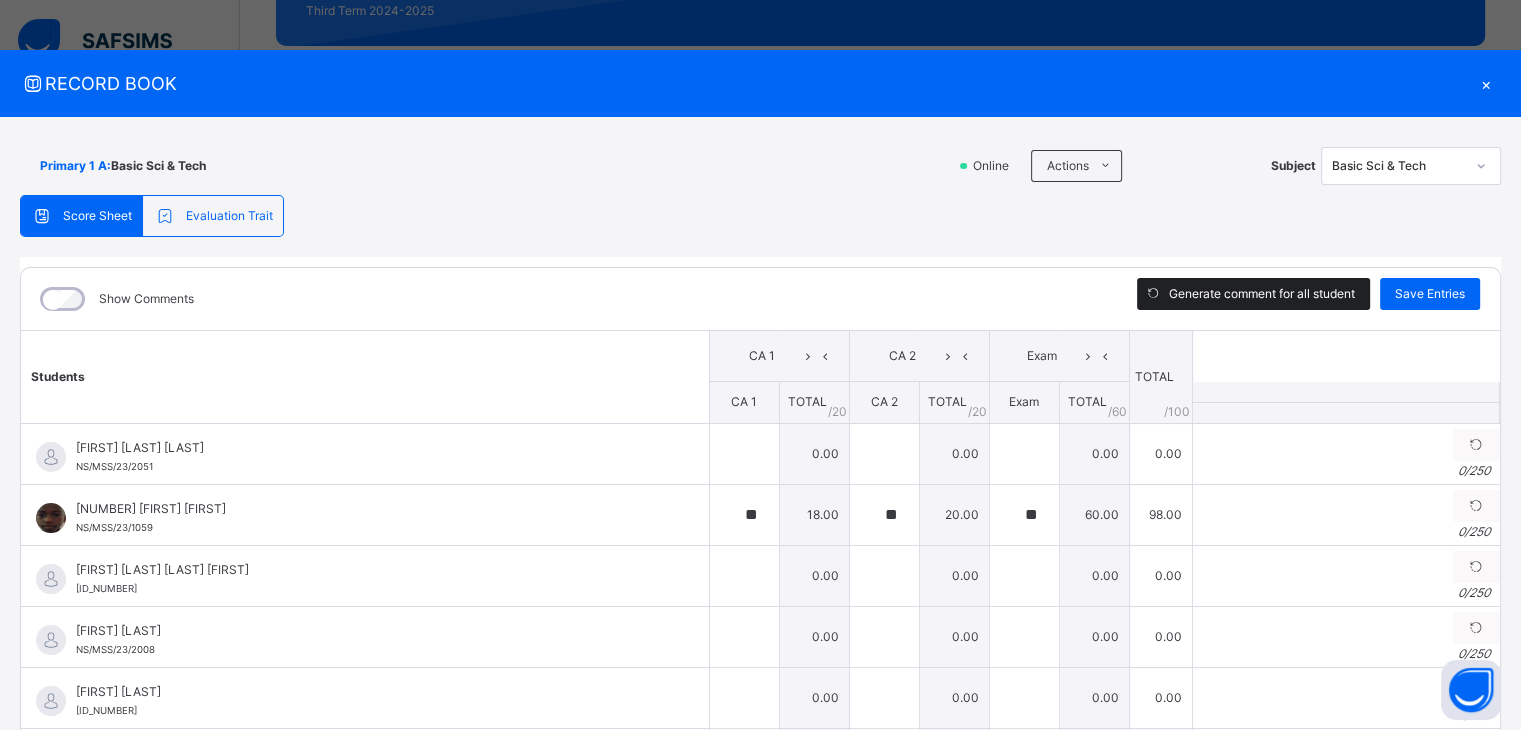 click on "Generate comment for all student" at bounding box center [1262, 294] 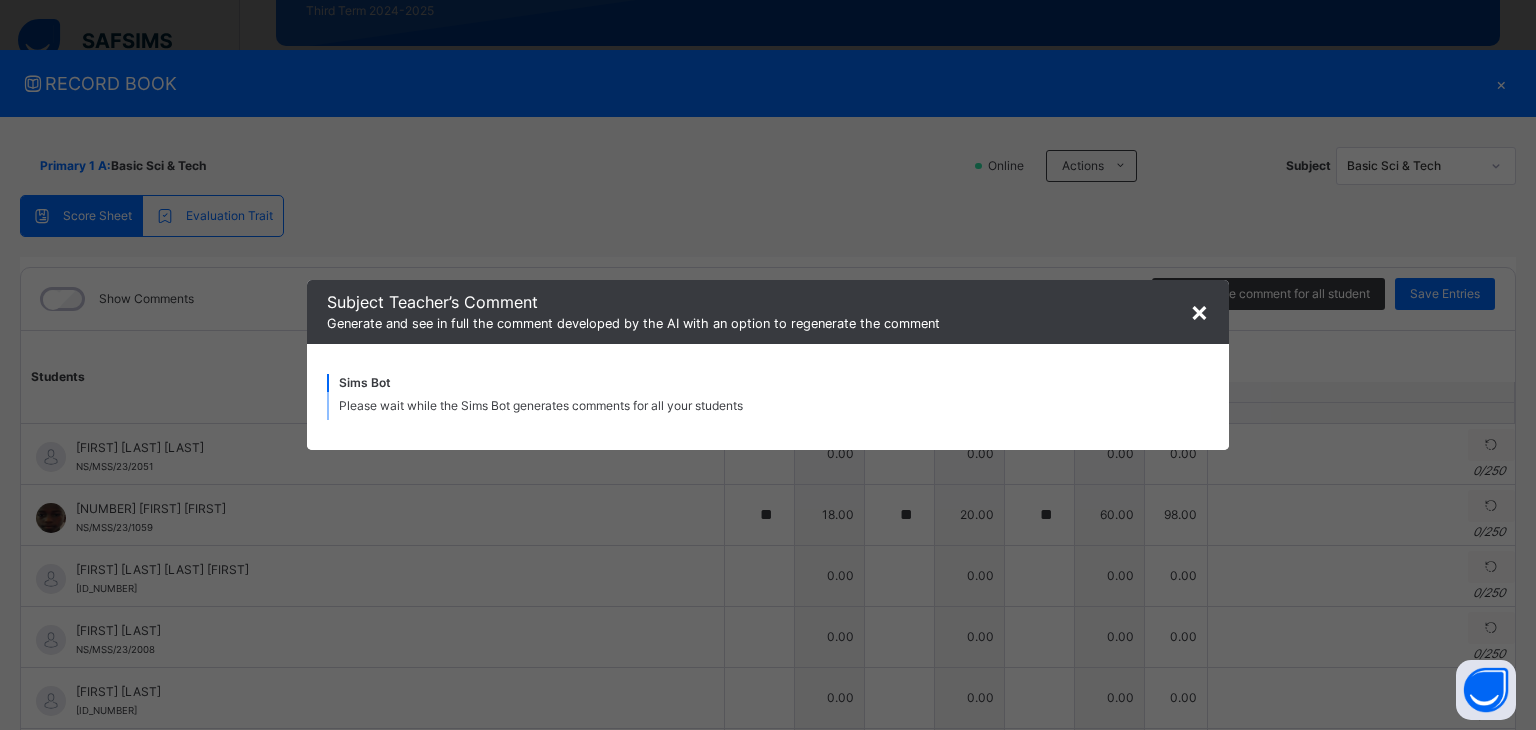 click on "×" at bounding box center (1199, 311) 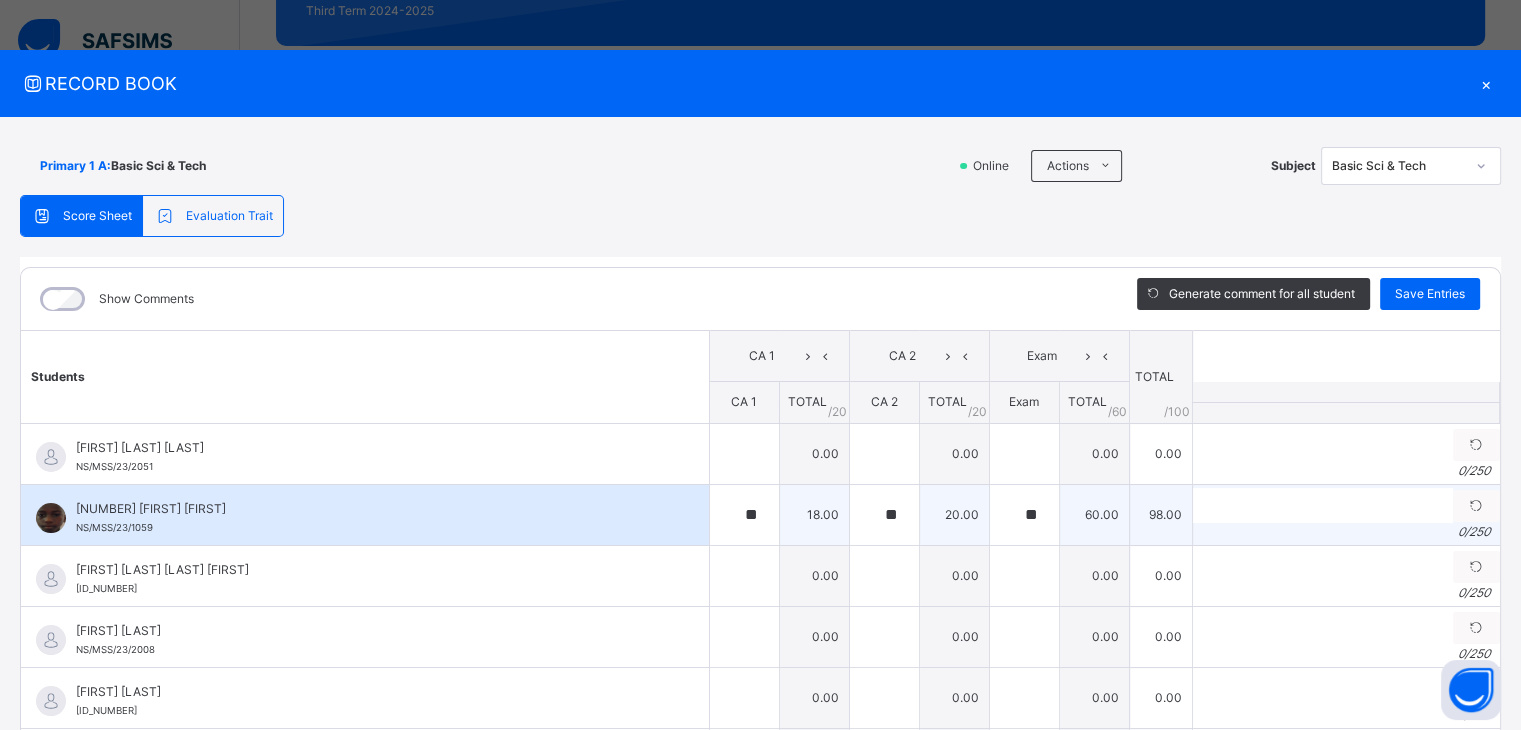 click on "[FIRST] [LAST] [LAST]" at bounding box center (370, 509) 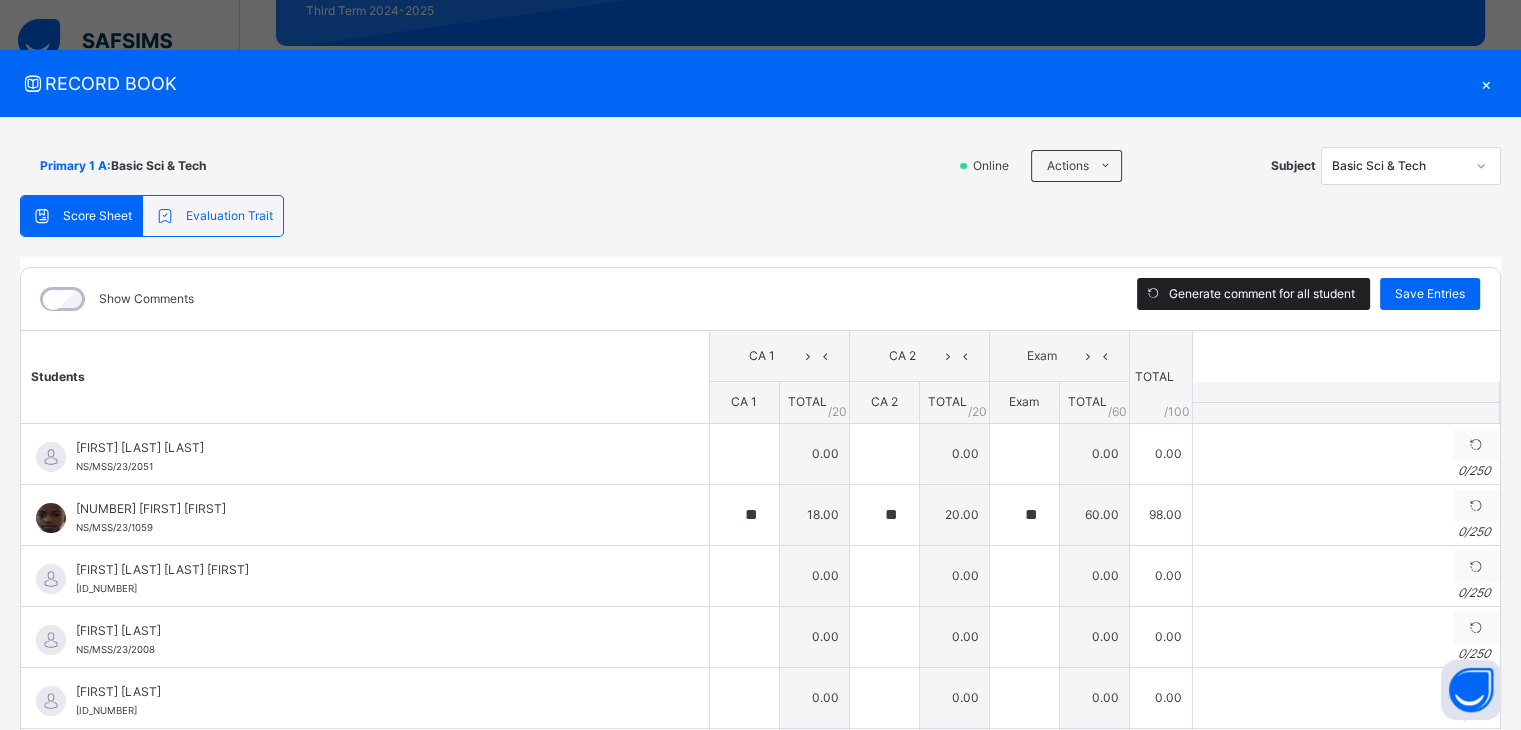 click at bounding box center [1153, 294] 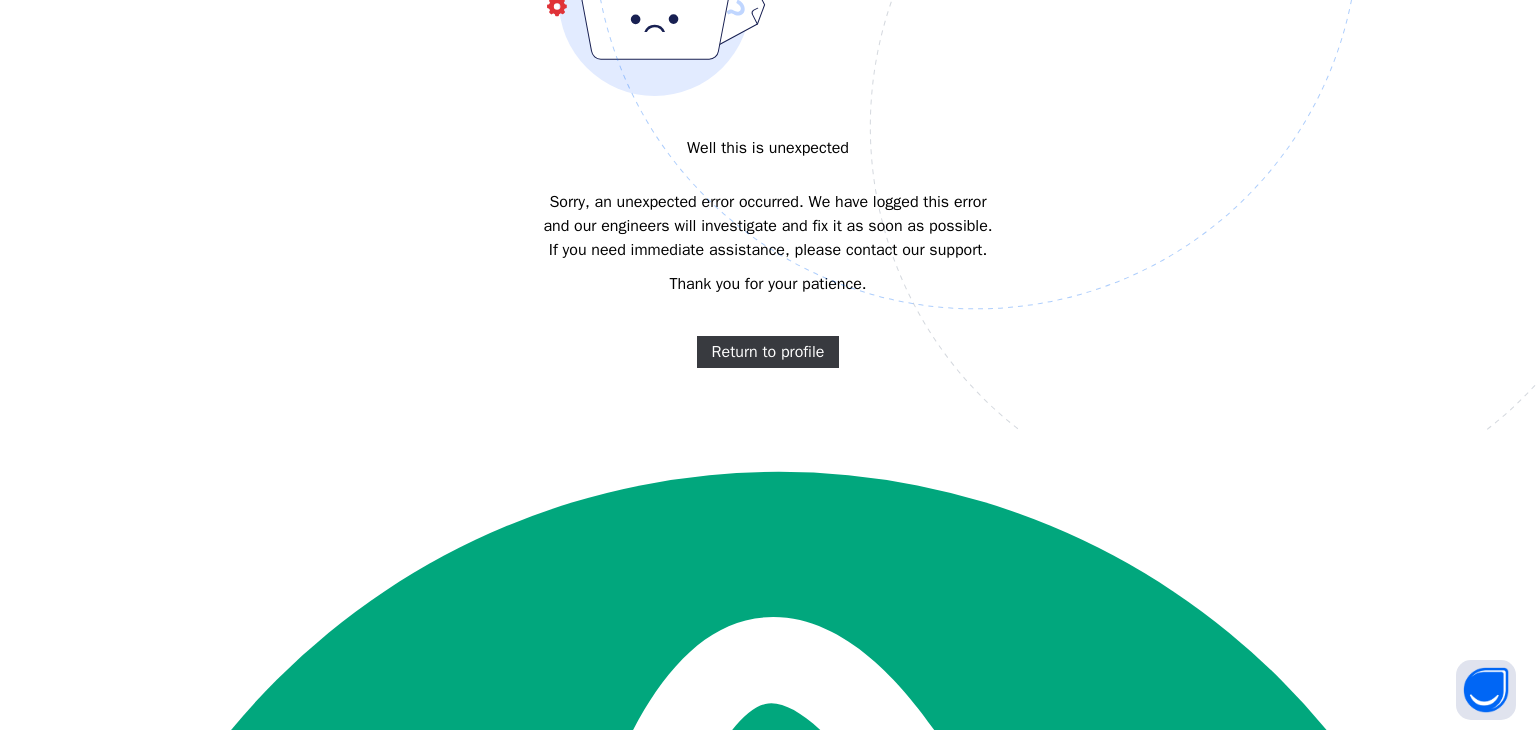 scroll, scrollTop: 0, scrollLeft: 0, axis: both 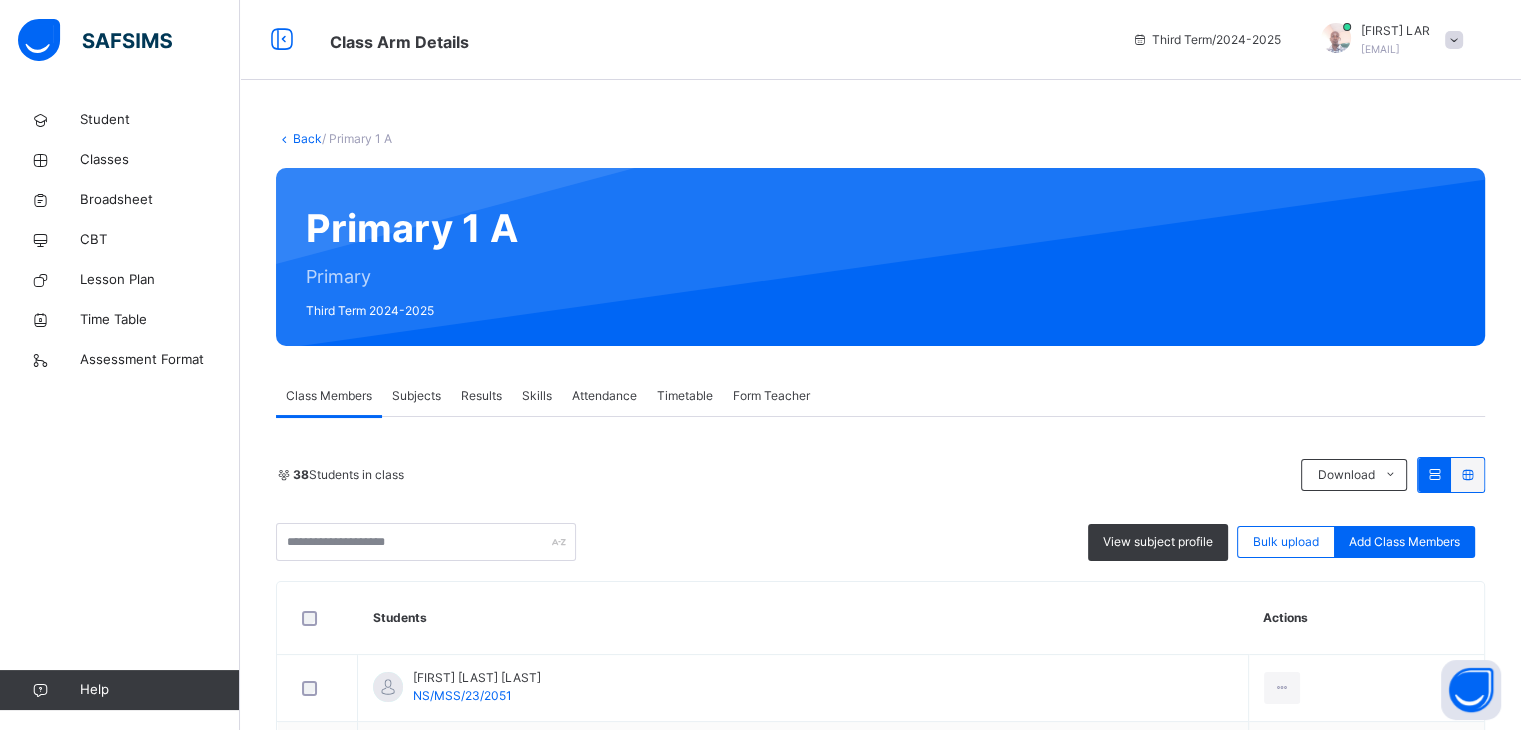 click on "Subjects" at bounding box center [416, 396] 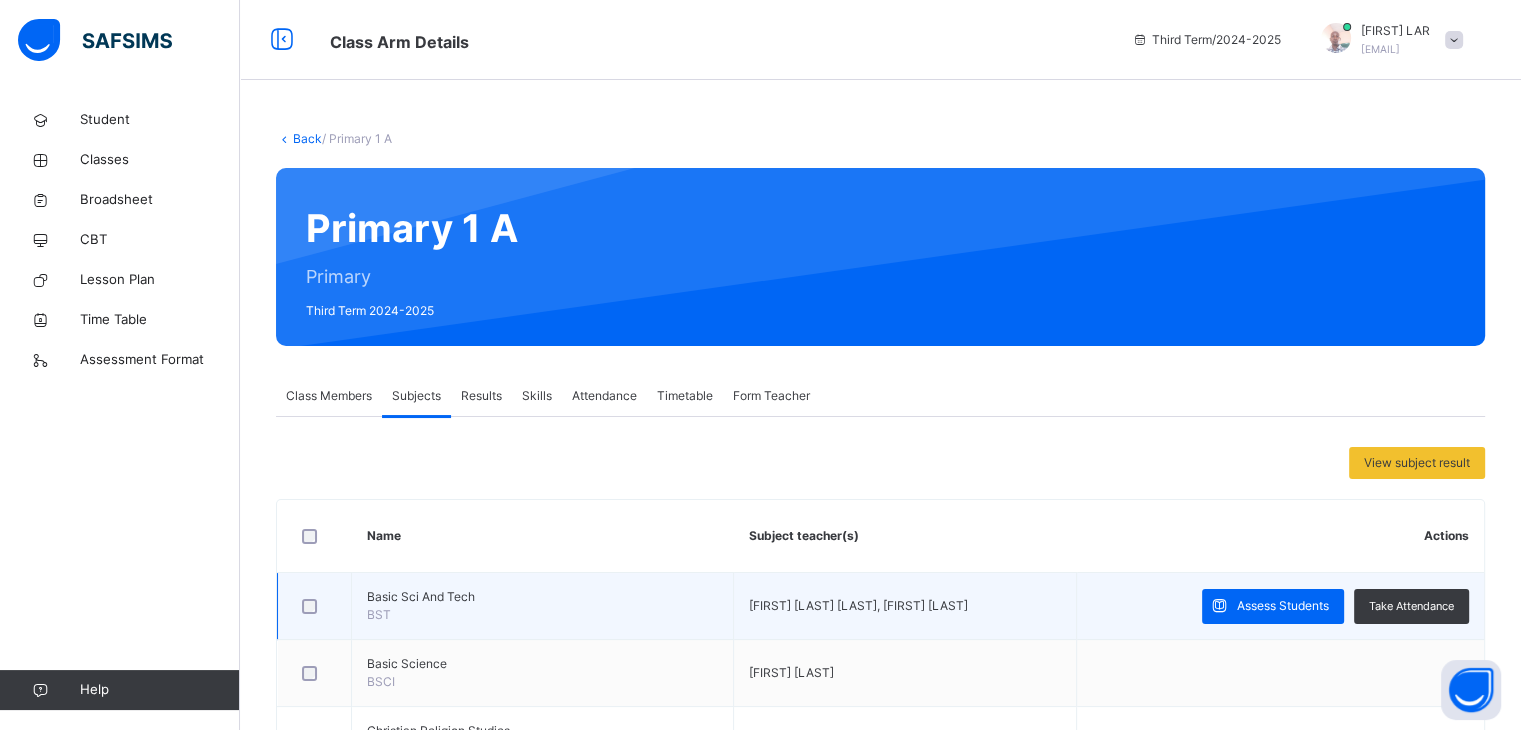 scroll, scrollTop: 100, scrollLeft: 0, axis: vertical 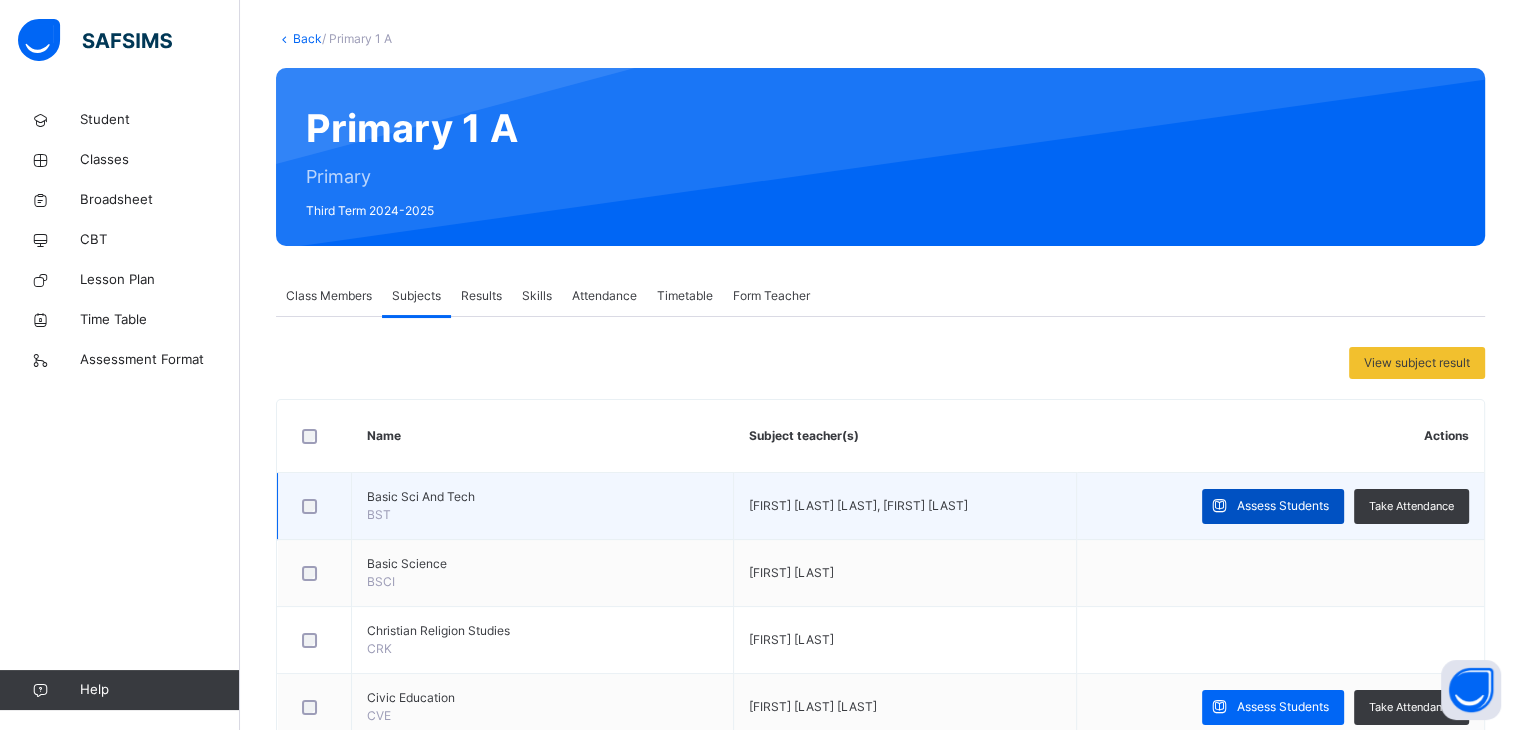click on "Assess Students" at bounding box center [1283, 506] 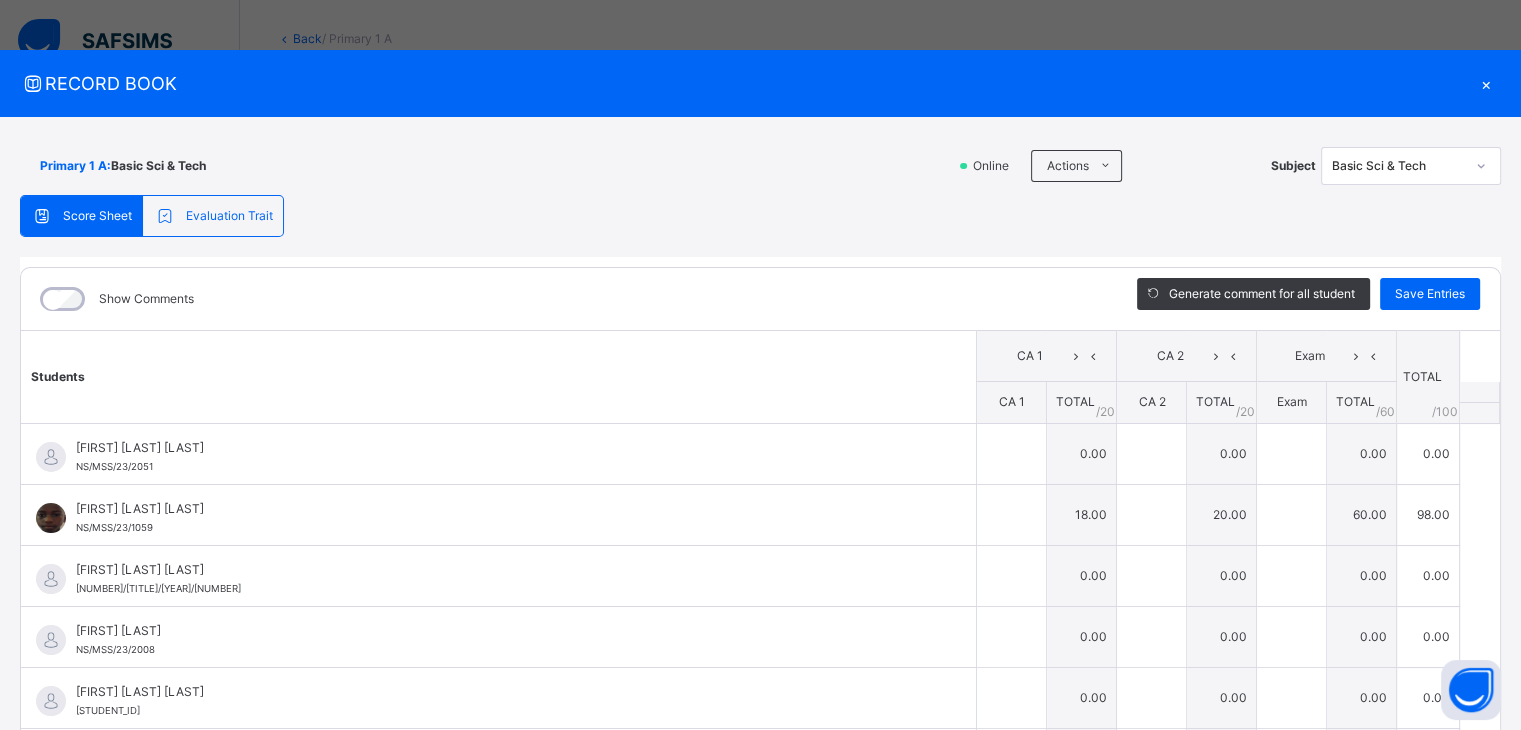 type on "**" 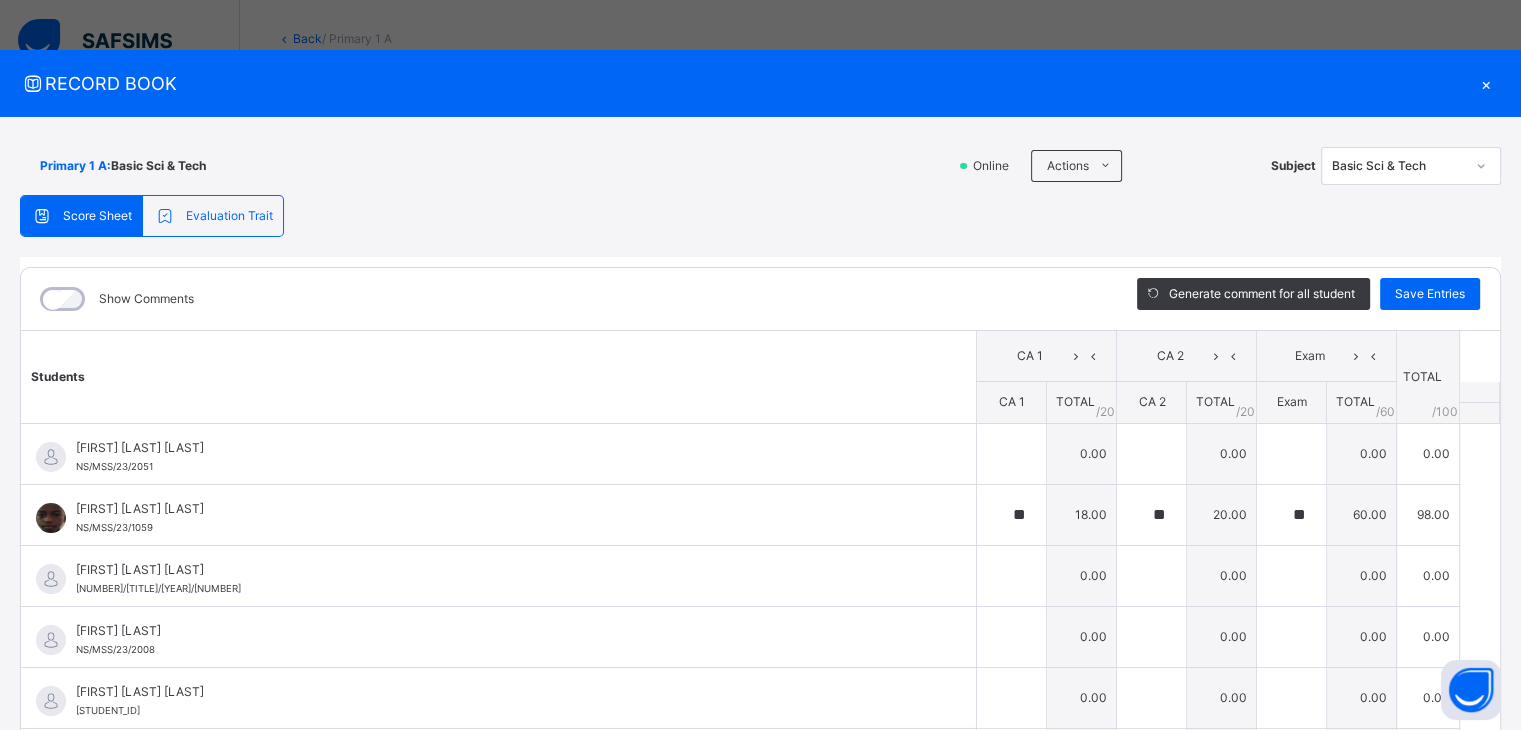 type on "**" 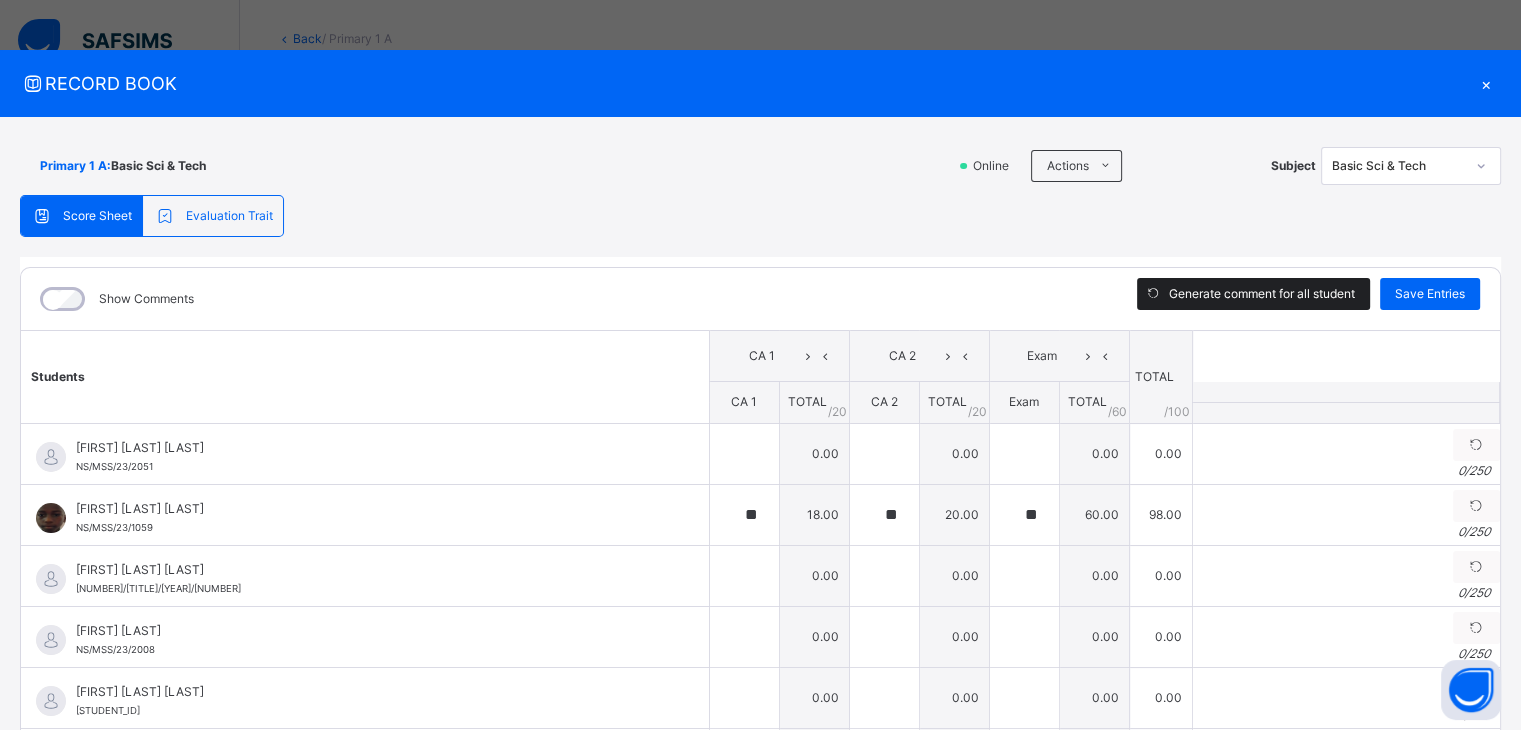 click on "Generate comment for all student" at bounding box center (1262, 294) 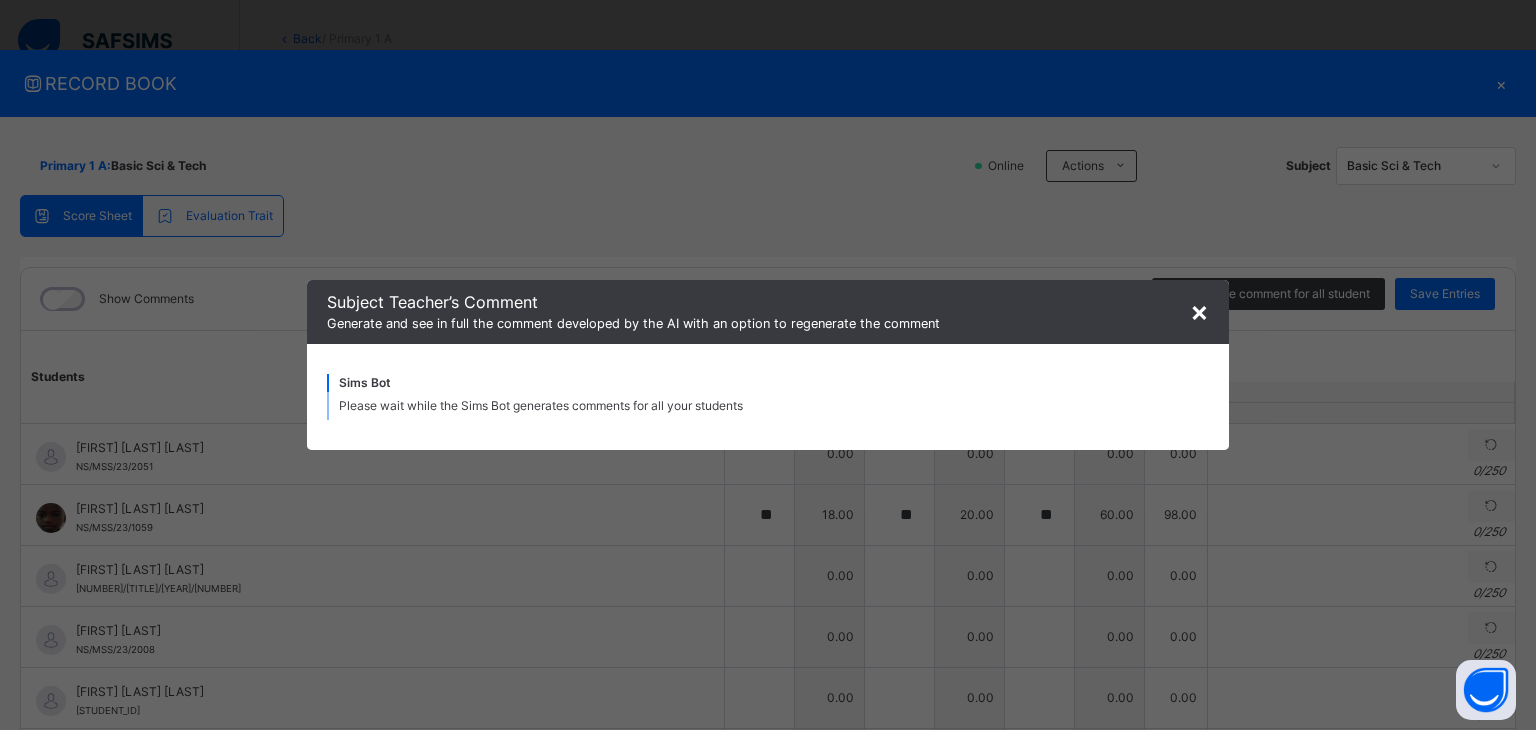 click on "×" at bounding box center (1199, 311) 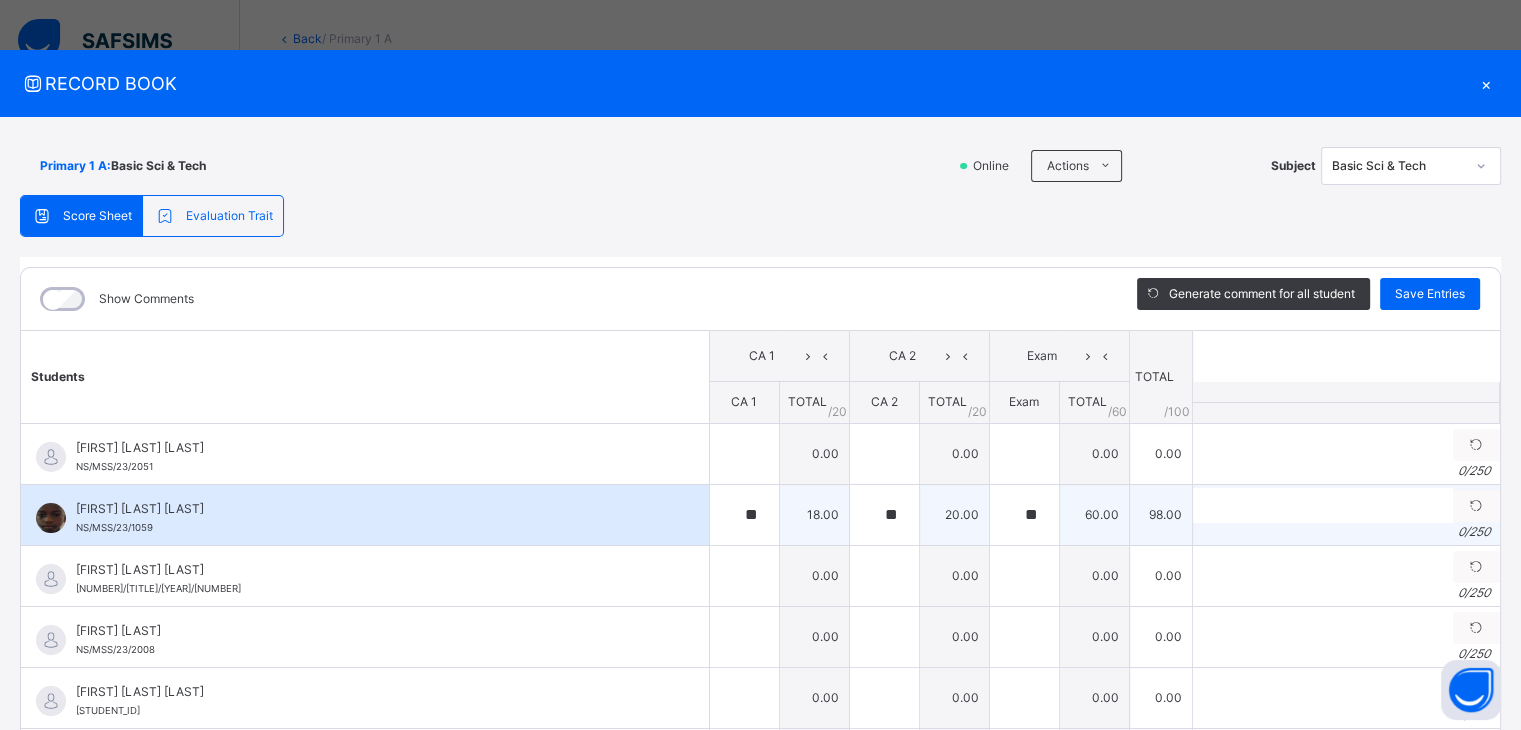 click on "0VEY SUCCESS ABASHI NS/MSS/23/1059" at bounding box center [370, 518] 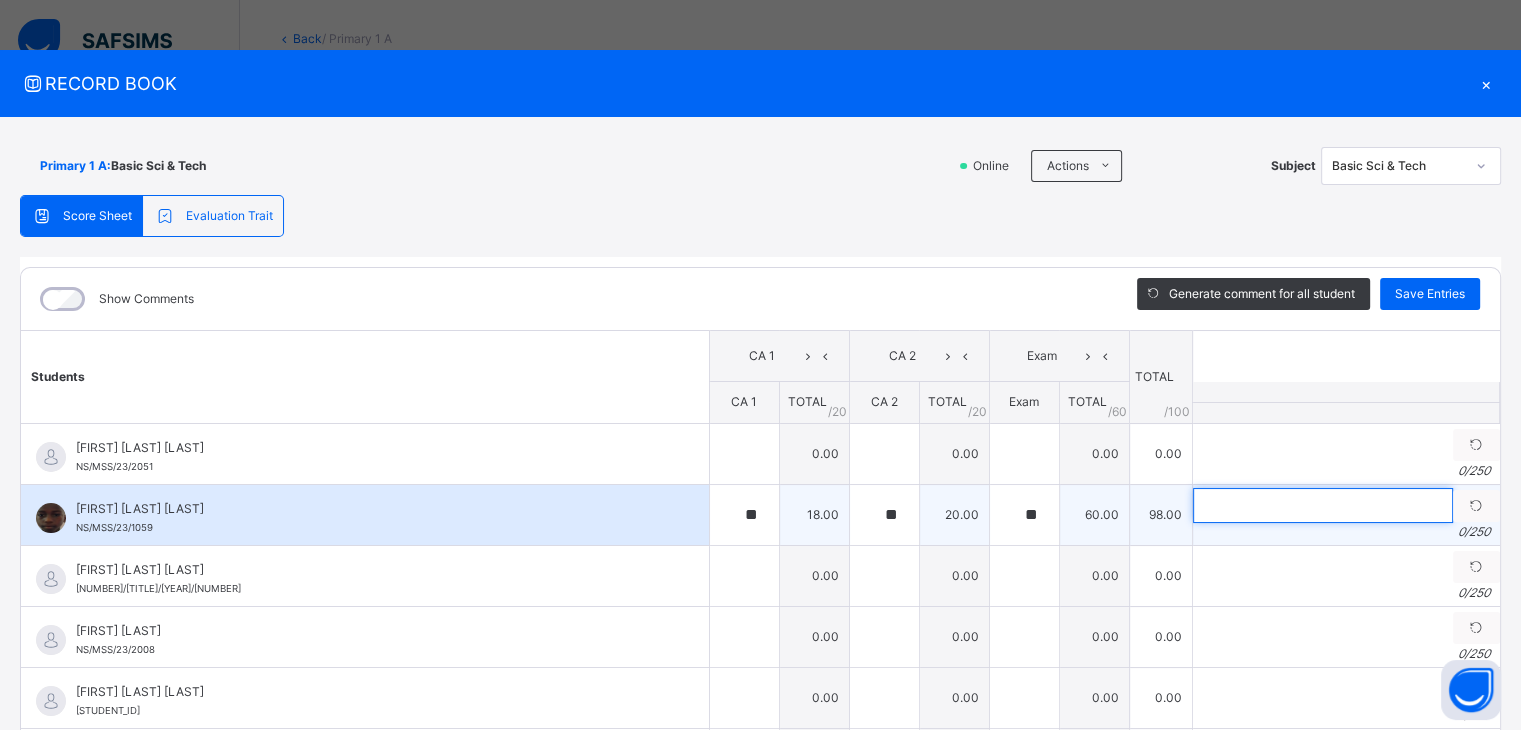 click at bounding box center (1323, 505) 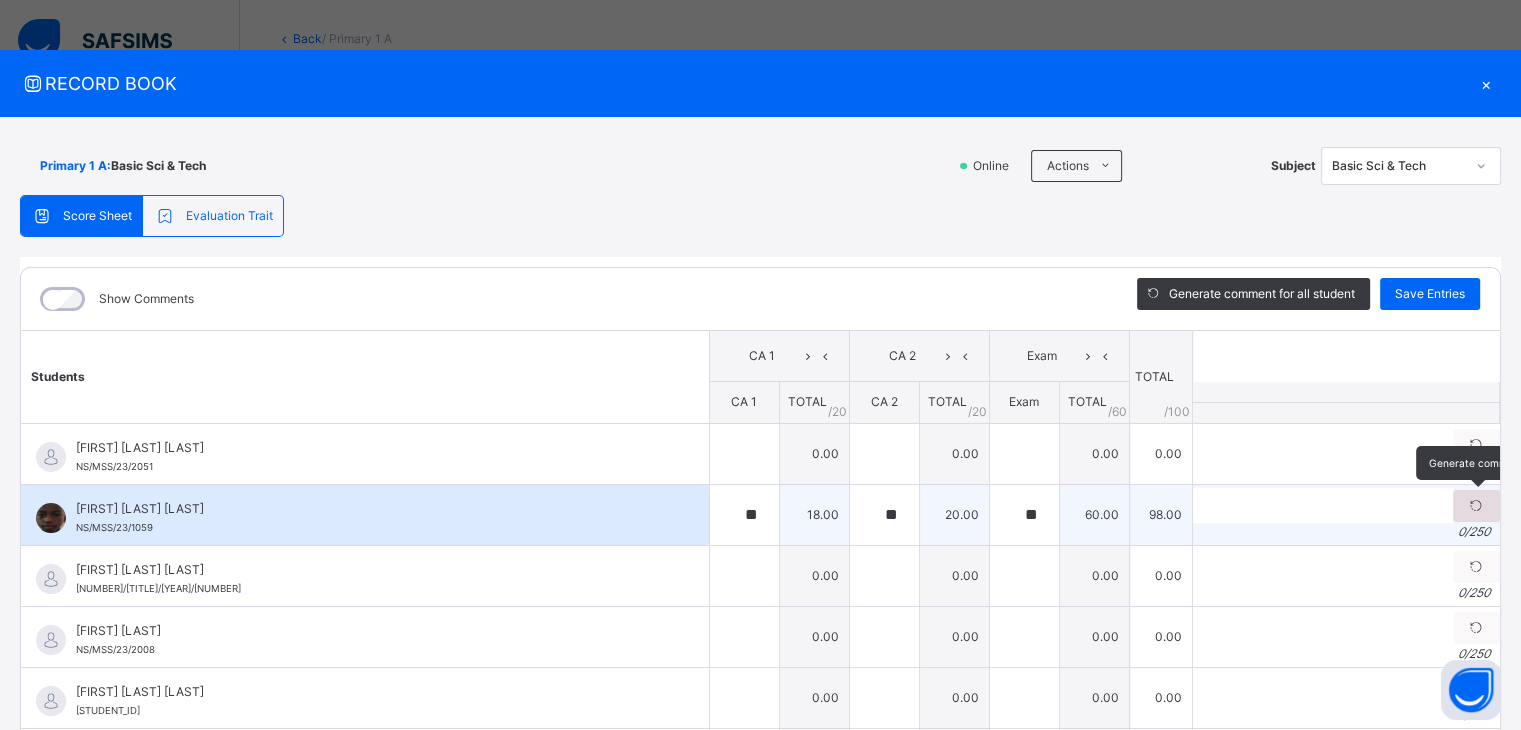 click at bounding box center [1476, 506] 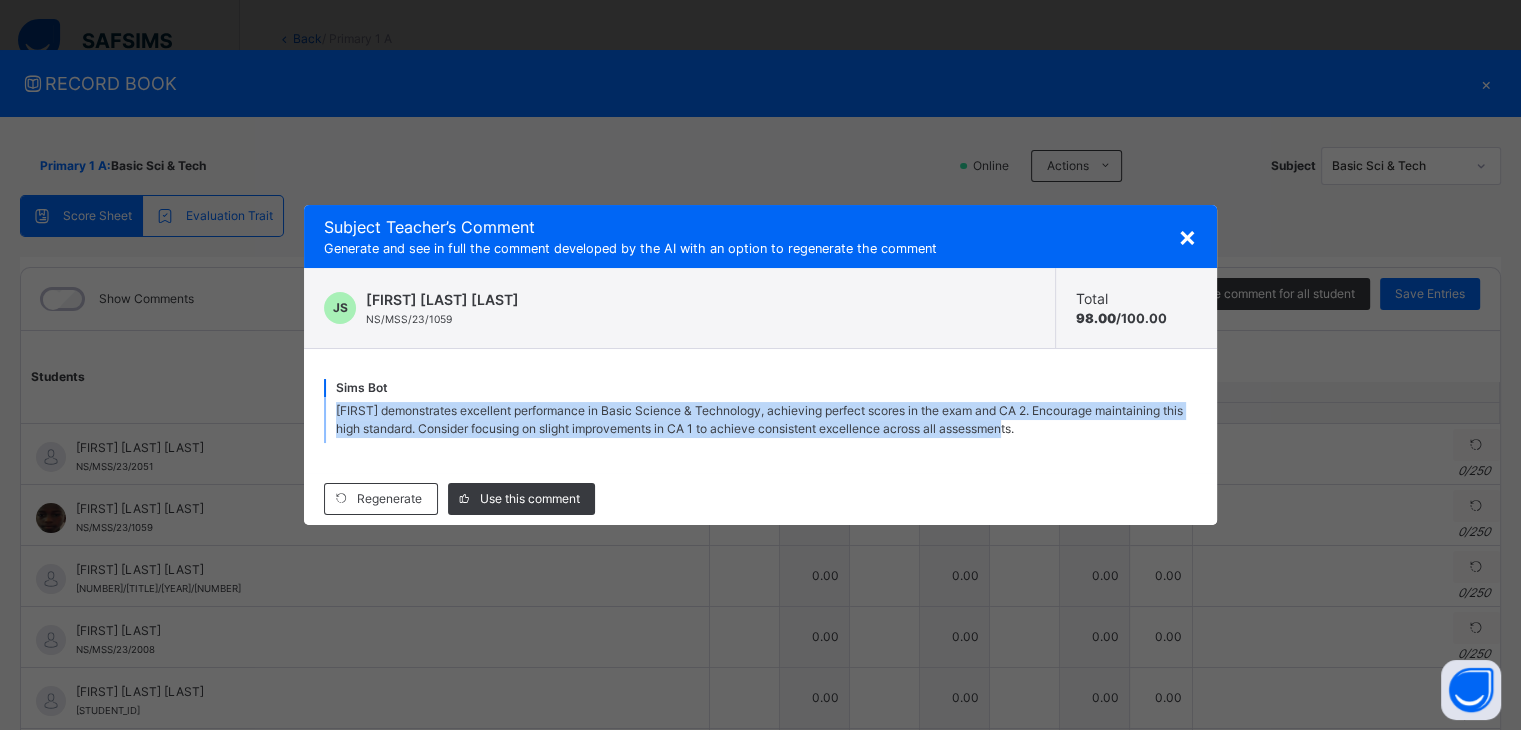 drag, startPoint x: 336, startPoint y: 408, endPoint x: 1071, endPoint y: 444, distance: 735.8811 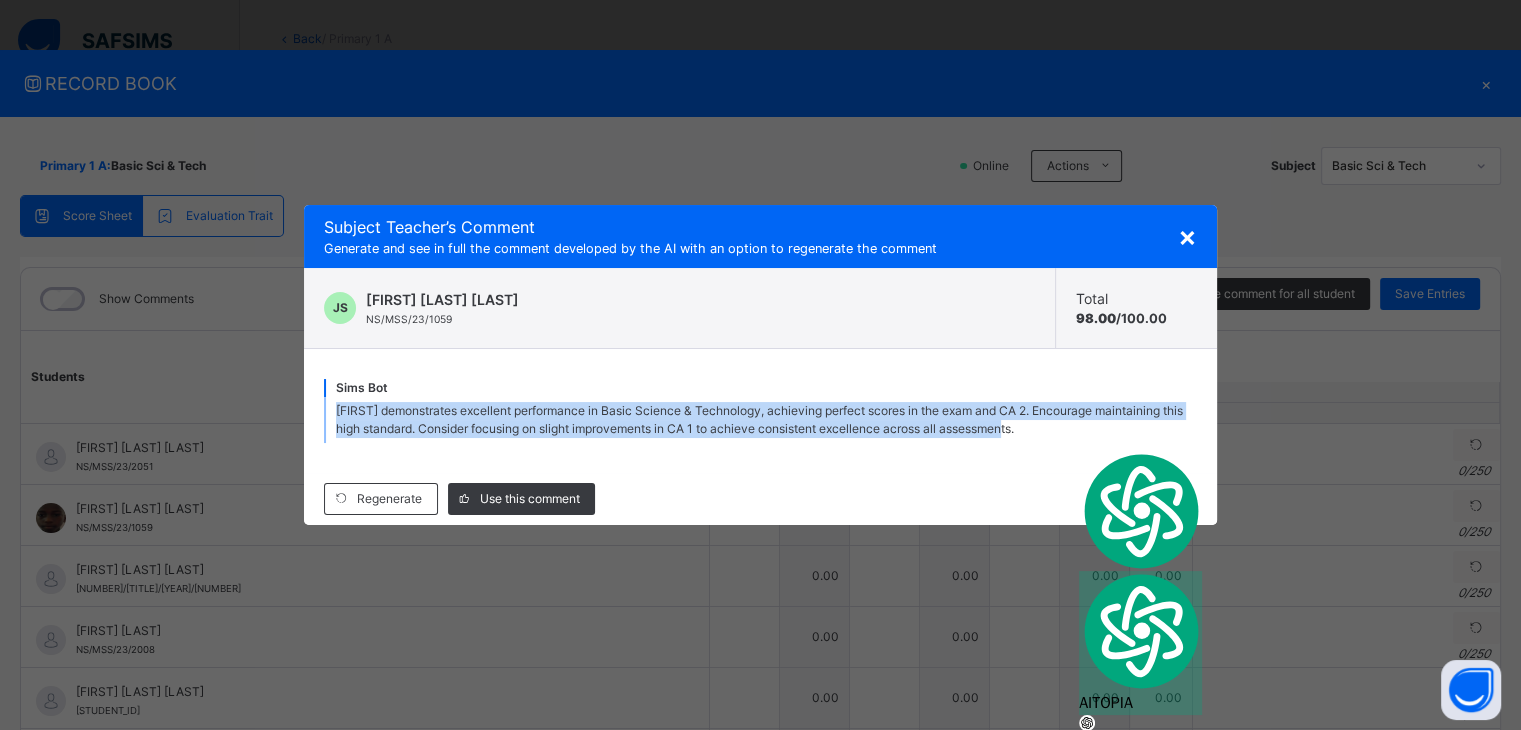 copy on "Ovey demonstrates excellent performance in Basic Science & Technology, achieving perfect scores in the exam and CA 2. Encourage maintaining this high standard. Consider focusing on slight improvements in CA 1 to achieve consistent excellence across all assessments." 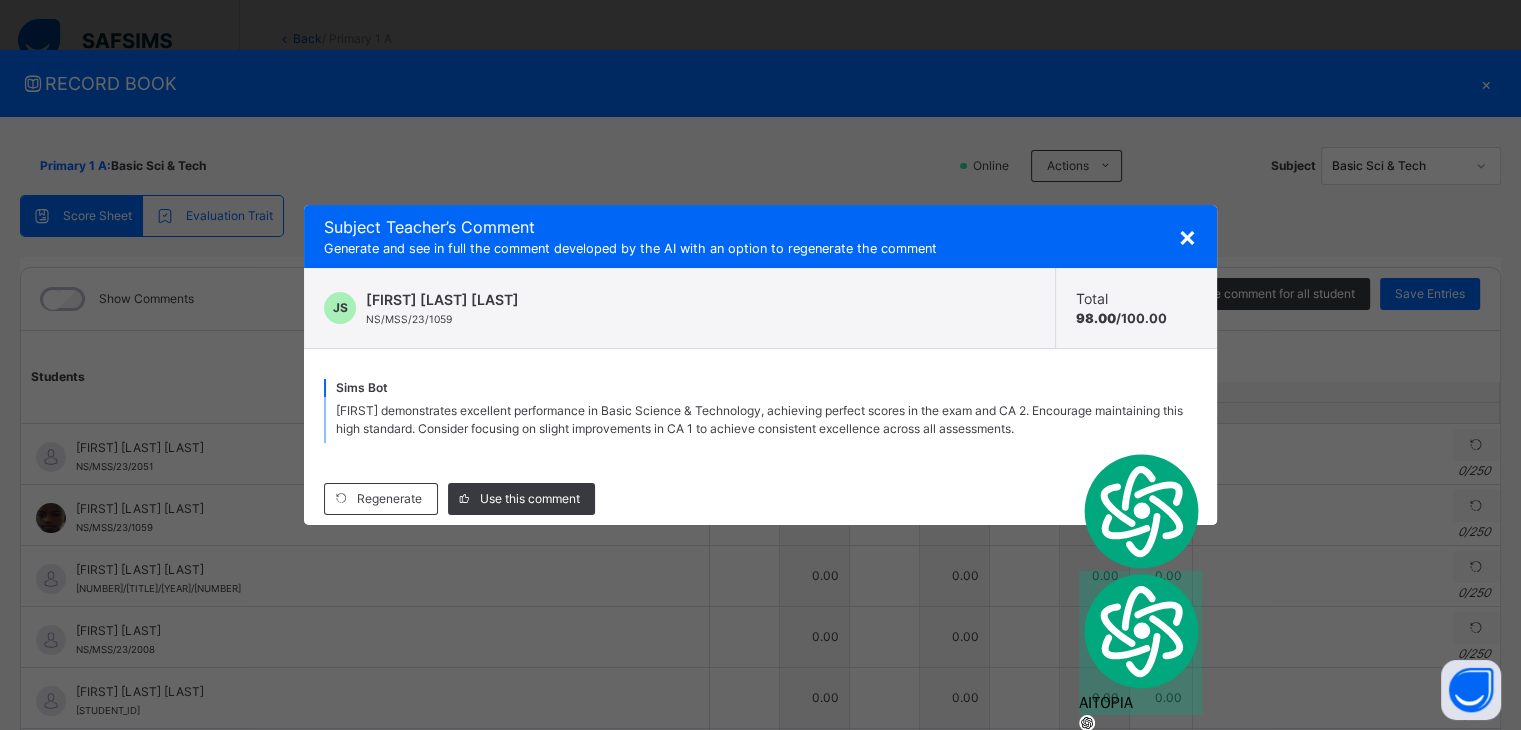 click on "×" at bounding box center [1187, 236] 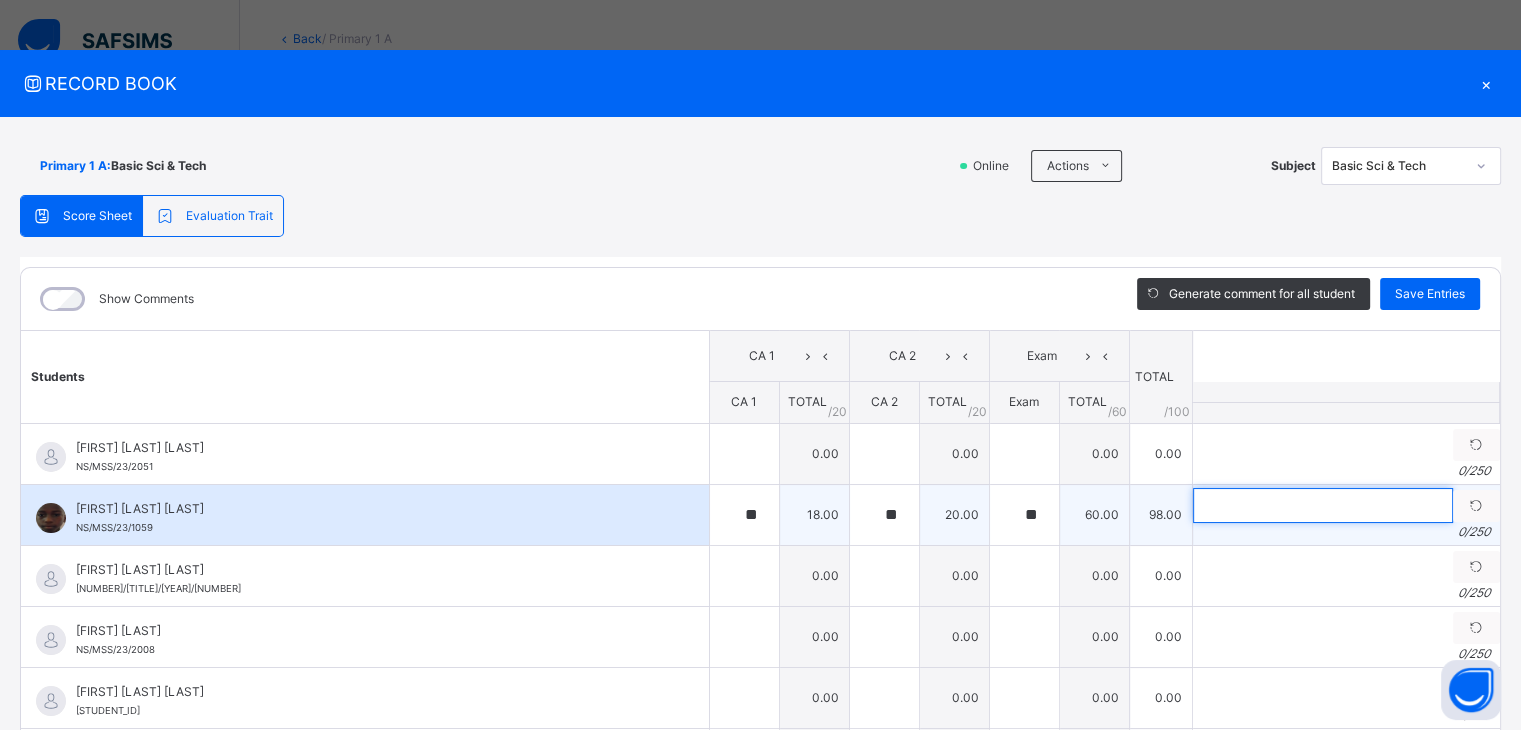 click at bounding box center (1323, 505) 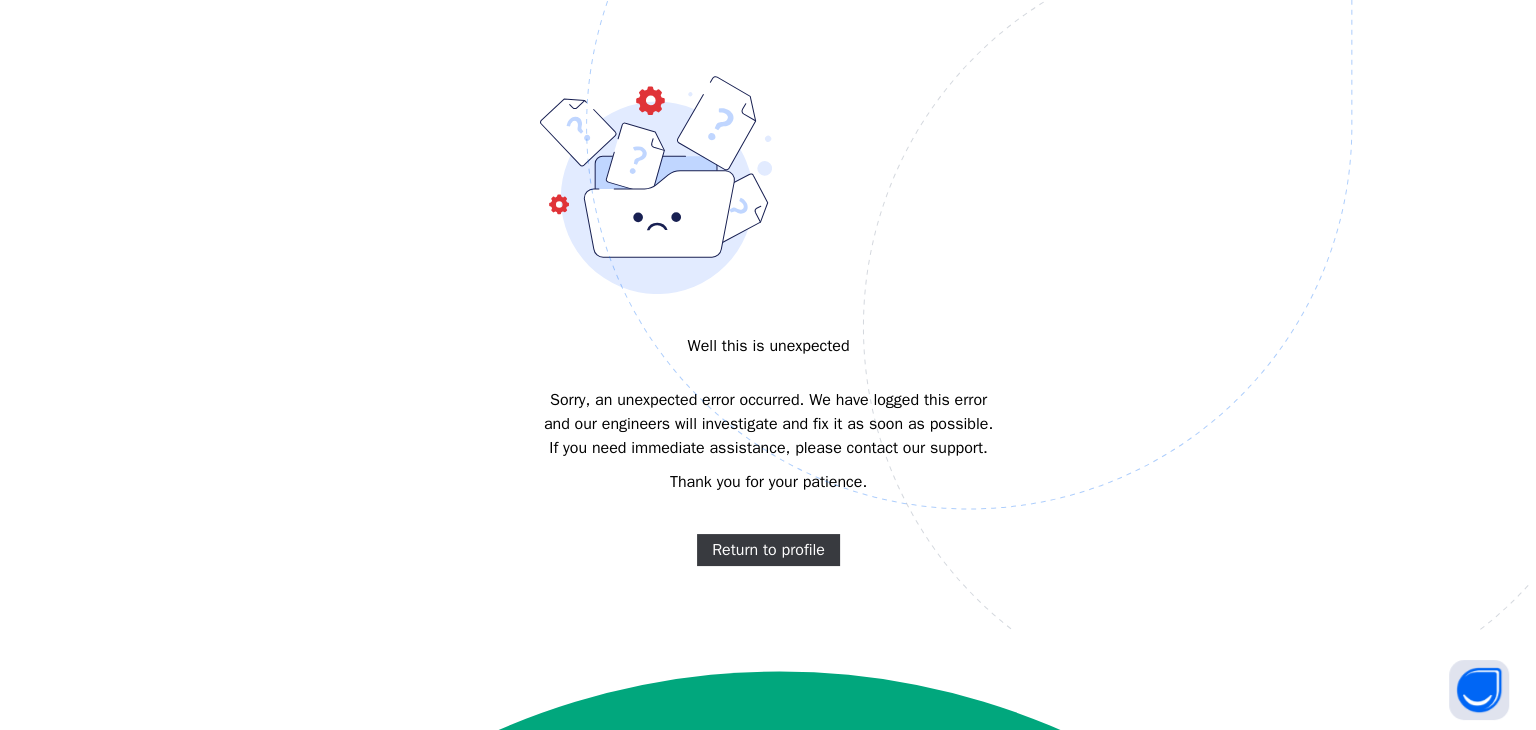 scroll, scrollTop: 0, scrollLeft: 0, axis: both 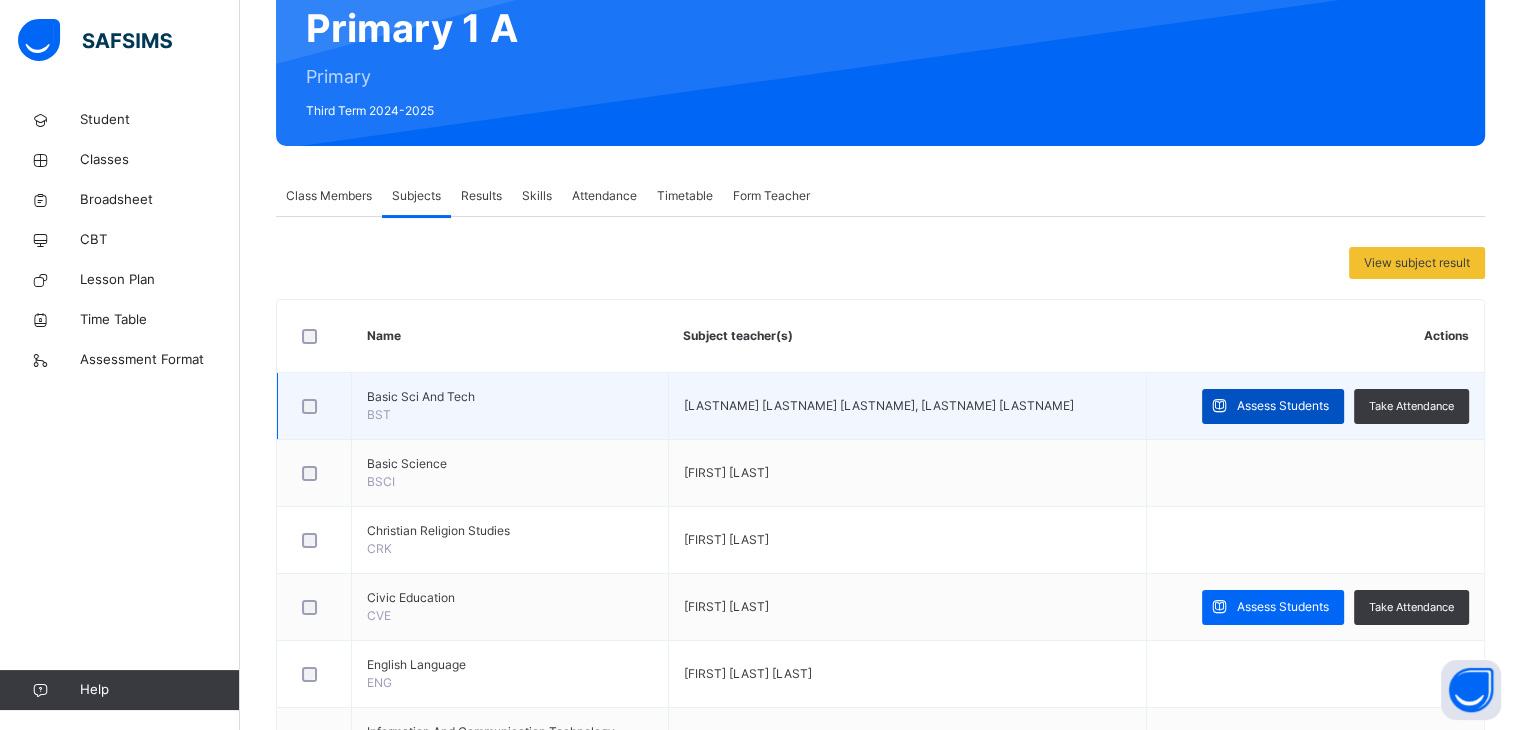 click on "Assess Students" at bounding box center (1273, 406) 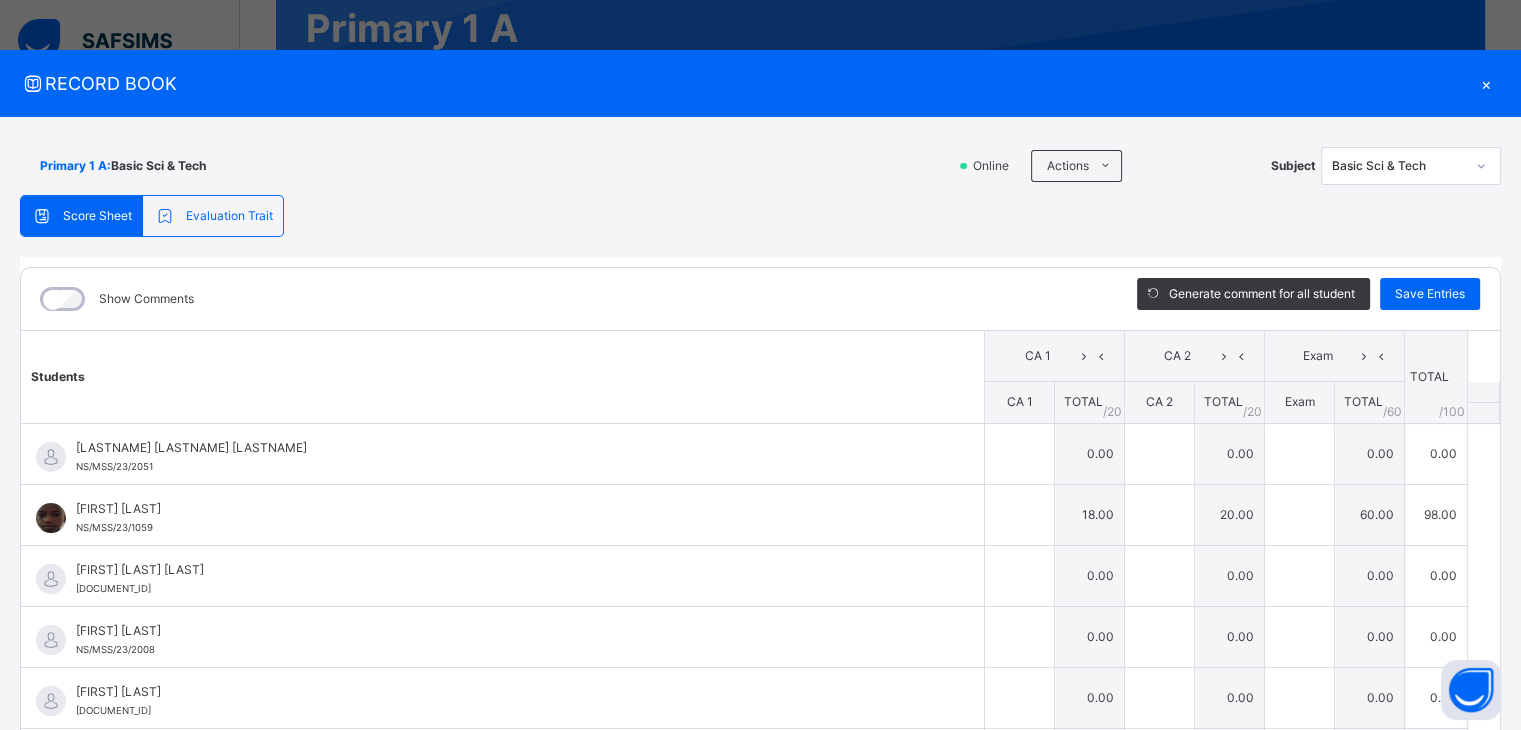 type on "**" 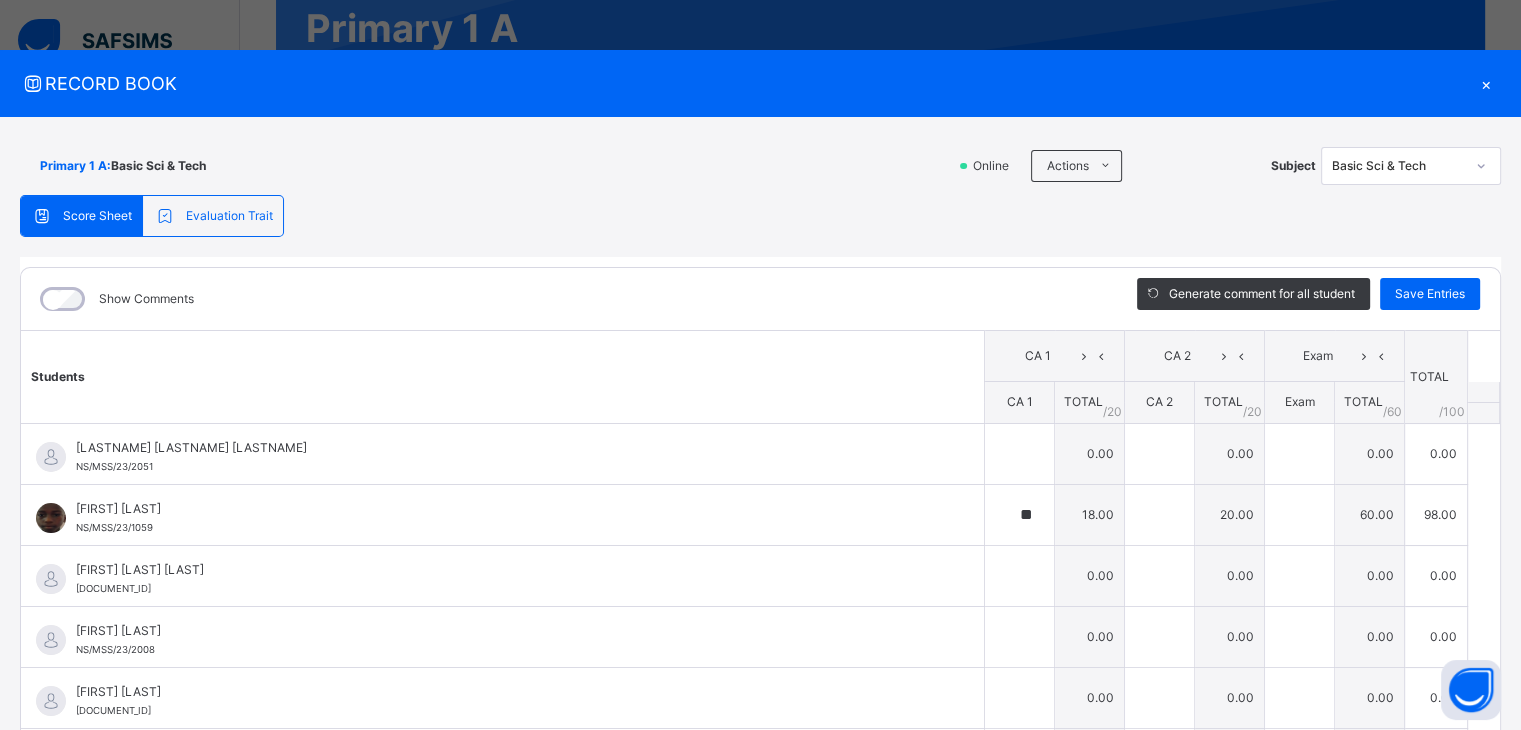 type on "**" 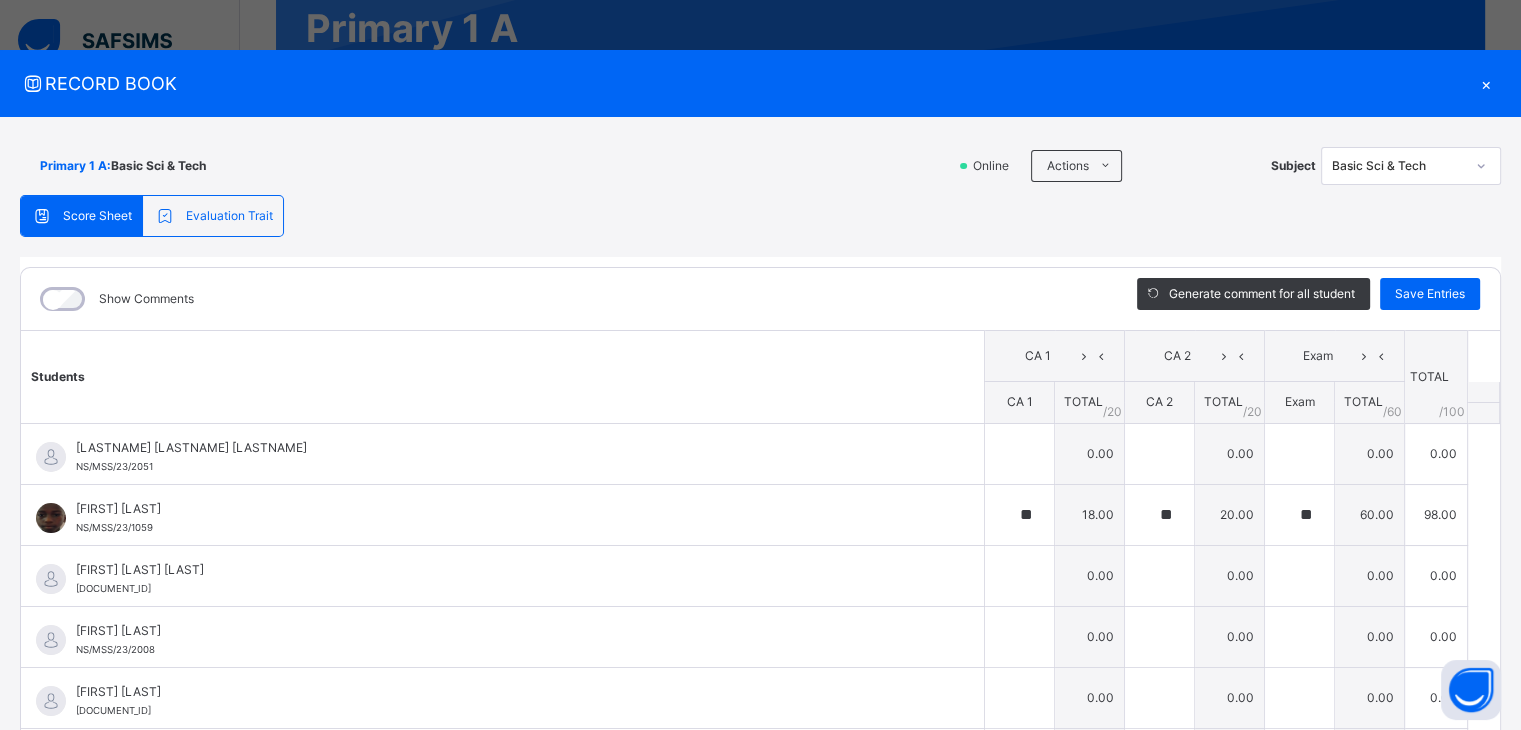 type on "**" 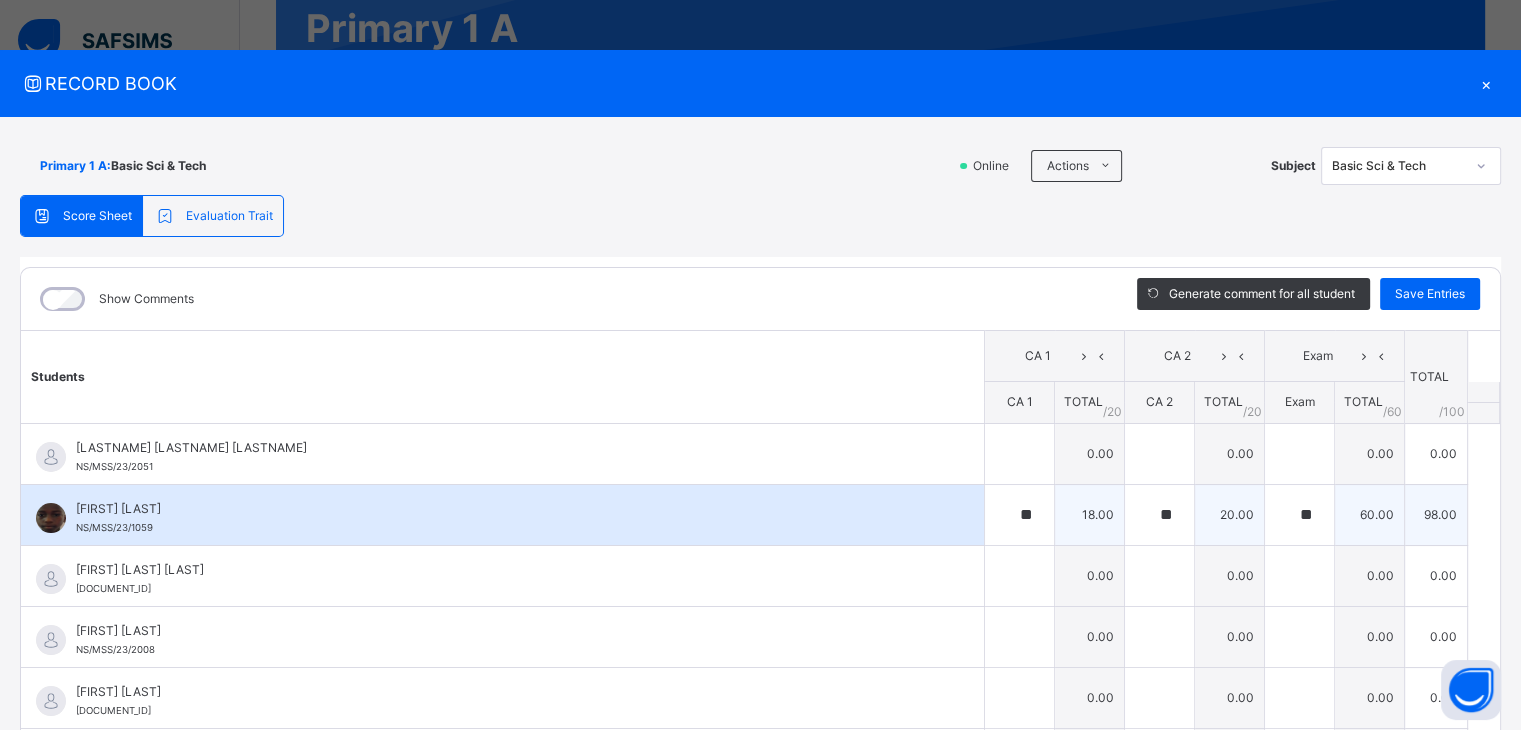 click on "0VEY SUCCESS ABASHI NS/MSS/23/1059" at bounding box center (507, 518) 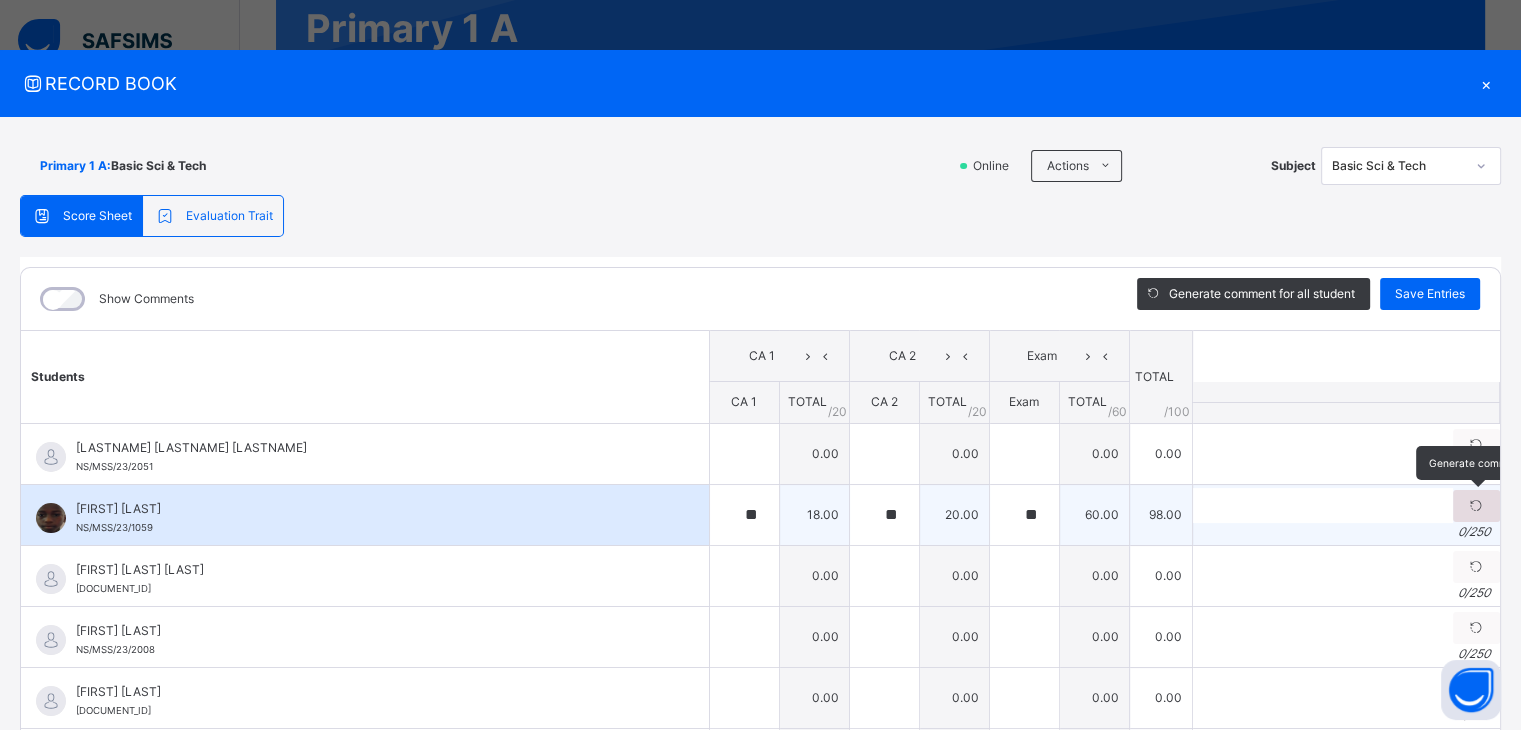 click at bounding box center (1476, 506) 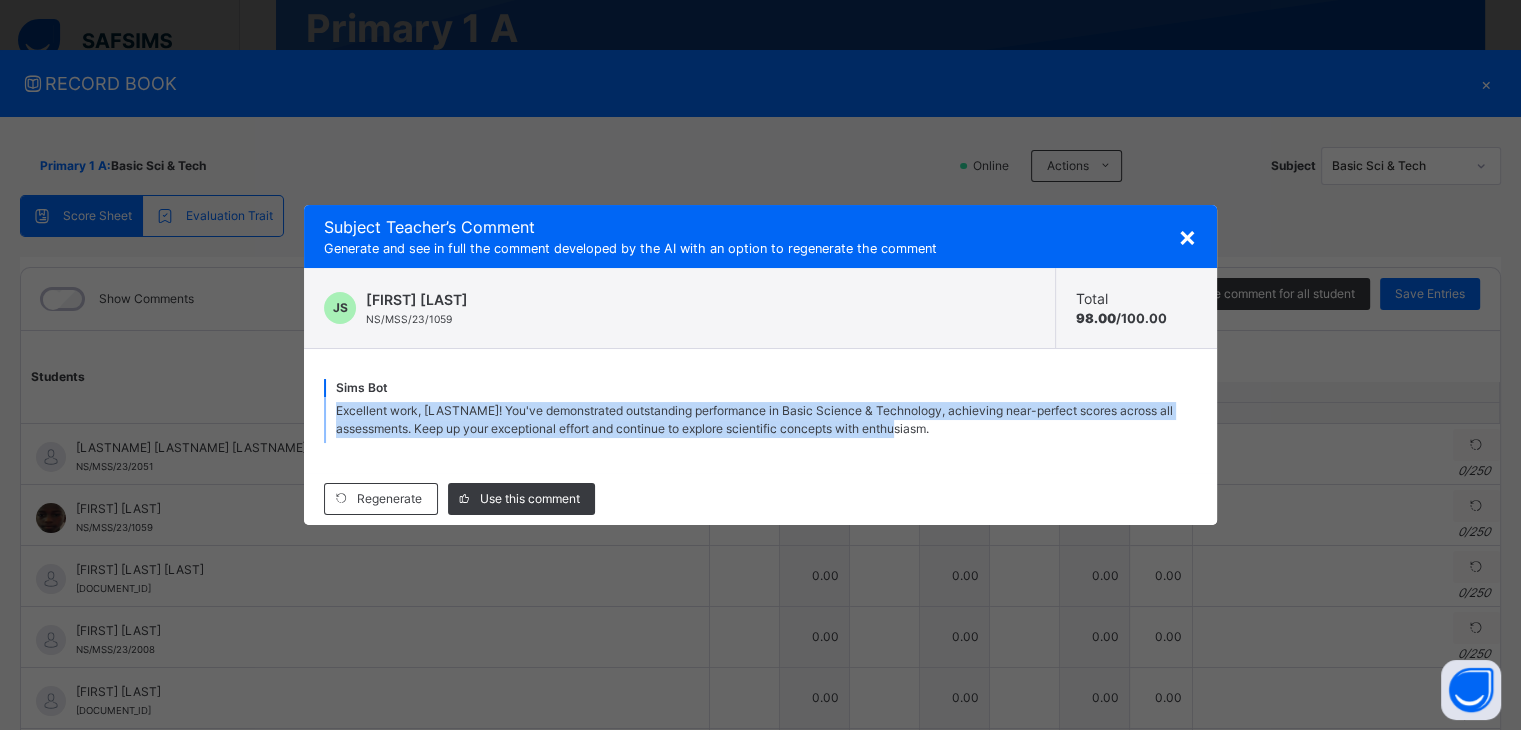 drag, startPoint x: 339, startPoint y: 410, endPoint x: 1030, endPoint y: 443, distance: 691.78754 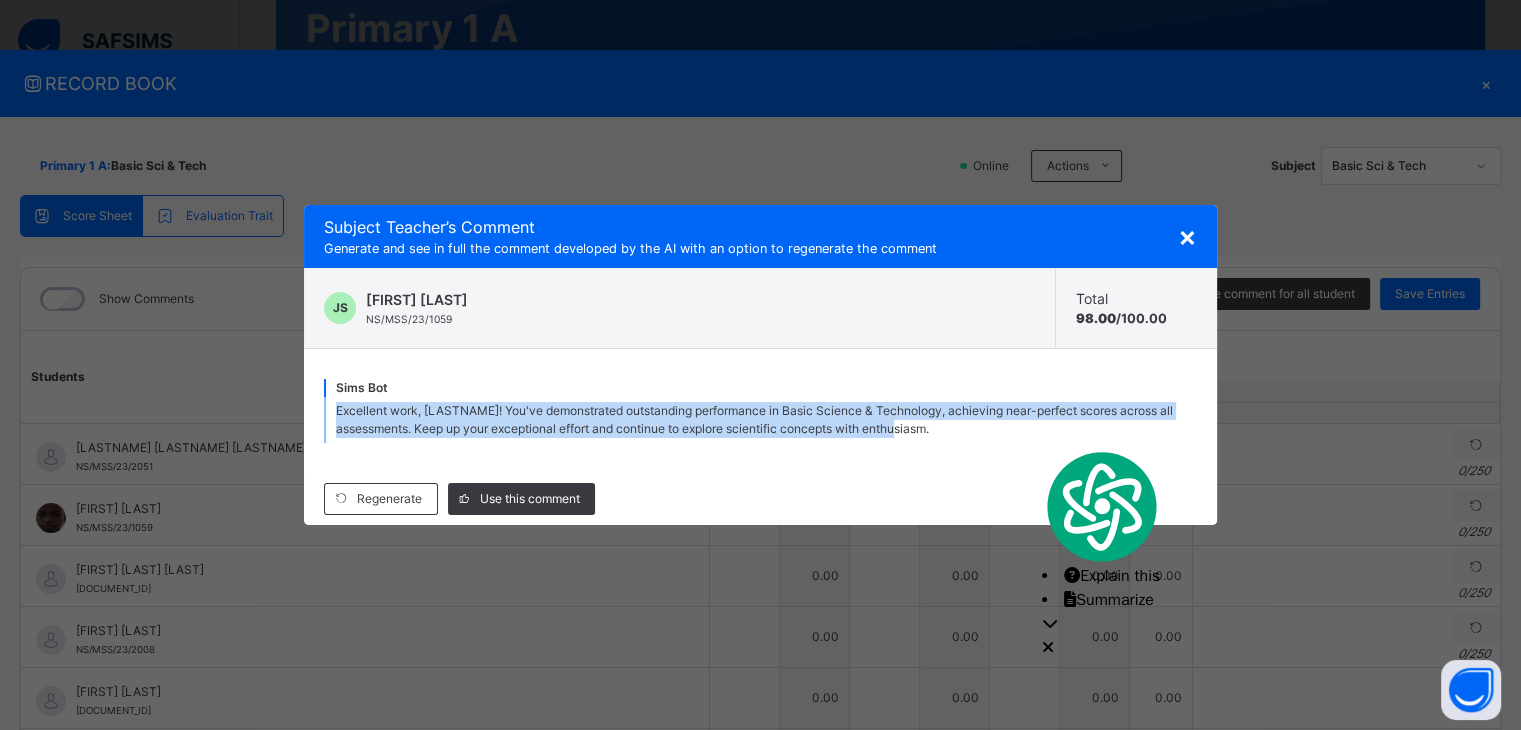 copy on "Excellent work, 0vey! You've demonstrated outstanding performance in Basic Science & Technology, achieving near-perfect scores across all assessments. Keep up your exceptional effort and continue to explore scientific concepts with enthusiasm." 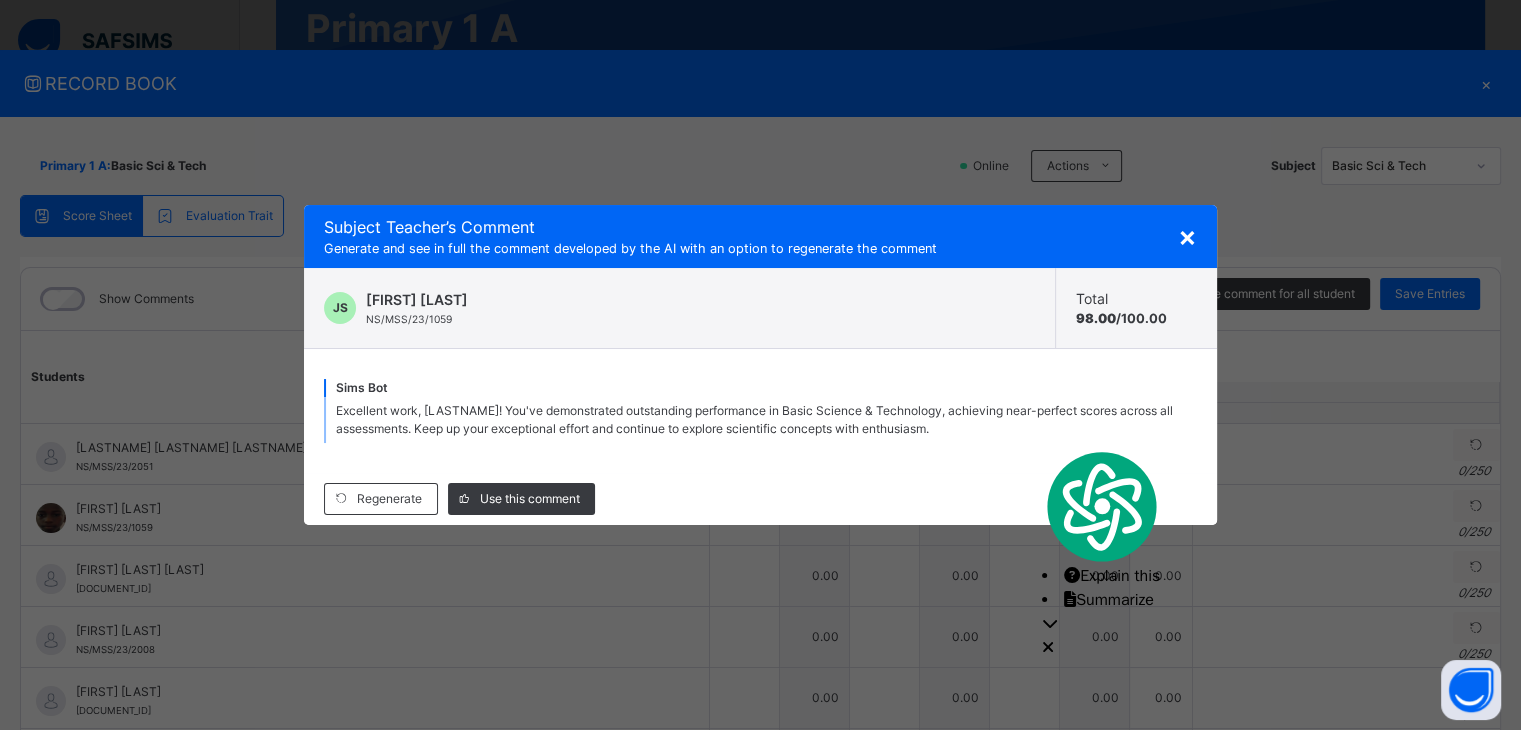 click on "×" at bounding box center (1187, 236) 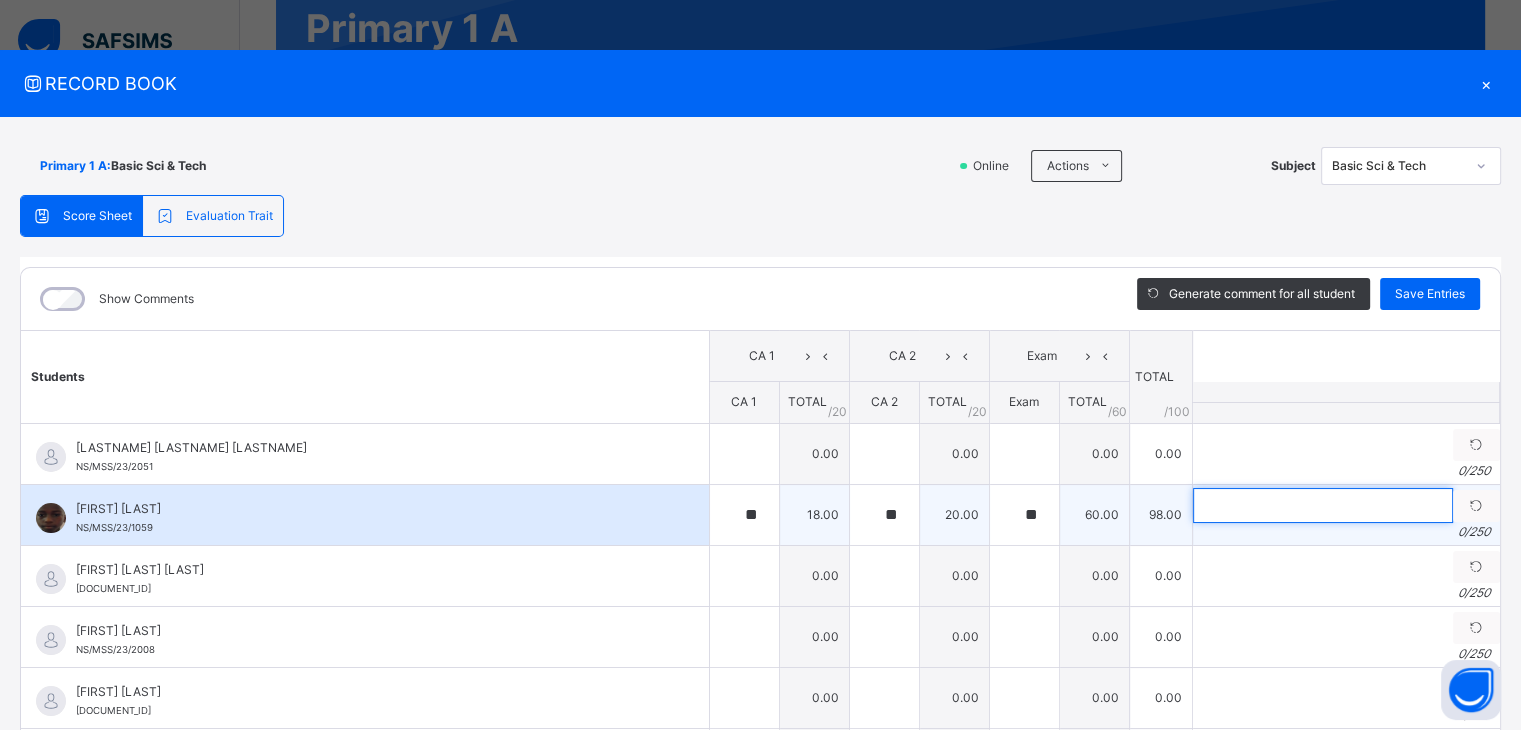 click at bounding box center [1323, 505] 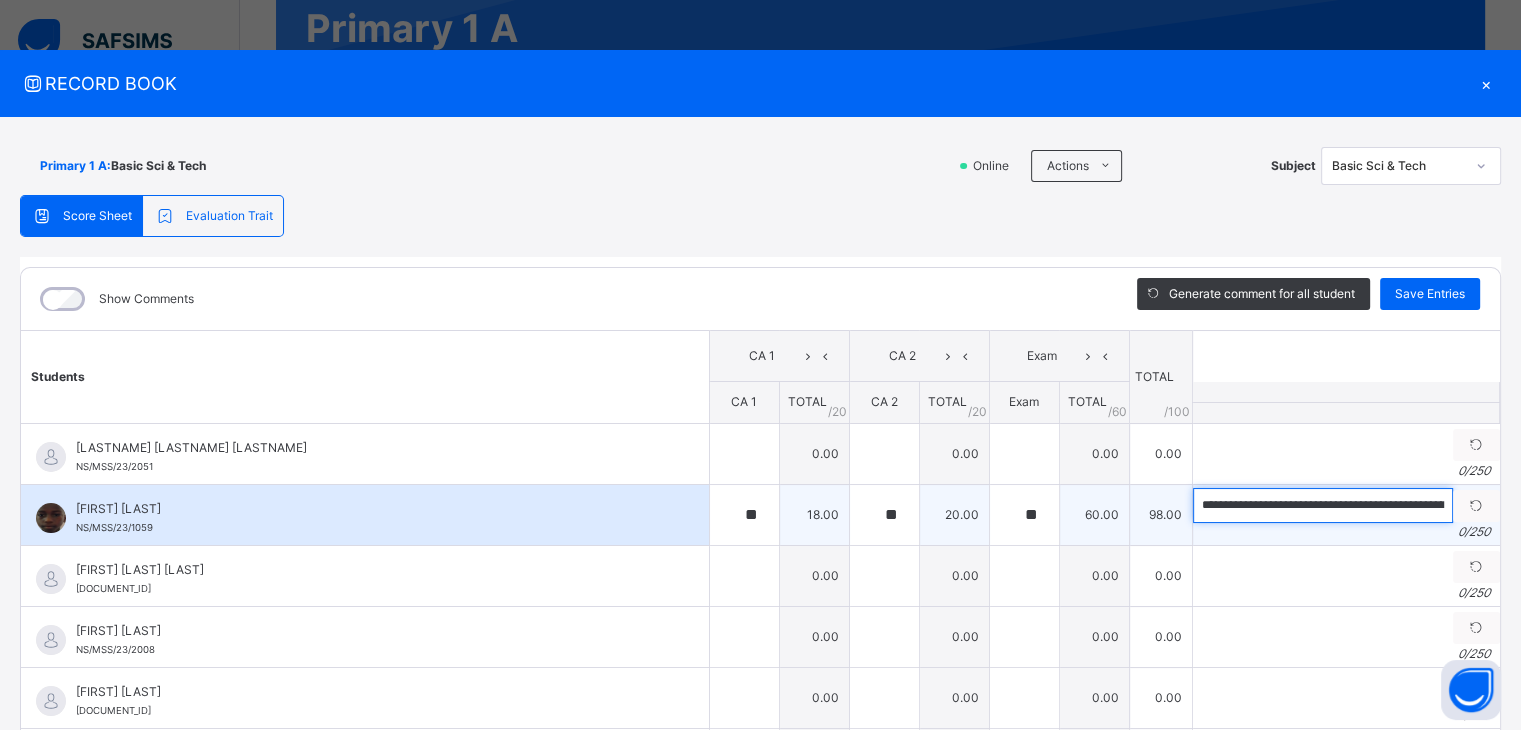 scroll, scrollTop: 0, scrollLeft: 1164, axis: horizontal 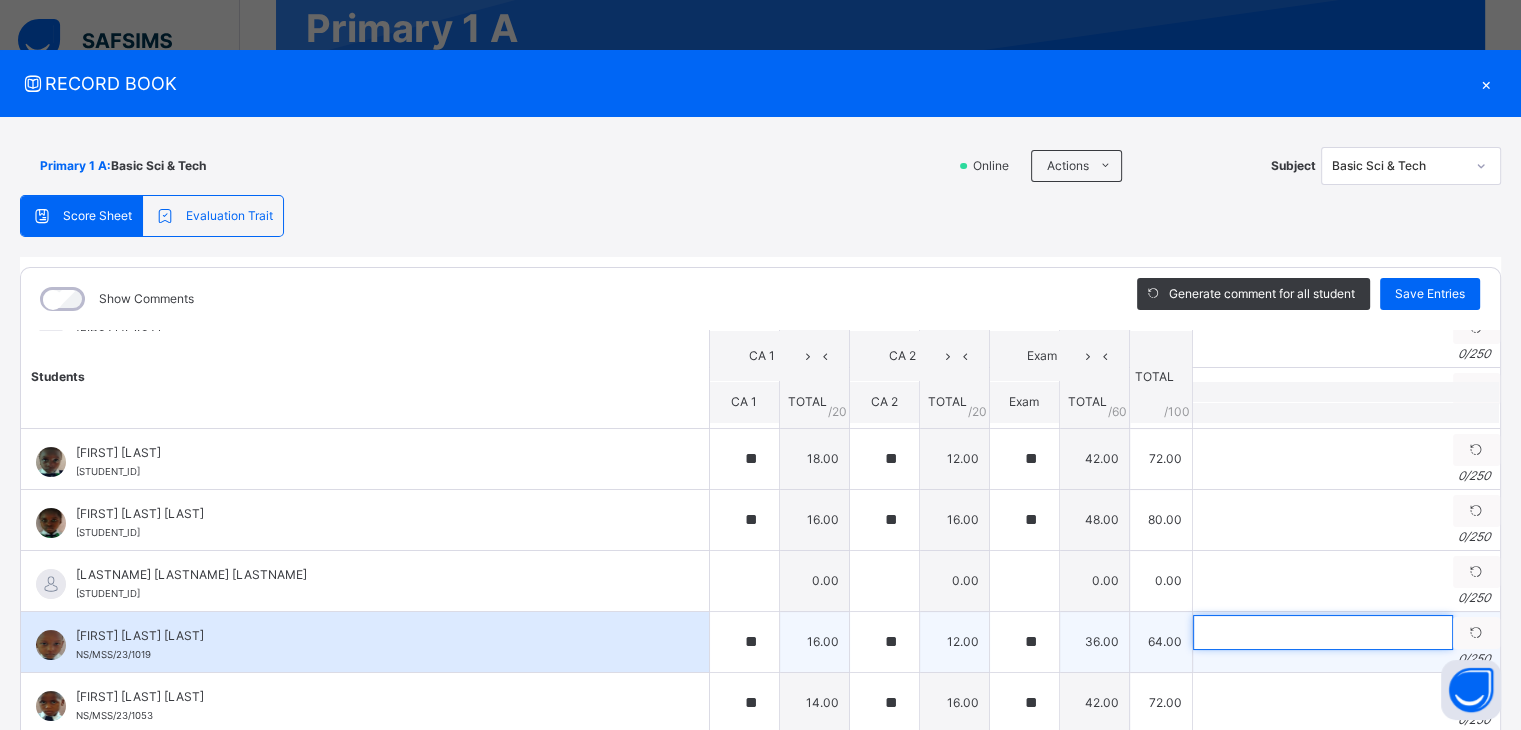 click at bounding box center (1323, 632) 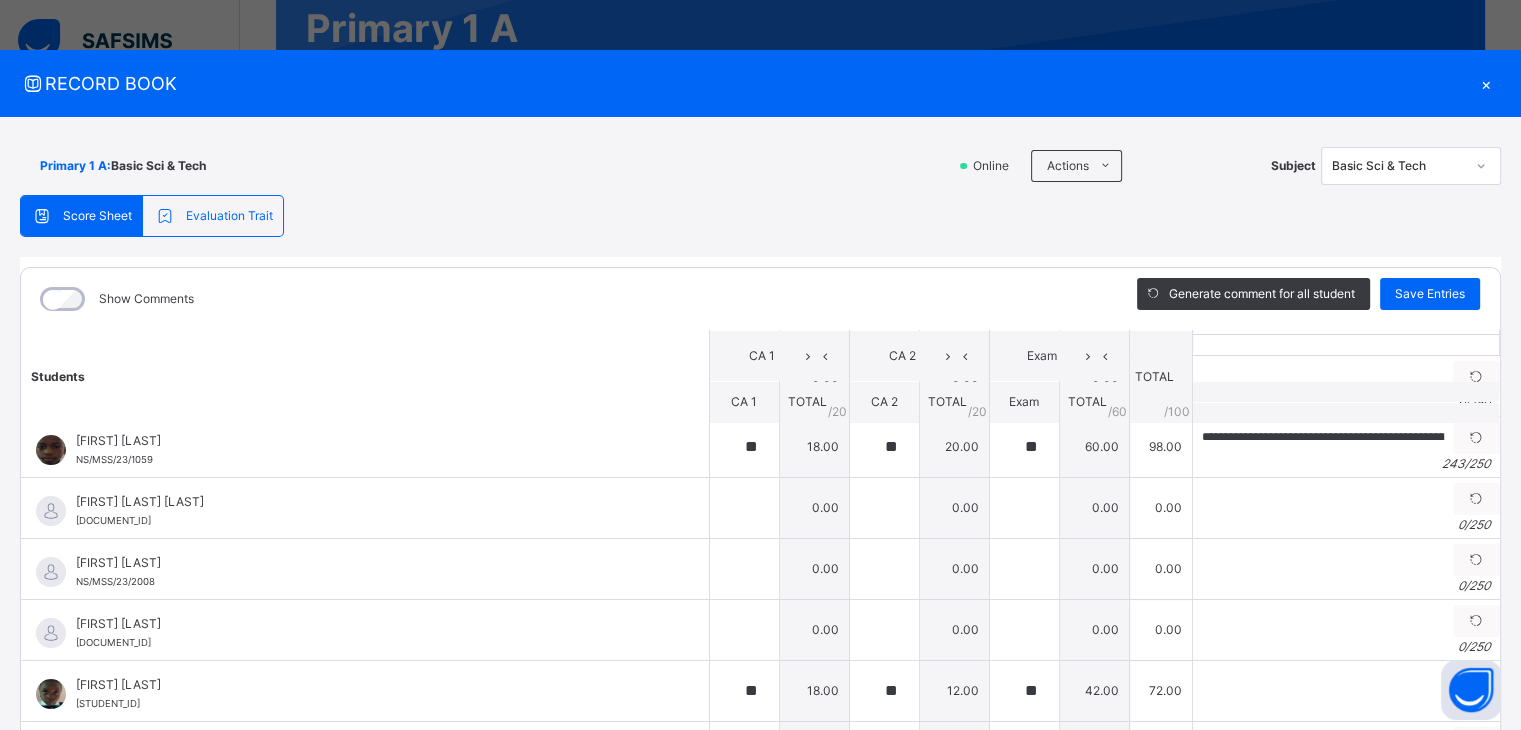 scroll, scrollTop: 0, scrollLeft: 0, axis: both 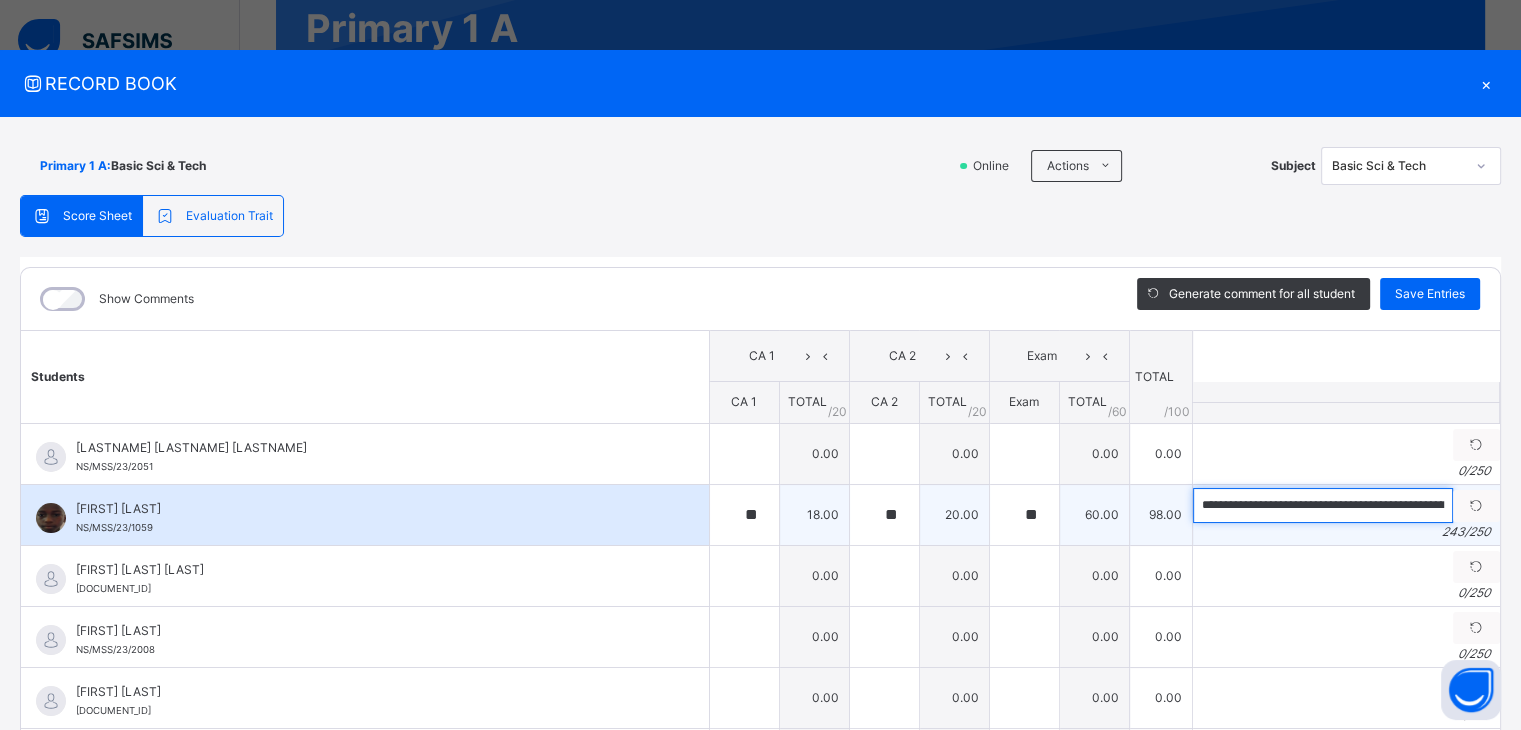 click on "**********" at bounding box center [1323, 505] 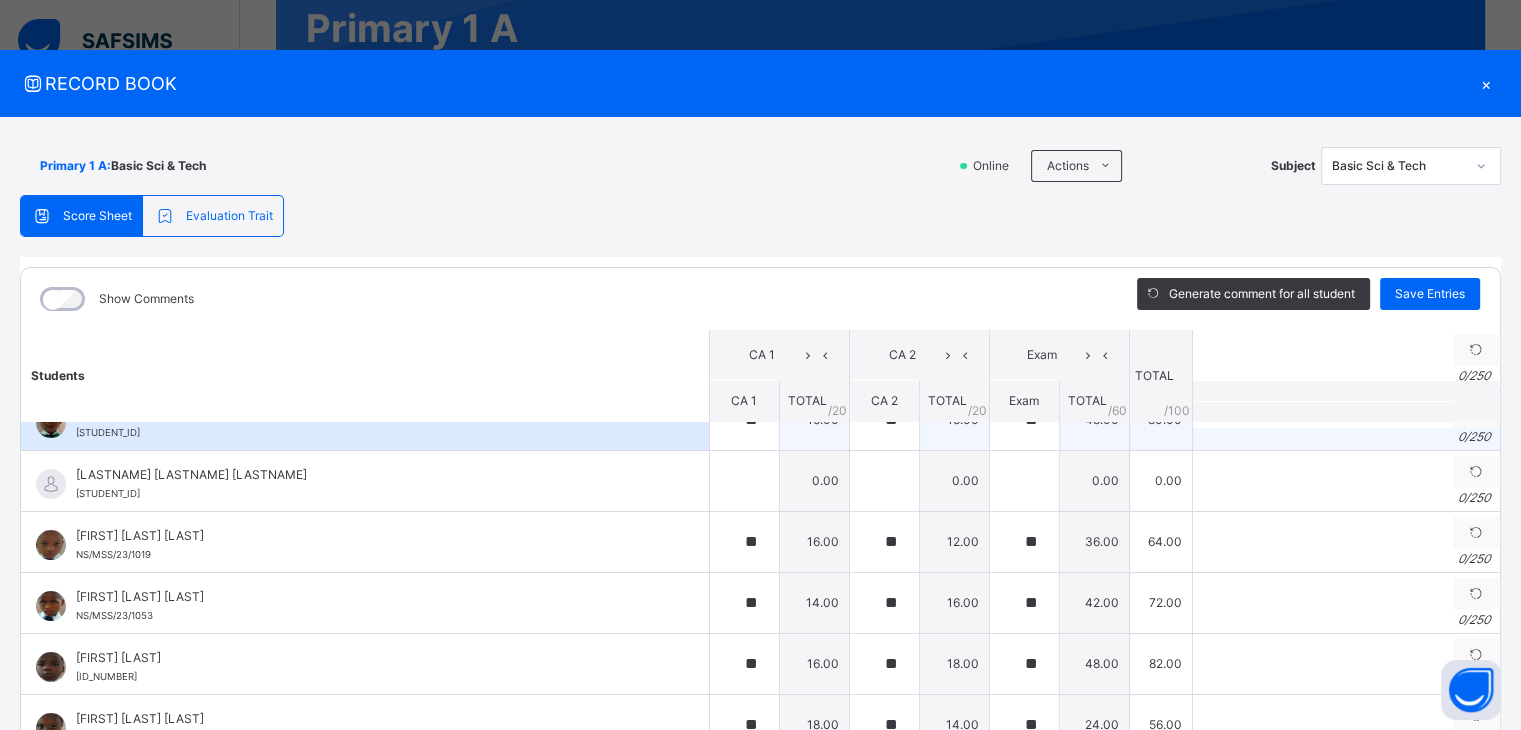 scroll, scrollTop: 300, scrollLeft: 0, axis: vertical 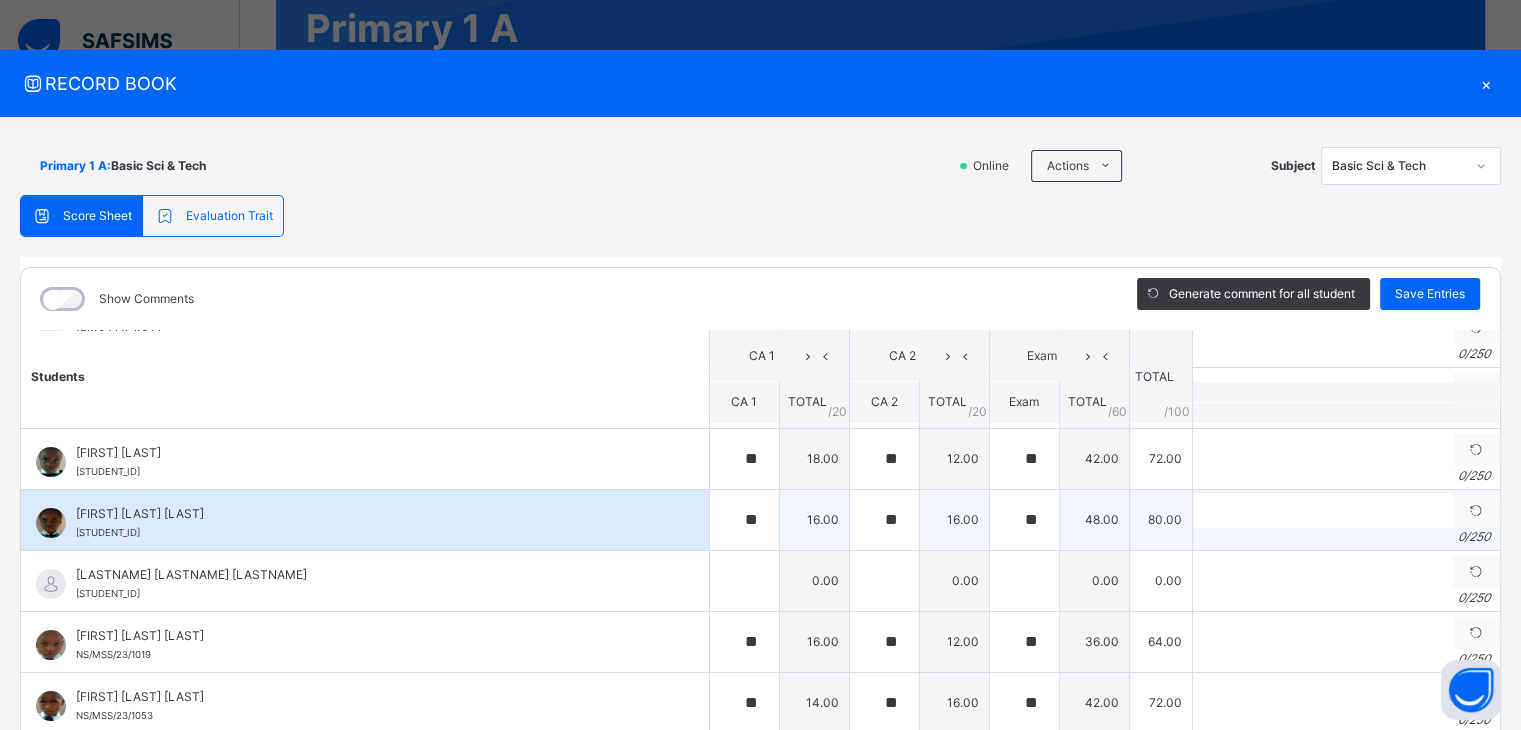 type on "**********" 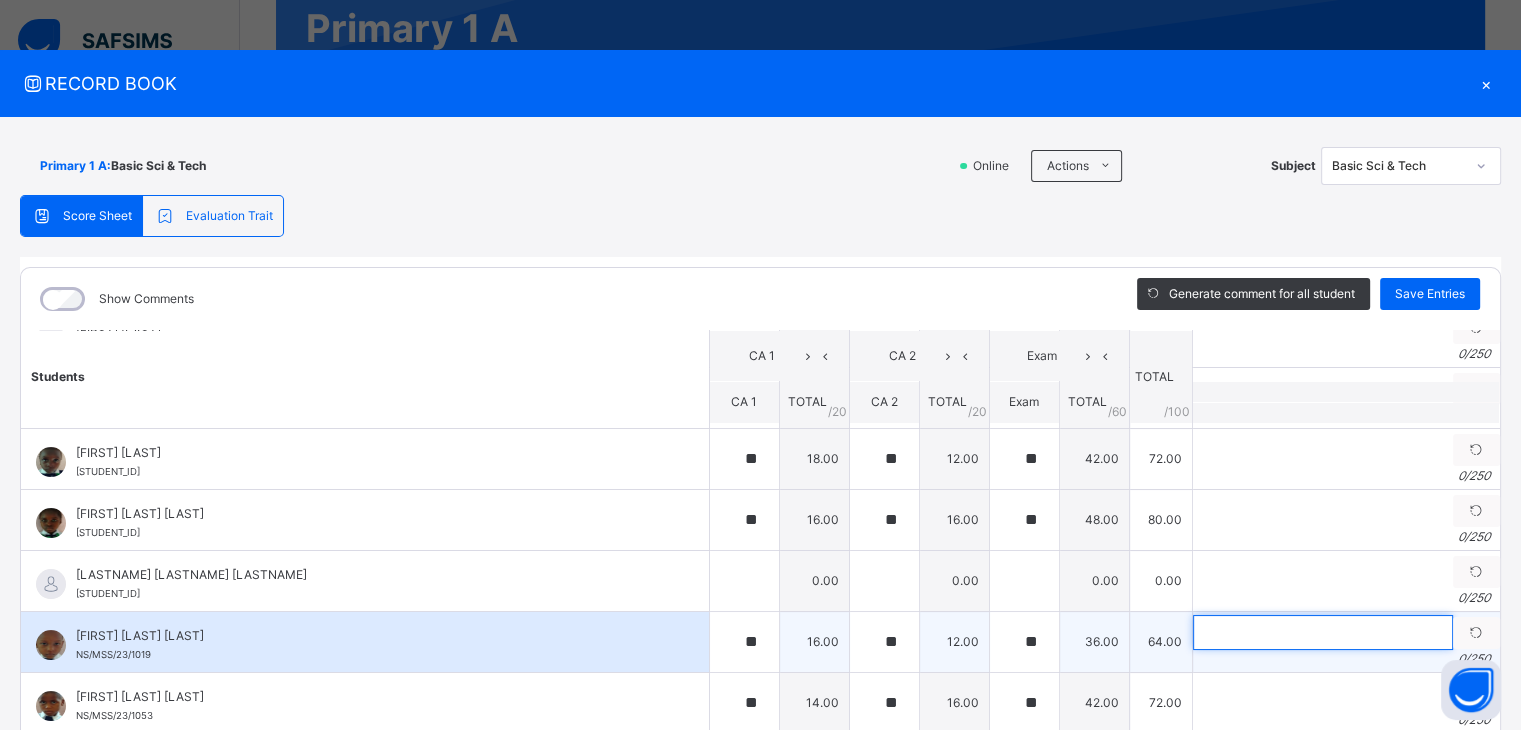 click at bounding box center (1323, 632) 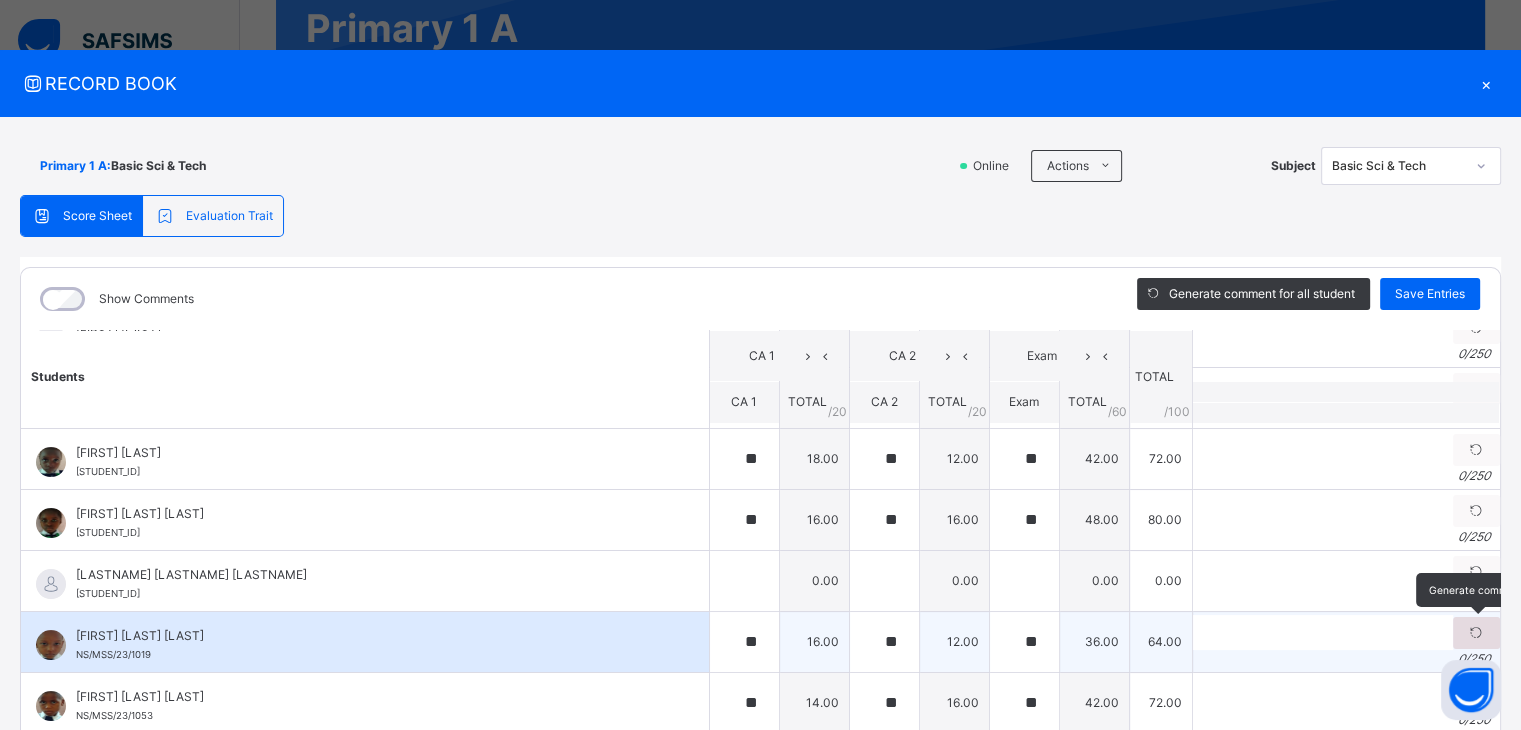 click at bounding box center (1476, 633) 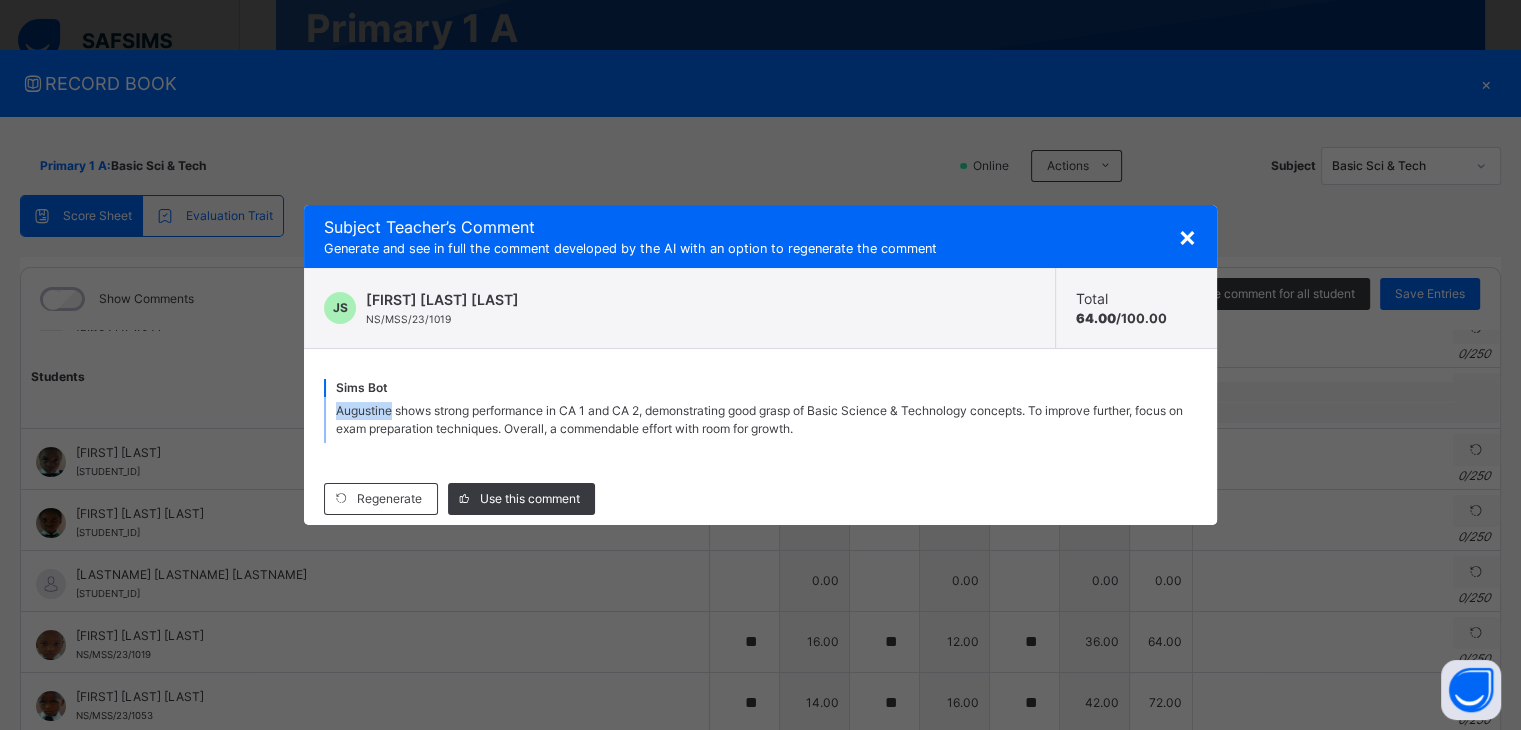 drag, startPoint x: 392, startPoint y: 409, endPoint x: 316, endPoint y: 411, distance: 76.02631 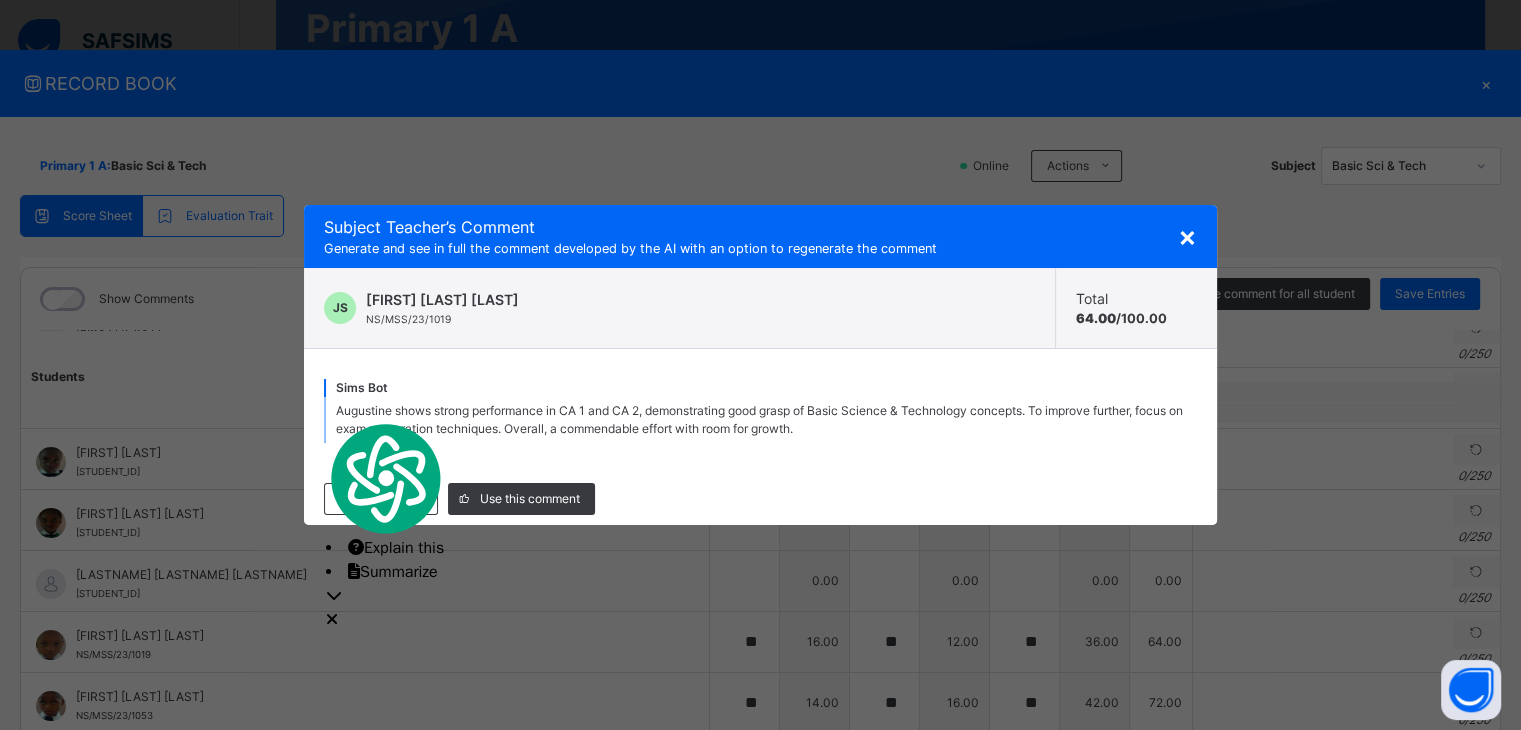click on "Augustine shows strong performance in CA 1 and CA 2, demonstrating good grasp of Basic Science & Technology concepts. To improve further, focus on exam preparation techniques. Overall, a commendable effort with room for growth." at bounding box center [760, 420] 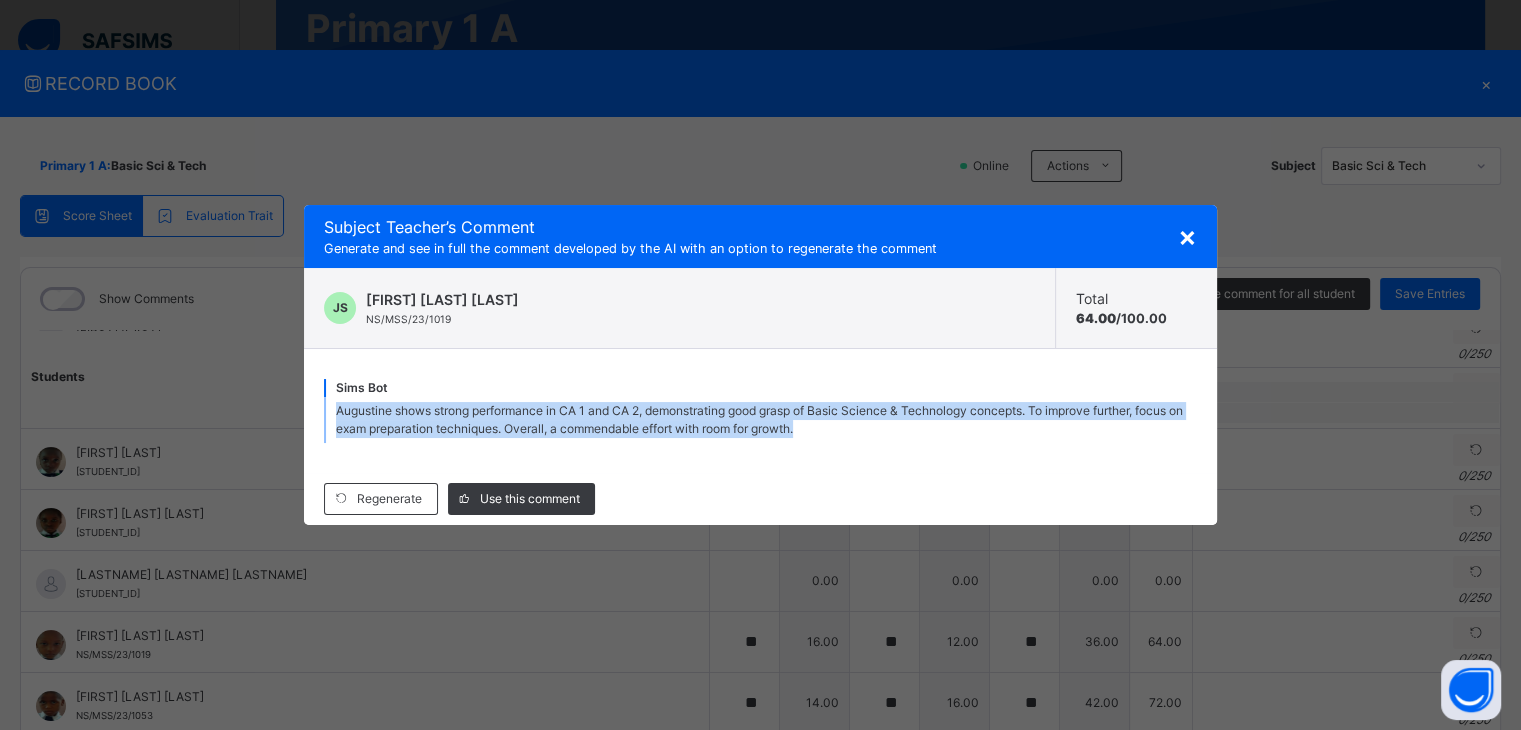 drag, startPoint x: 336, startPoint y: 406, endPoint x: 941, endPoint y: 439, distance: 605.89935 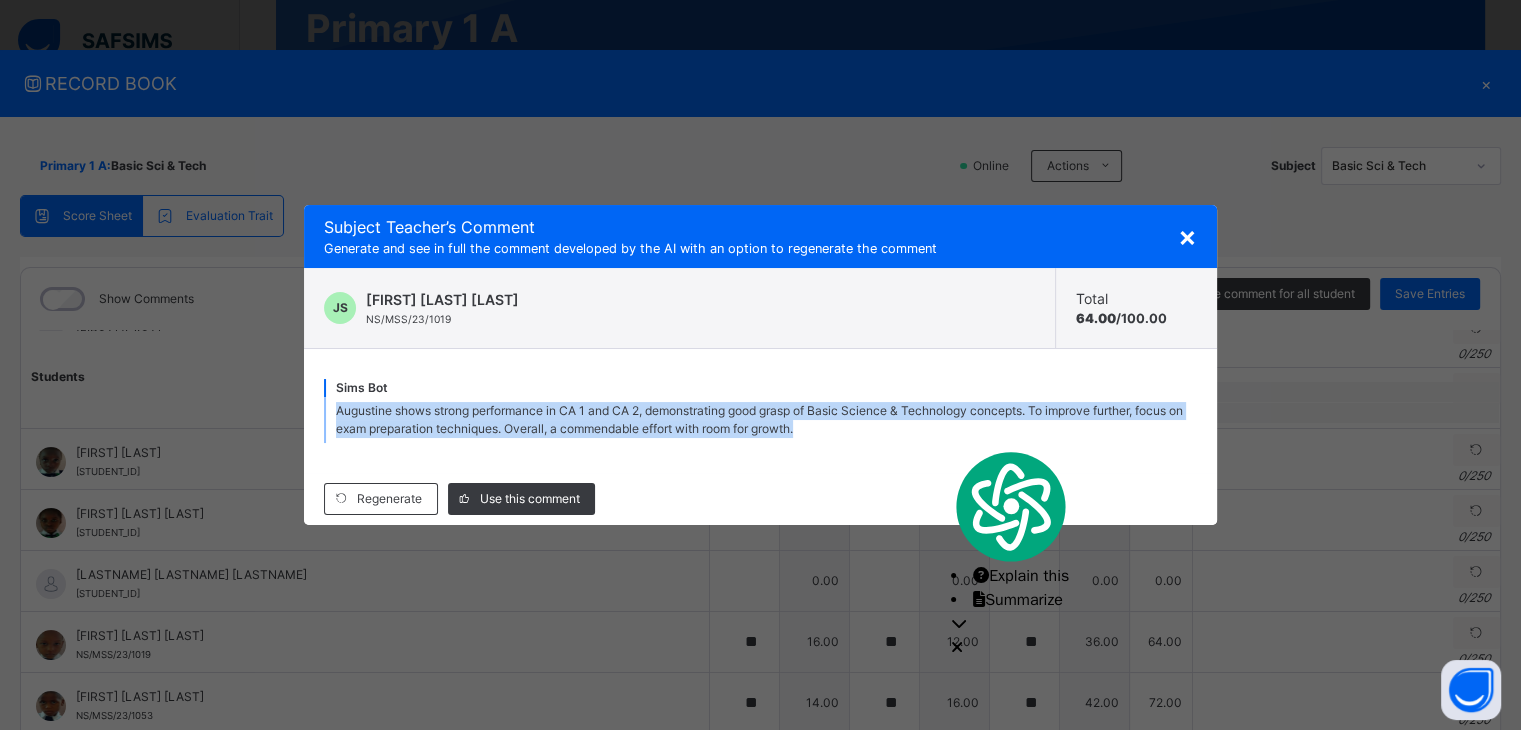 copy on "Augustine shows strong performance in CA 1 and CA 2, demonstrating good grasp of Basic Science & Technology concepts. To improve further, focus on exam preparation techniques. Overall, a commendable effort with room for growth." 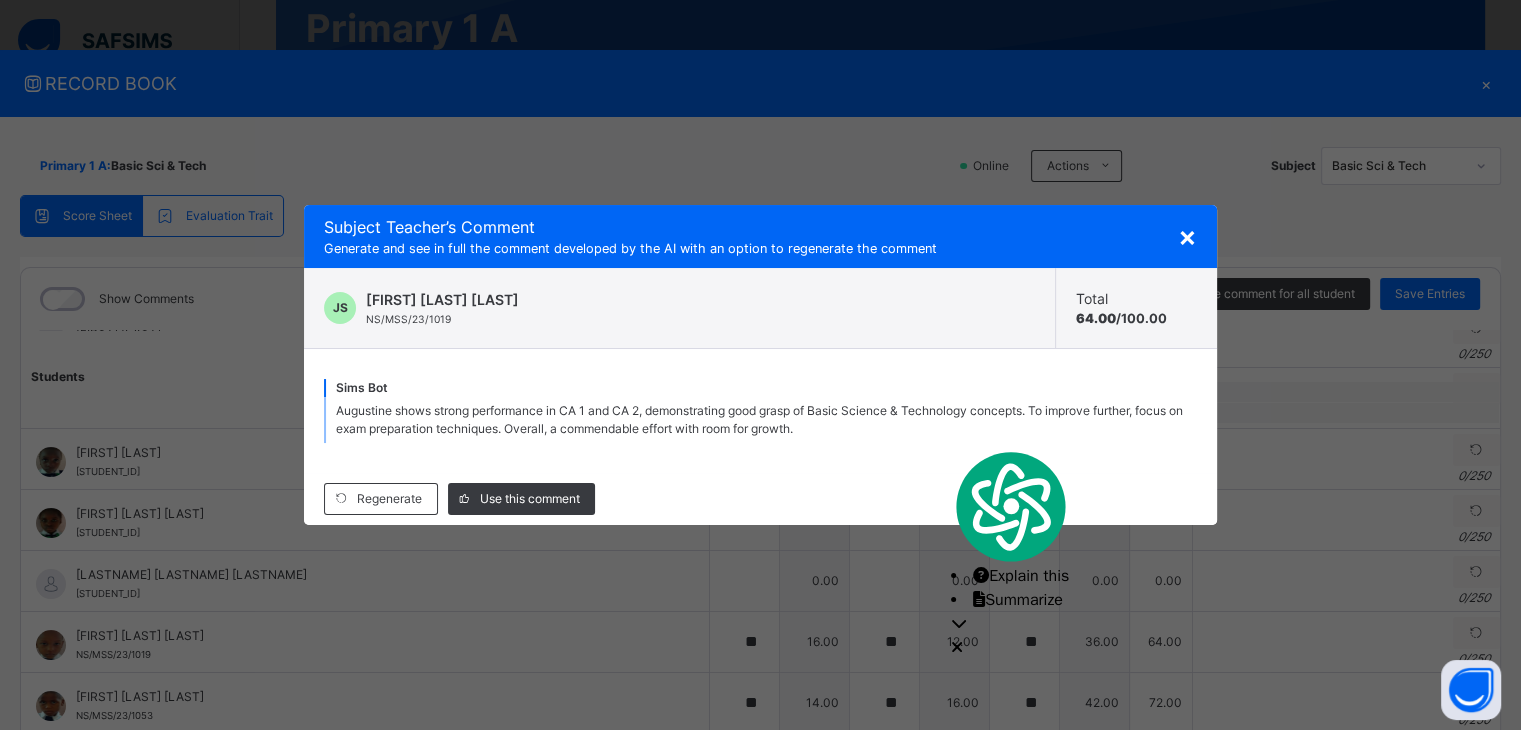 click on "×" at bounding box center [1187, 236] 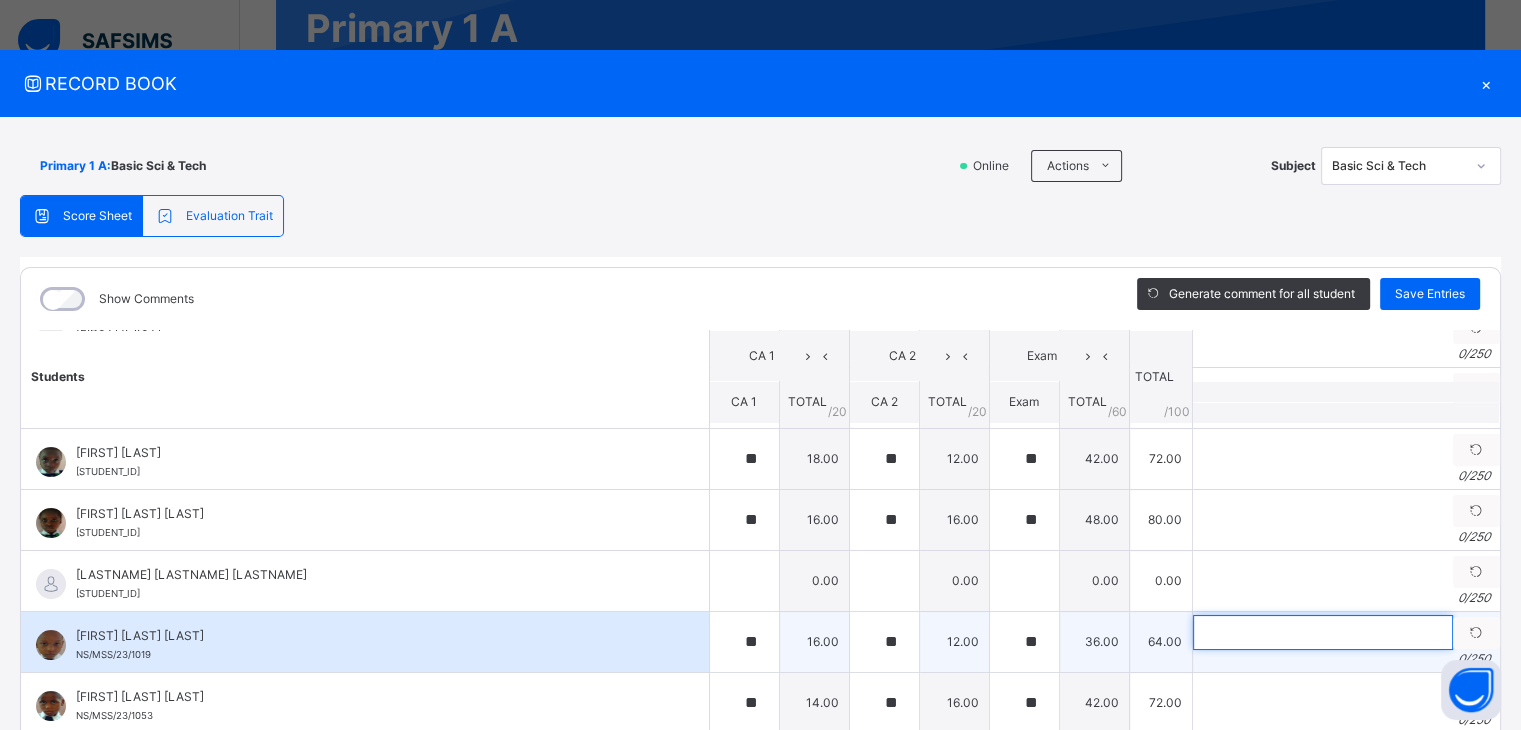 click at bounding box center [1323, 632] 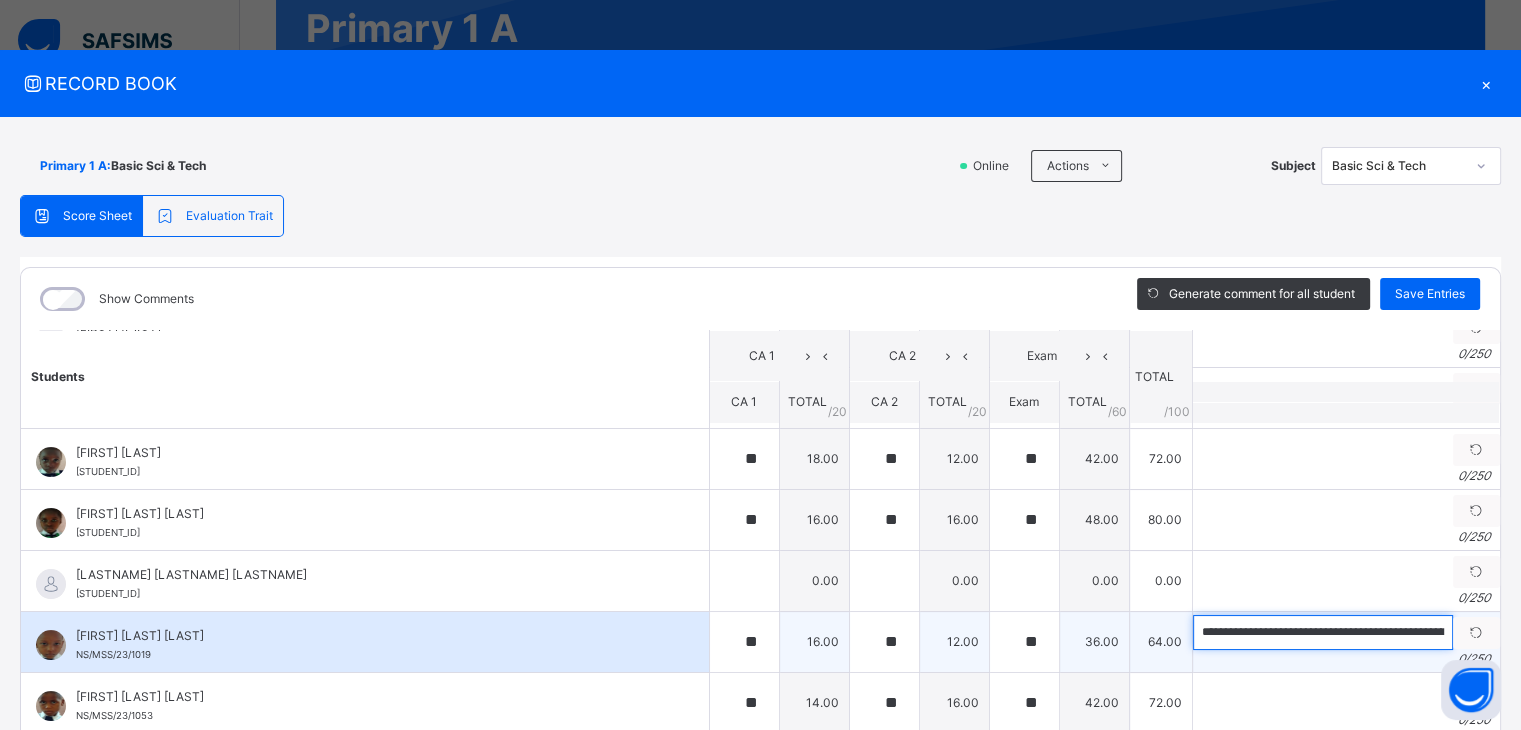 scroll, scrollTop: 0, scrollLeft: 1096, axis: horizontal 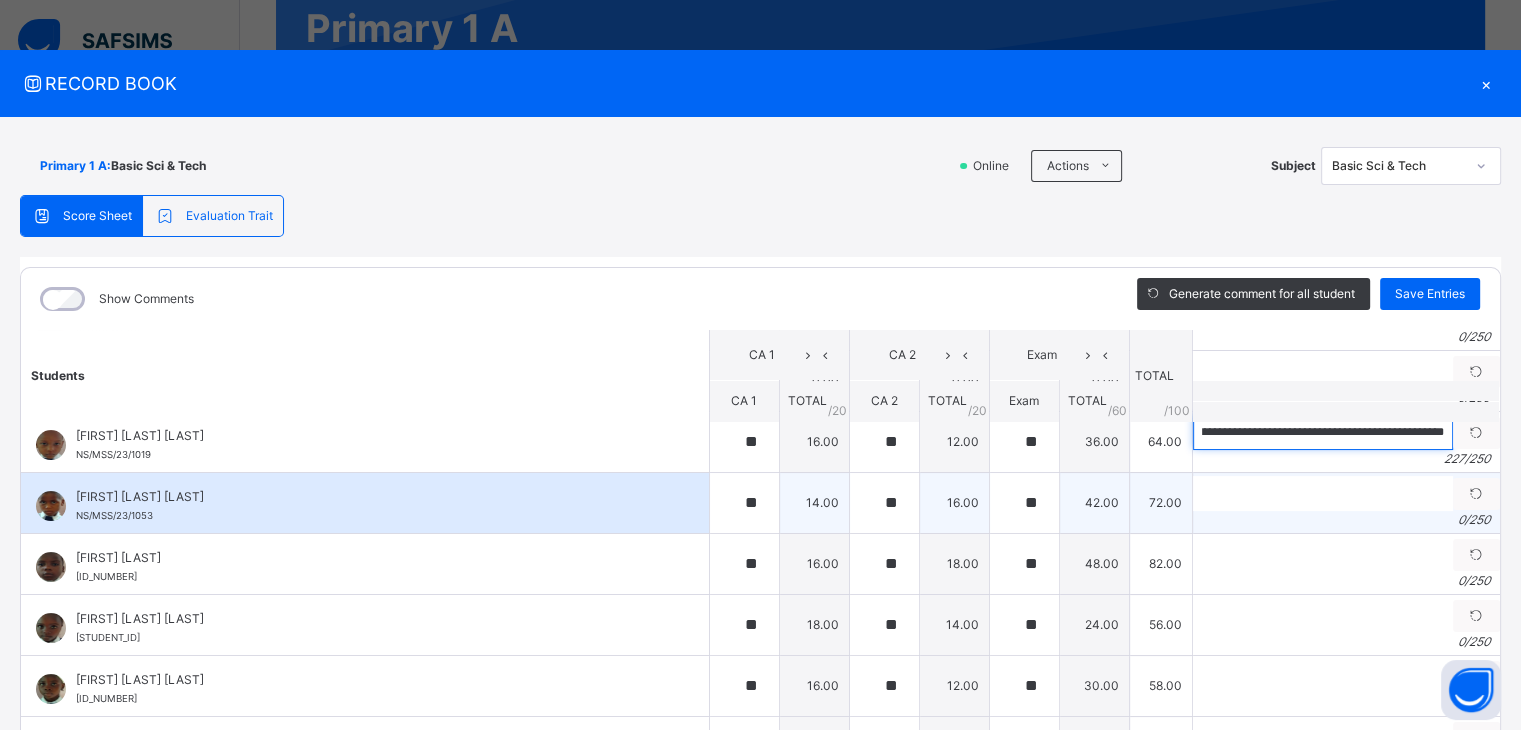 type on "**********" 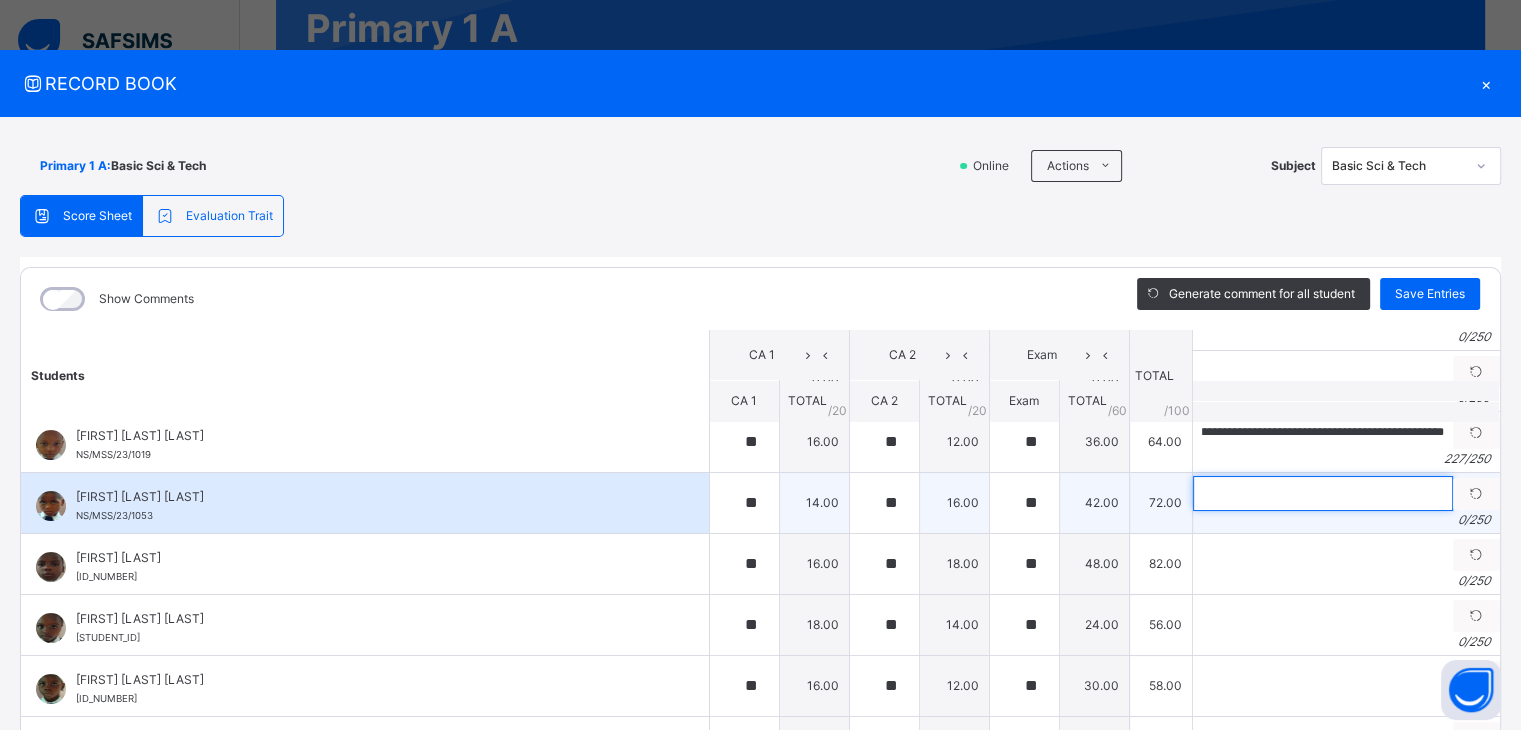 click at bounding box center [1323, 493] 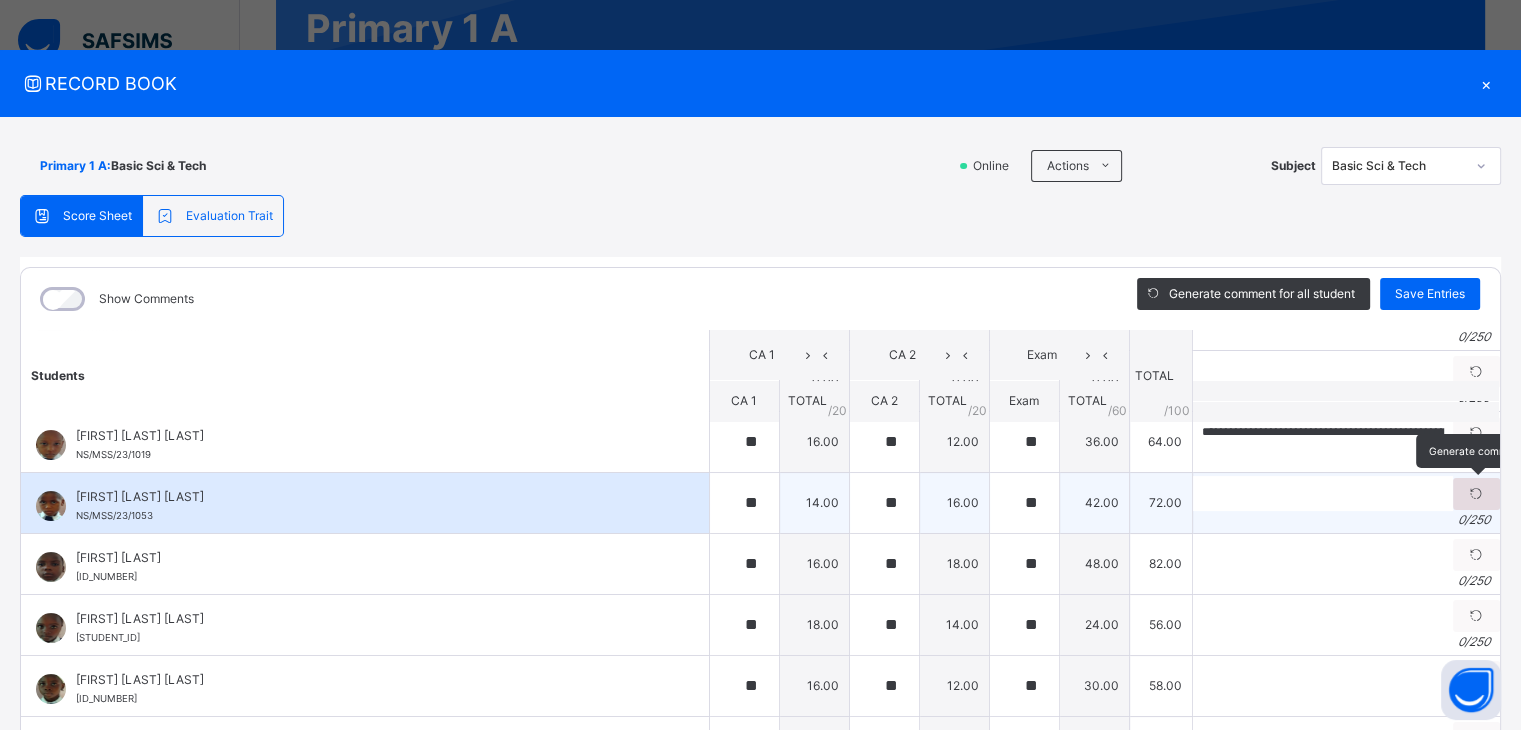 click at bounding box center (1476, 494) 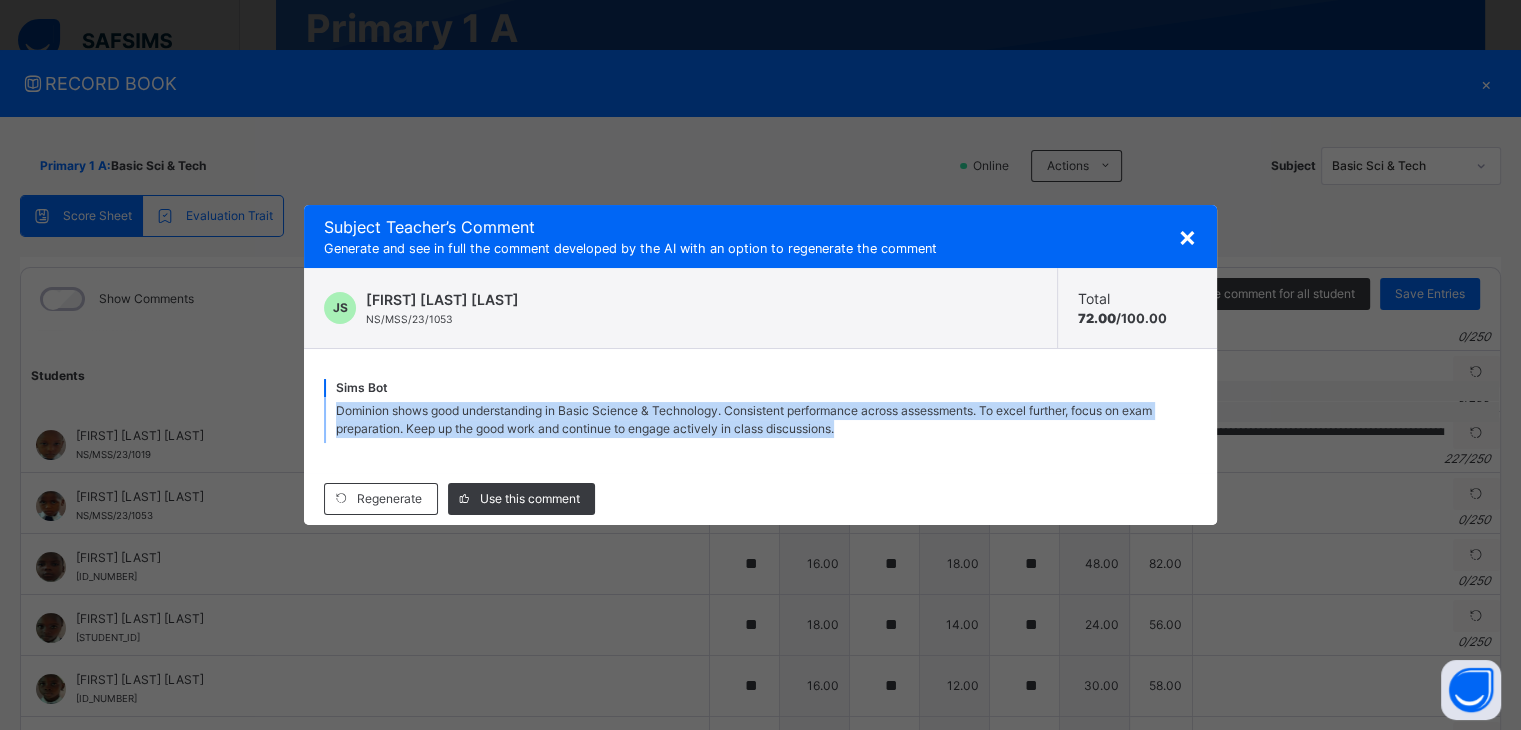 drag, startPoint x: 336, startPoint y: 412, endPoint x: 926, endPoint y: 449, distance: 591.15906 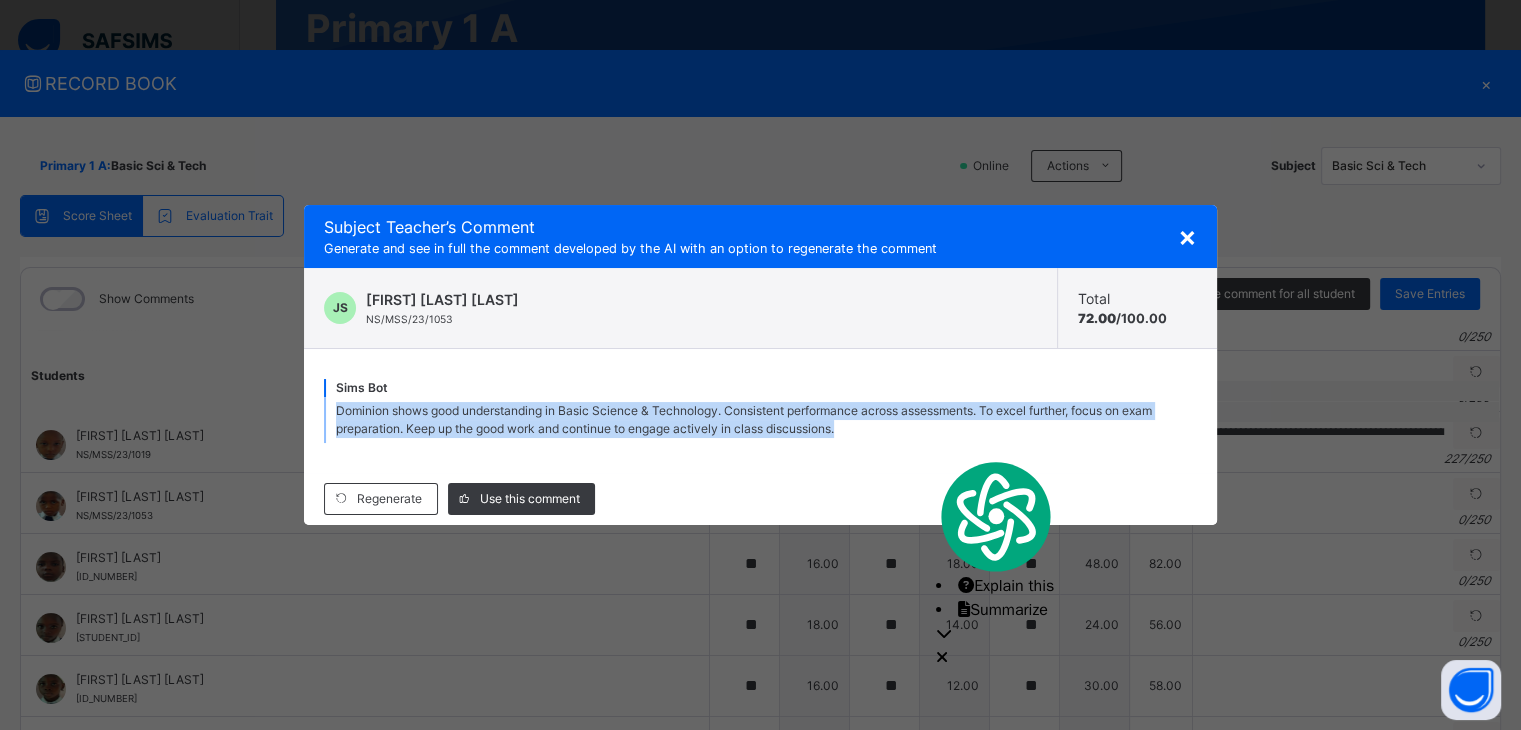 copy on "Dominion shows good understanding in Basic Science & Technology. Consistent performance across assessments. To excel further, focus on exam preparation. Keep up the good work and continue to engage actively in class discussions." 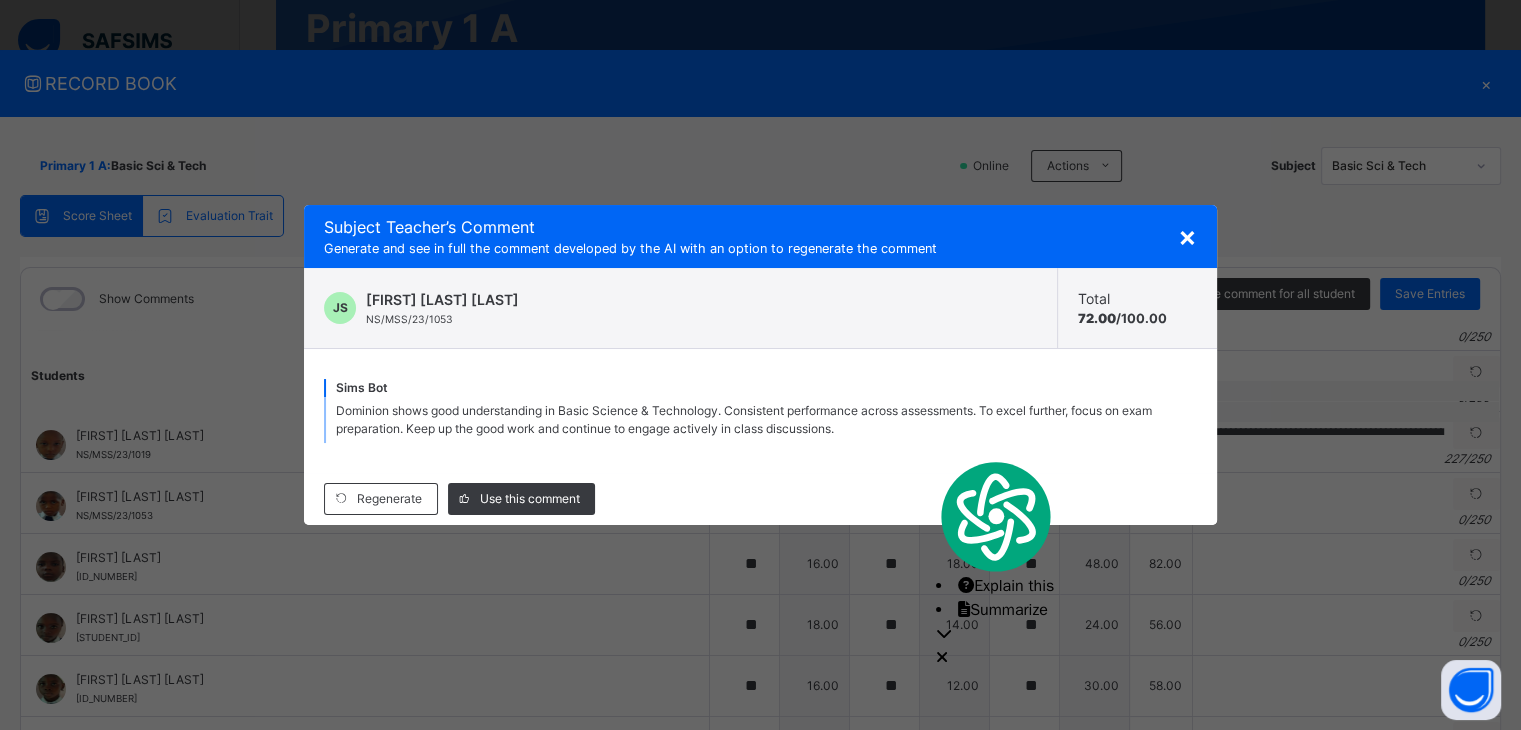 click on "×" at bounding box center [1187, 236] 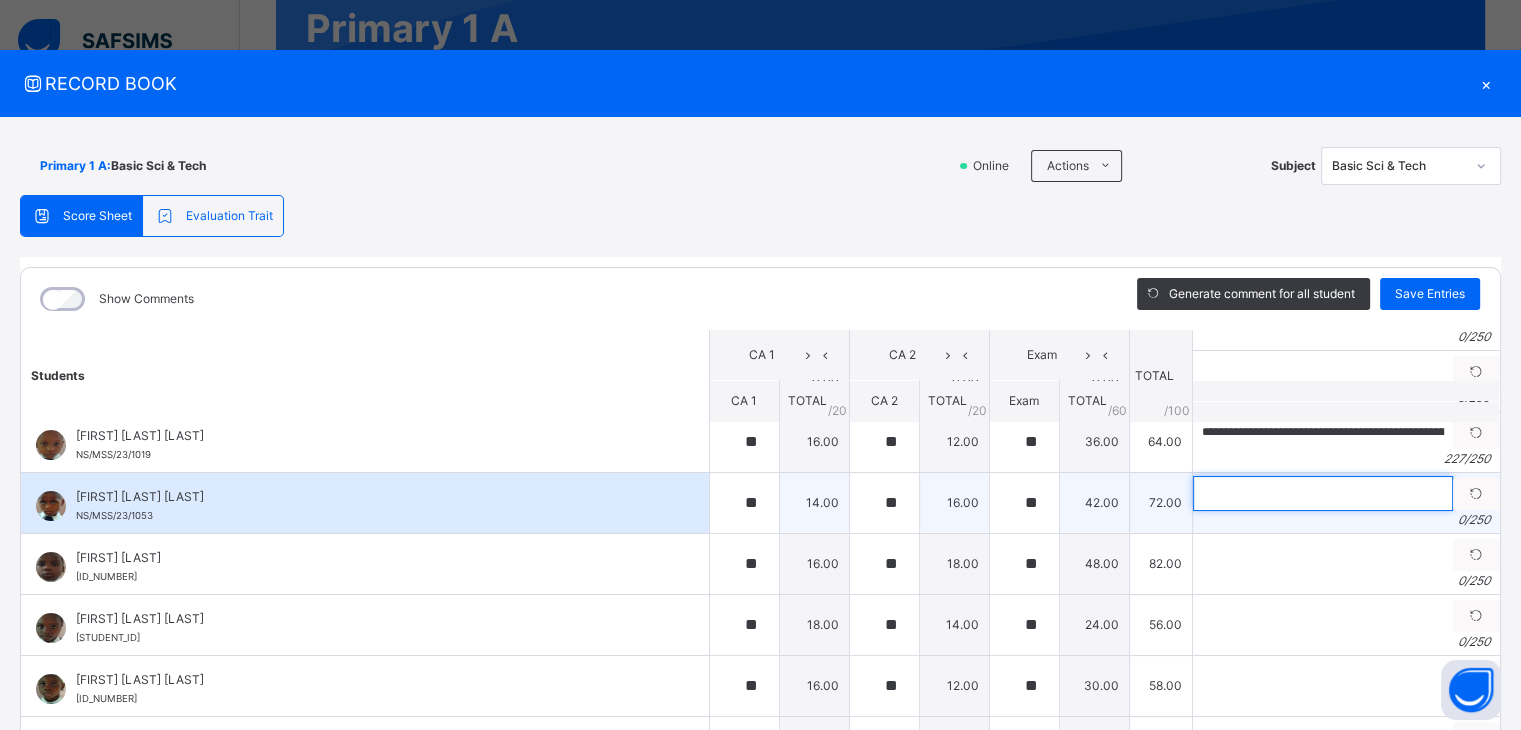 click at bounding box center [1323, 493] 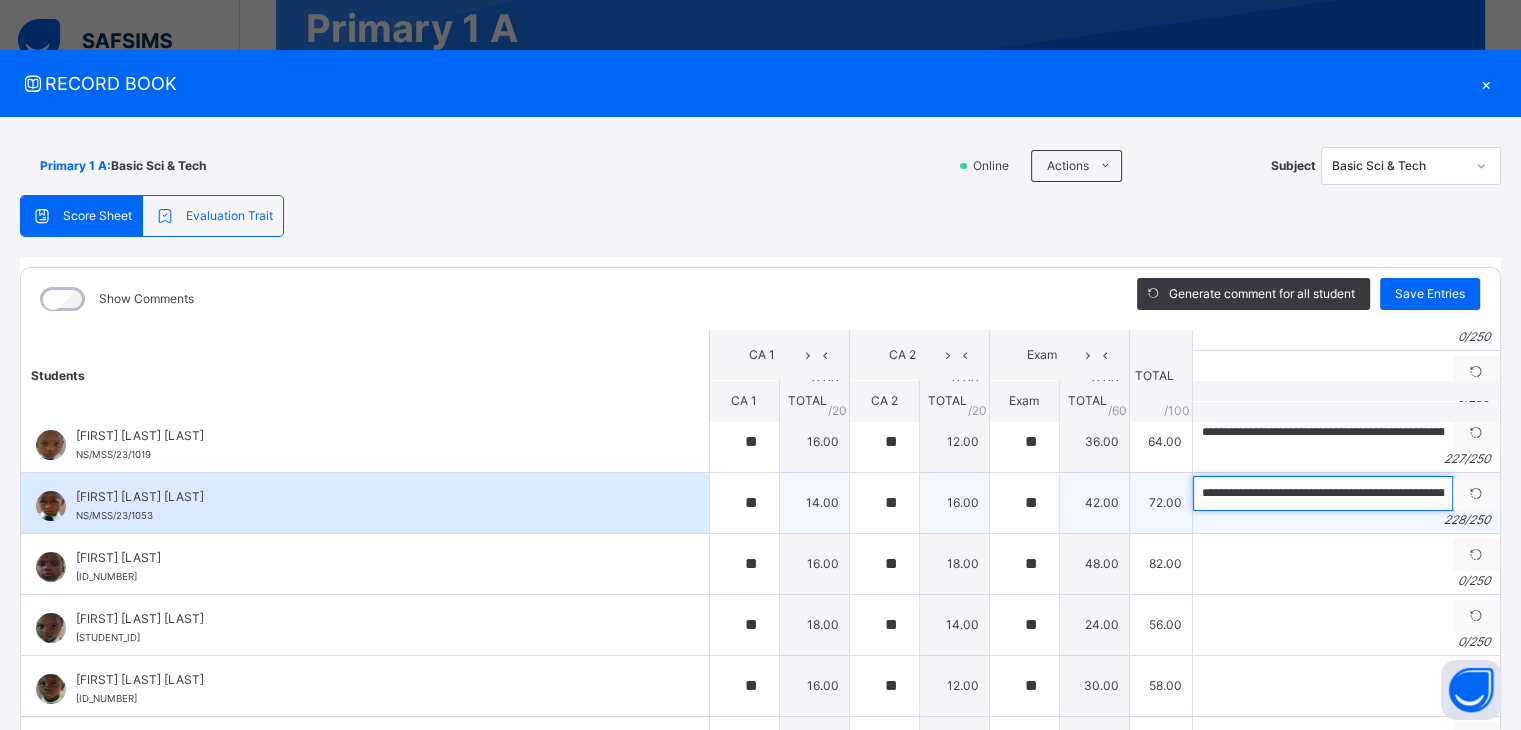 scroll, scrollTop: 0, scrollLeft: 1100, axis: horizontal 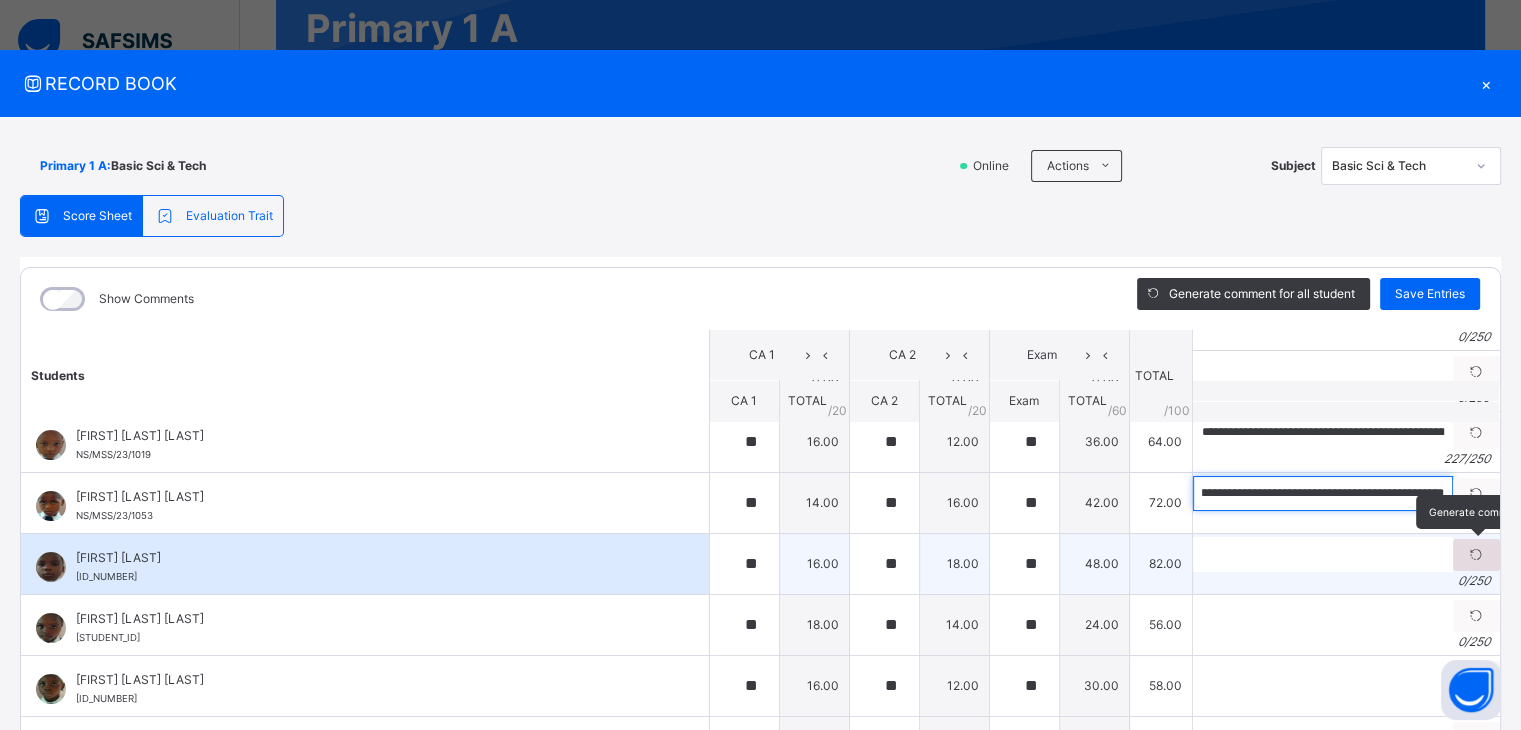 type on "**********" 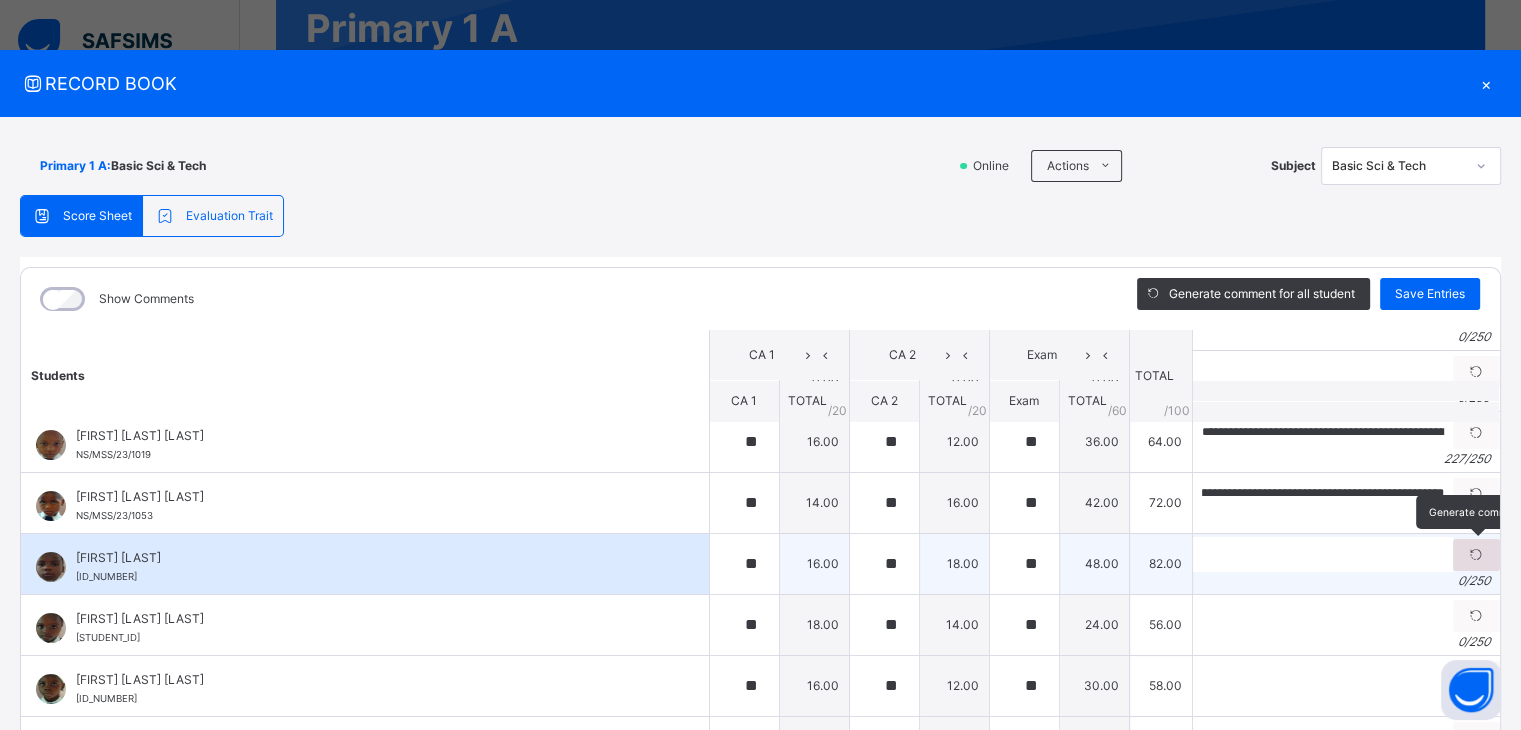 scroll, scrollTop: 0, scrollLeft: 0, axis: both 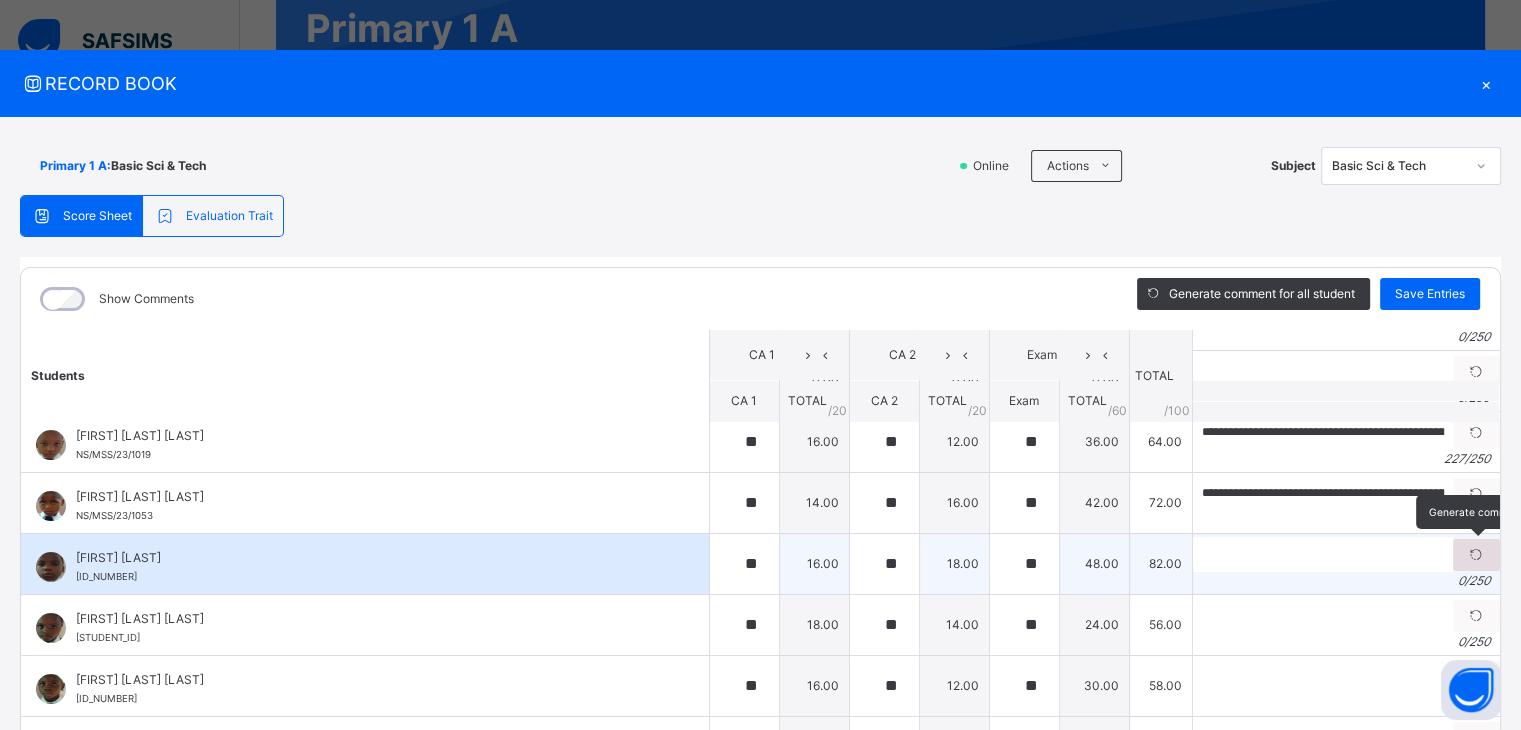 click at bounding box center (1476, 555) 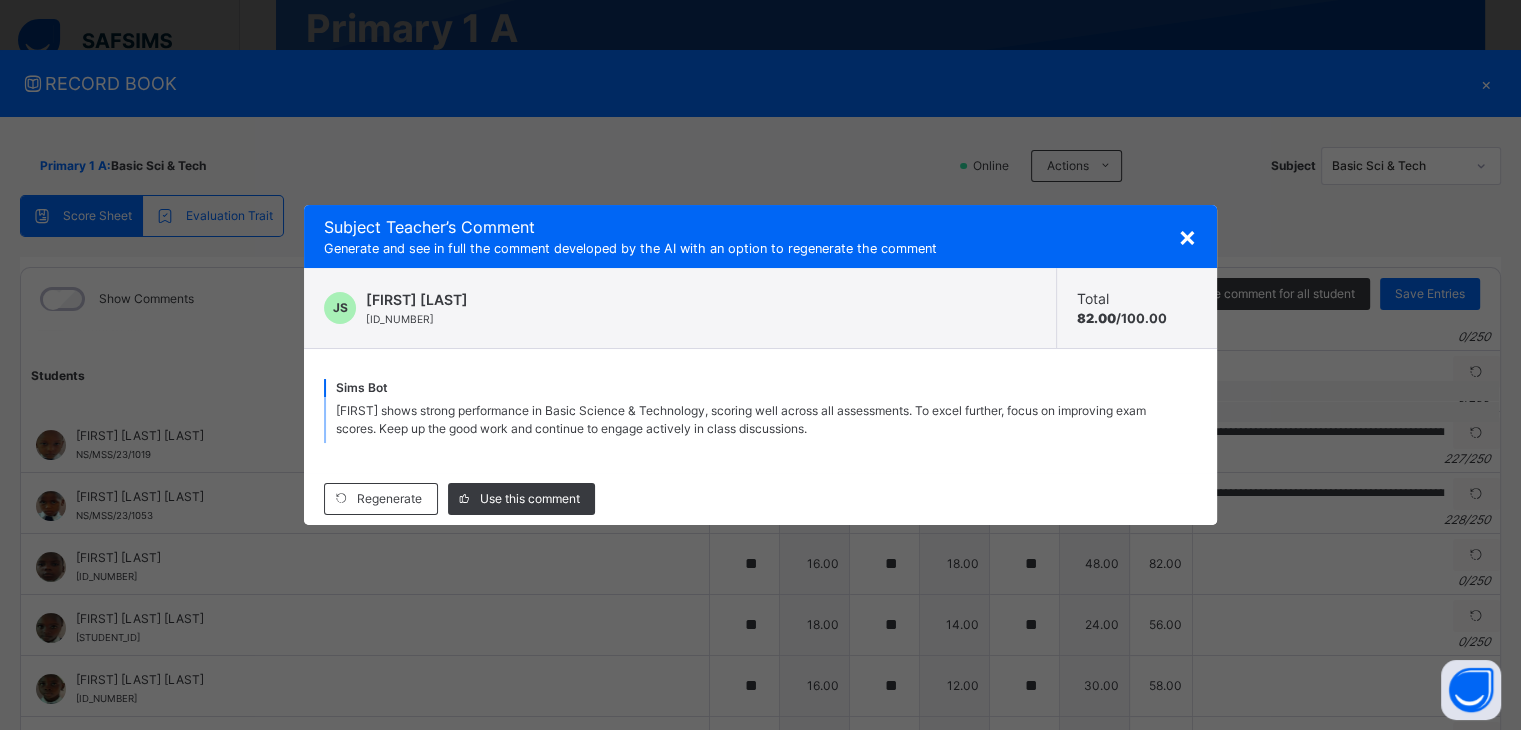 drag, startPoint x: 336, startPoint y: 406, endPoint x: 991, endPoint y: 436, distance: 655.68665 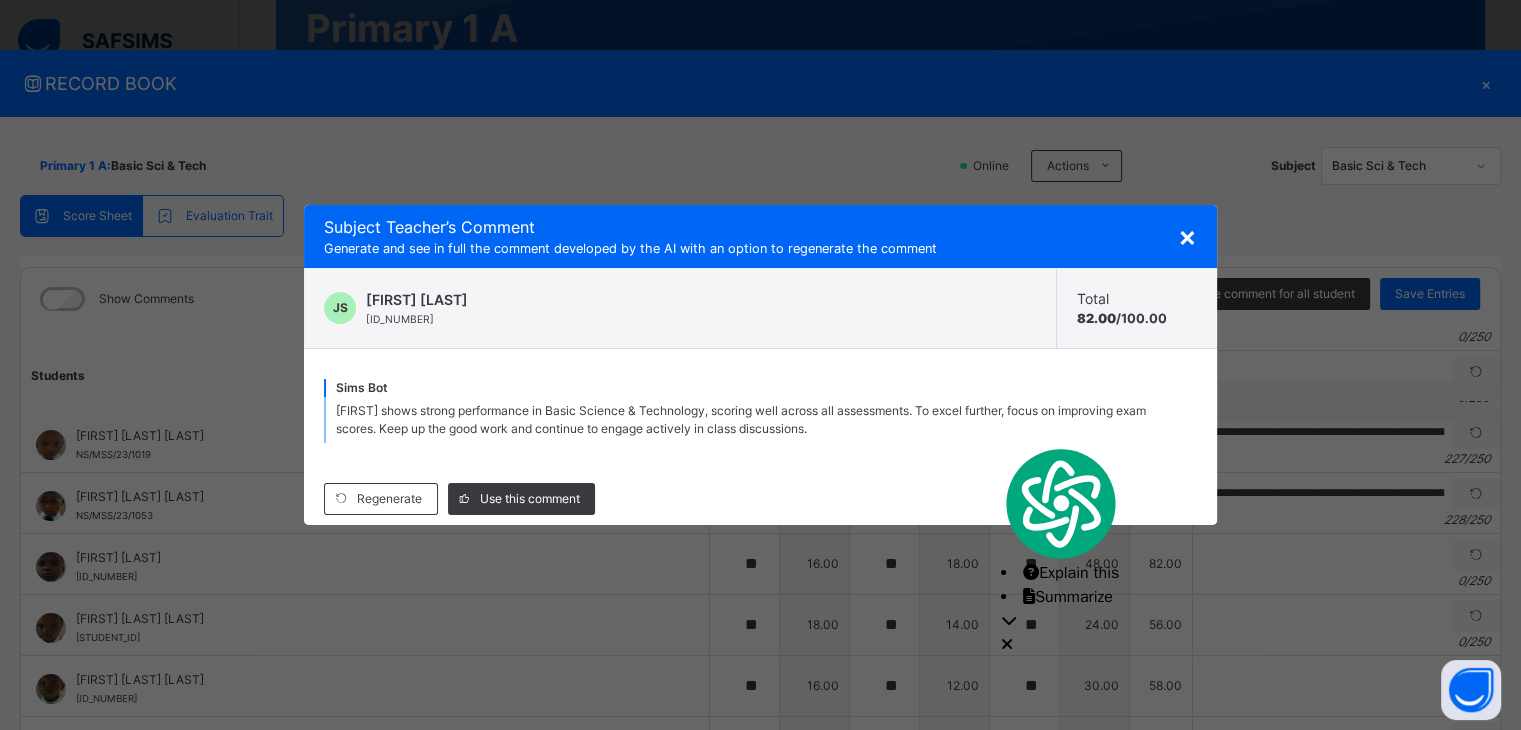 copy on "Emmanuel shows strong performance in Basic Science & Technology, scoring well across all assessments. To excel further, focus on improving exam scores. Keep up the good work and continue to engage actively in class discussions." 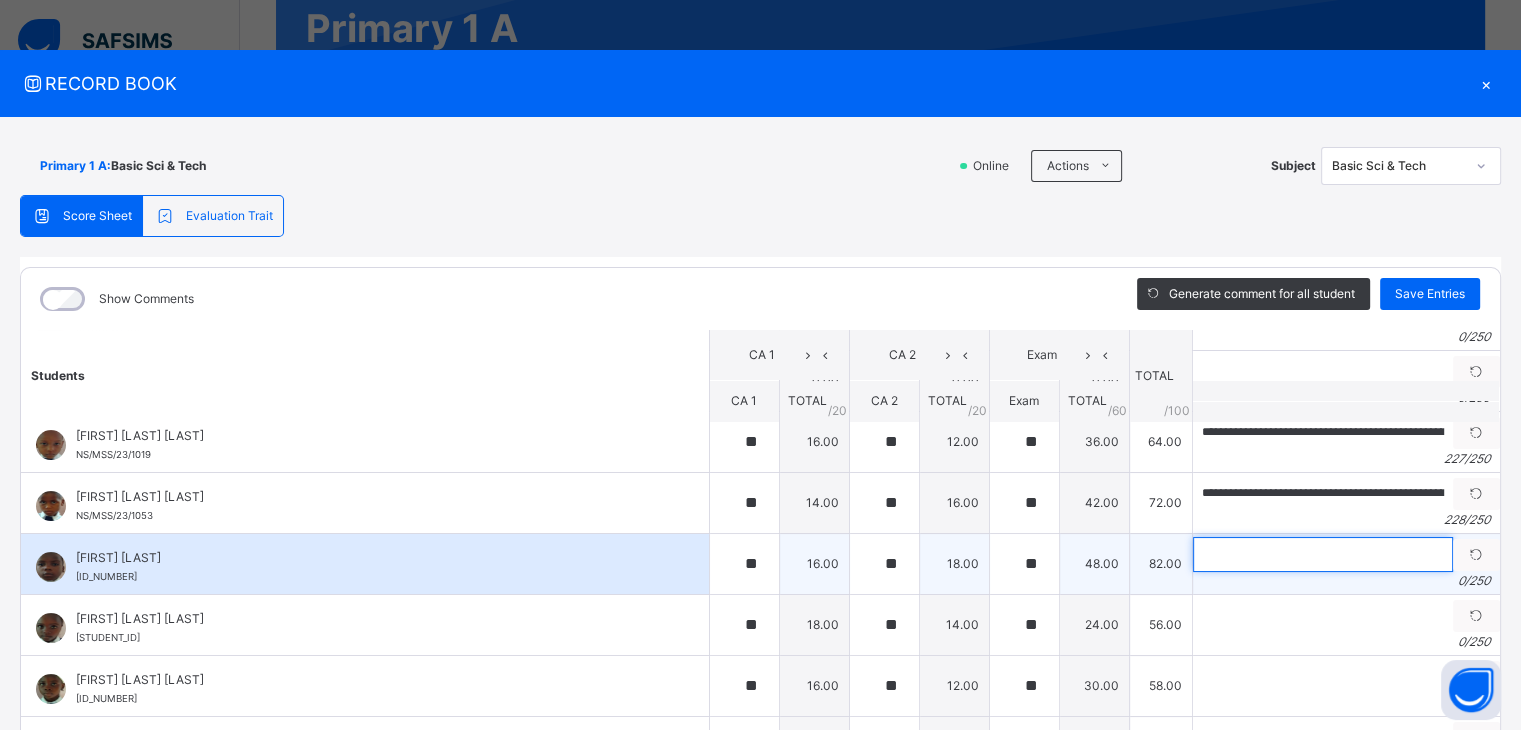 click at bounding box center (1323, 554) 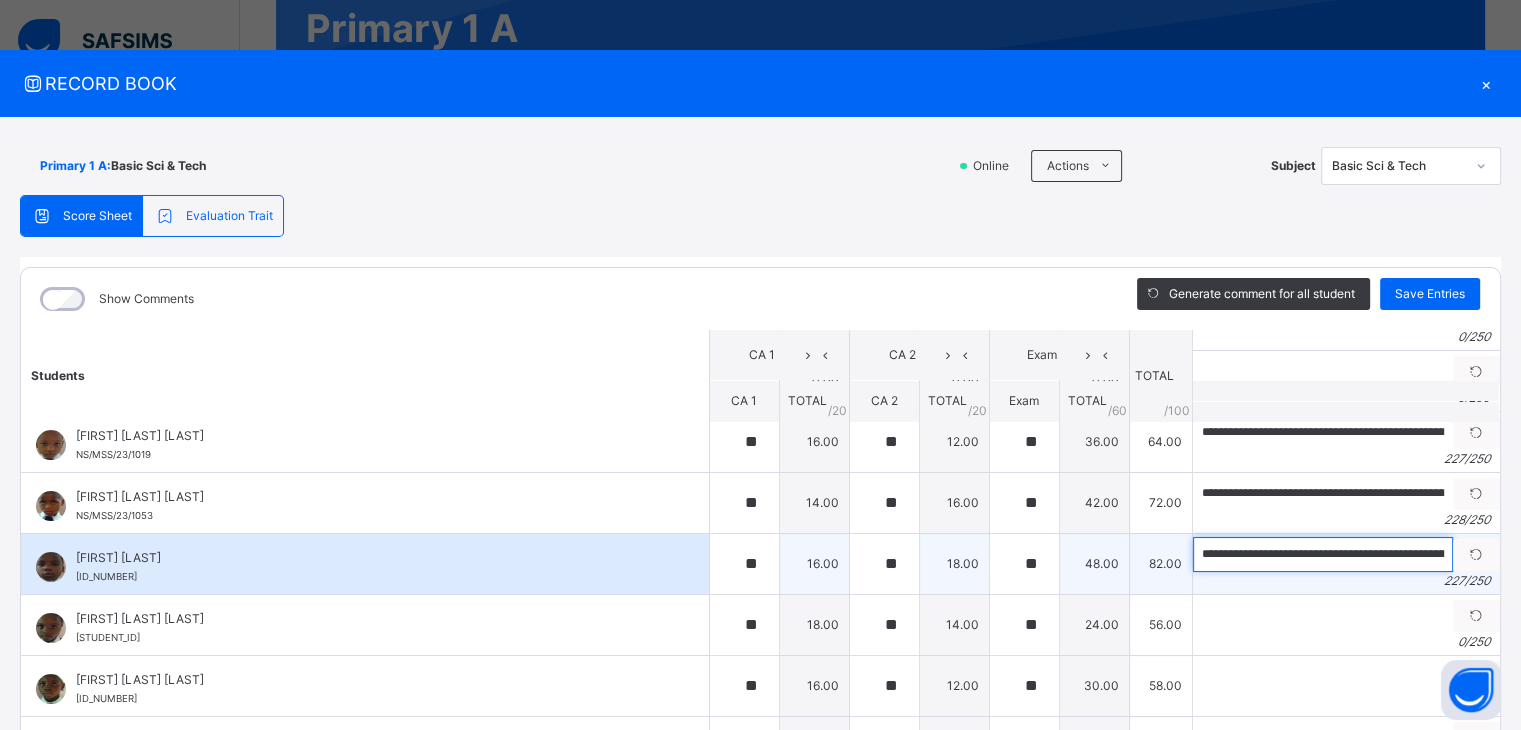 scroll, scrollTop: 0, scrollLeft: 1080, axis: horizontal 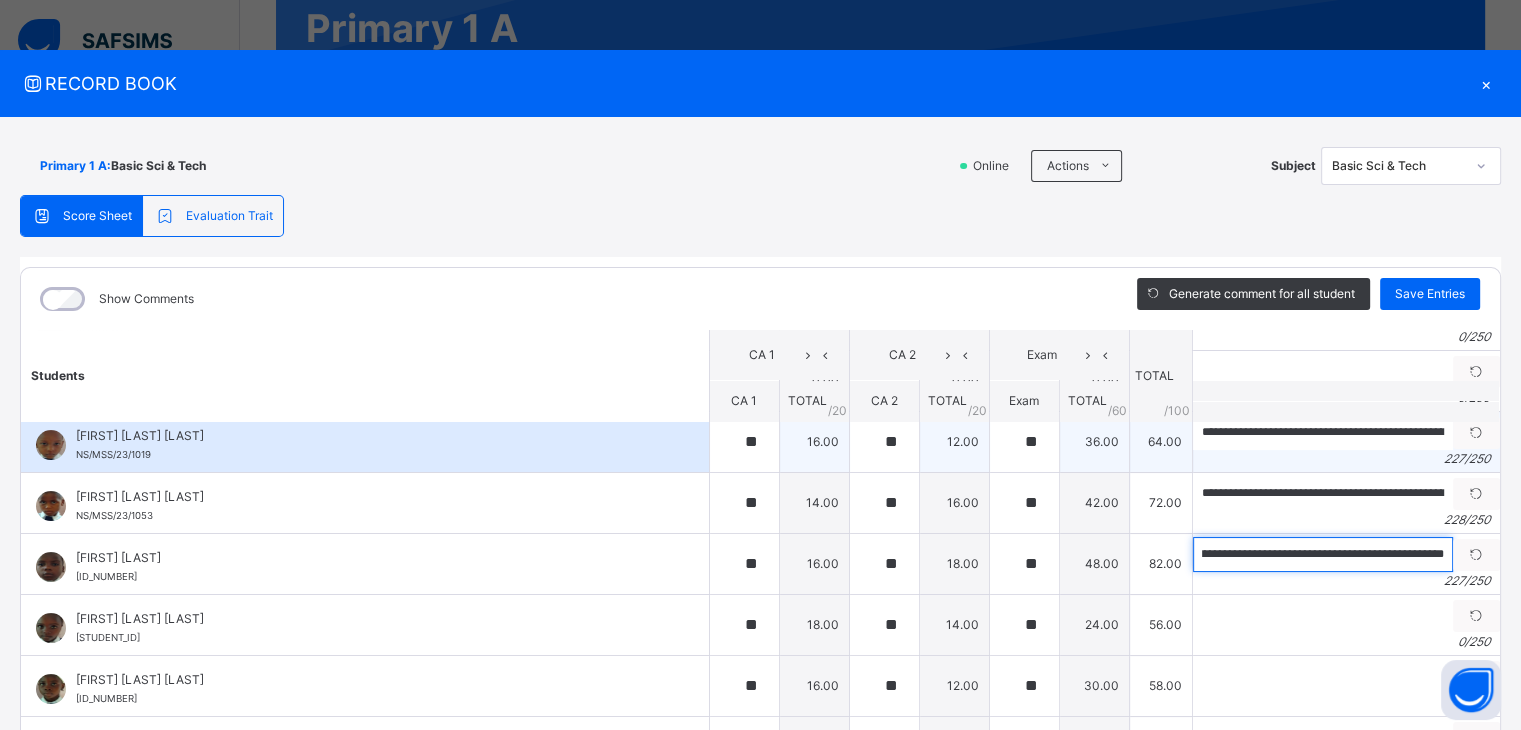 type on "**********" 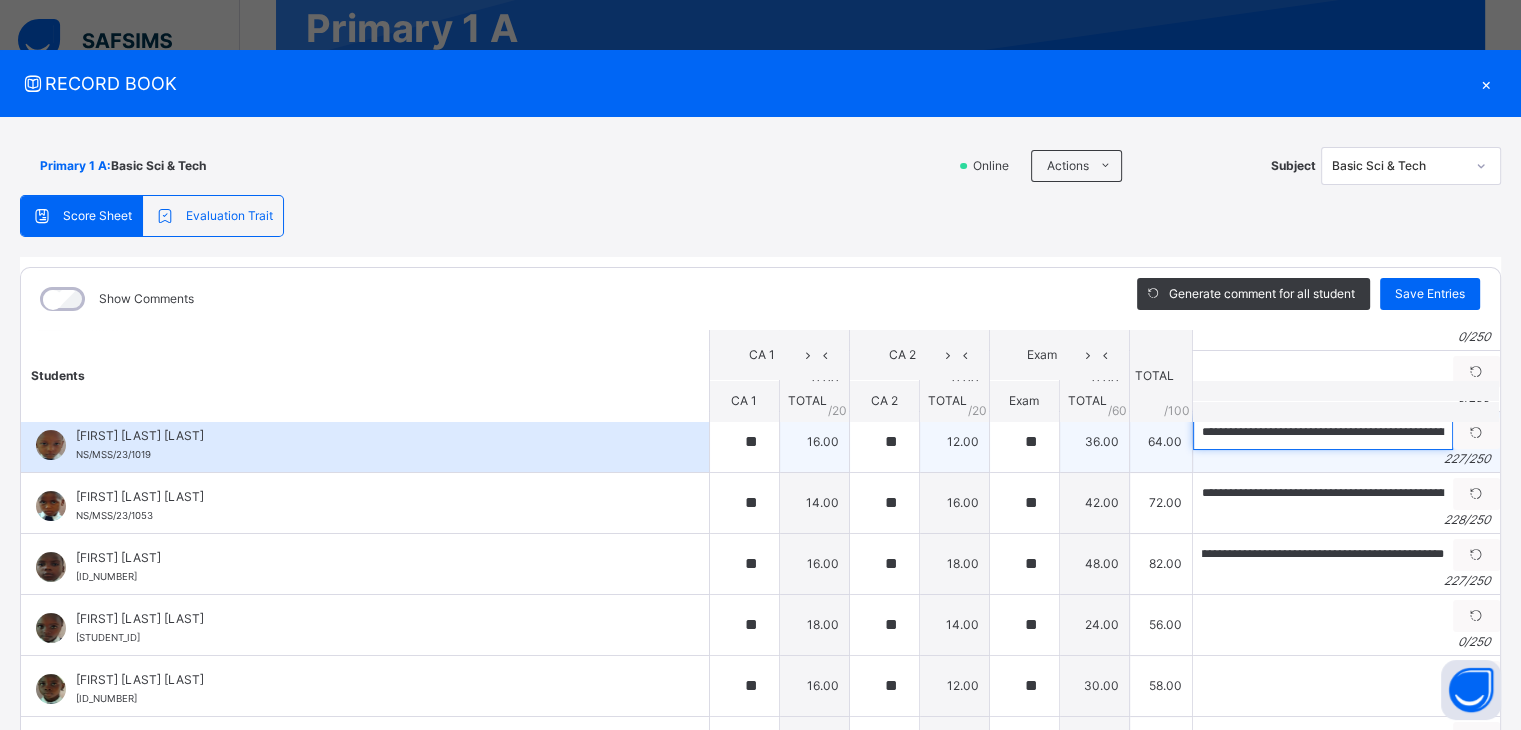 scroll, scrollTop: 0, scrollLeft: 0, axis: both 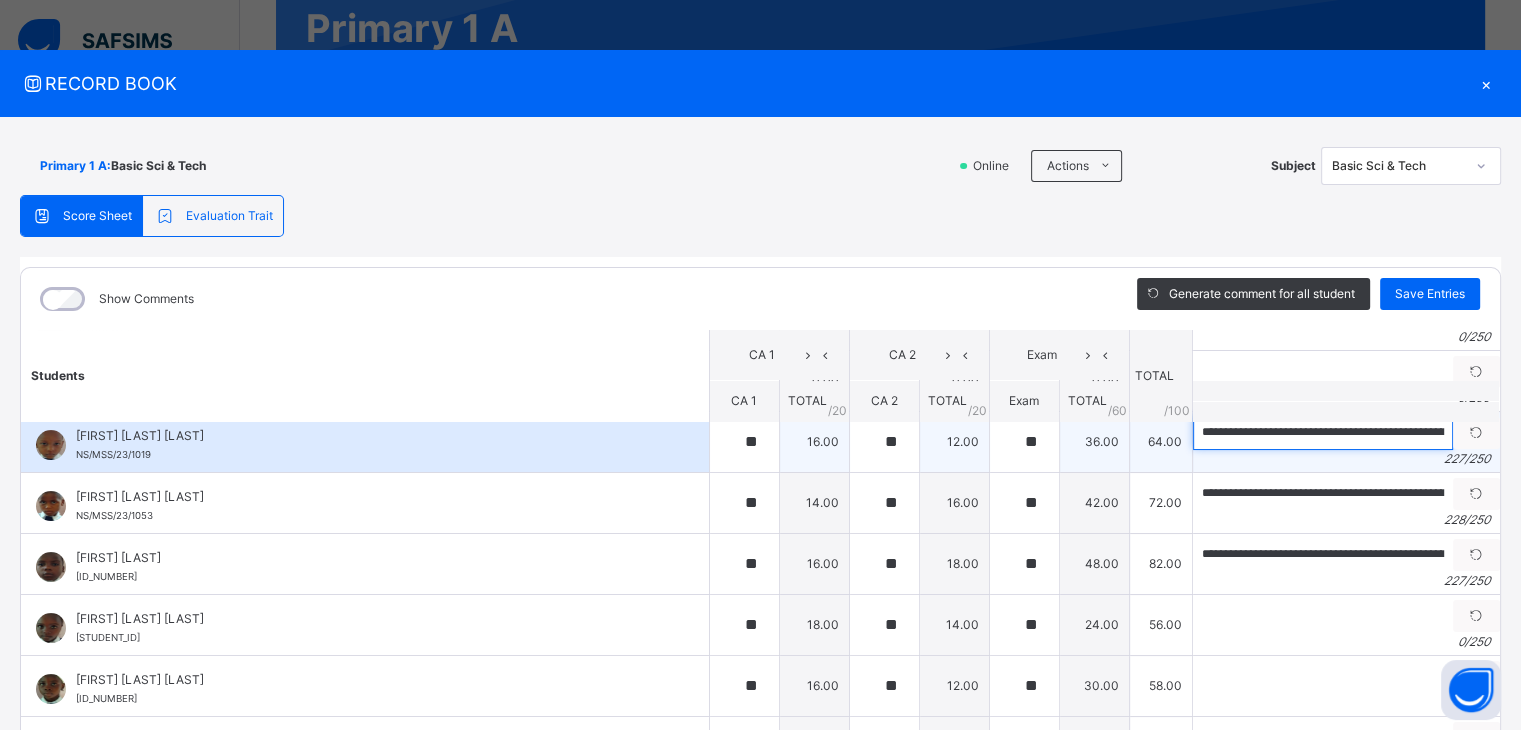 click on "**********" at bounding box center [1323, 432] 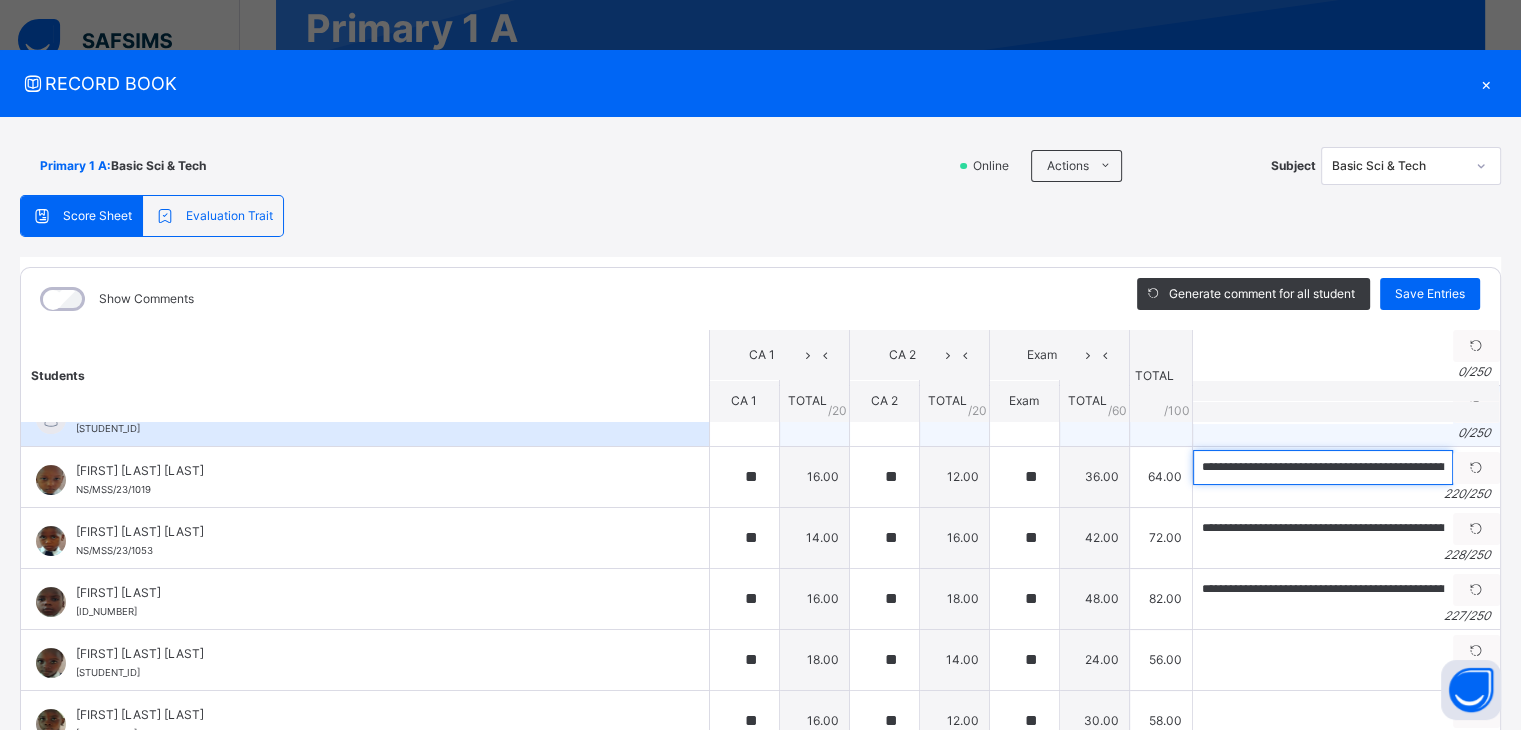 scroll, scrollTop: 500, scrollLeft: 0, axis: vertical 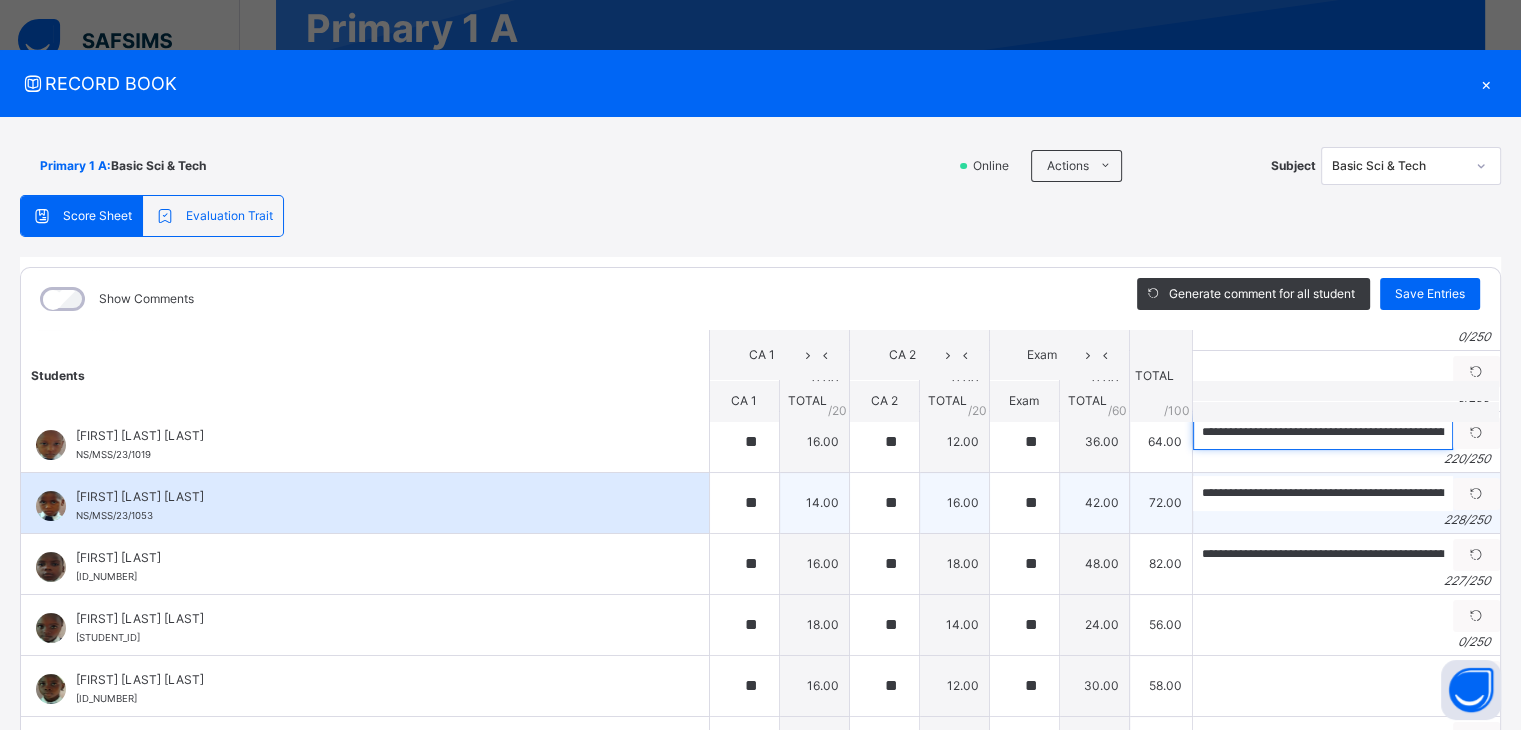 type on "**********" 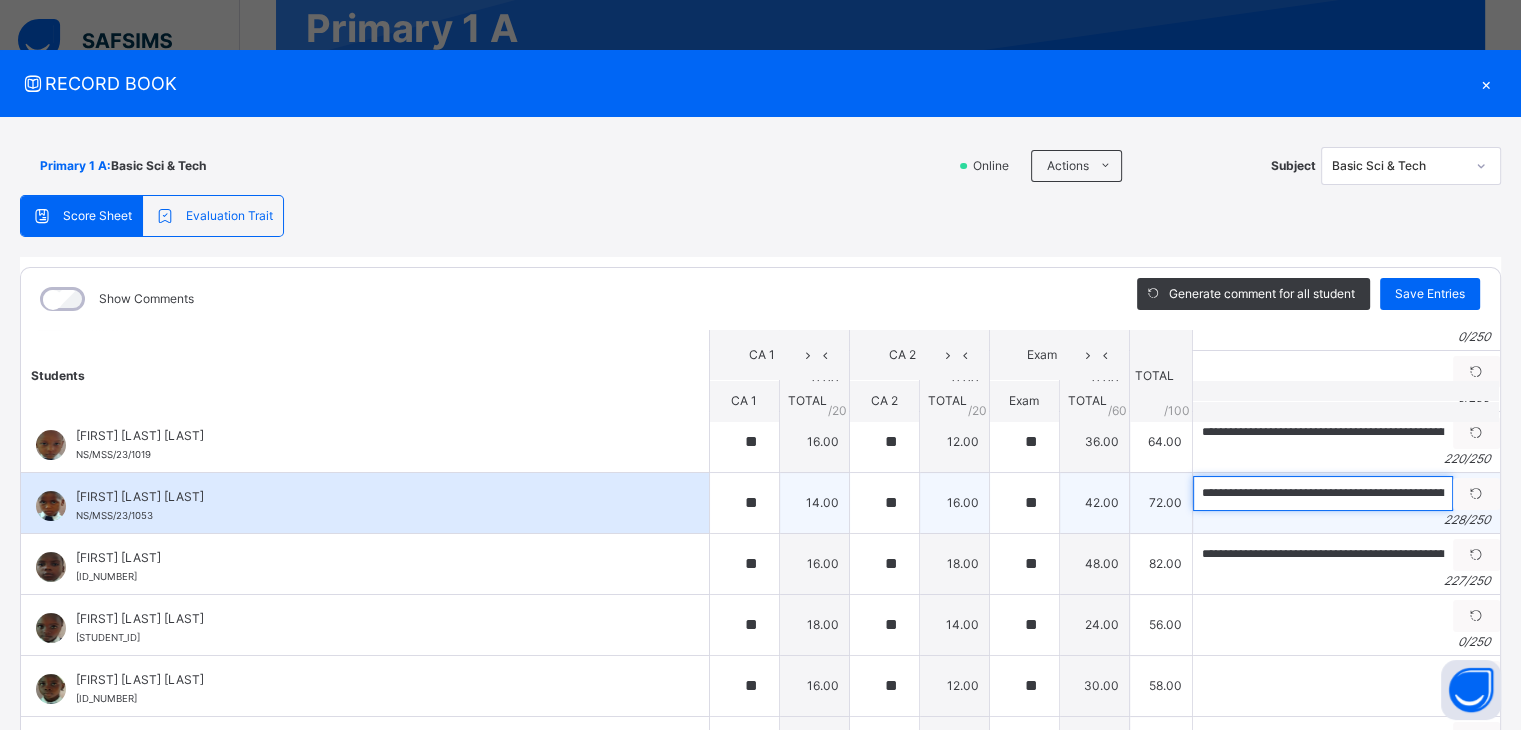 click on "**********" at bounding box center (1323, 493) 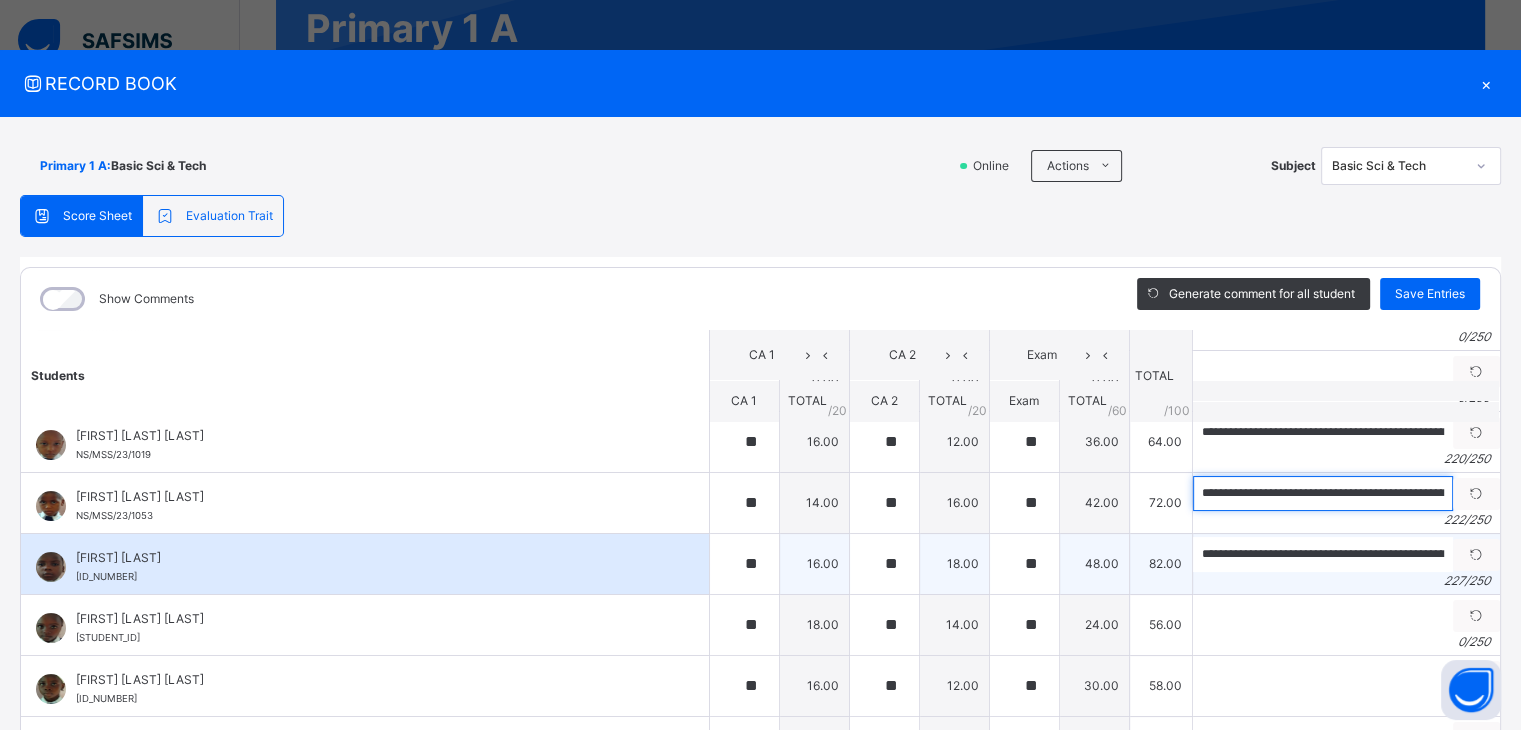 type on "**********" 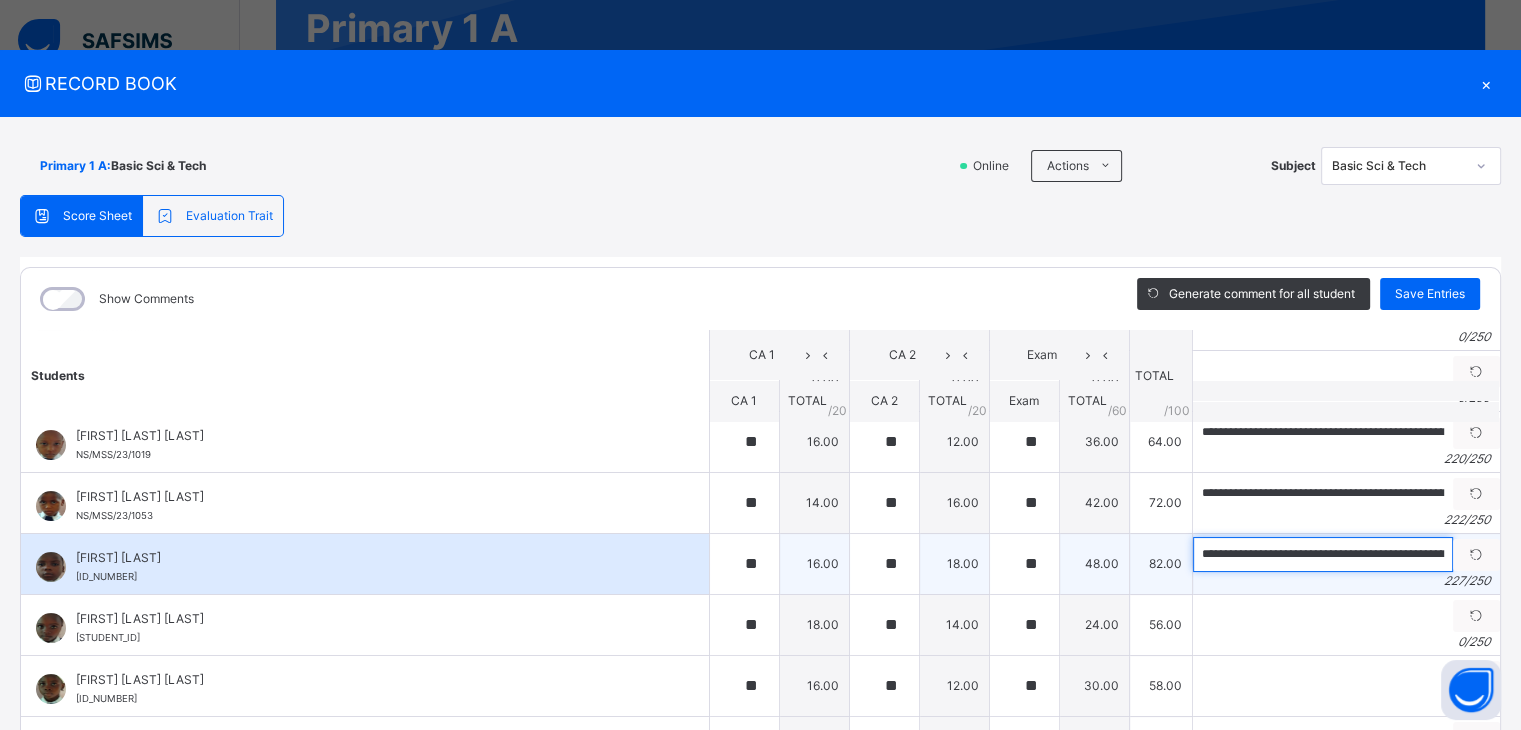 drag, startPoint x: 1233, startPoint y: 549, endPoint x: 1165, endPoint y: 557, distance: 68.46897 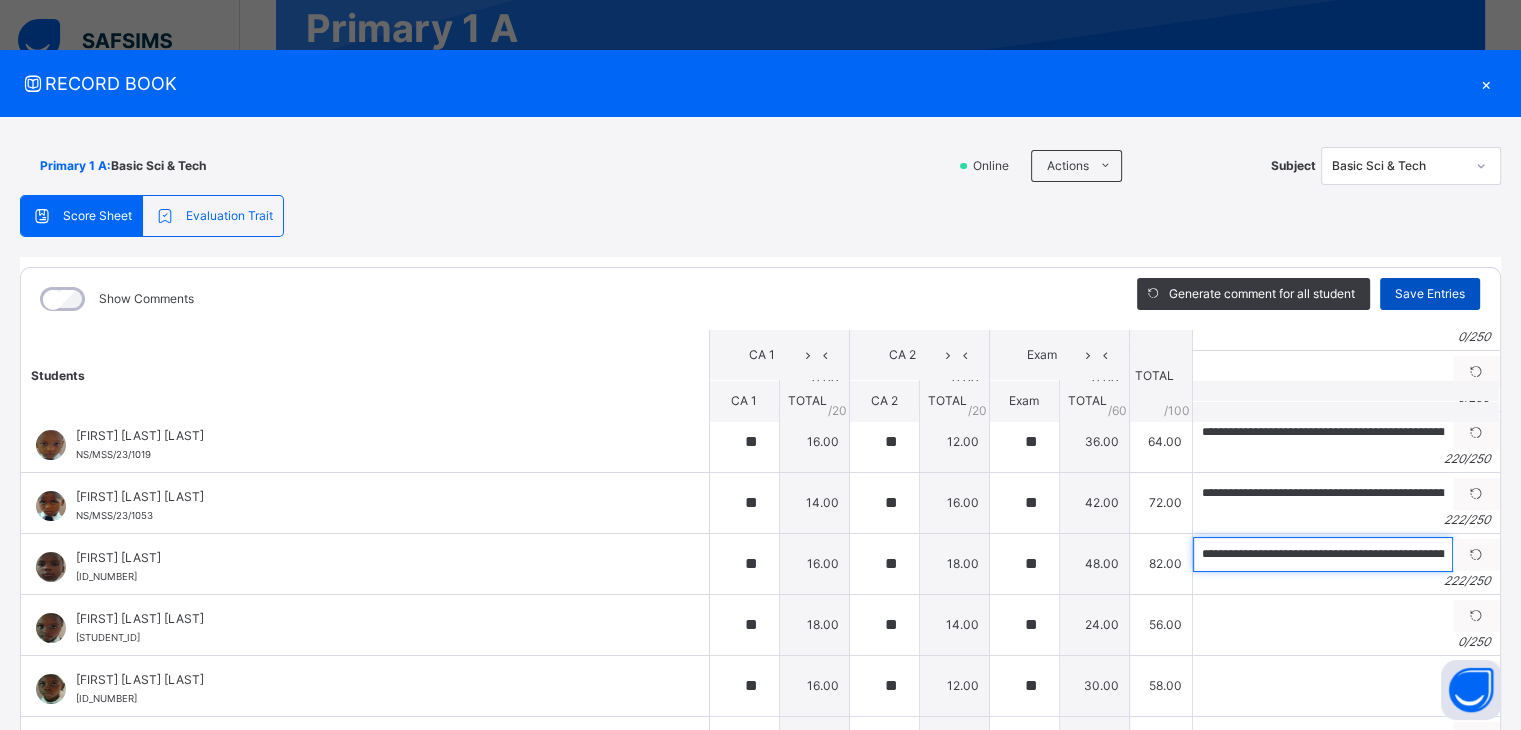 type on "**********" 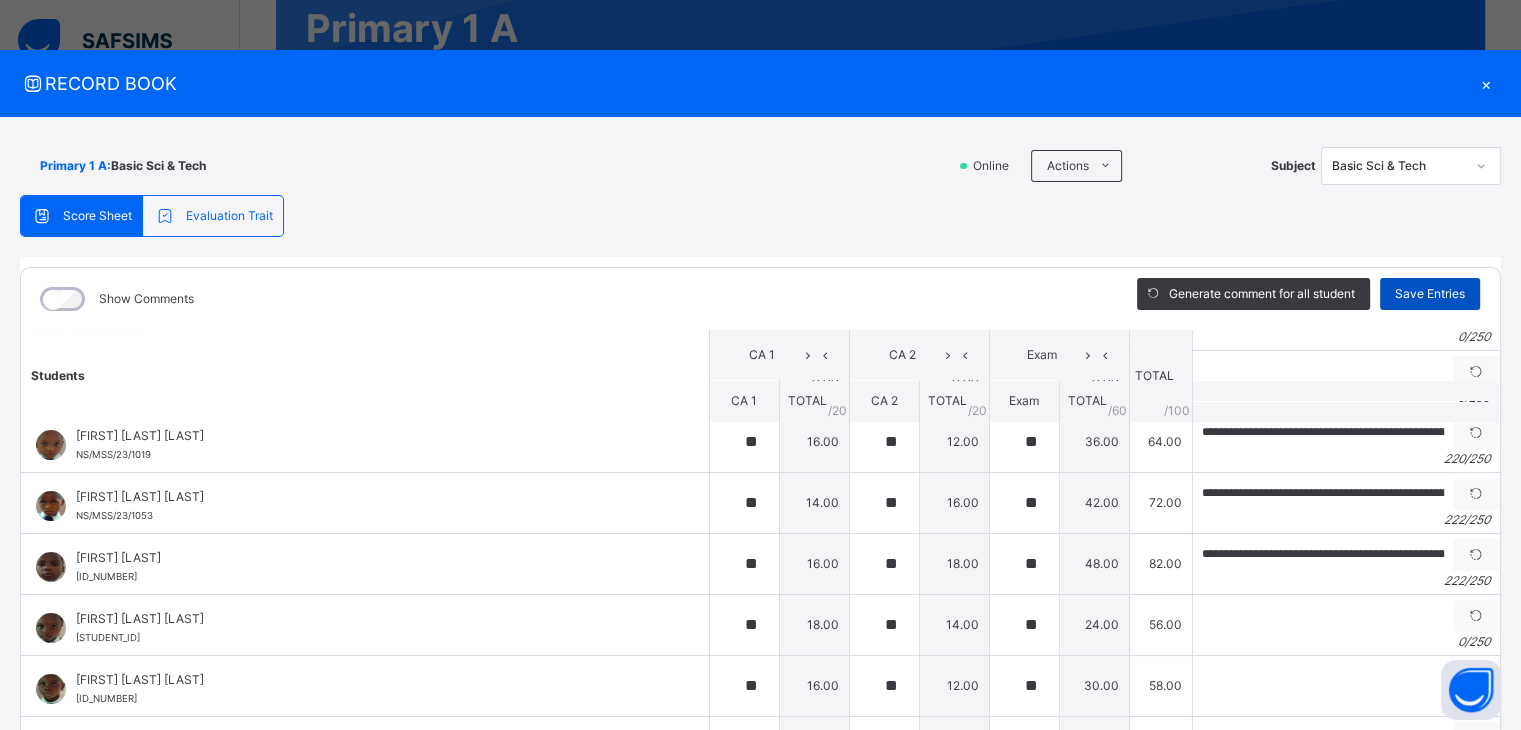 click on "Save Entries" at bounding box center (1430, 294) 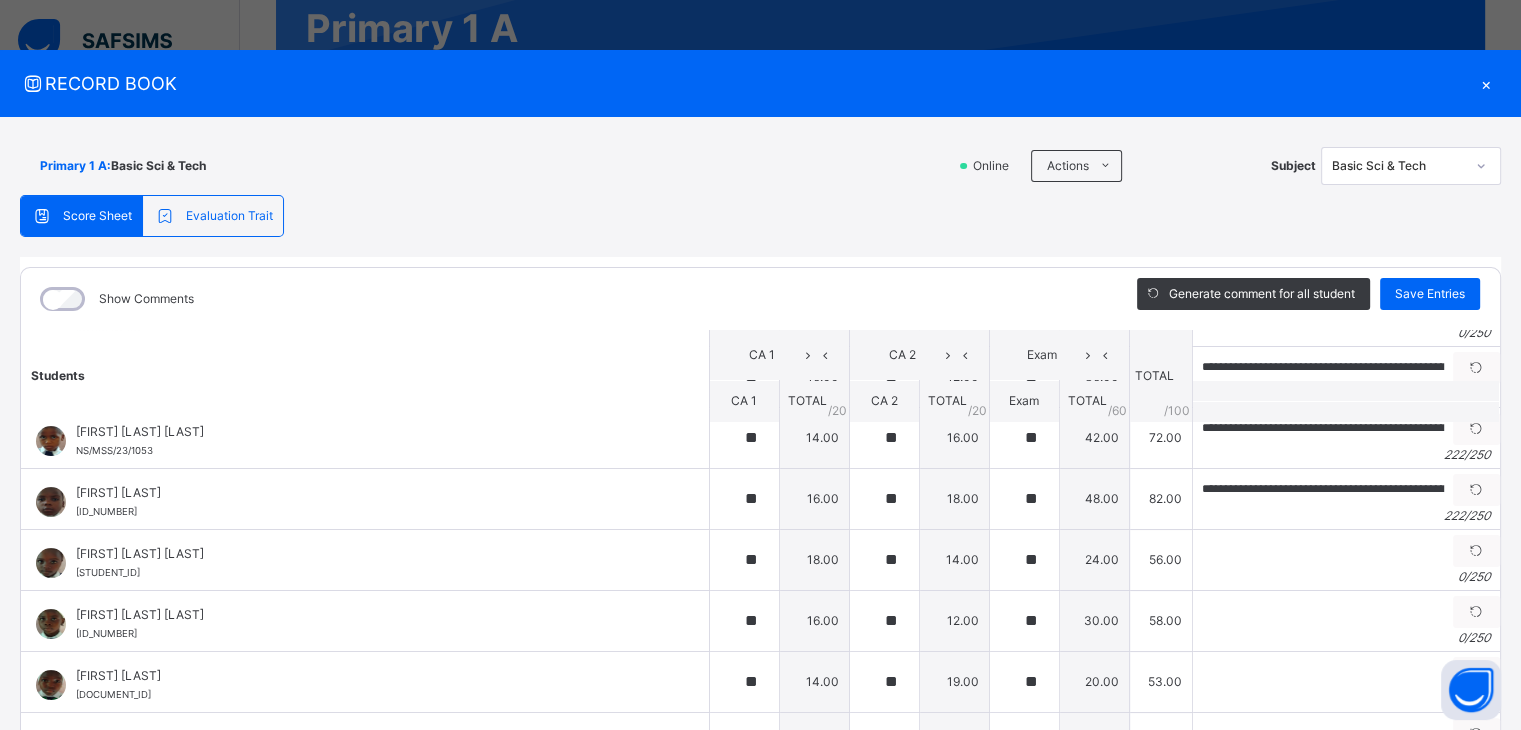 scroll, scrollTop: 600, scrollLeft: 0, axis: vertical 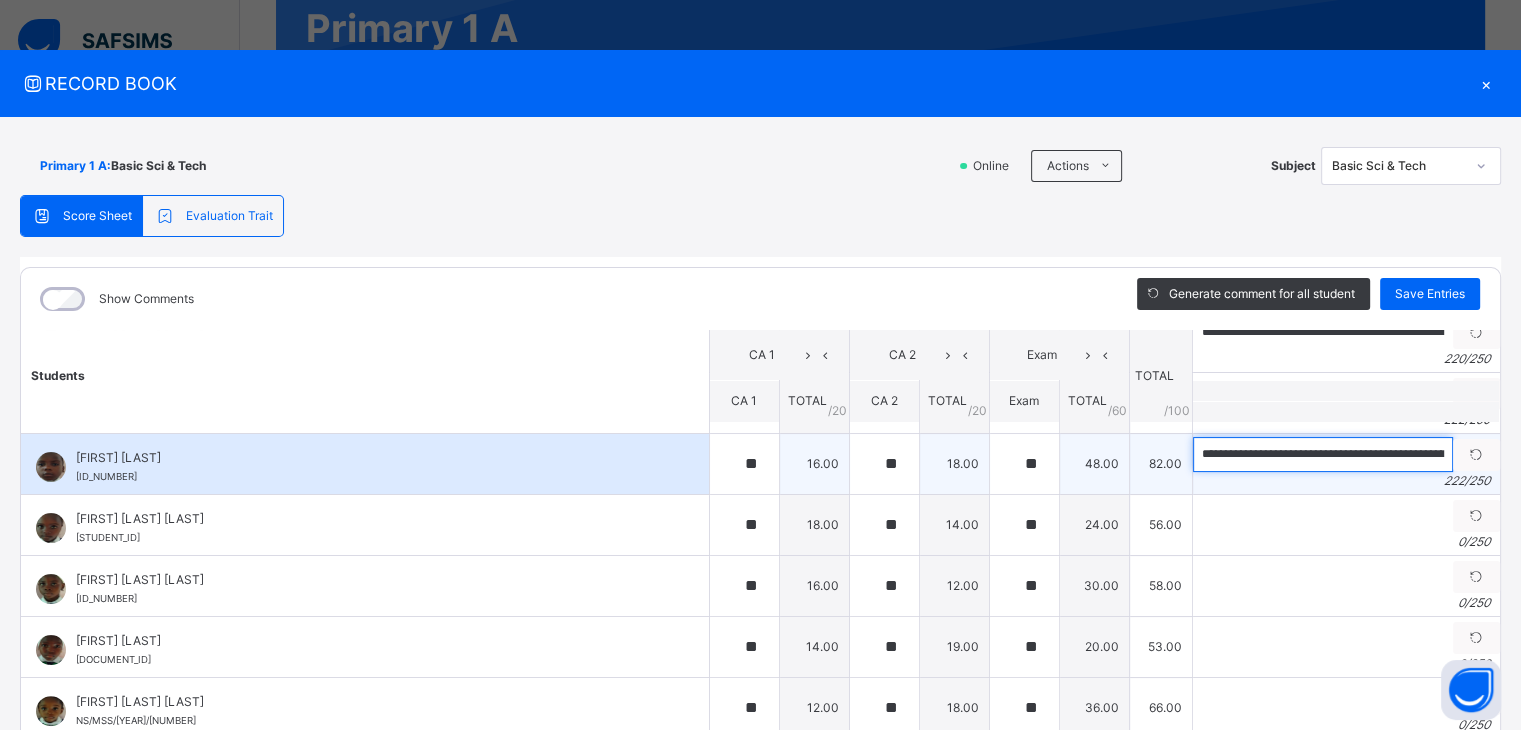 click on "**********" at bounding box center (1323, 454) 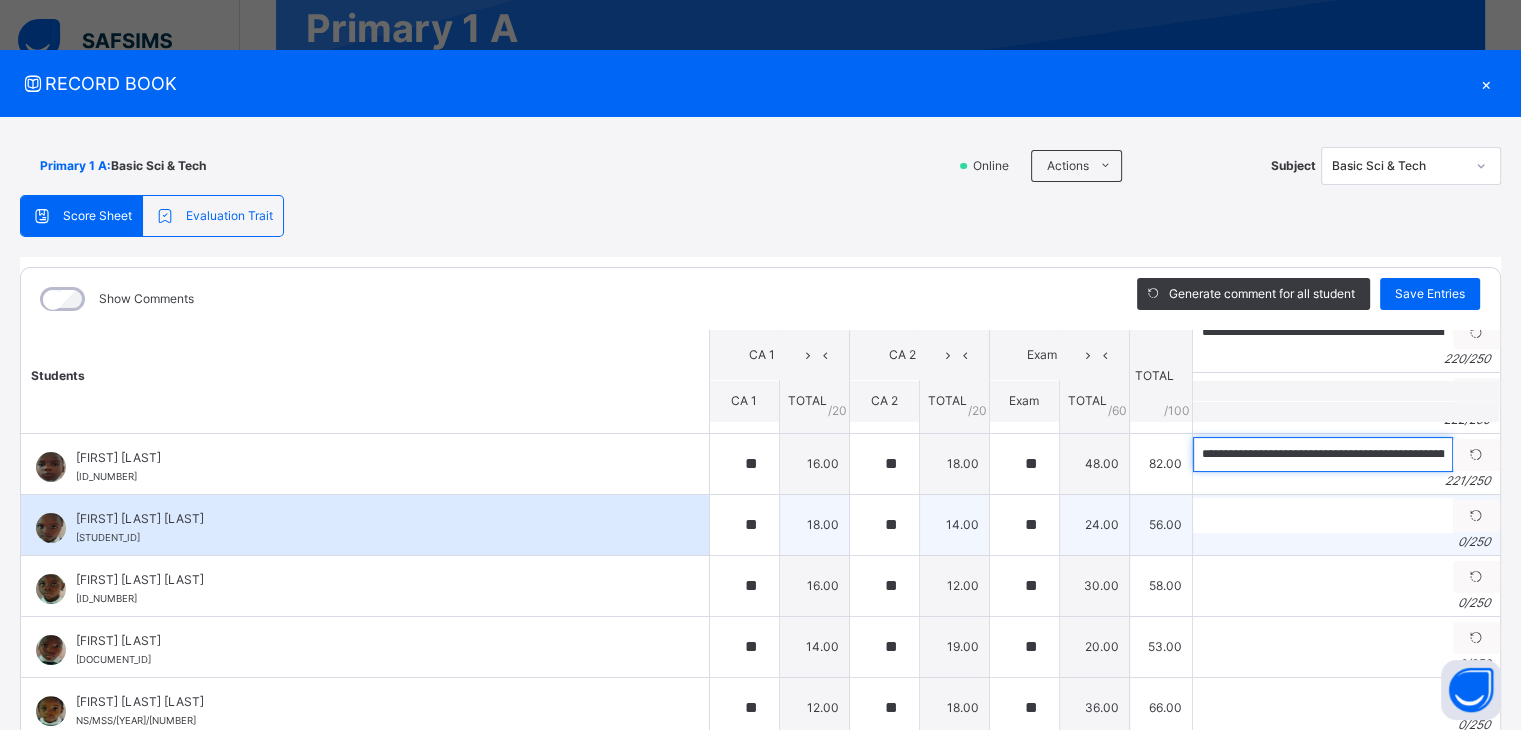 type on "**********" 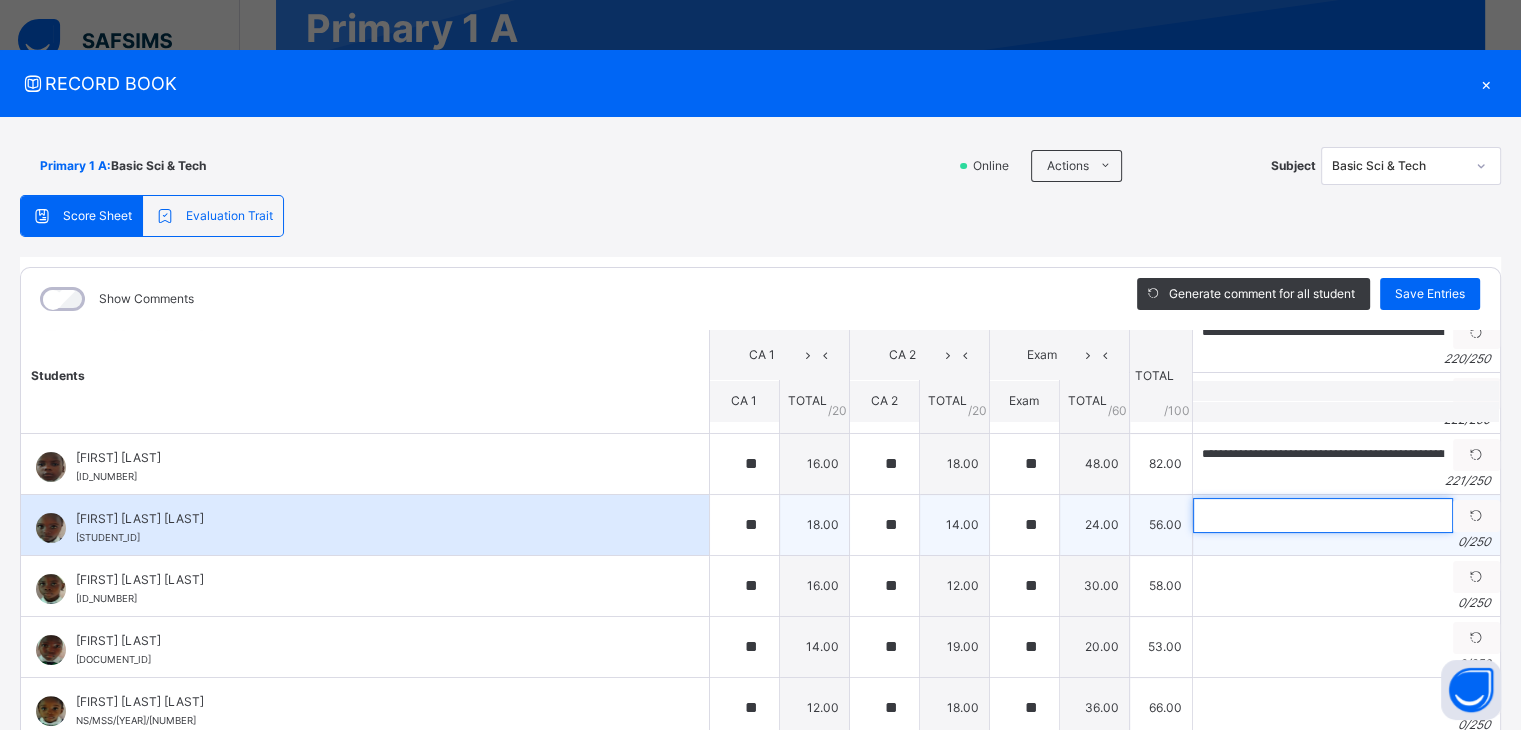 click at bounding box center (1323, 515) 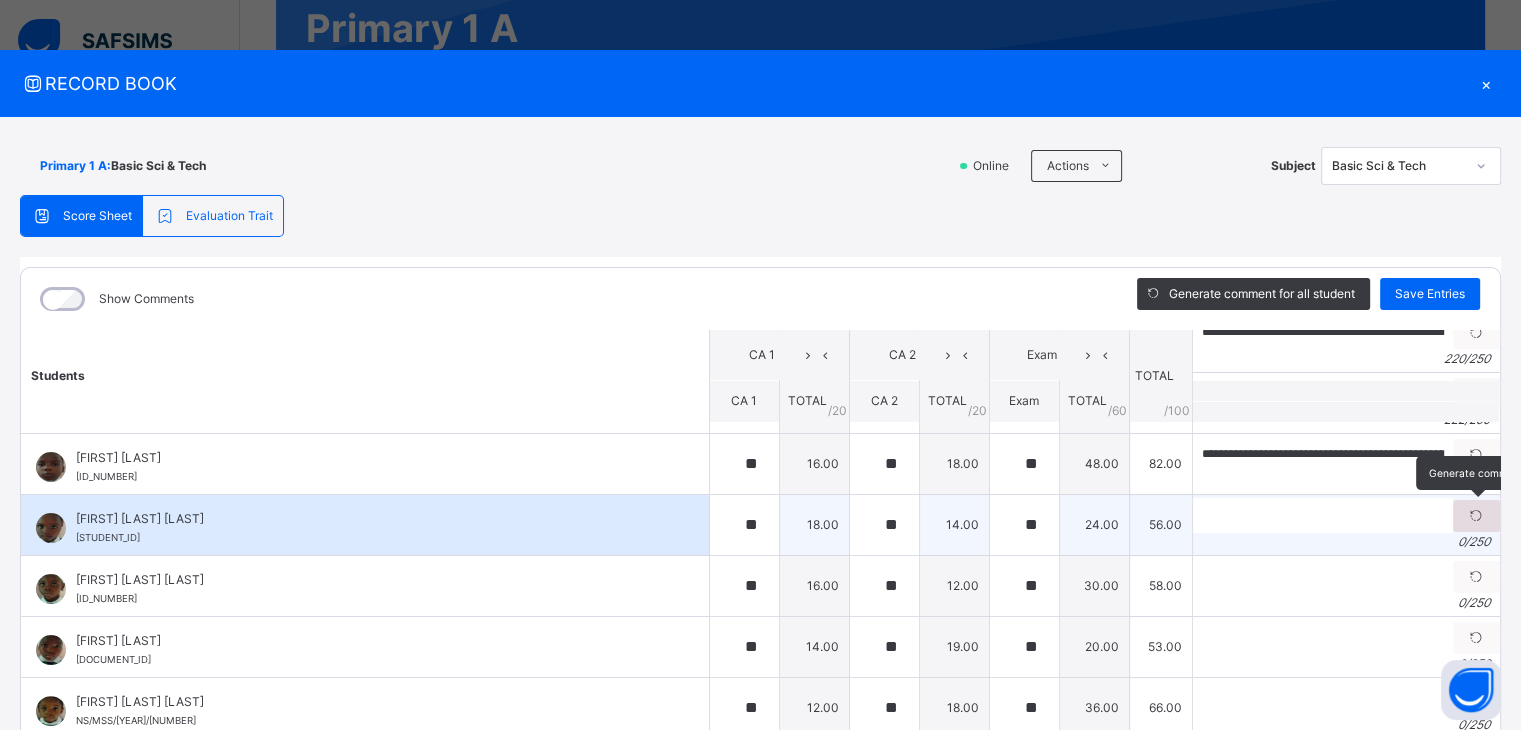 click at bounding box center (1476, 516) 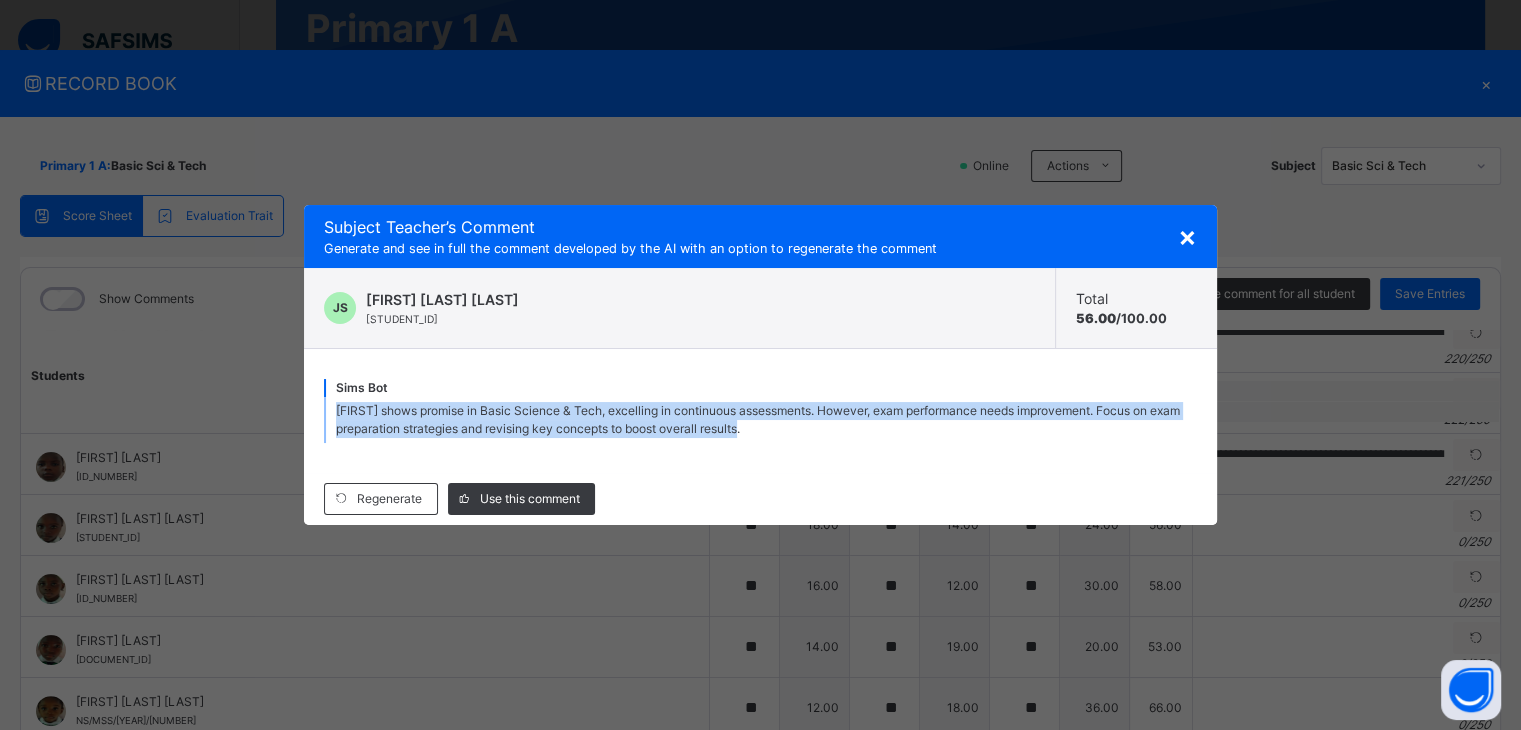 drag, startPoint x: 336, startPoint y: 411, endPoint x: 934, endPoint y: 465, distance: 600.43317 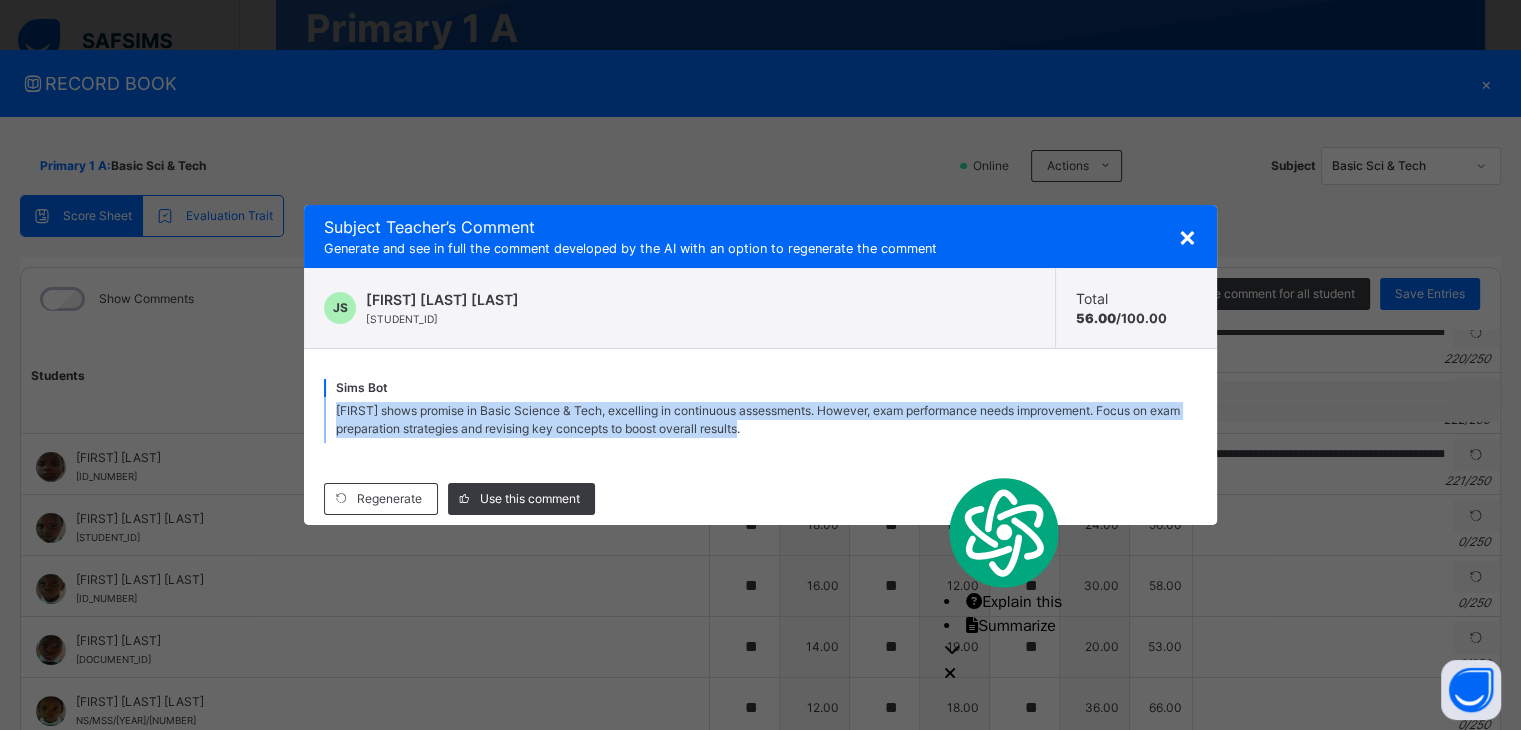 copy on "Esther shows promise in Basic Science & Tech, excelling in continuous assessments. However, exam performance needs improvement. Focus on exam preparation strategies and revising key concepts to boost overall results." 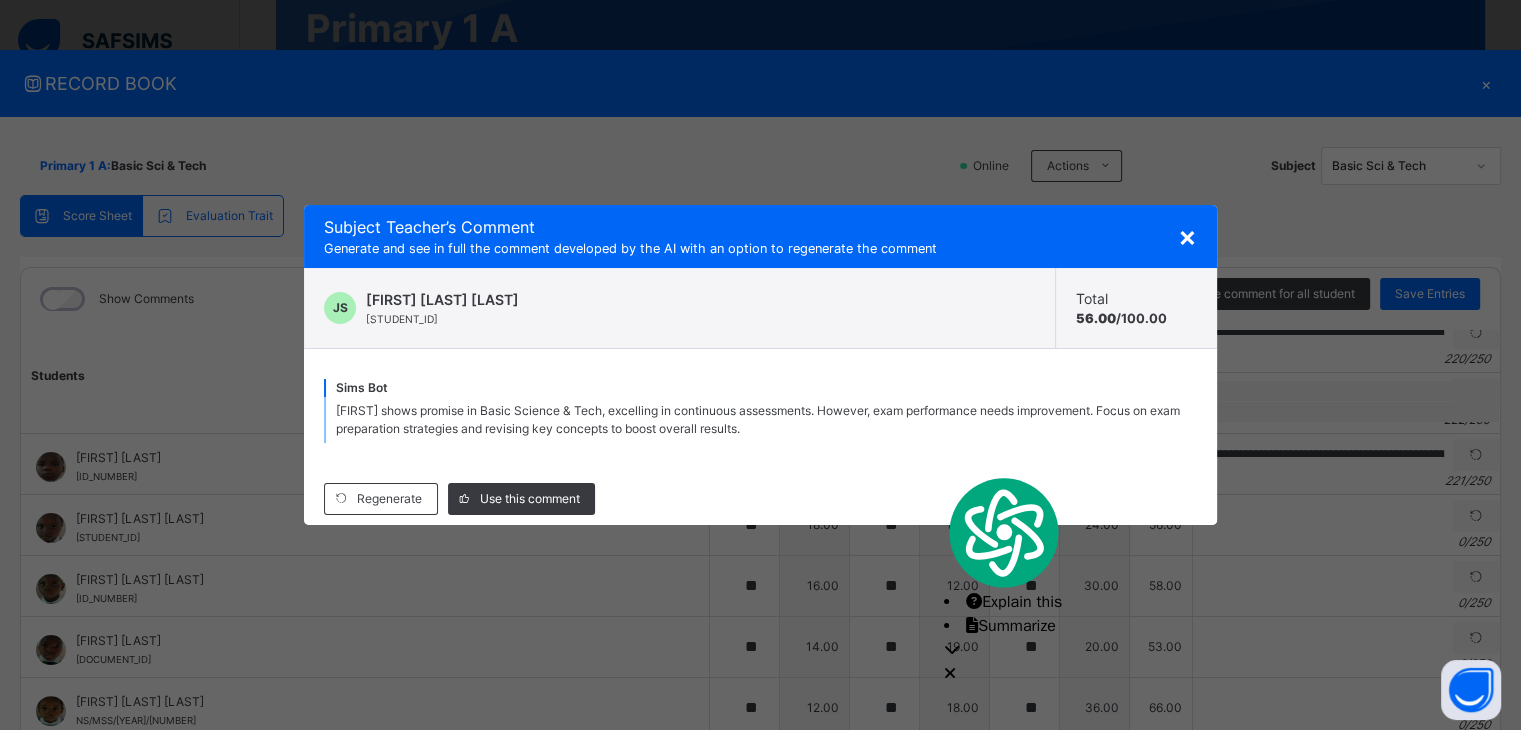 click on "×" at bounding box center [1187, 236] 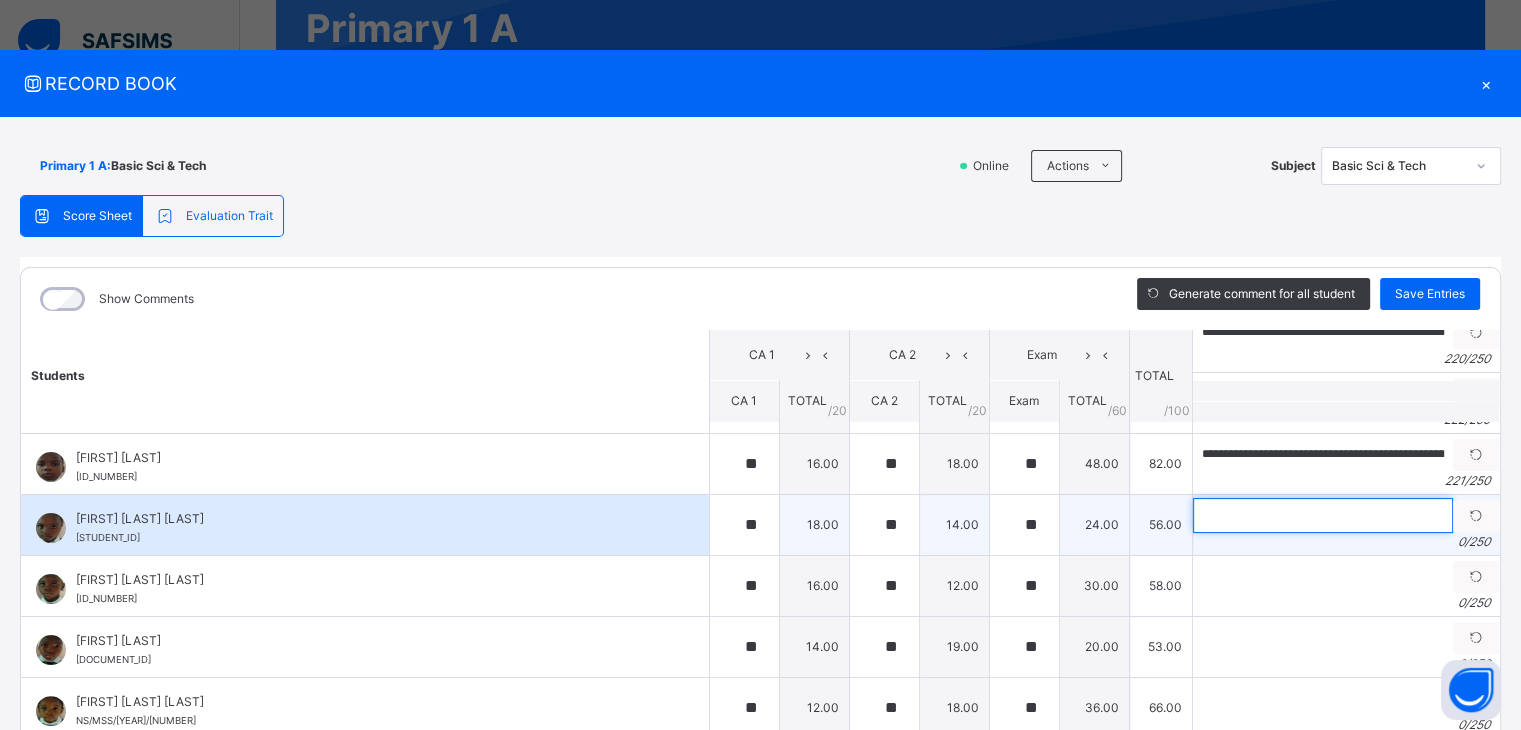 click at bounding box center (1323, 515) 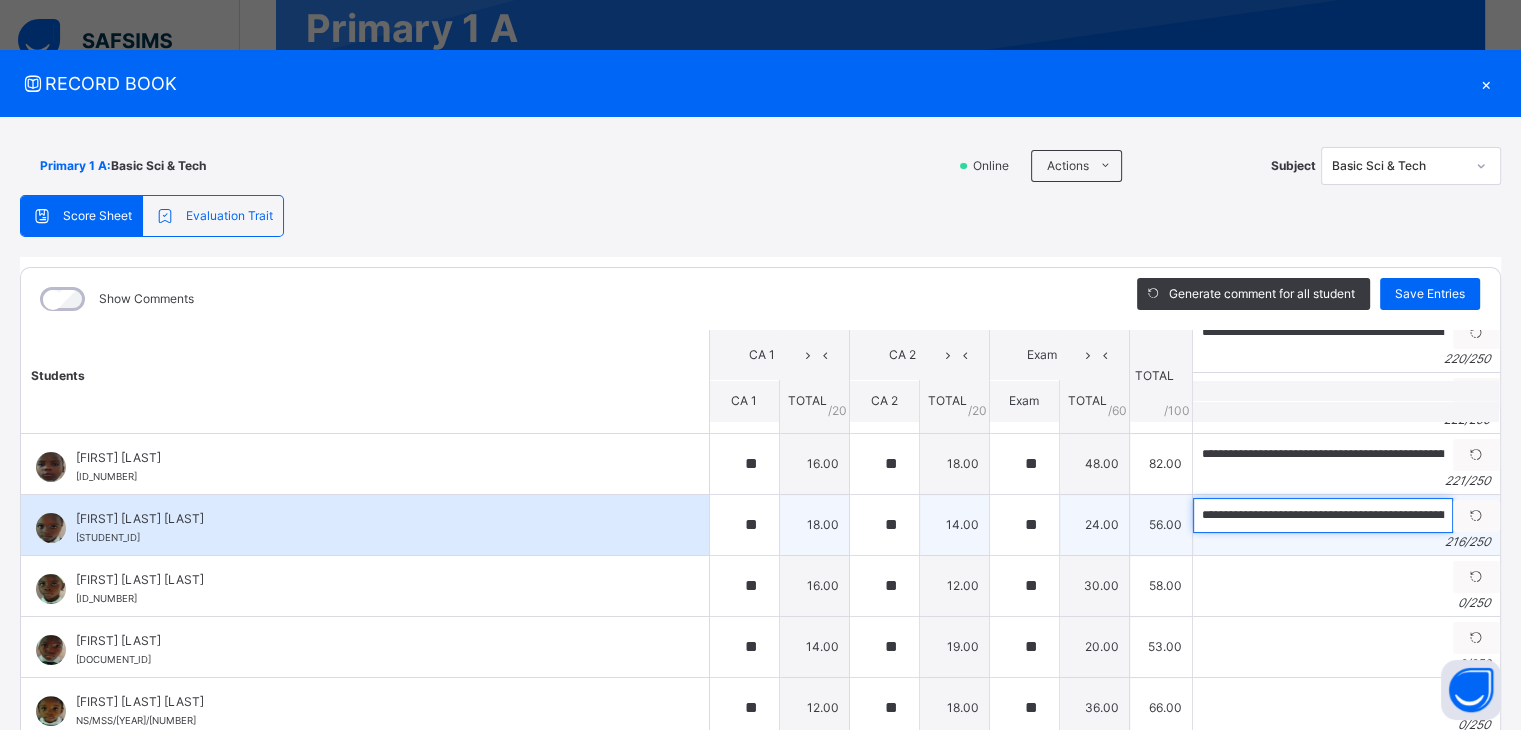 scroll, scrollTop: 0, scrollLeft: 1024, axis: horizontal 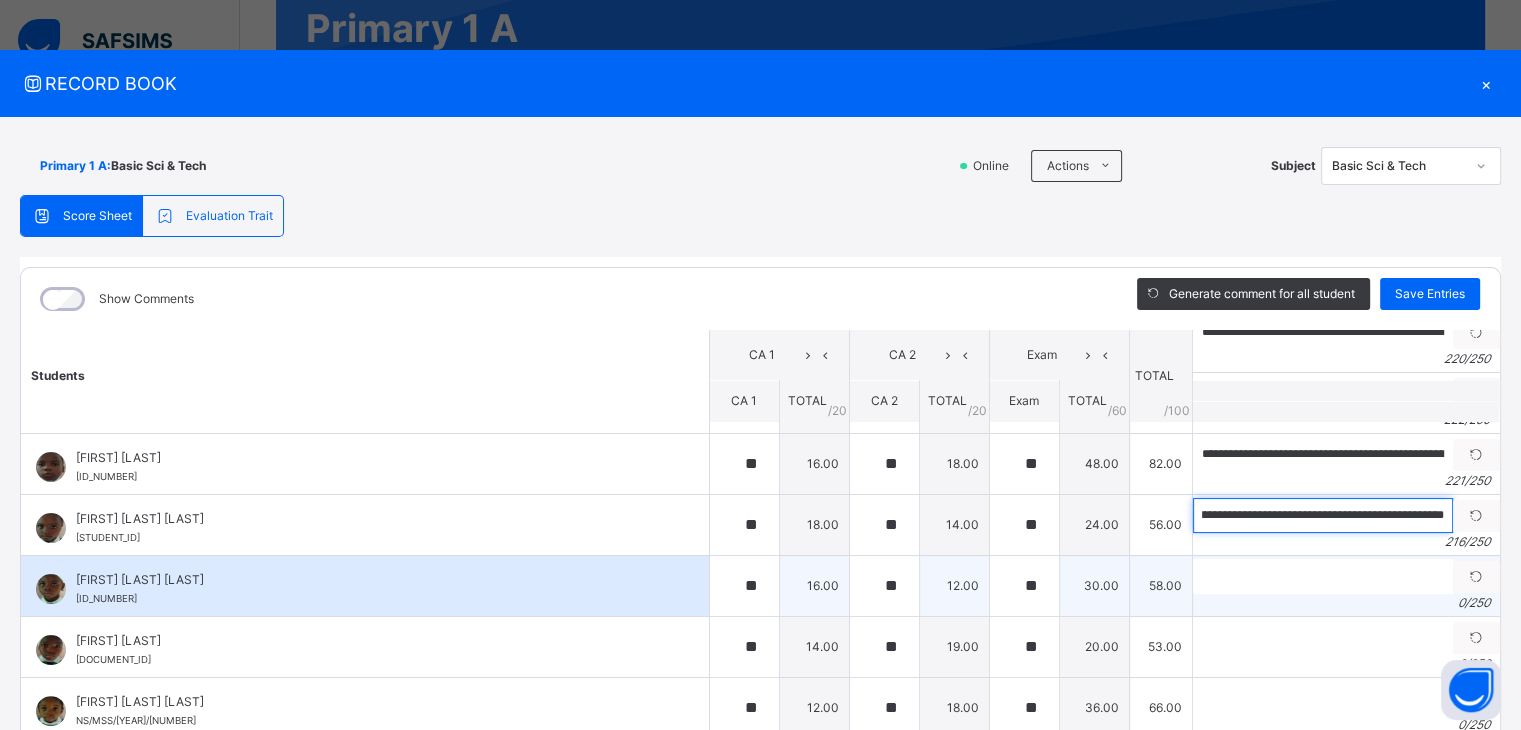 type on "**********" 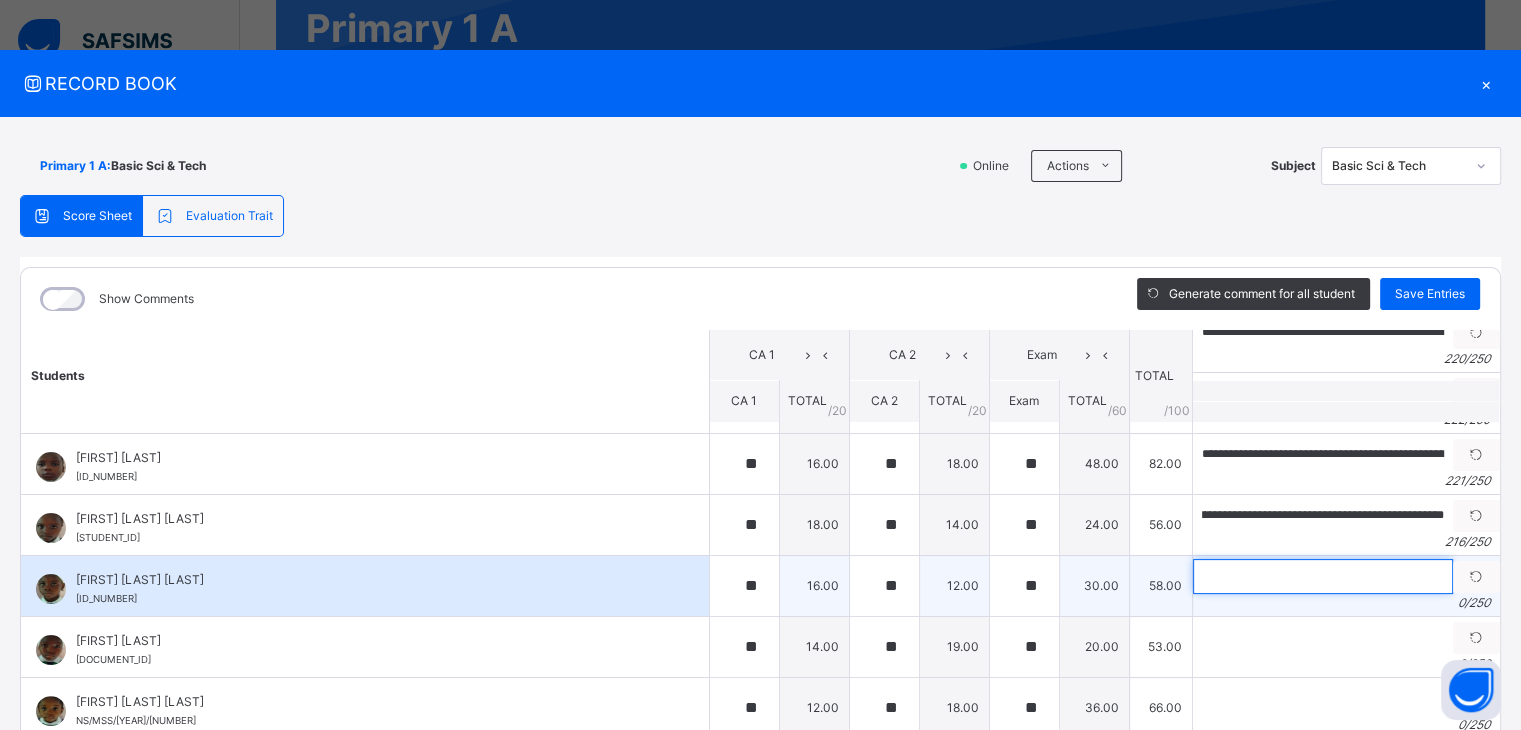 scroll, scrollTop: 0, scrollLeft: 0, axis: both 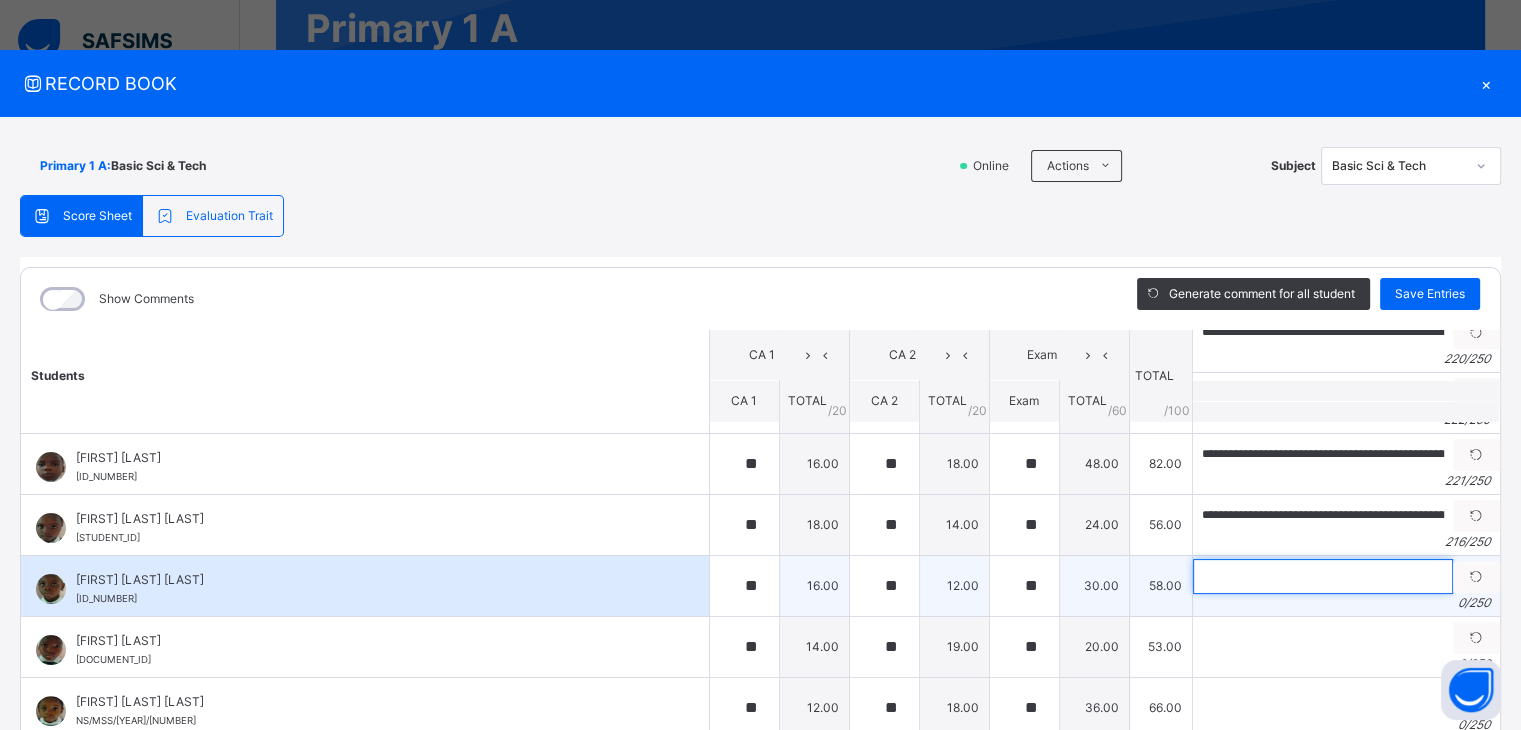 click at bounding box center (1323, 576) 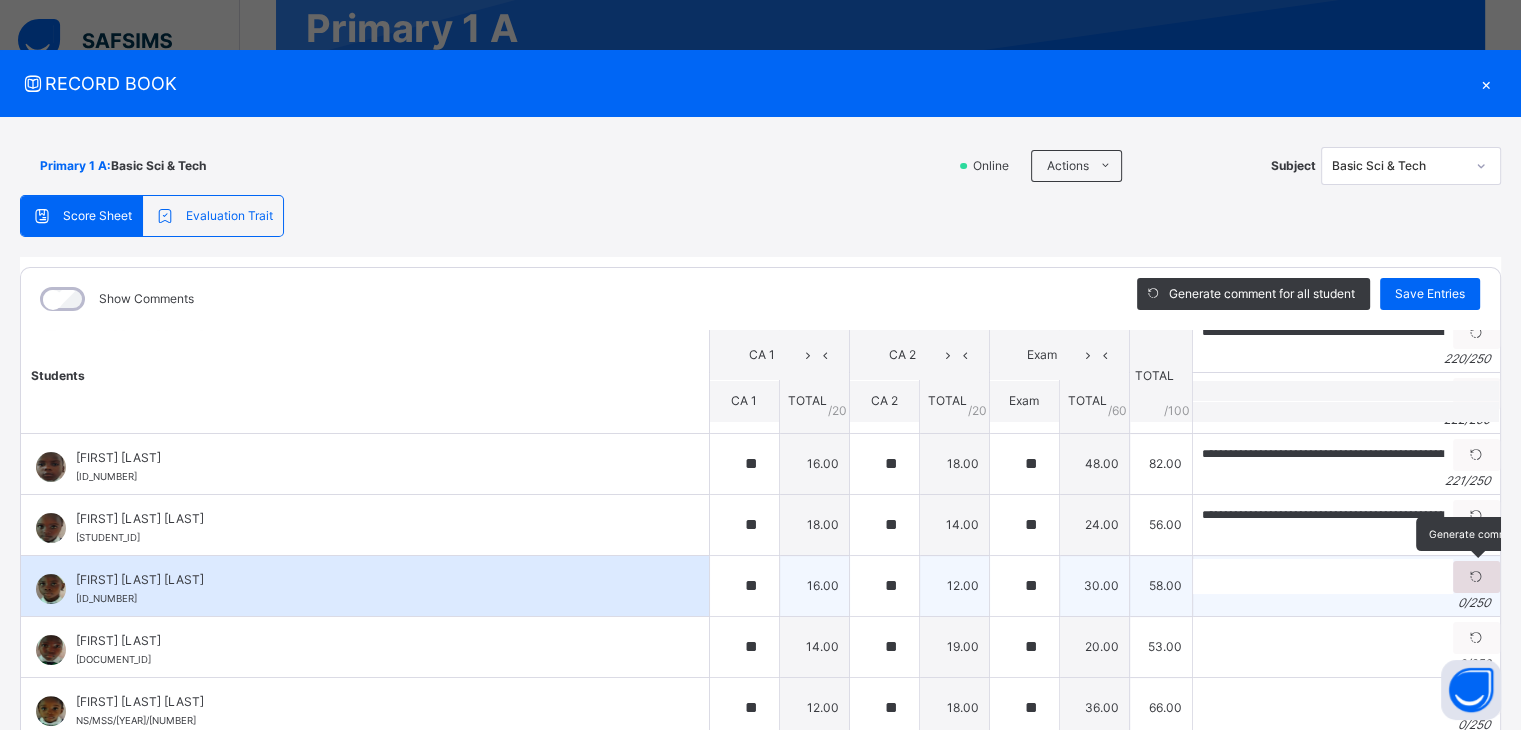 click at bounding box center [1476, 577] 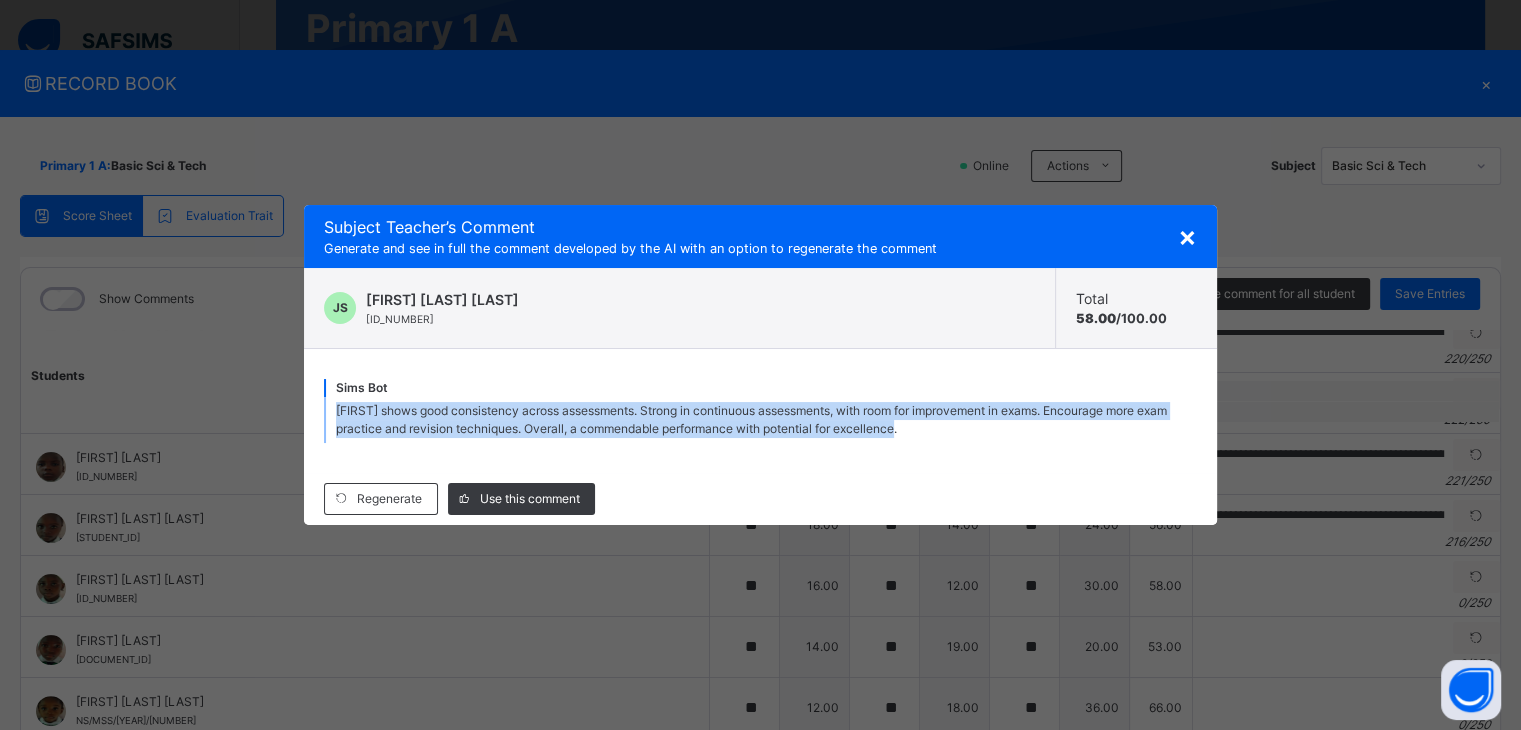 drag, startPoint x: 336, startPoint y: 408, endPoint x: 996, endPoint y: 436, distance: 660.5937 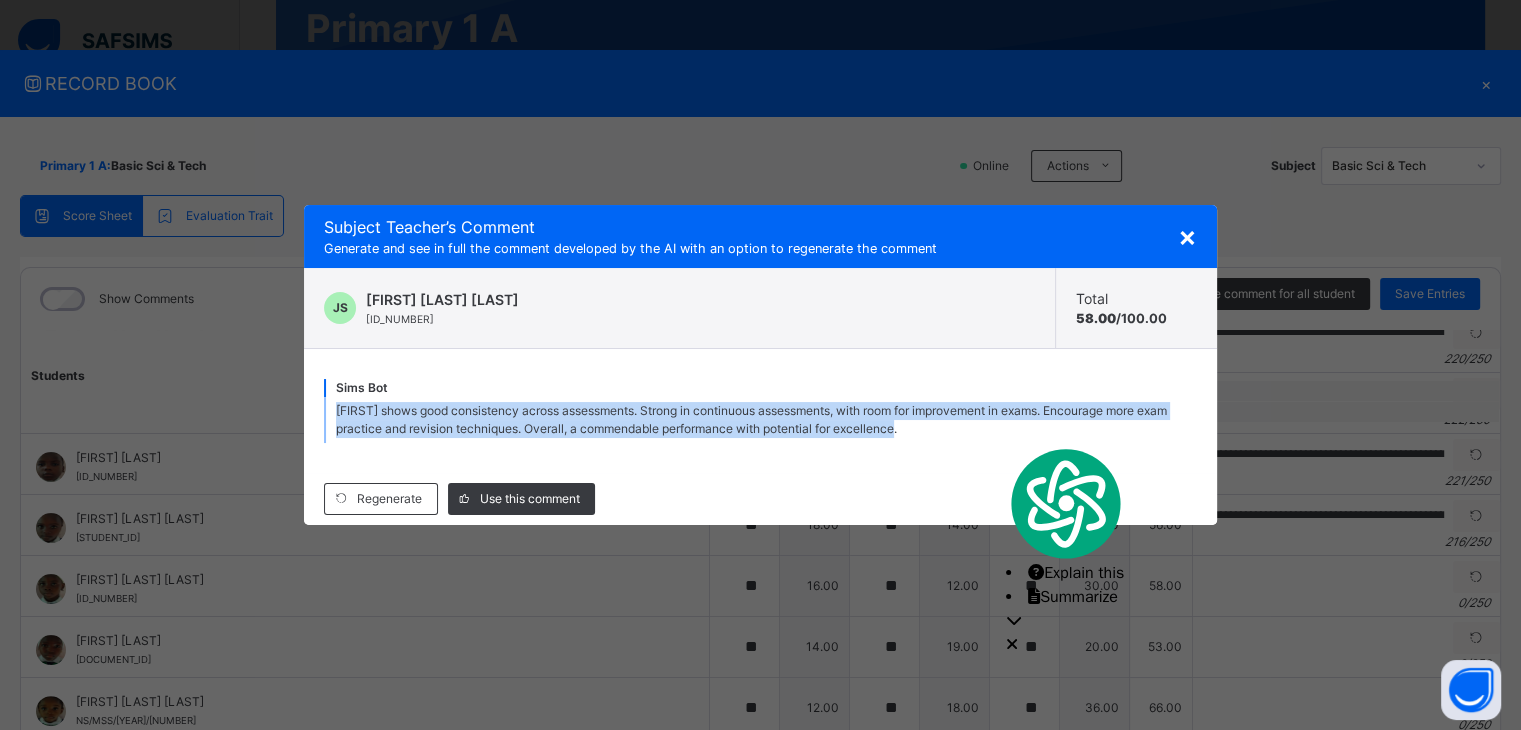 copy on "Fatima shows good consistency across assessments. Strong in continuous assessments, with room for improvement in exams. Encourage more exam practice and revision techniques. Overall, a commendable performance with potential for excellence." 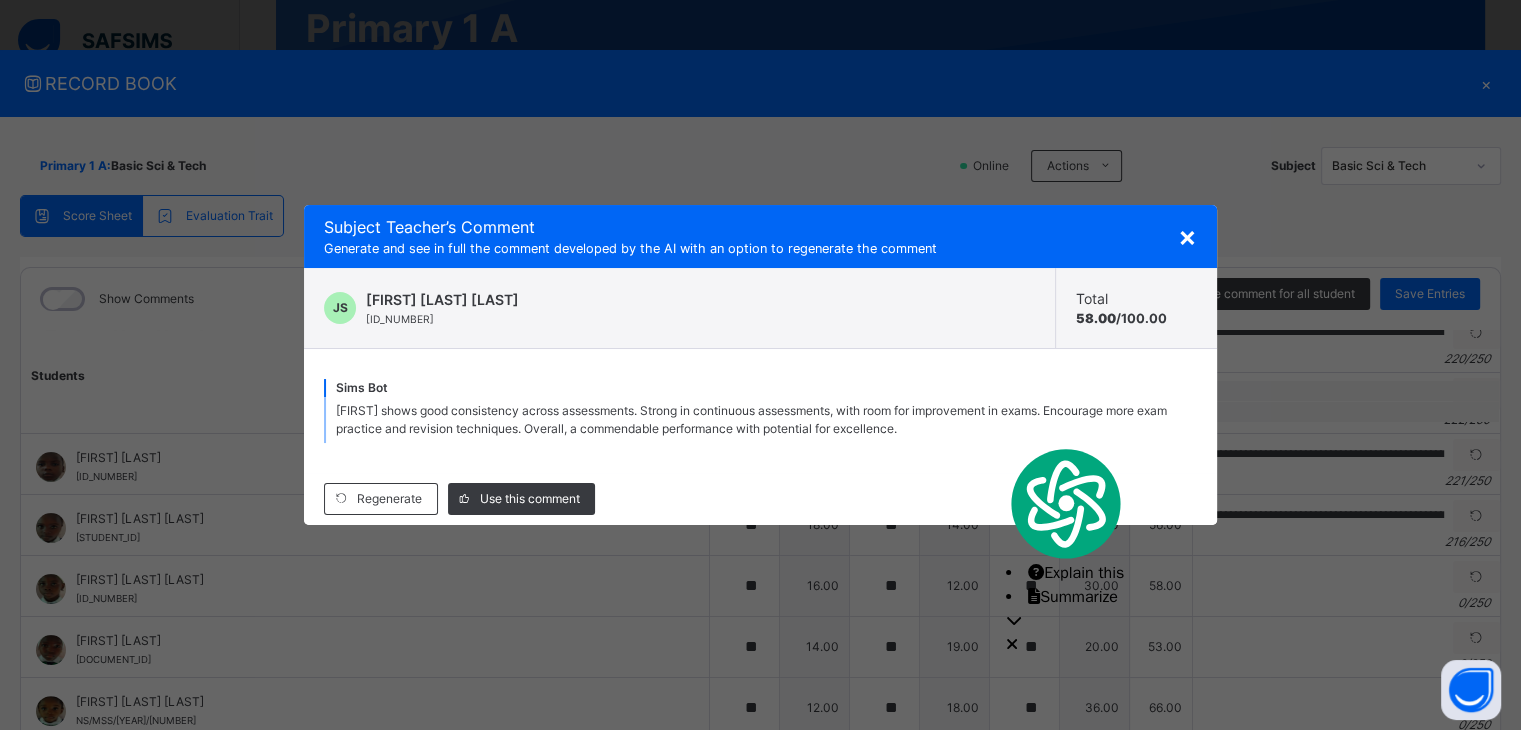 click on "Subject Teacher’s Comment" at bounding box center (760, 227) 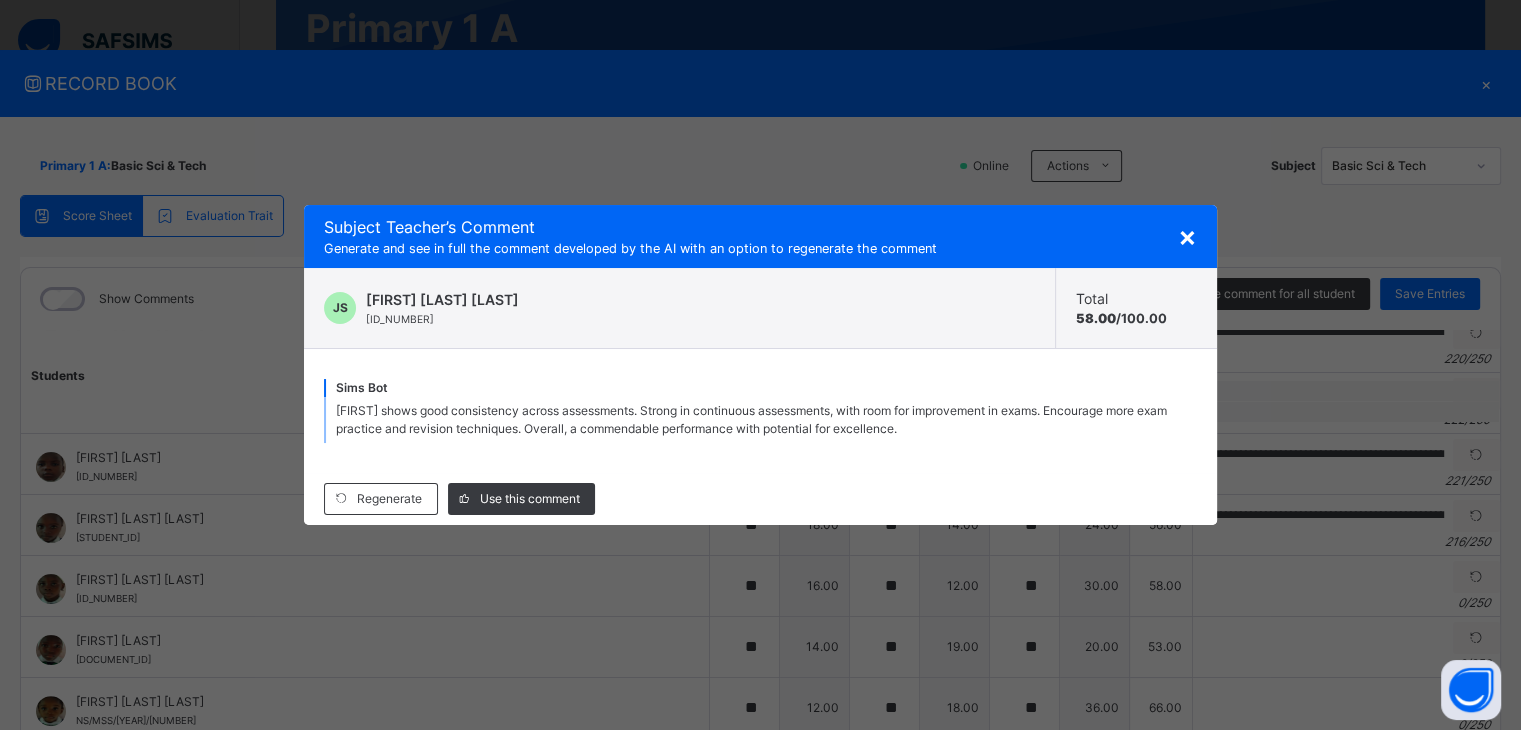 click on "×" at bounding box center [1187, 236] 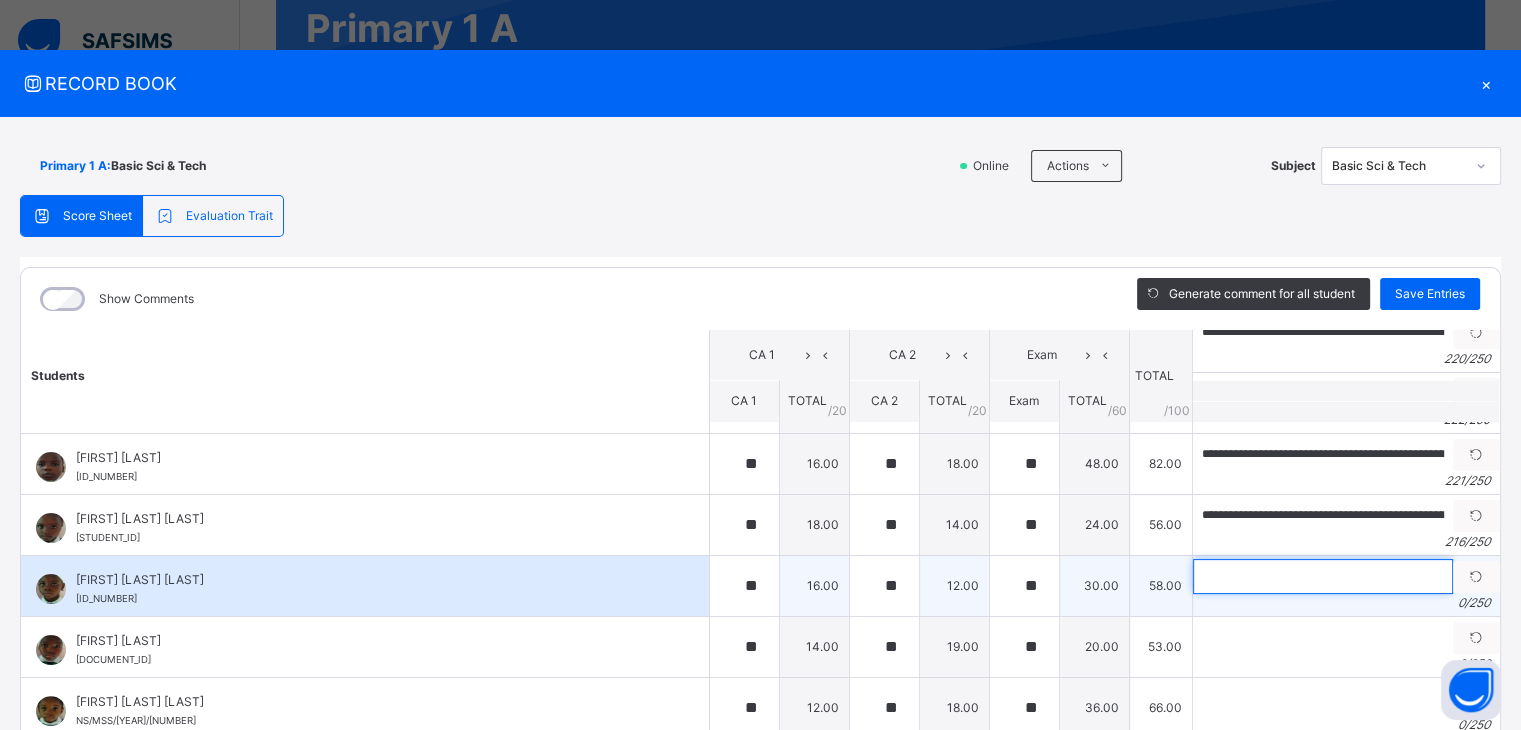 click at bounding box center [1323, 576] 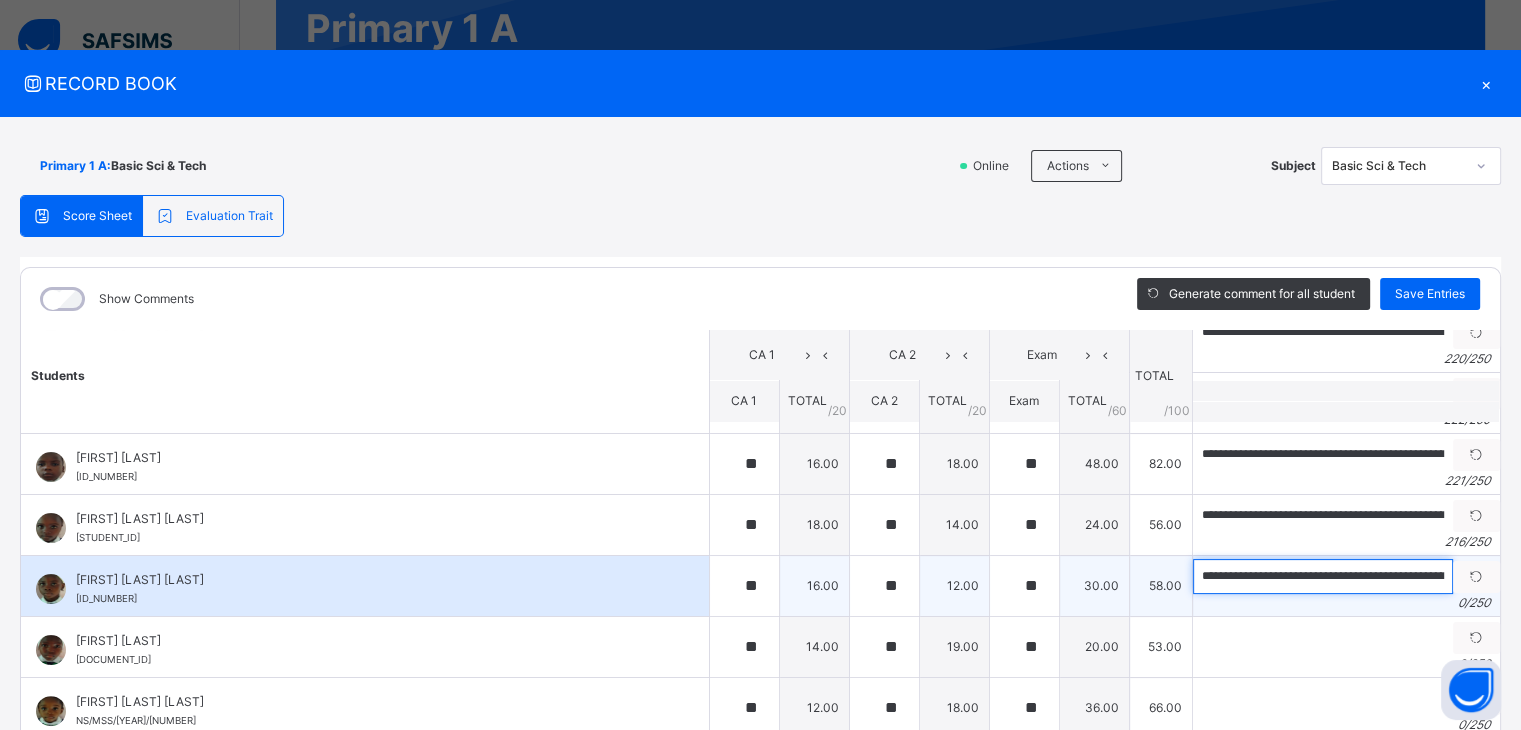scroll, scrollTop: 0, scrollLeft: 1177, axis: horizontal 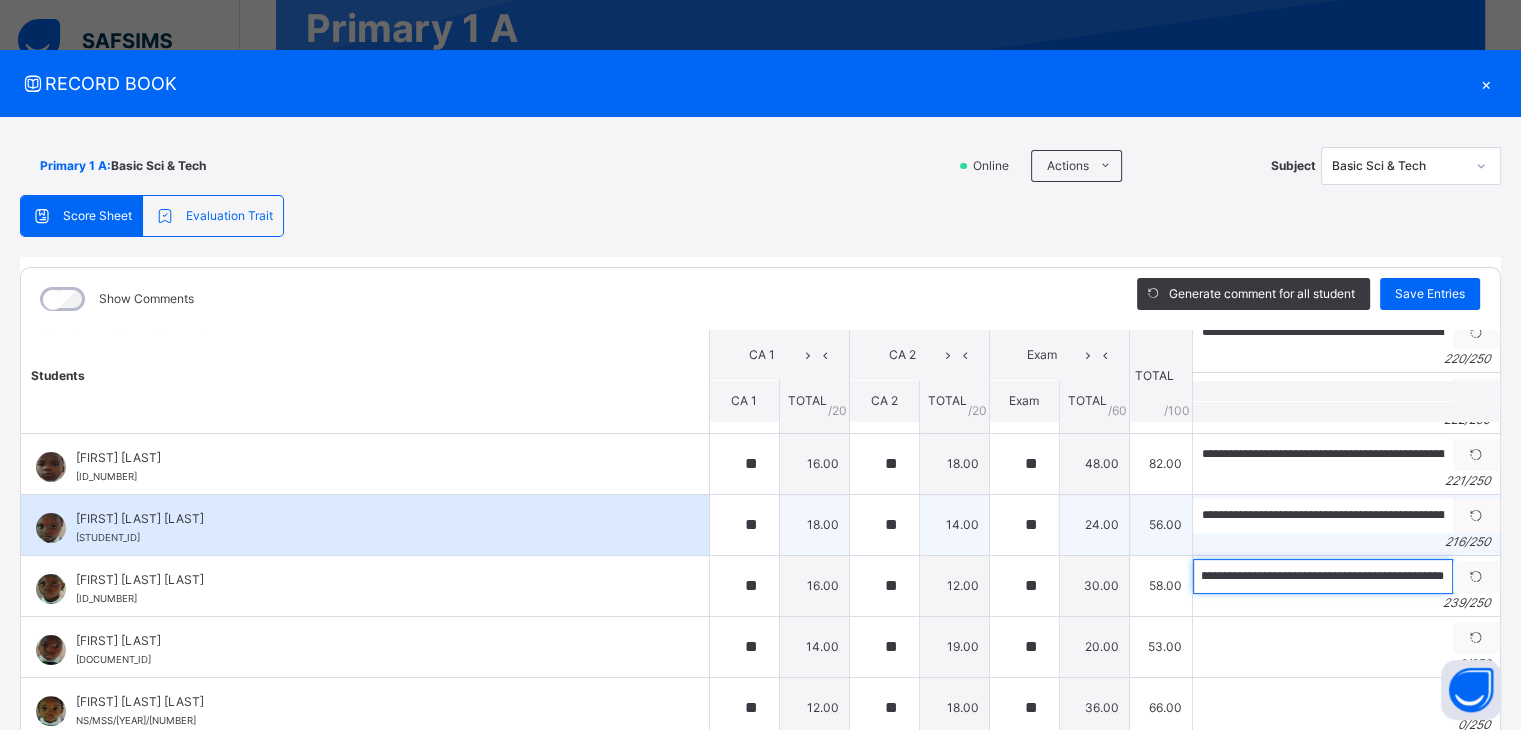 type on "**********" 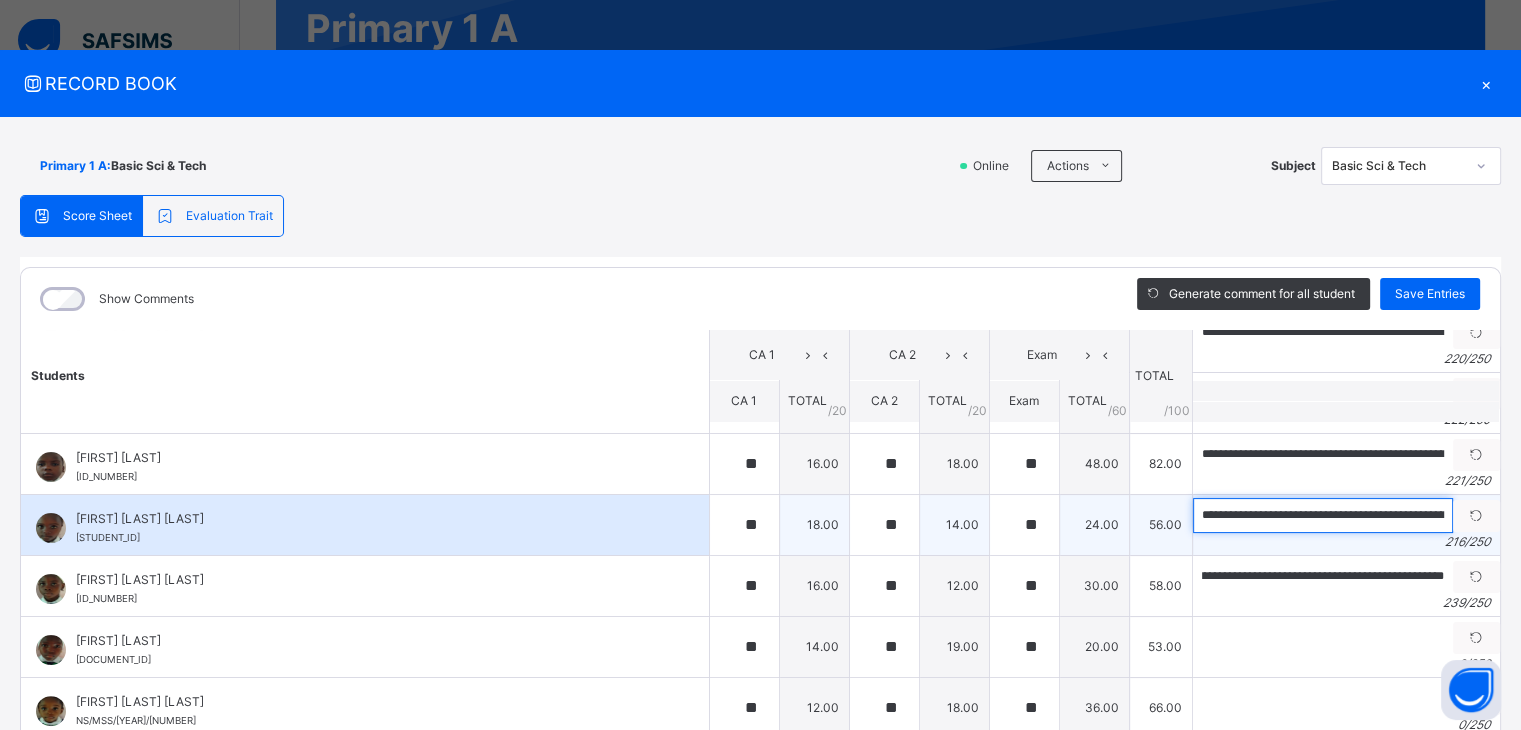 scroll, scrollTop: 0, scrollLeft: 0, axis: both 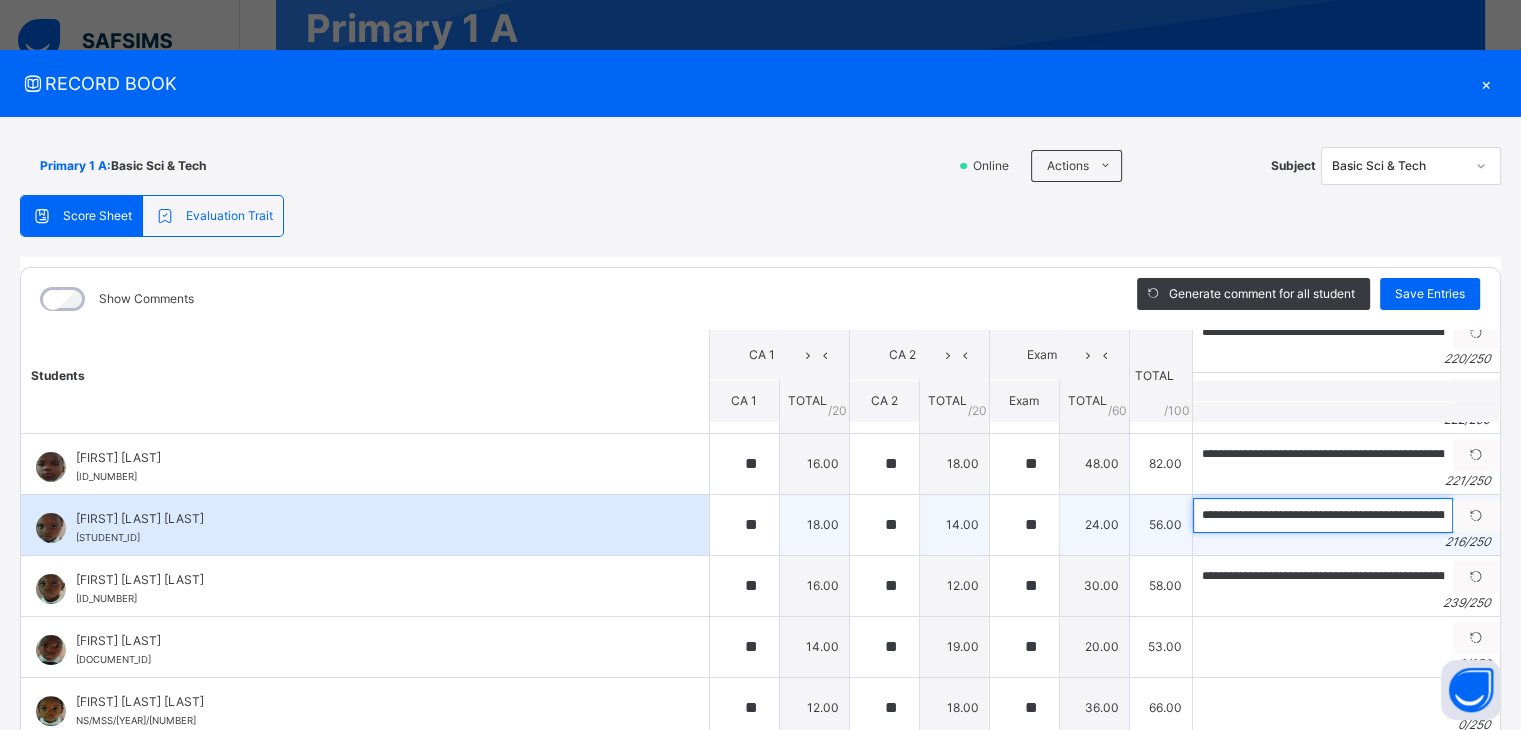 drag, startPoint x: 1211, startPoint y: 510, endPoint x: 1172, endPoint y: 514, distance: 39.20459 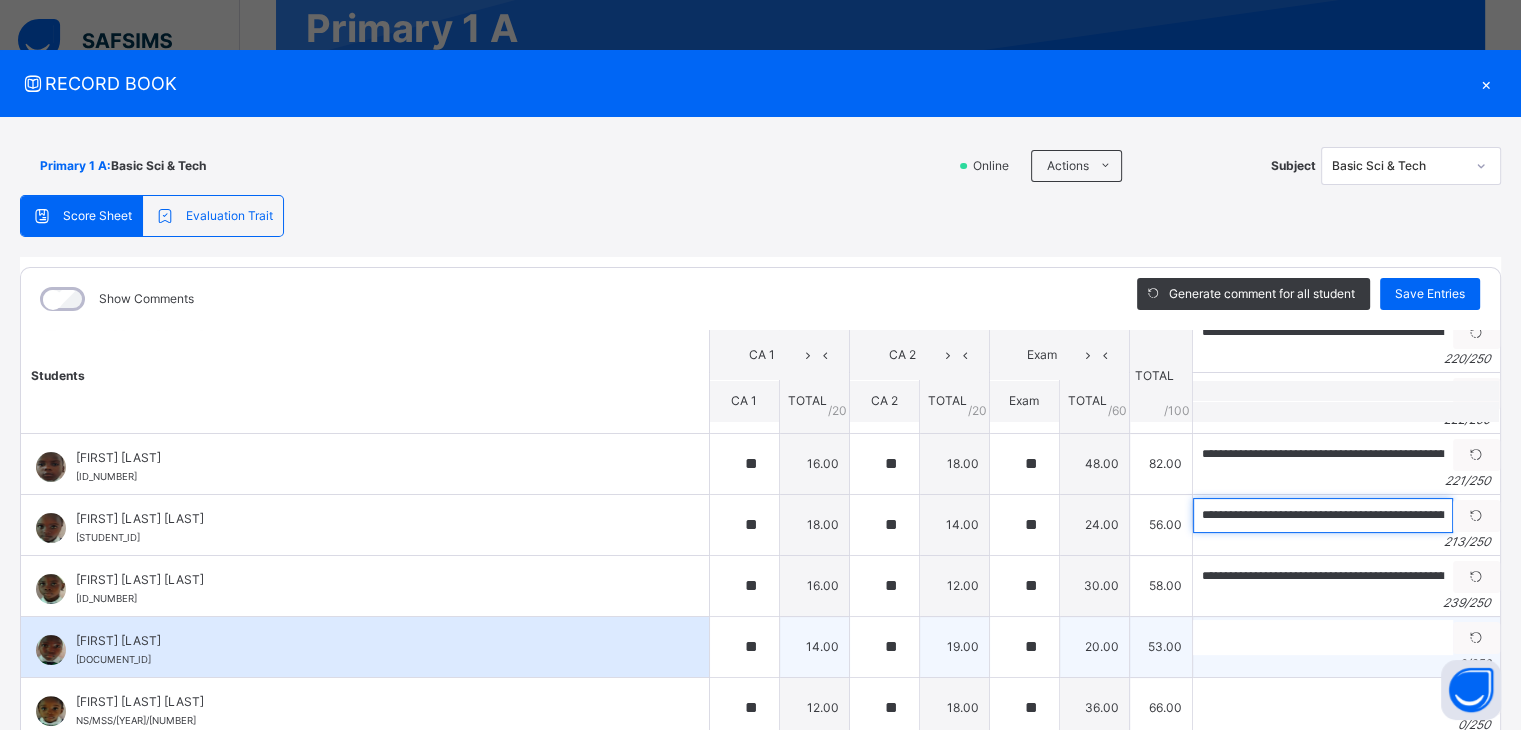 type on "**********" 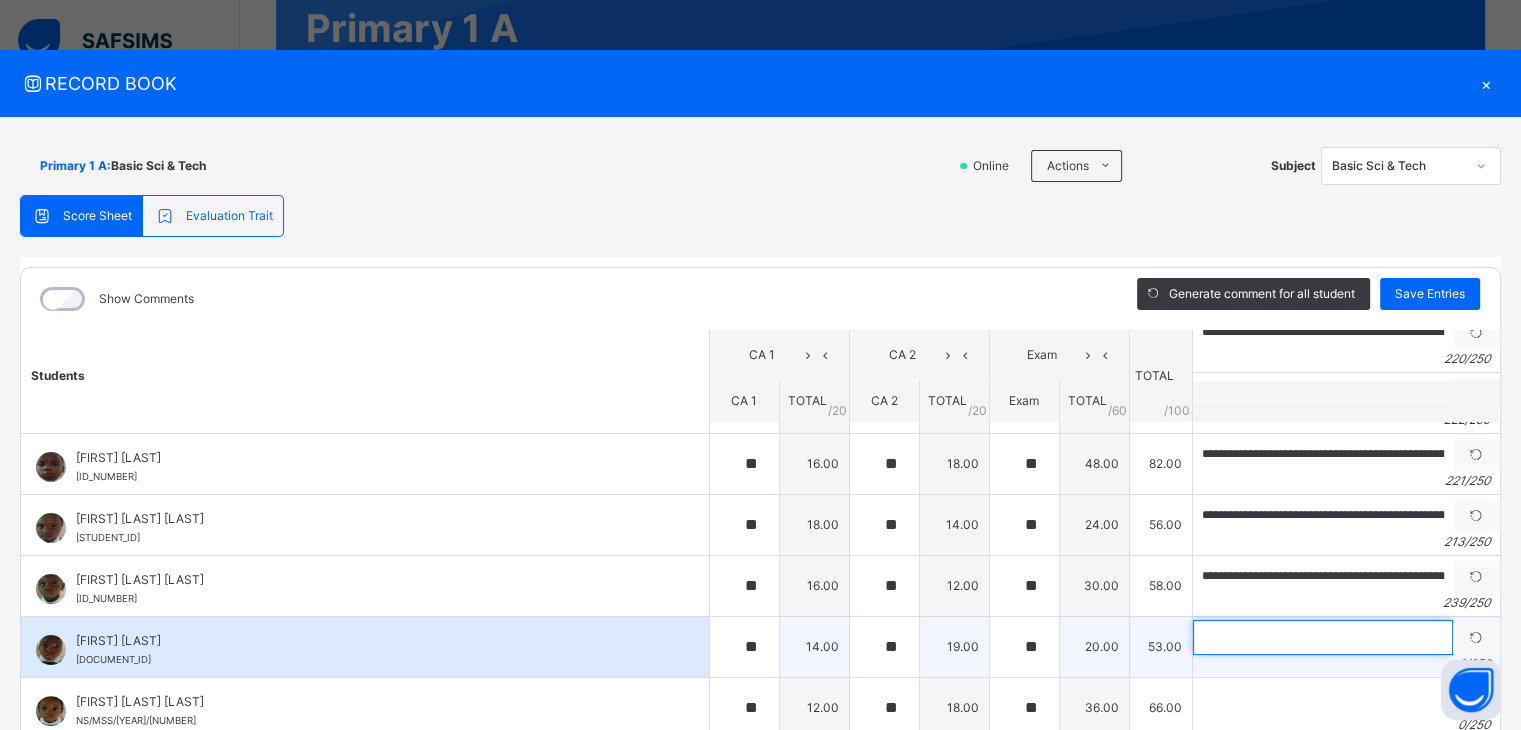click at bounding box center (1323, 637) 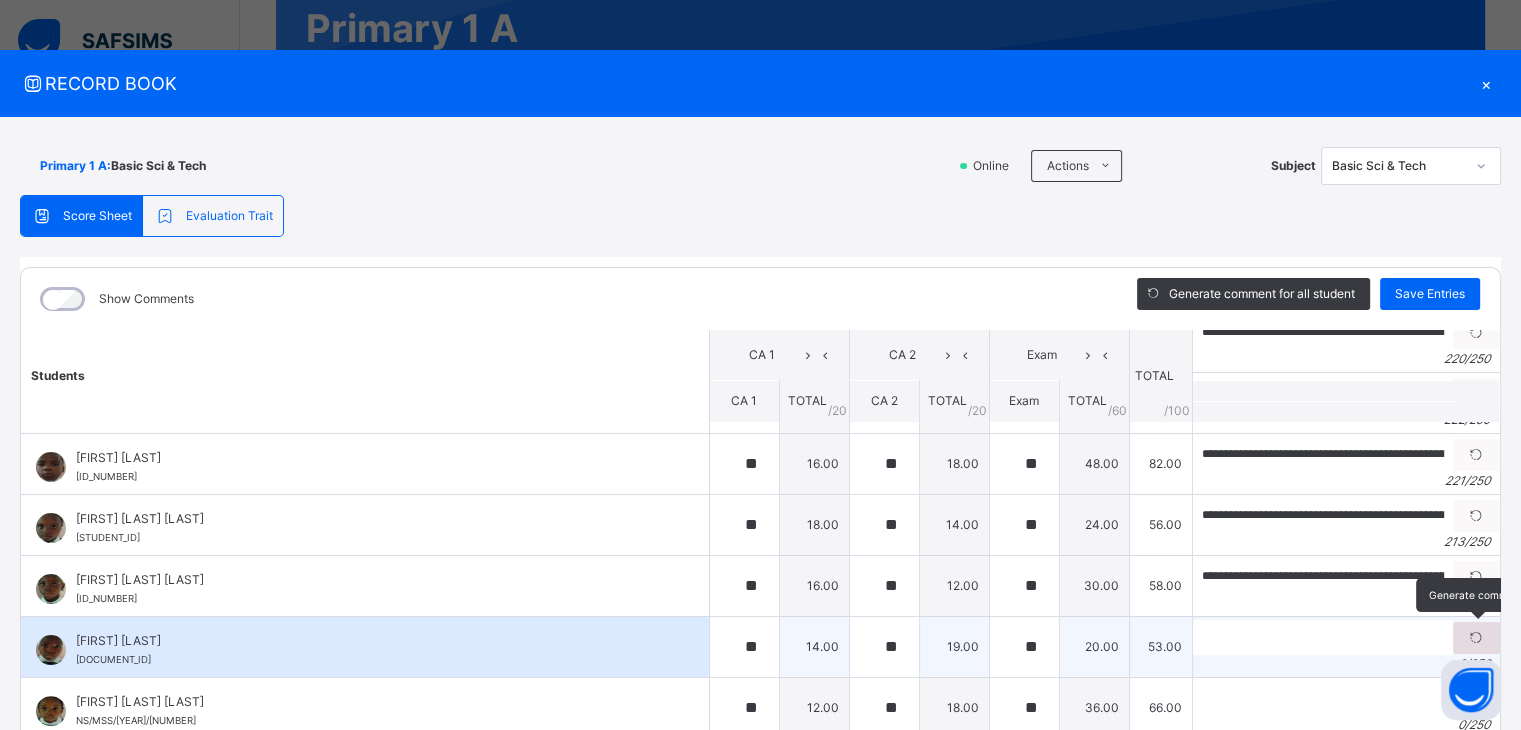 click at bounding box center (1476, 638) 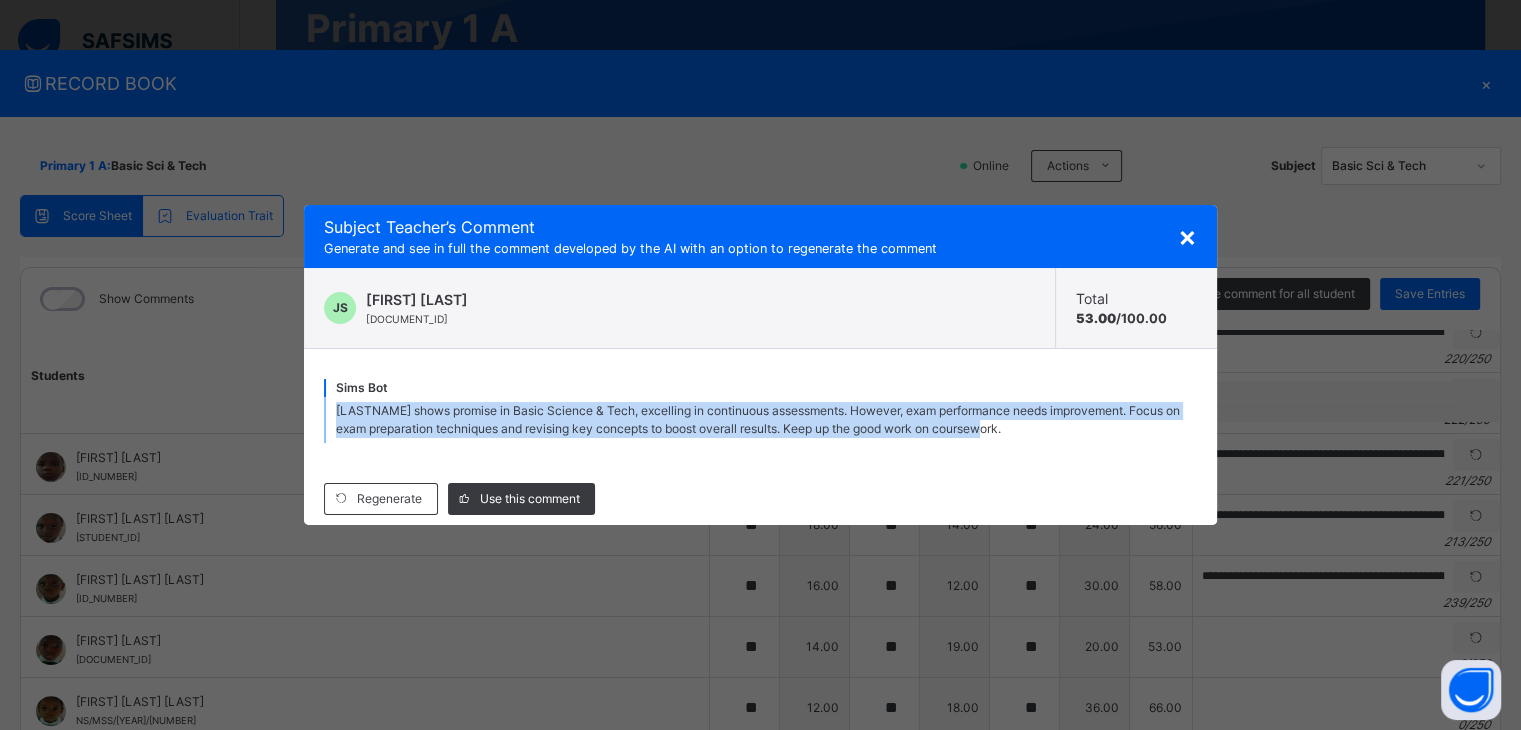 drag, startPoint x: 336, startPoint y: 409, endPoint x: 1052, endPoint y: 421, distance: 716.1005 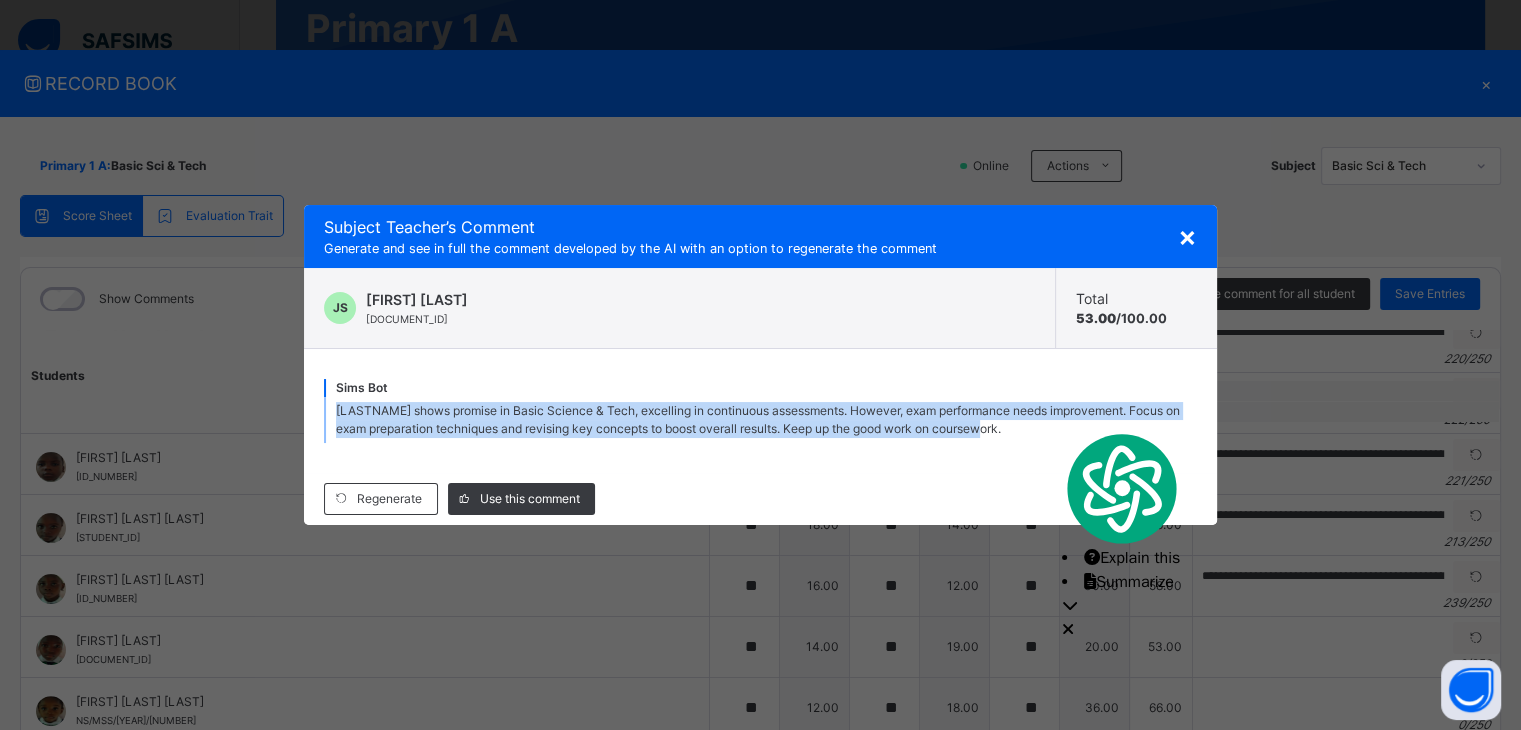 copy on "Fatiya shows promise in Basic Science & Tech, excelling in continuous assessments. However, exam performance needs improvement. Focus on exam preparation techniques and revising key concepts to boost overall results. Keep up the good work on coursework." 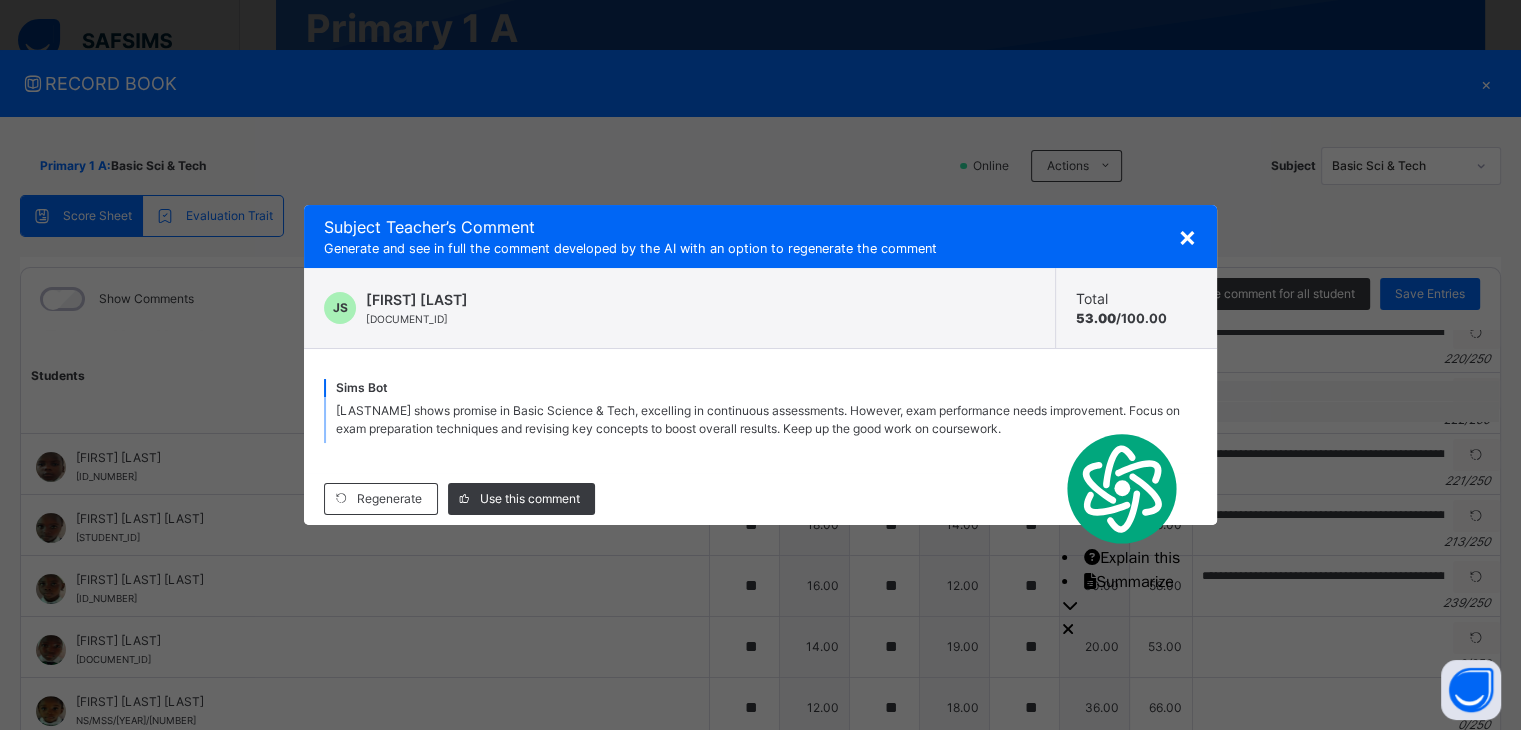 click on "×" at bounding box center [1187, 236] 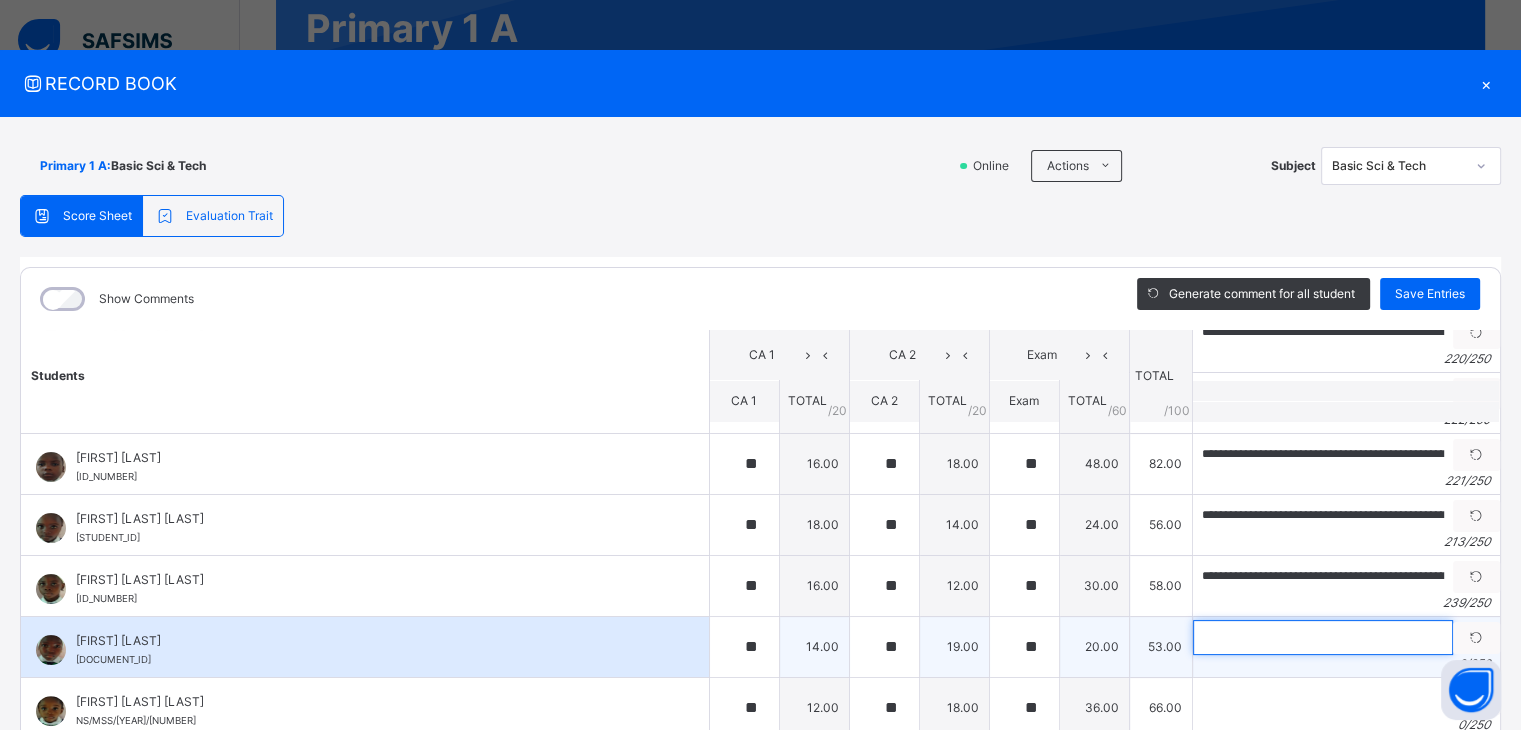 click at bounding box center [1323, 637] 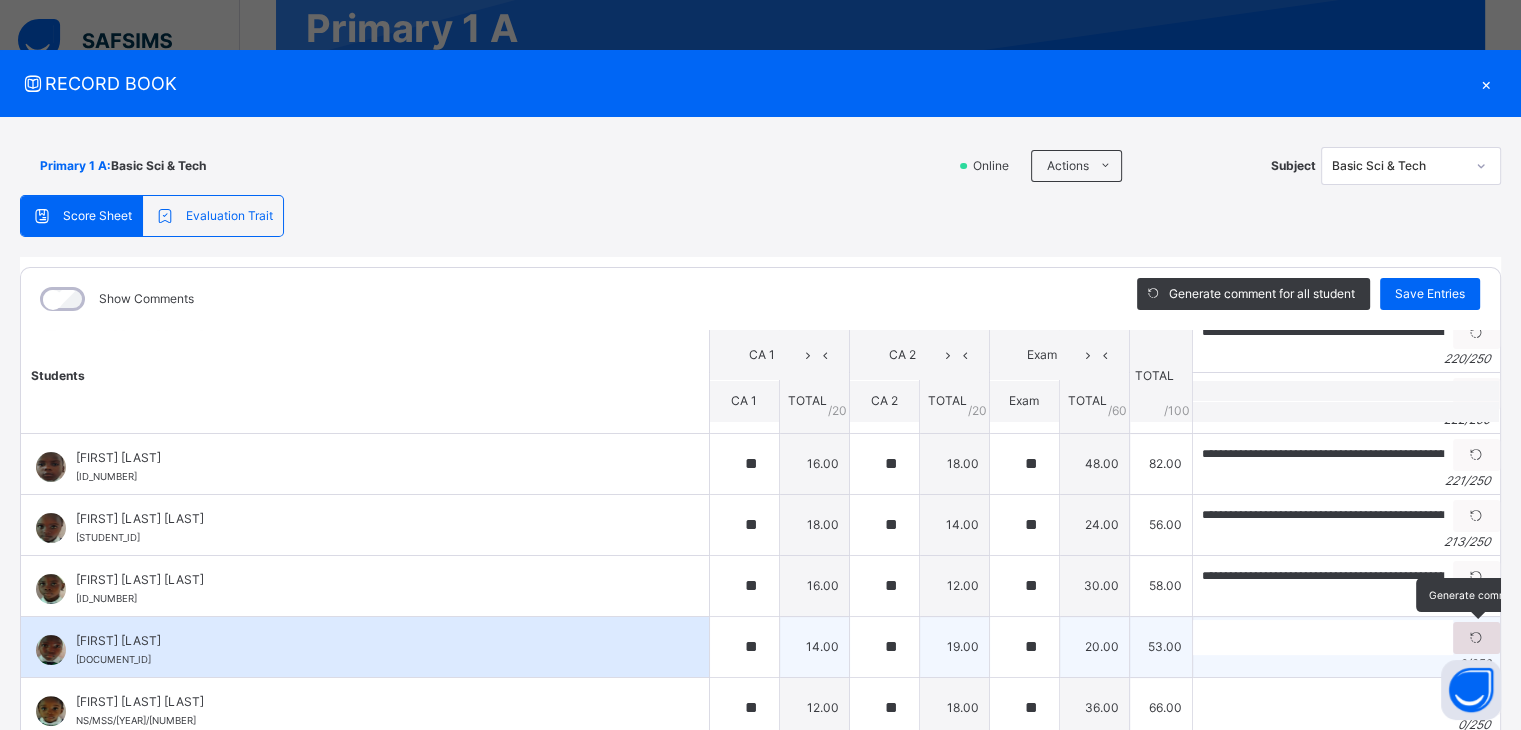 click at bounding box center [1476, 638] 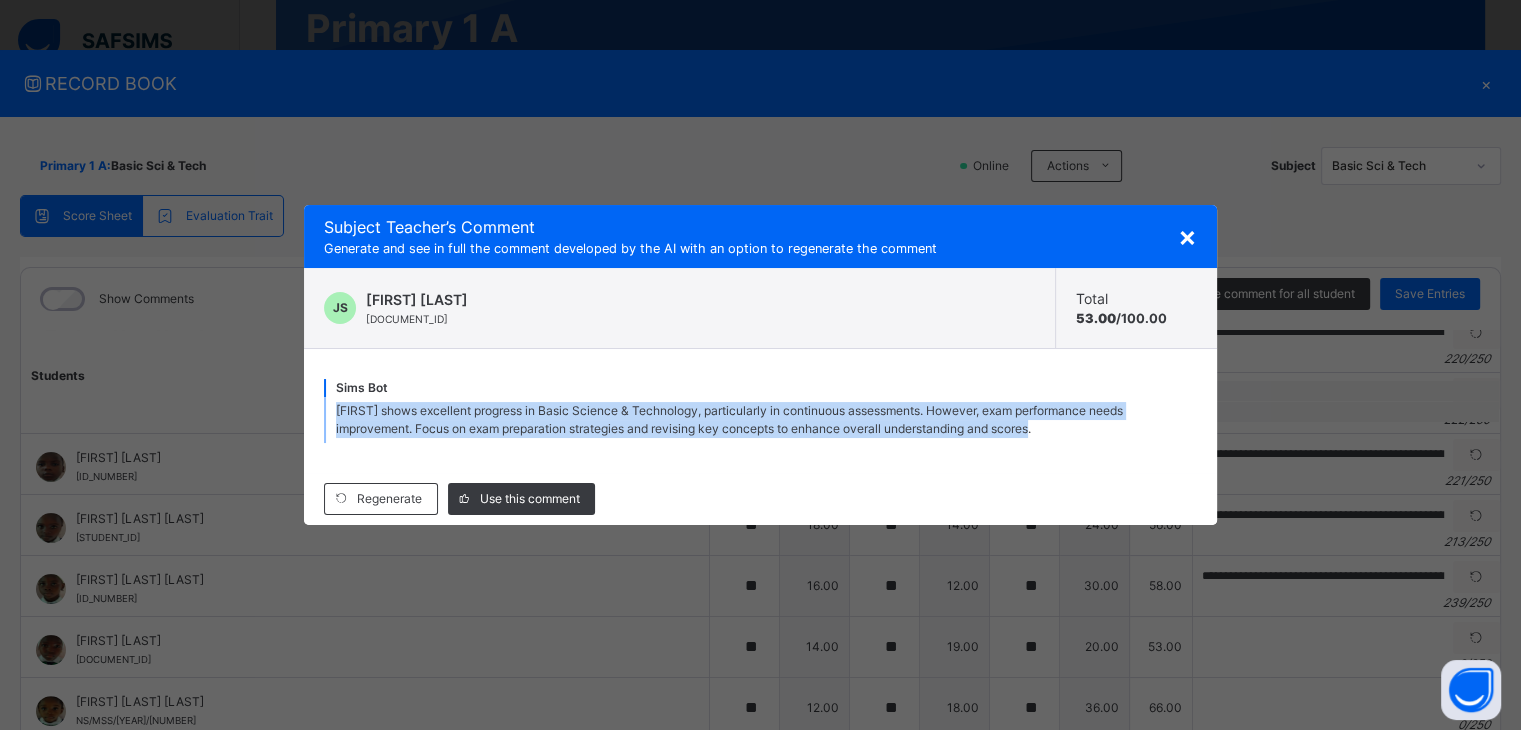 drag, startPoint x: 337, startPoint y: 402, endPoint x: 1063, endPoint y: 440, distance: 726.99384 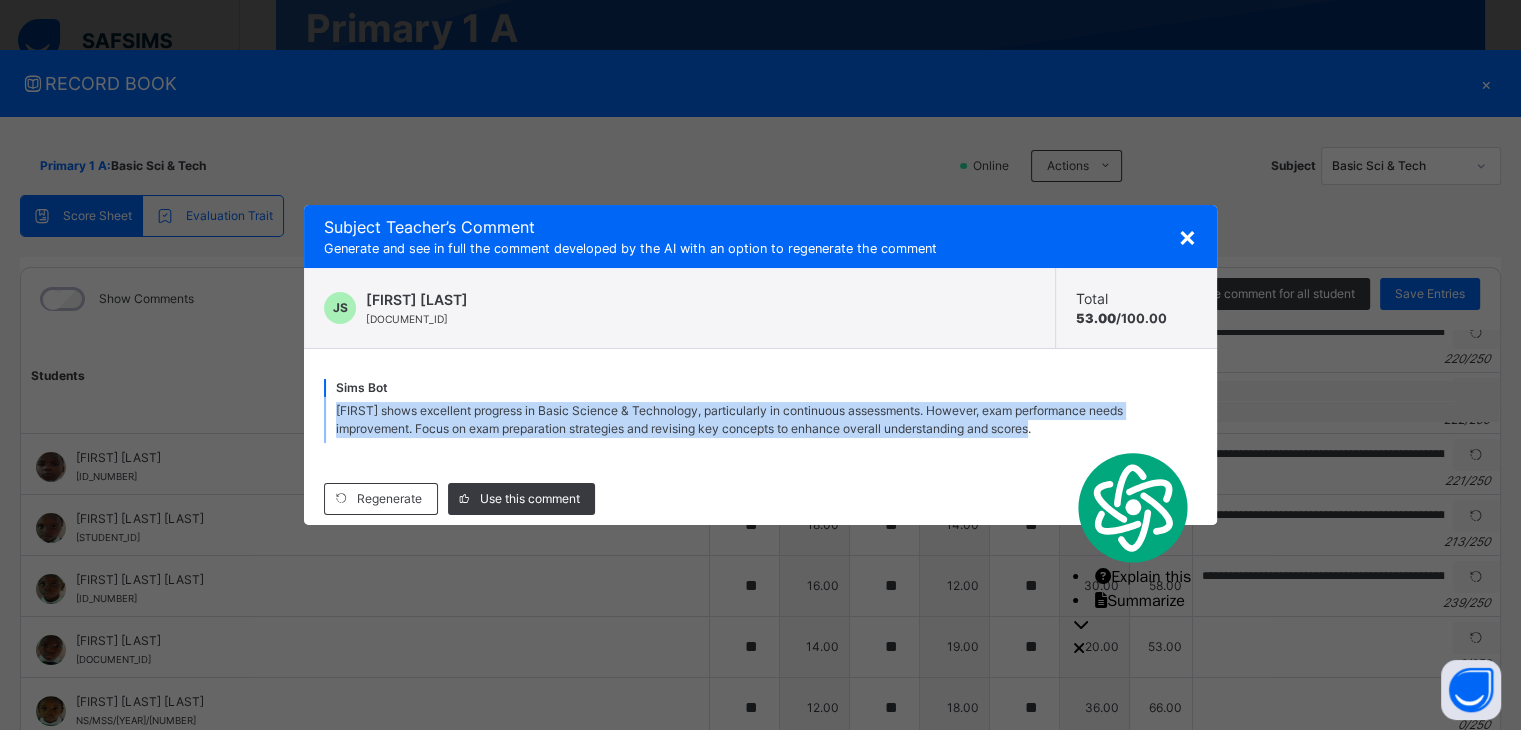copy on "Fatiya shows excellent progress in Basic Science & Technology, particularly in continuous assessments. However, exam performance needs improvement. Focus on exam preparation strategies and revising key concepts to enhance overall understanding and scores." 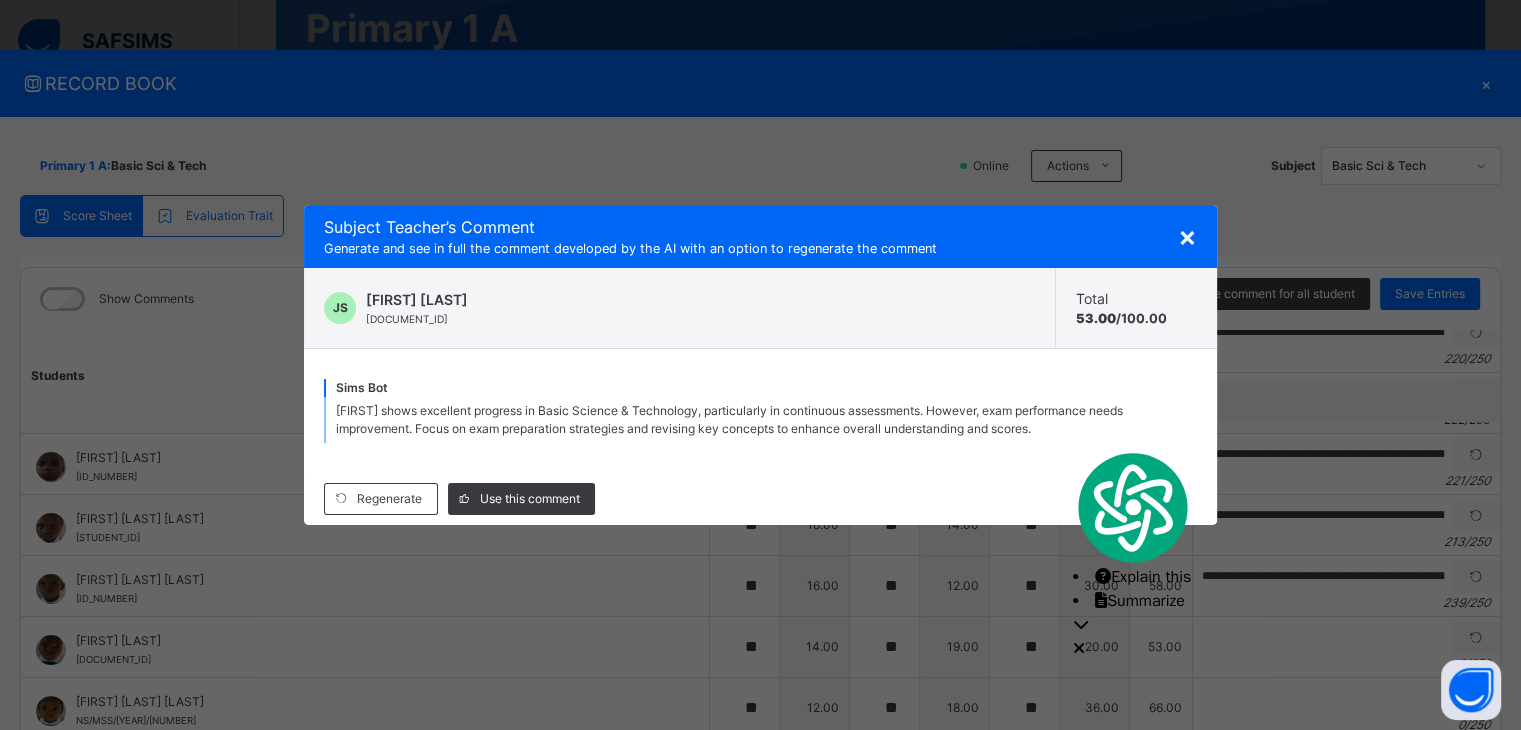 click on "×" at bounding box center [1187, 236] 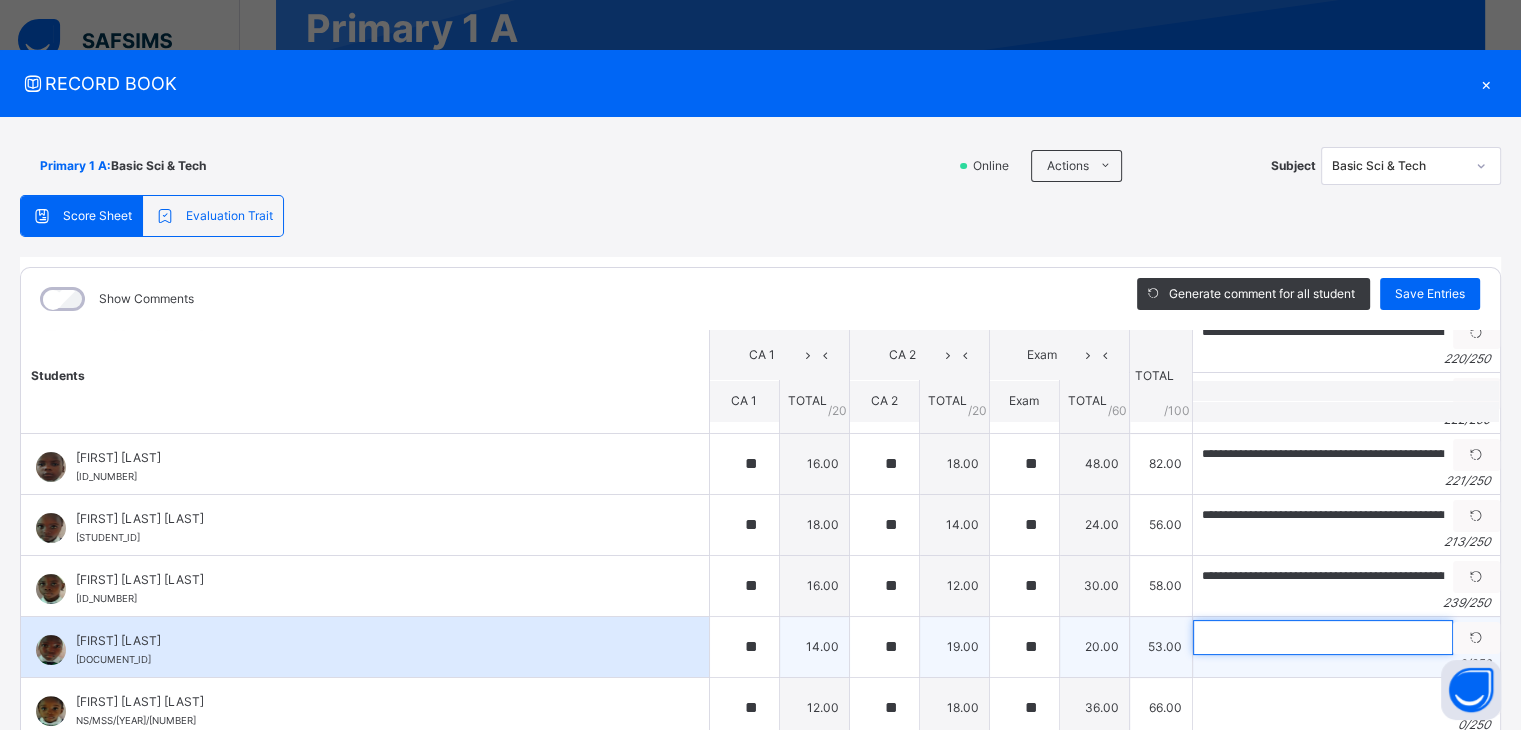 click at bounding box center (1323, 637) 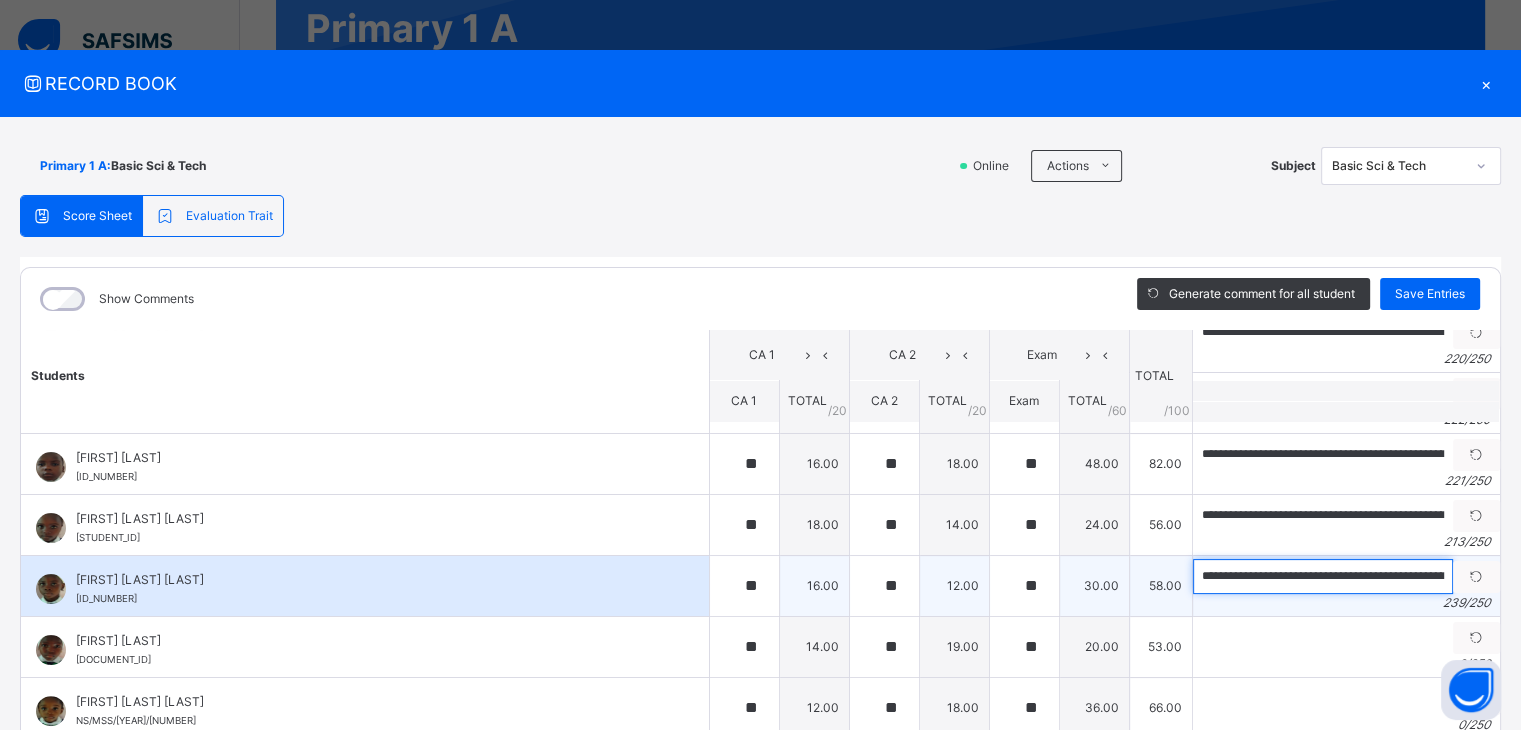 drag, startPoint x: 1212, startPoint y: 572, endPoint x: 1160, endPoint y: 572, distance: 52 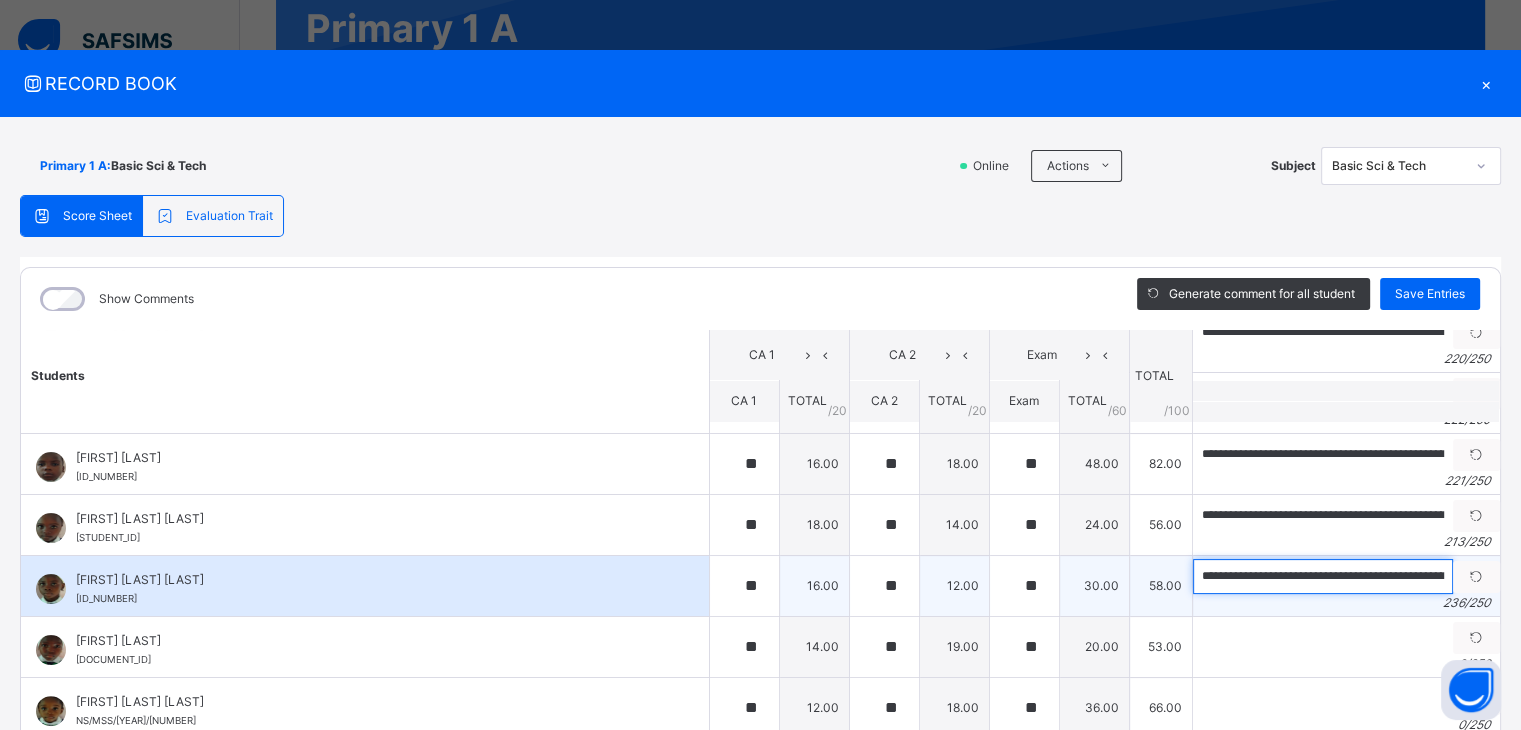 type on "**********" 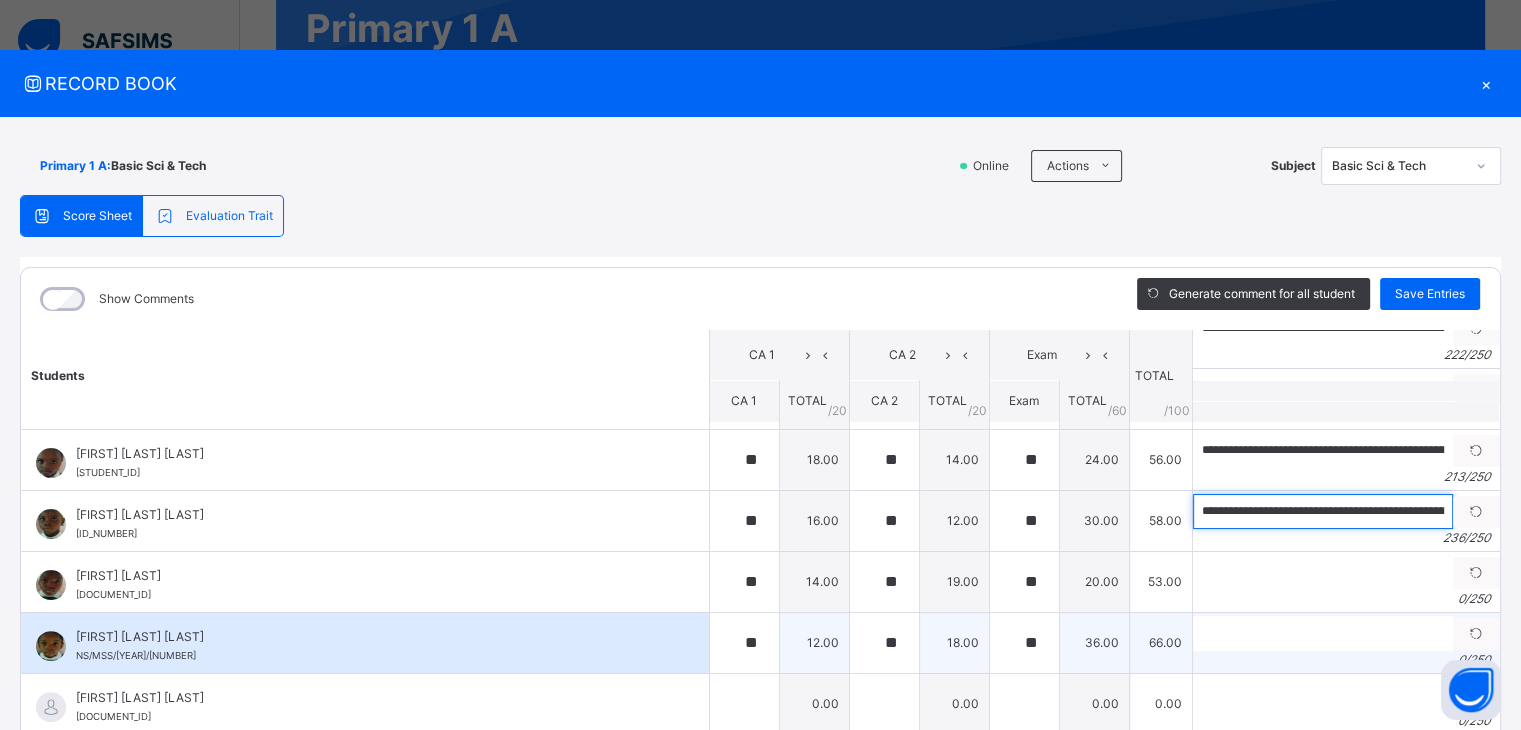 scroll, scrollTop: 700, scrollLeft: 0, axis: vertical 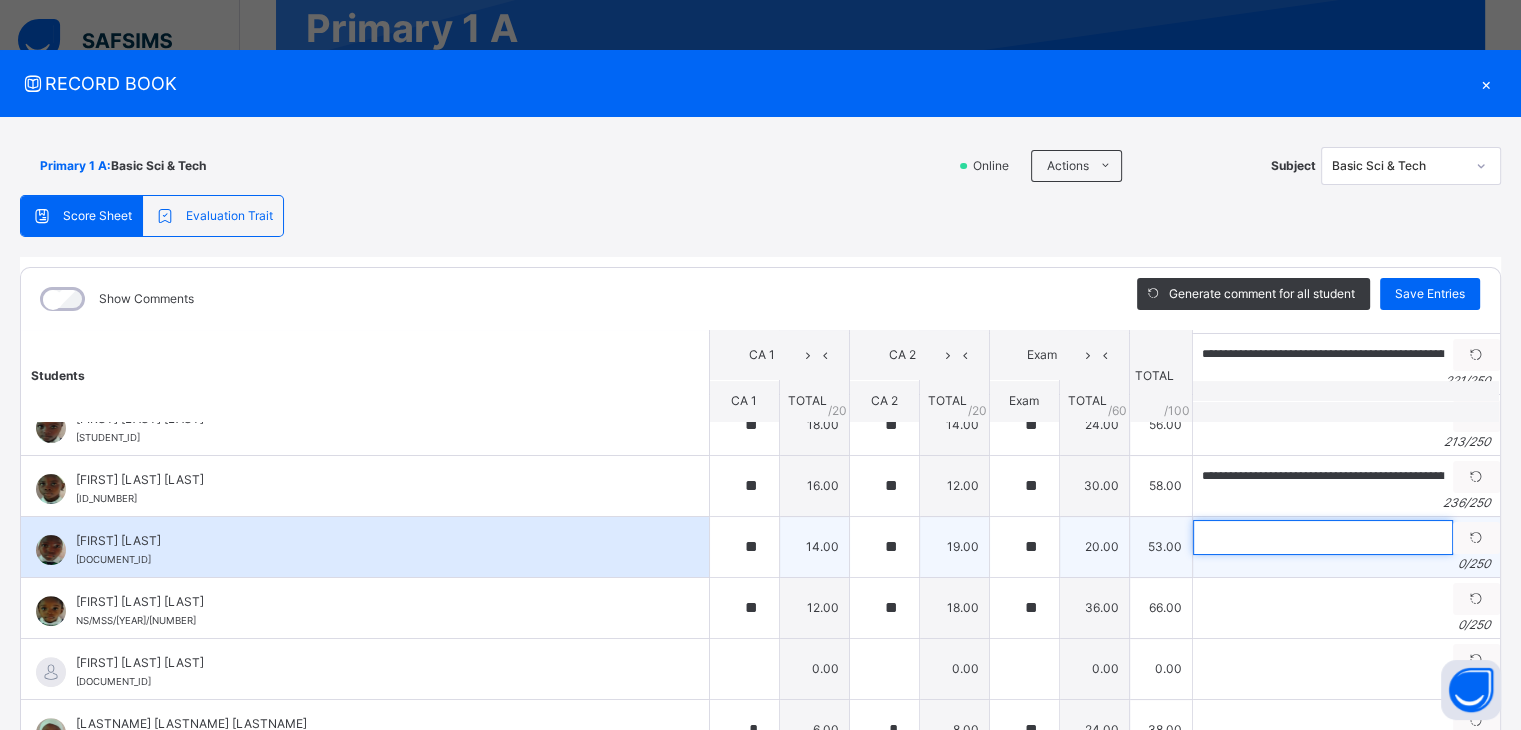 click at bounding box center [1323, 537] 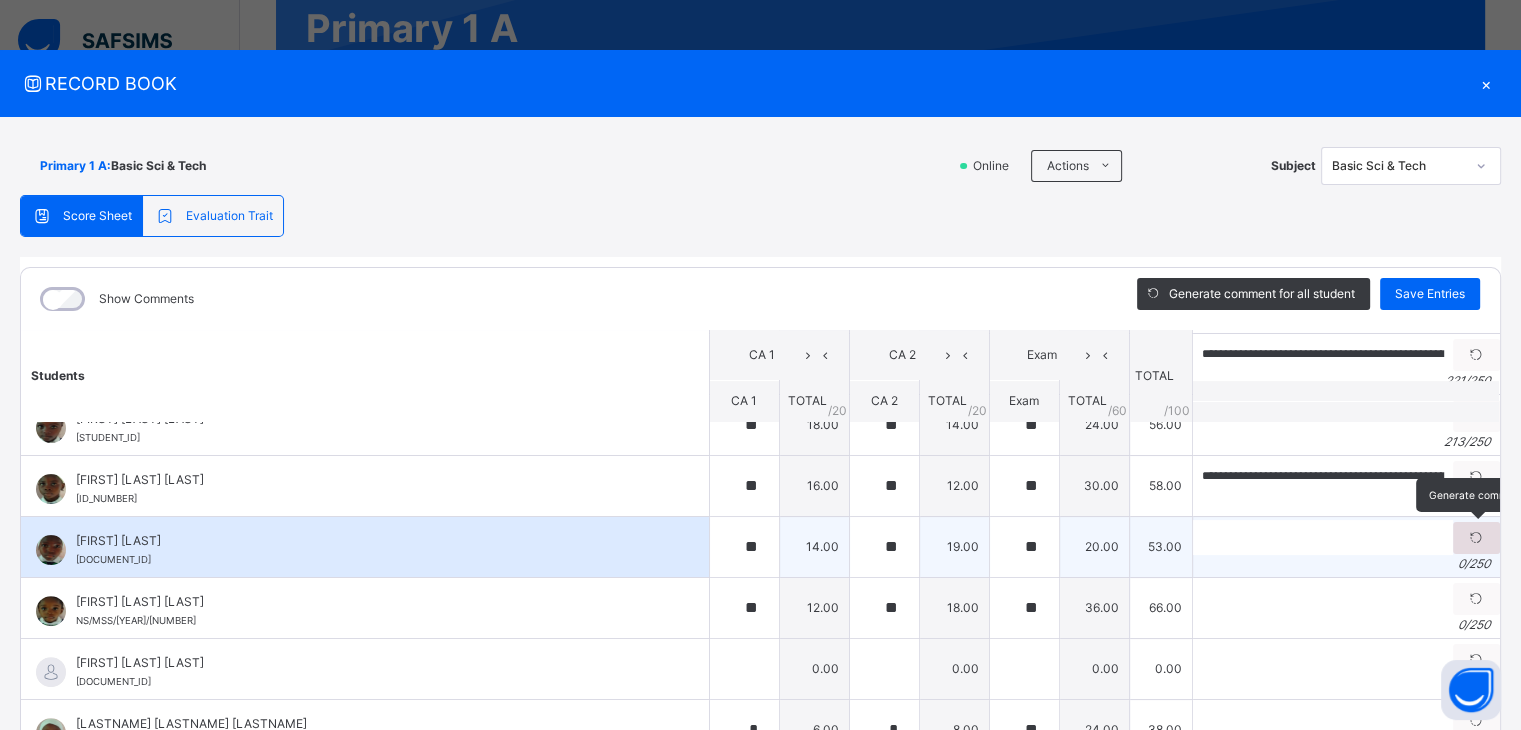 click at bounding box center [1476, 538] 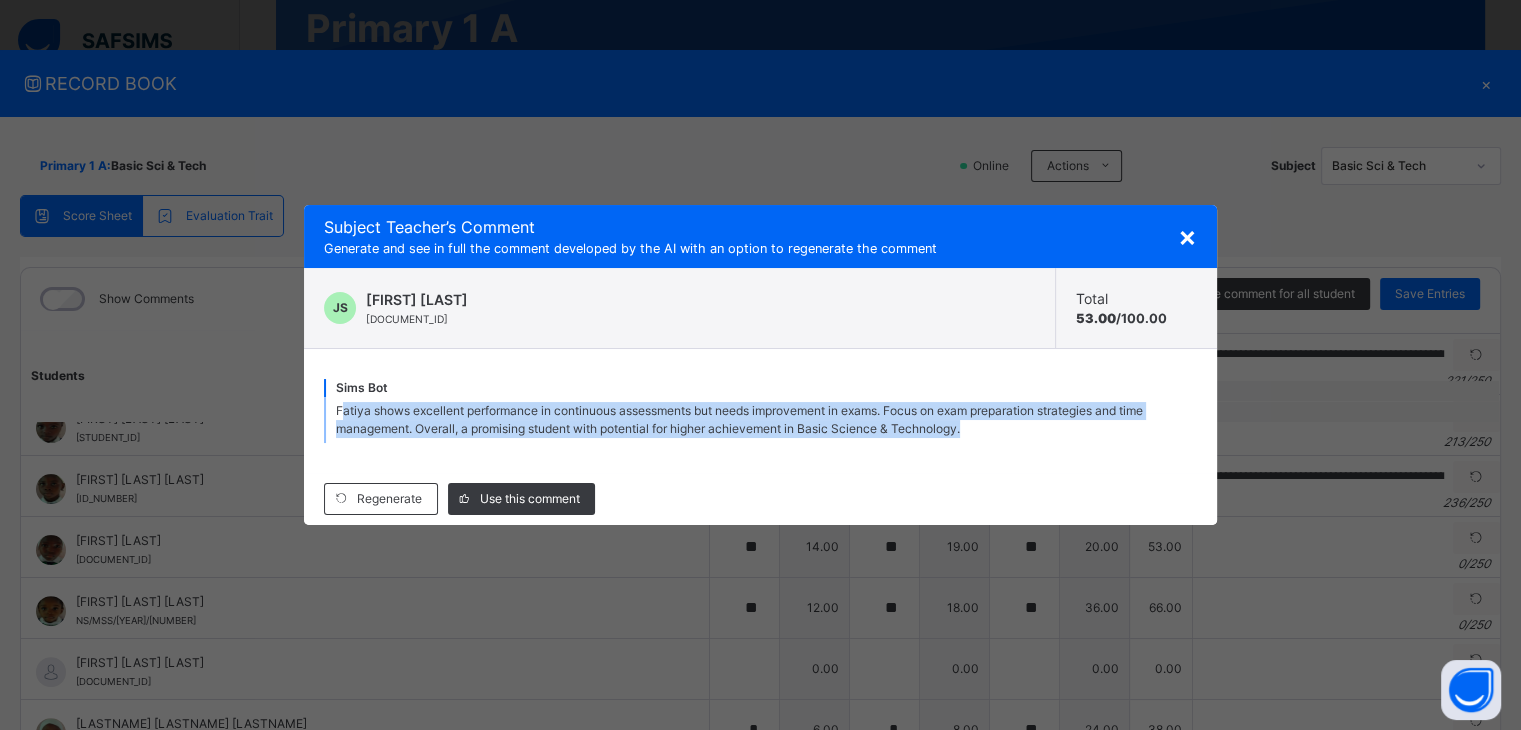 drag, startPoint x: 340, startPoint y: 410, endPoint x: 1059, endPoint y: 434, distance: 719.40045 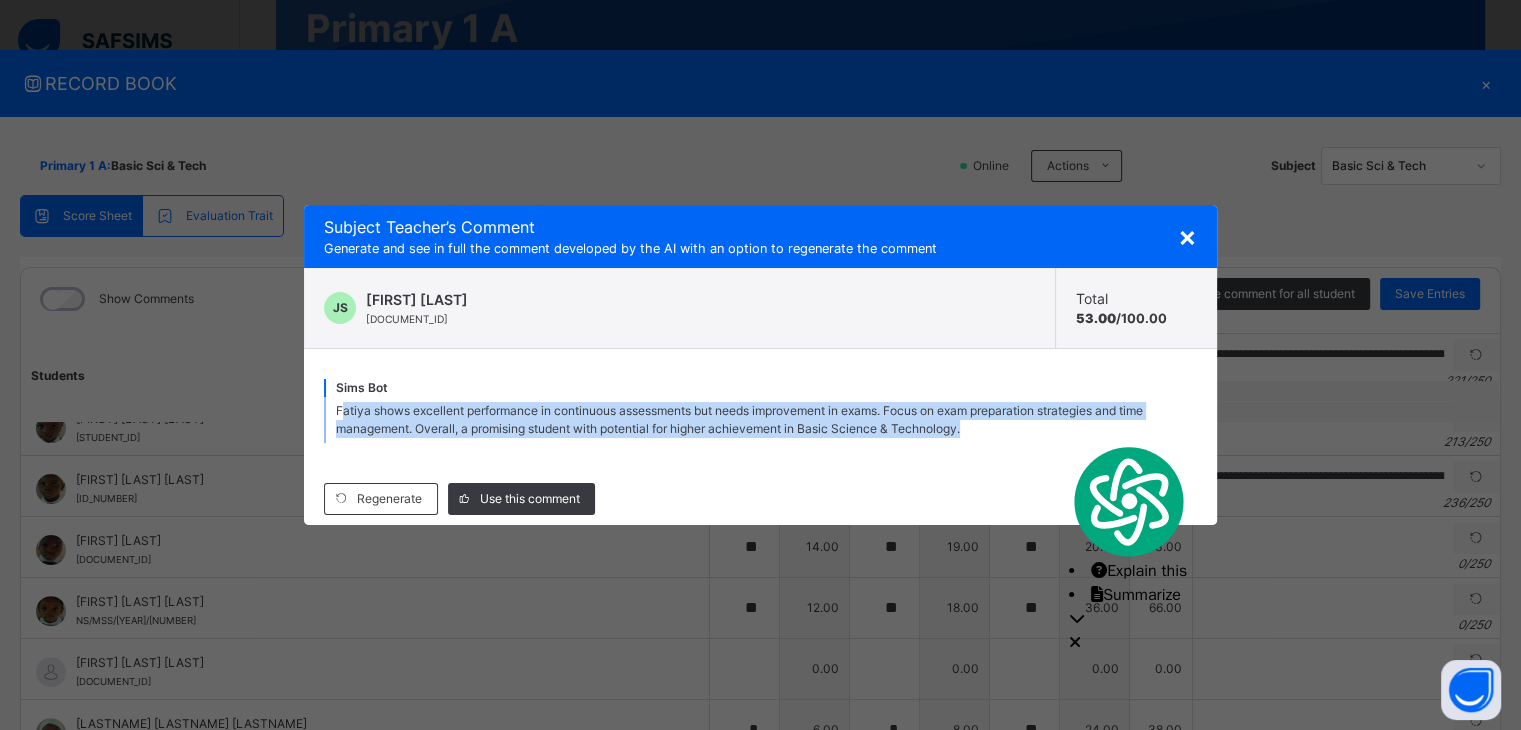 copy on "atiya shows excellent performance in continuous assessments but needs improvement in exams. Focus on exam preparation strategies and time management. Overall, a promising student with potential for higher achievement in Basic Science & Technology." 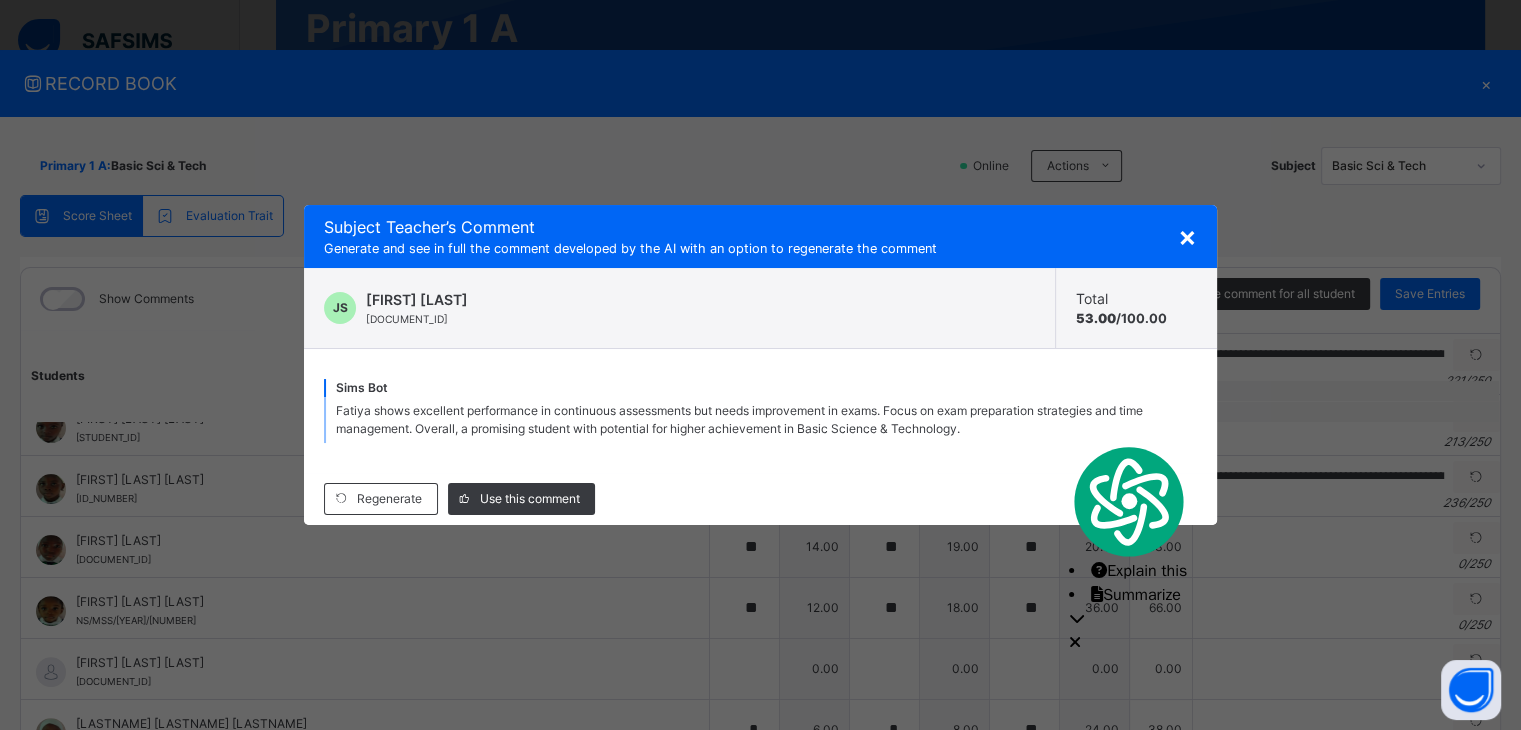 click on "×" at bounding box center (1187, 236) 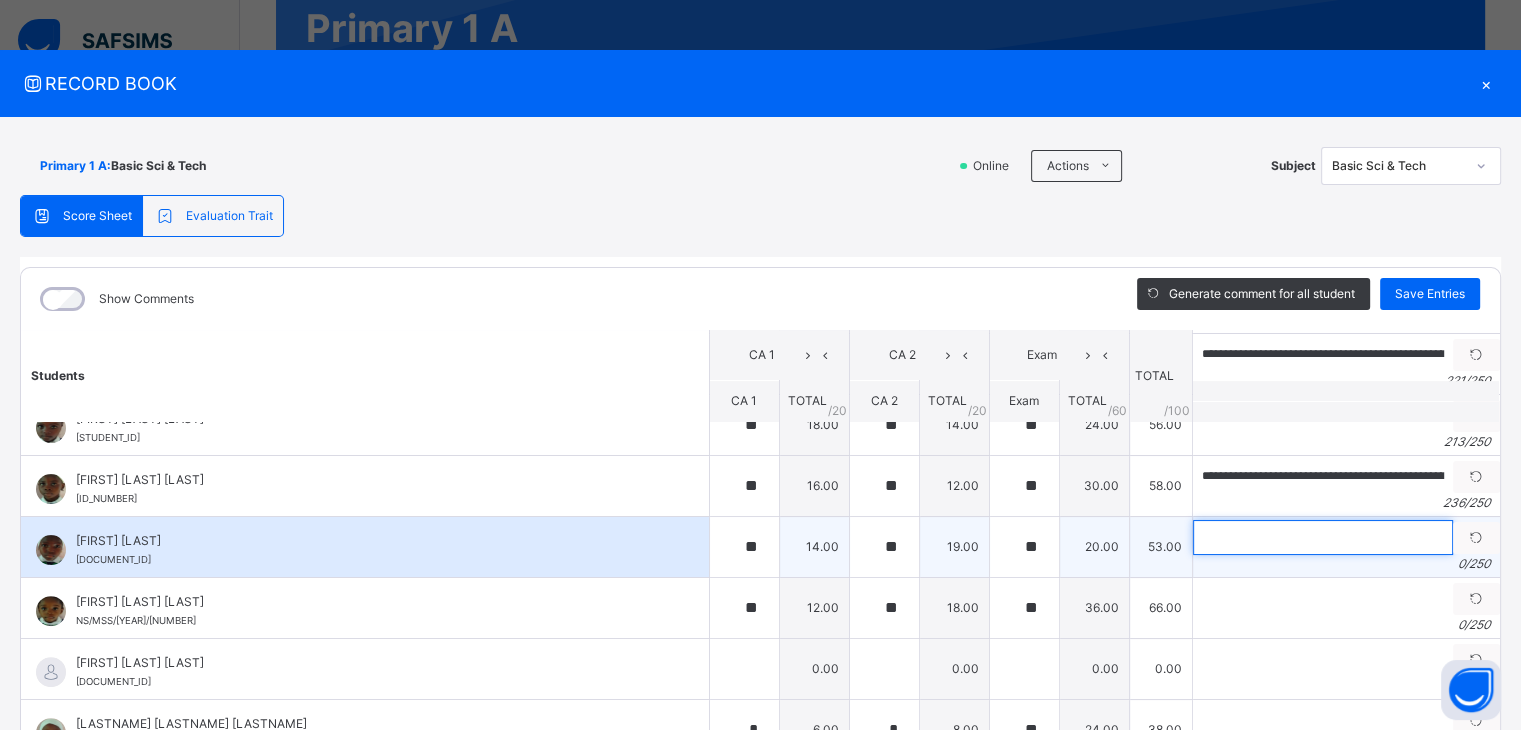 click at bounding box center [1323, 537] 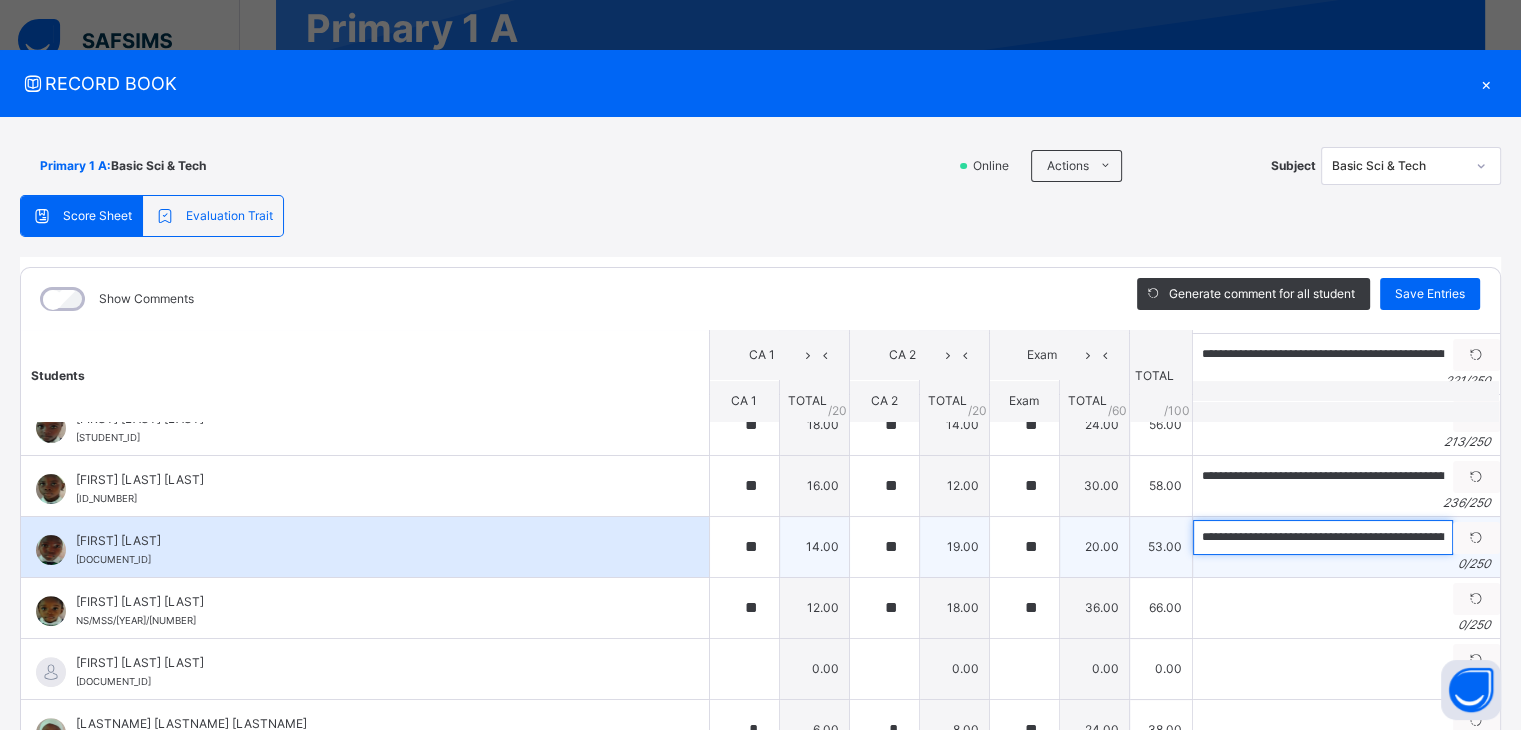 scroll, scrollTop: 0, scrollLeft: 1211, axis: horizontal 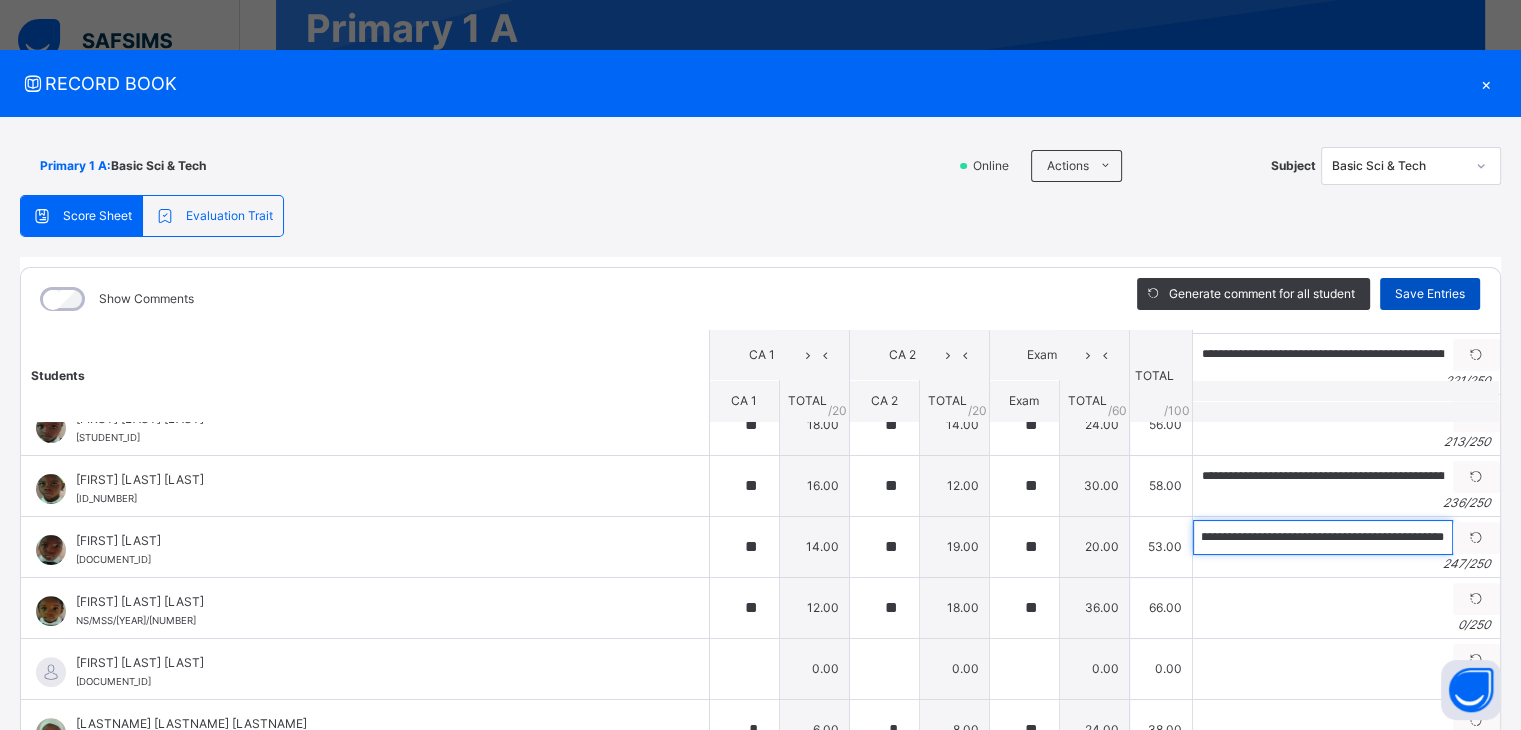 type on "**********" 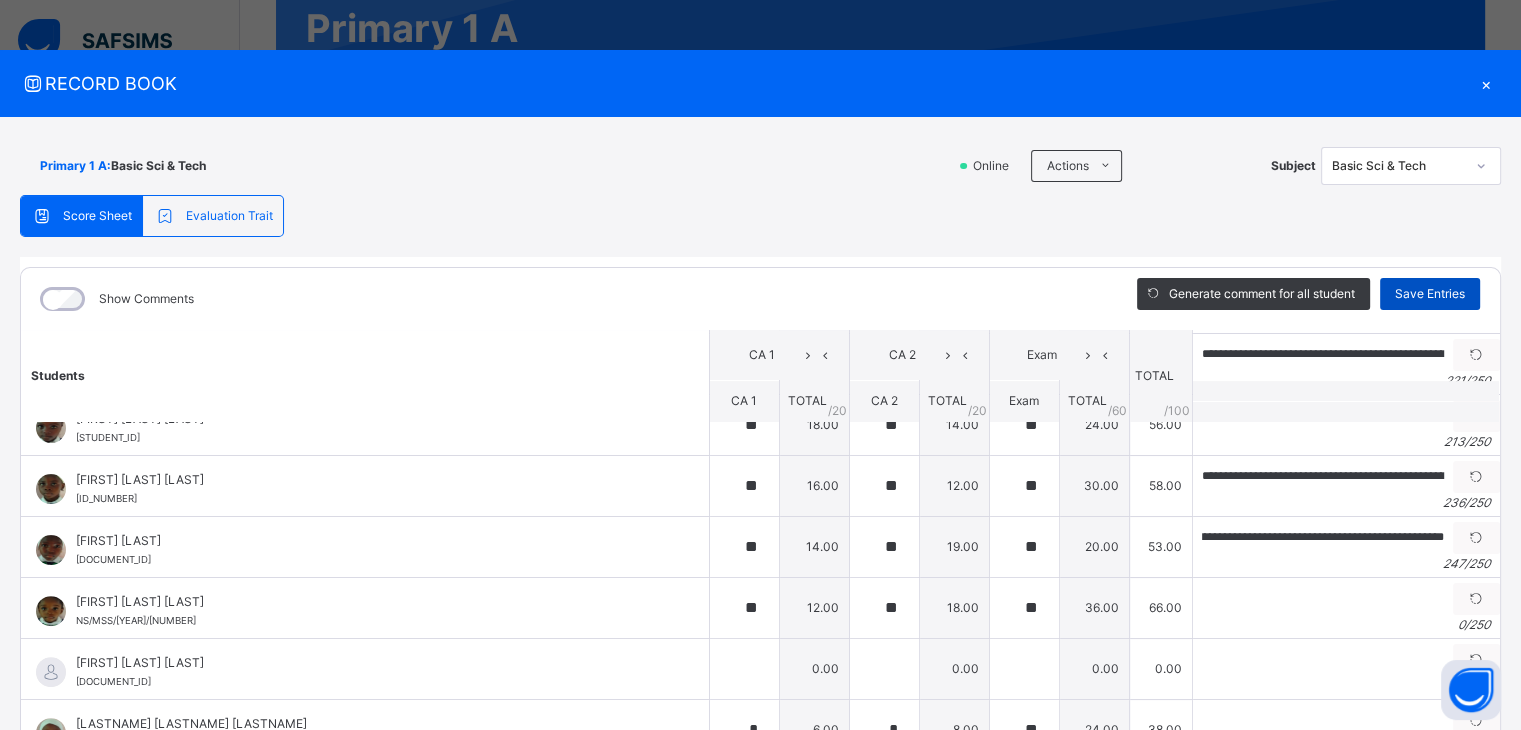 click on "Save Entries" at bounding box center [1430, 294] 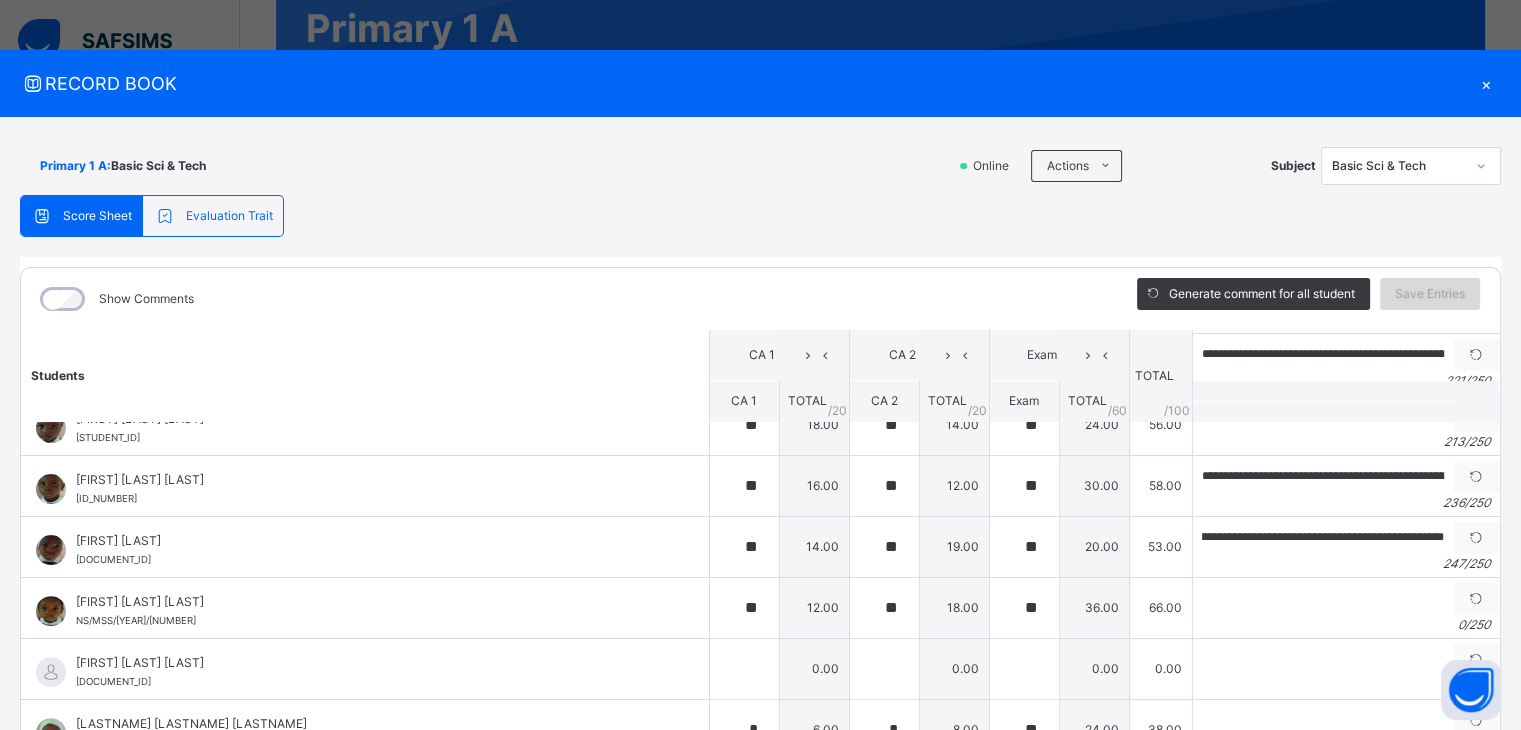 scroll, scrollTop: 0, scrollLeft: 0, axis: both 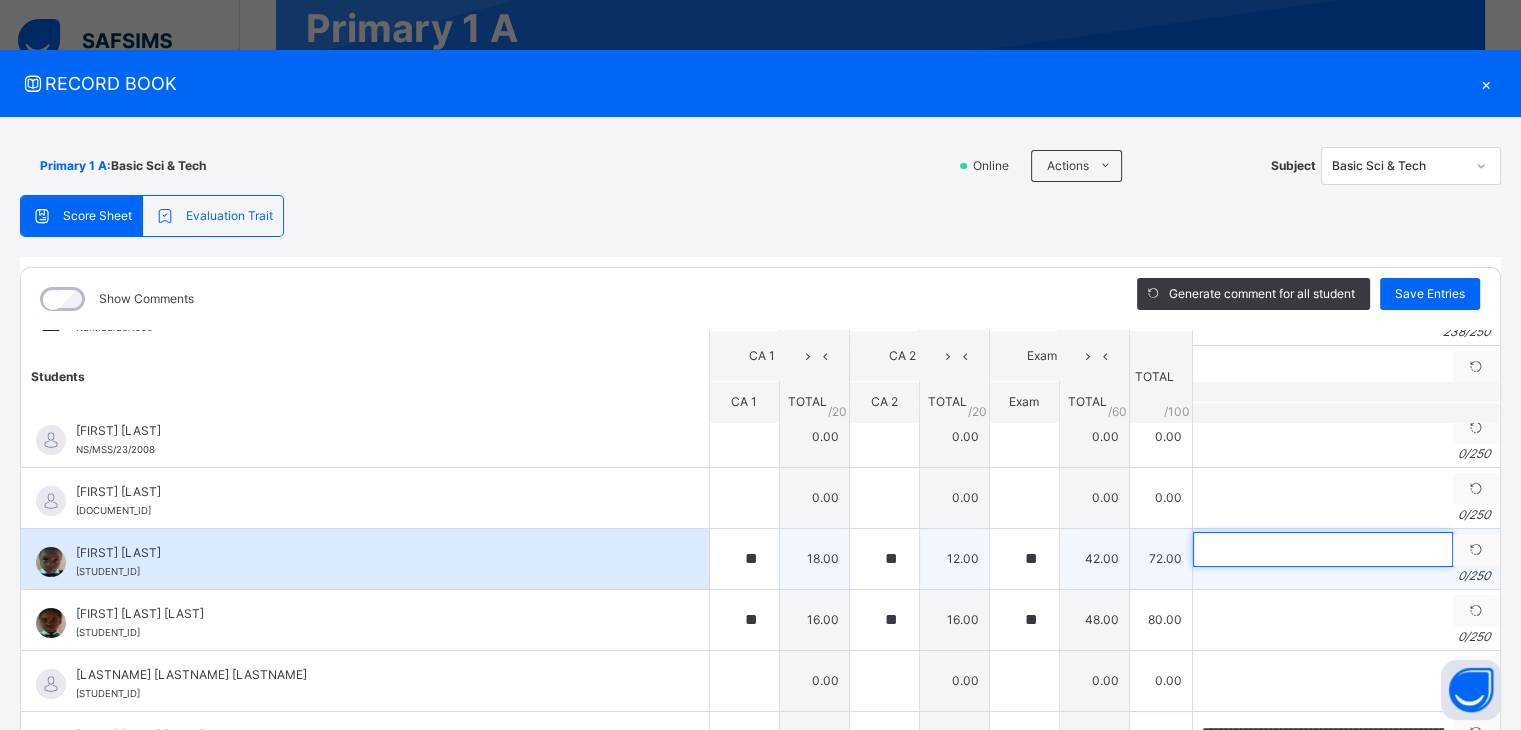 click at bounding box center (1323, 549) 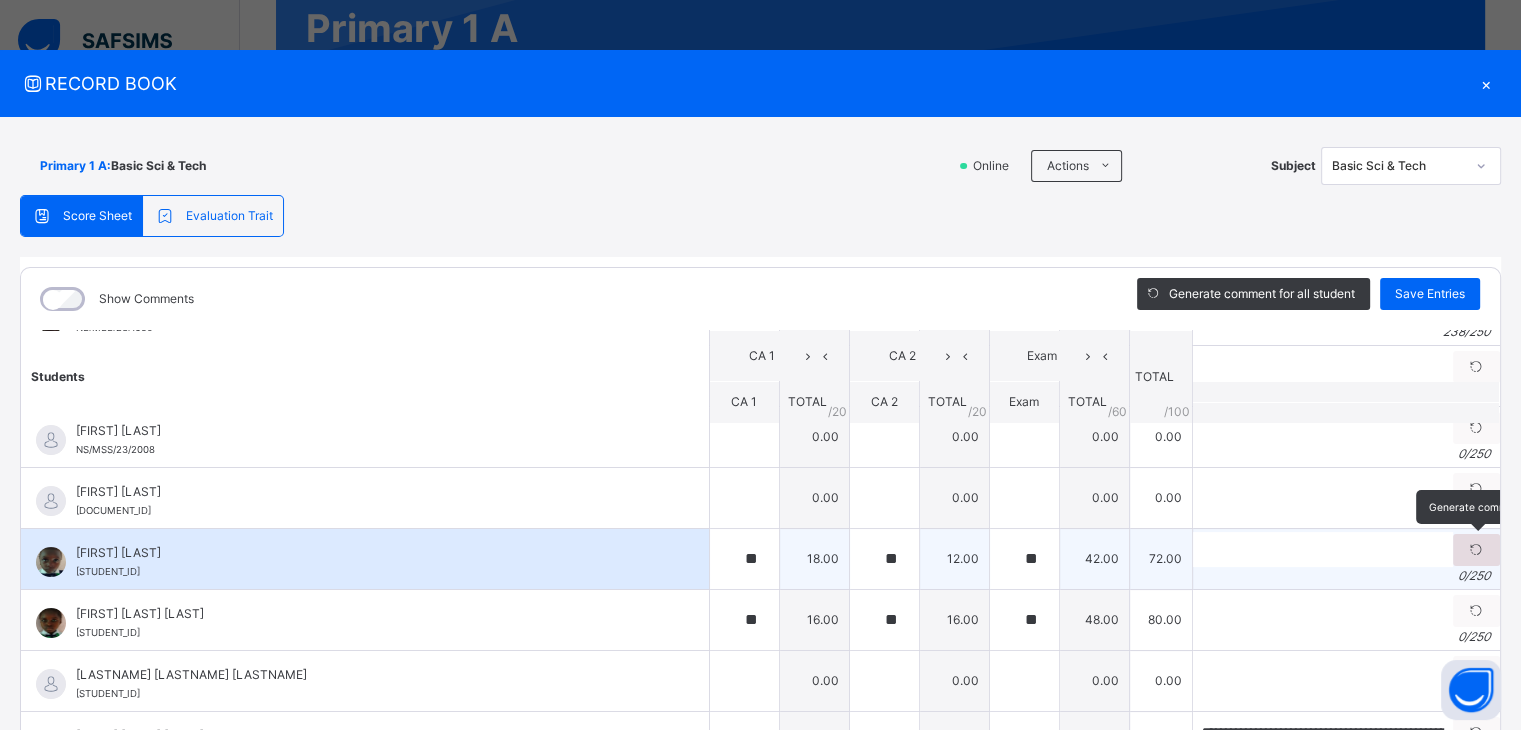 click at bounding box center [1476, 550] 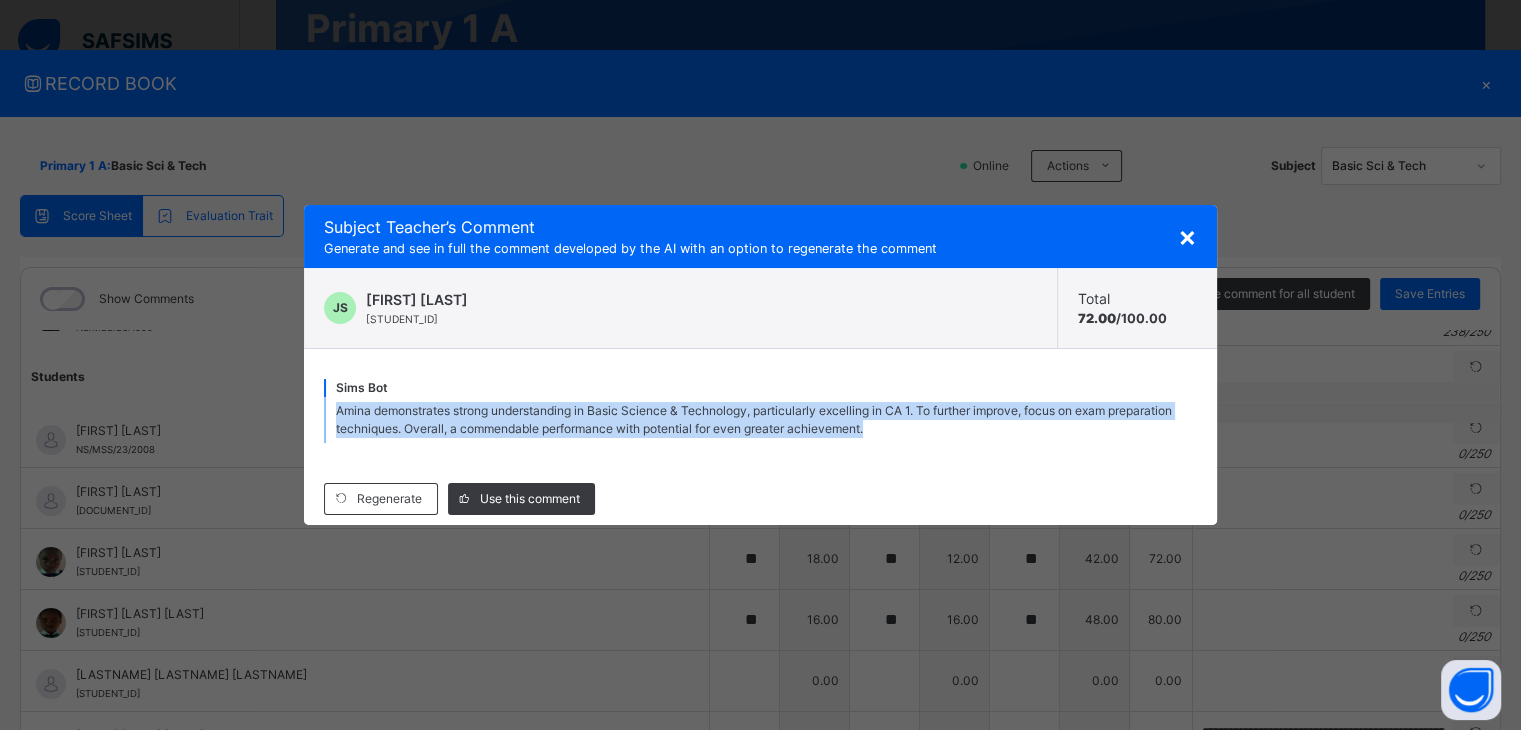 drag, startPoint x: 336, startPoint y: 406, endPoint x: 996, endPoint y: 449, distance: 661.3993 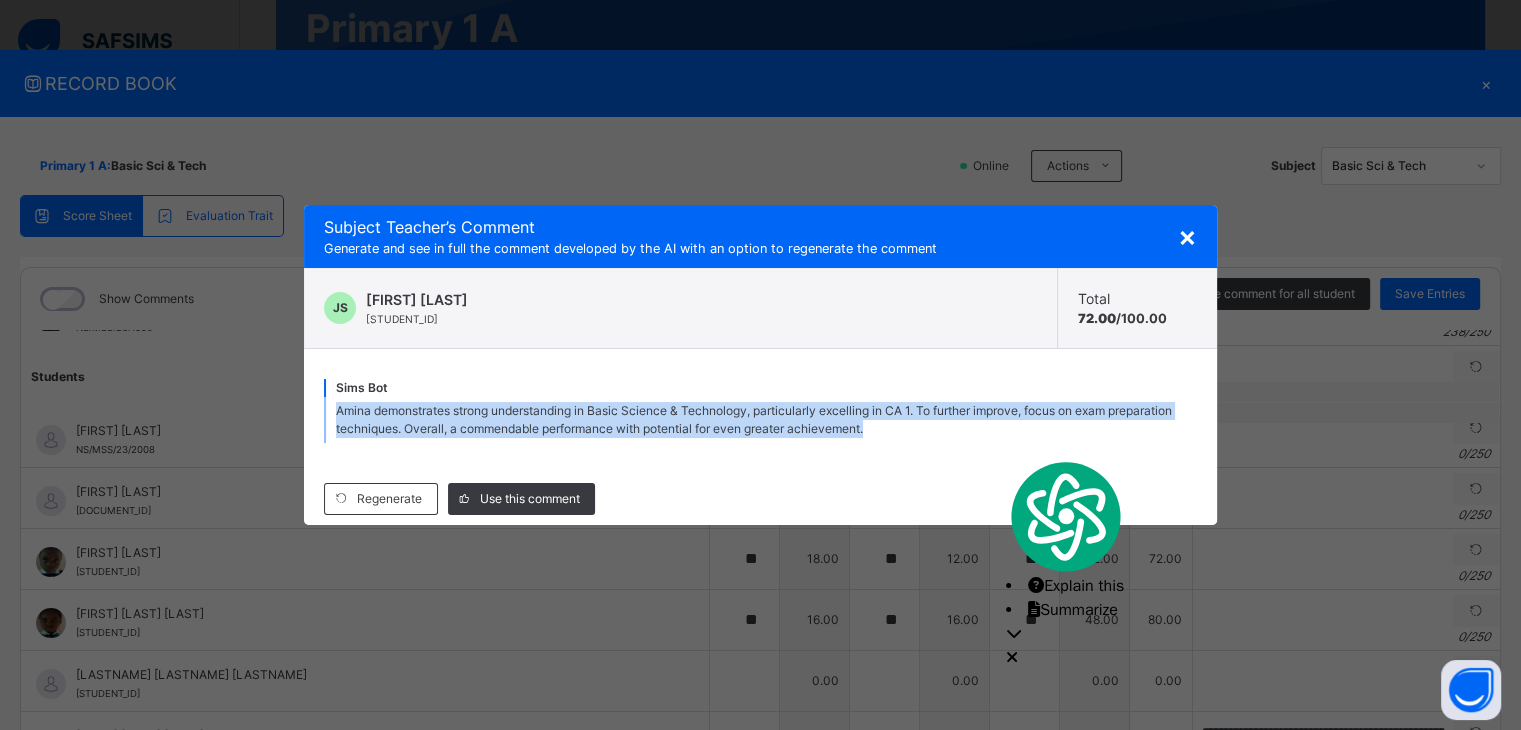 copy on "Amina demonstrates strong understanding in Basic Science & Technology, particularly excelling in CA 1. To further improve, focus on exam preparation techniques. Overall, a commendable performance with potential for even greater achievement." 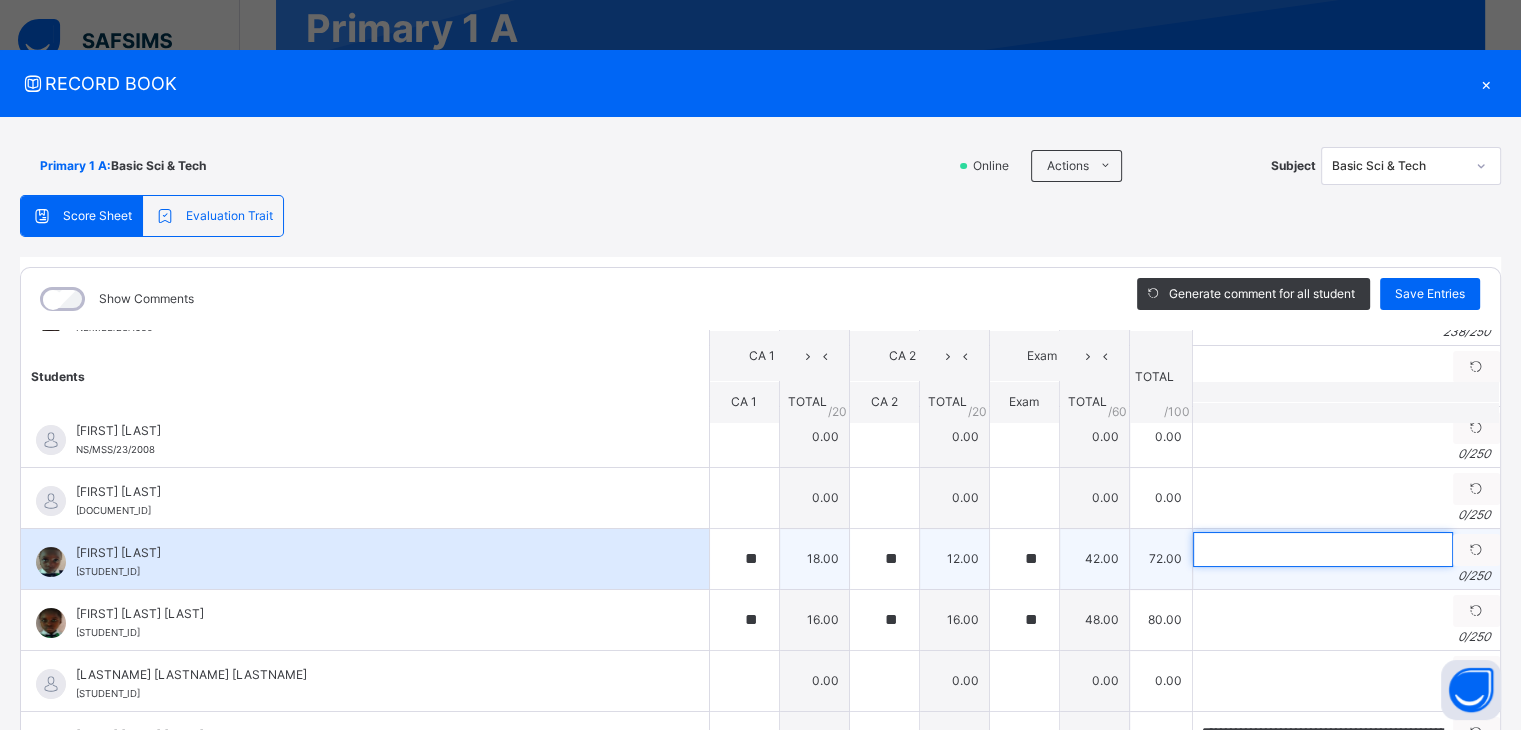 click at bounding box center (1323, 549) 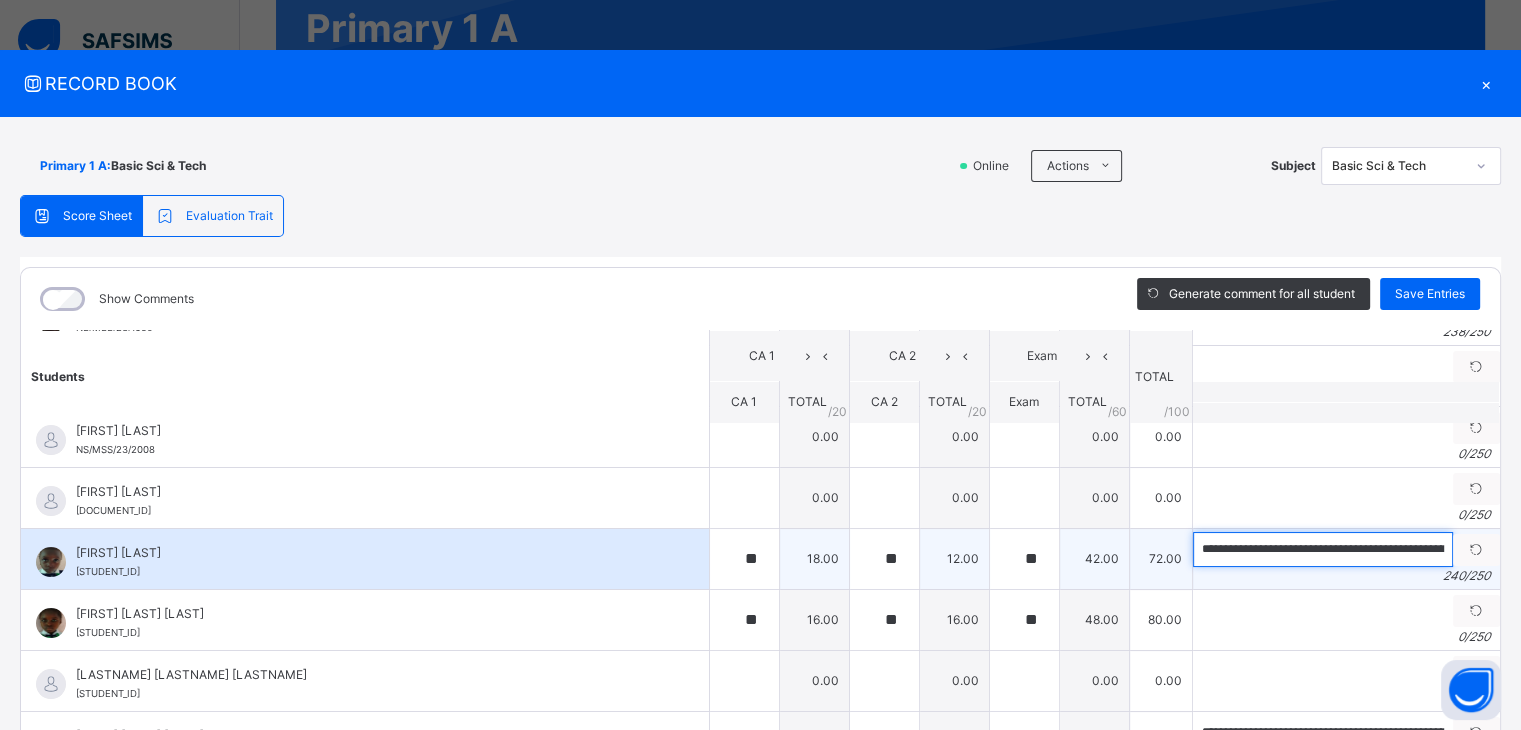 scroll, scrollTop: 0, scrollLeft: 1148, axis: horizontal 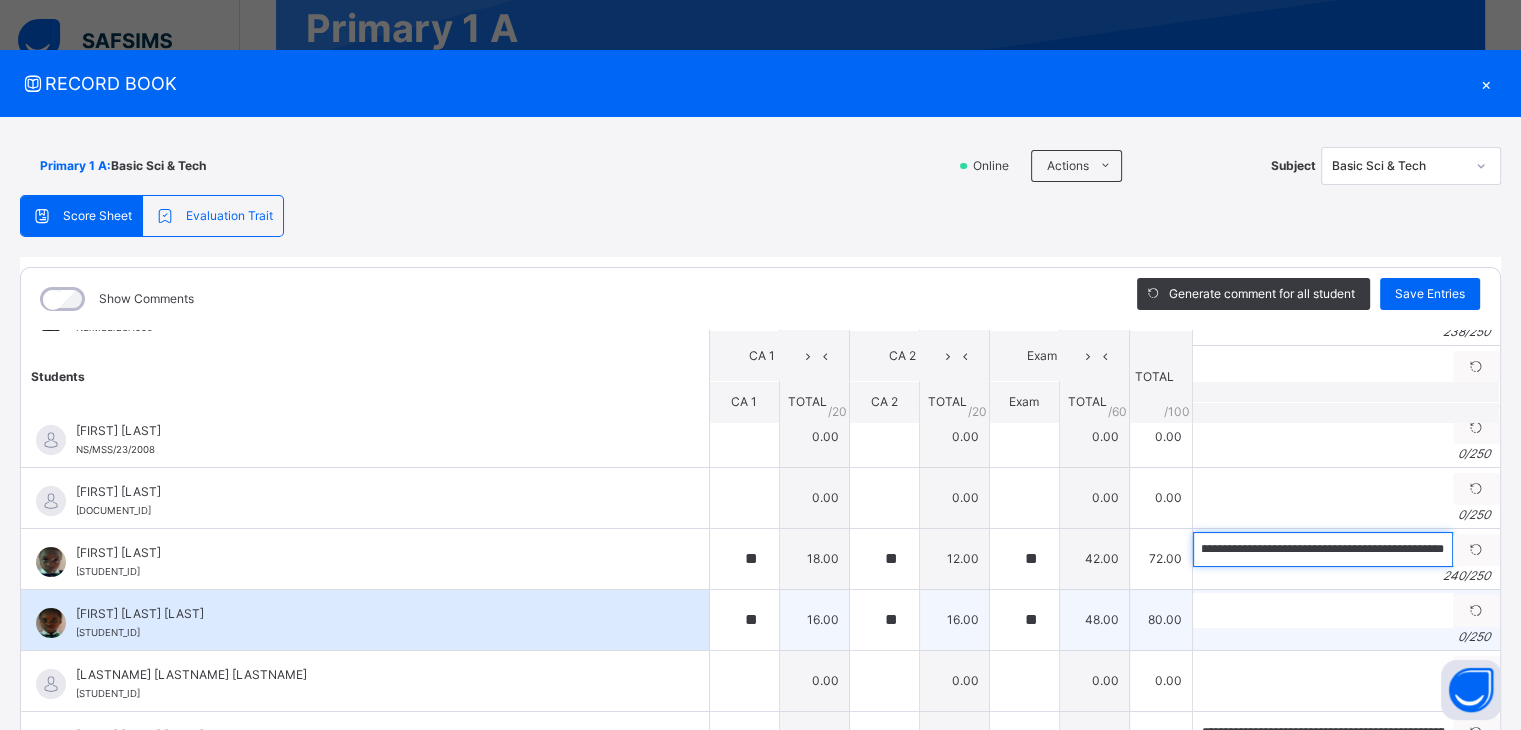 type on "**********" 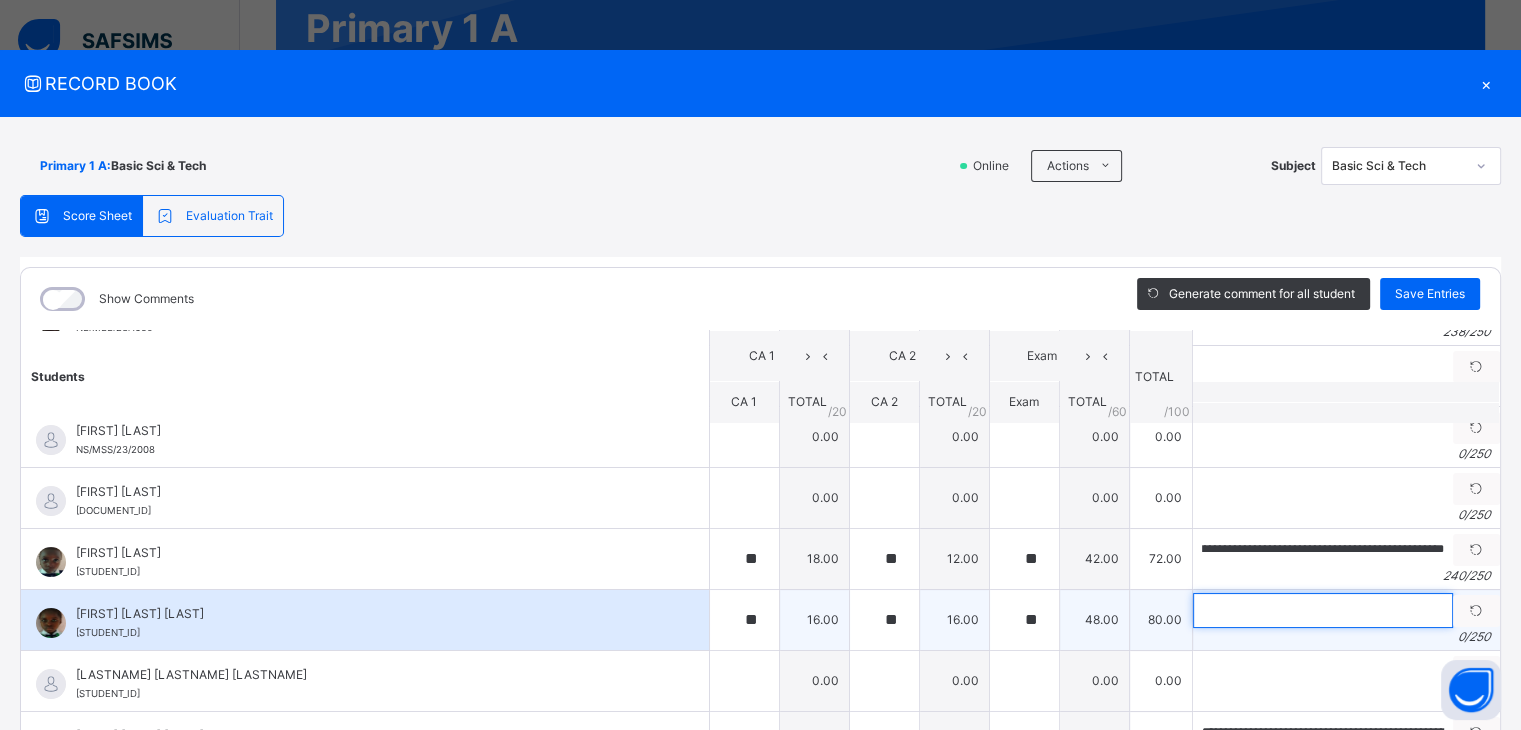 click at bounding box center (1323, 610) 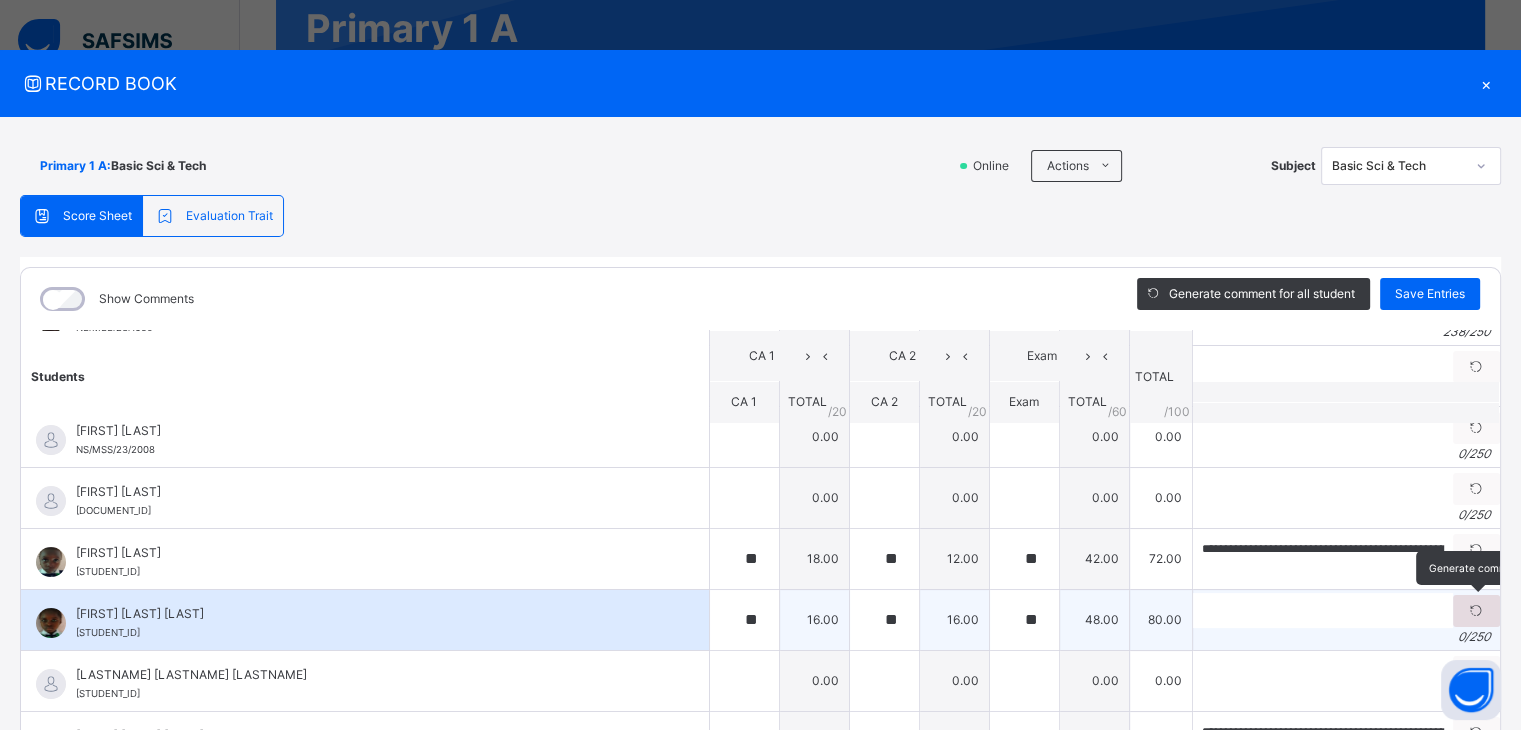 click at bounding box center (1476, 611) 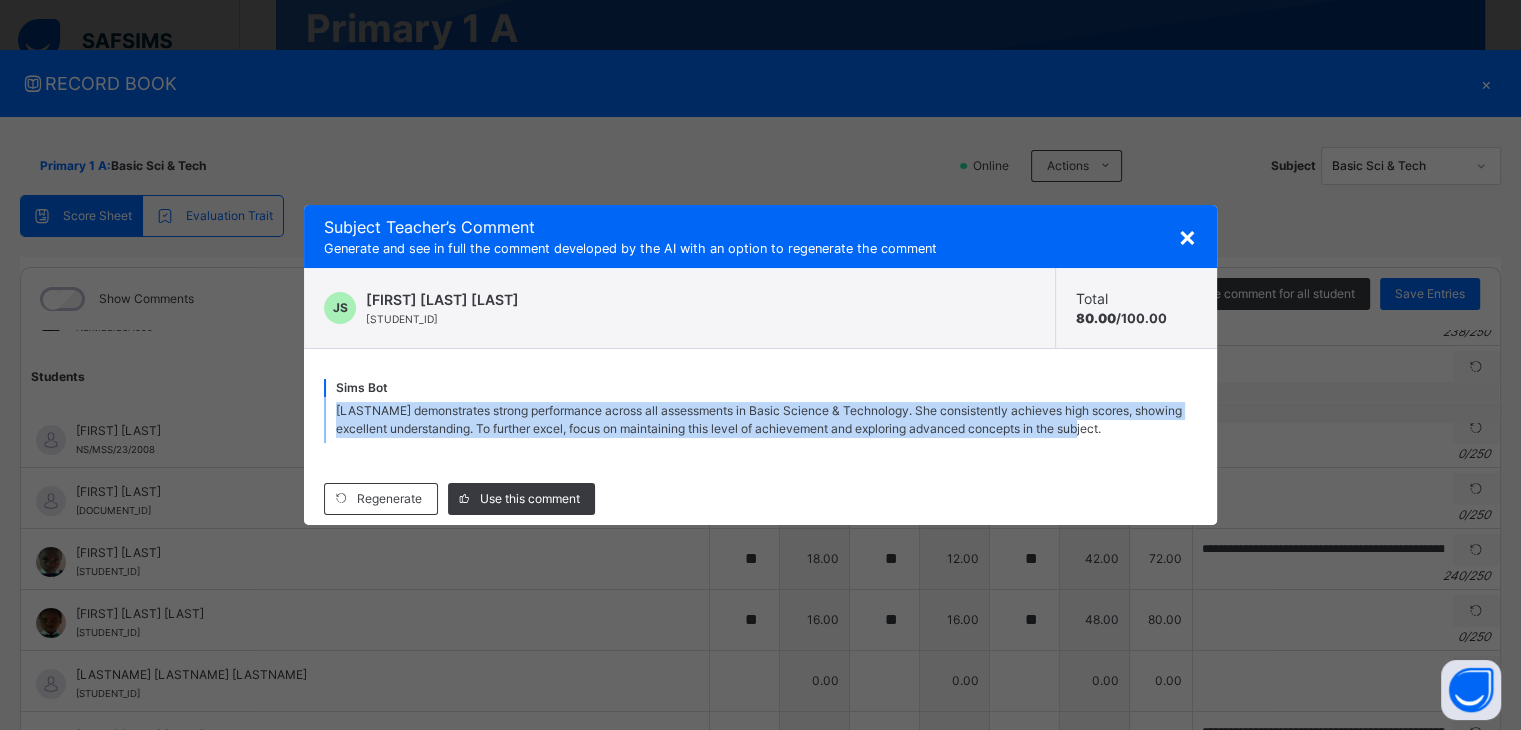 drag, startPoint x: 336, startPoint y: 405, endPoint x: 1135, endPoint y: 469, distance: 801.5591 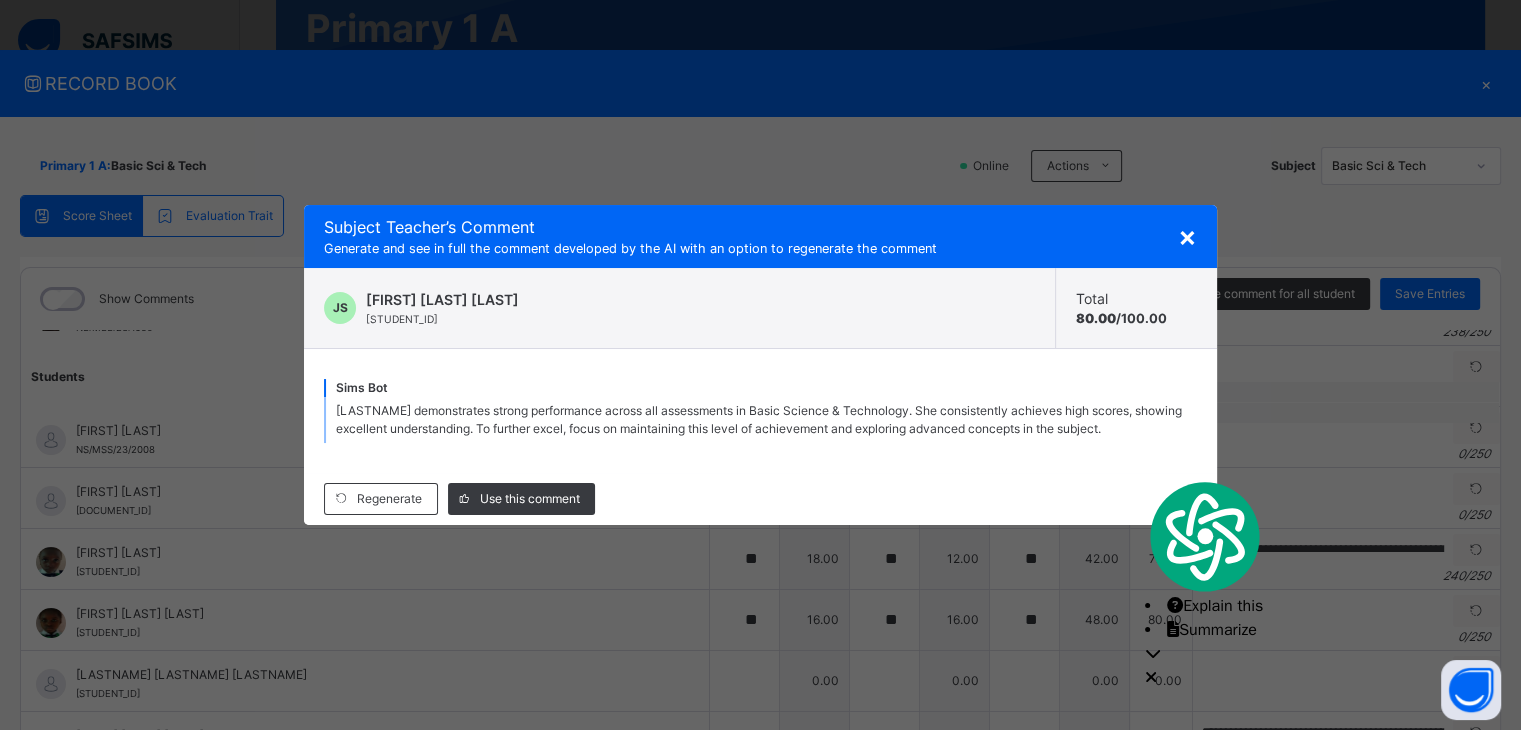 click on "×" at bounding box center [1187, 236] 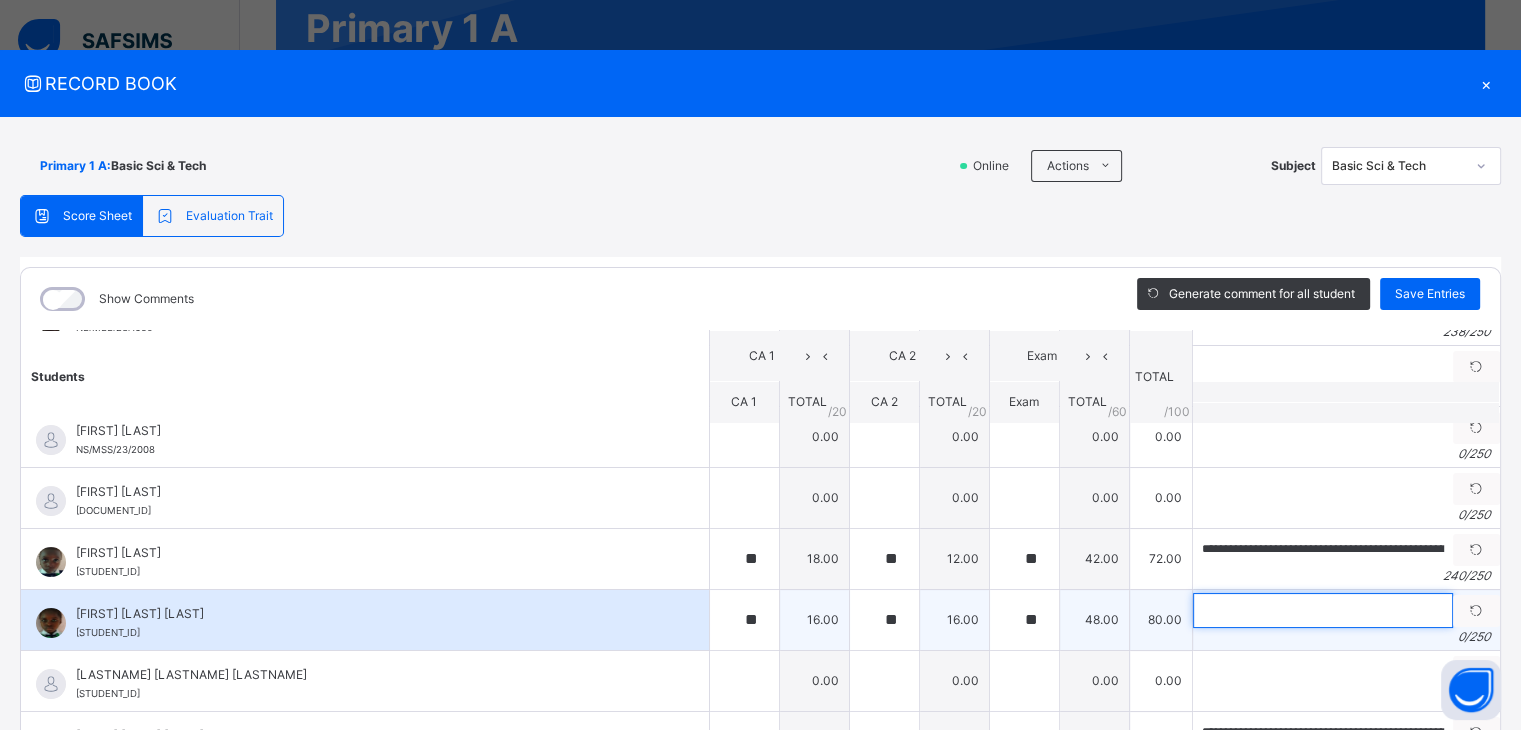 click at bounding box center (1323, 610) 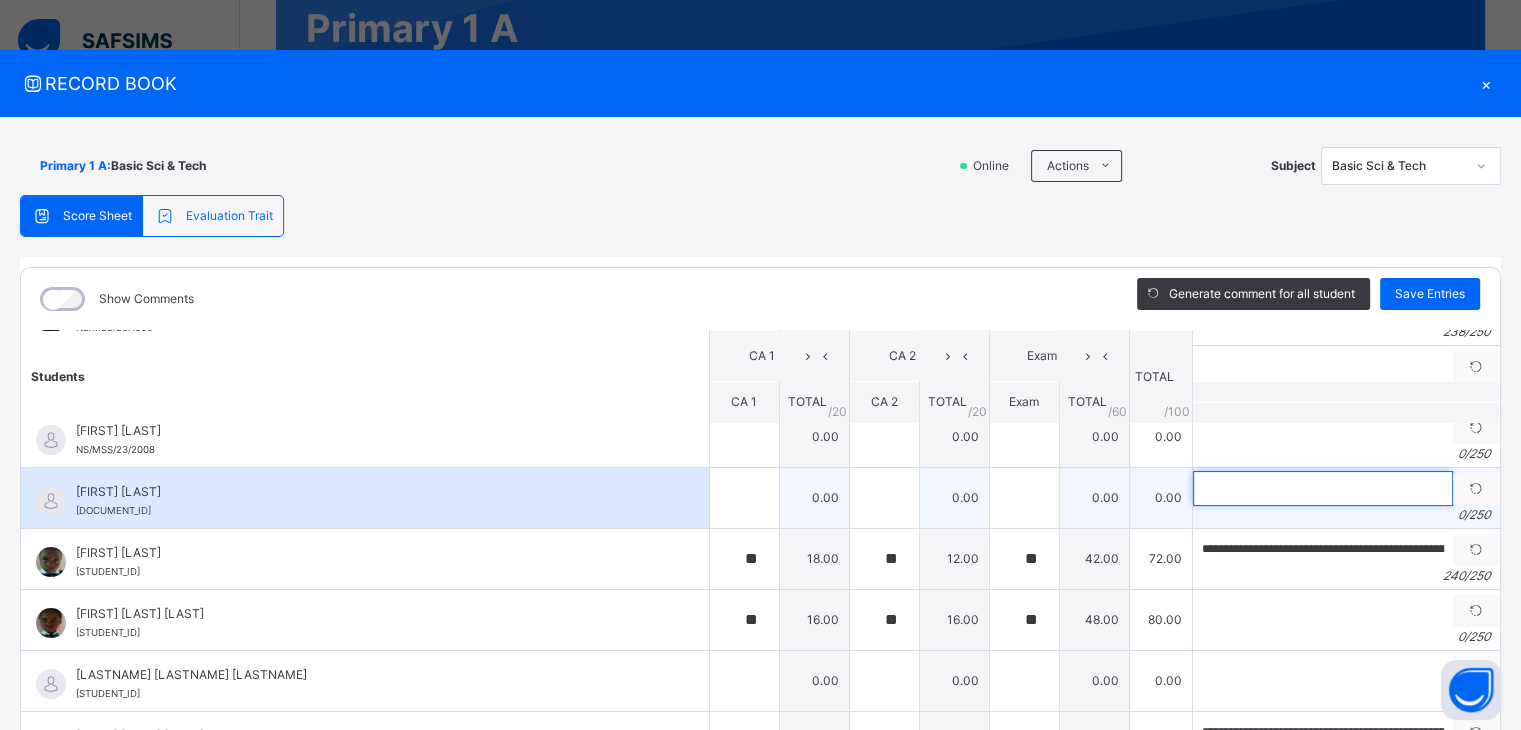 click at bounding box center (1323, 488) 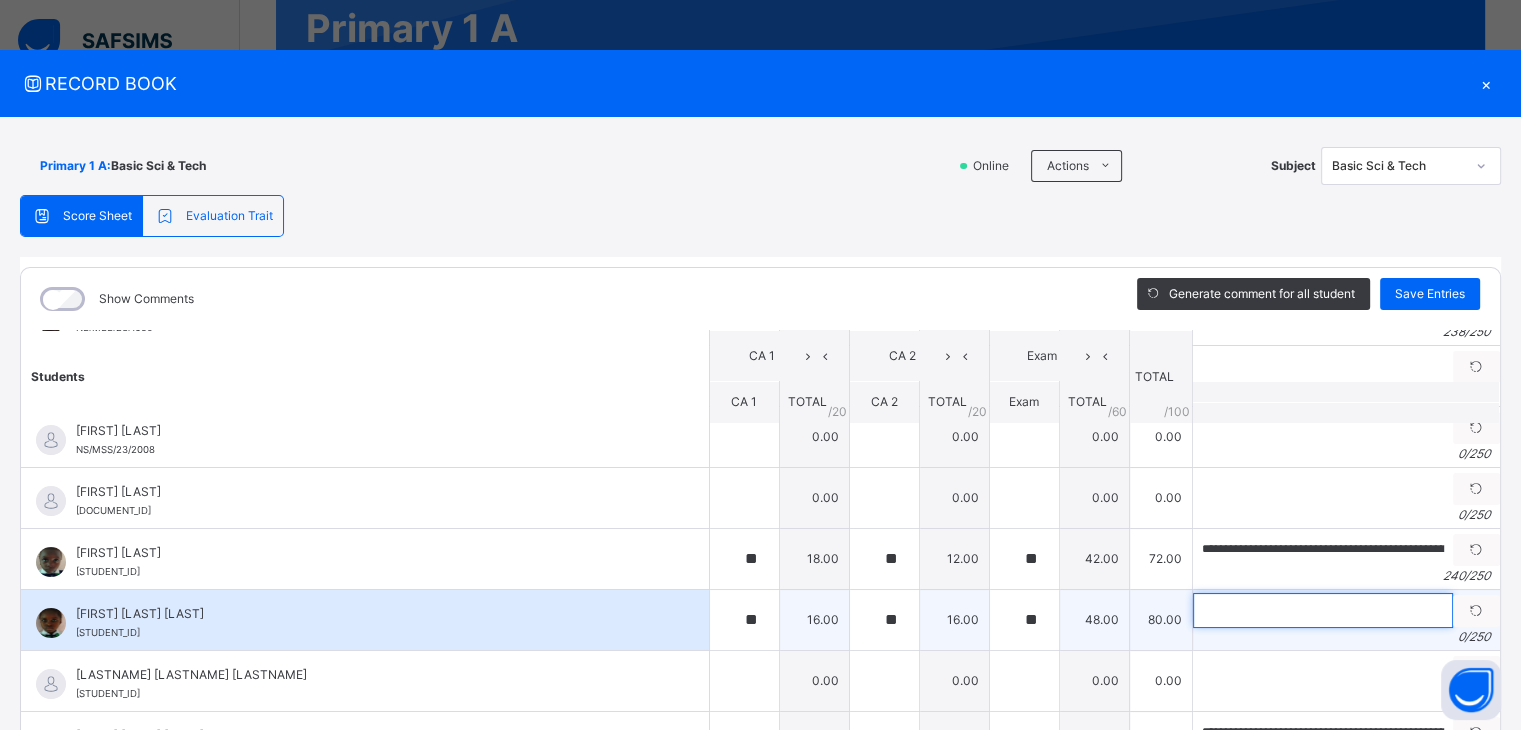 click at bounding box center [1323, 610] 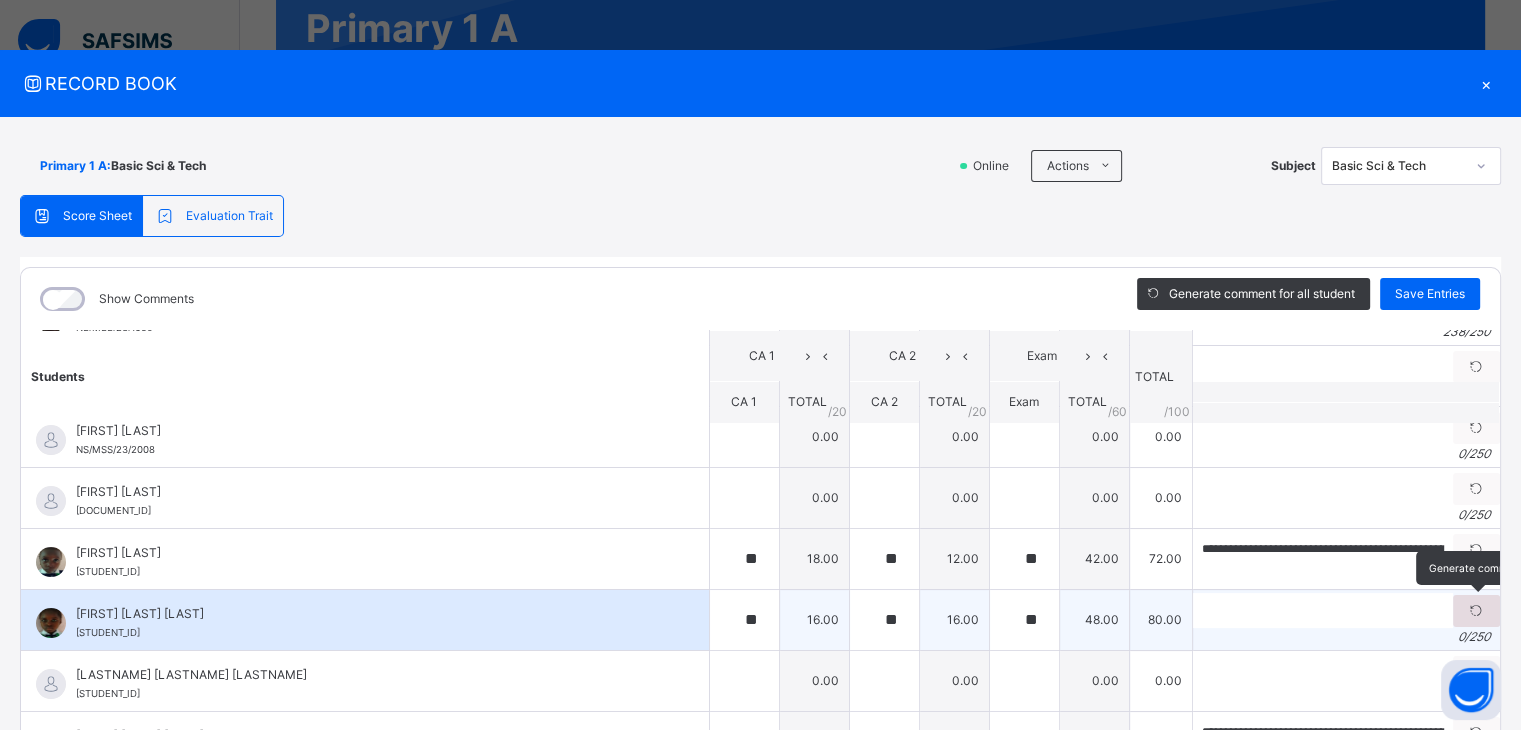 click at bounding box center (1476, 611) 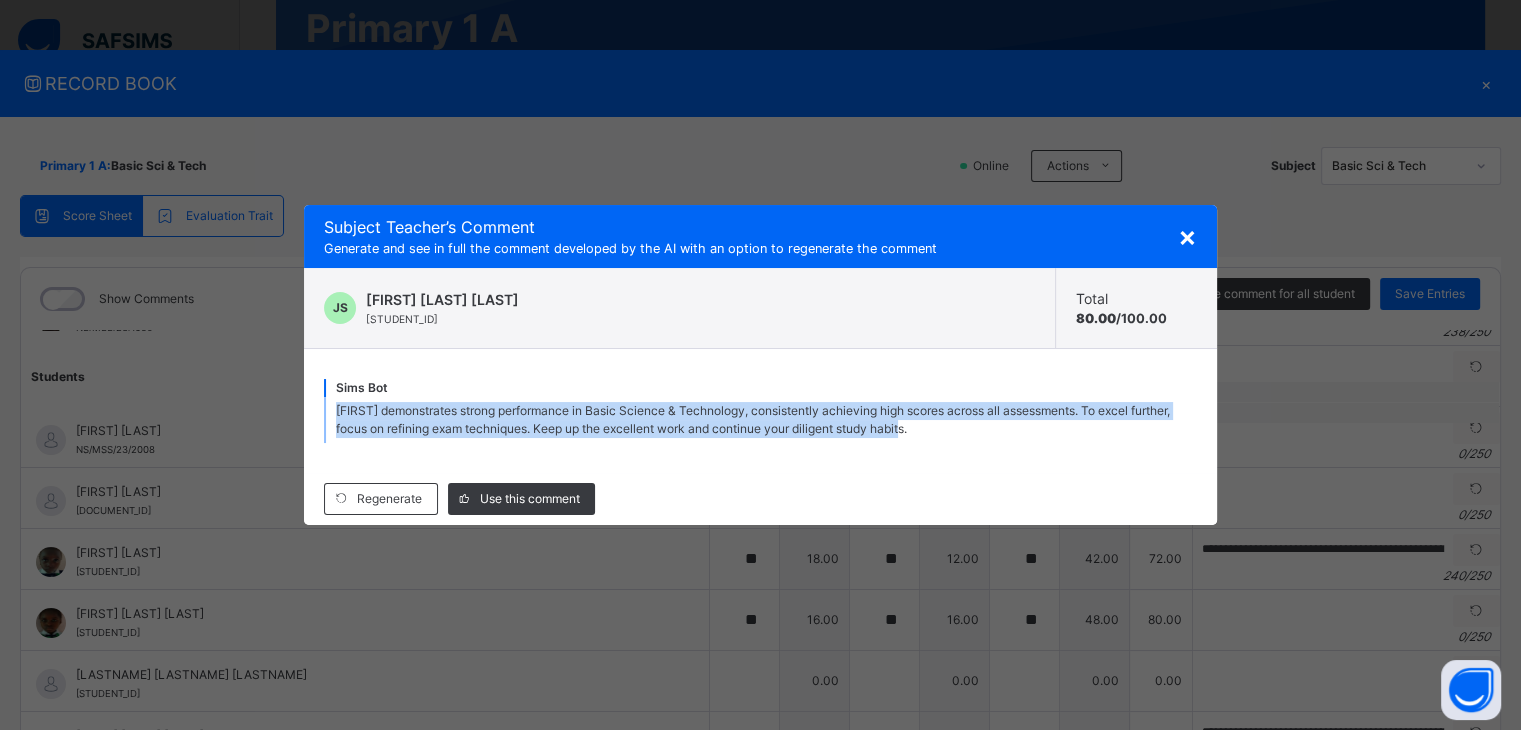 drag, startPoint x: 337, startPoint y: 411, endPoint x: 1012, endPoint y: 433, distance: 675.3584 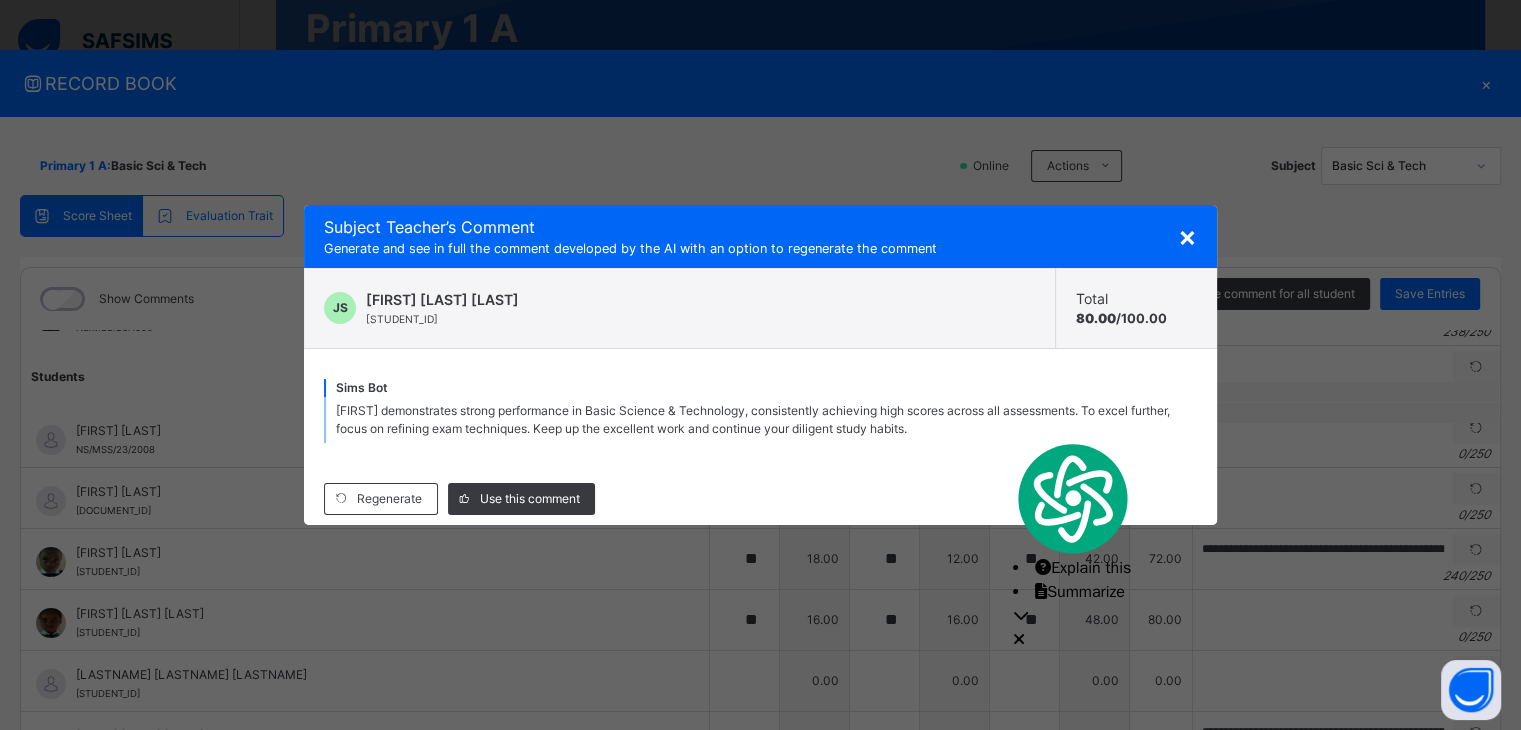 click on "×" at bounding box center [1187, 236] 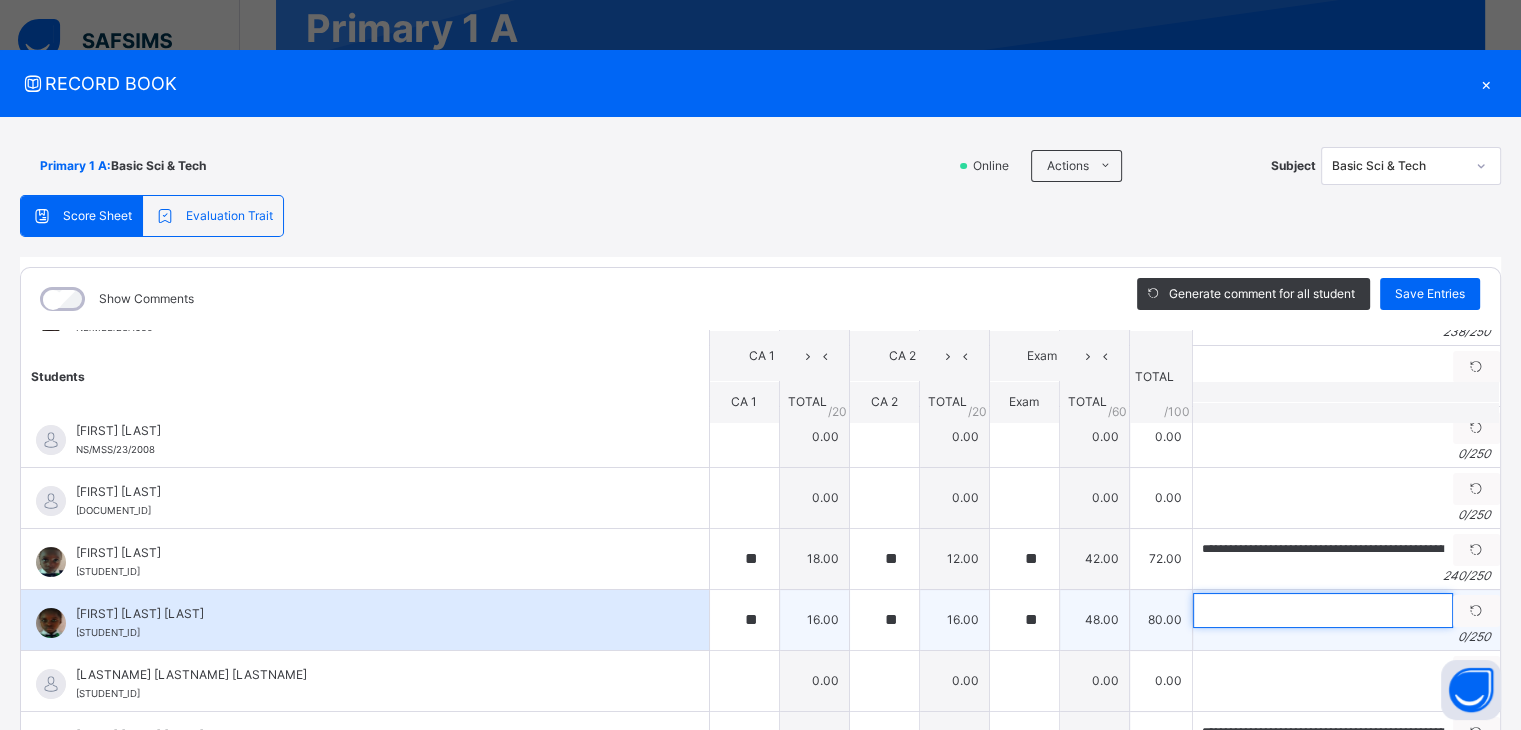 click at bounding box center [1323, 610] 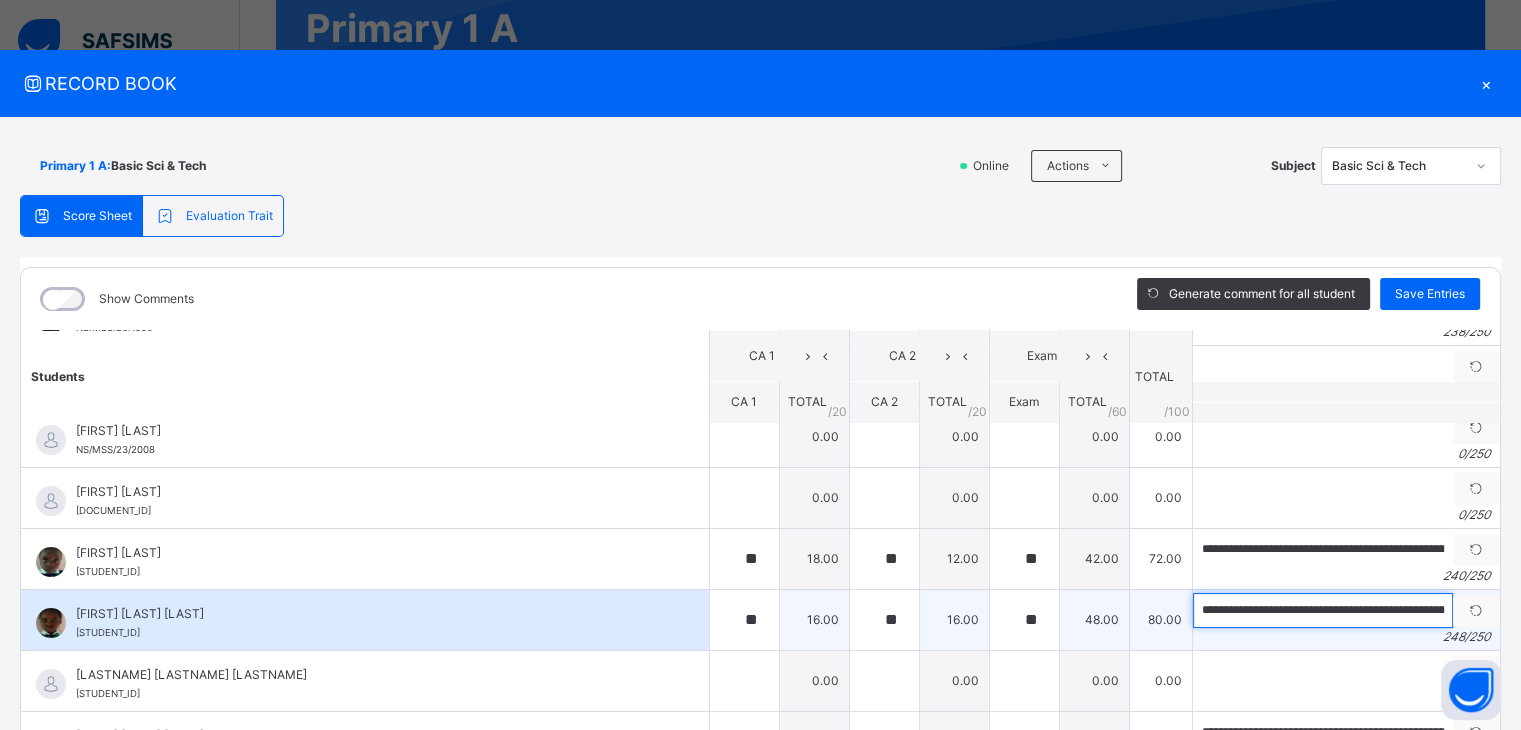 scroll, scrollTop: 0, scrollLeft: 1184, axis: horizontal 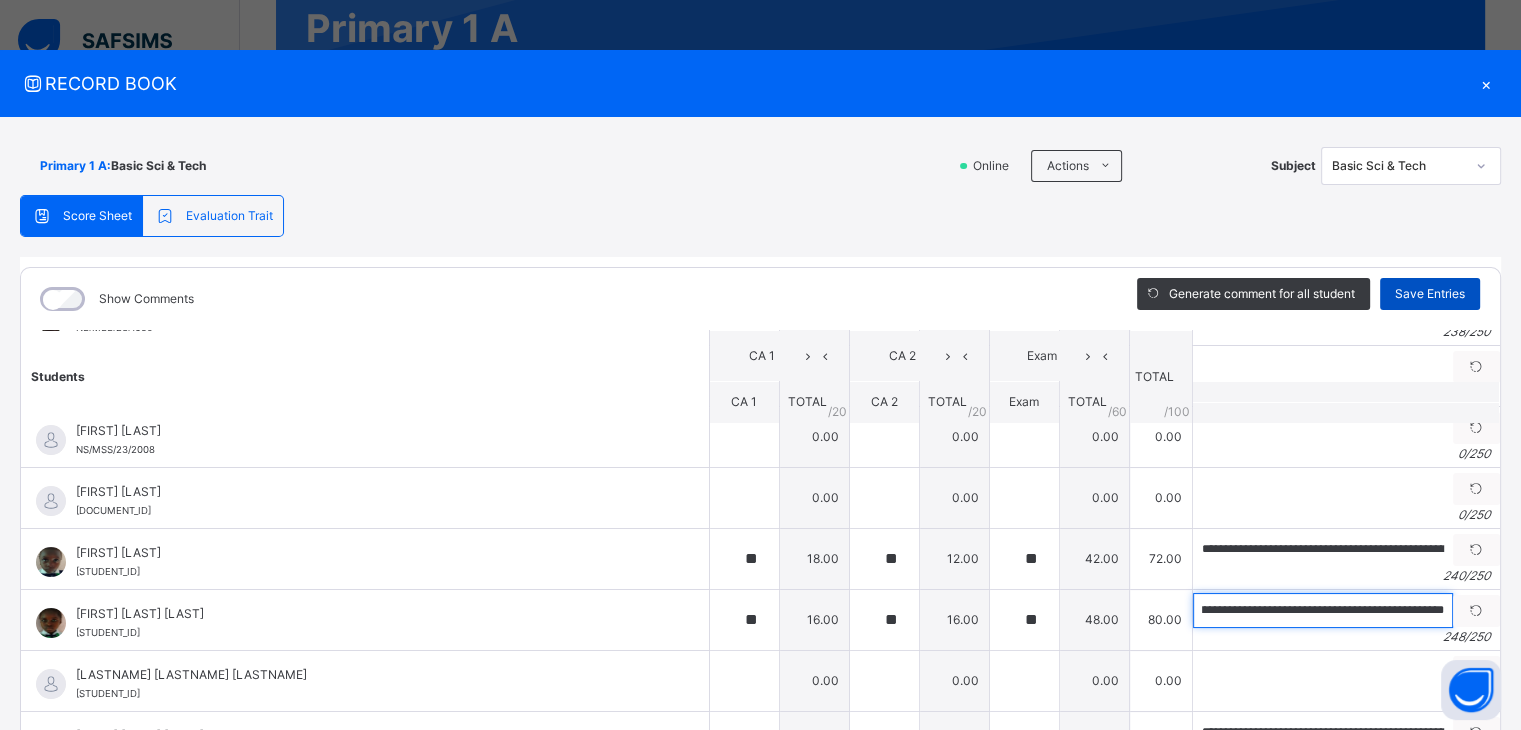 type on "**********" 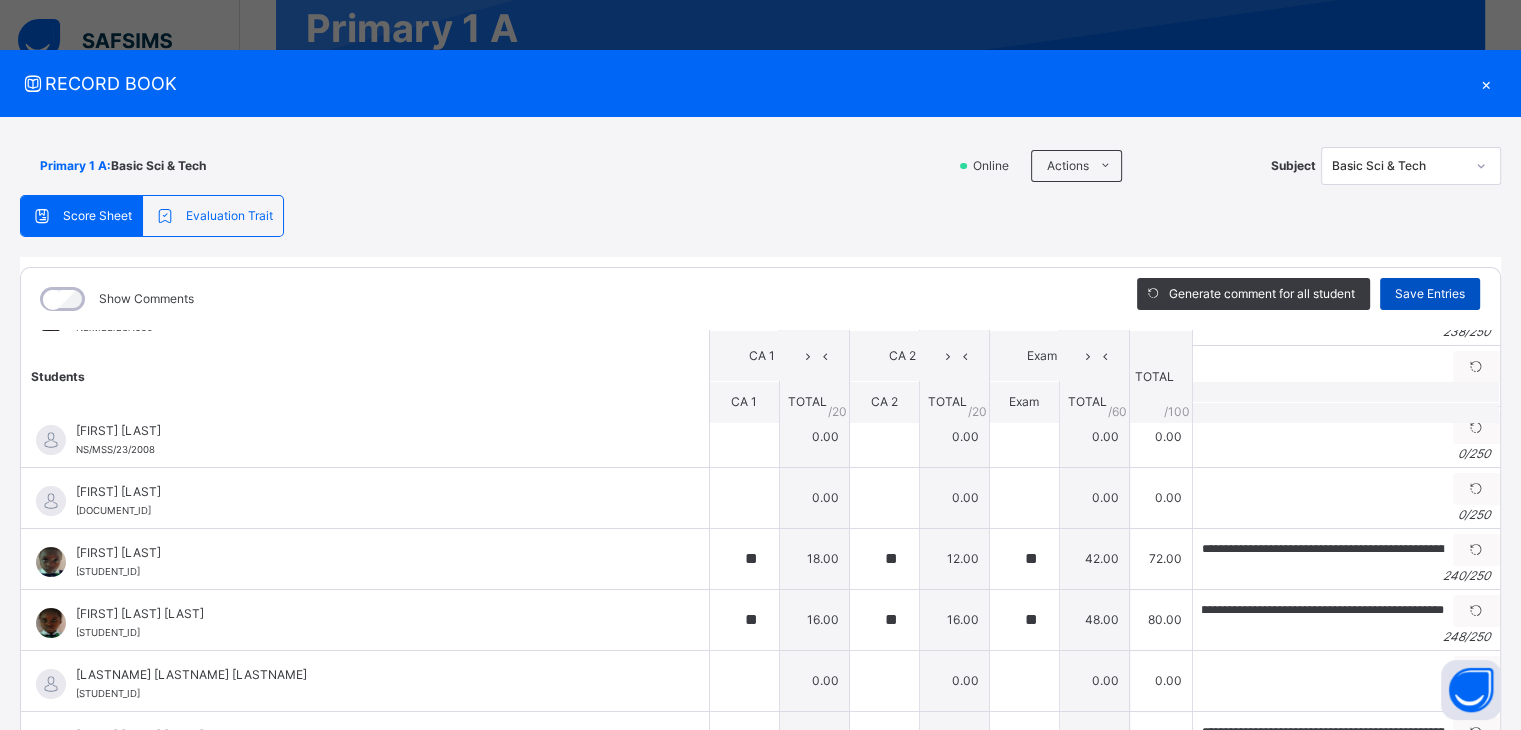scroll, scrollTop: 0, scrollLeft: 0, axis: both 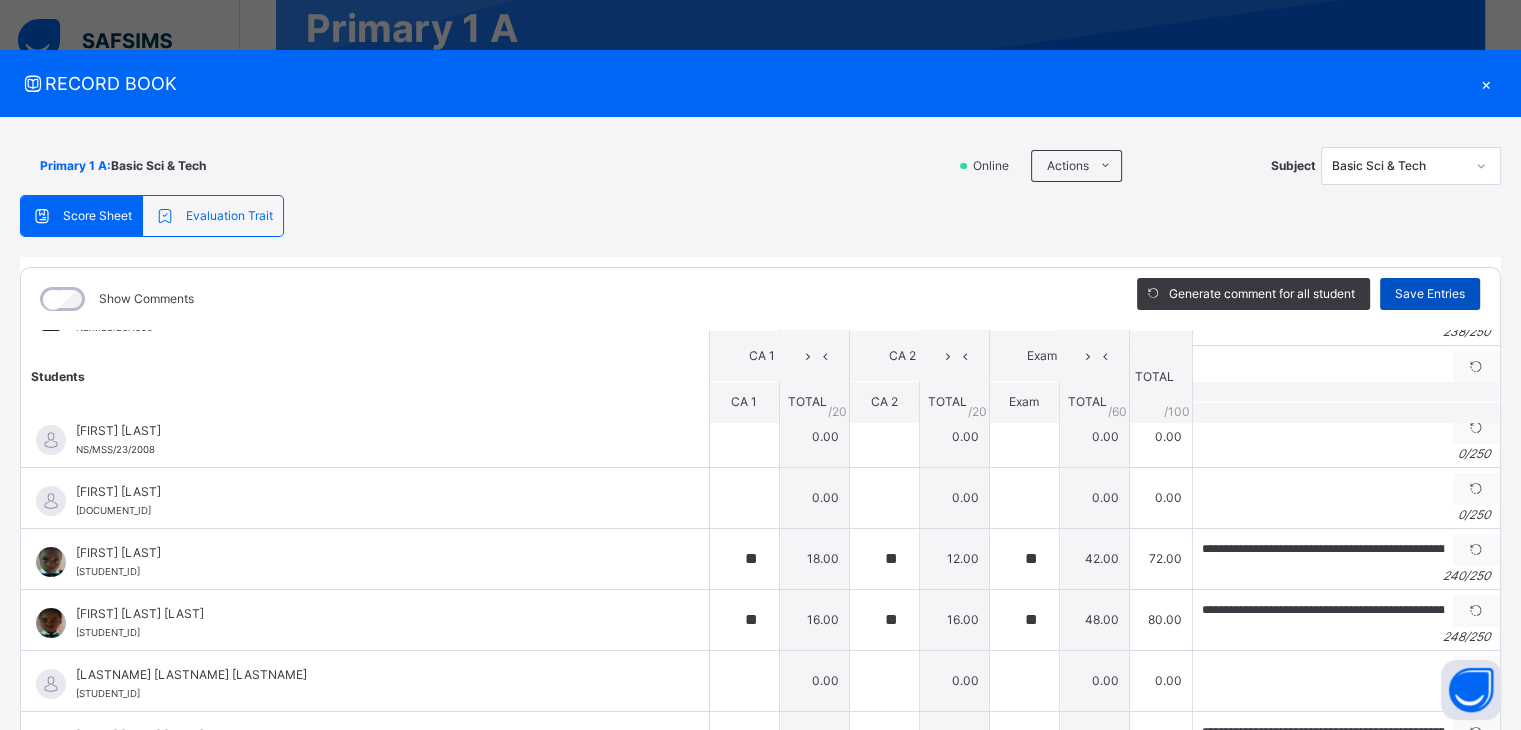 click on "Save Entries" at bounding box center (1430, 294) 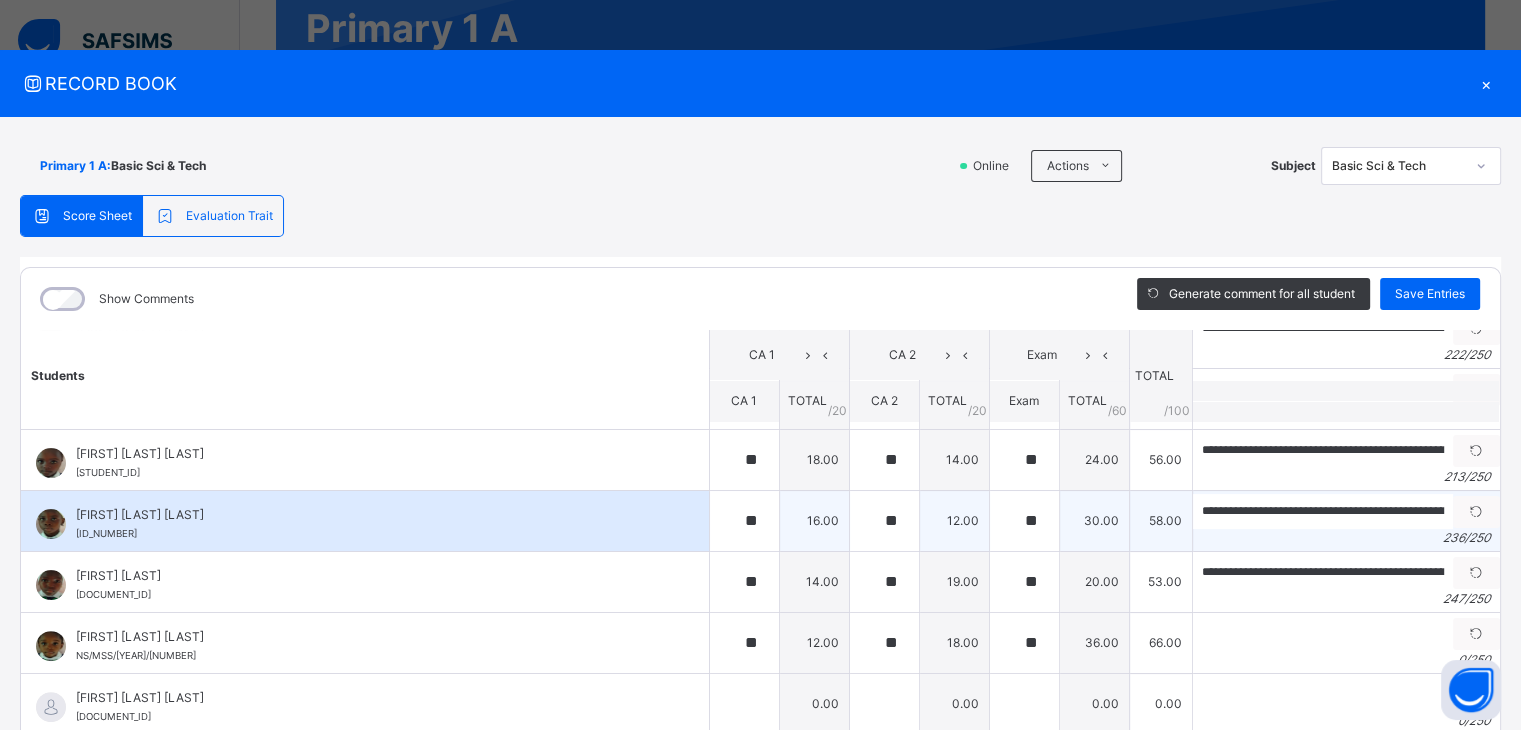 scroll, scrollTop: 700, scrollLeft: 0, axis: vertical 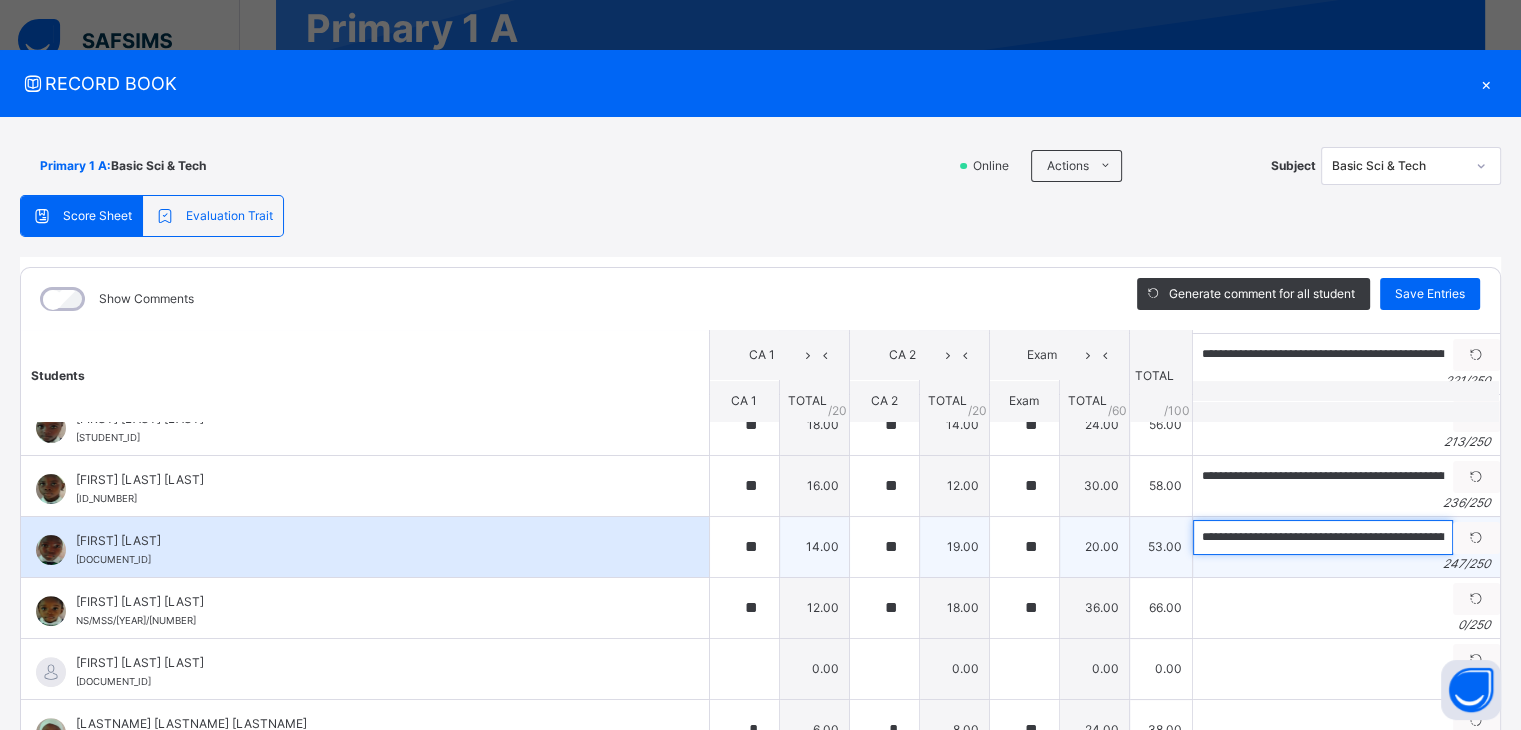drag, startPoint x: 1204, startPoint y: 535, endPoint x: 1171, endPoint y: 533, distance: 33.06055 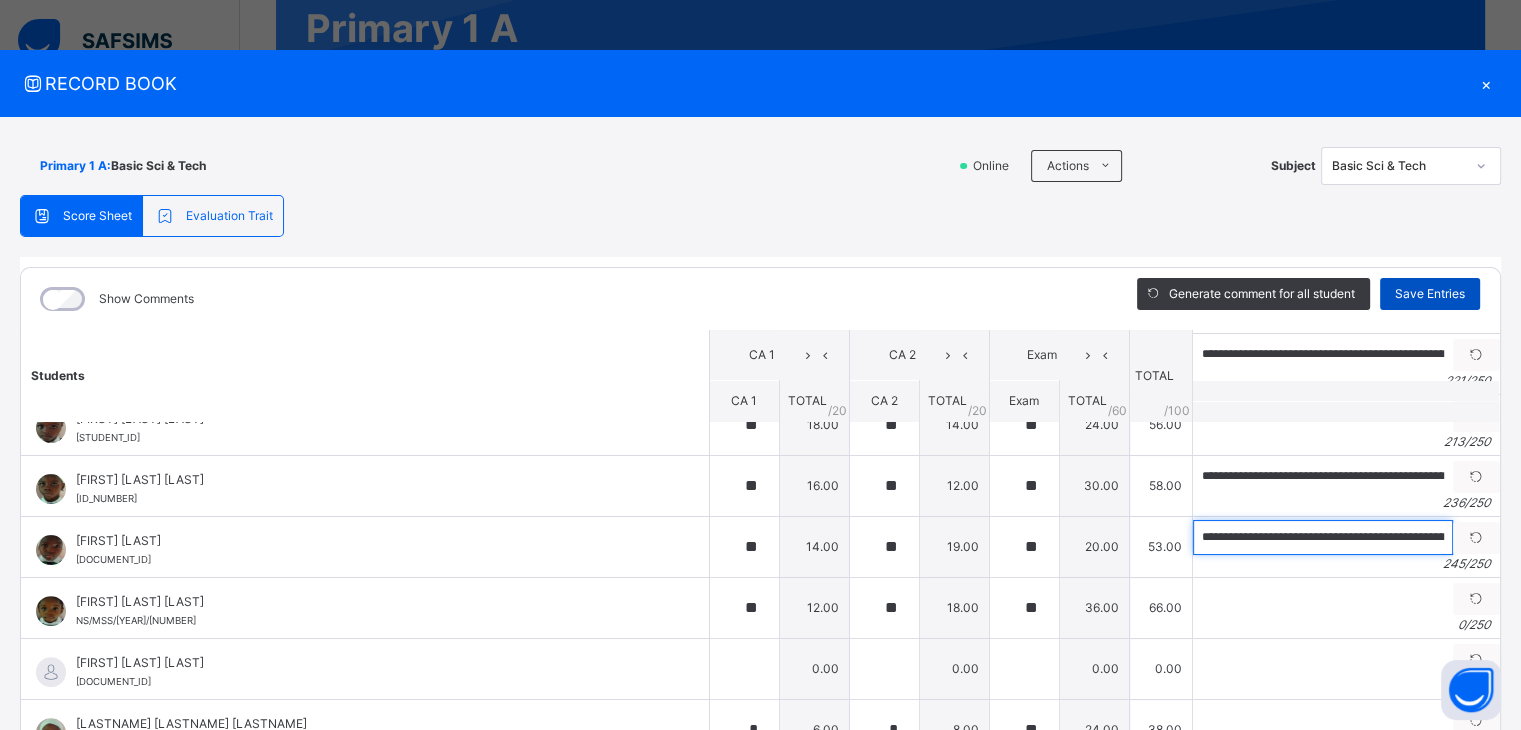 type on "**********" 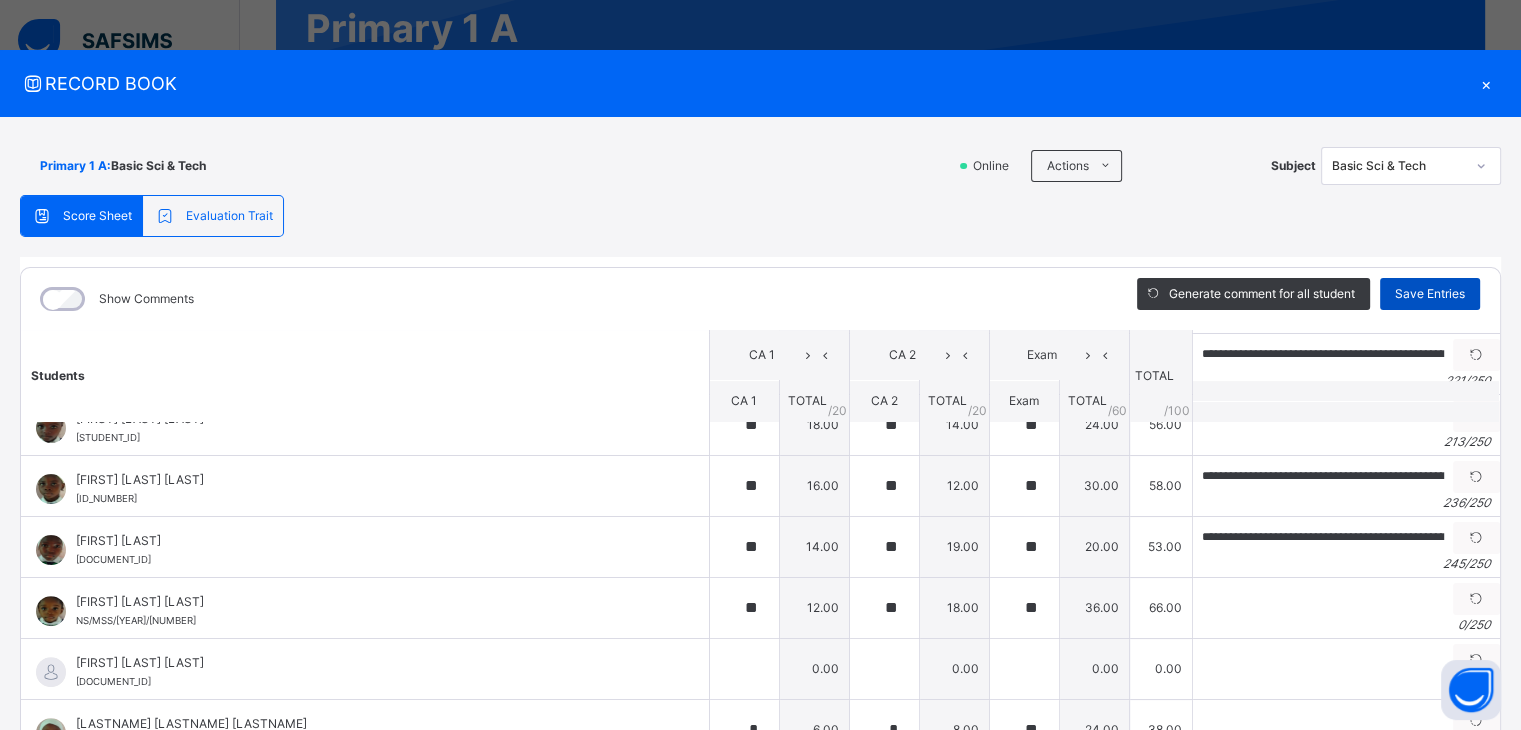 click on "Save Entries" at bounding box center [1430, 294] 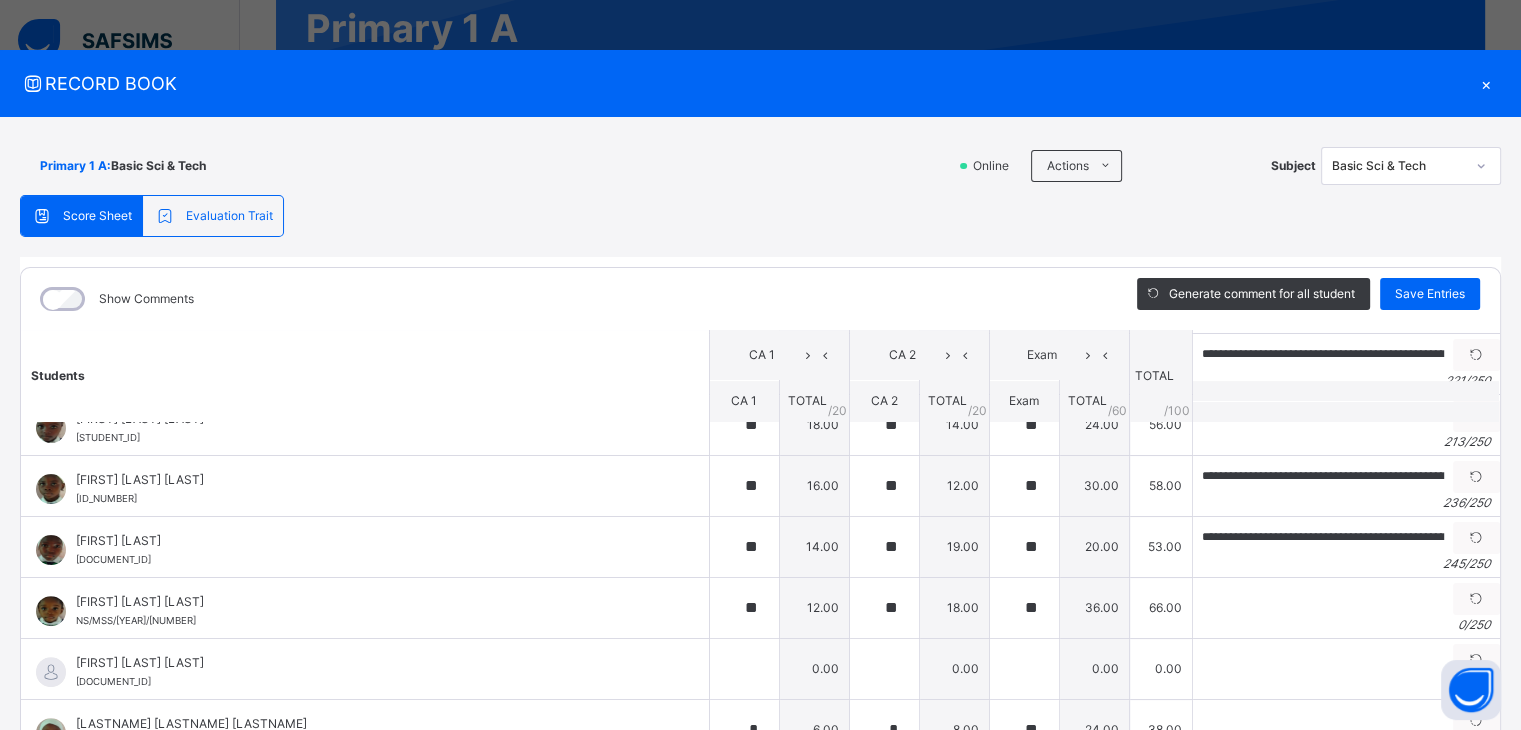 scroll, scrollTop: 800, scrollLeft: 0, axis: vertical 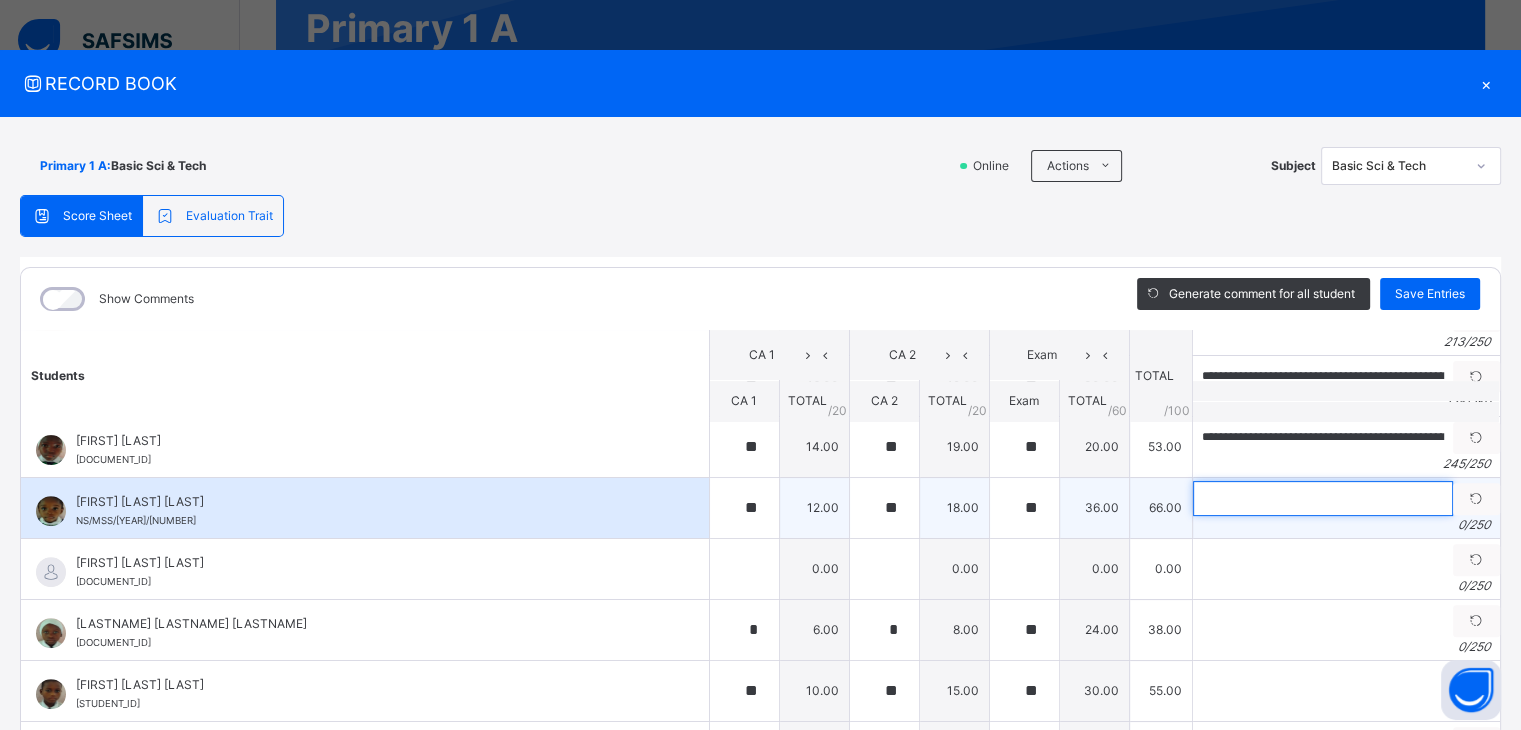 click at bounding box center [1323, 498] 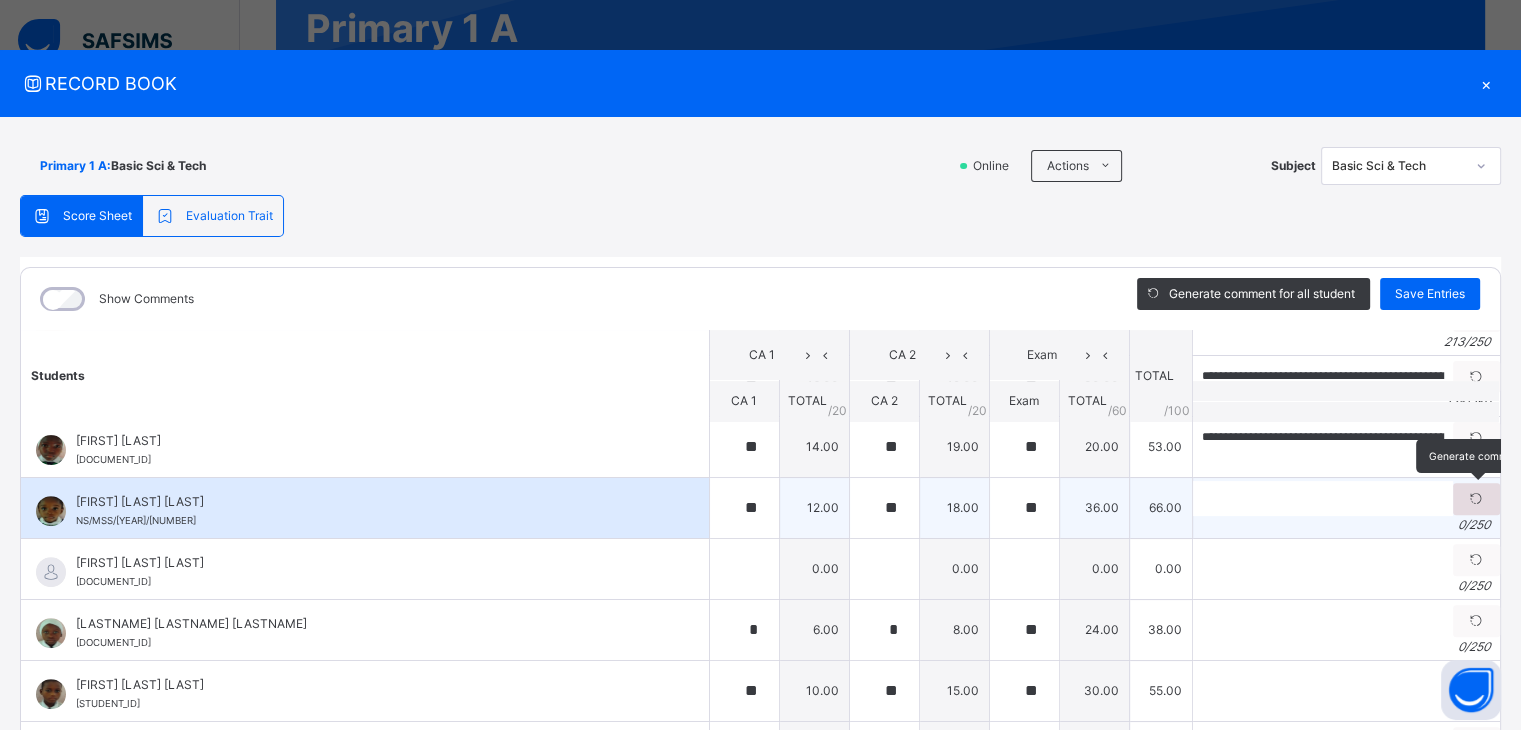click at bounding box center (1476, 499) 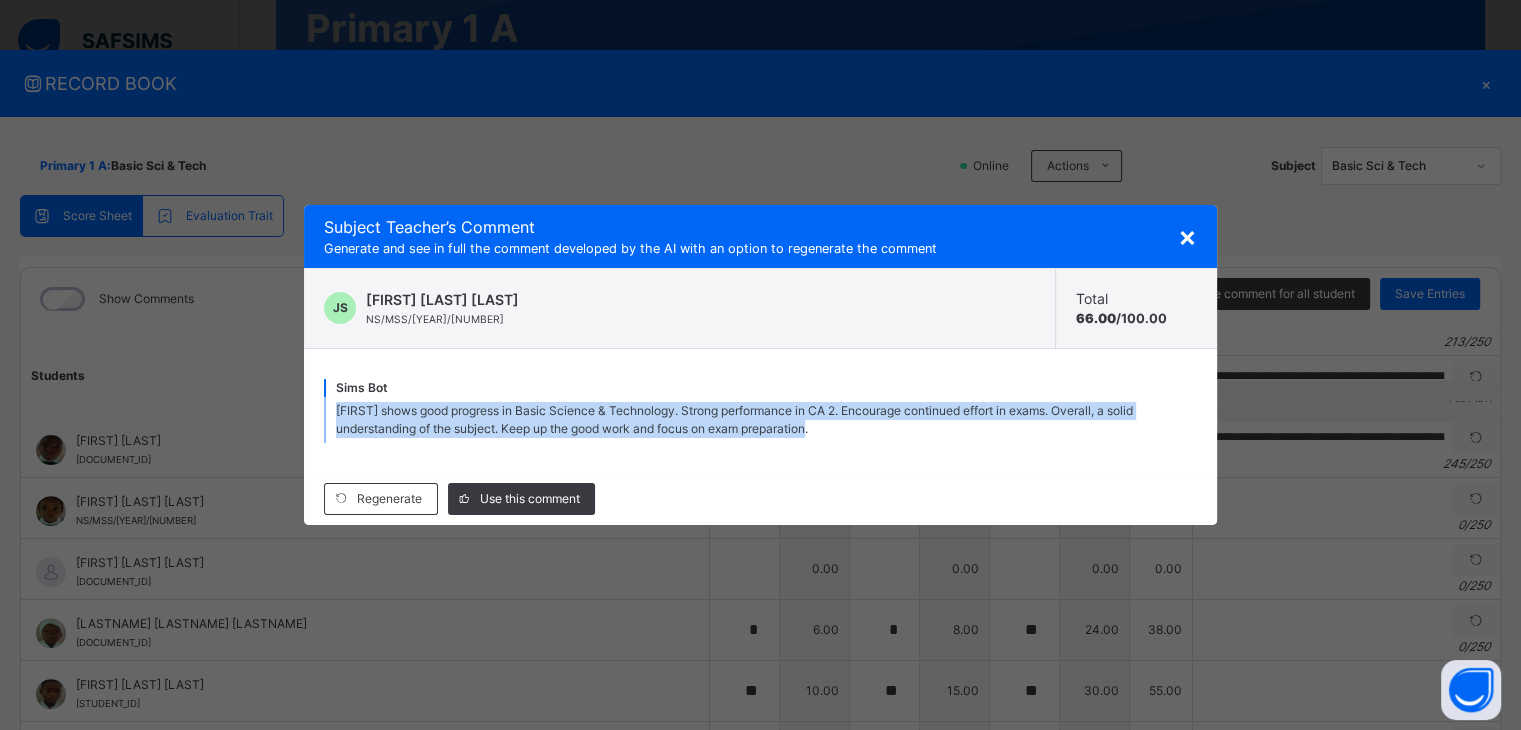 drag, startPoint x: 336, startPoint y: 409, endPoint x: 938, endPoint y: 434, distance: 602.51886 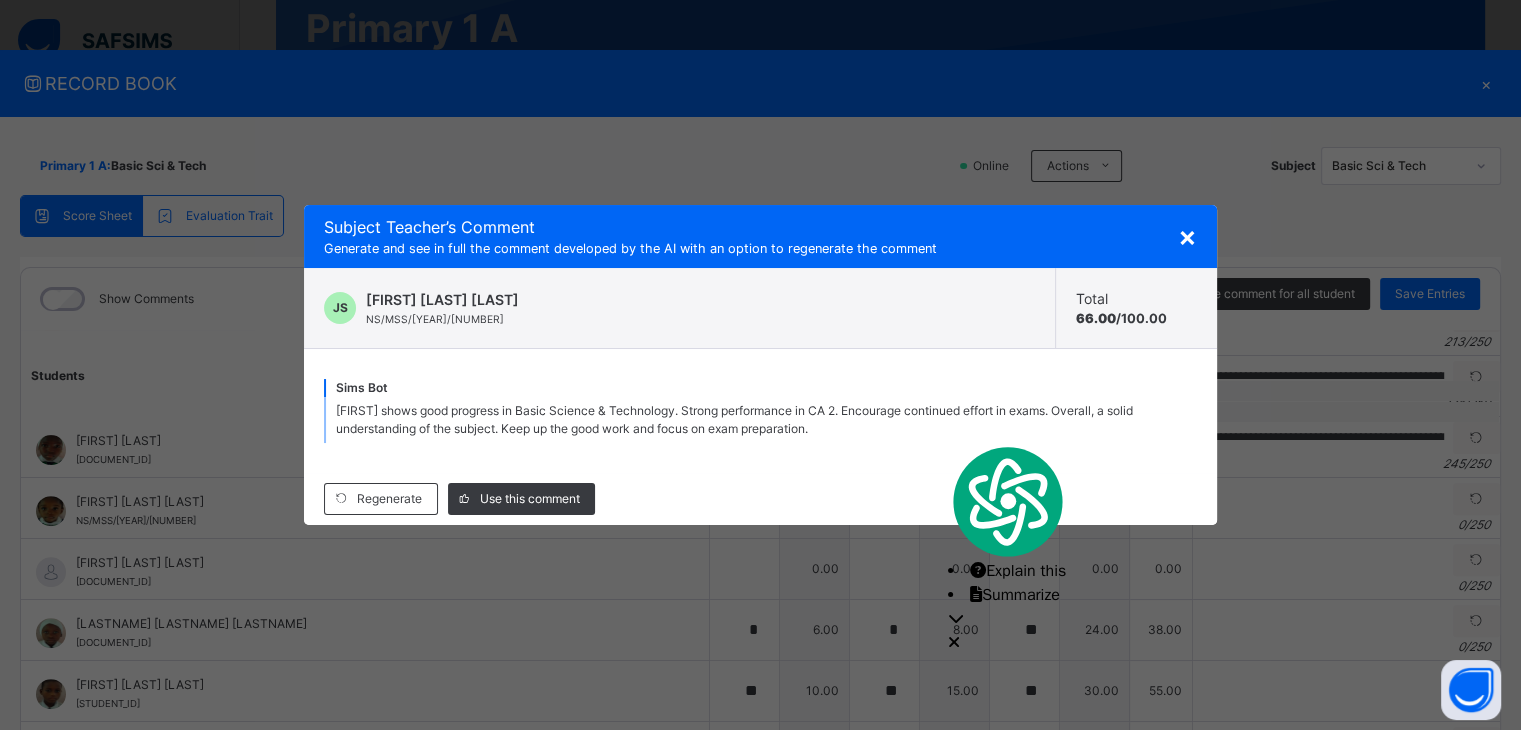 click on "×" at bounding box center [1187, 236] 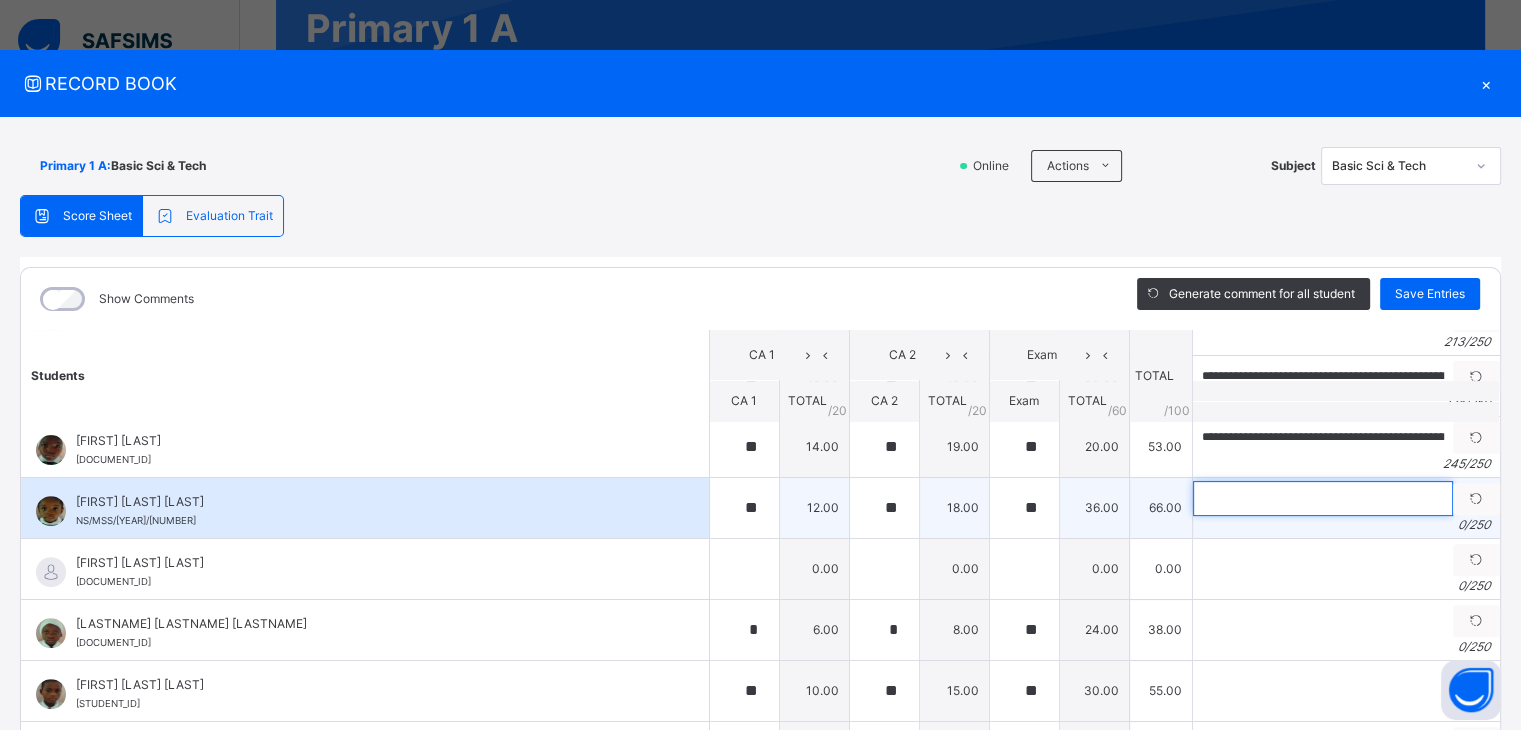 click at bounding box center (1323, 498) 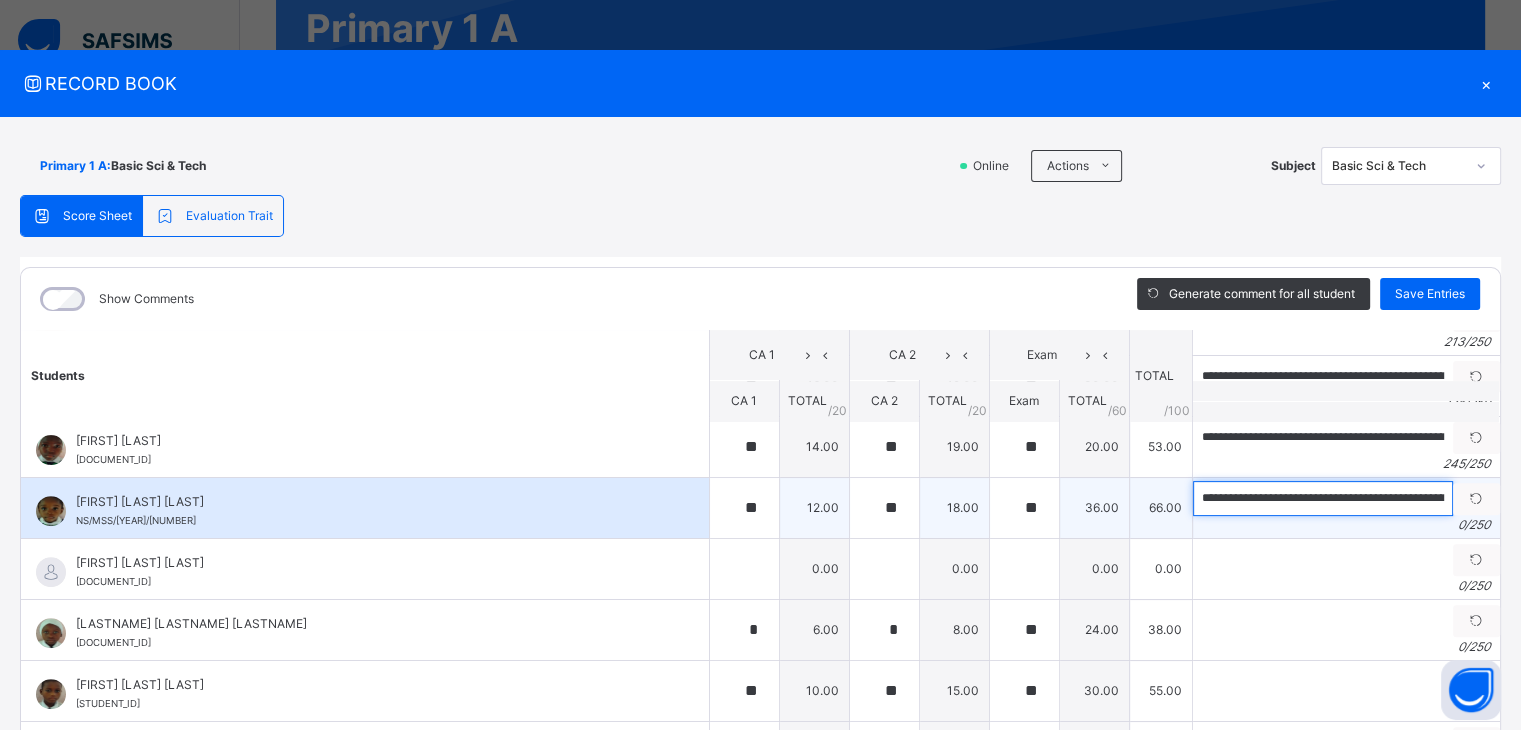 scroll, scrollTop: 0, scrollLeft: 1054, axis: horizontal 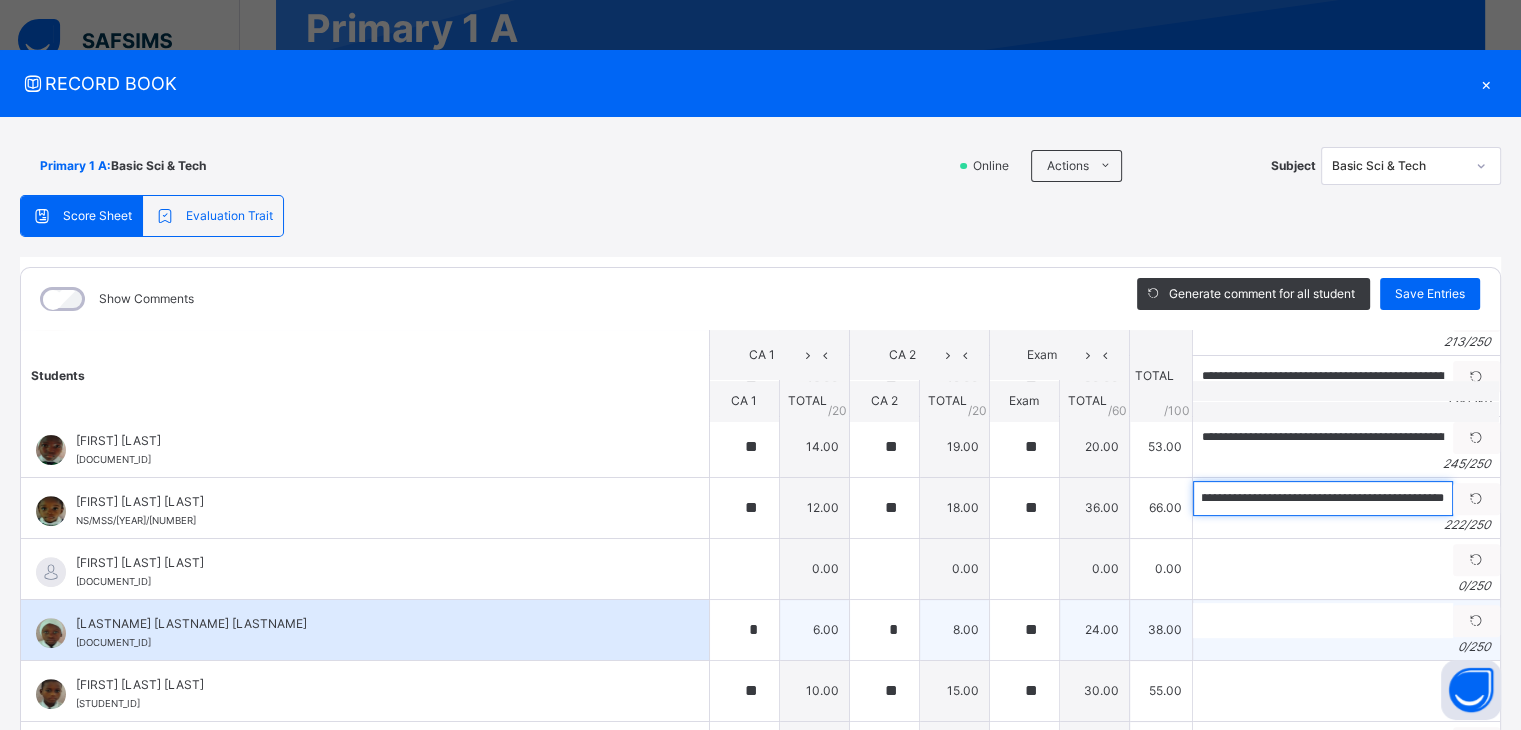 type on "**********" 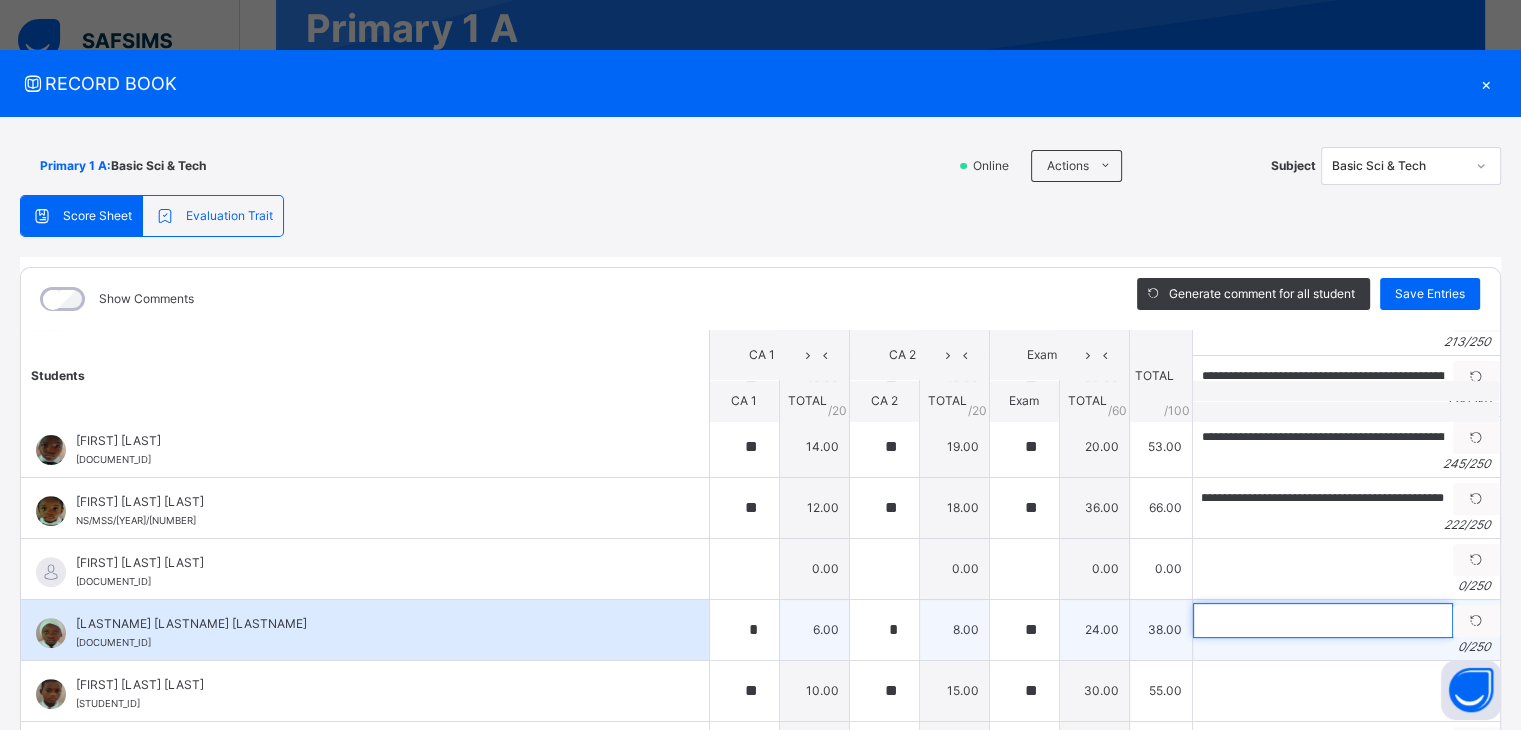 click at bounding box center [1323, 620] 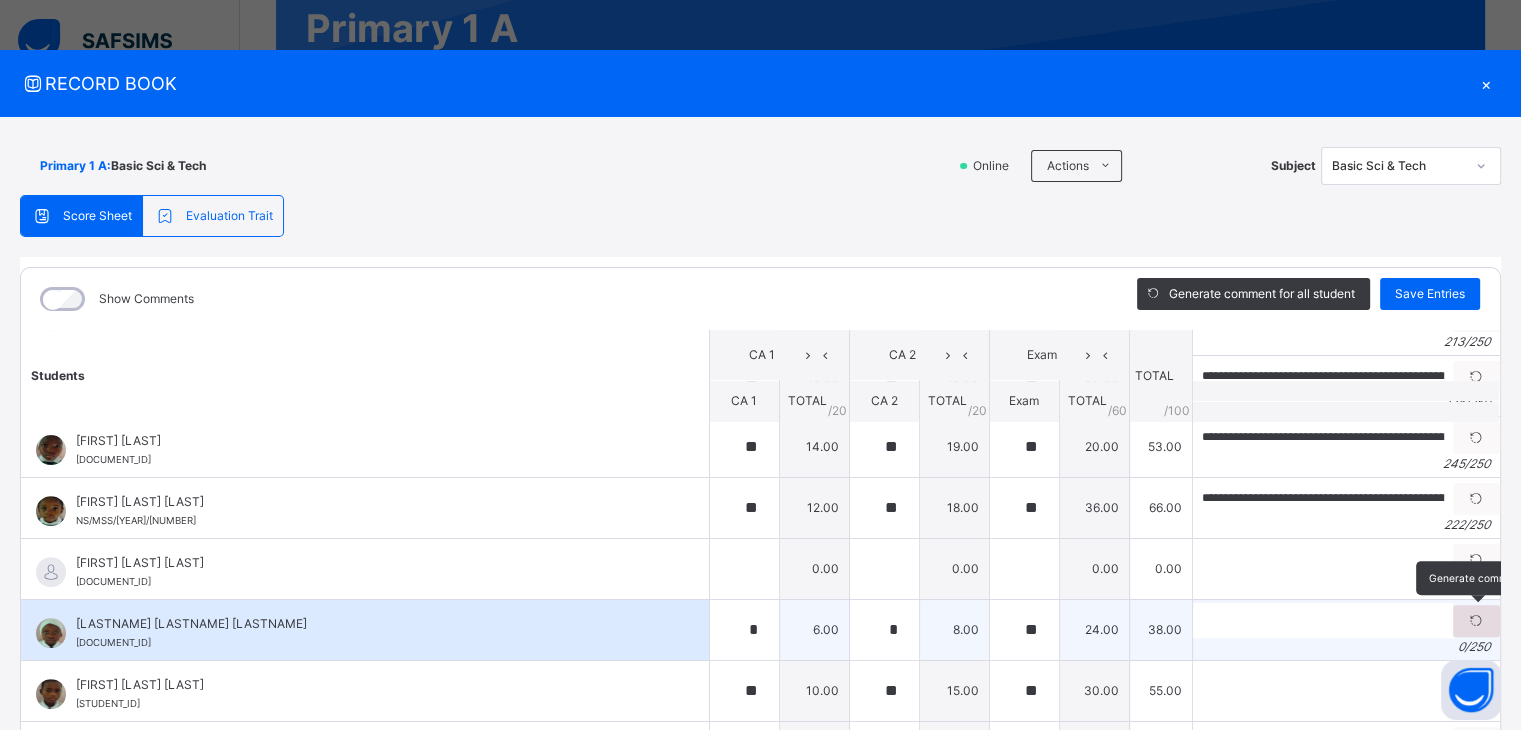 click at bounding box center [1476, 621] 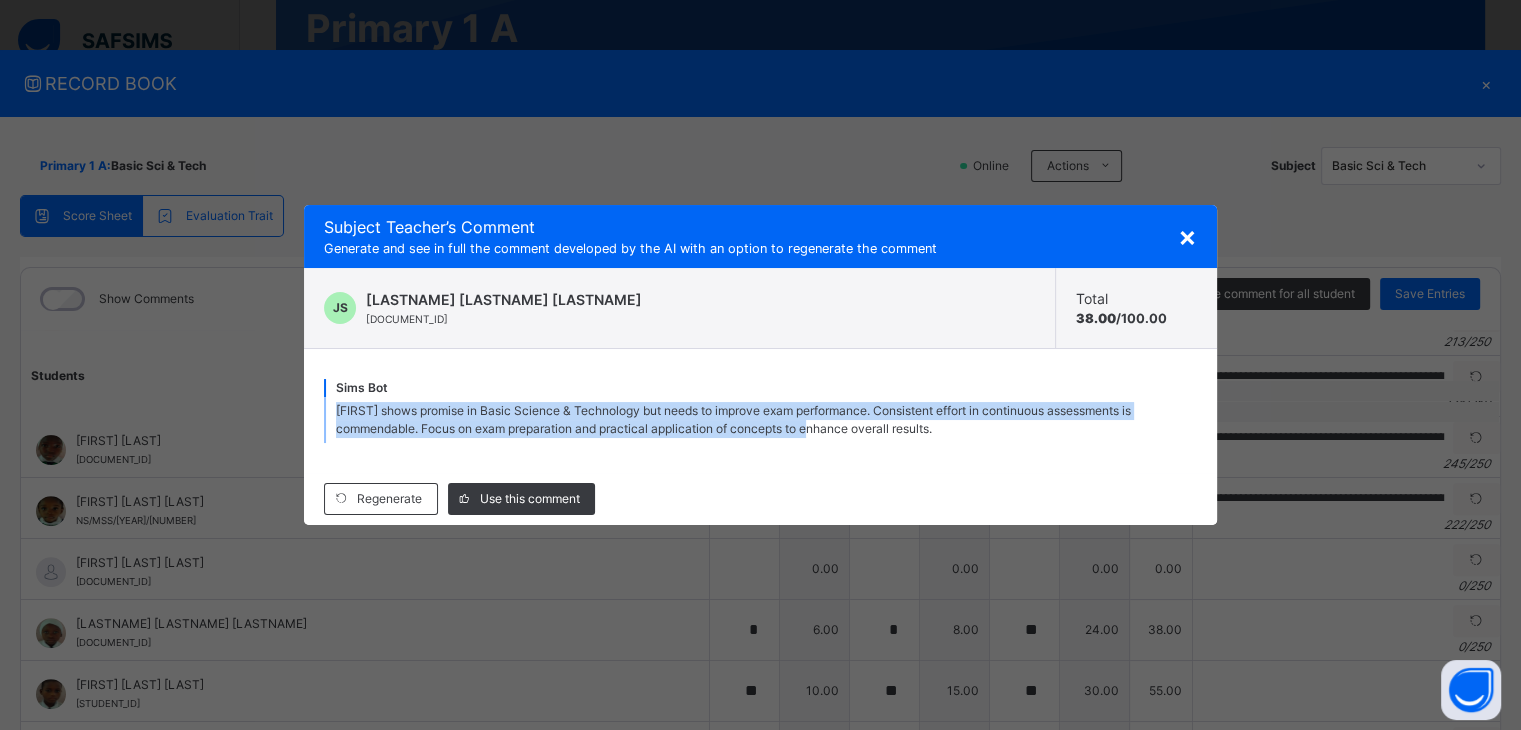 drag, startPoint x: 338, startPoint y: 409, endPoint x: 934, endPoint y: 434, distance: 596.5241 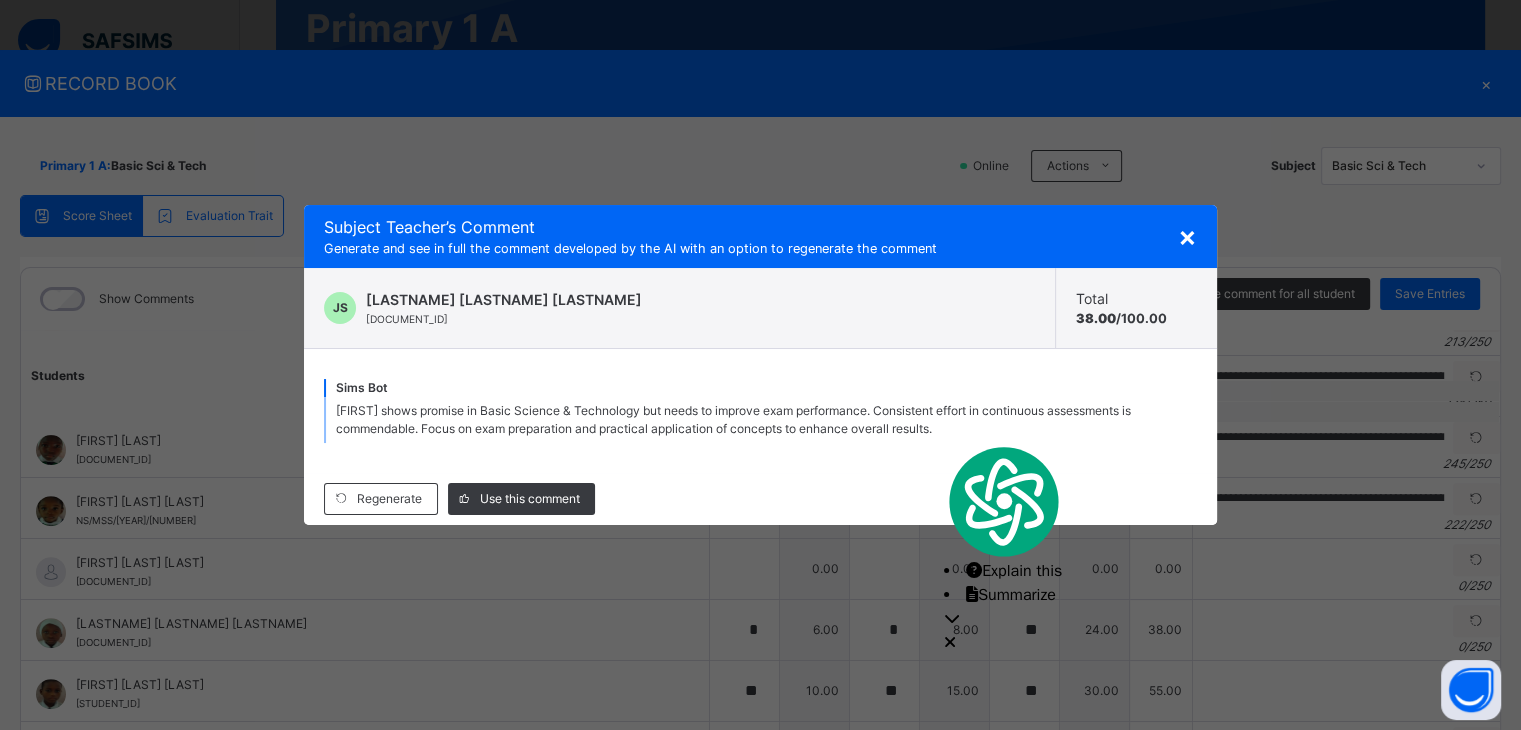 click on "Subject Teacher’s Comment" at bounding box center [760, 227] 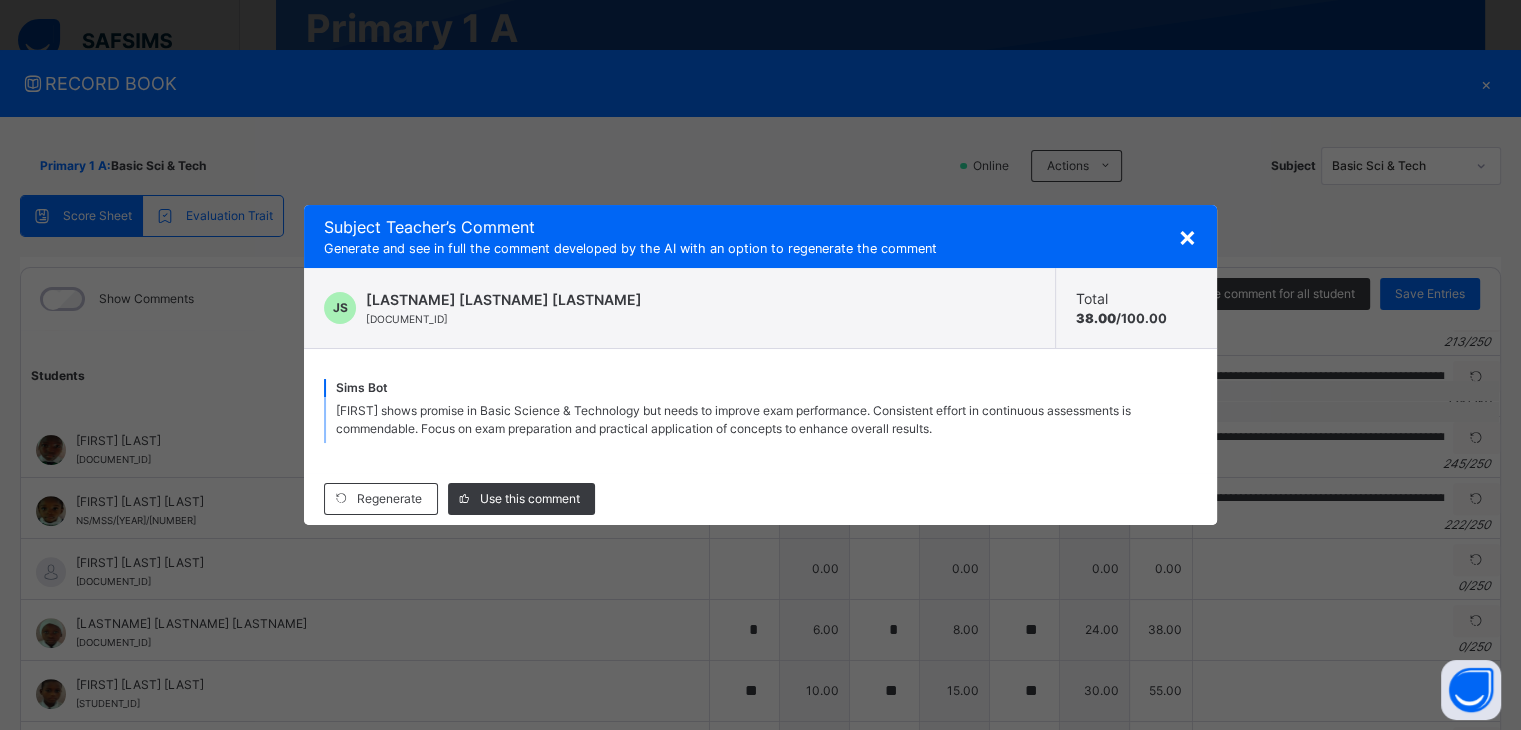 click on "×" at bounding box center (1187, 236) 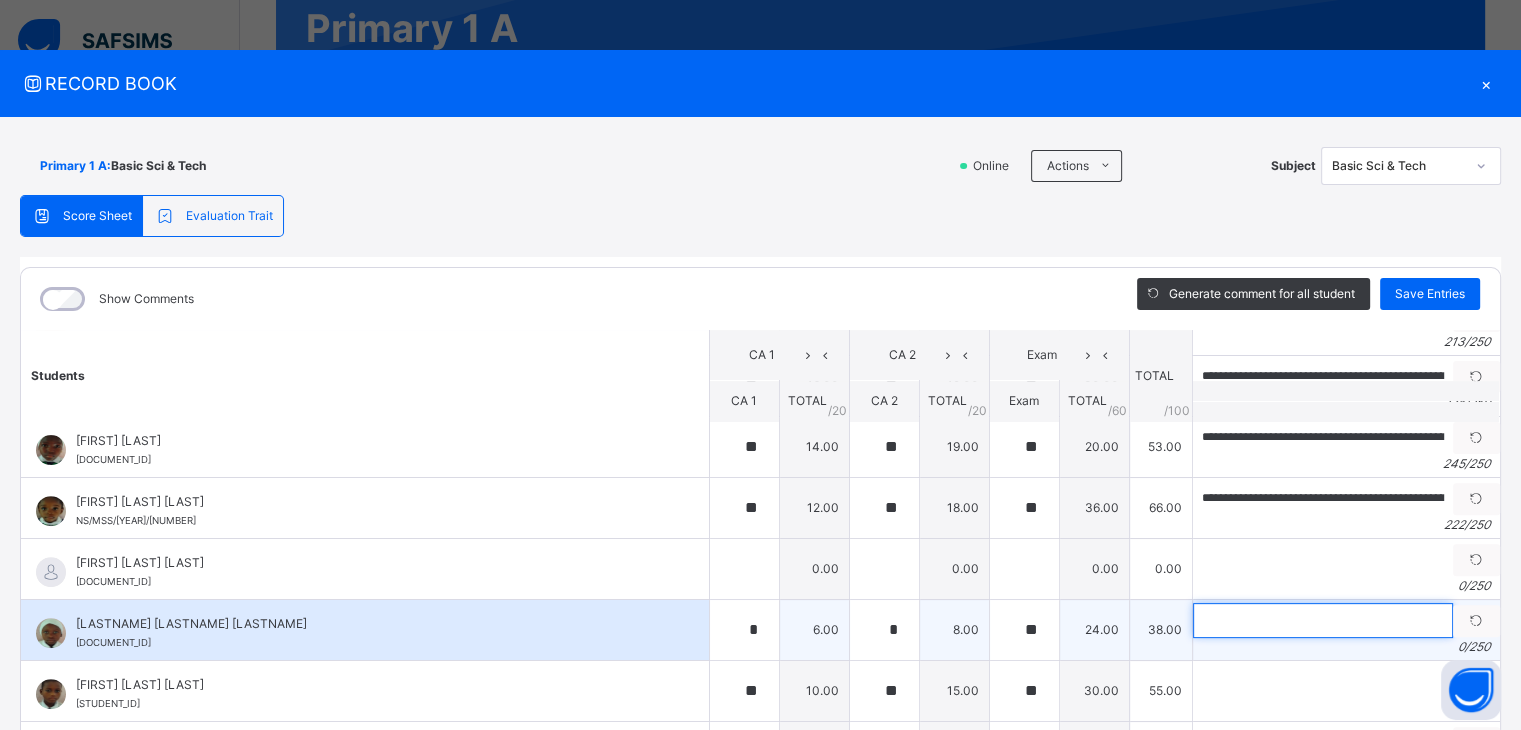 click at bounding box center (1323, 620) 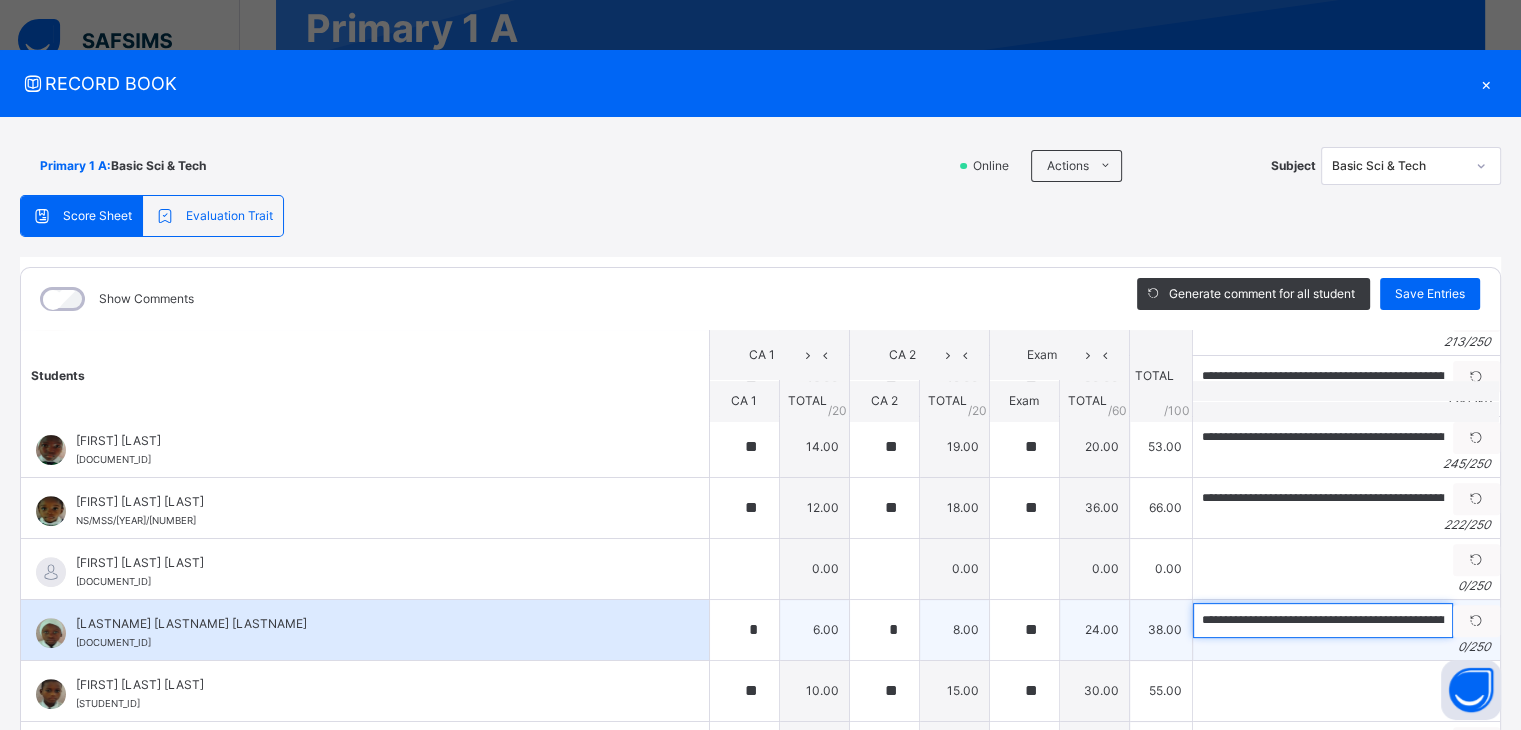 scroll, scrollTop: 0, scrollLeft: 1037, axis: horizontal 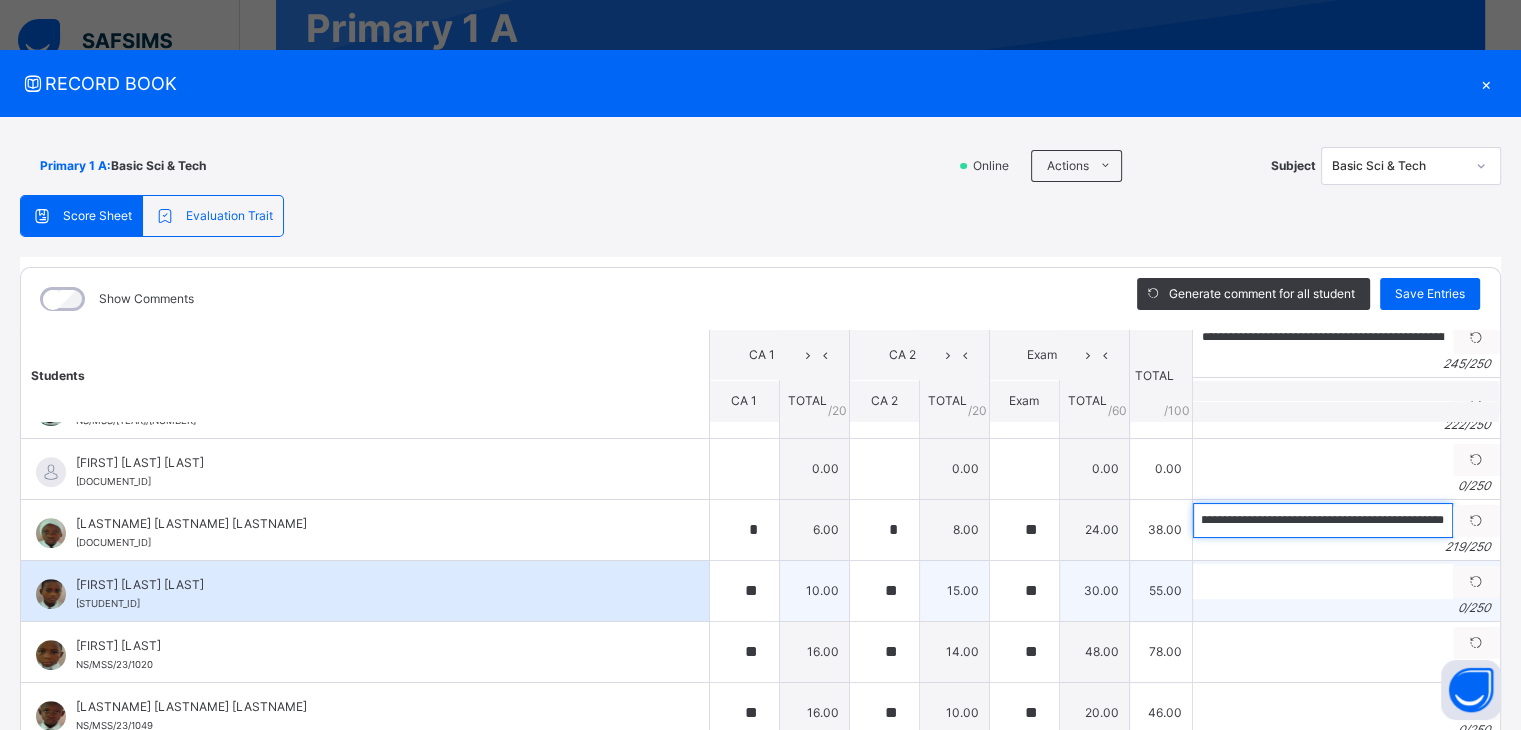 type on "**********" 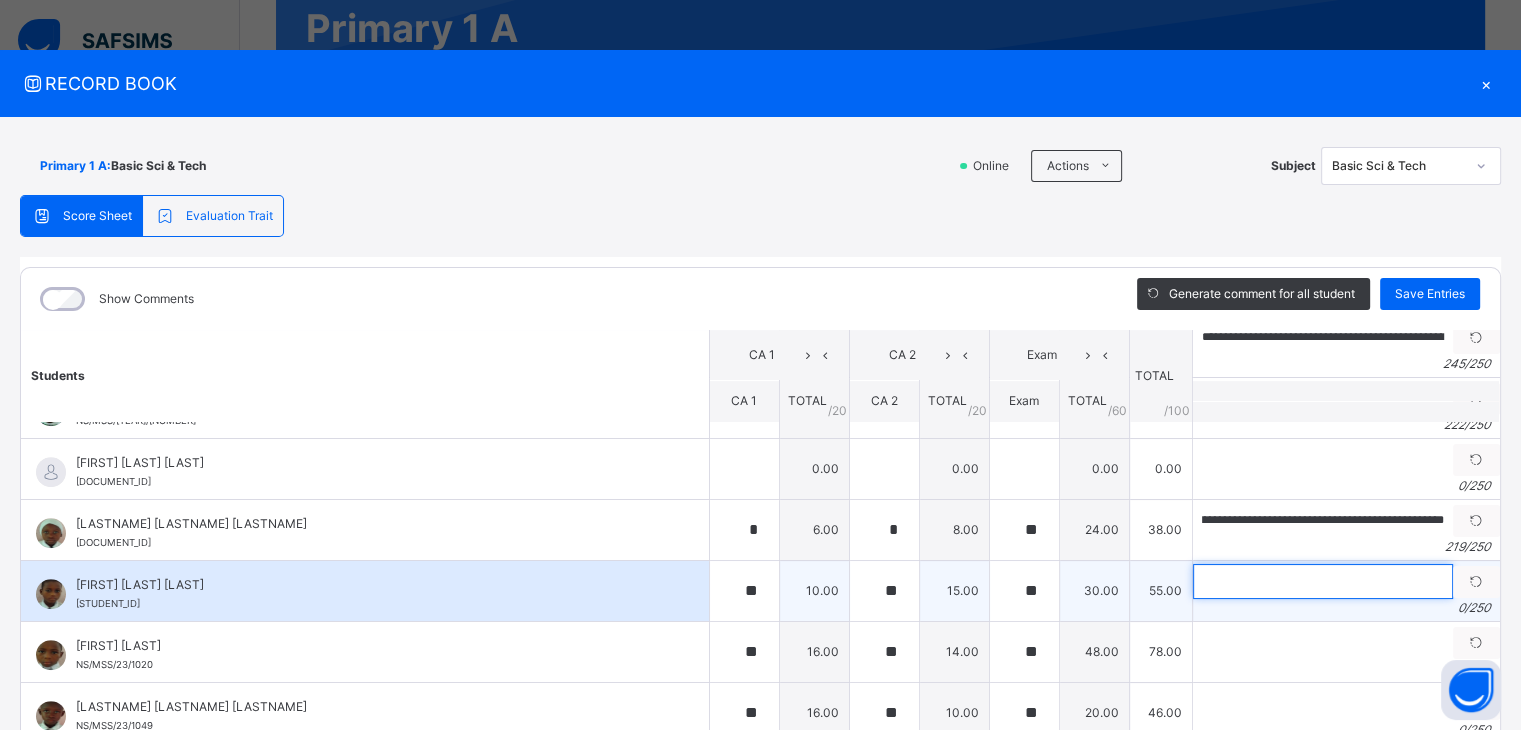 scroll, scrollTop: 0, scrollLeft: 0, axis: both 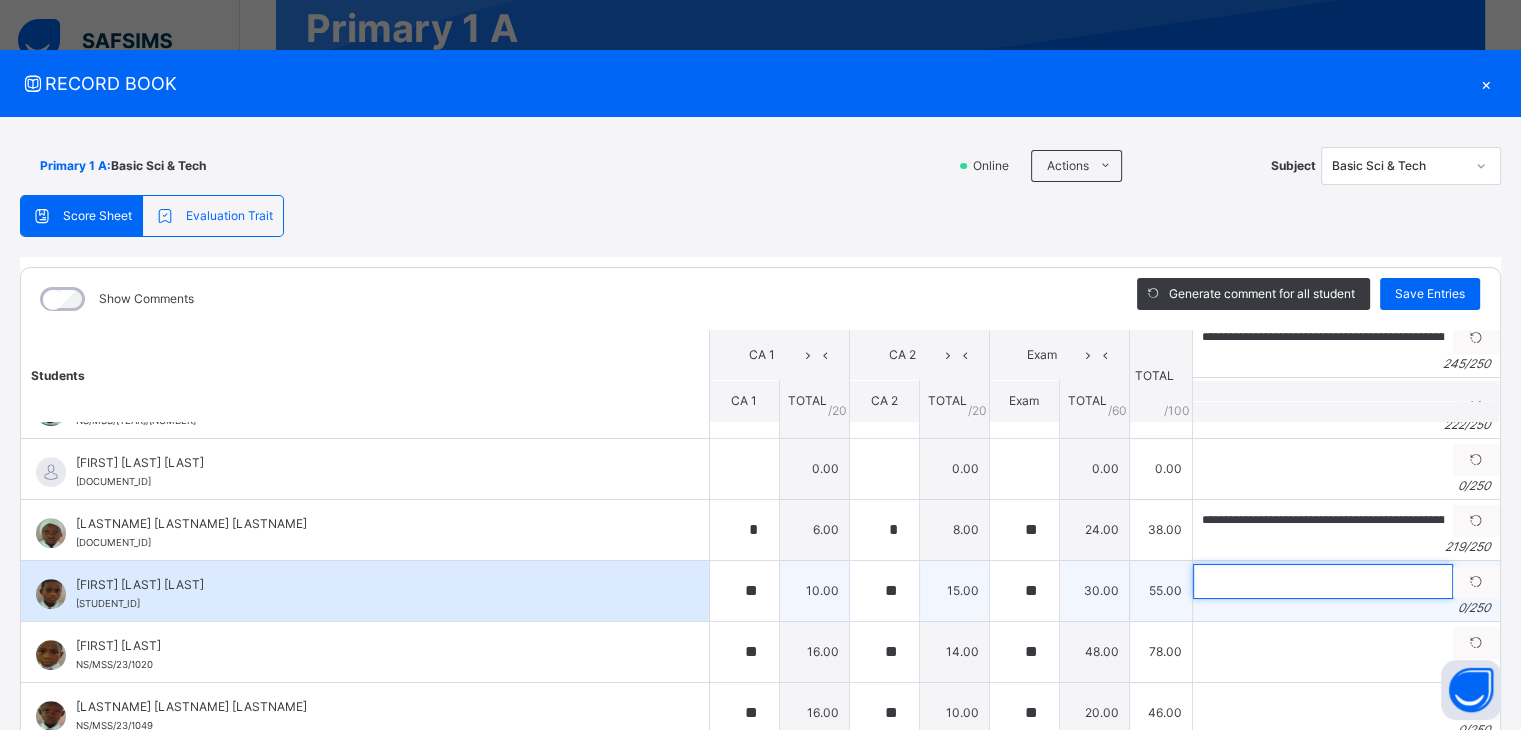 click at bounding box center [1323, 581] 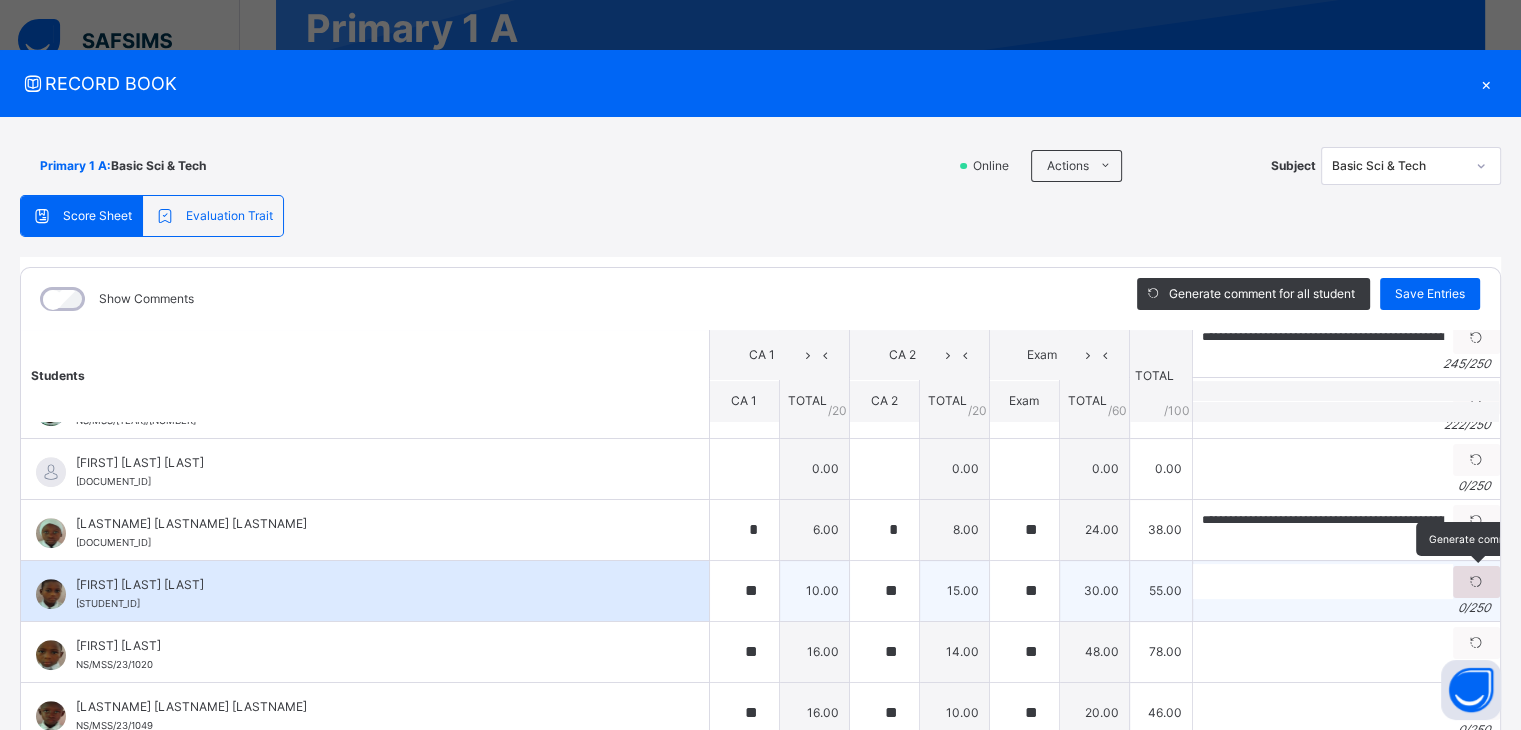 click at bounding box center [1476, 582] 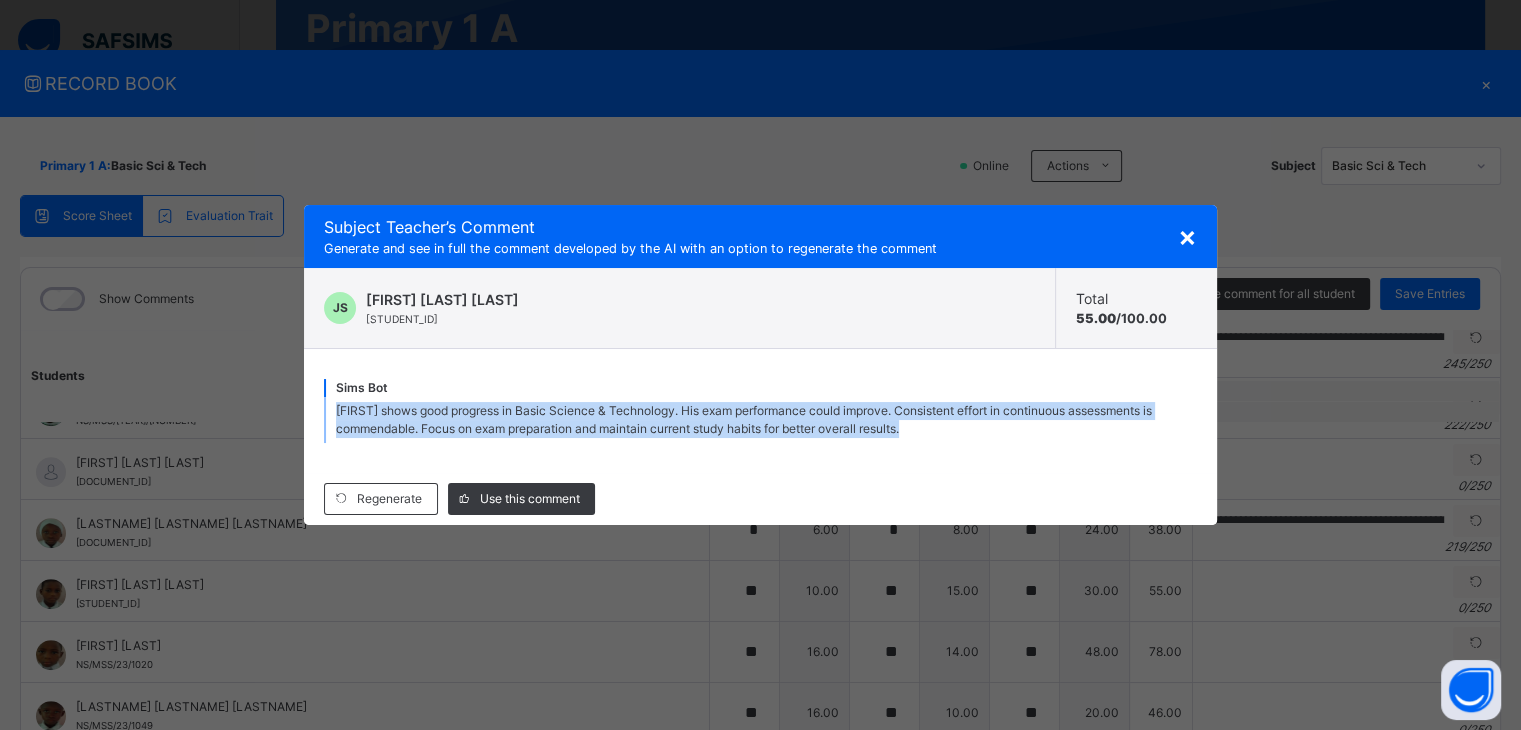 drag, startPoint x: 336, startPoint y: 405, endPoint x: 1006, endPoint y: 438, distance: 670.8122 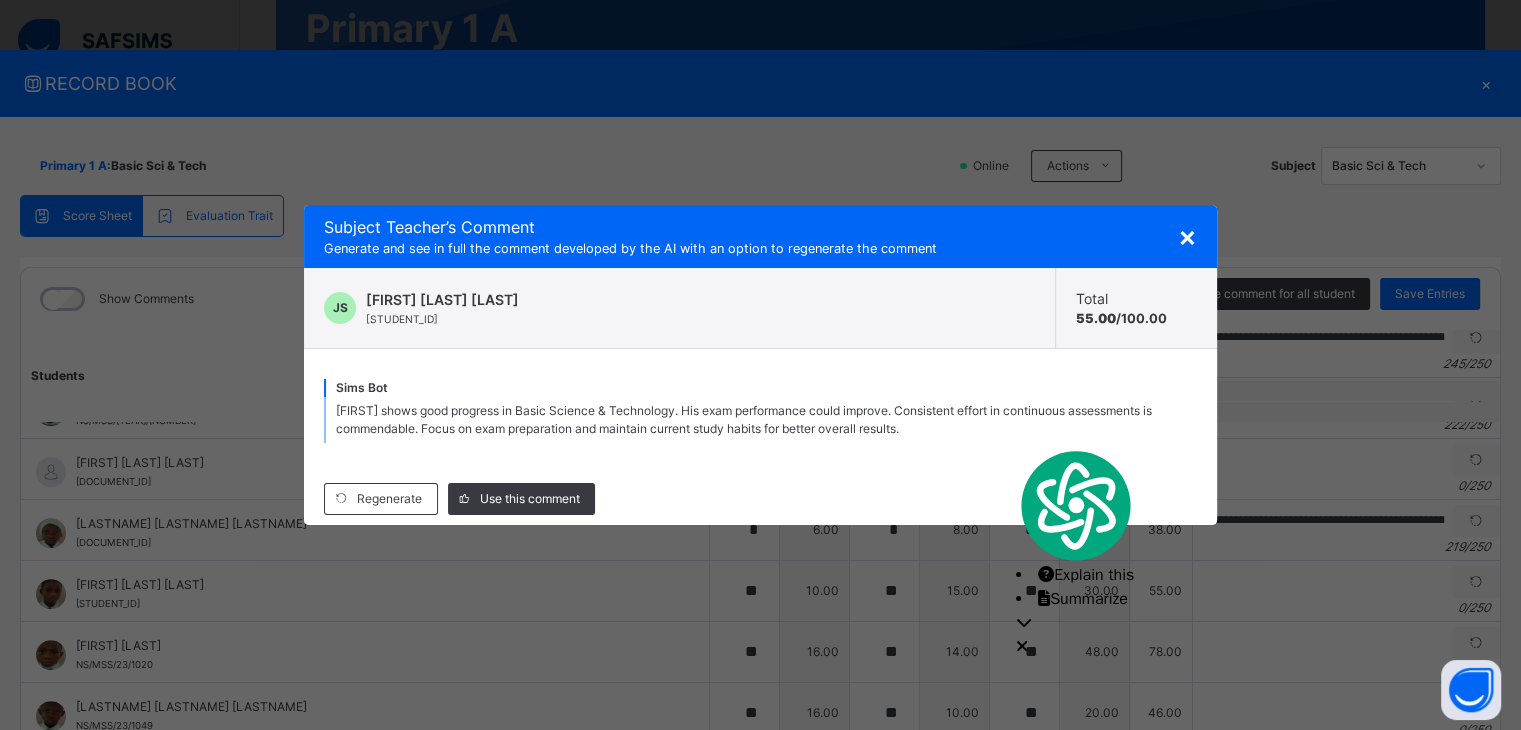 click on "×" at bounding box center (1187, 236) 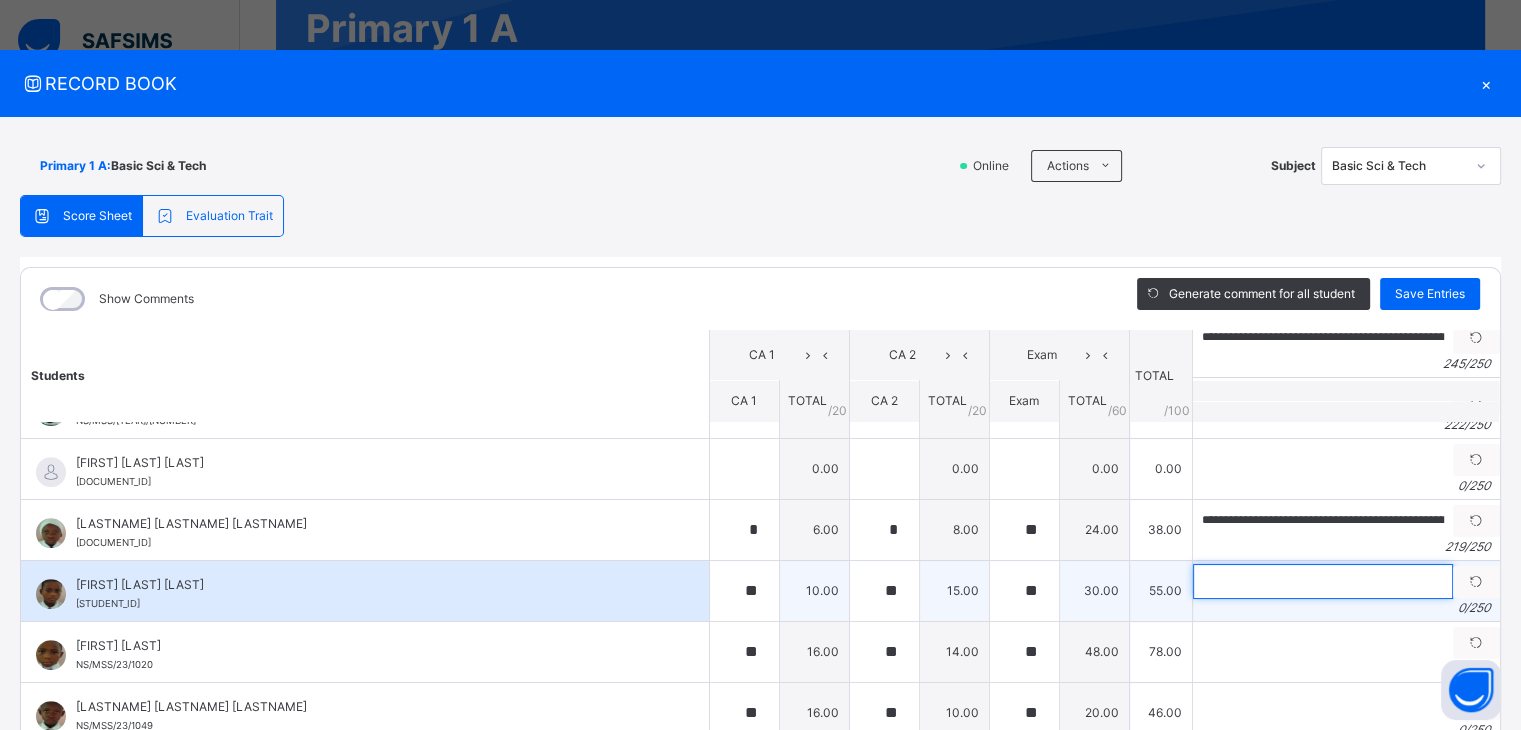click at bounding box center (1323, 581) 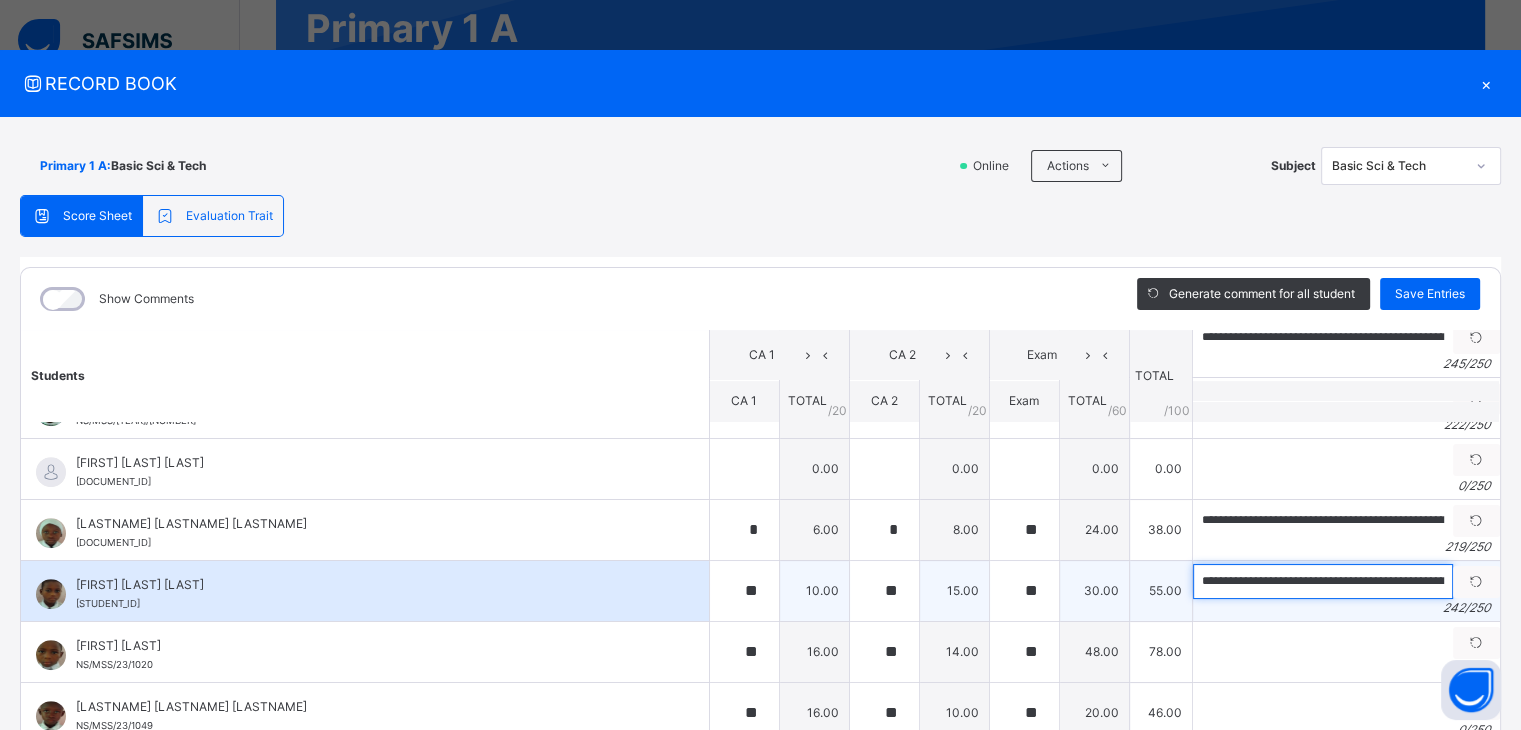 scroll, scrollTop: 0, scrollLeft: 1168, axis: horizontal 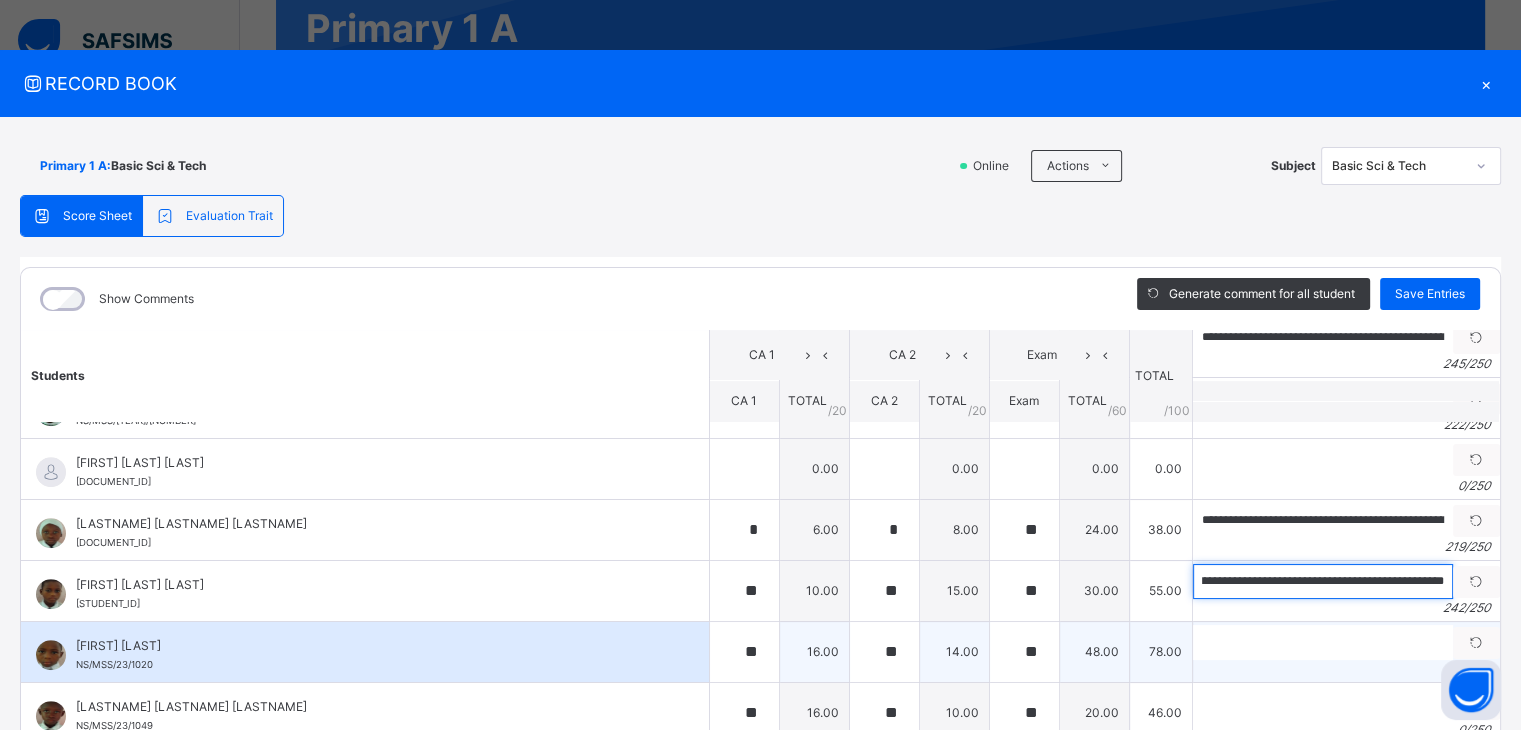 type on "**********" 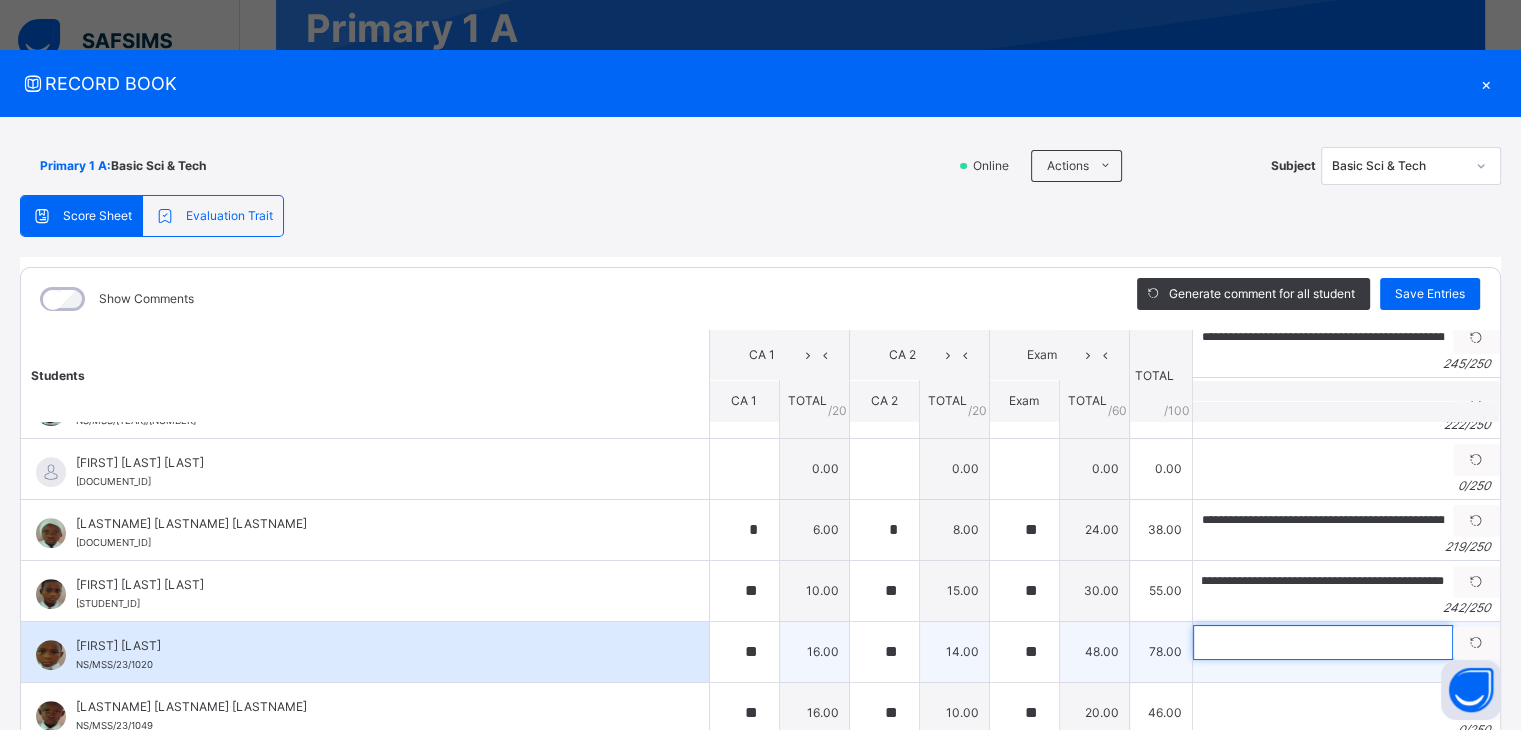 click at bounding box center [1323, 642] 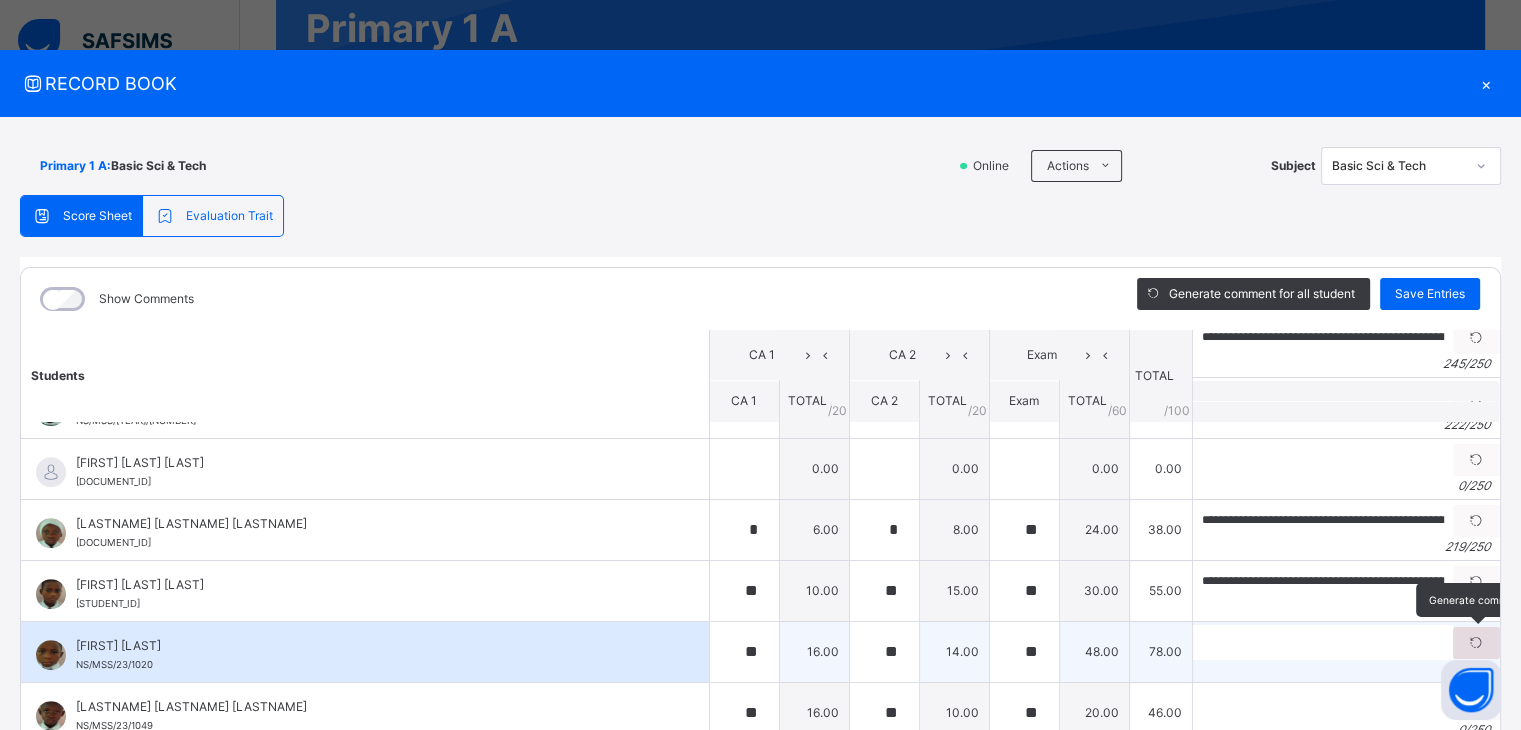 click at bounding box center [1476, 643] 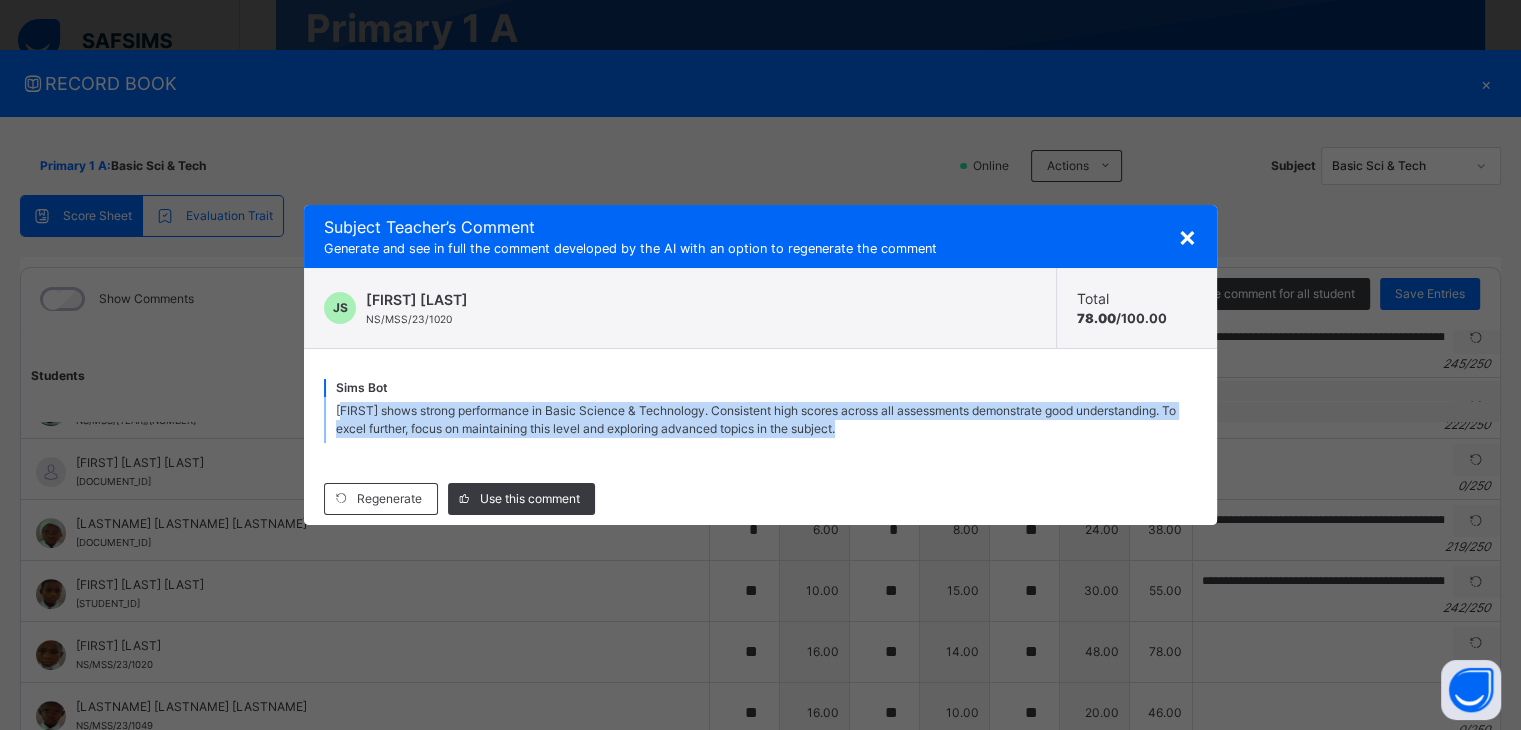 drag, startPoint x: 337, startPoint y: 402, endPoint x: 916, endPoint y: 441, distance: 580.312 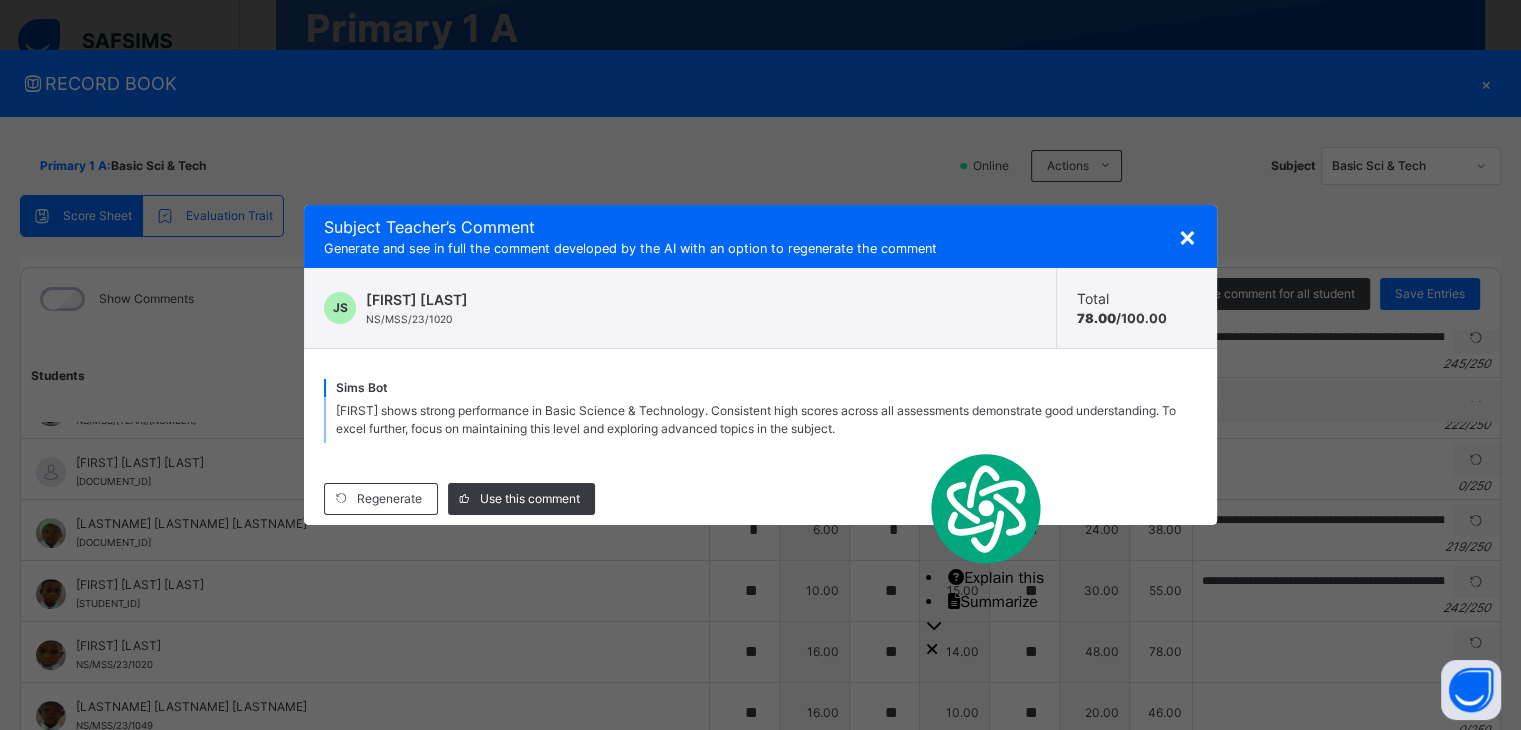 click on "×" at bounding box center (1187, 236) 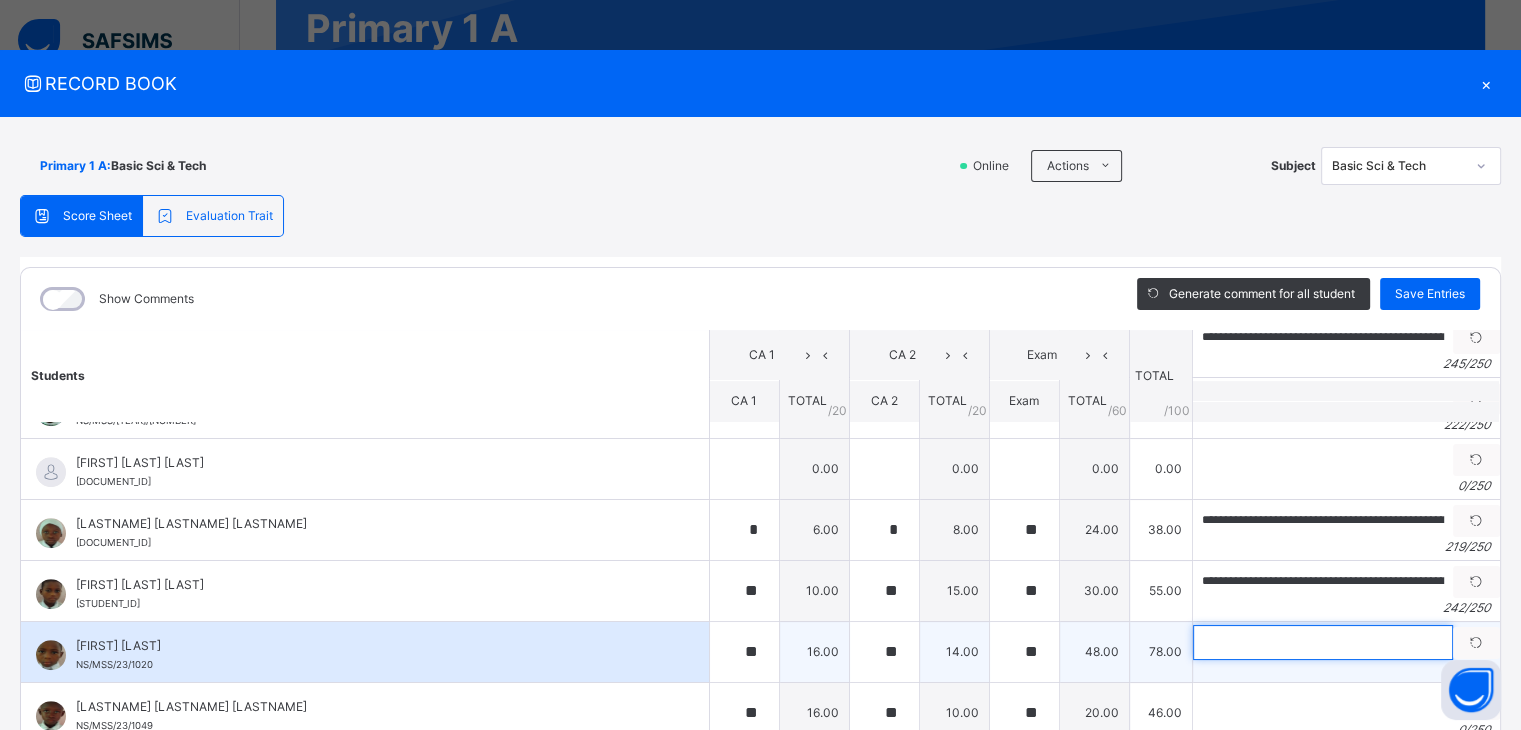 click at bounding box center [1323, 642] 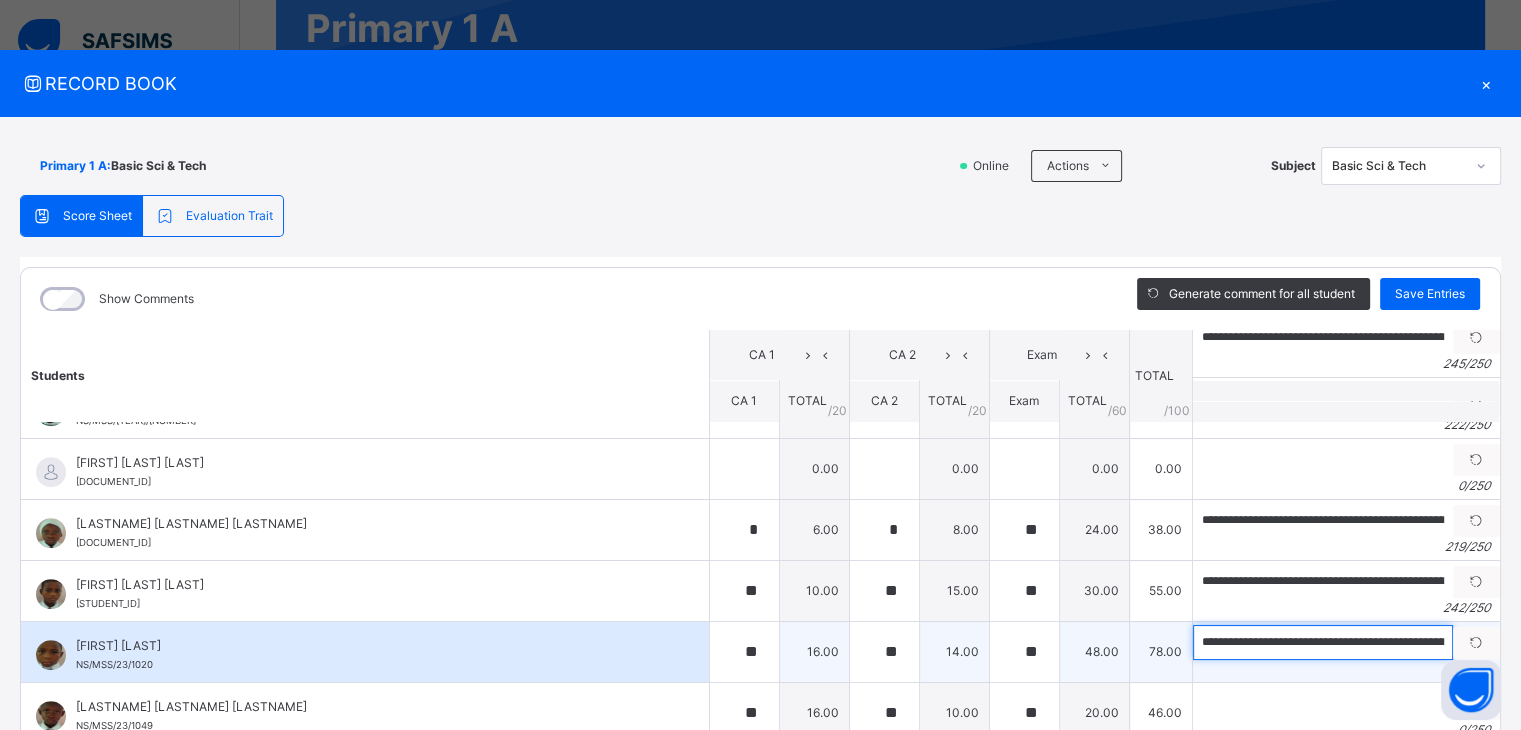 scroll, scrollTop: 0, scrollLeft: 1124, axis: horizontal 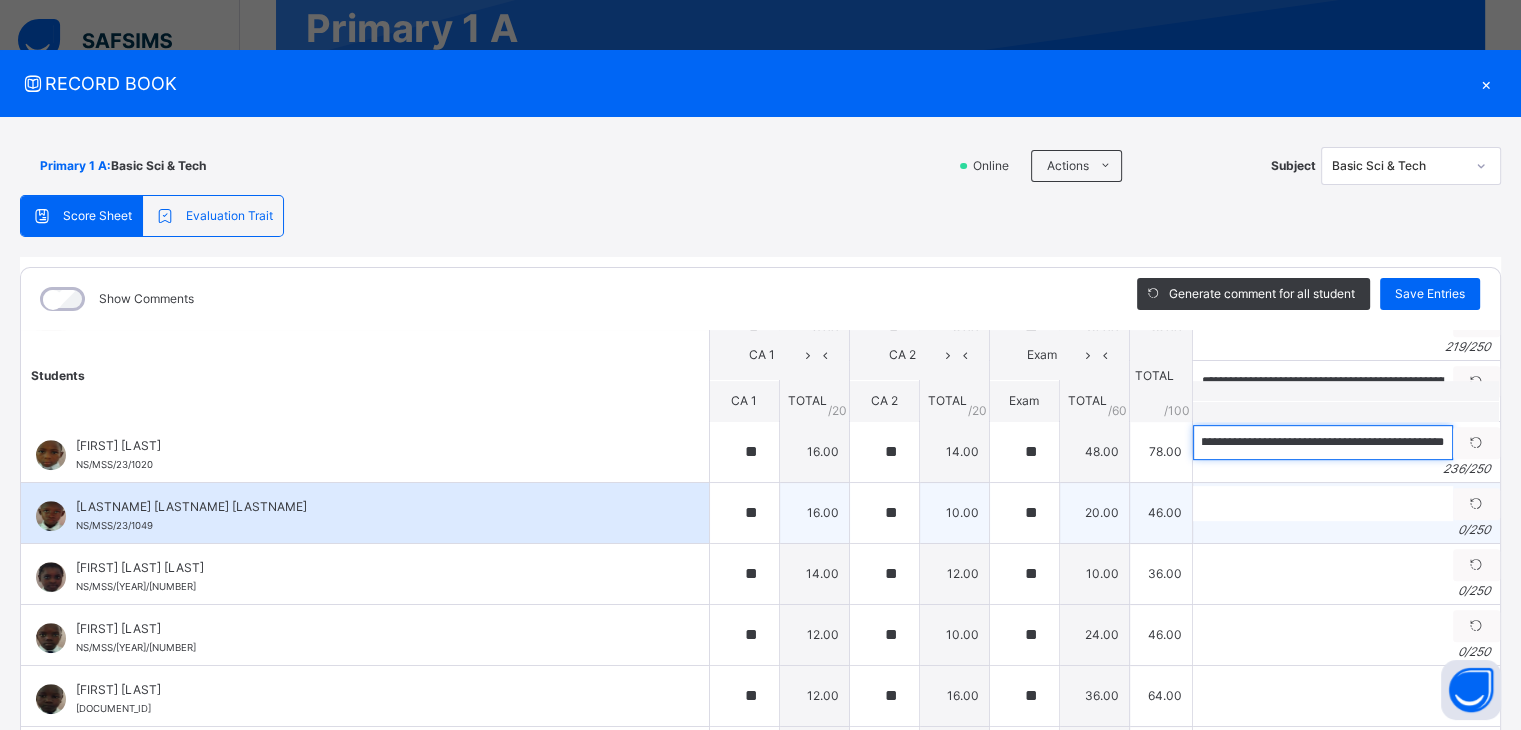type on "**********" 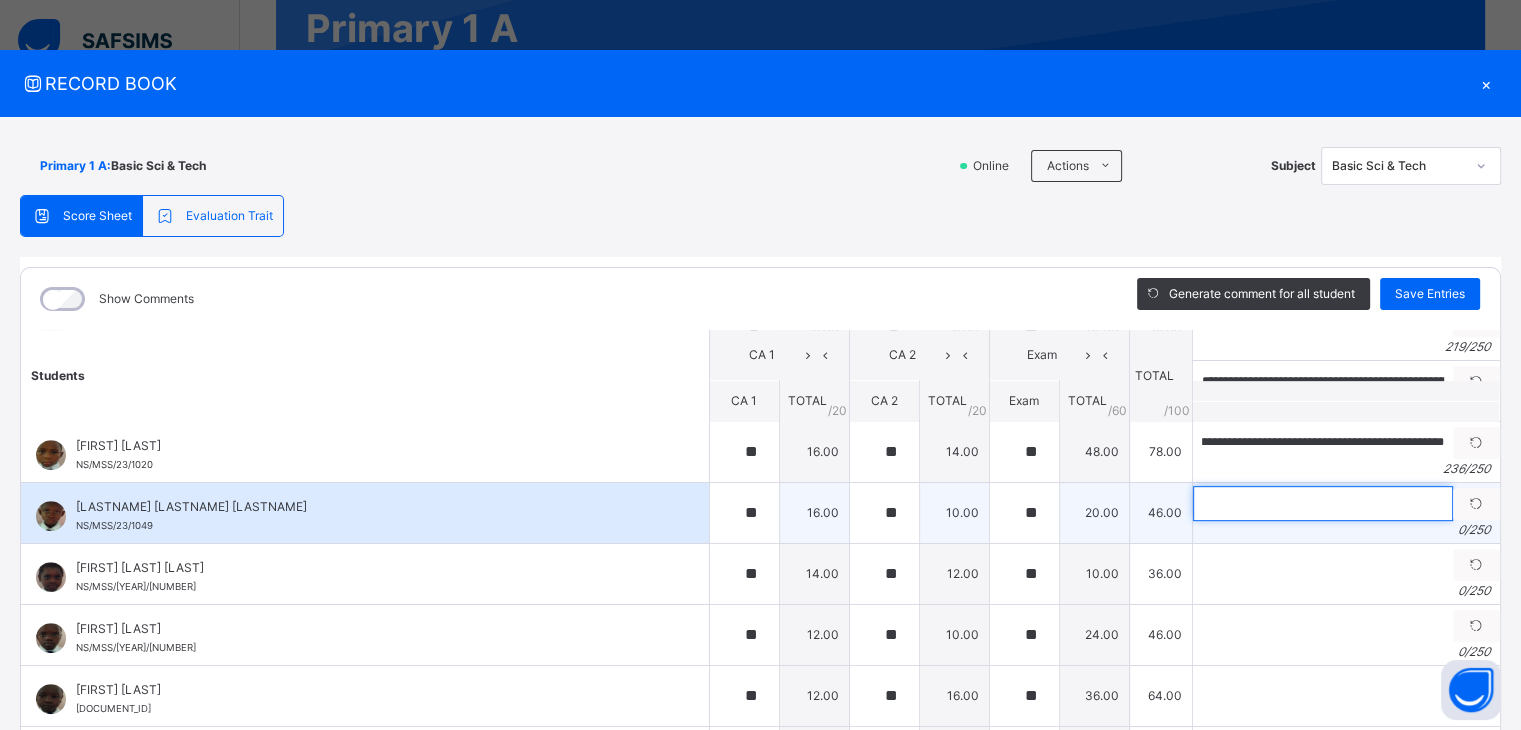 scroll, scrollTop: 0, scrollLeft: 0, axis: both 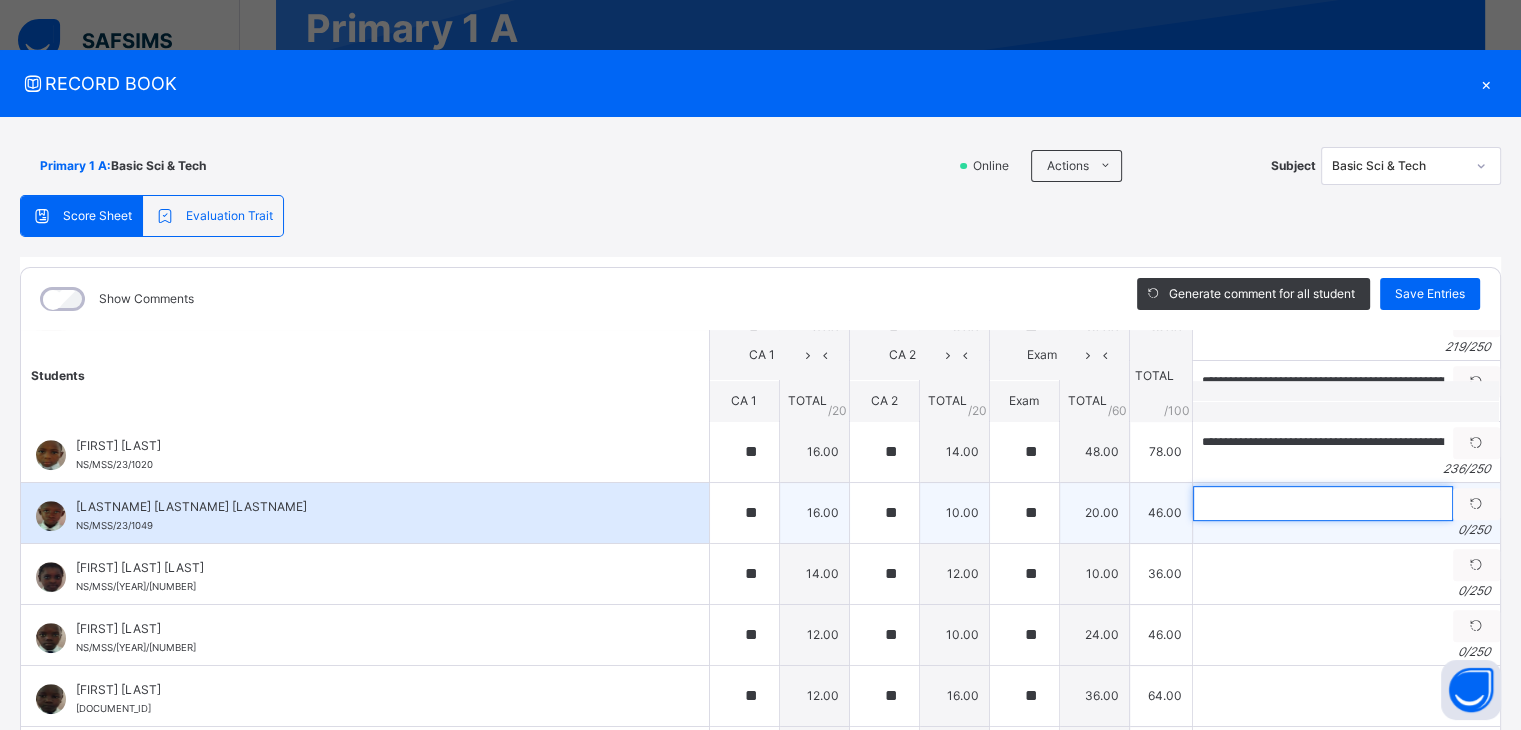 click at bounding box center (1323, 503) 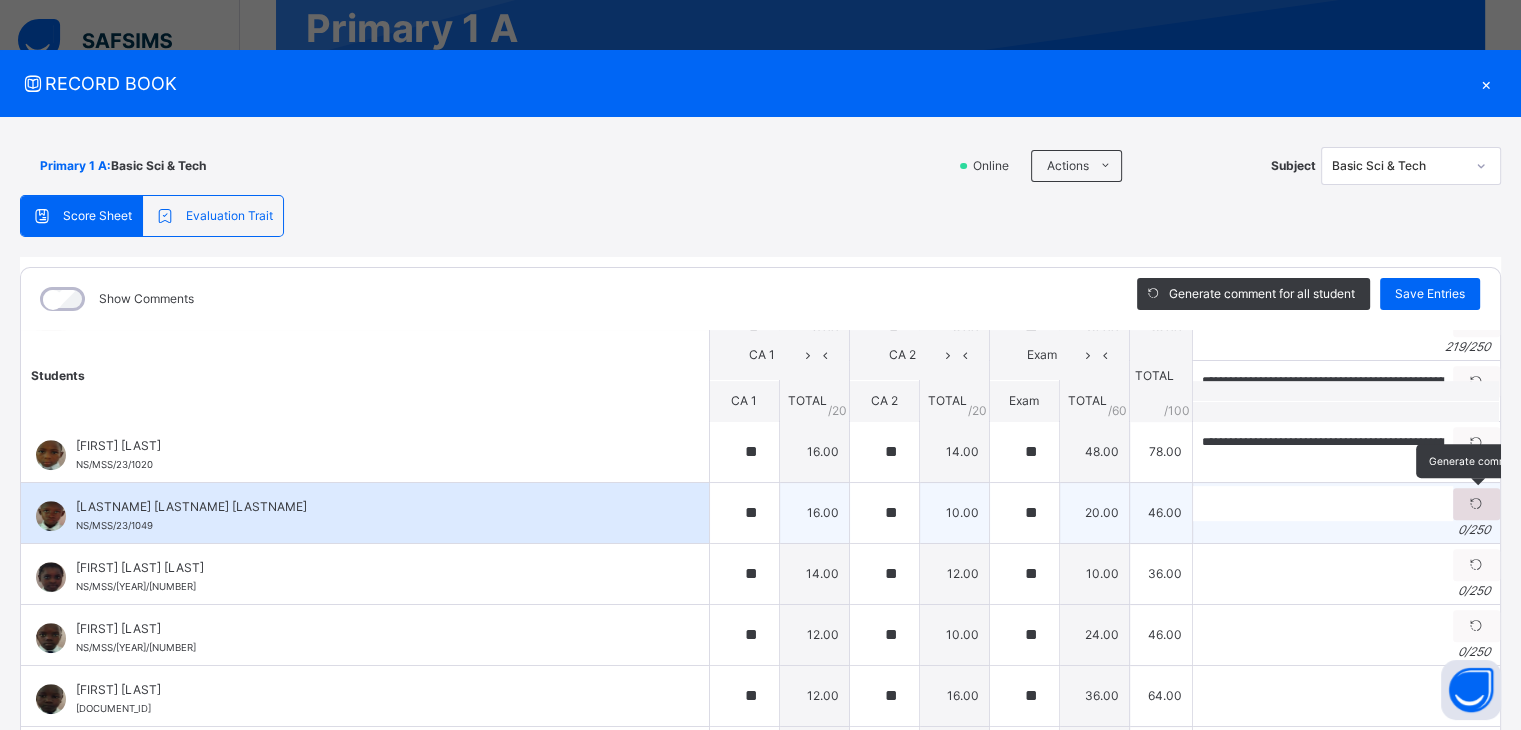 click at bounding box center [1476, 504] 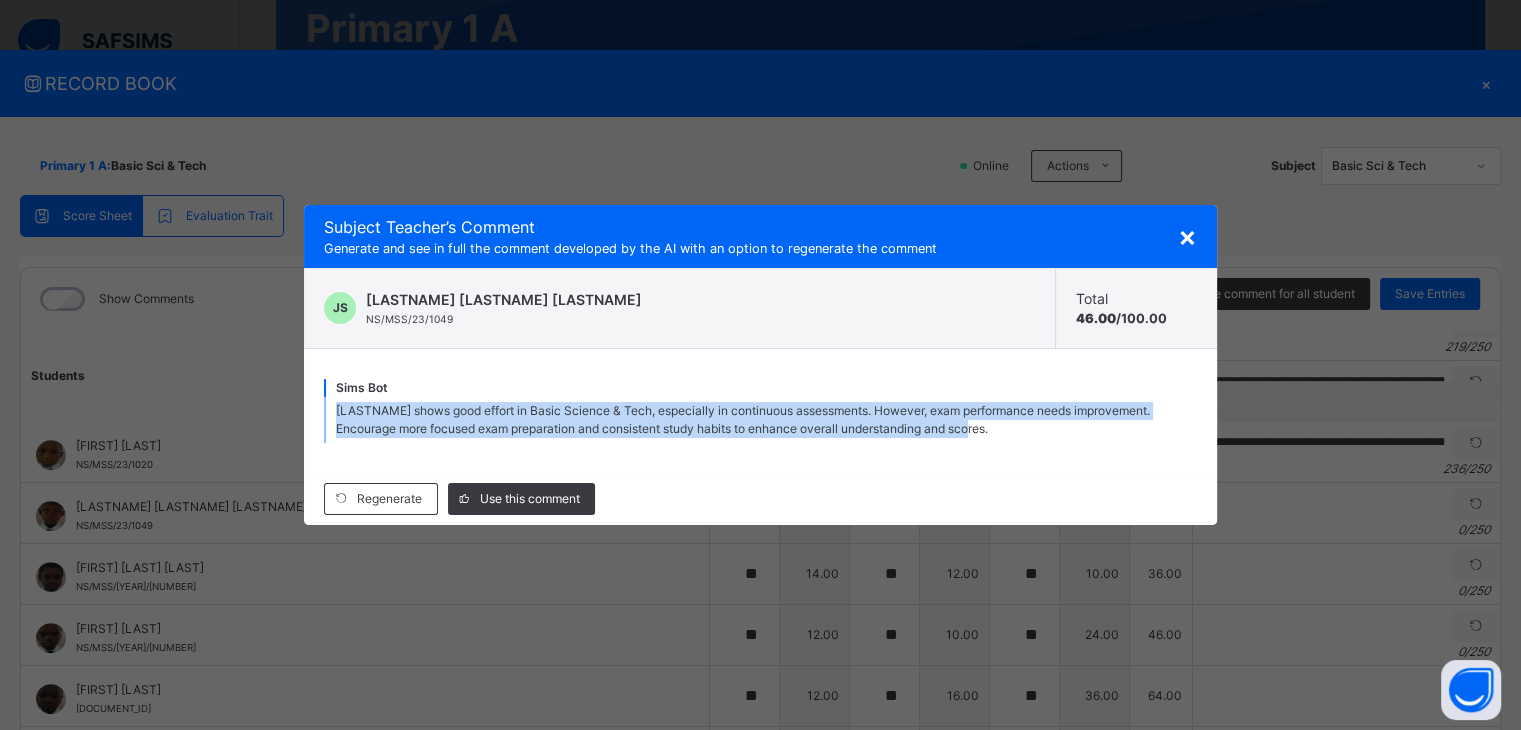 drag, startPoint x: 336, startPoint y: 408, endPoint x: 1045, endPoint y: 436, distance: 709.5527 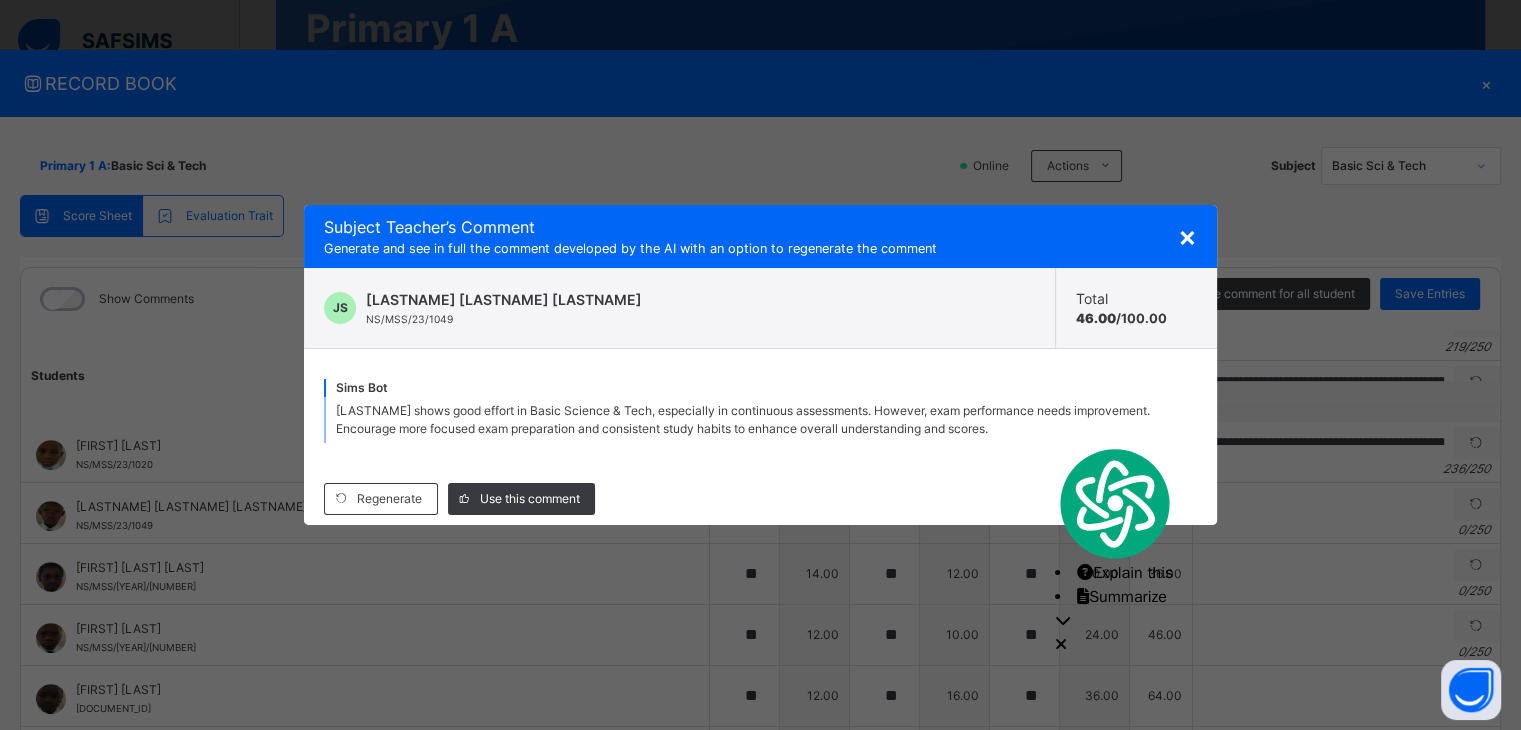 click on "×" at bounding box center (1187, 236) 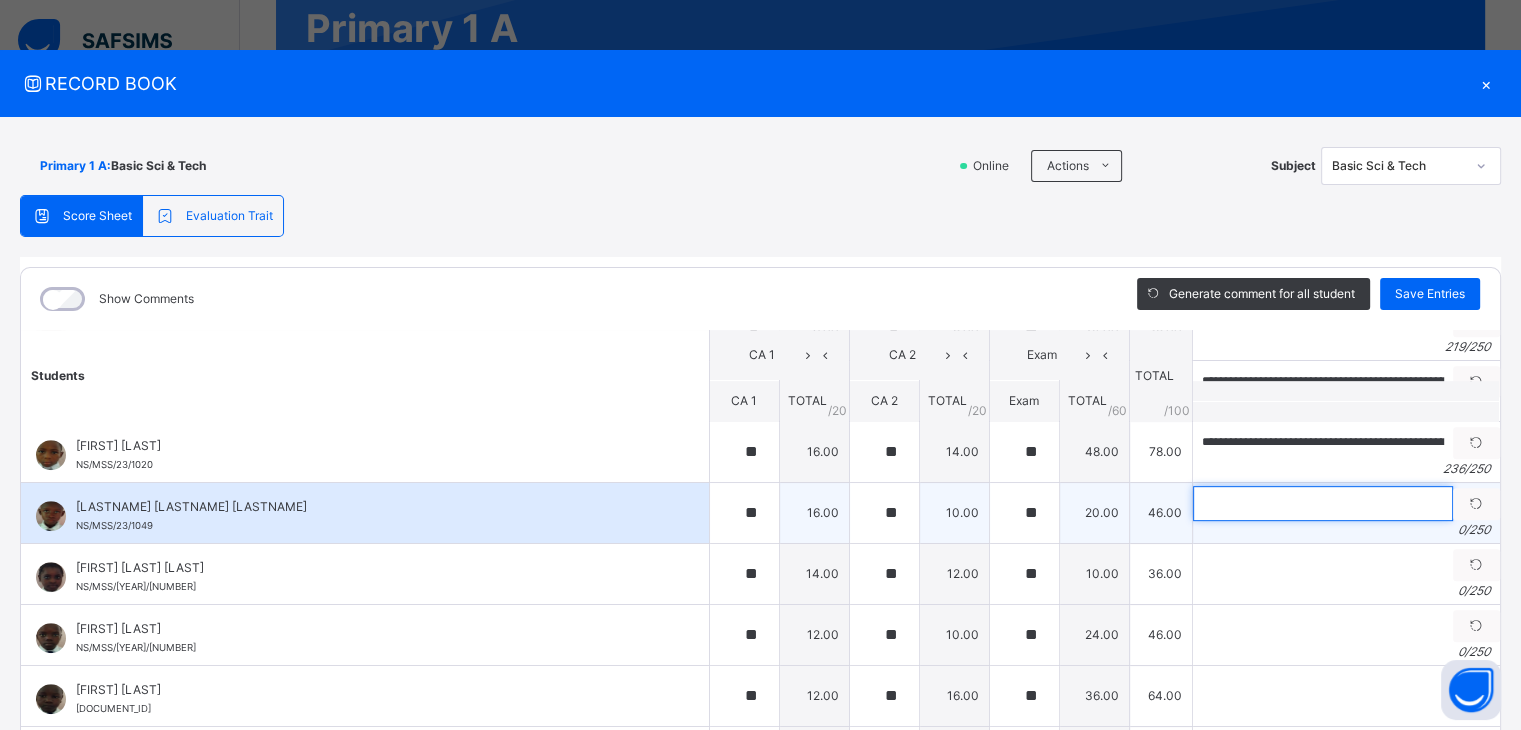 click at bounding box center [1323, 503] 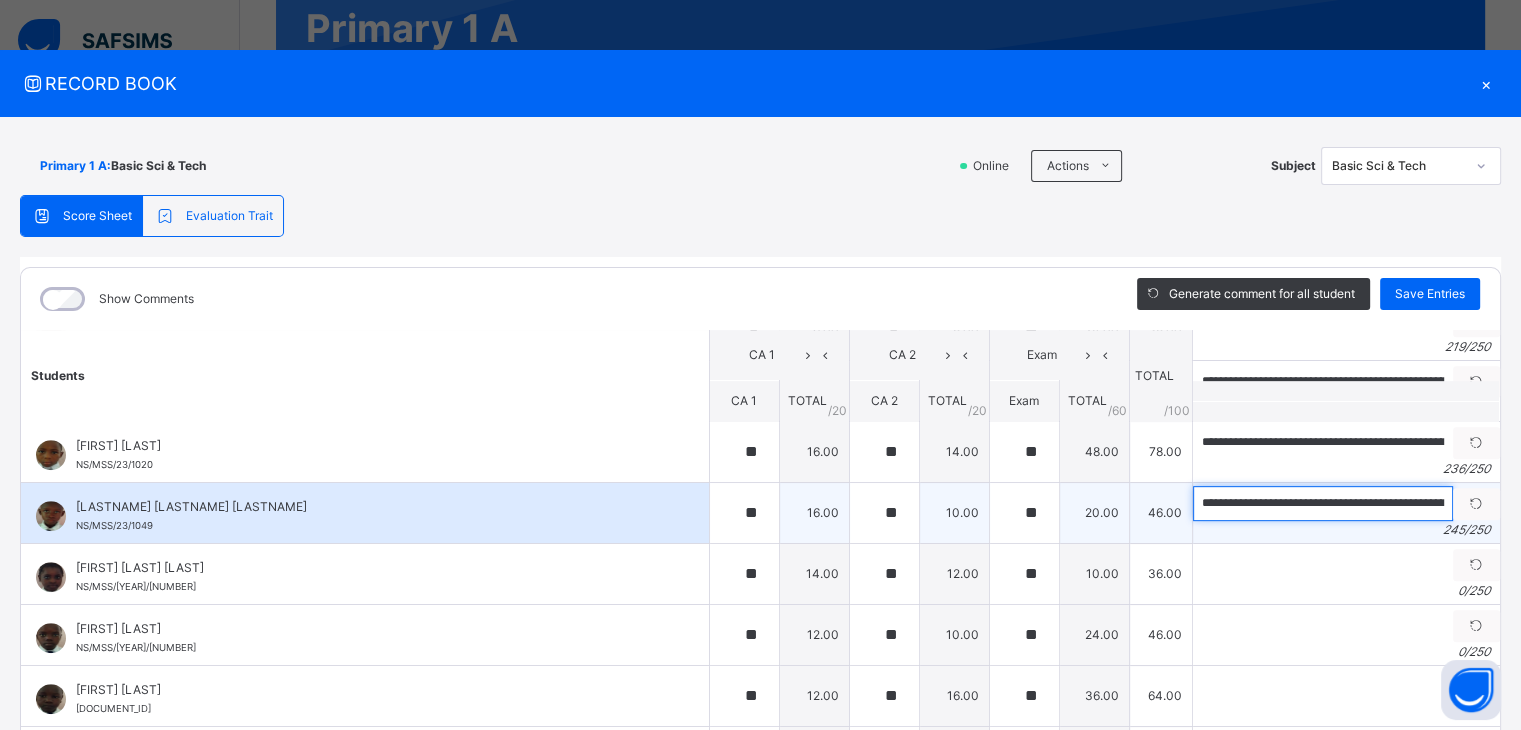 scroll, scrollTop: 0, scrollLeft: 1216, axis: horizontal 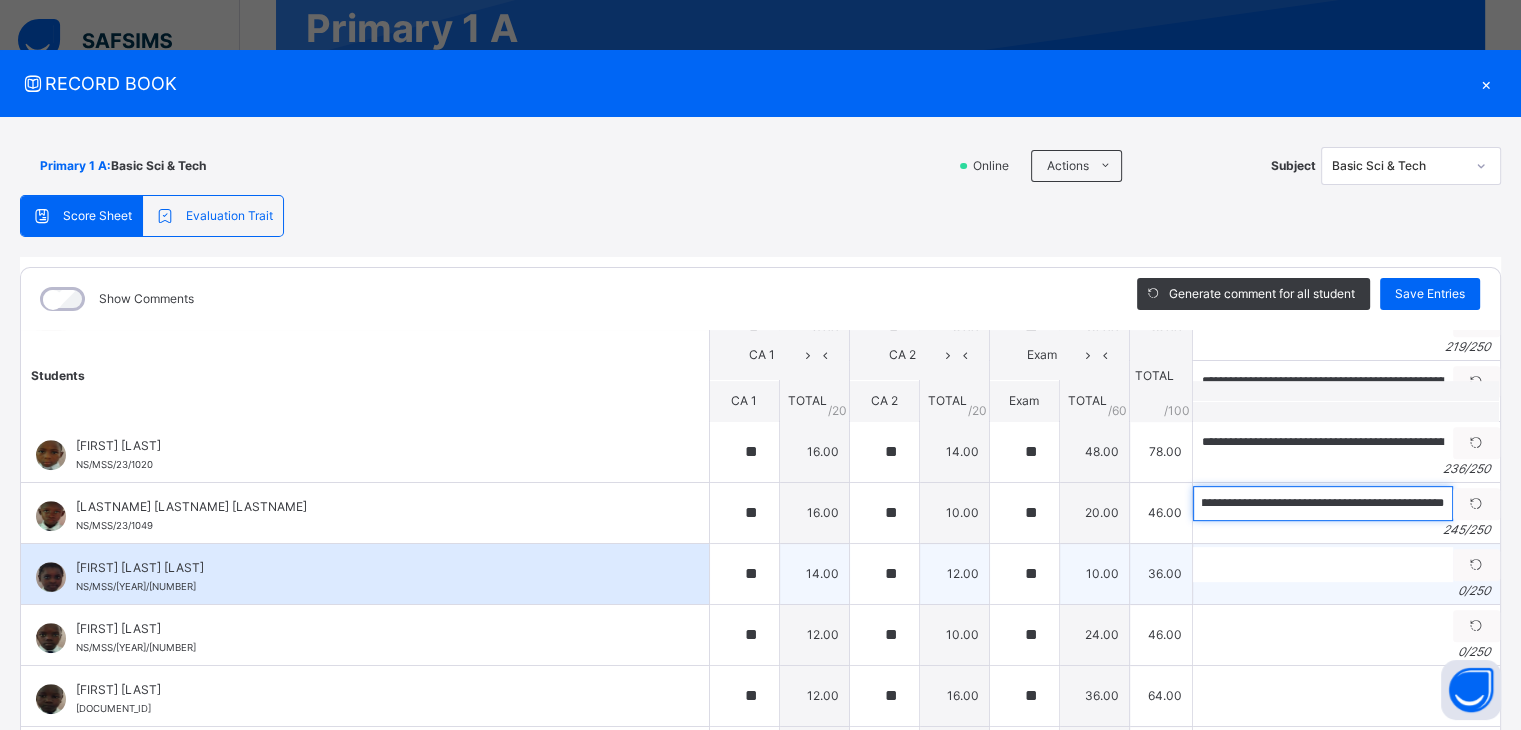 type on "**********" 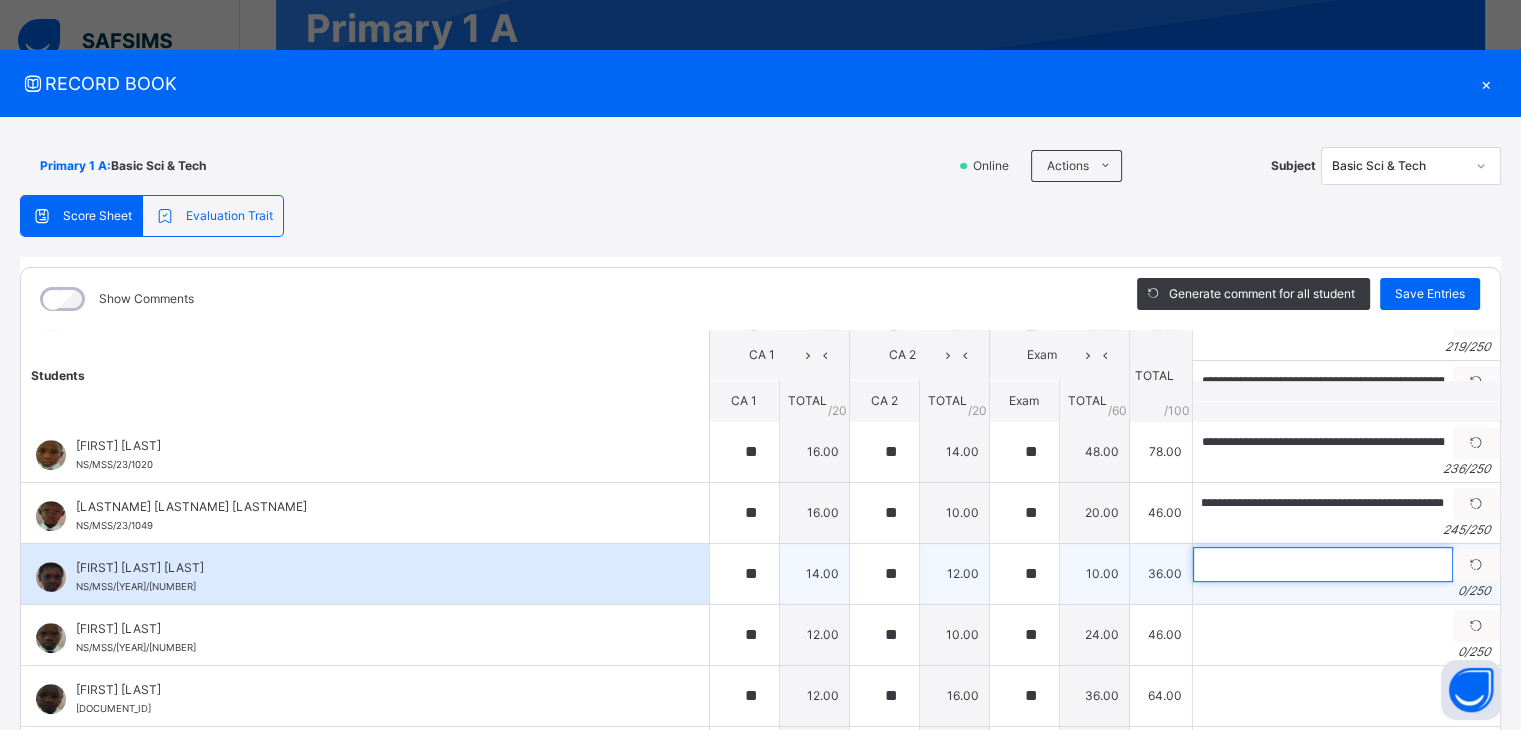 click at bounding box center (1323, 564) 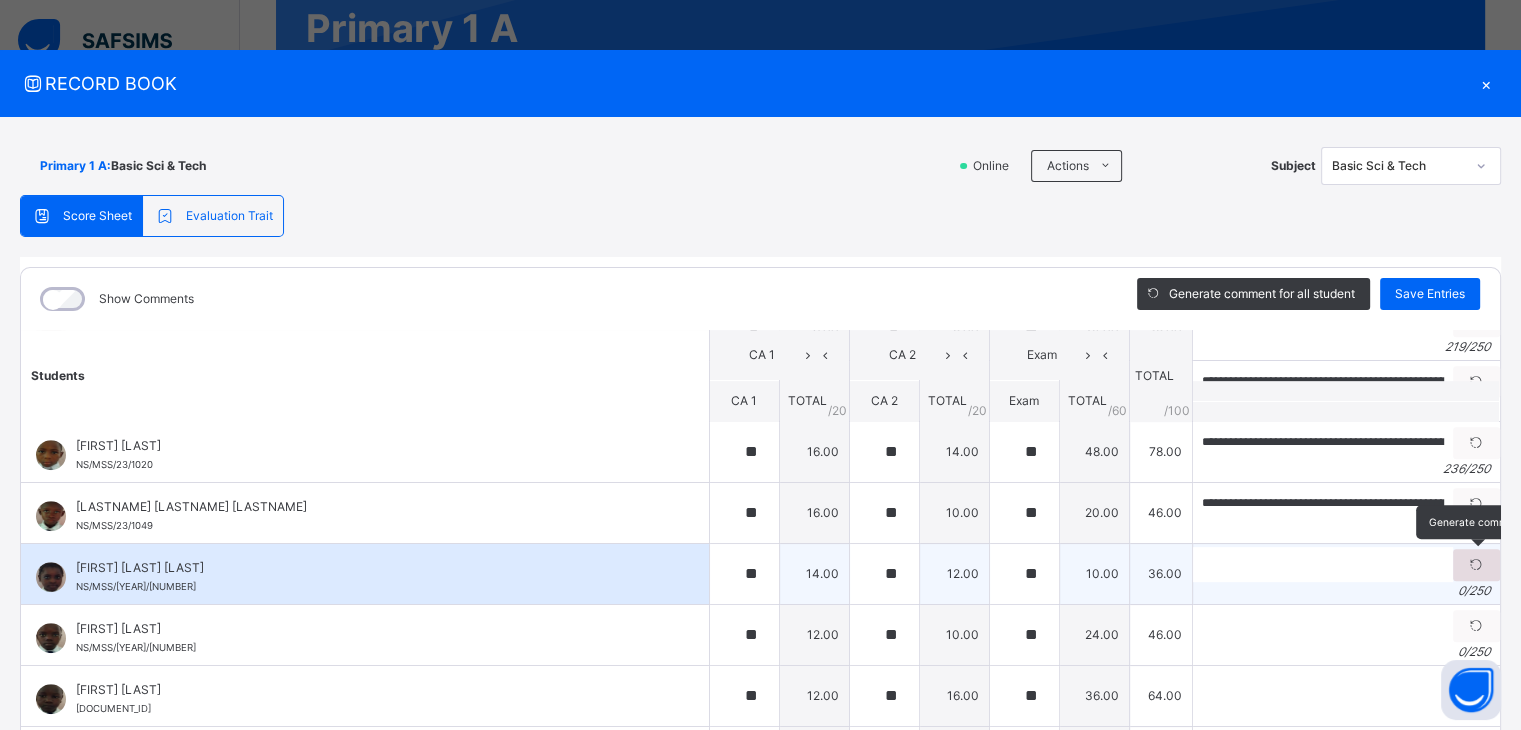 click at bounding box center [1476, 565] 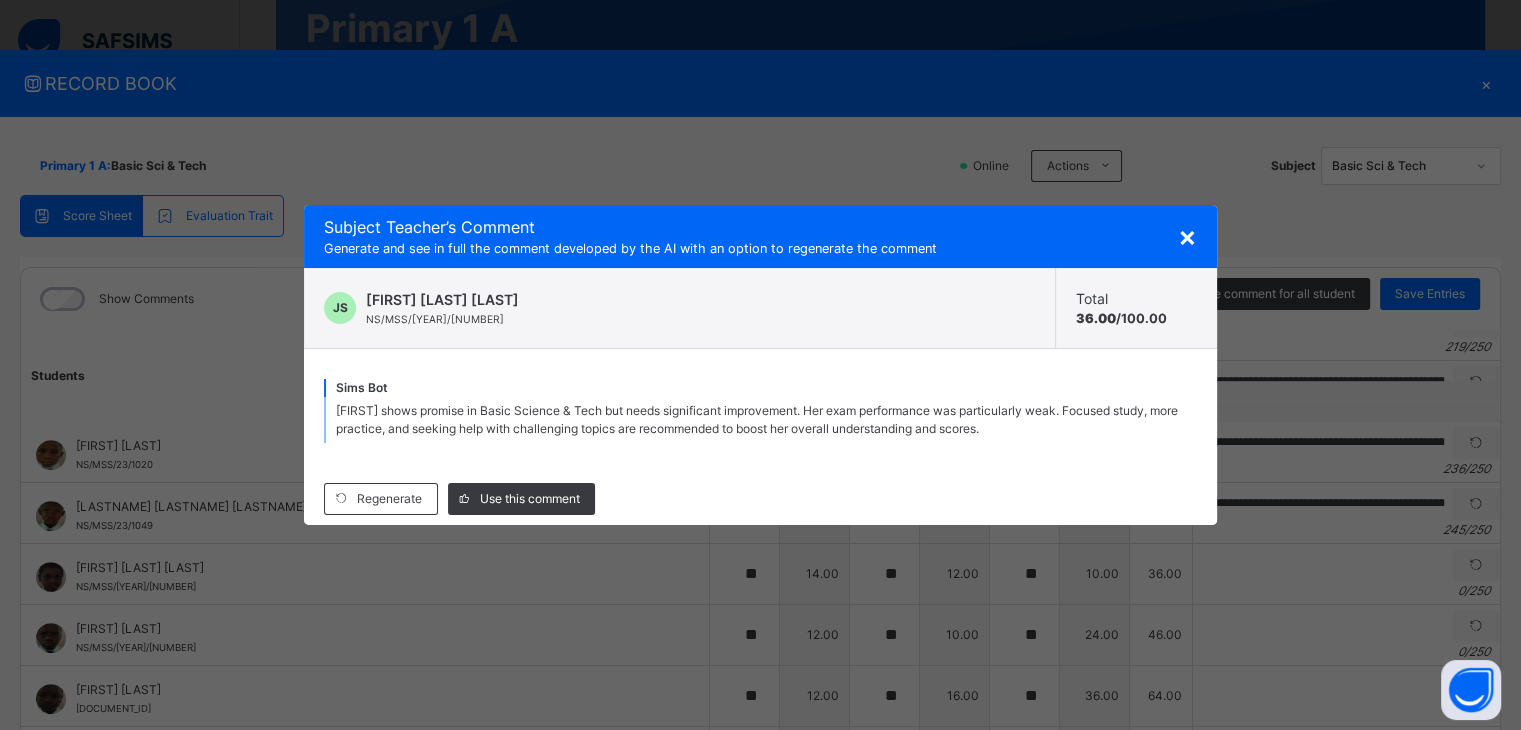 drag, startPoint x: 336, startPoint y: 407, endPoint x: 1091, endPoint y: 433, distance: 755.4476 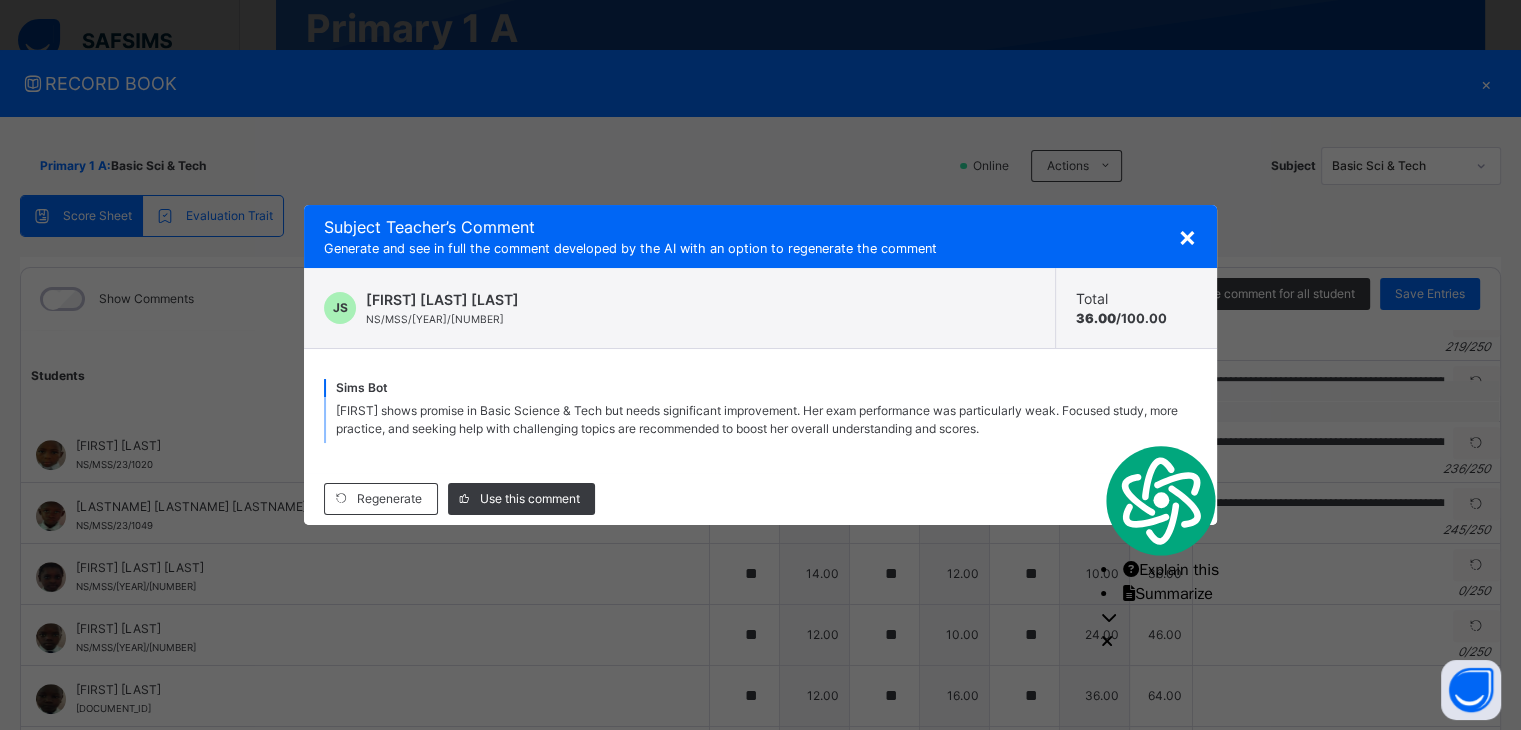 click on "×" at bounding box center (1187, 236) 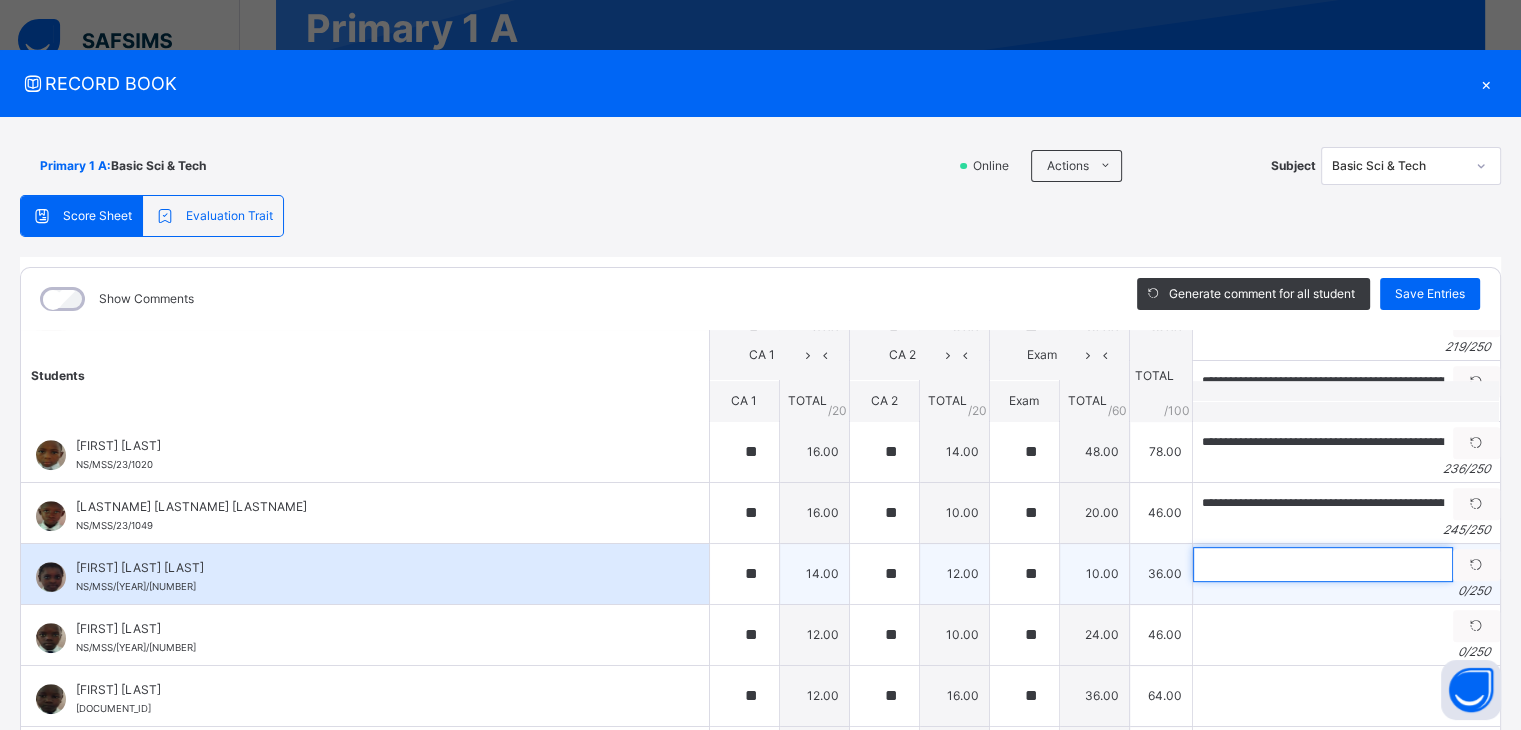 click at bounding box center (1323, 564) 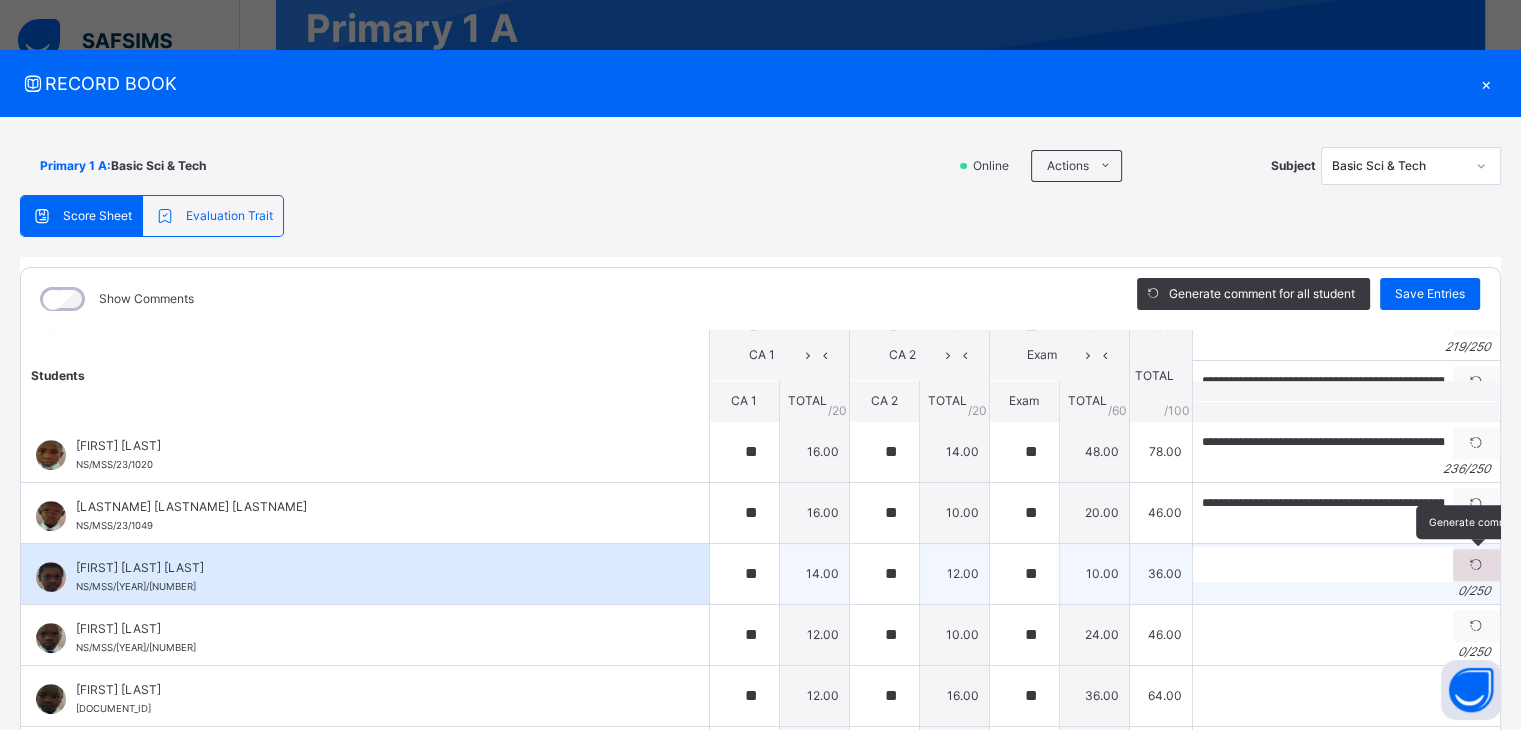 click at bounding box center (1476, 565) 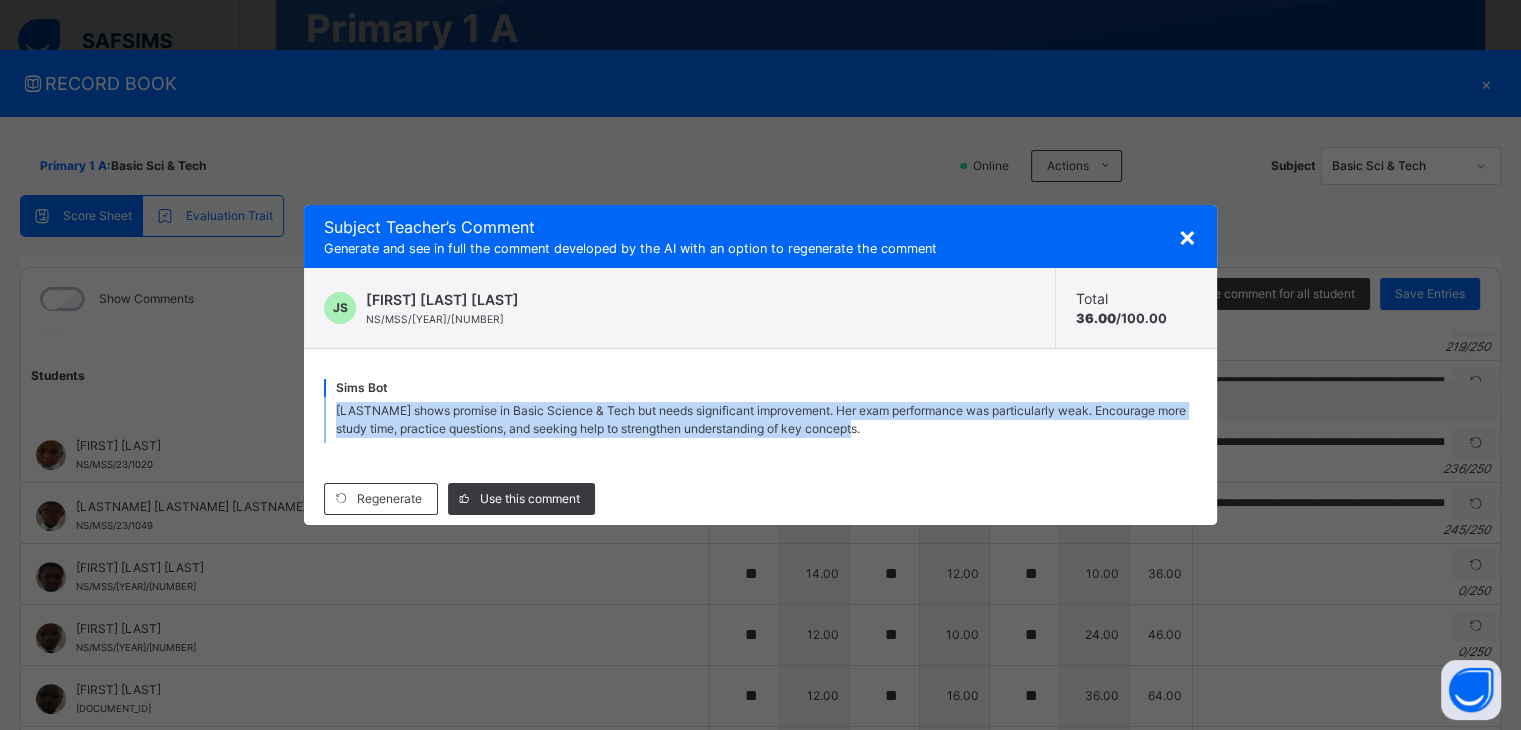 drag, startPoint x: 337, startPoint y: 411, endPoint x: 972, endPoint y: 432, distance: 635.34717 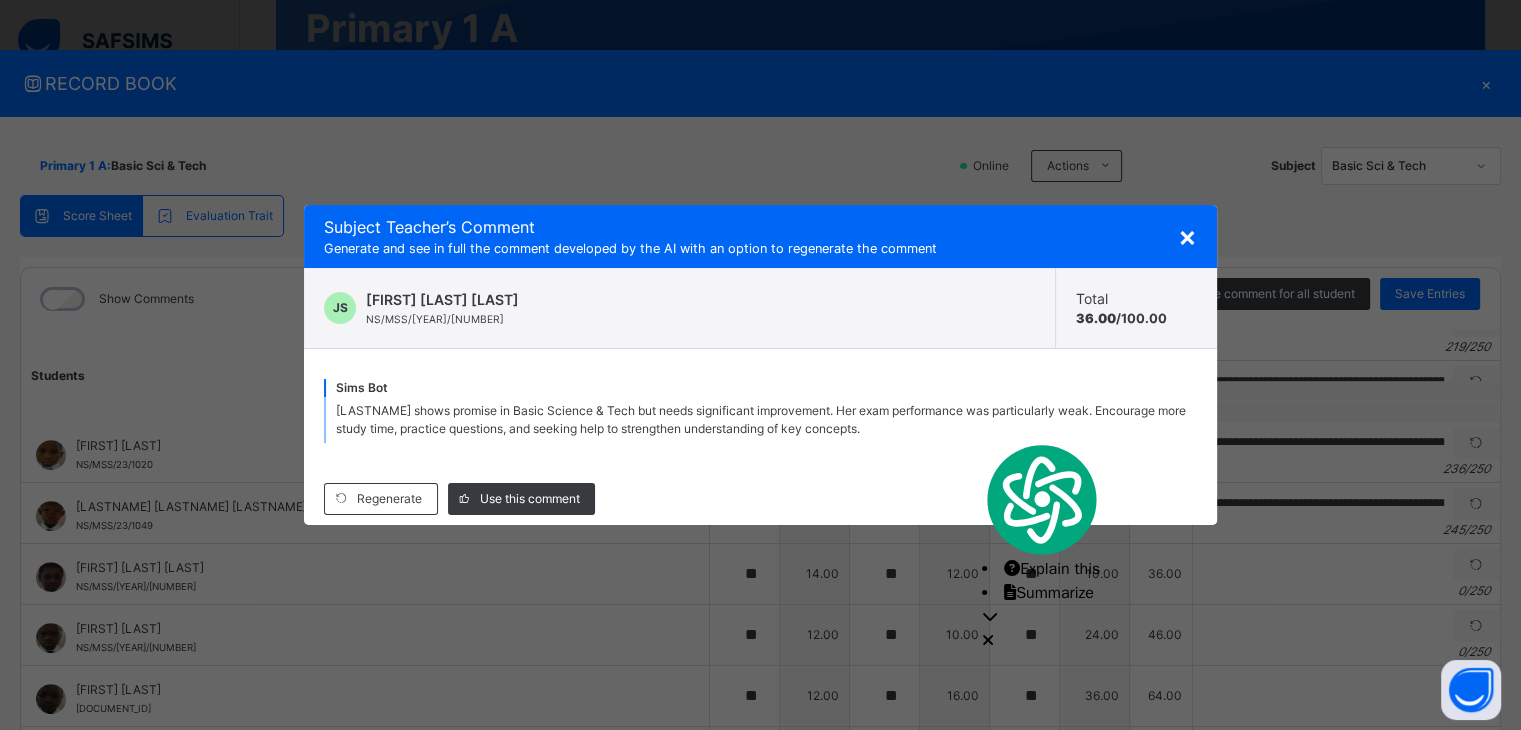 click on "×" at bounding box center (1187, 236) 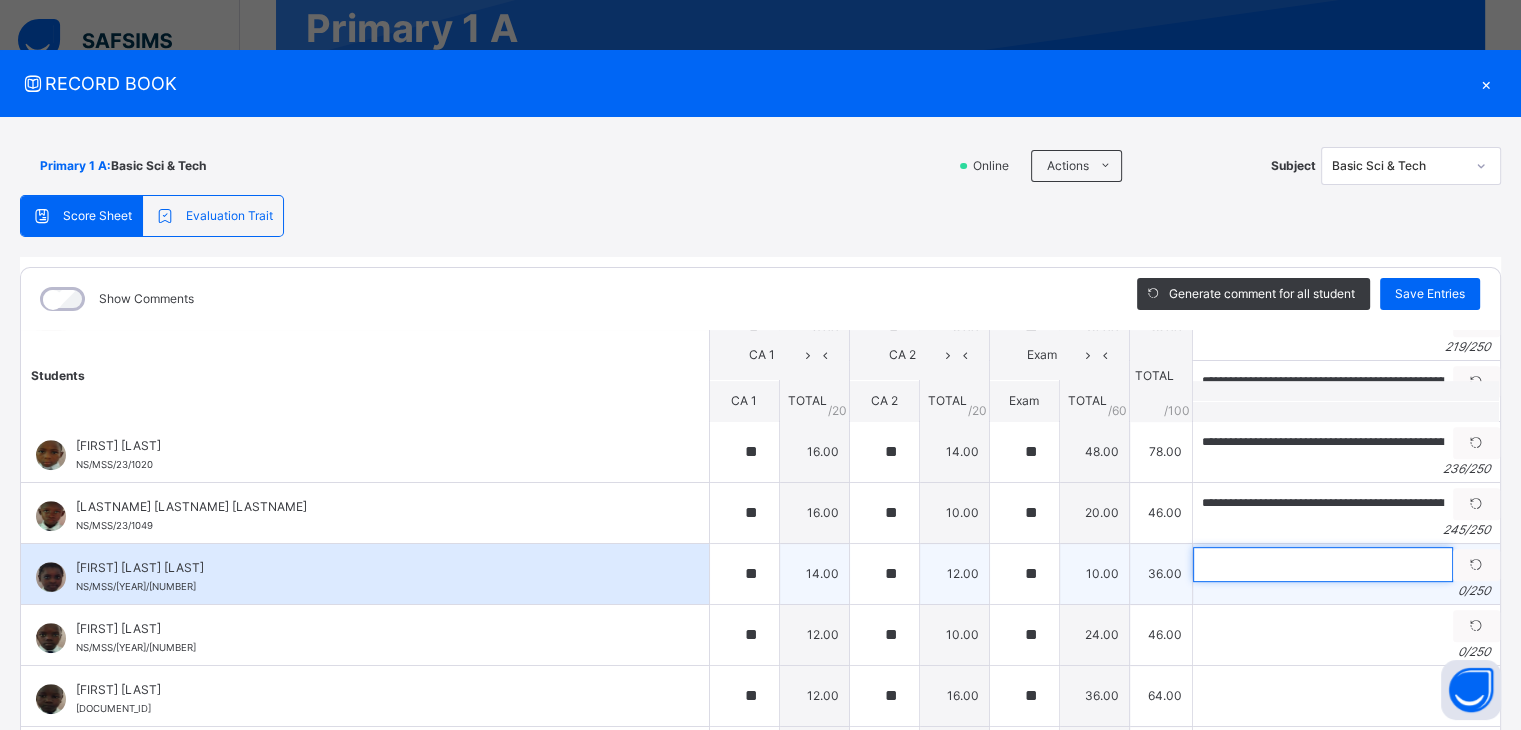 click at bounding box center [1323, 564] 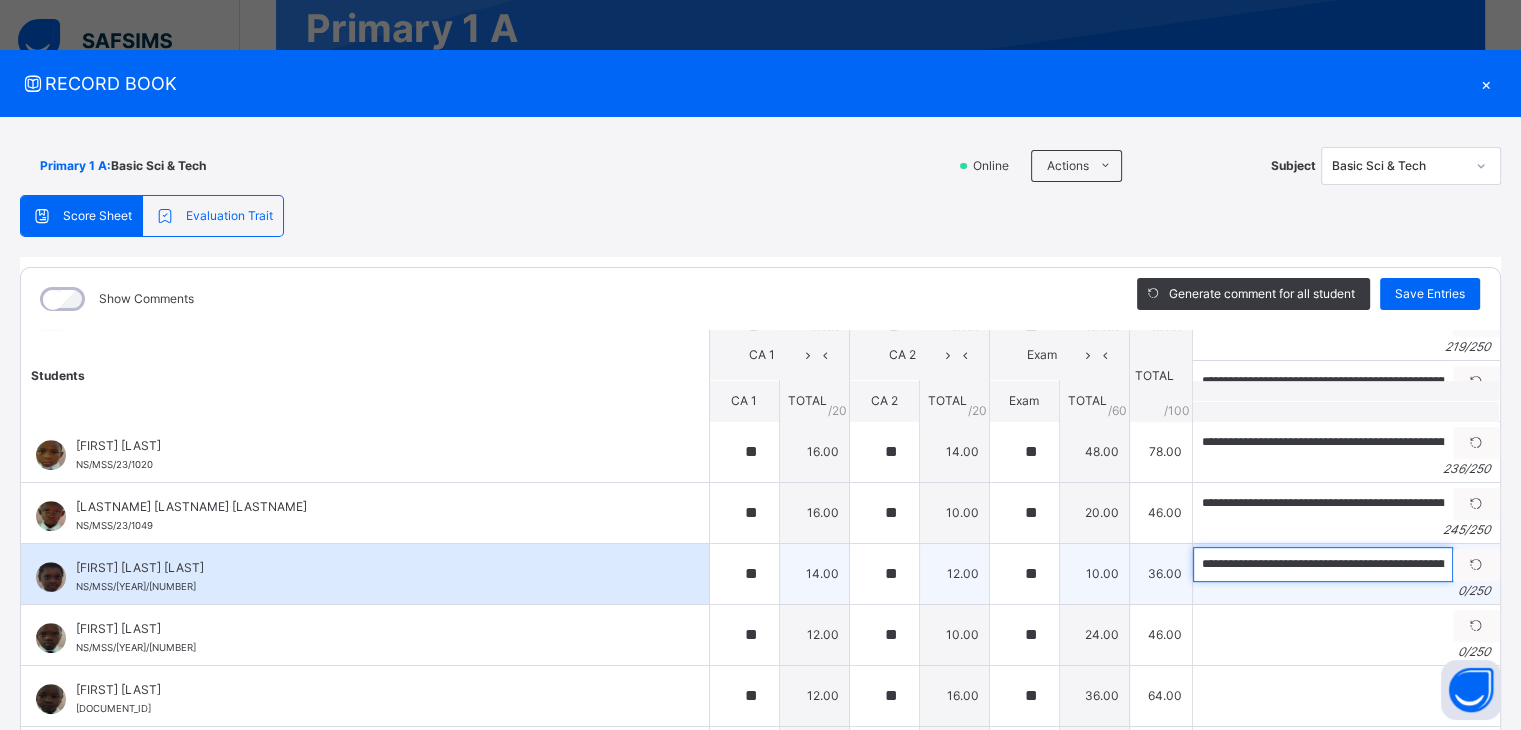 scroll, scrollTop: 0, scrollLeft: 1148, axis: horizontal 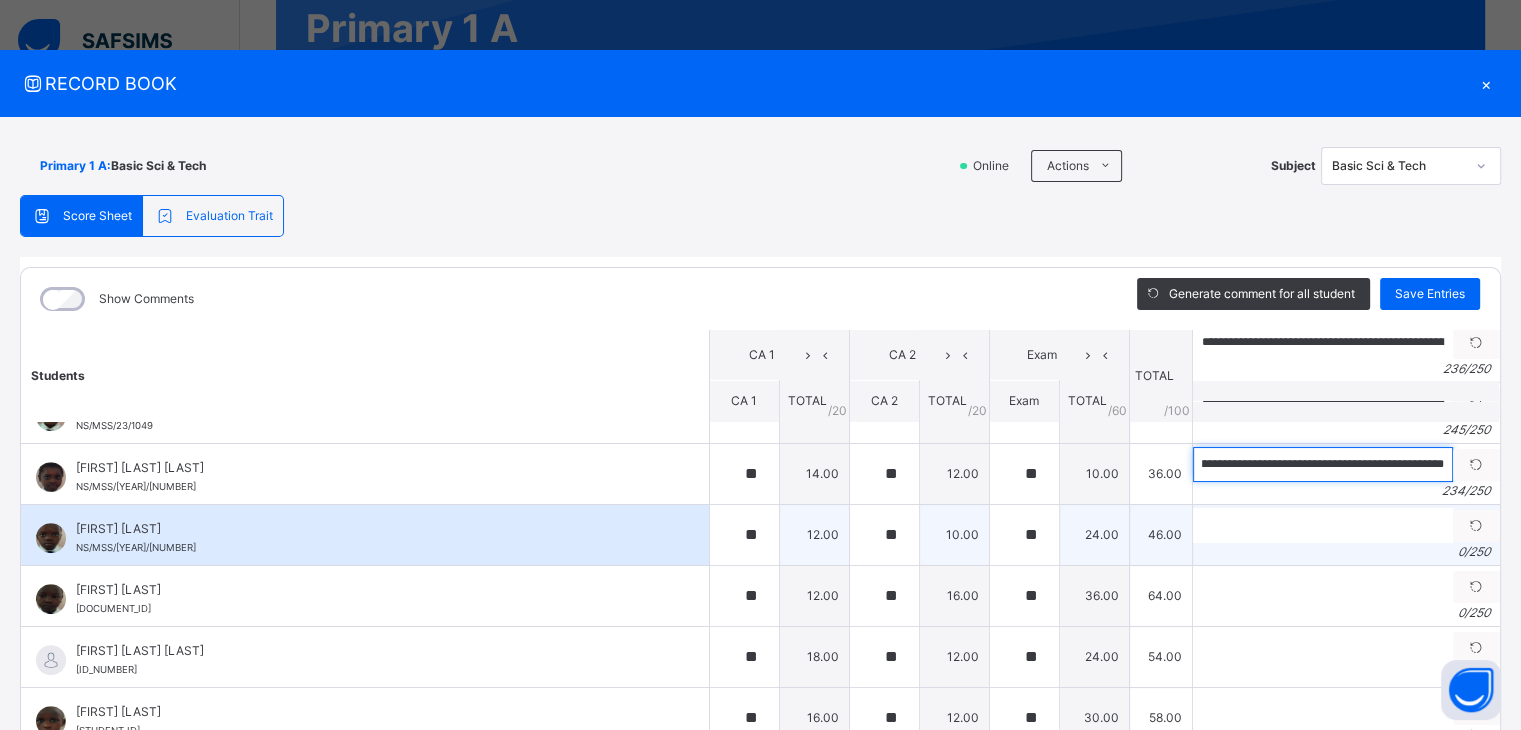 type on "**********" 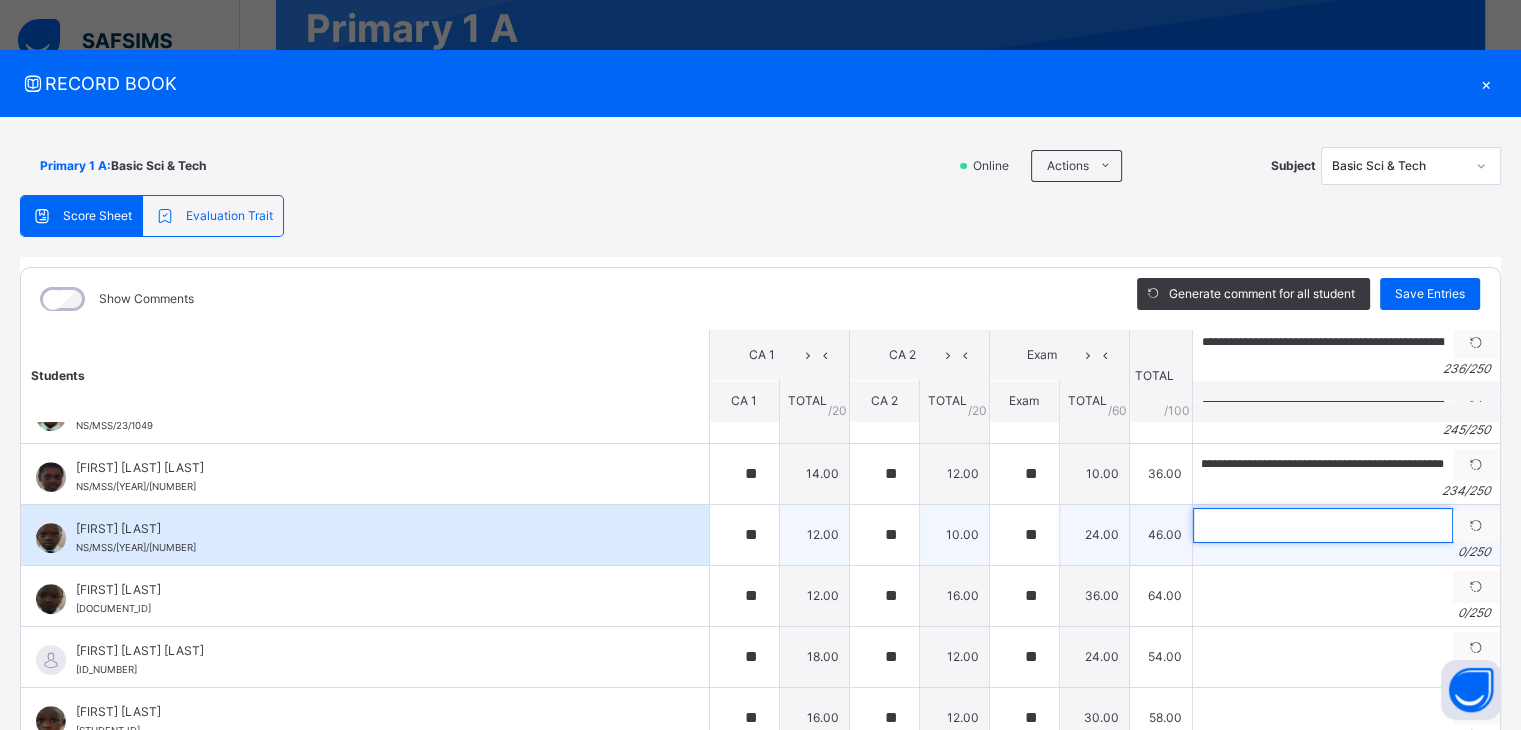 scroll, scrollTop: 0, scrollLeft: 0, axis: both 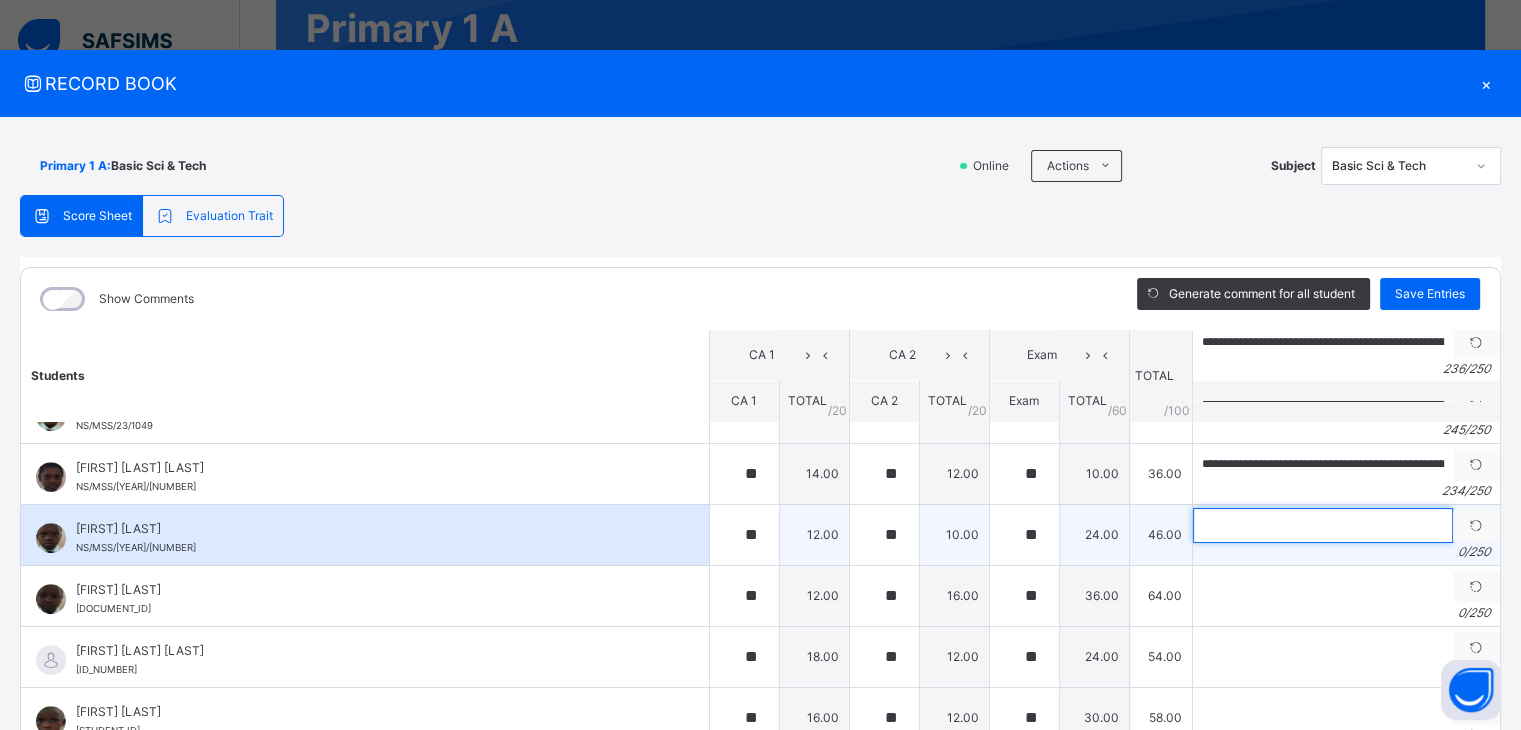 click at bounding box center (1323, 525) 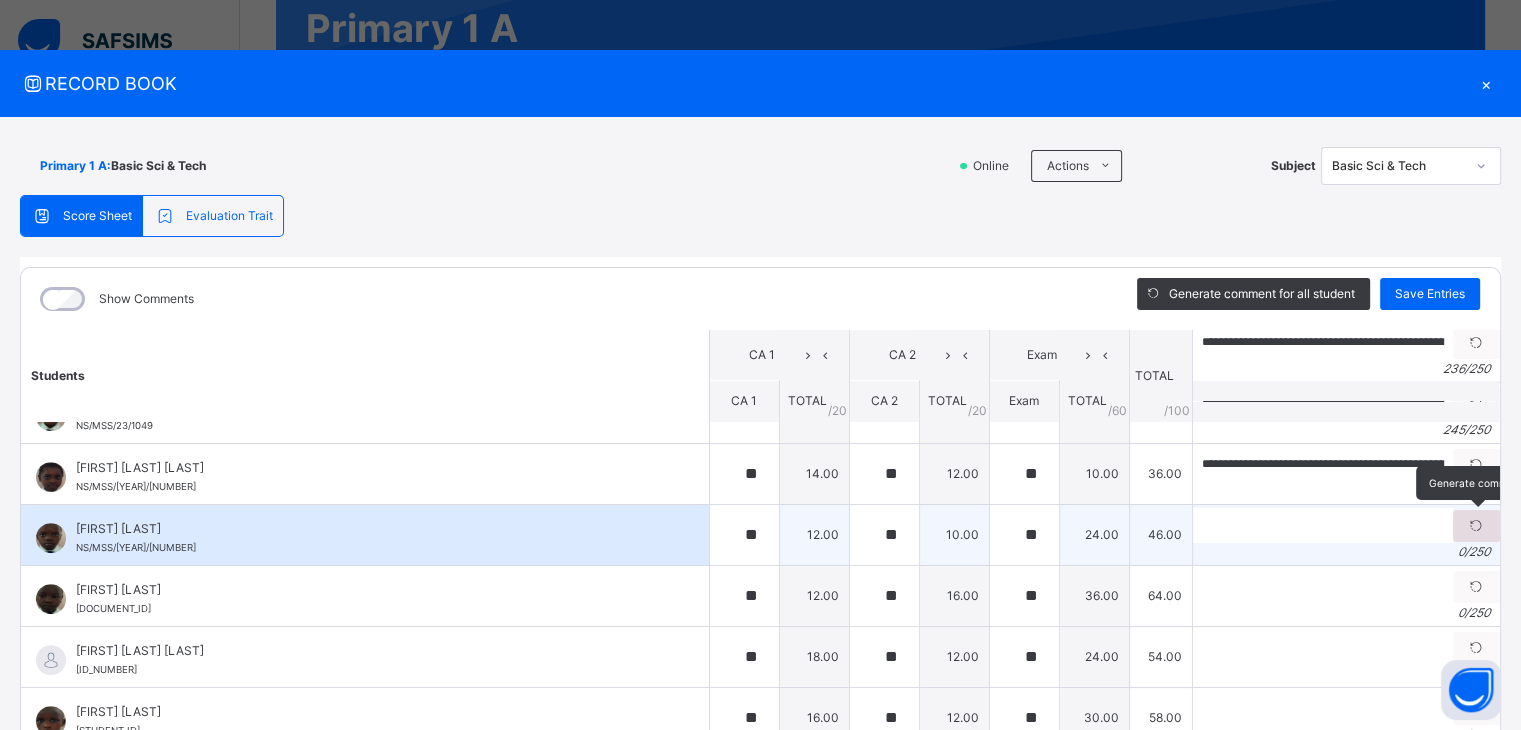 click at bounding box center (1476, 526) 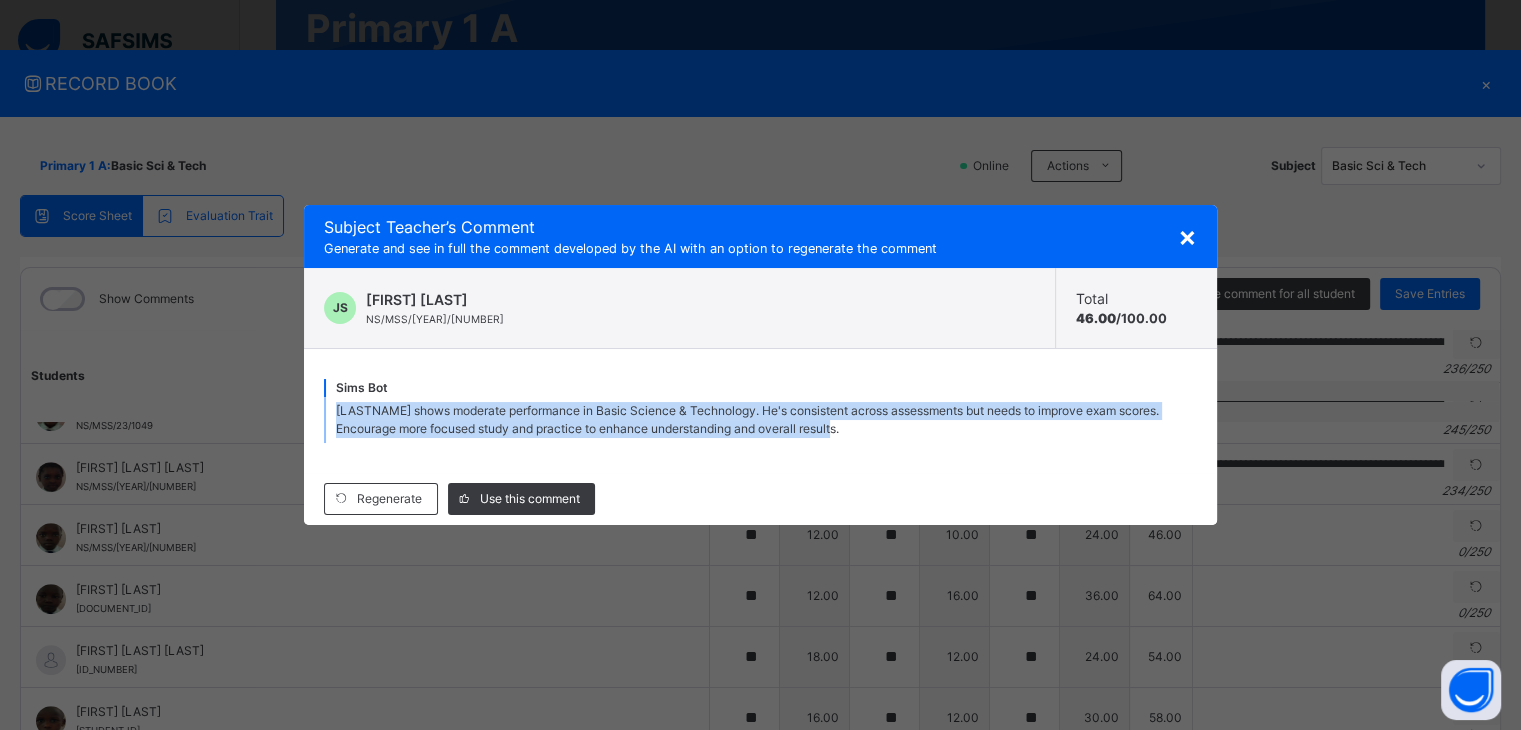 drag, startPoint x: 336, startPoint y: 405, endPoint x: 987, endPoint y: 452, distance: 652.6944 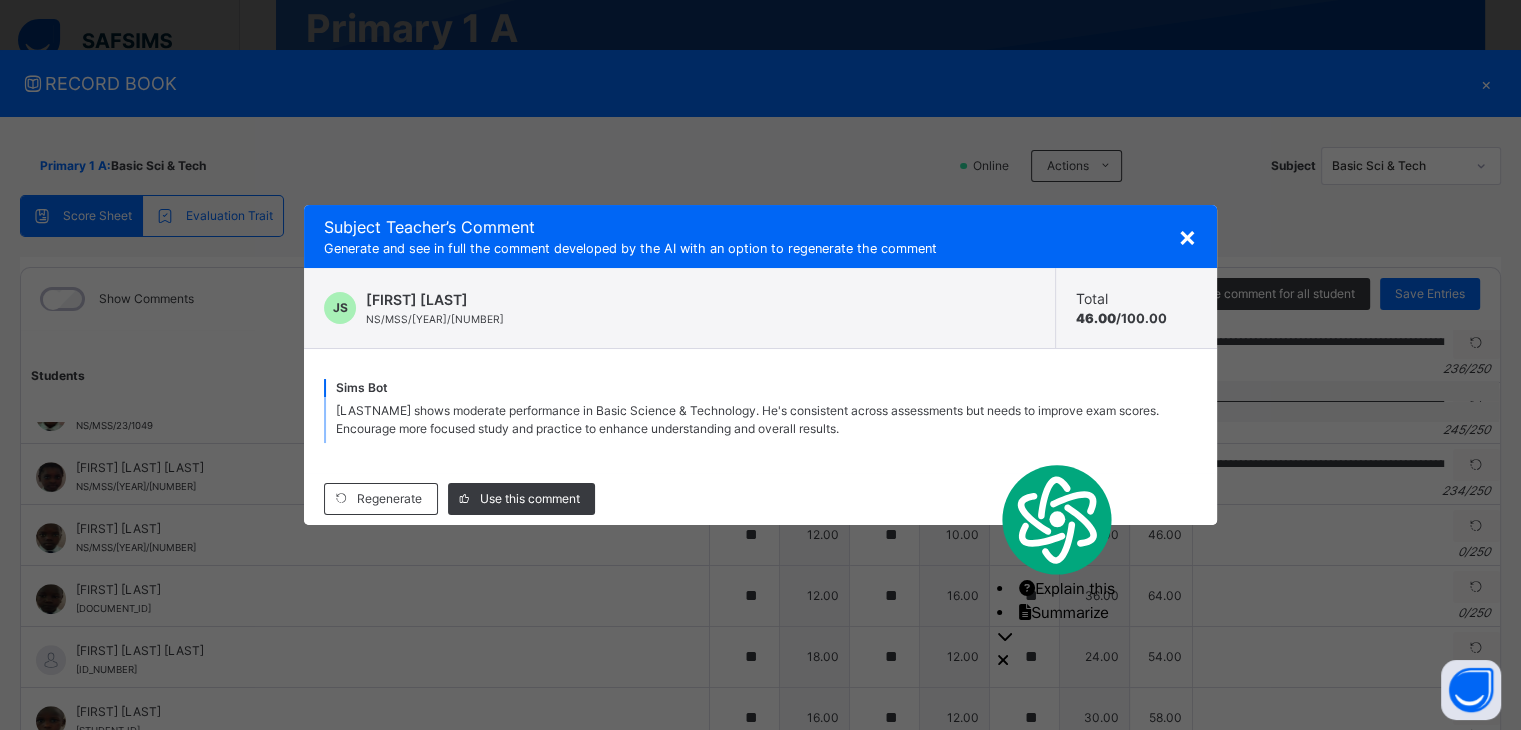 click on "×" at bounding box center [1187, 236] 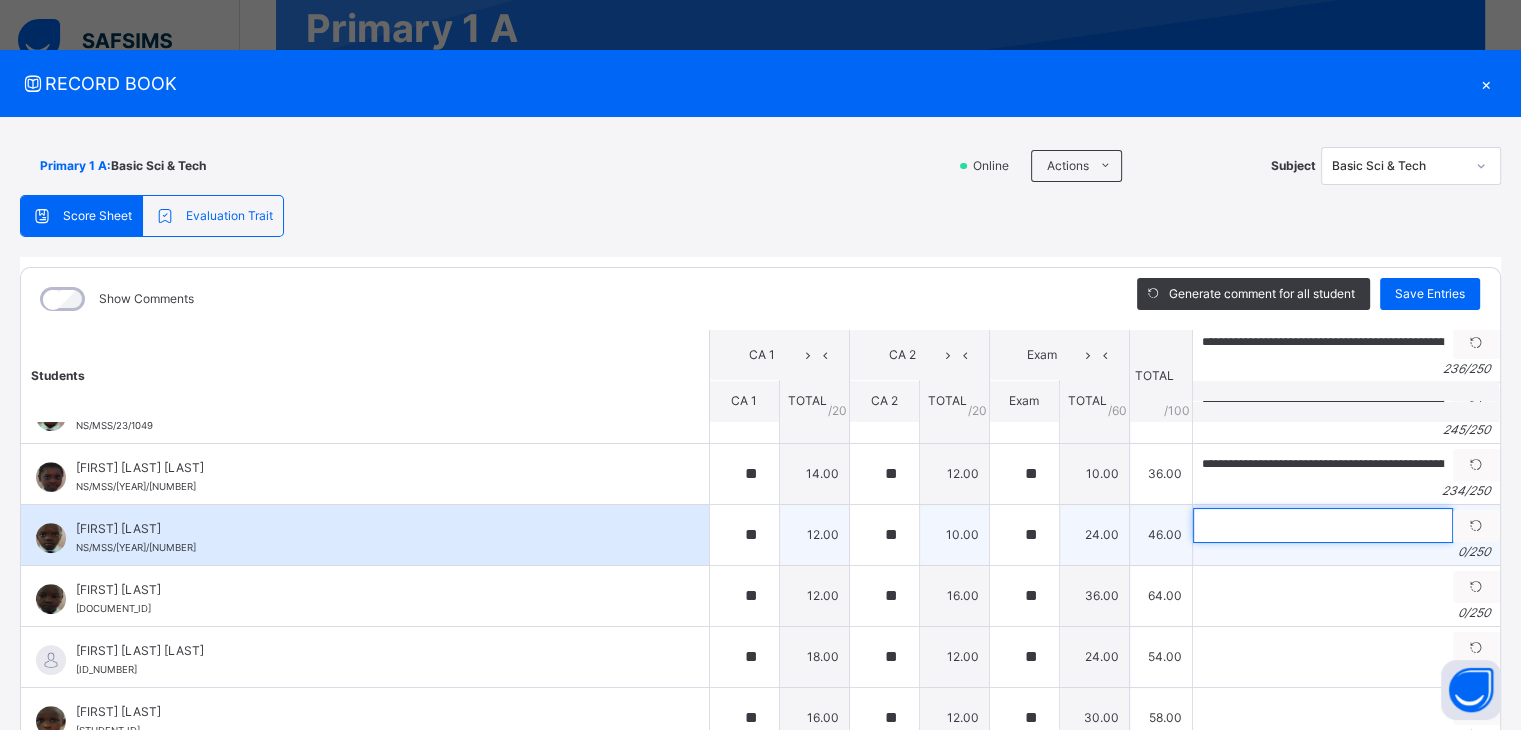 click at bounding box center (1323, 525) 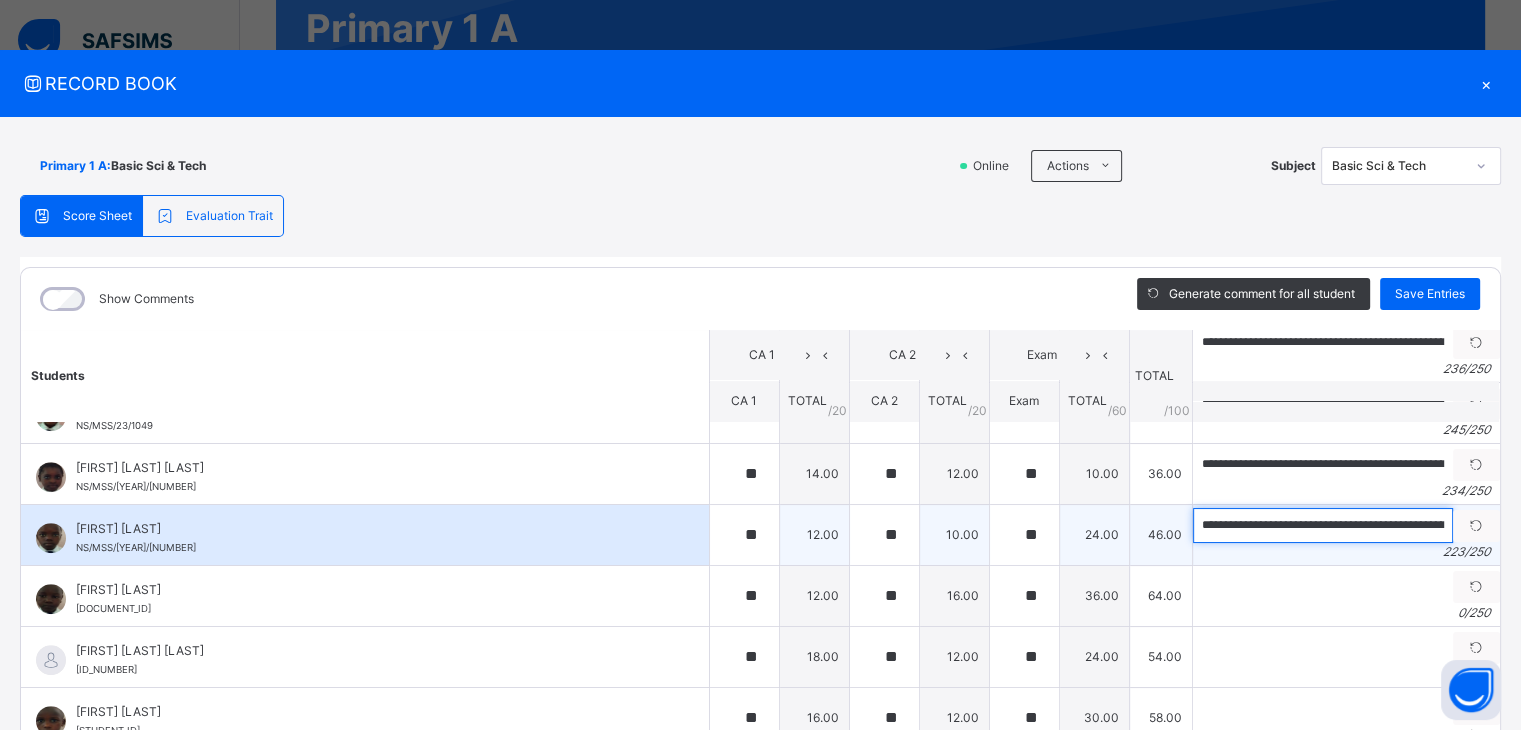 scroll, scrollTop: 0, scrollLeft: 1103, axis: horizontal 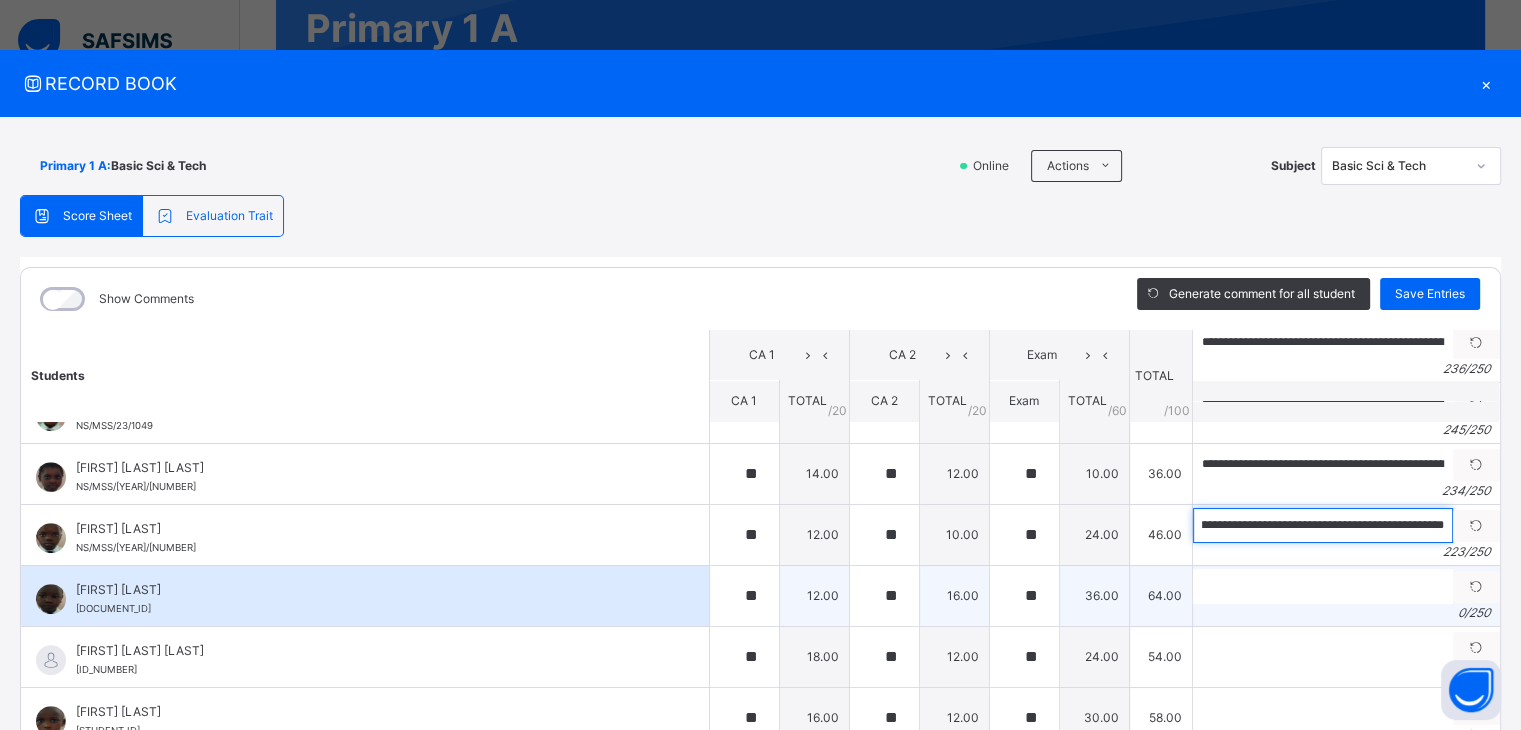 type on "**********" 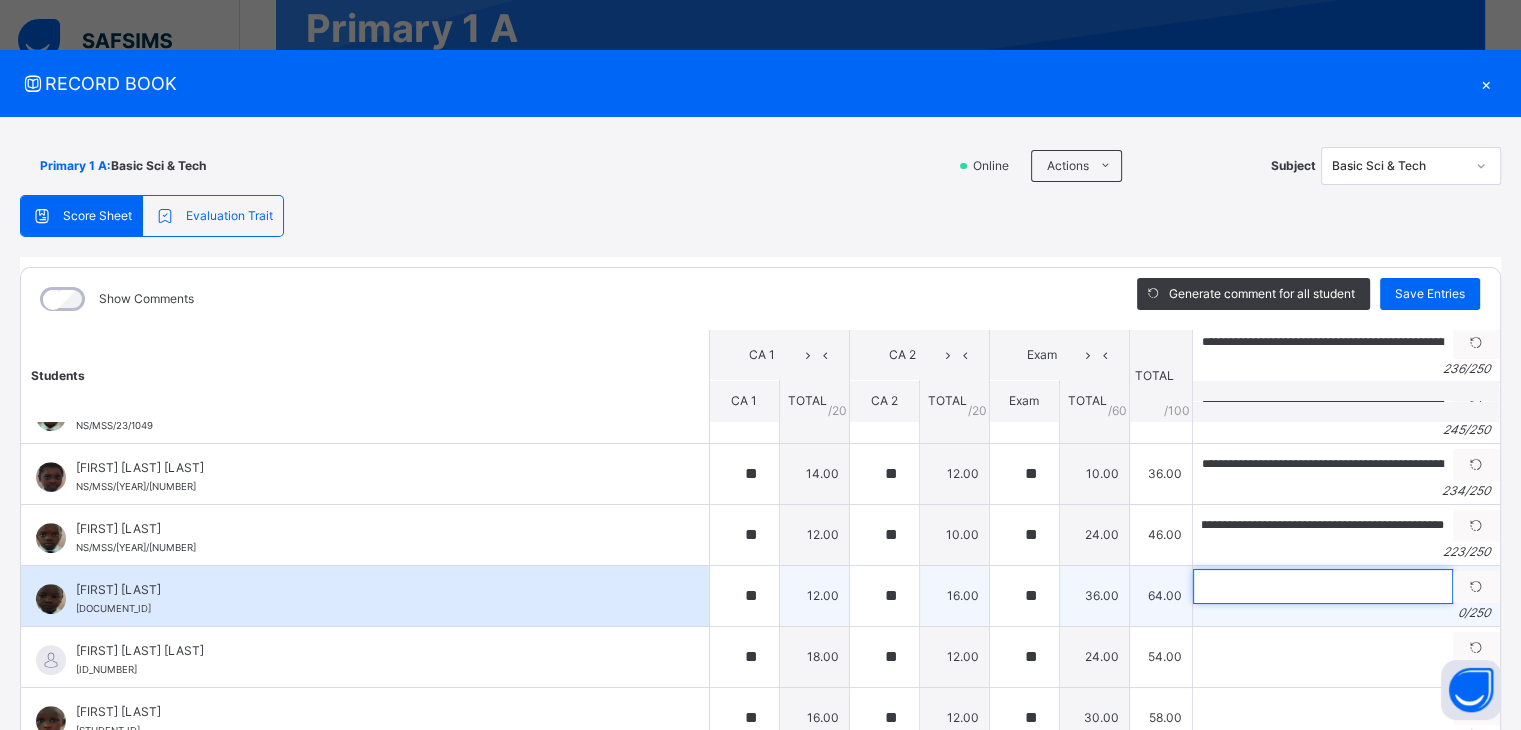scroll, scrollTop: 0, scrollLeft: 0, axis: both 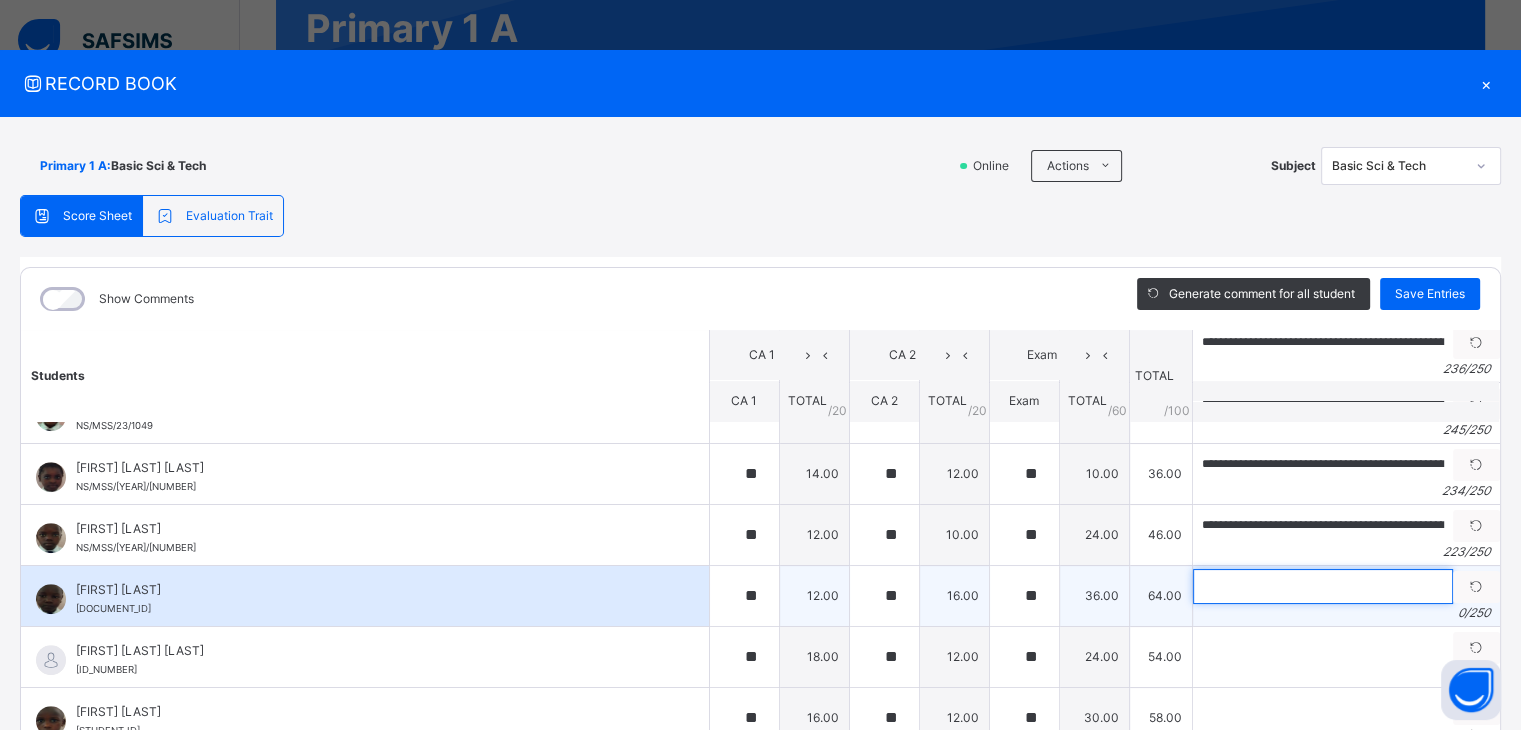 click at bounding box center (1323, 586) 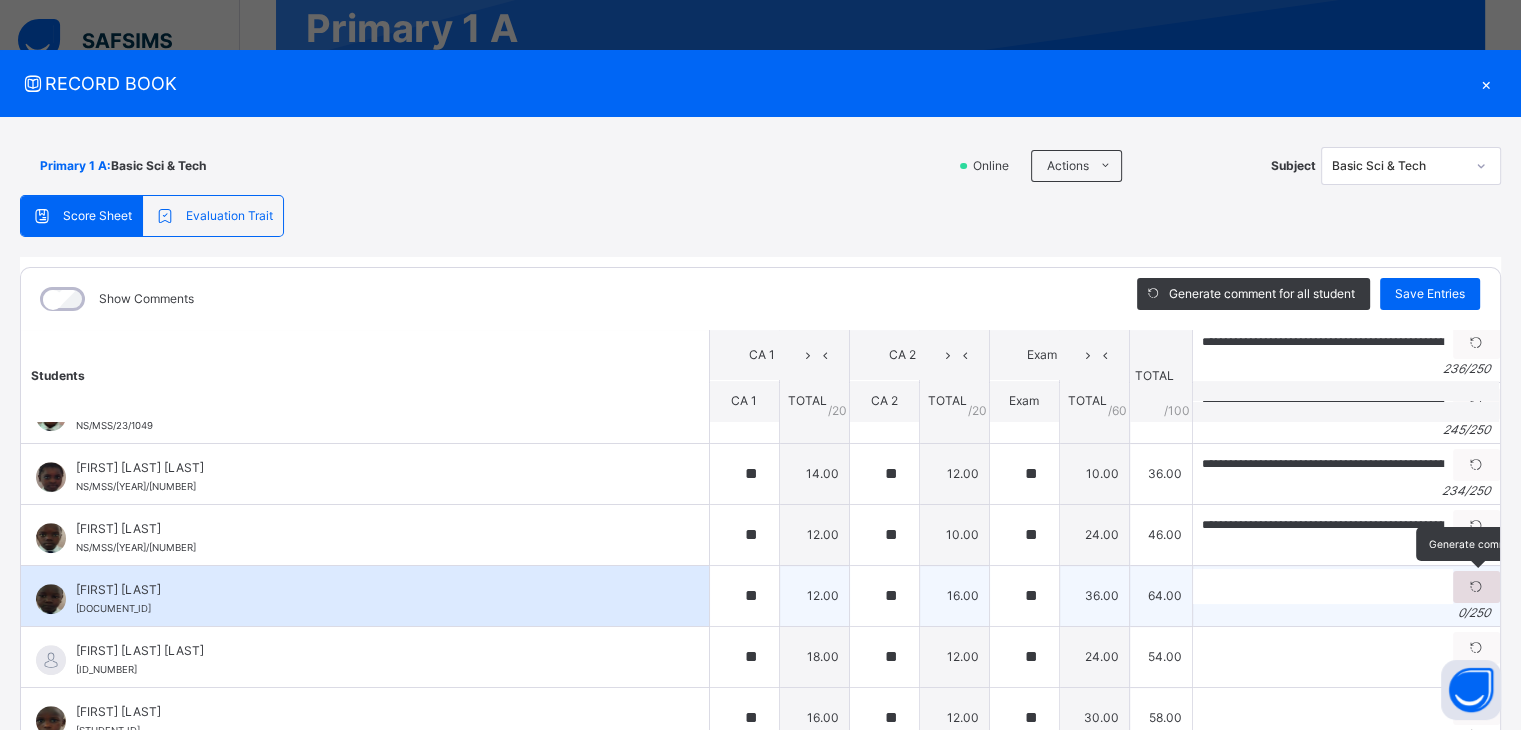 click at bounding box center [1476, 587] 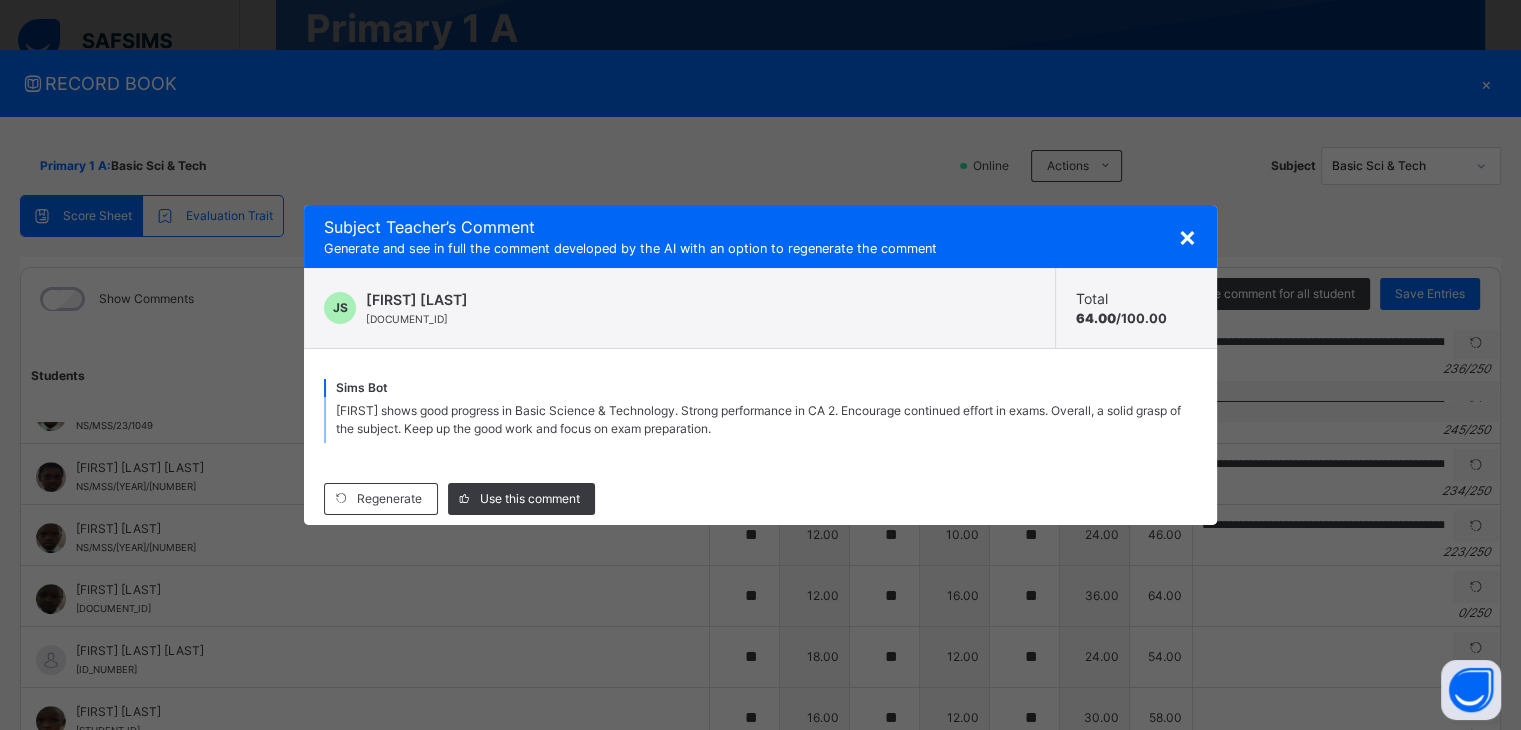 drag, startPoint x: 336, startPoint y: 409, endPoint x: 906, endPoint y: 444, distance: 571.07355 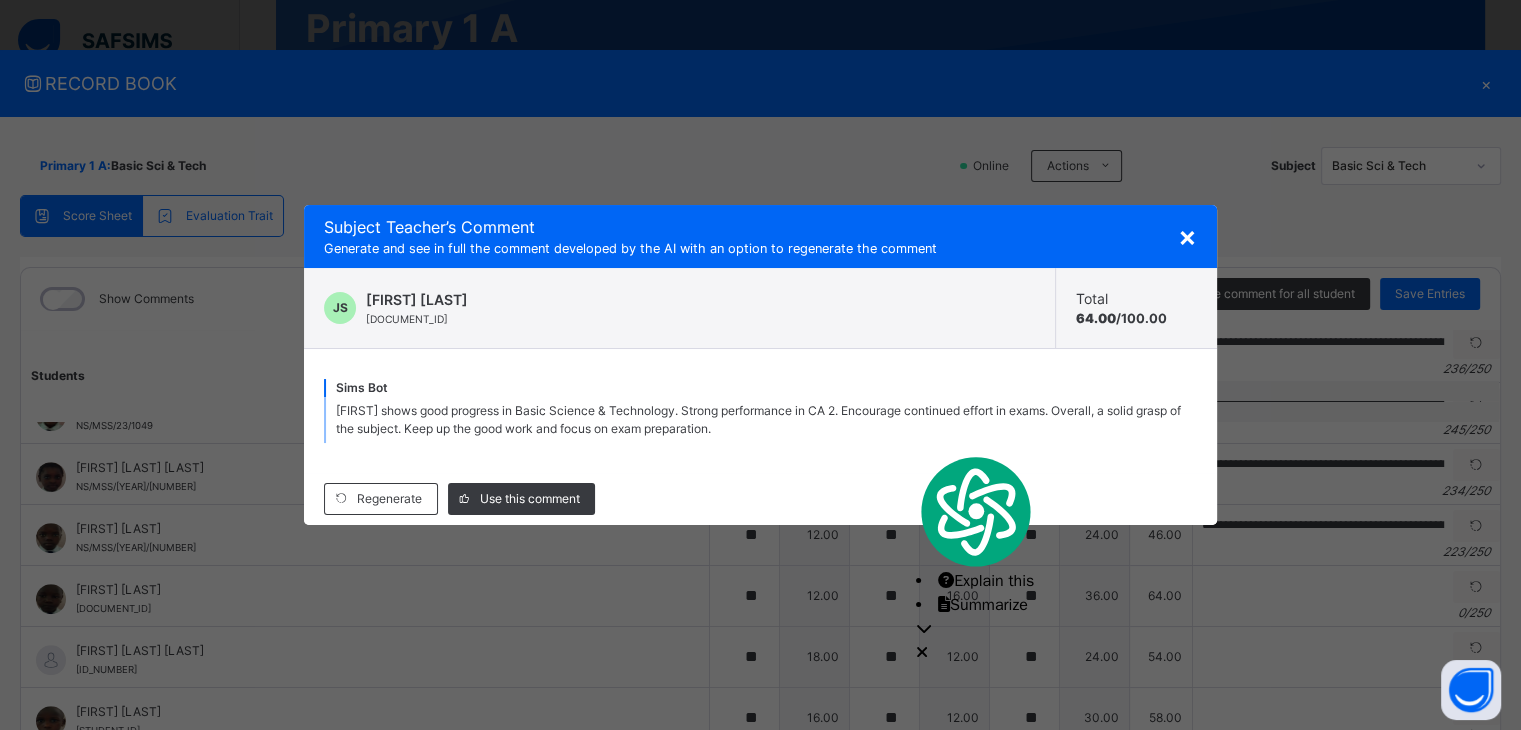 click on "×" at bounding box center [1187, 236] 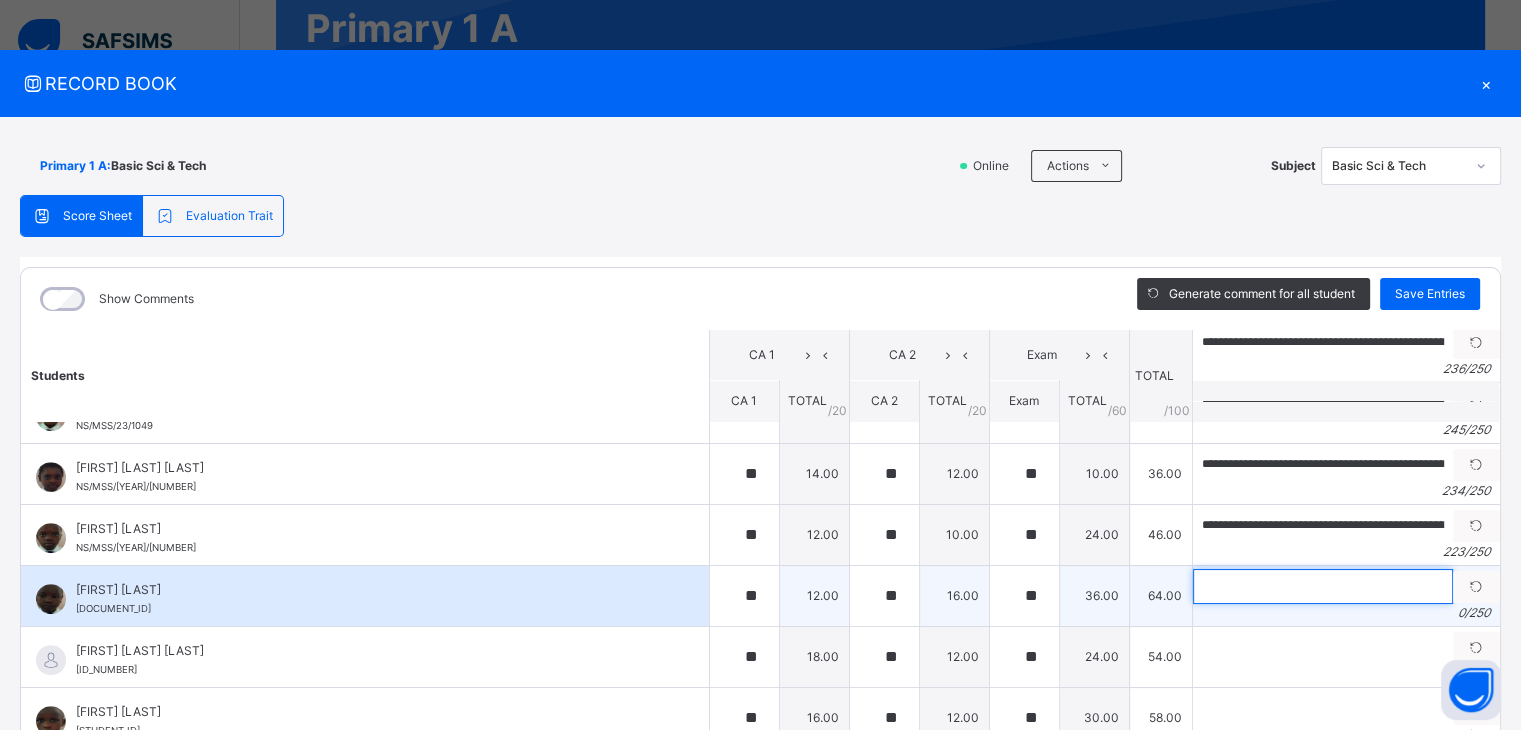 click at bounding box center [1323, 586] 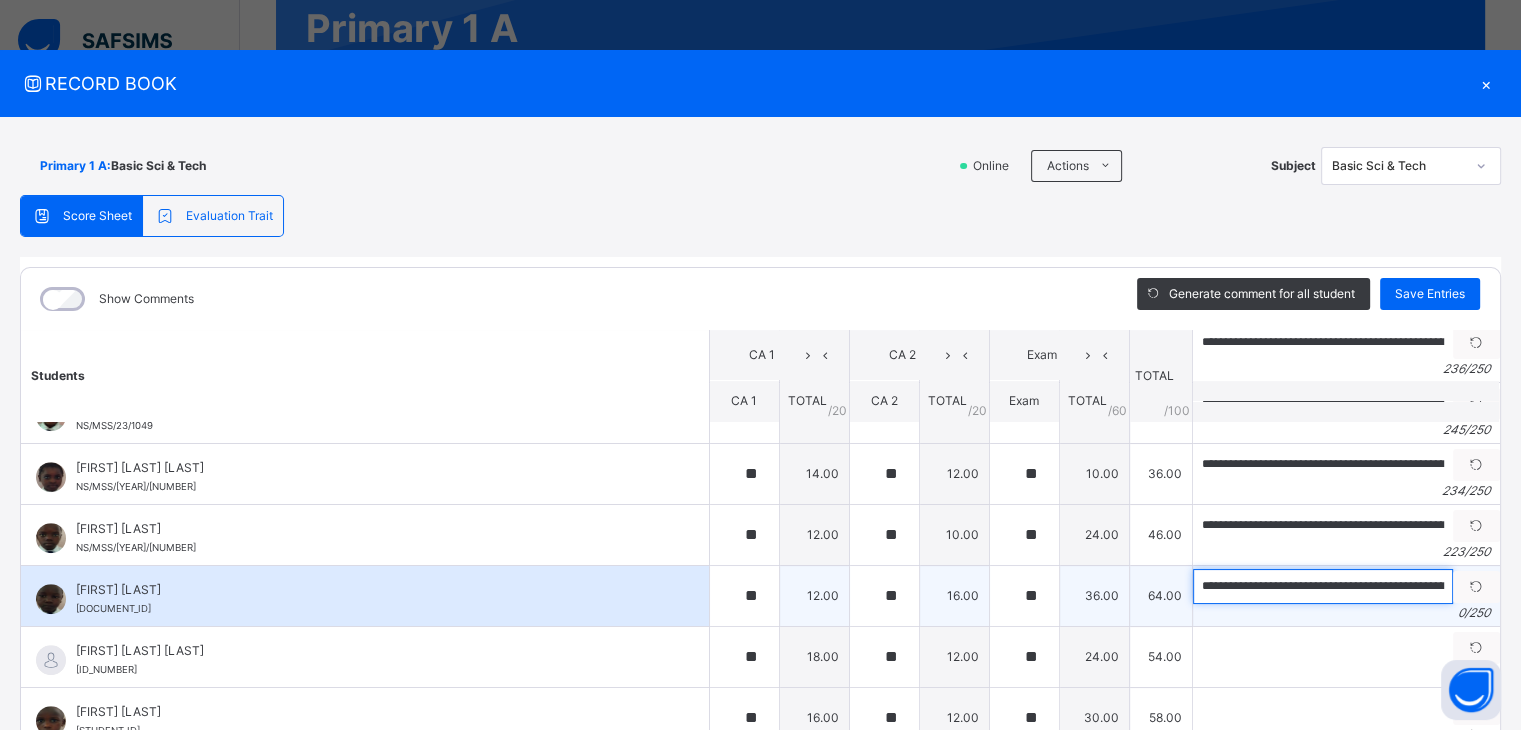 scroll, scrollTop: 0, scrollLeft: 1032, axis: horizontal 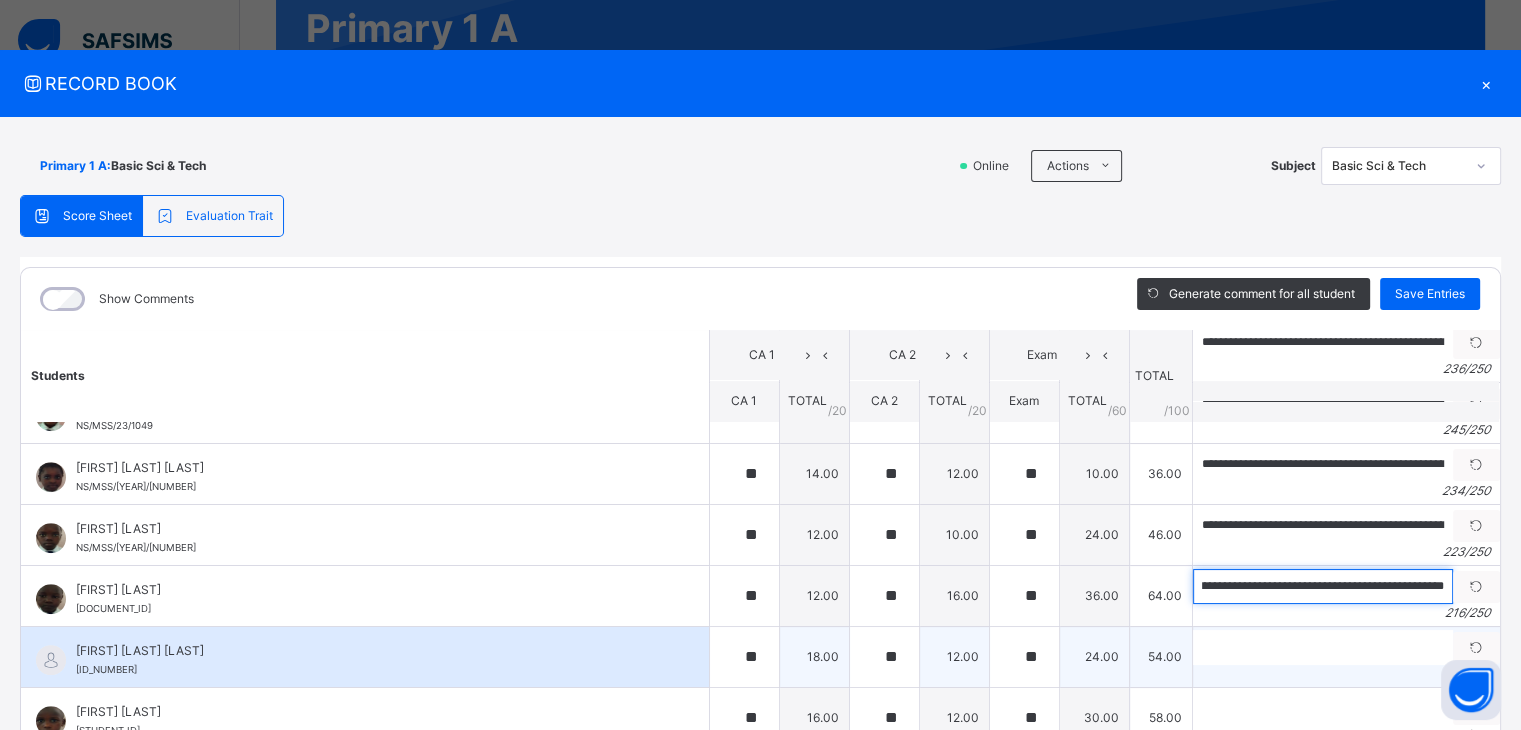 type on "**********" 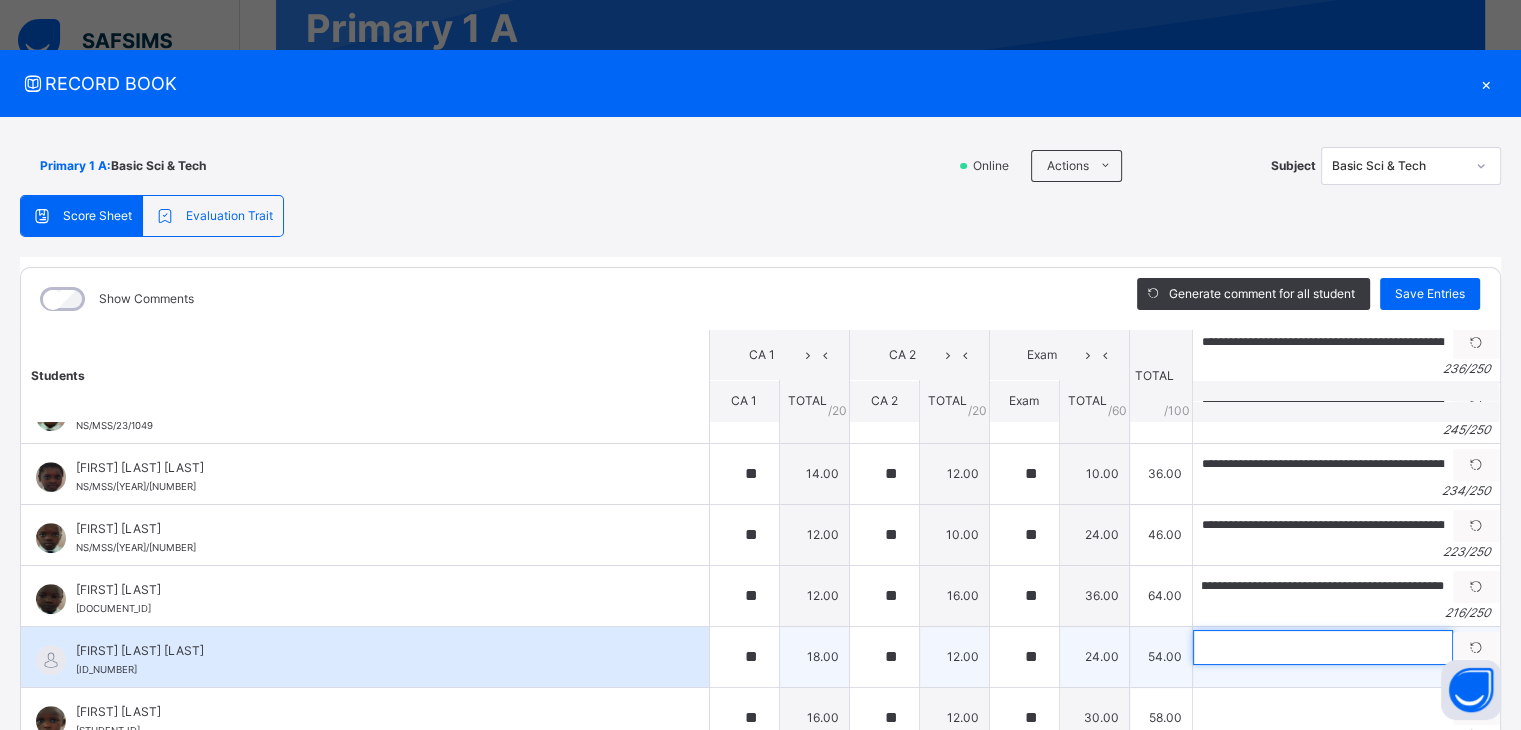 scroll, scrollTop: 0, scrollLeft: 0, axis: both 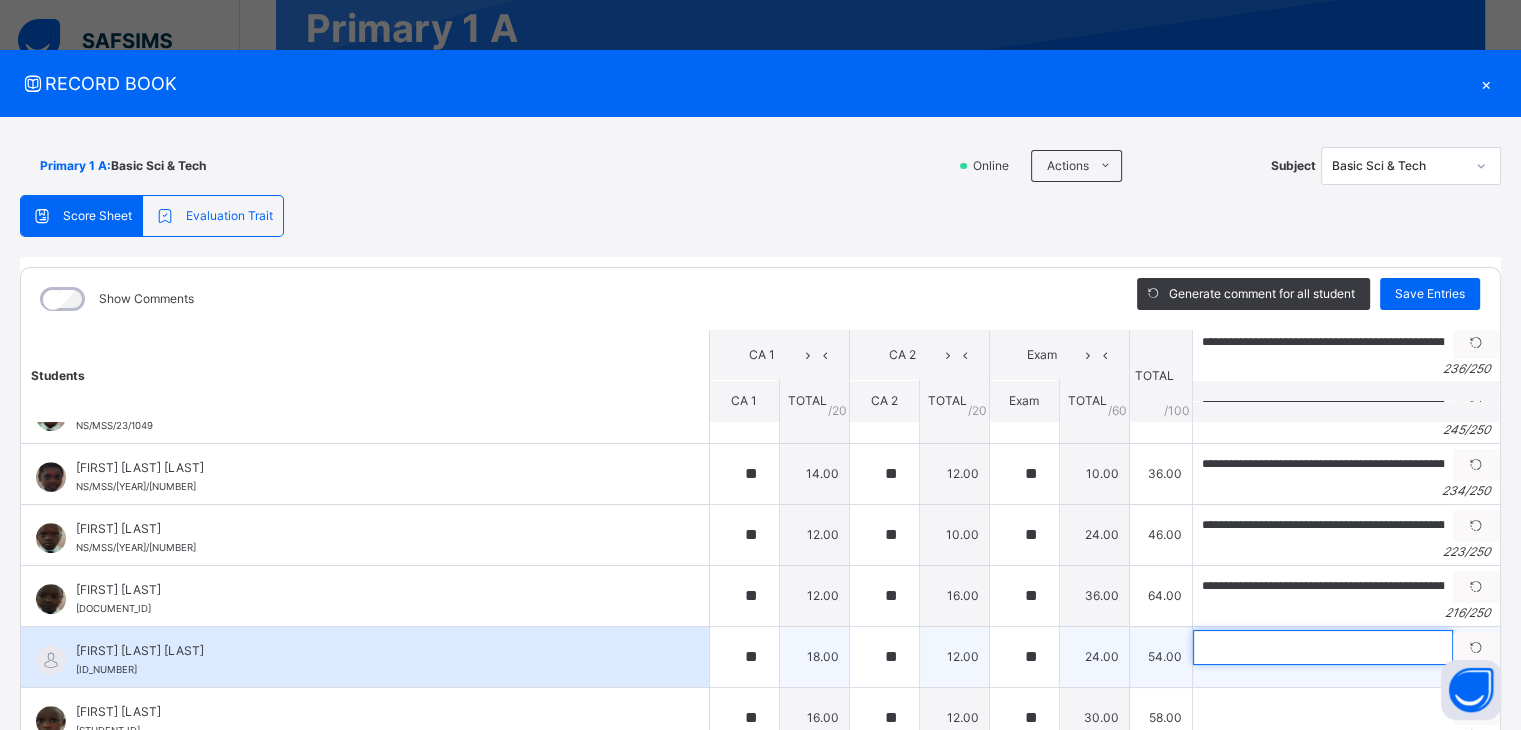 click at bounding box center (1323, 647) 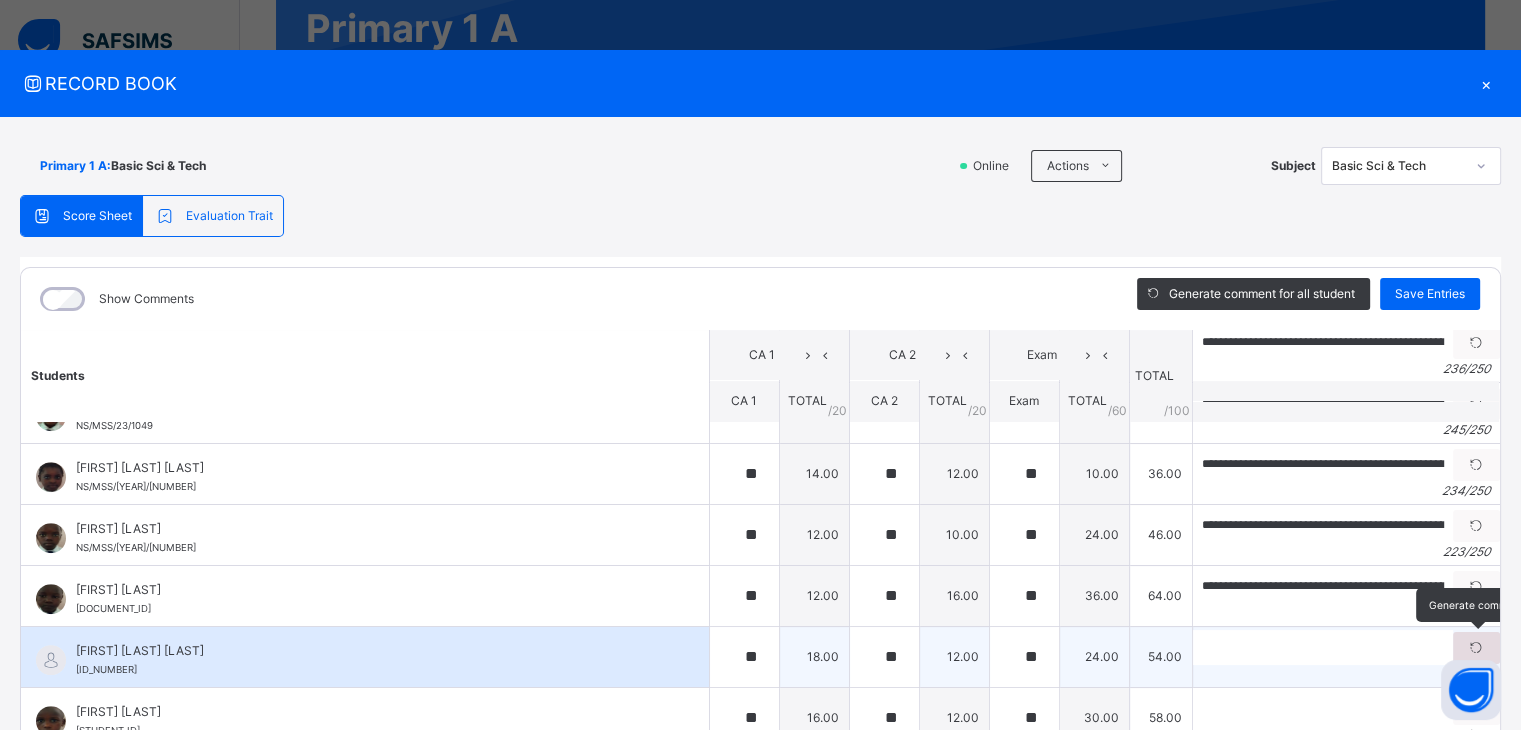 click at bounding box center [1476, 648] 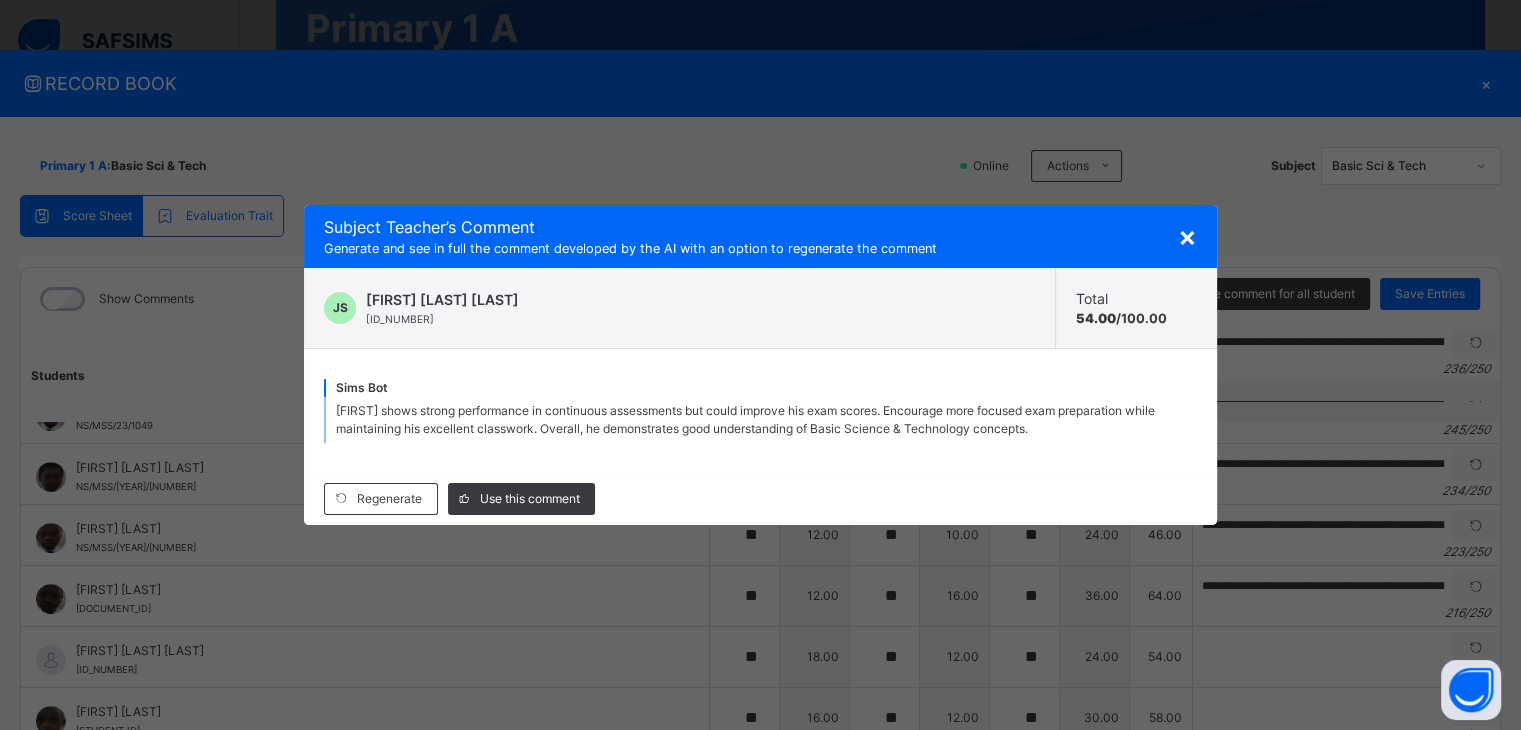 click on "×" at bounding box center [1187, 236] 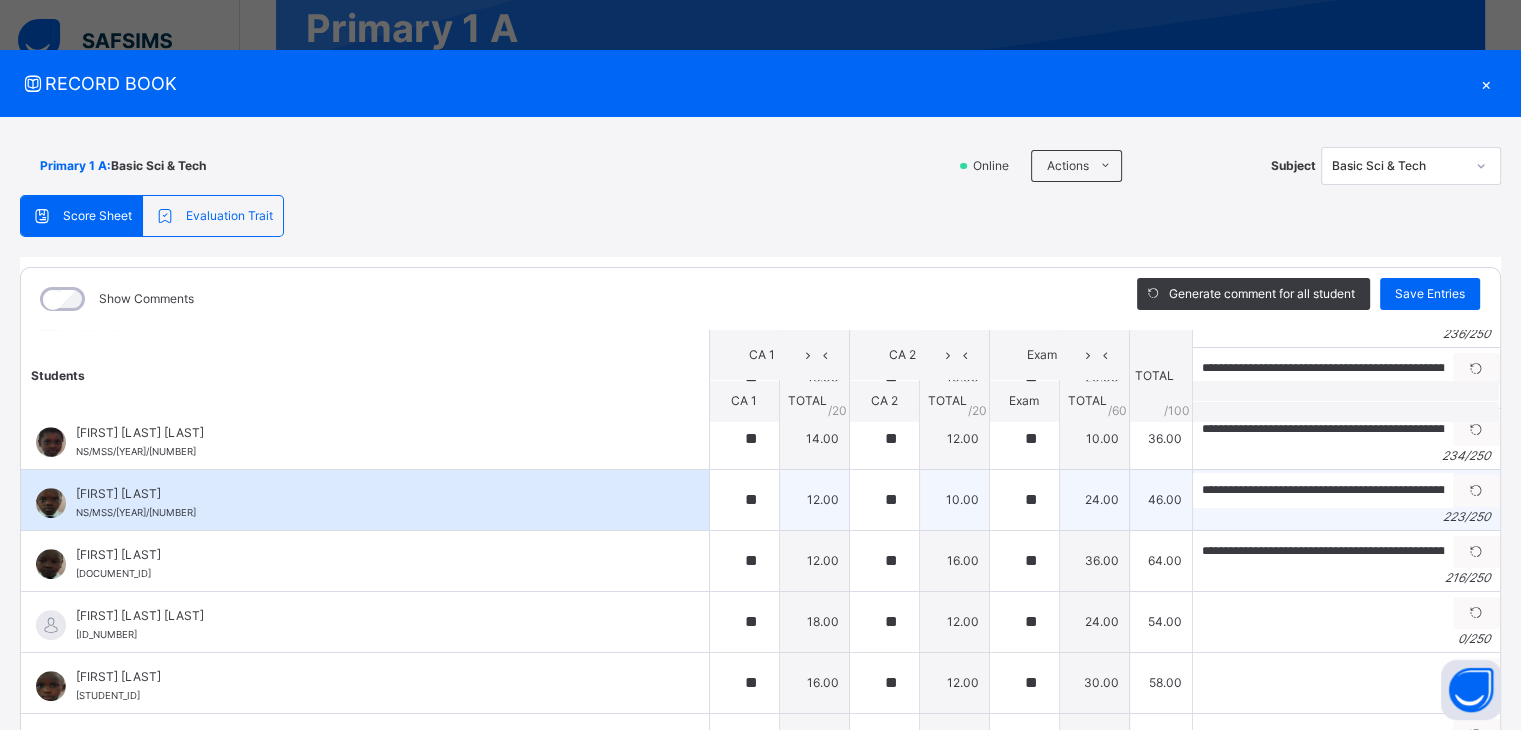scroll, scrollTop: 1200, scrollLeft: 0, axis: vertical 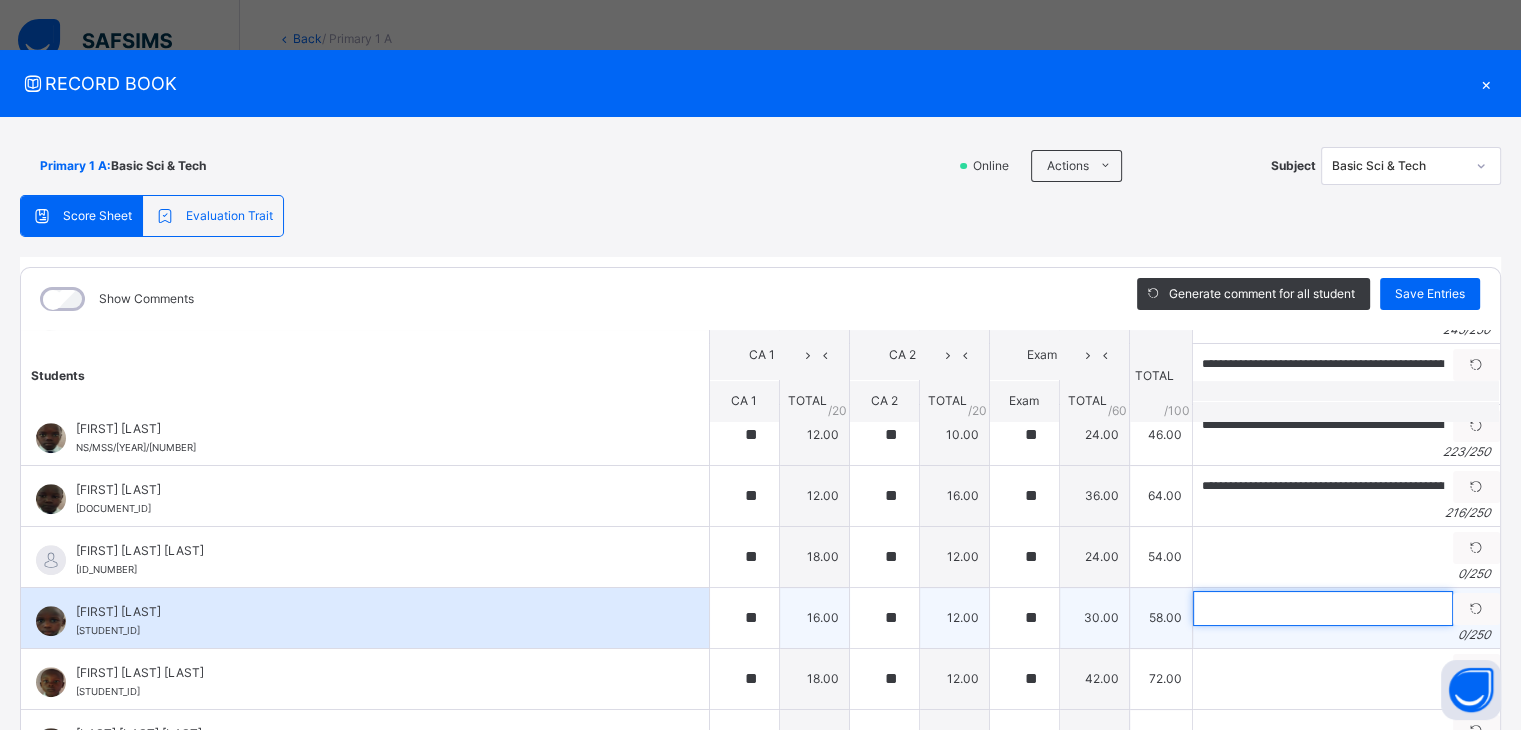 click at bounding box center [1323, 608] 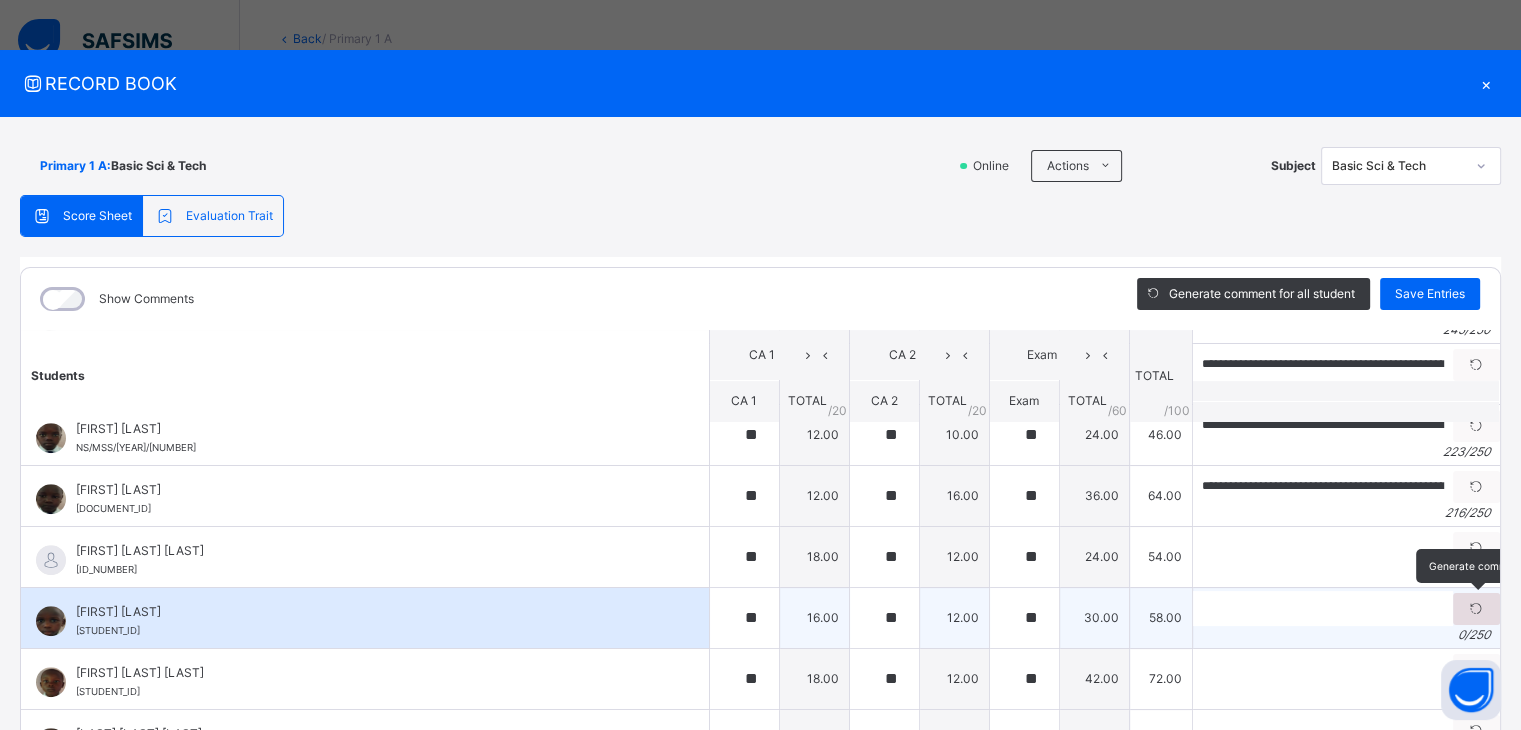 click at bounding box center [1476, 609] 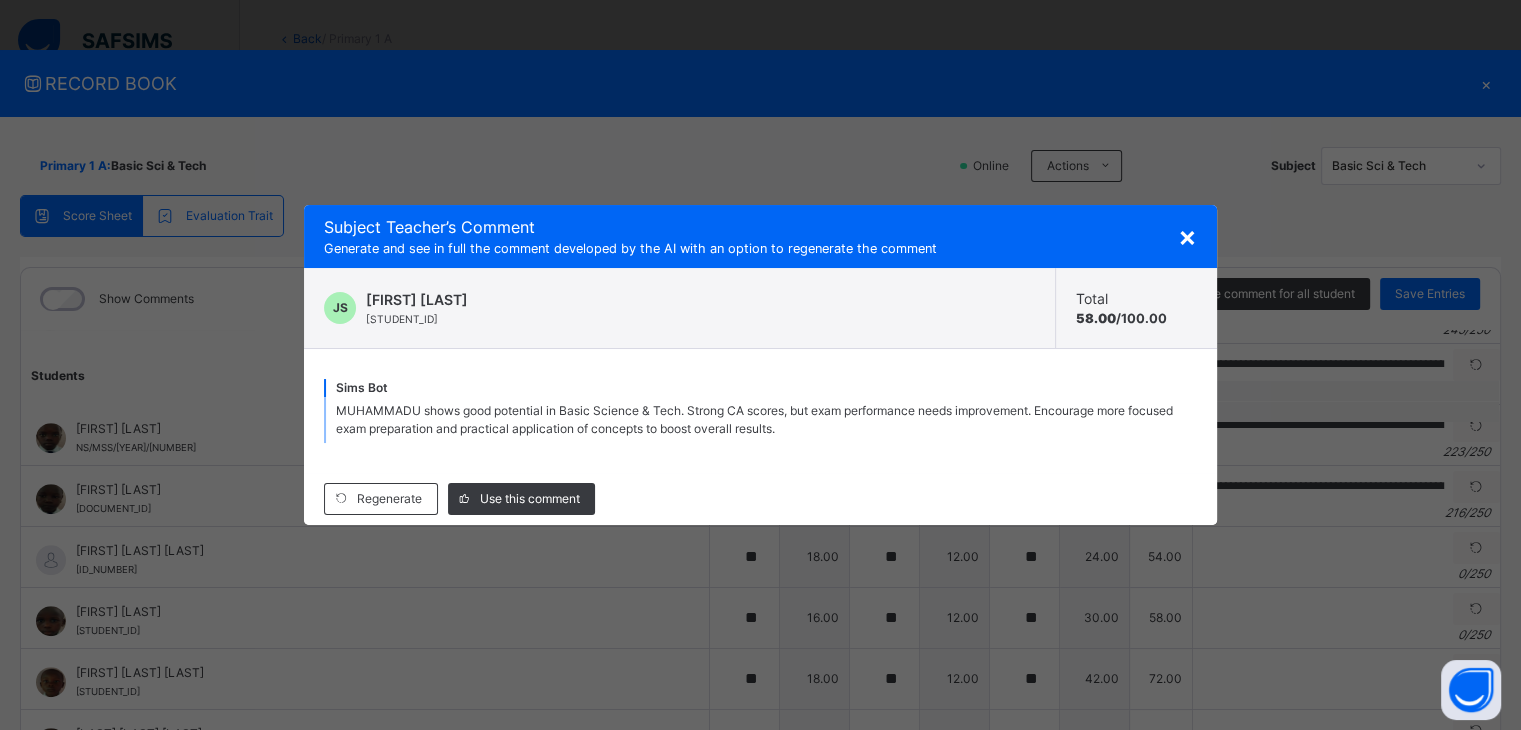 click on "MUHAMMADU shows good potential in Basic Science & Tech. Strong CA scores, but exam performance needs improvement. Encourage more focused exam preparation and practical application of concepts to boost overall results." at bounding box center [754, 419] 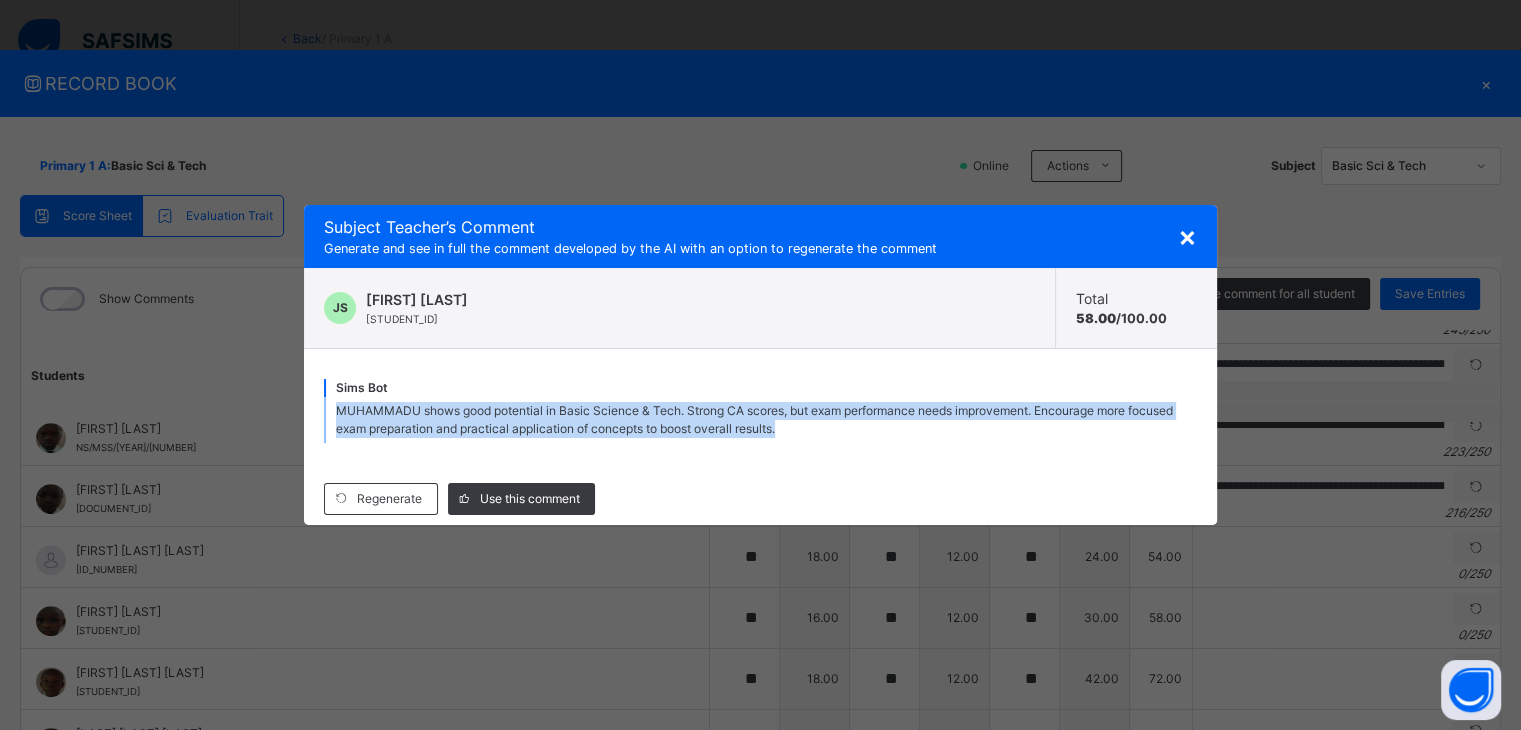 drag, startPoint x: 339, startPoint y: 408, endPoint x: 959, endPoint y: 513, distance: 628.82825 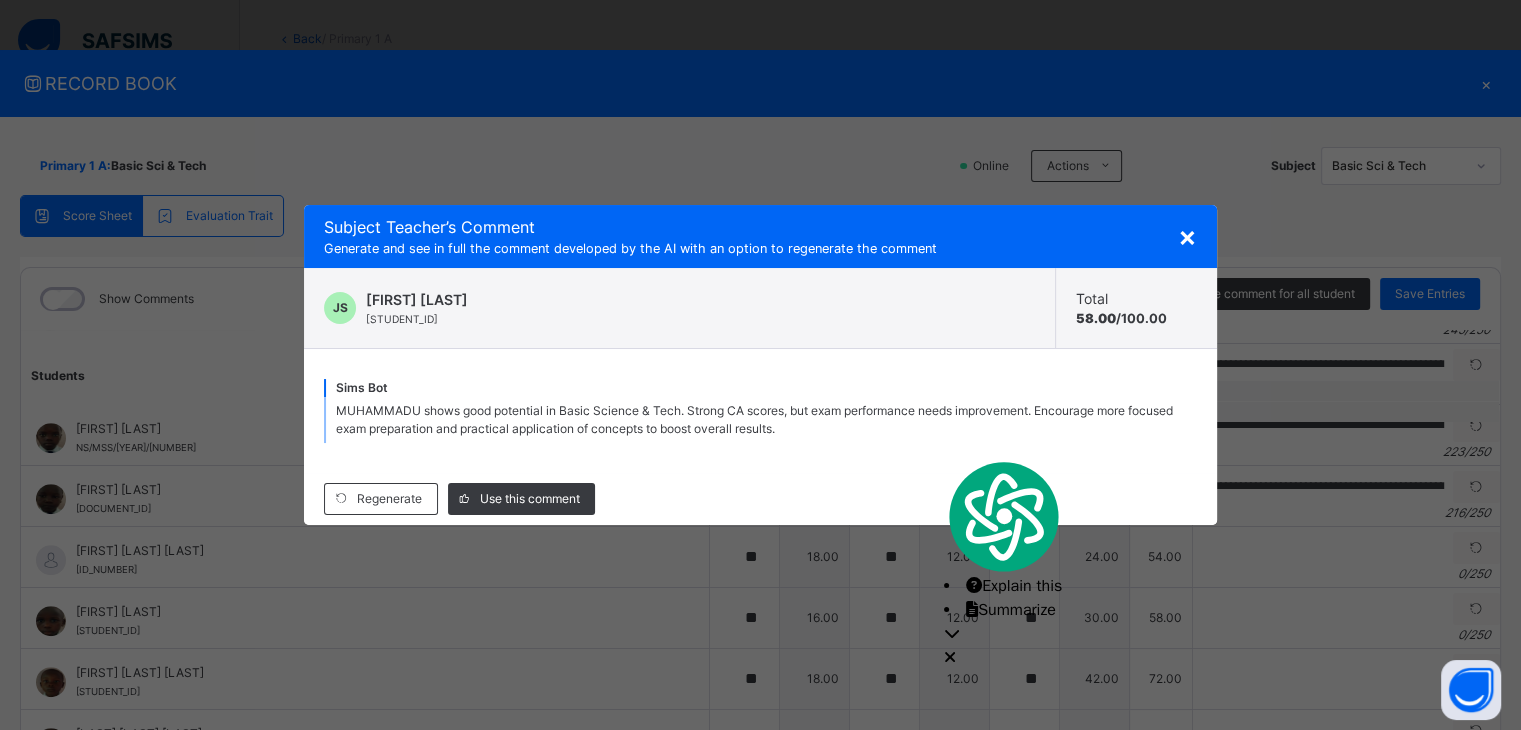 click on "×" at bounding box center [1187, 236] 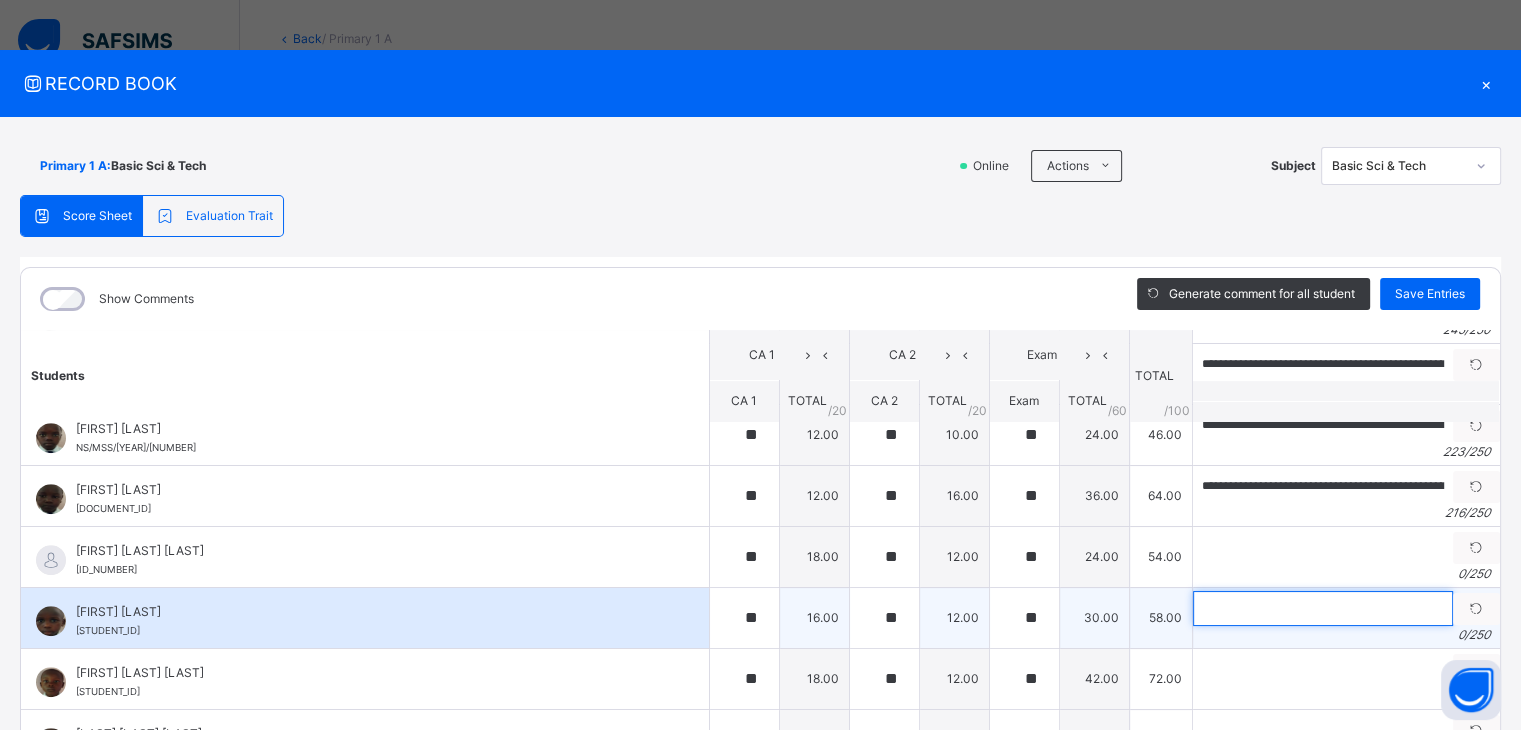 click at bounding box center [1323, 608] 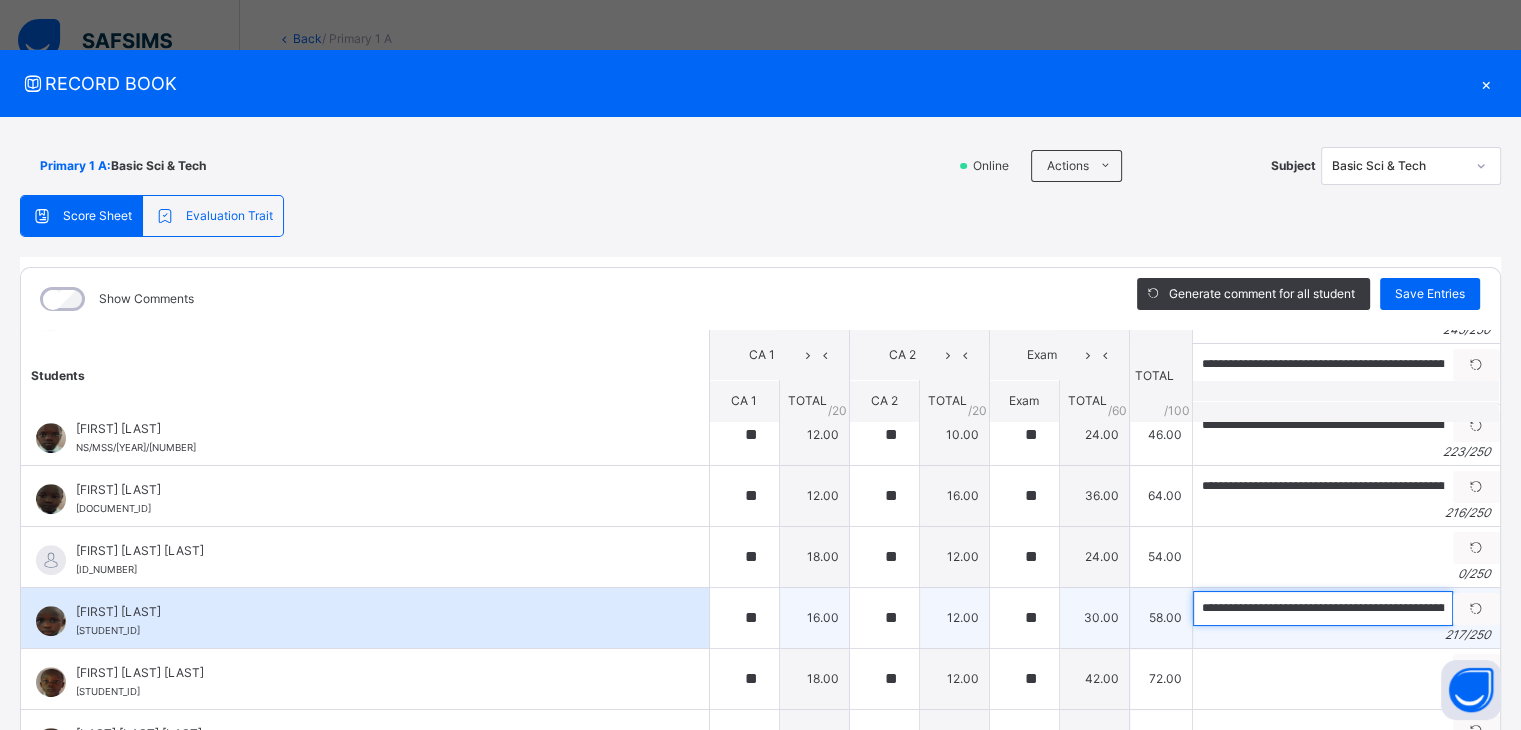 scroll, scrollTop: 0, scrollLeft: 1060, axis: horizontal 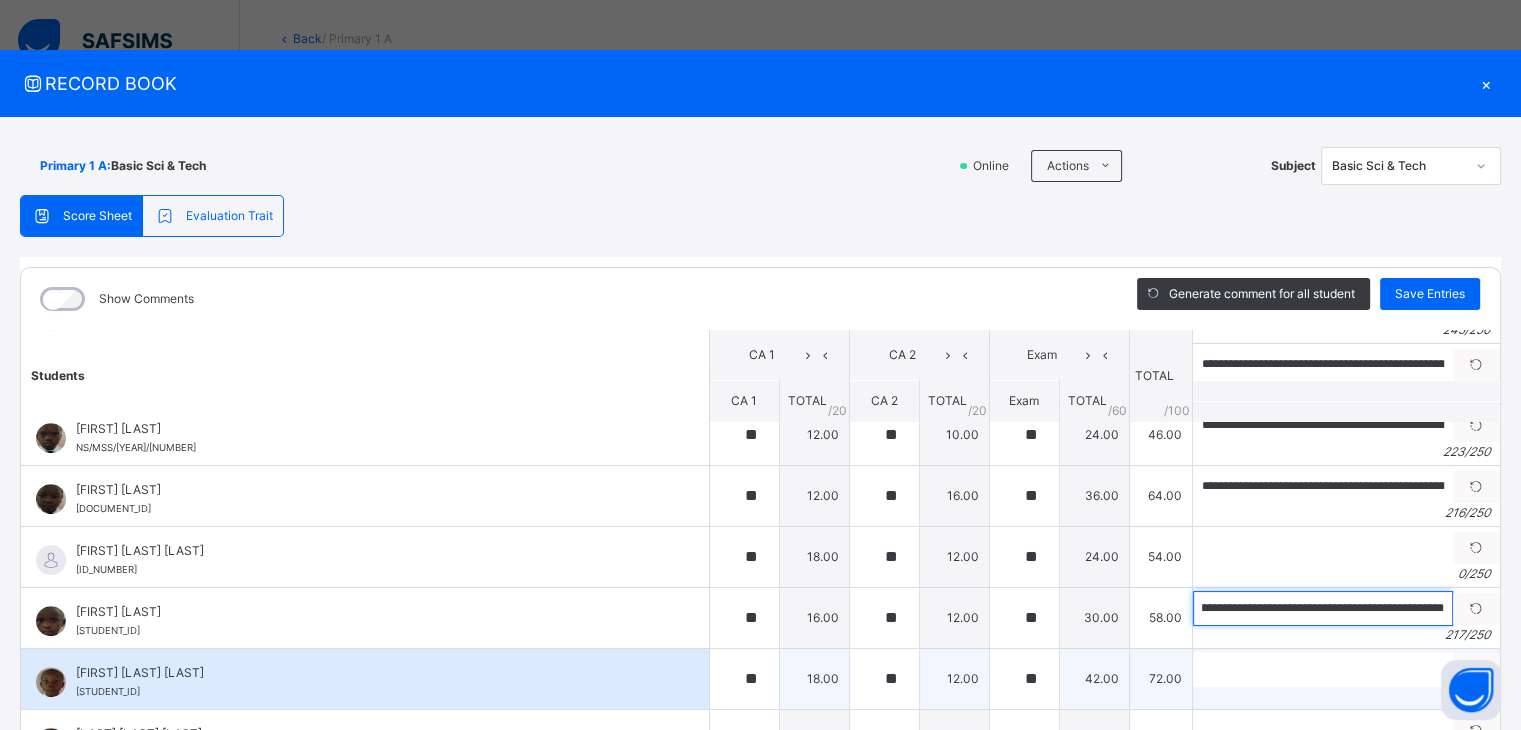 type on "**********" 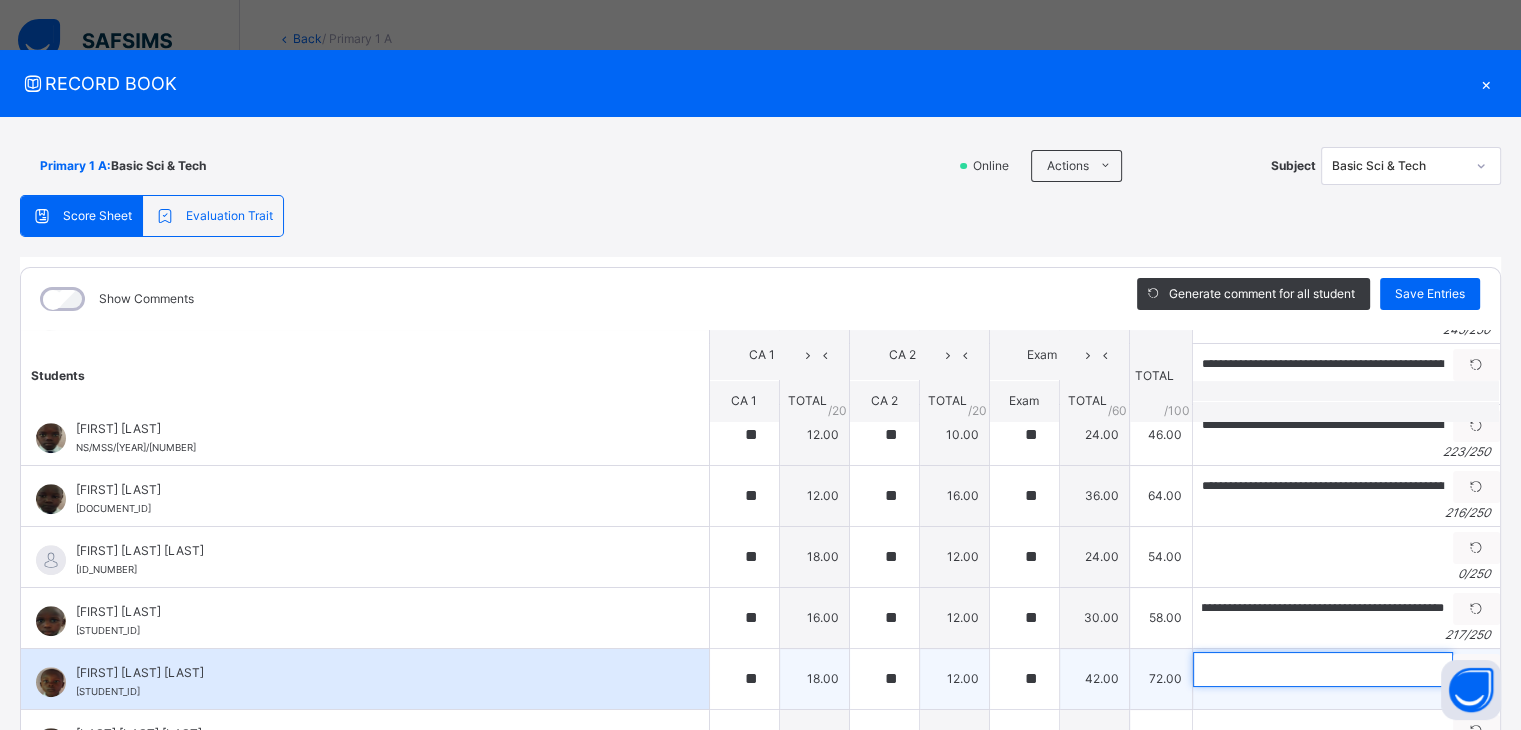 scroll, scrollTop: 0, scrollLeft: 0, axis: both 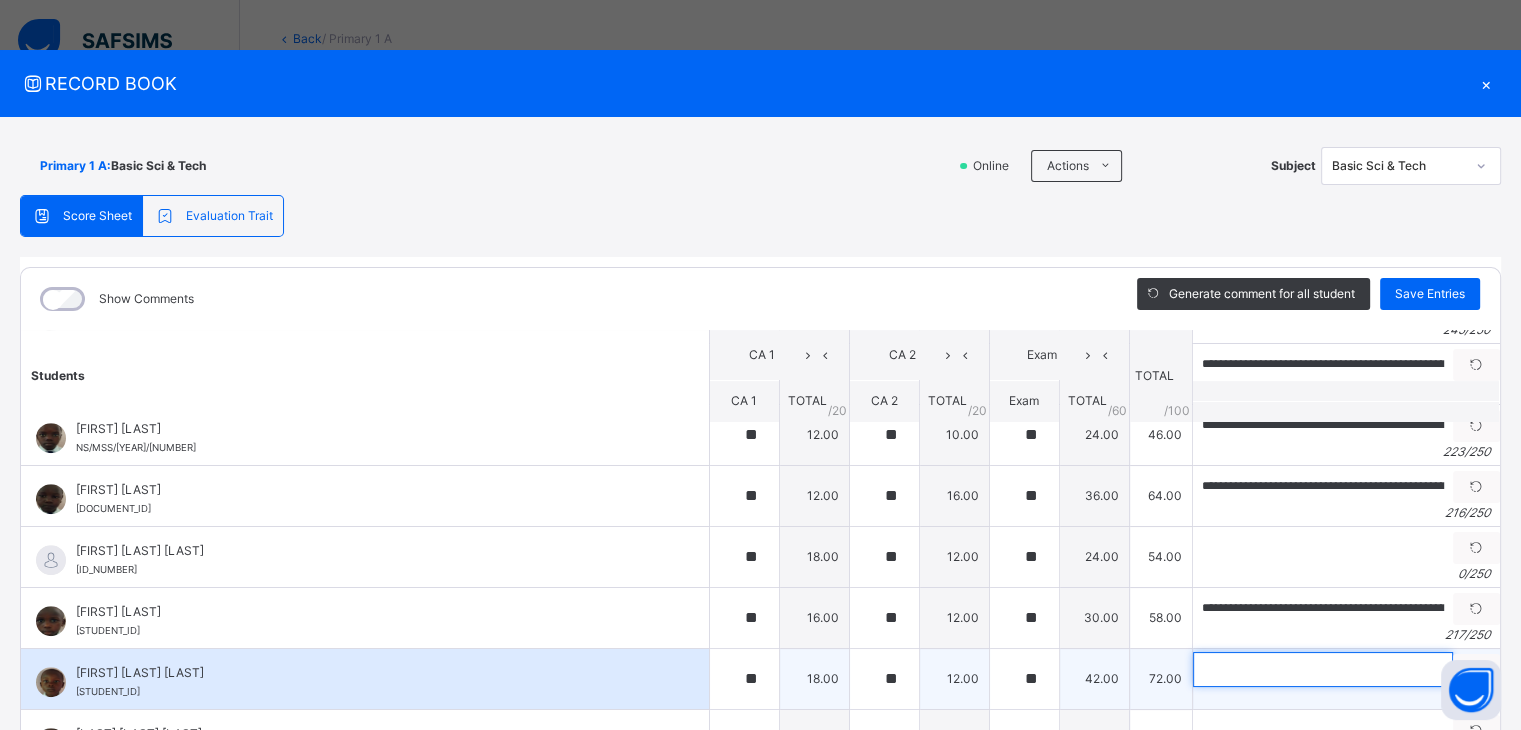 click at bounding box center [1323, 669] 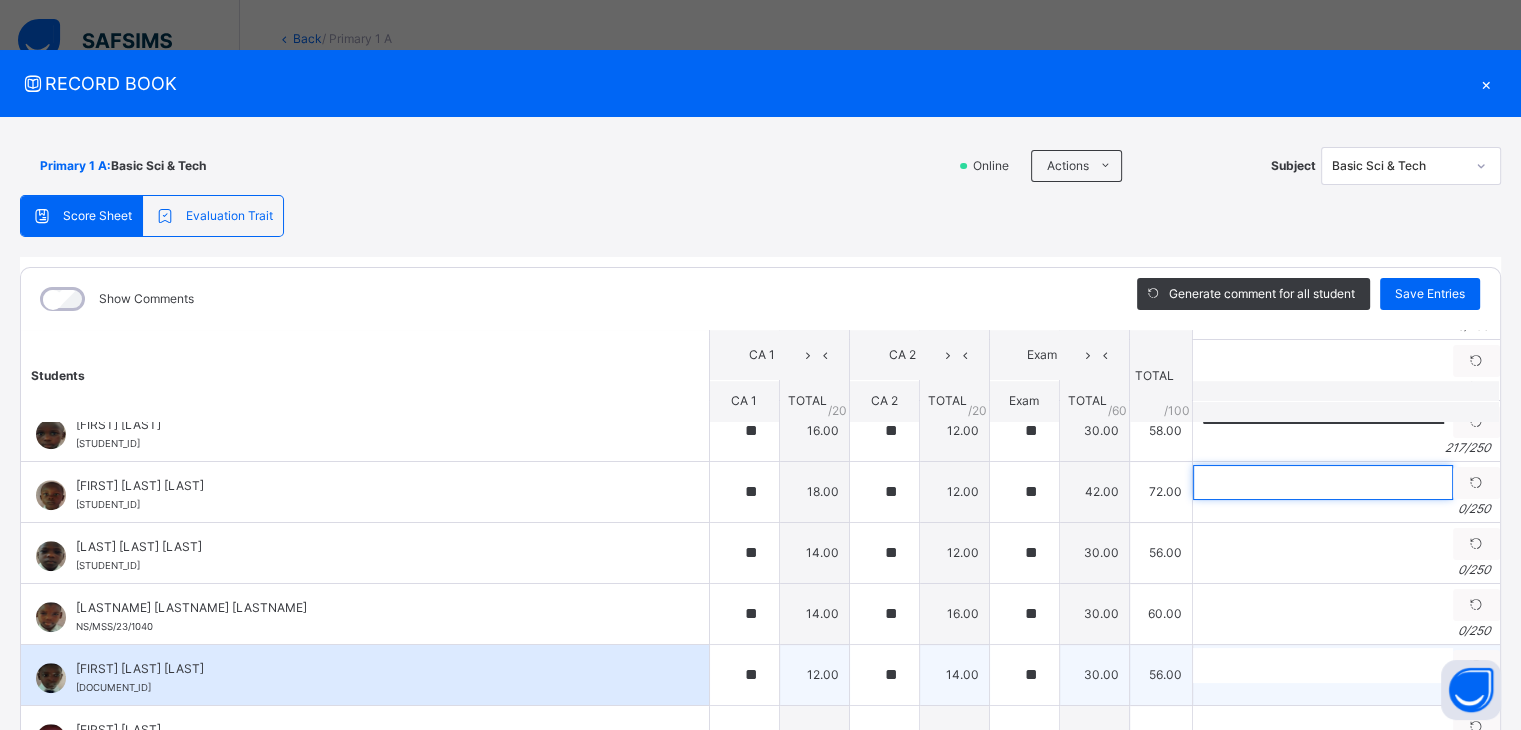scroll, scrollTop: 1500, scrollLeft: 0, axis: vertical 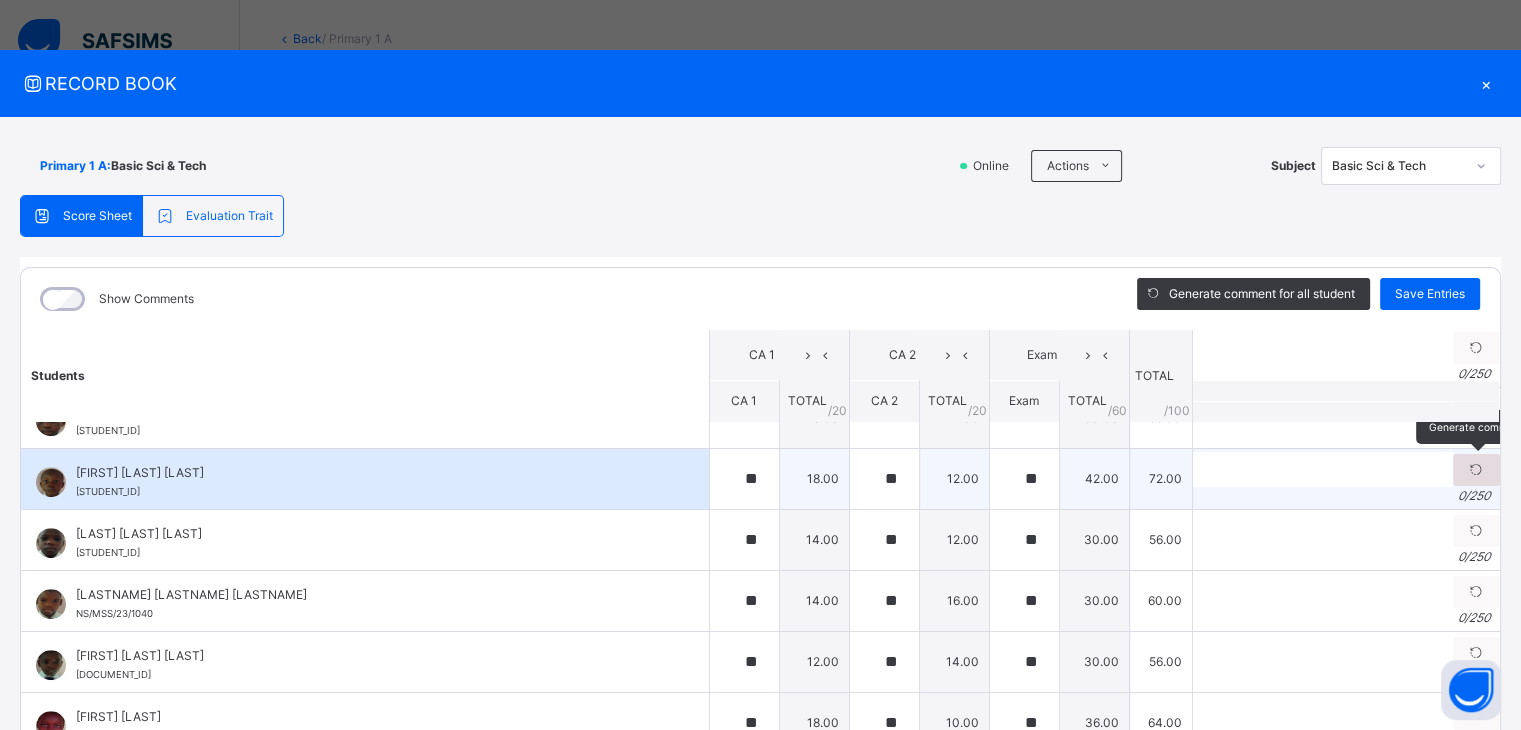 click at bounding box center (1476, 470) 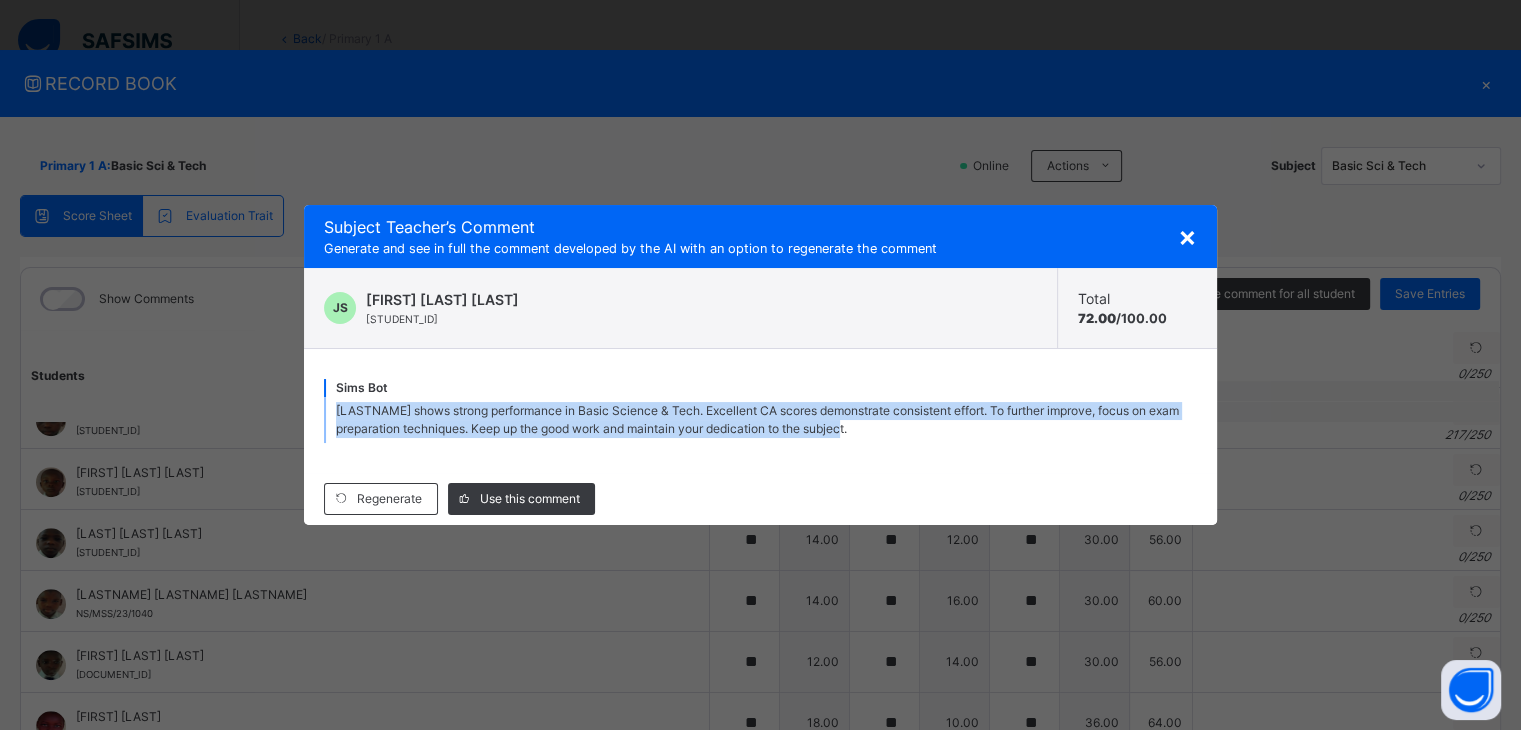 drag, startPoint x: 338, startPoint y: 412, endPoint x: 1010, endPoint y: 457, distance: 673.505 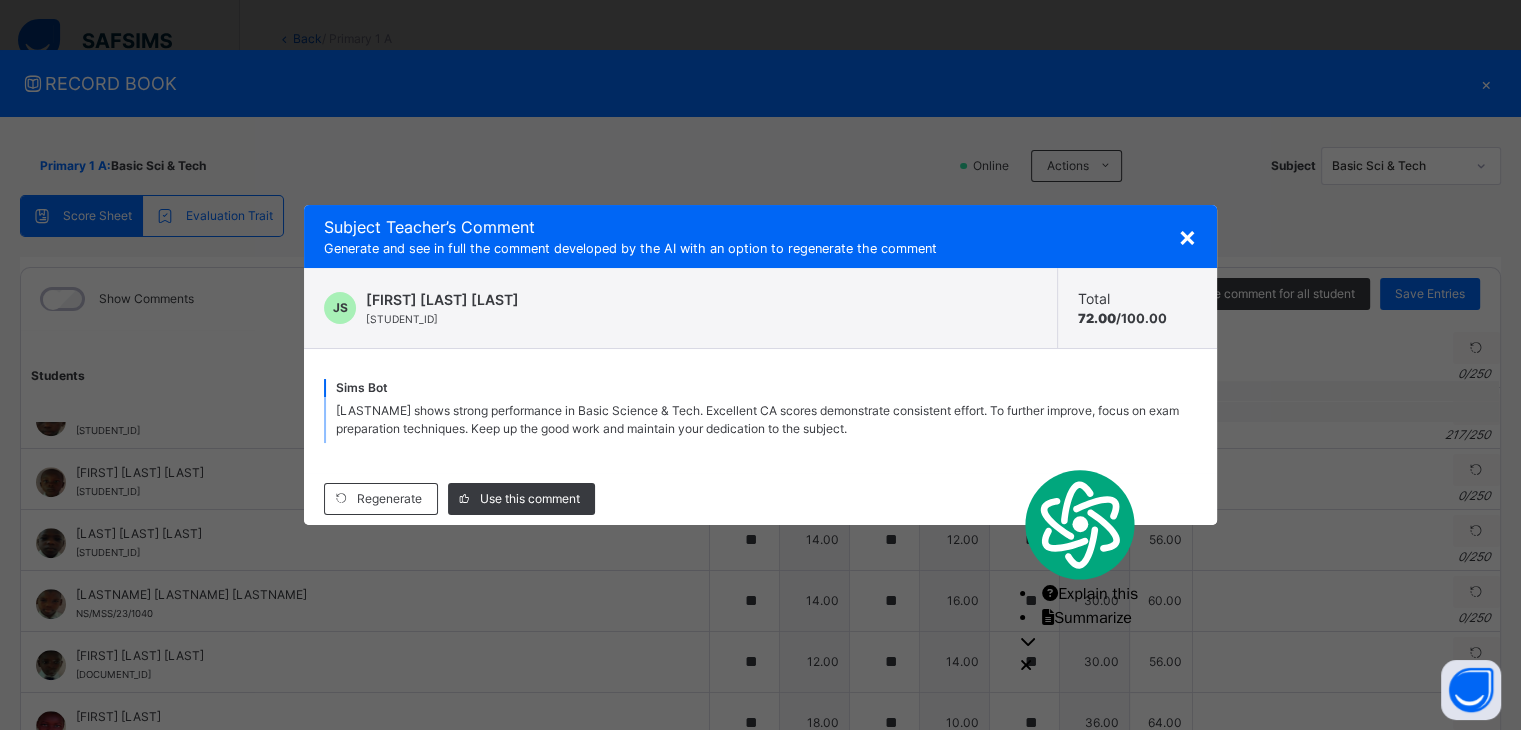 click on "×" at bounding box center (1187, 236) 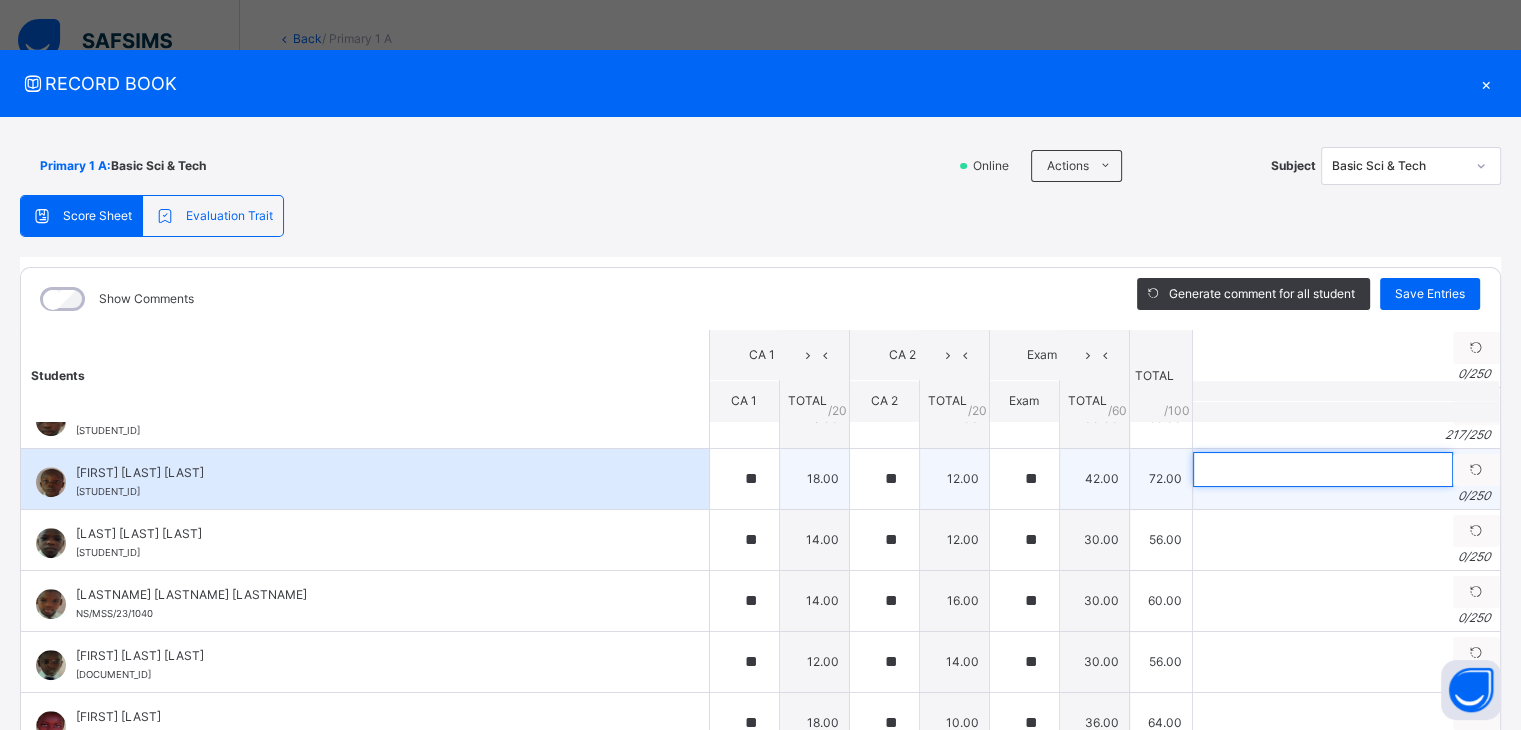 click at bounding box center [1323, 469] 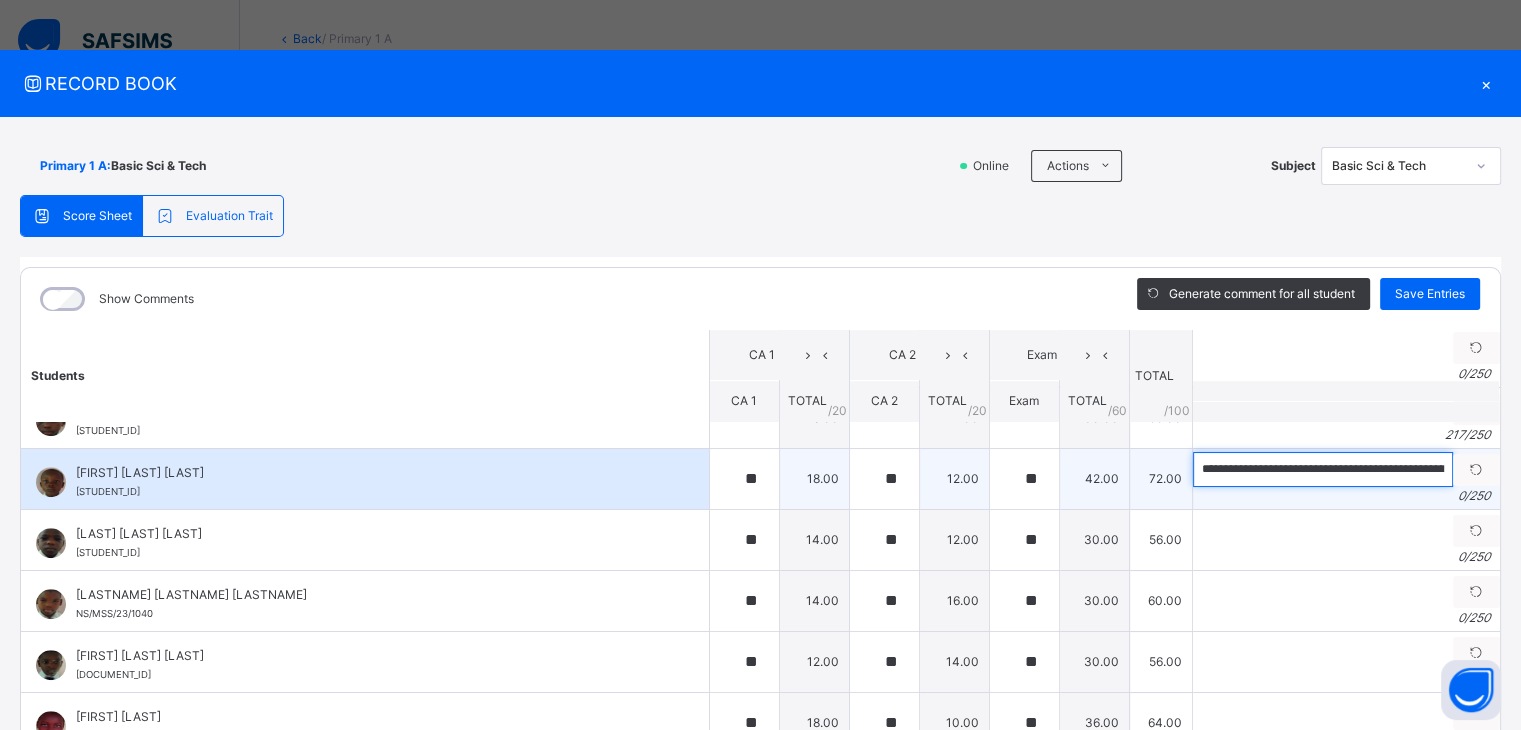 scroll, scrollTop: 0, scrollLeft: 1136, axis: horizontal 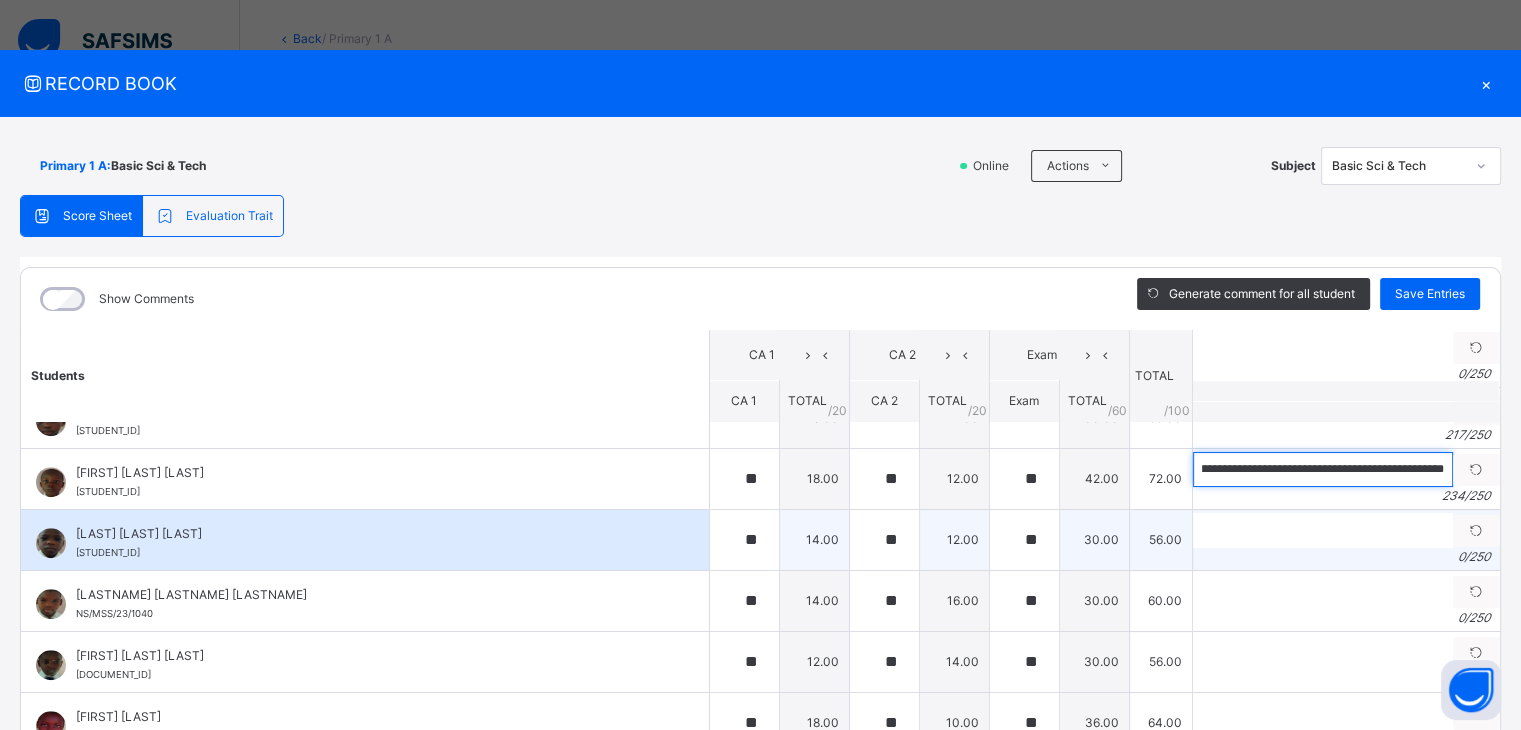 type on "**********" 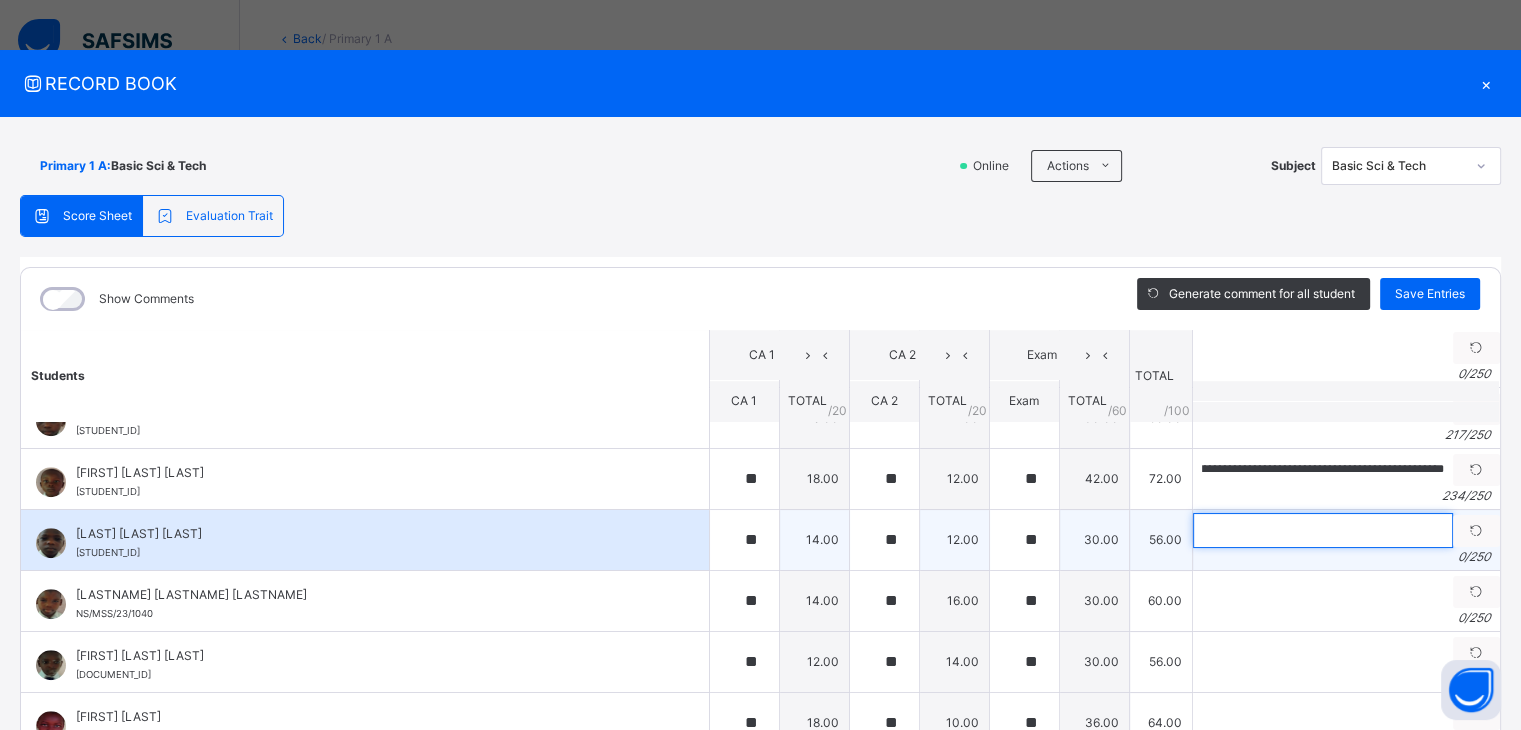 scroll, scrollTop: 0, scrollLeft: 0, axis: both 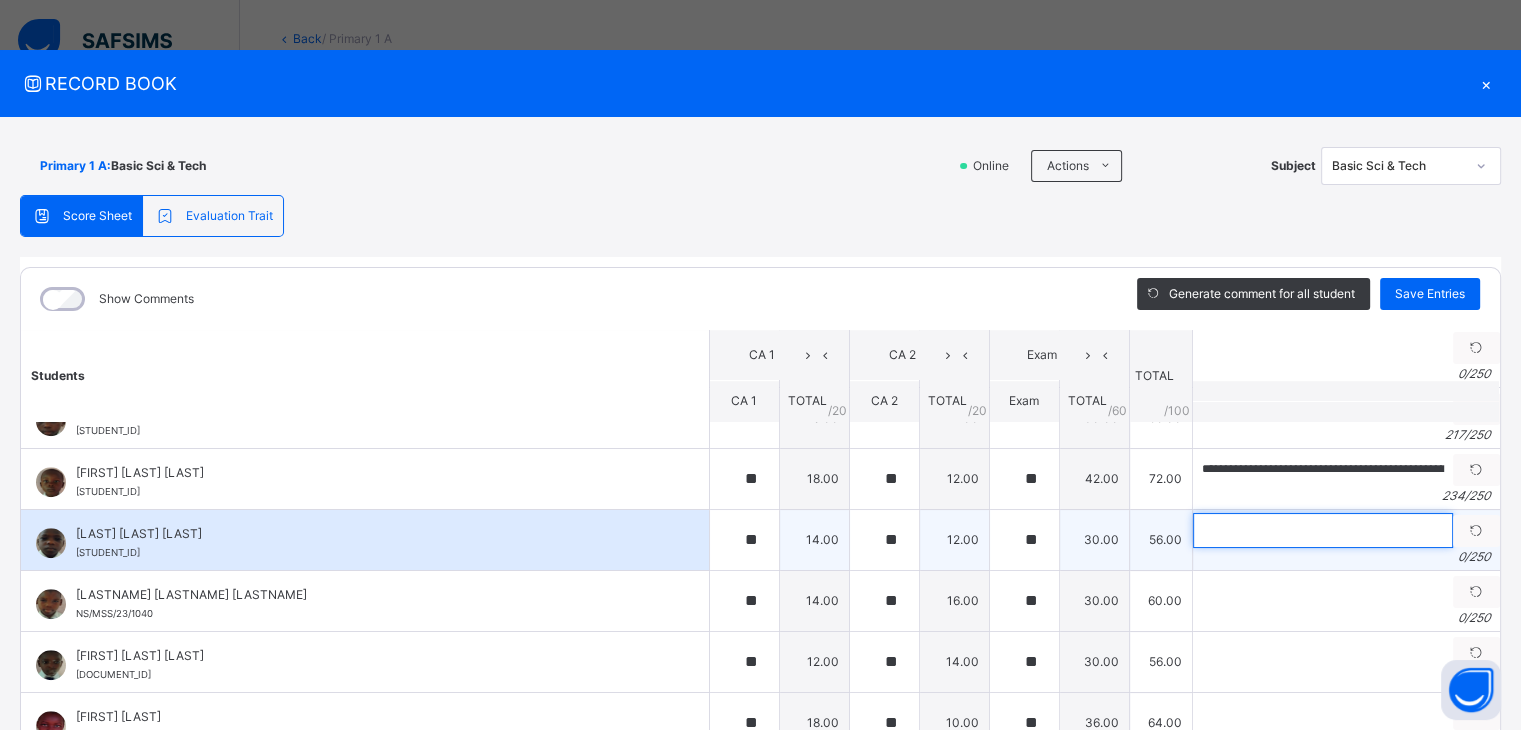 click at bounding box center [1323, 530] 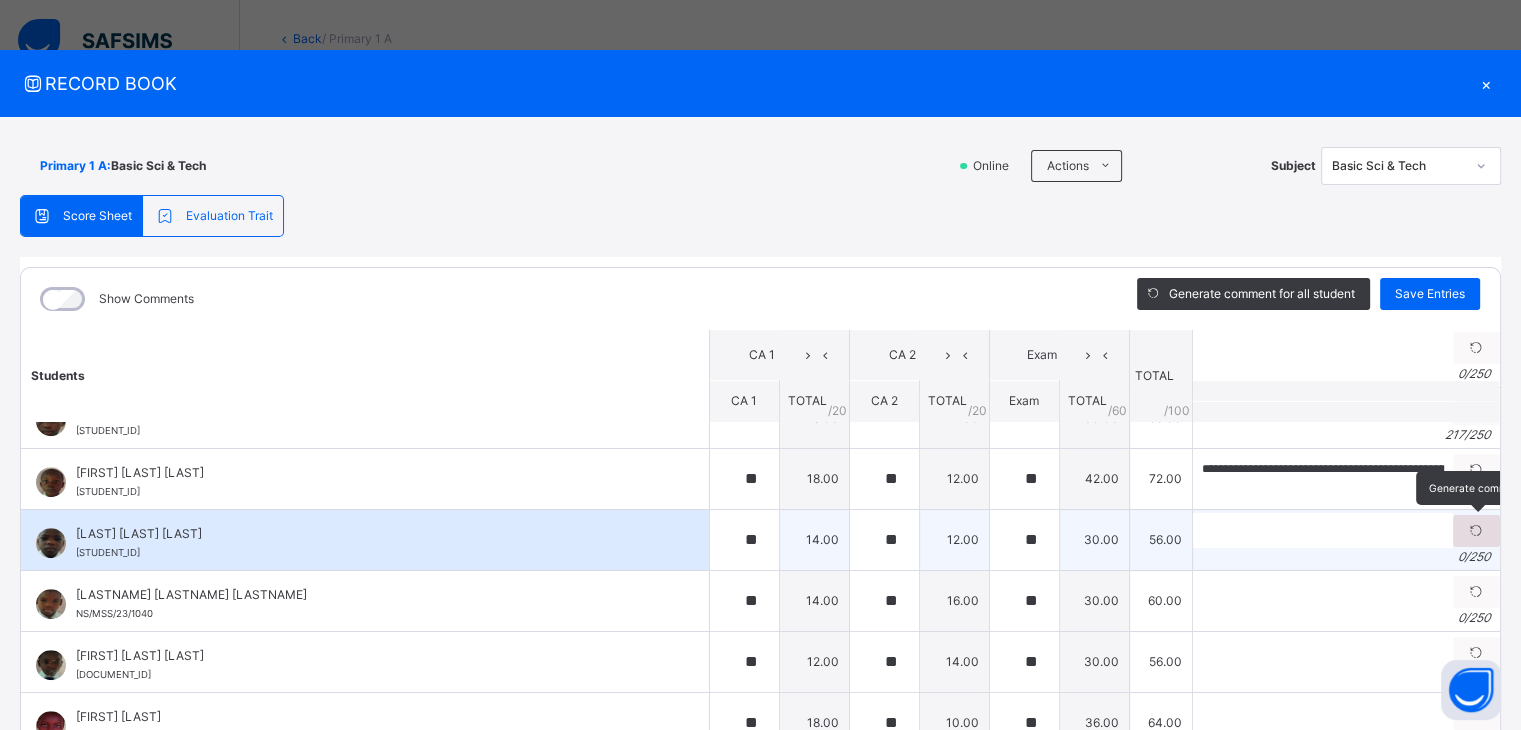 click at bounding box center [1476, 531] 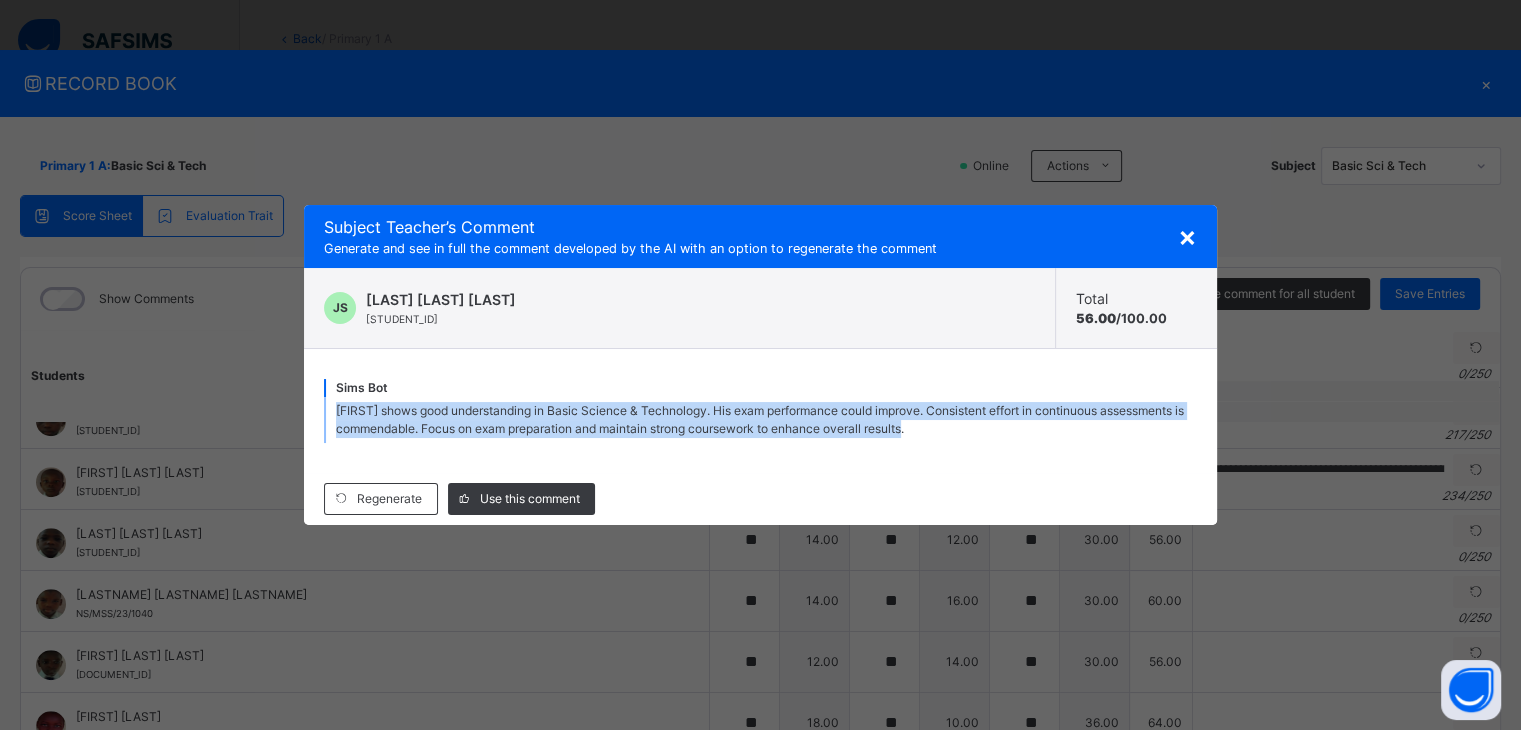 drag, startPoint x: 336, startPoint y: 409, endPoint x: 972, endPoint y: 500, distance: 642.47723 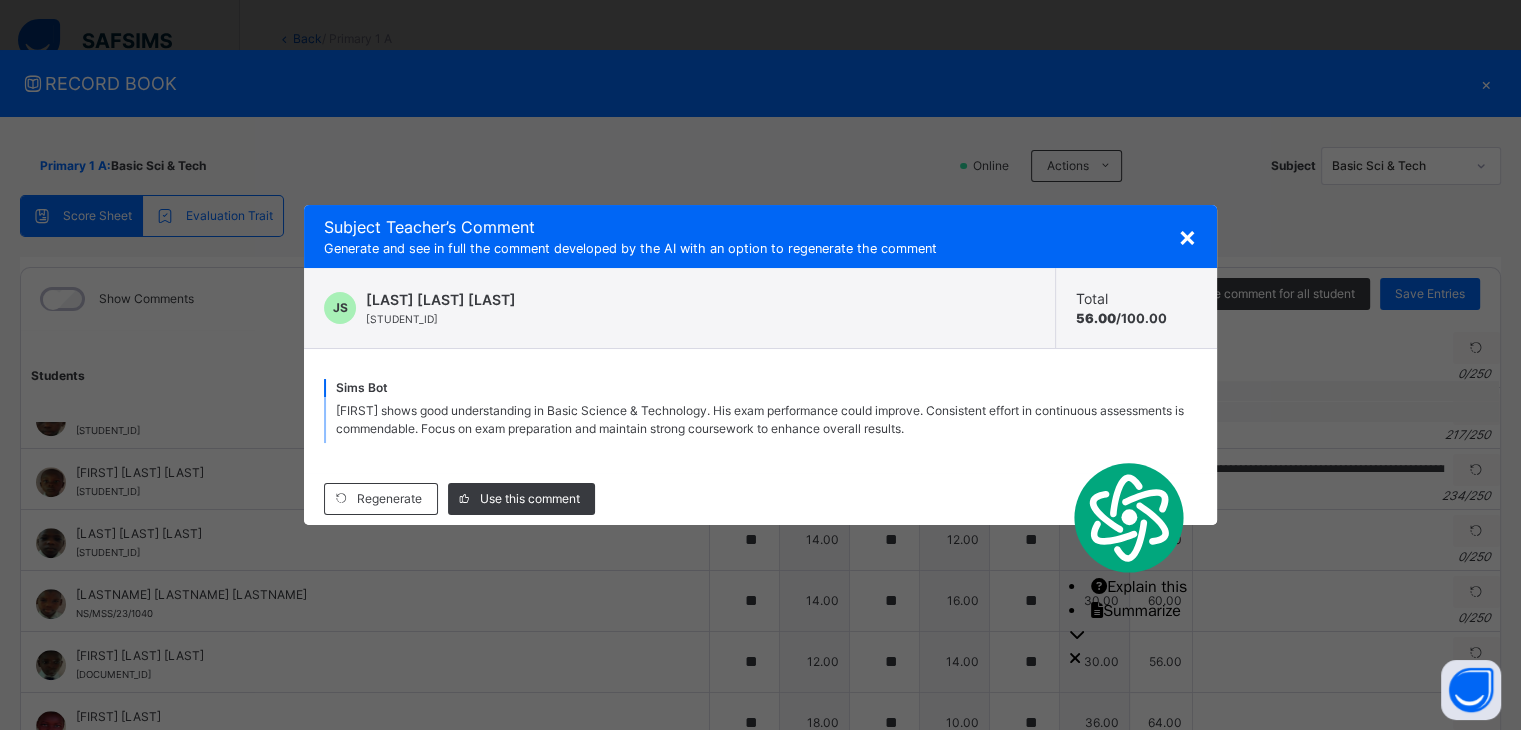 click on "×" at bounding box center [1187, 236] 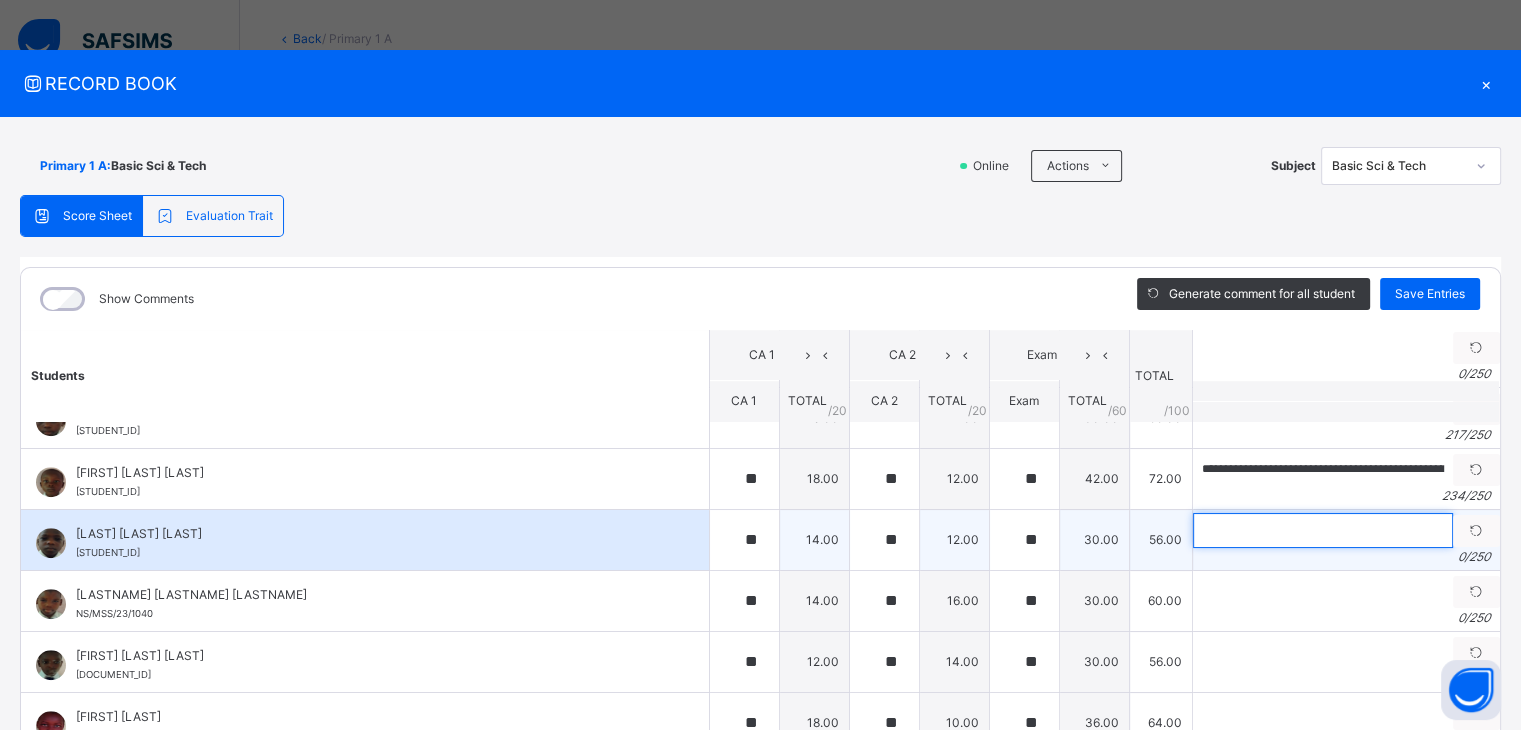 click at bounding box center [1323, 530] 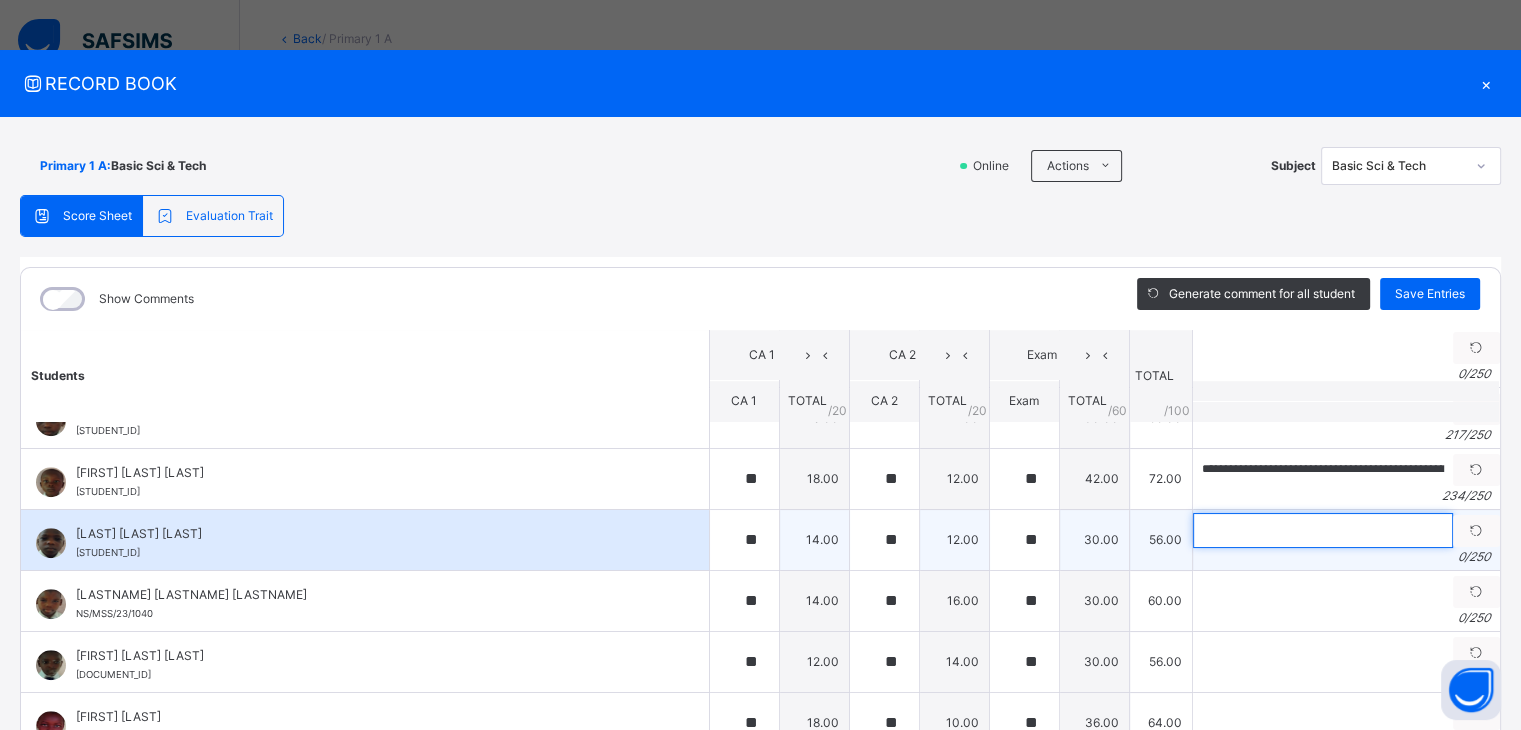 click at bounding box center [1323, 530] 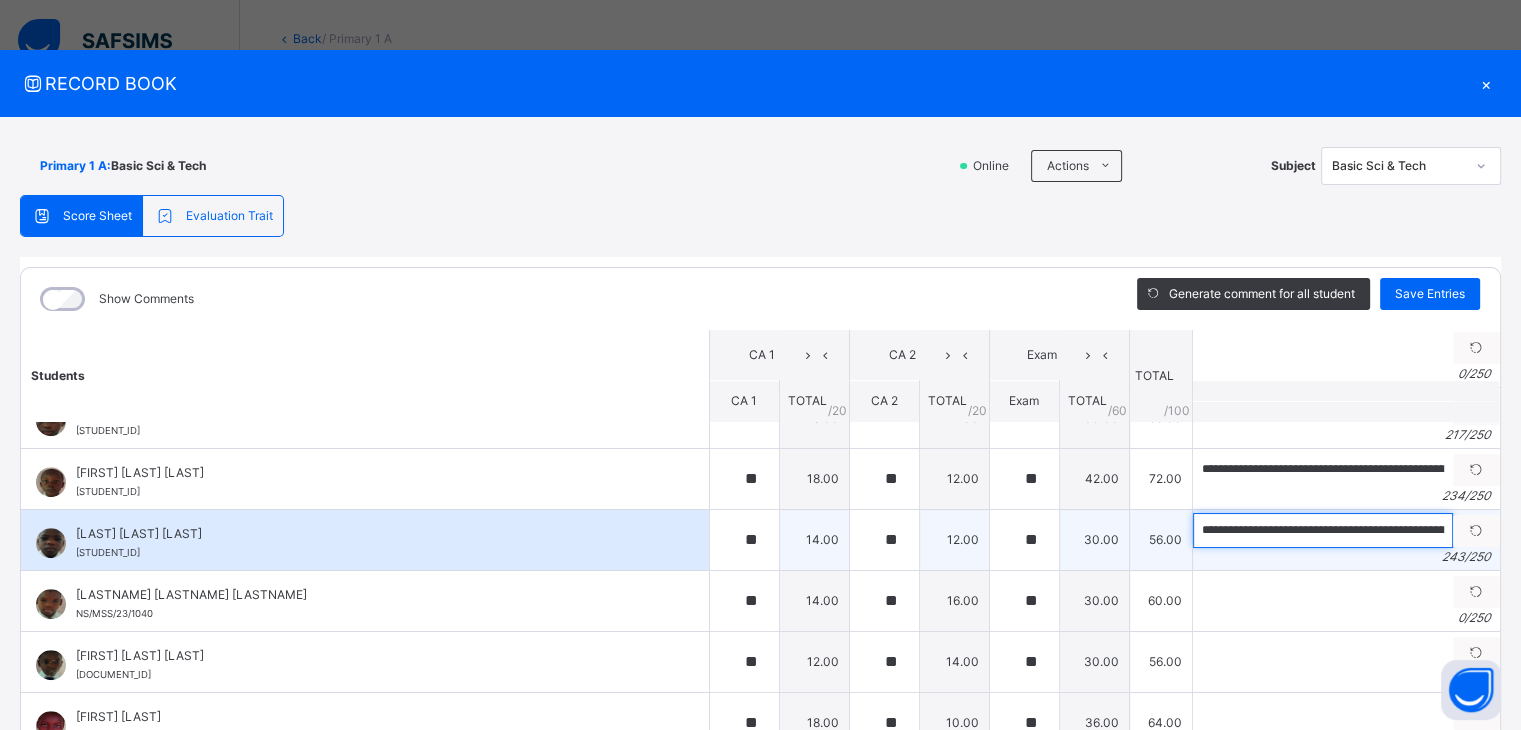 scroll, scrollTop: 0, scrollLeft: 1210, axis: horizontal 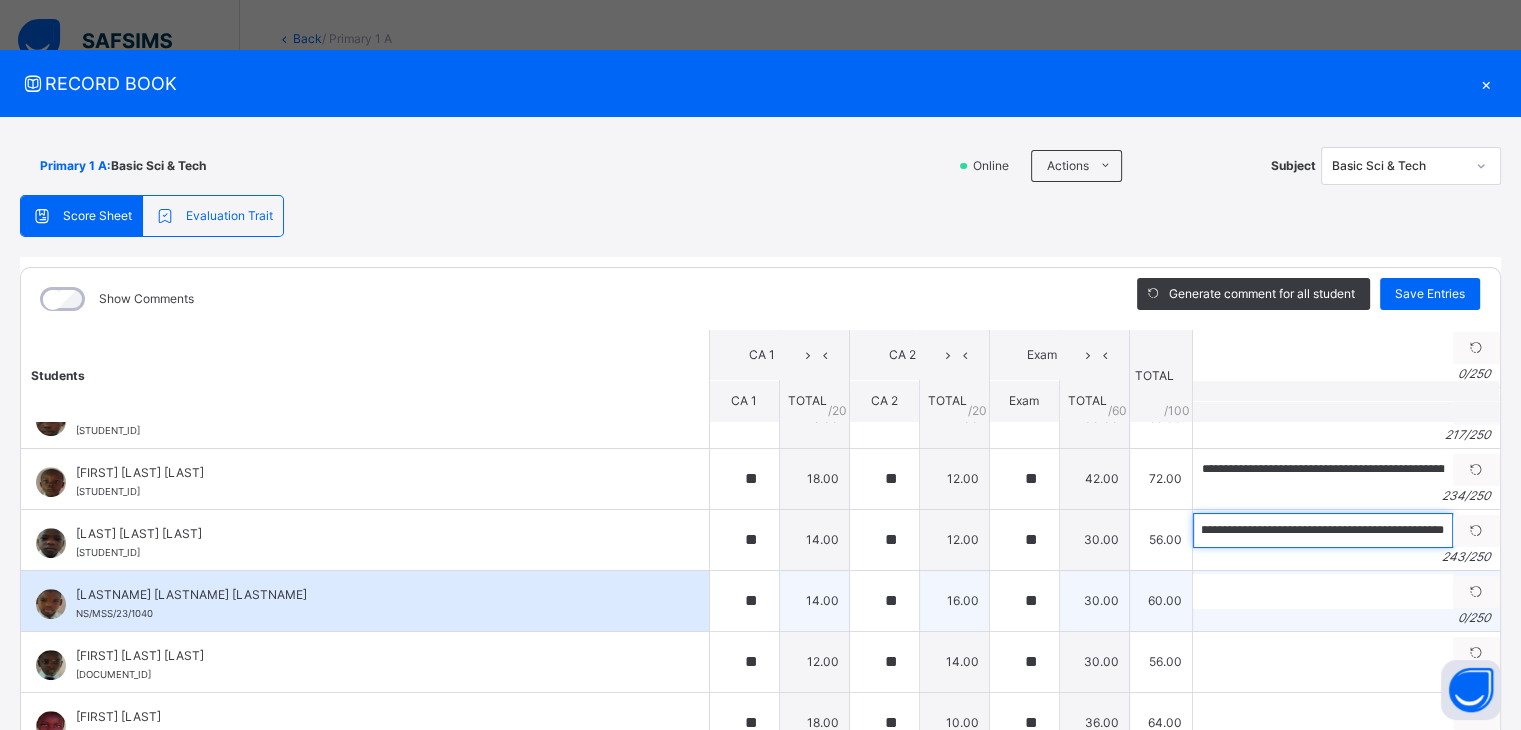 type on "**********" 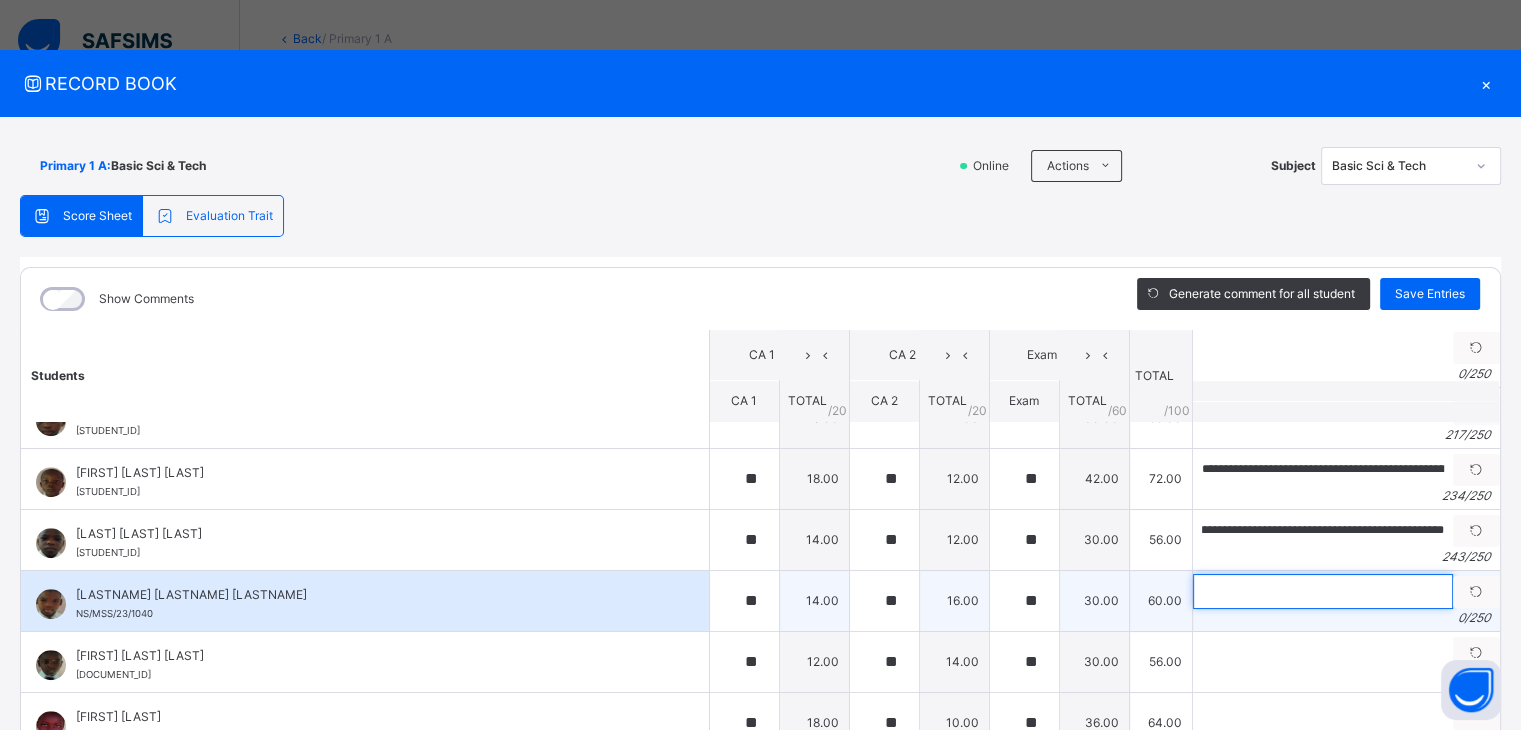 click at bounding box center (1323, 591) 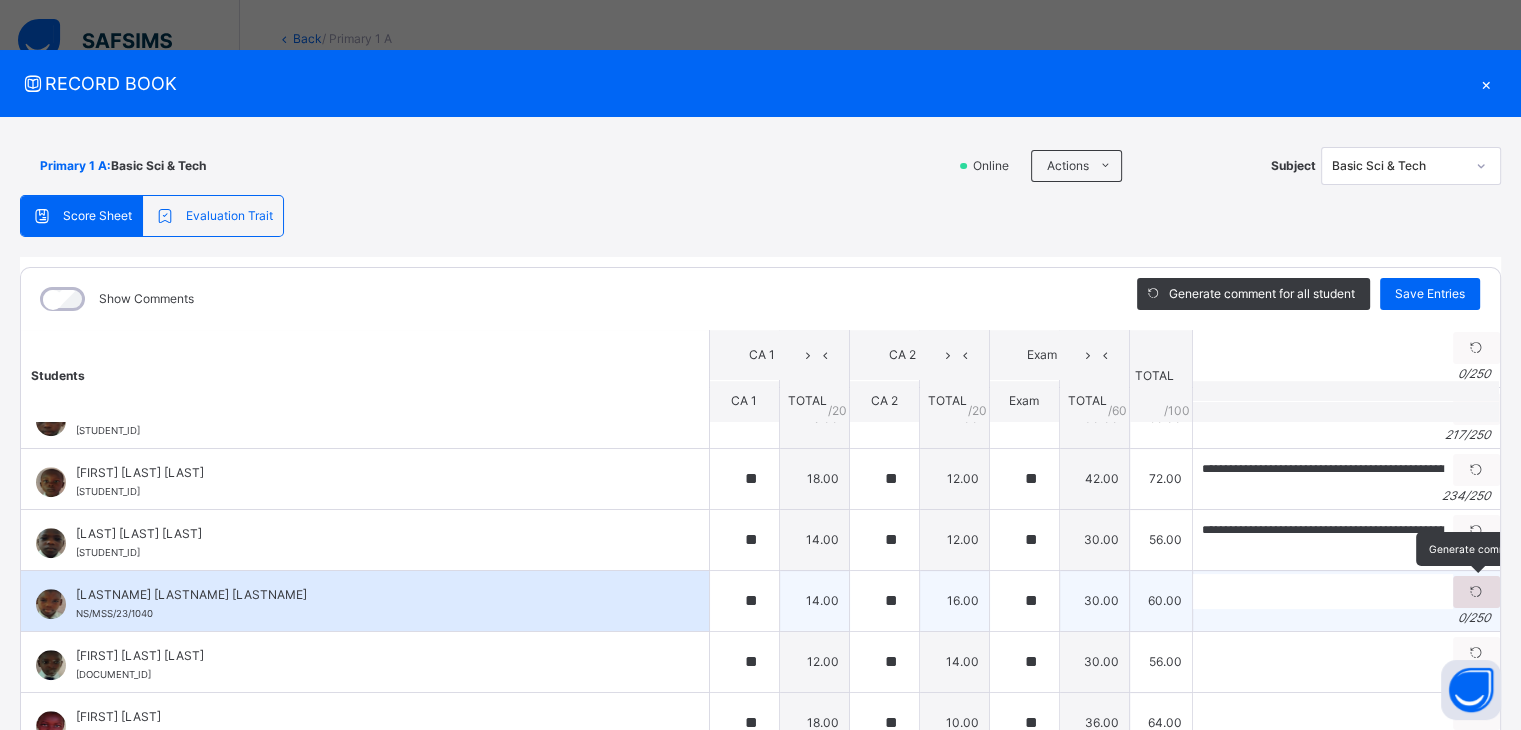 click at bounding box center [1476, 592] 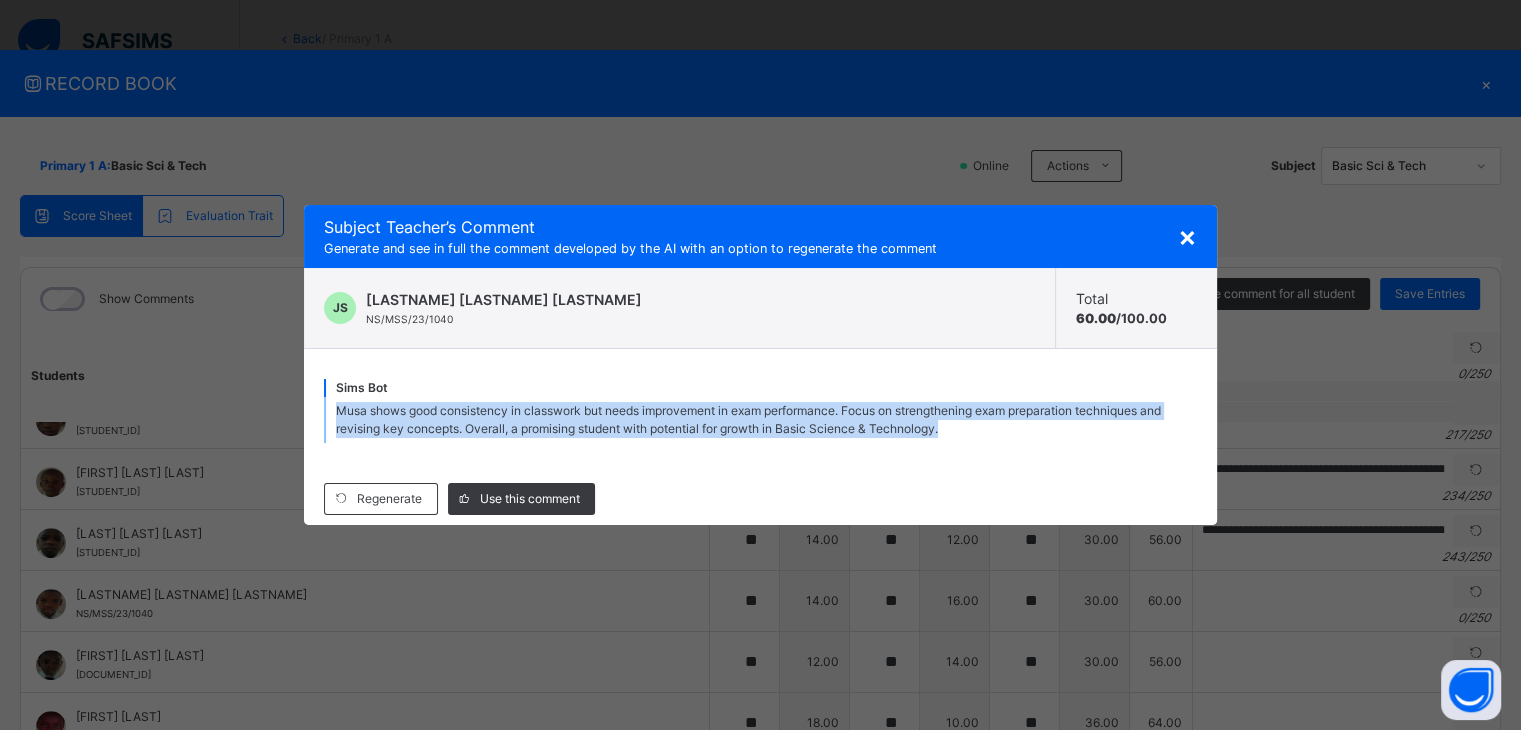 drag, startPoint x: 336, startPoint y: 403, endPoint x: 1026, endPoint y: 456, distance: 692.03253 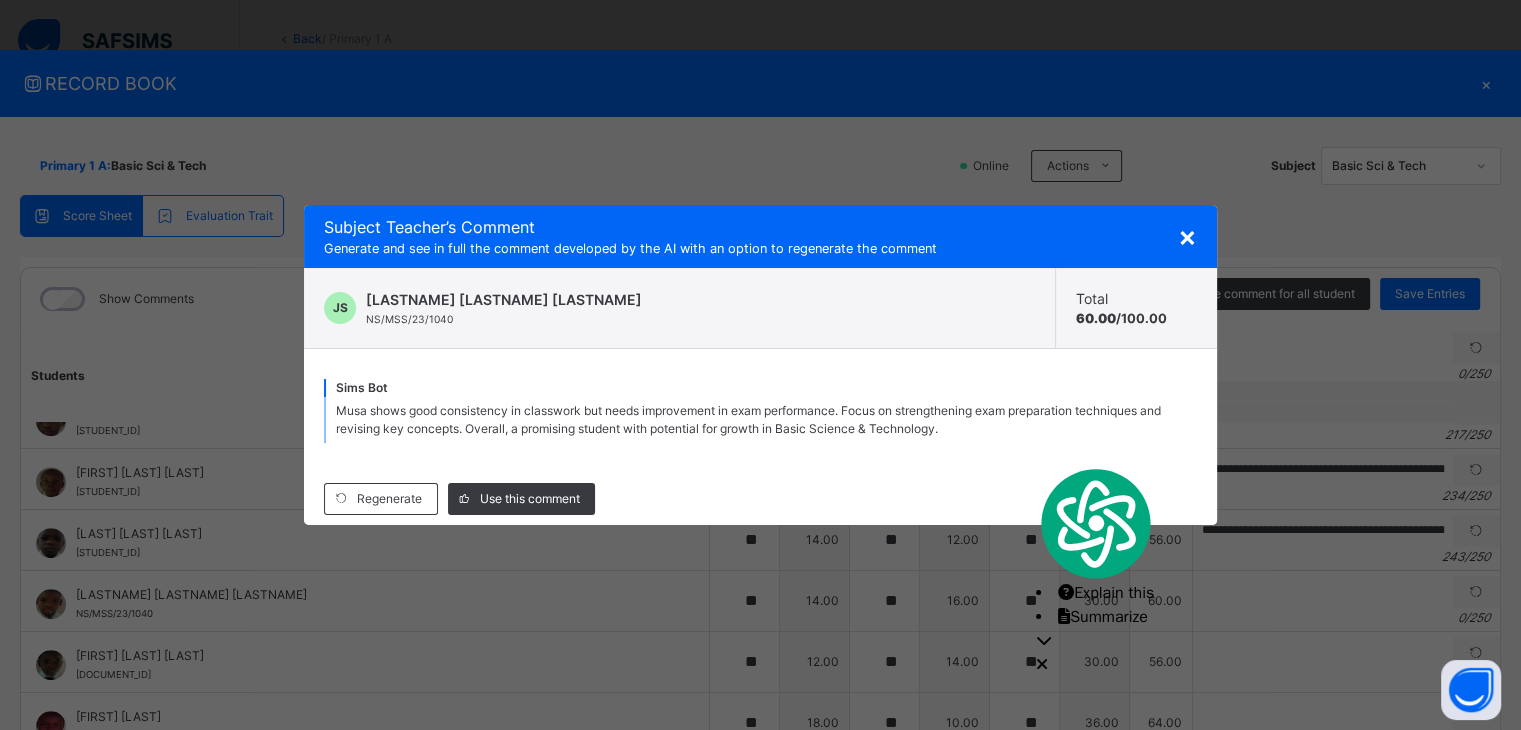 click on "×" at bounding box center (1187, 236) 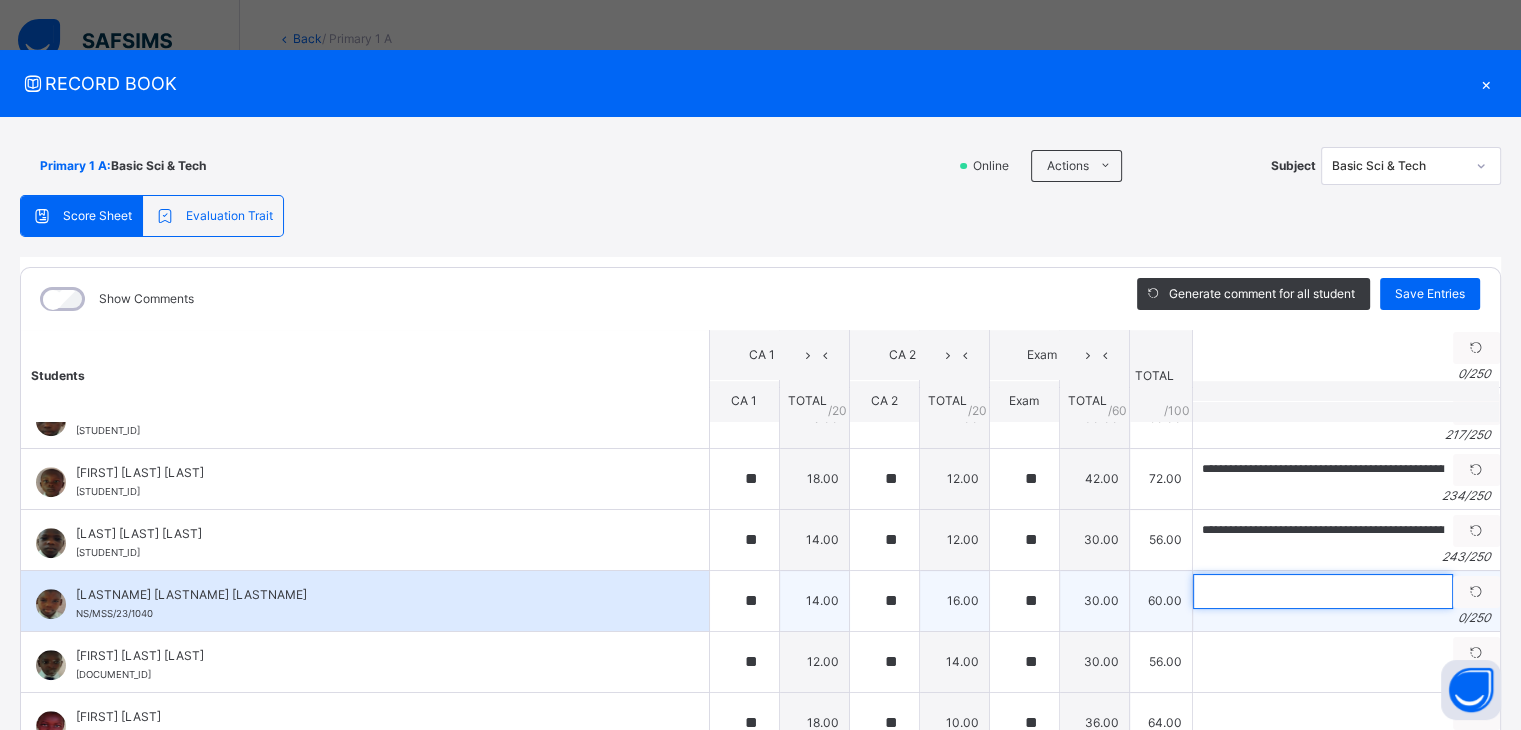 click at bounding box center (1323, 591) 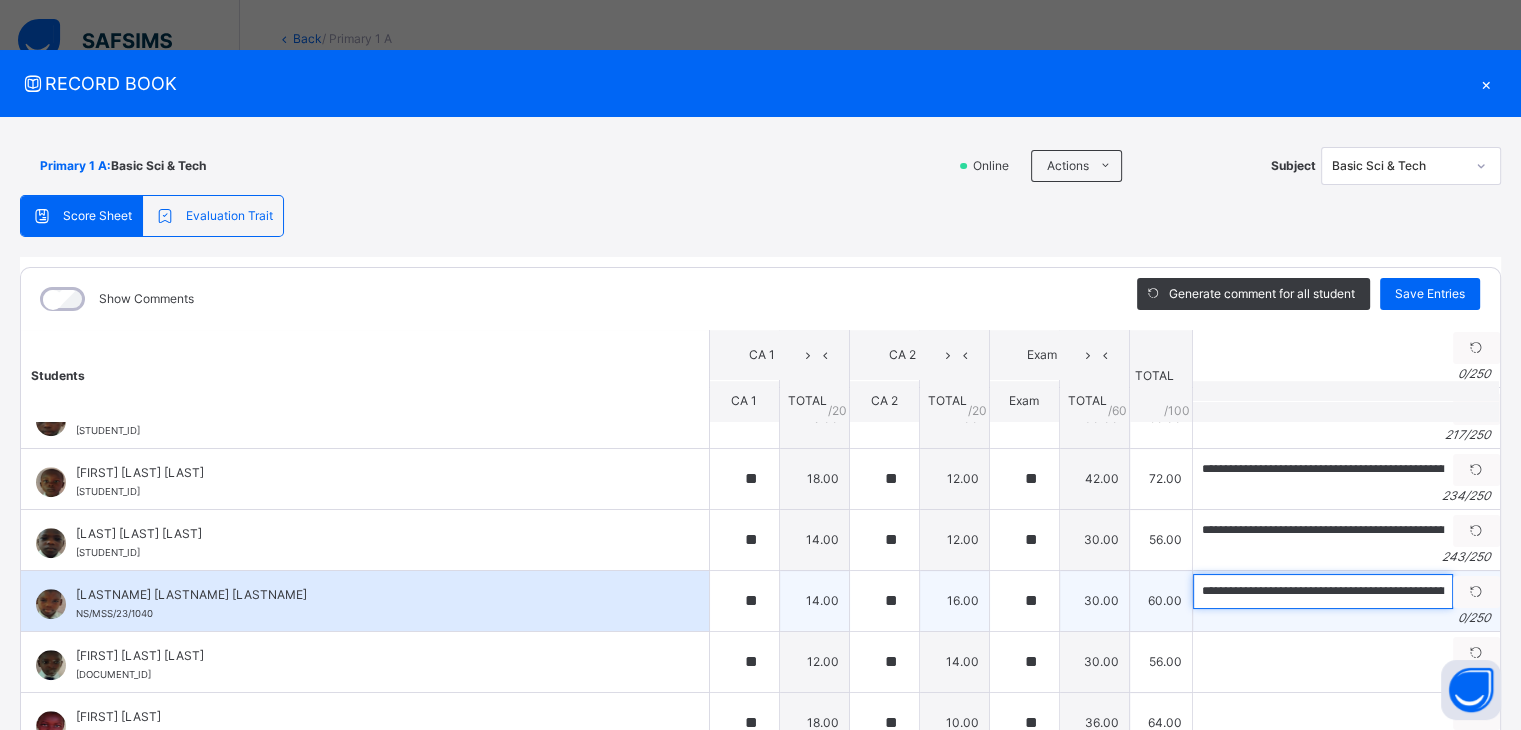 scroll, scrollTop: 0, scrollLeft: 1212, axis: horizontal 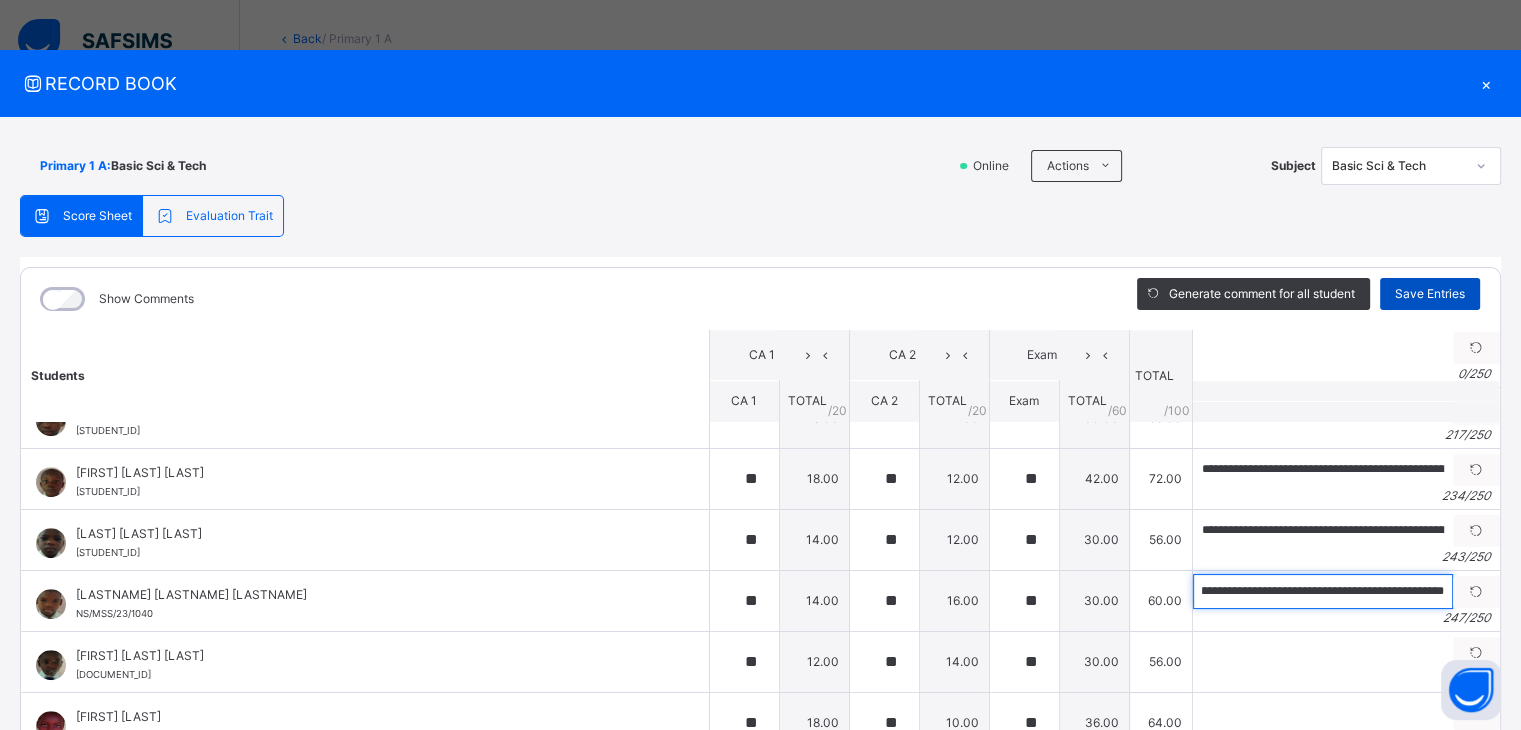 type on "**********" 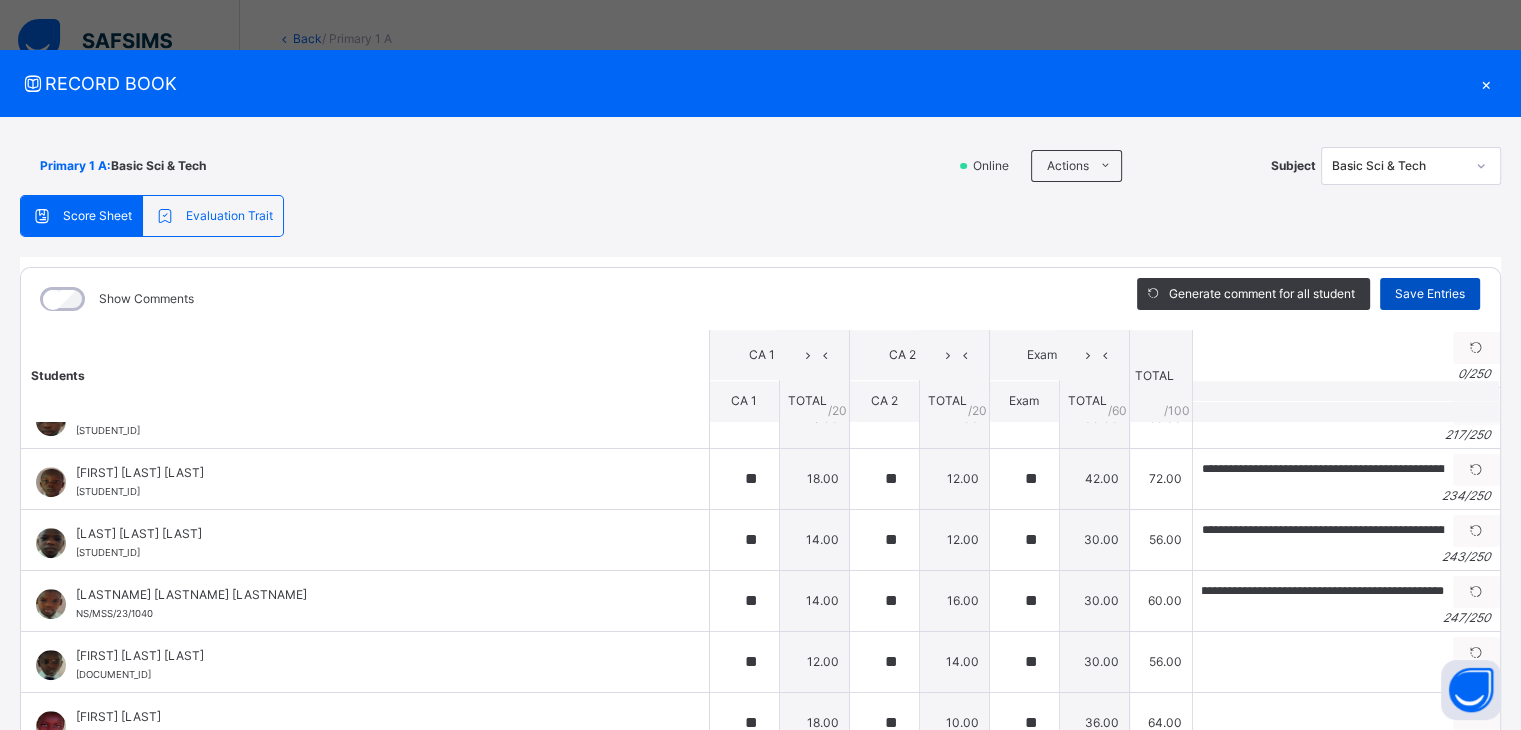 scroll, scrollTop: 0, scrollLeft: 0, axis: both 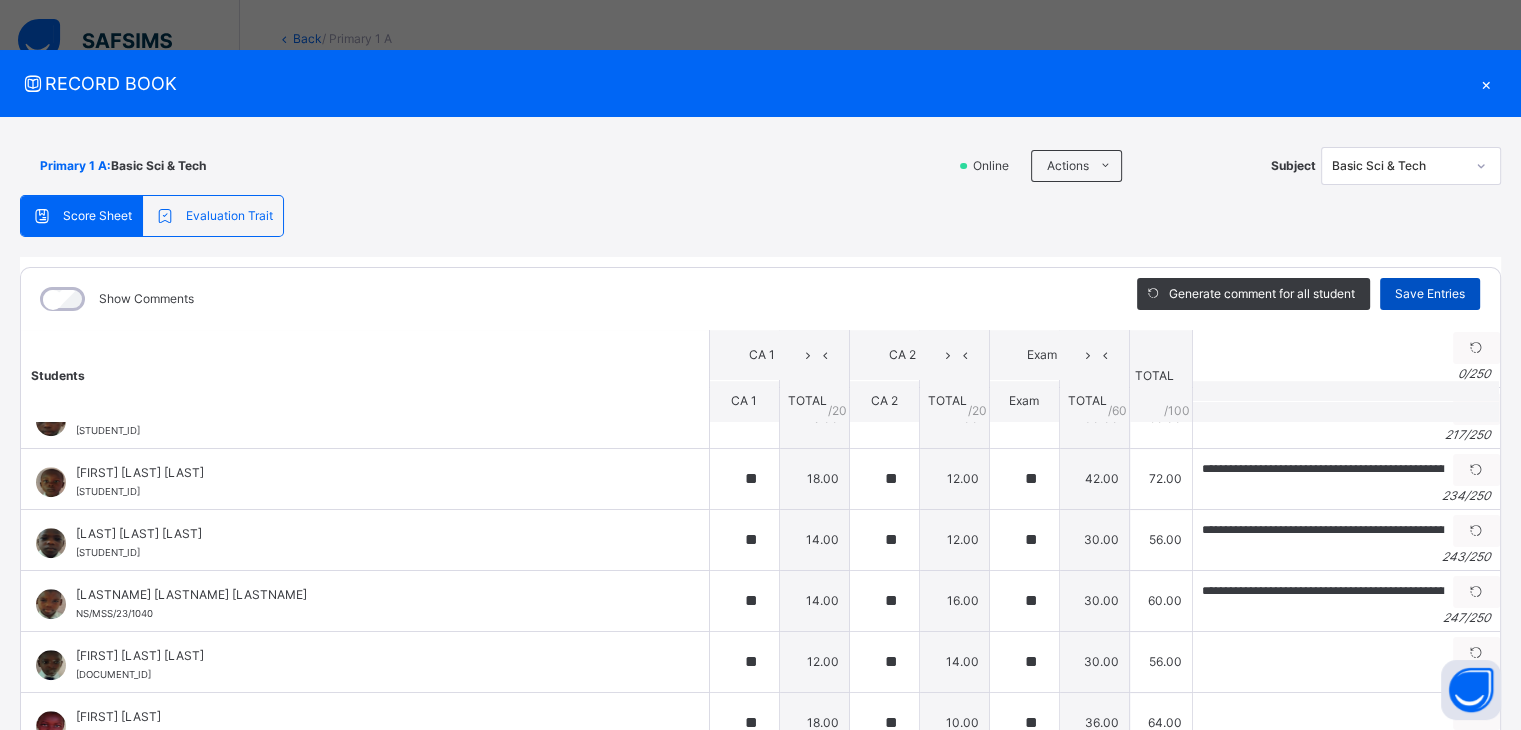 click on "Save Entries" at bounding box center (1430, 294) 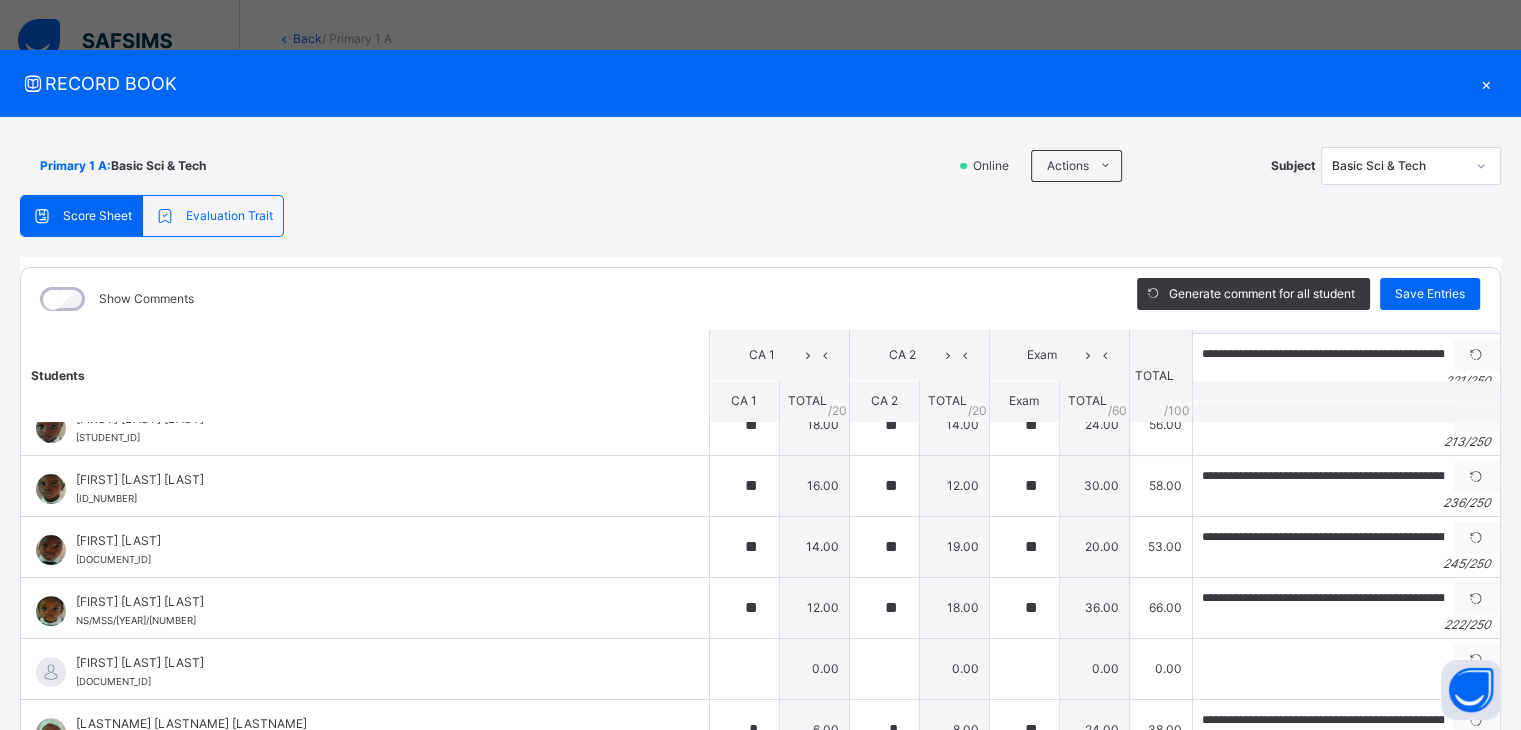 scroll, scrollTop: 800, scrollLeft: 0, axis: vertical 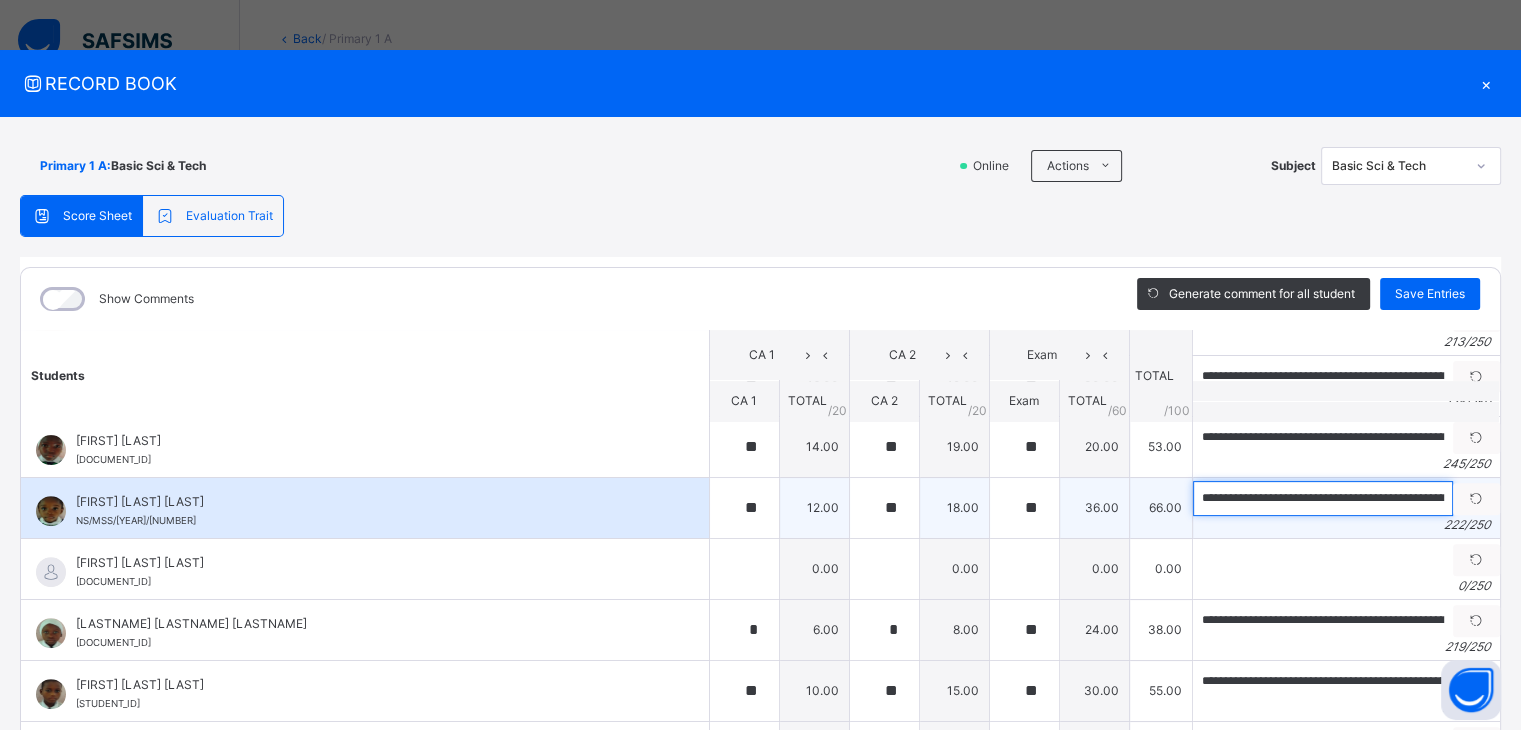 click on "**********" at bounding box center (1323, 498) 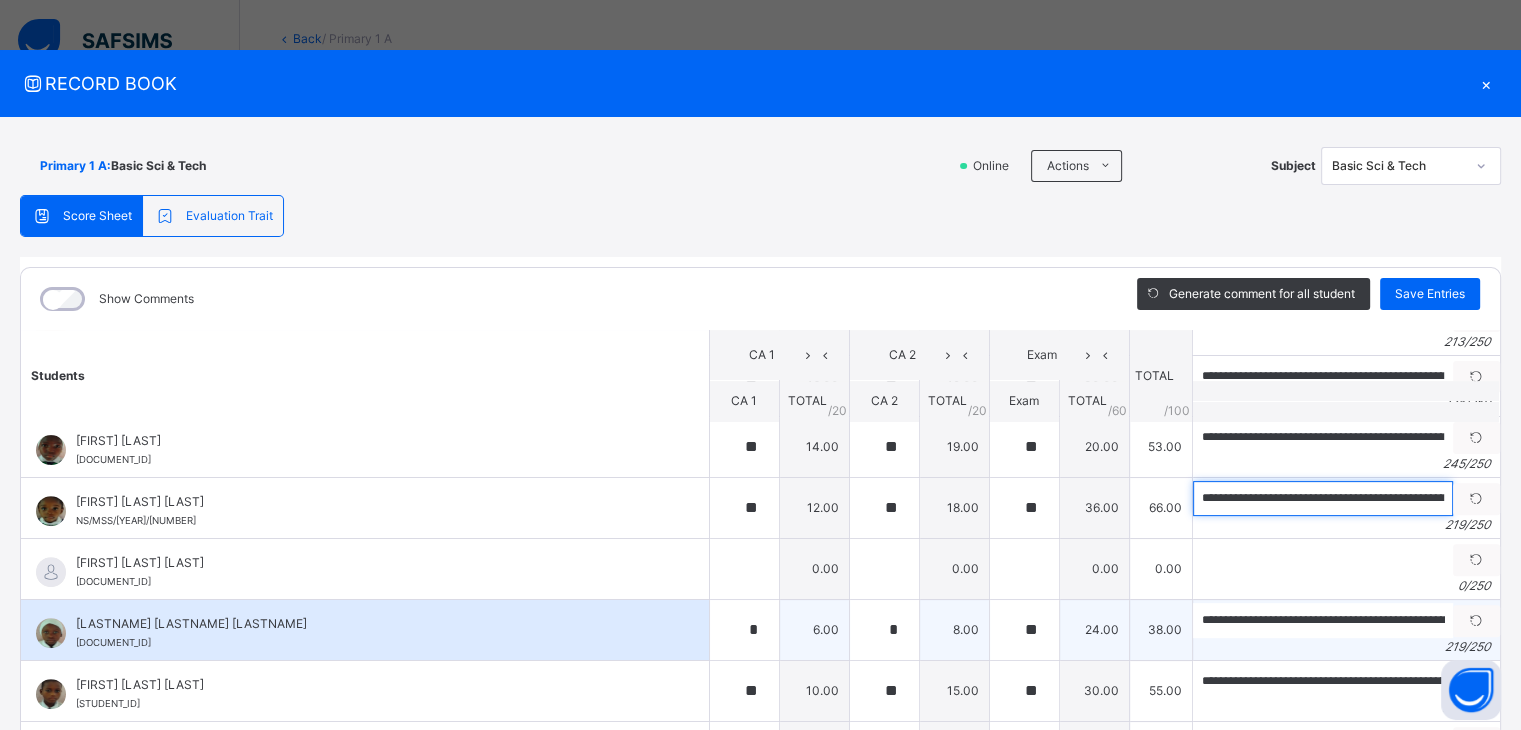 type on "**********" 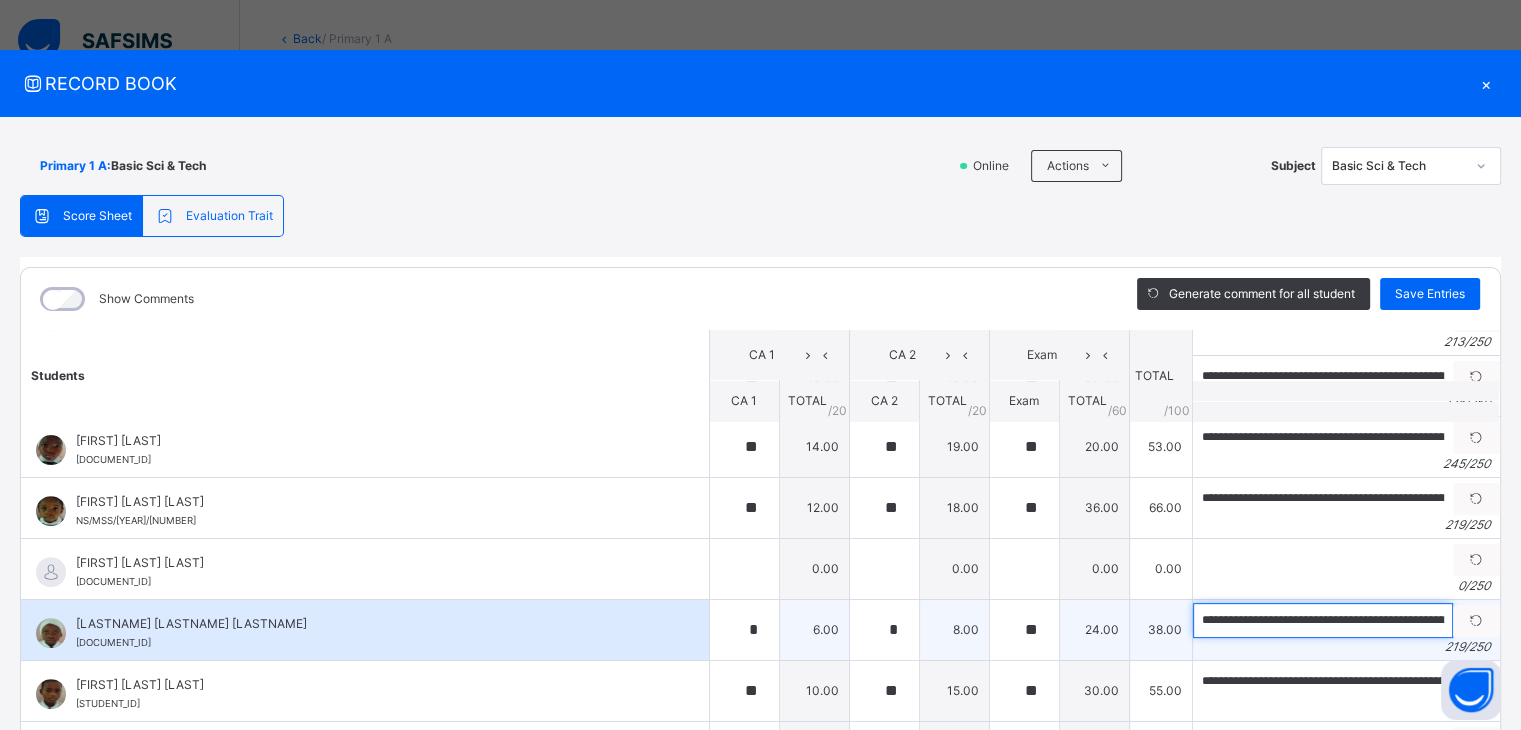 click on "**********" at bounding box center (1323, 620) 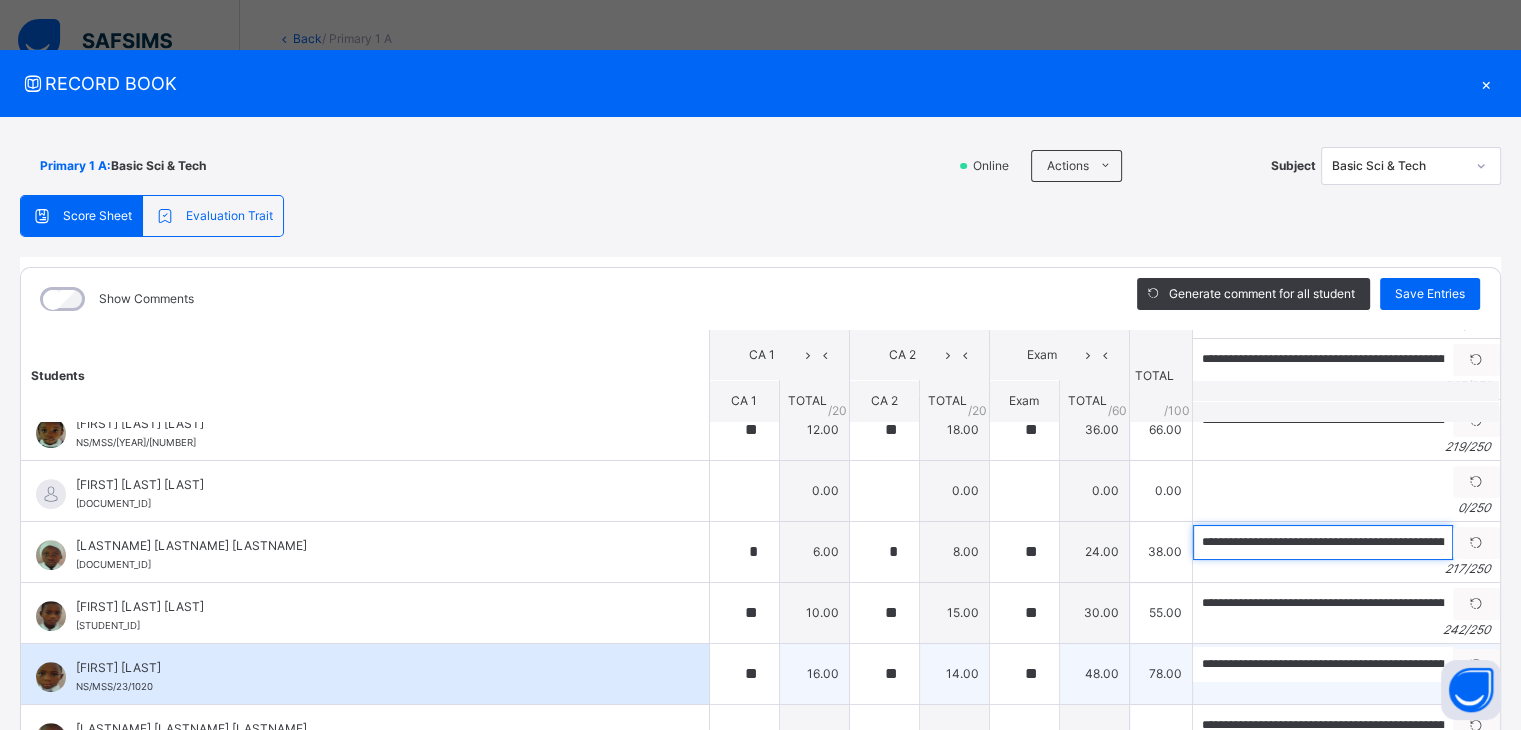 scroll, scrollTop: 900, scrollLeft: 0, axis: vertical 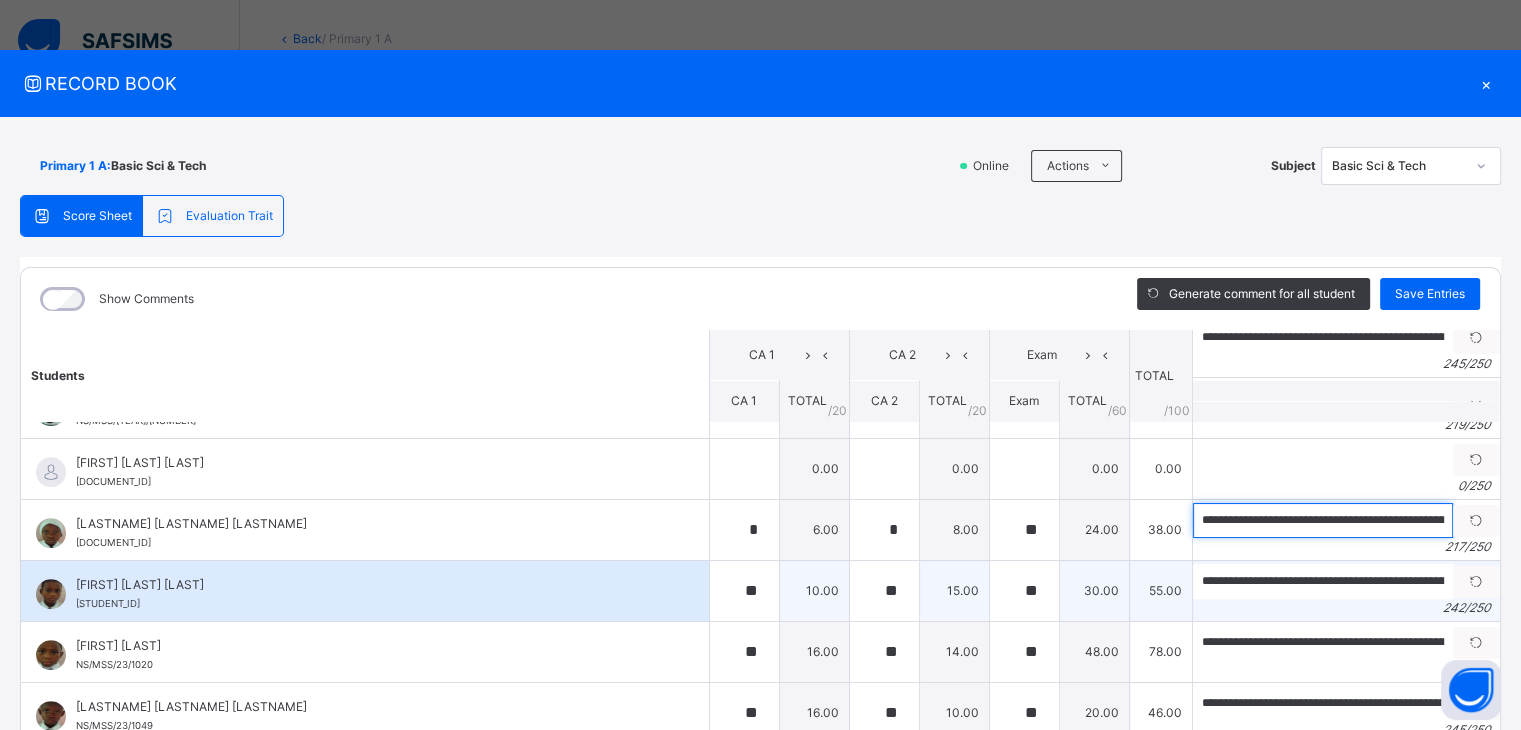 type on "**********" 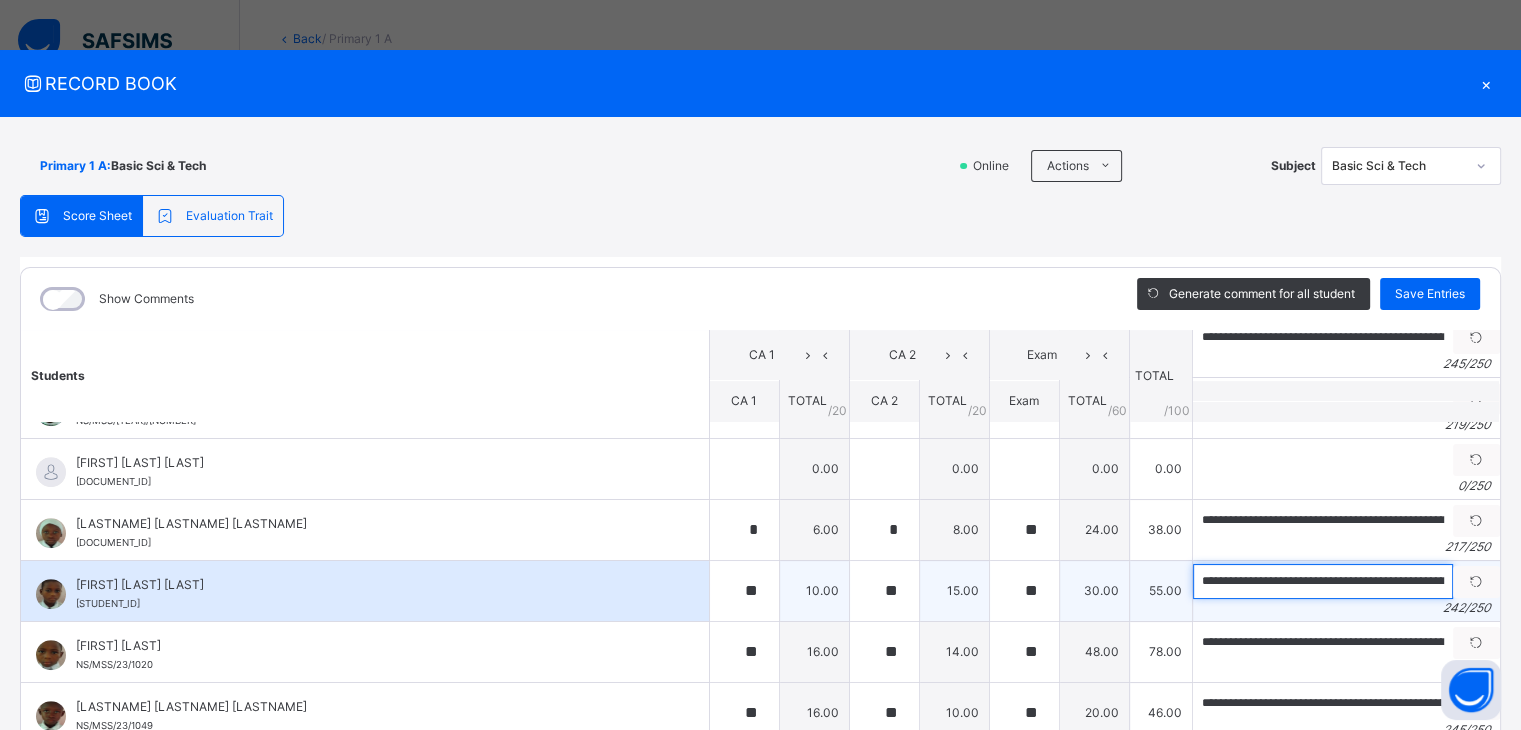 drag, startPoint x: 1218, startPoint y: 574, endPoint x: 1171, endPoint y: 574, distance: 47 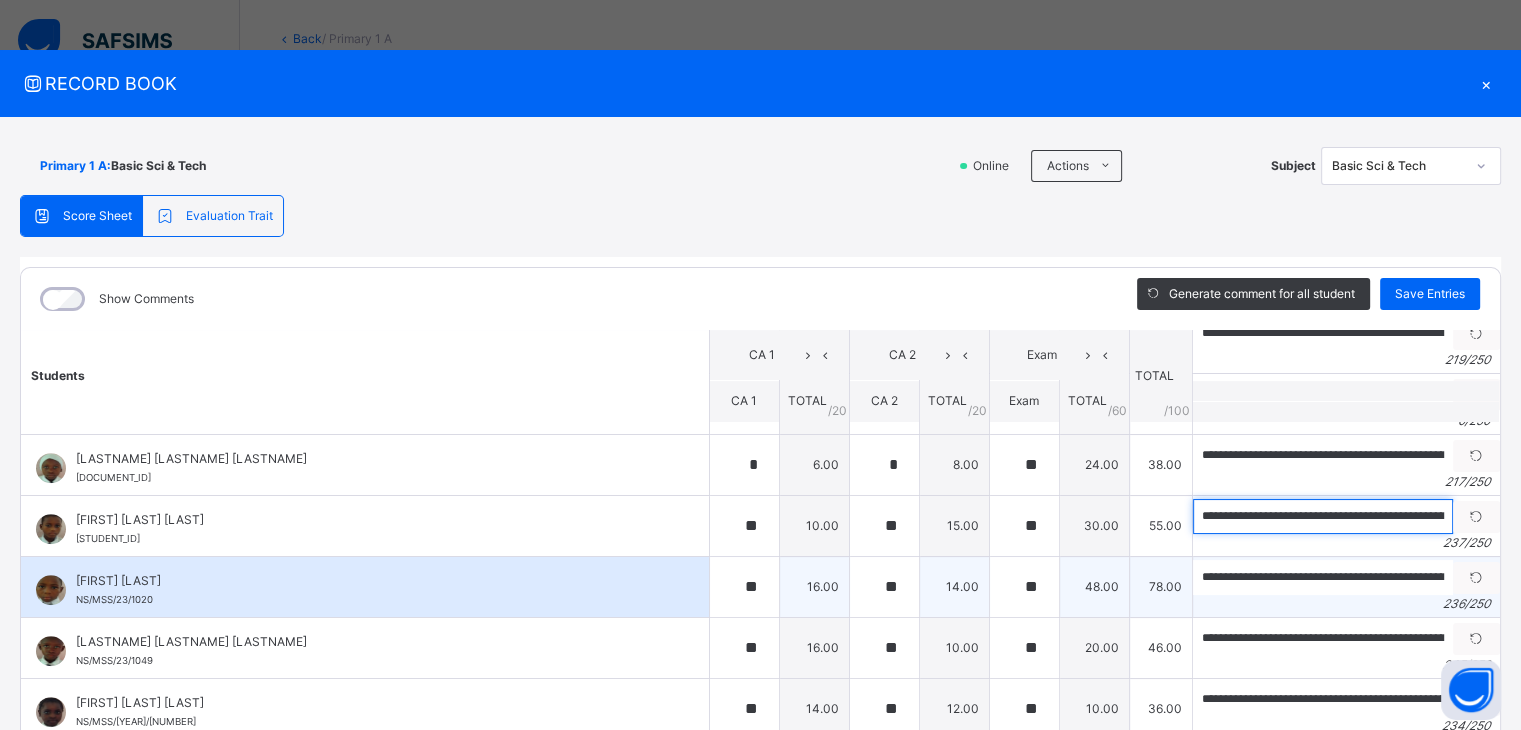 scroll, scrollTop: 1000, scrollLeft: 0, axis: vertical 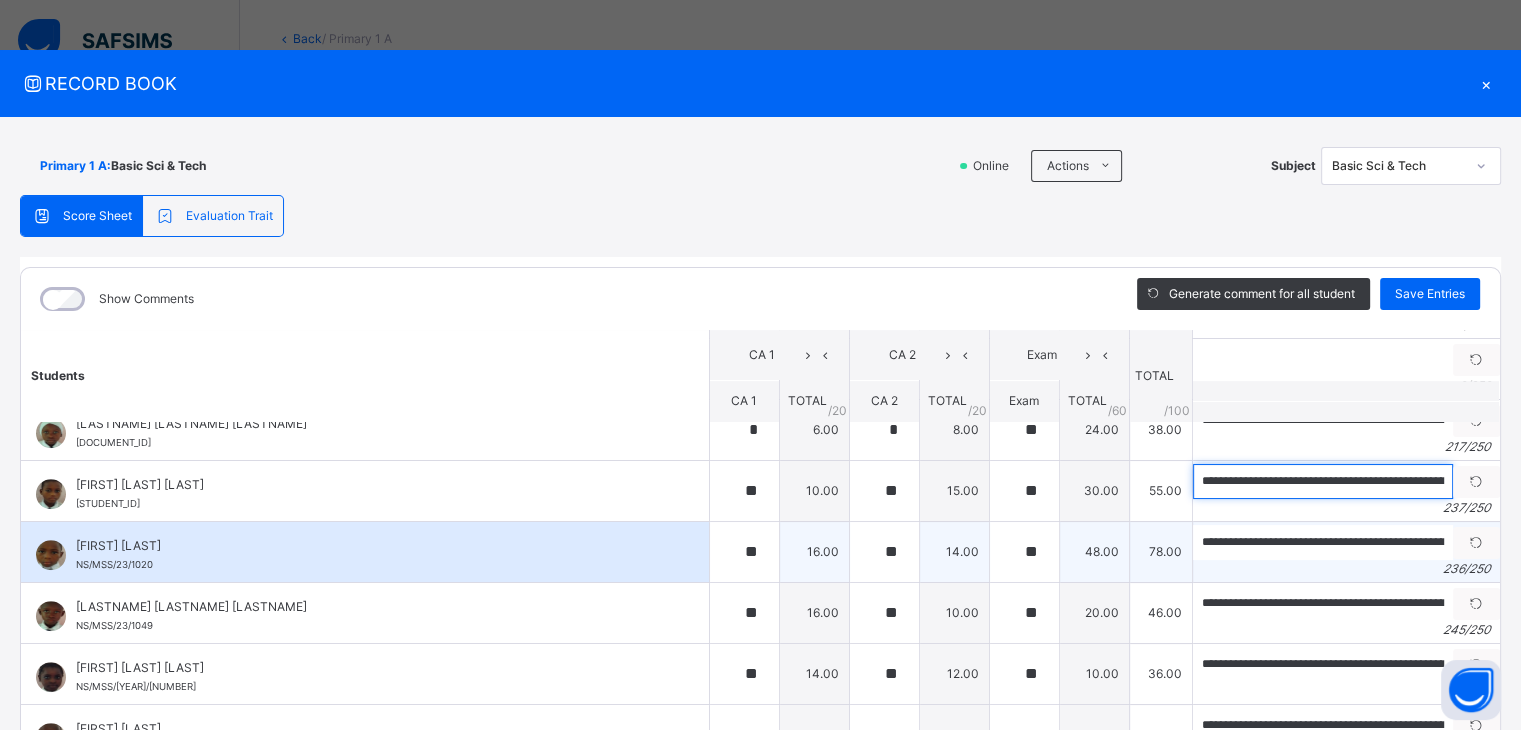 type on "**********" 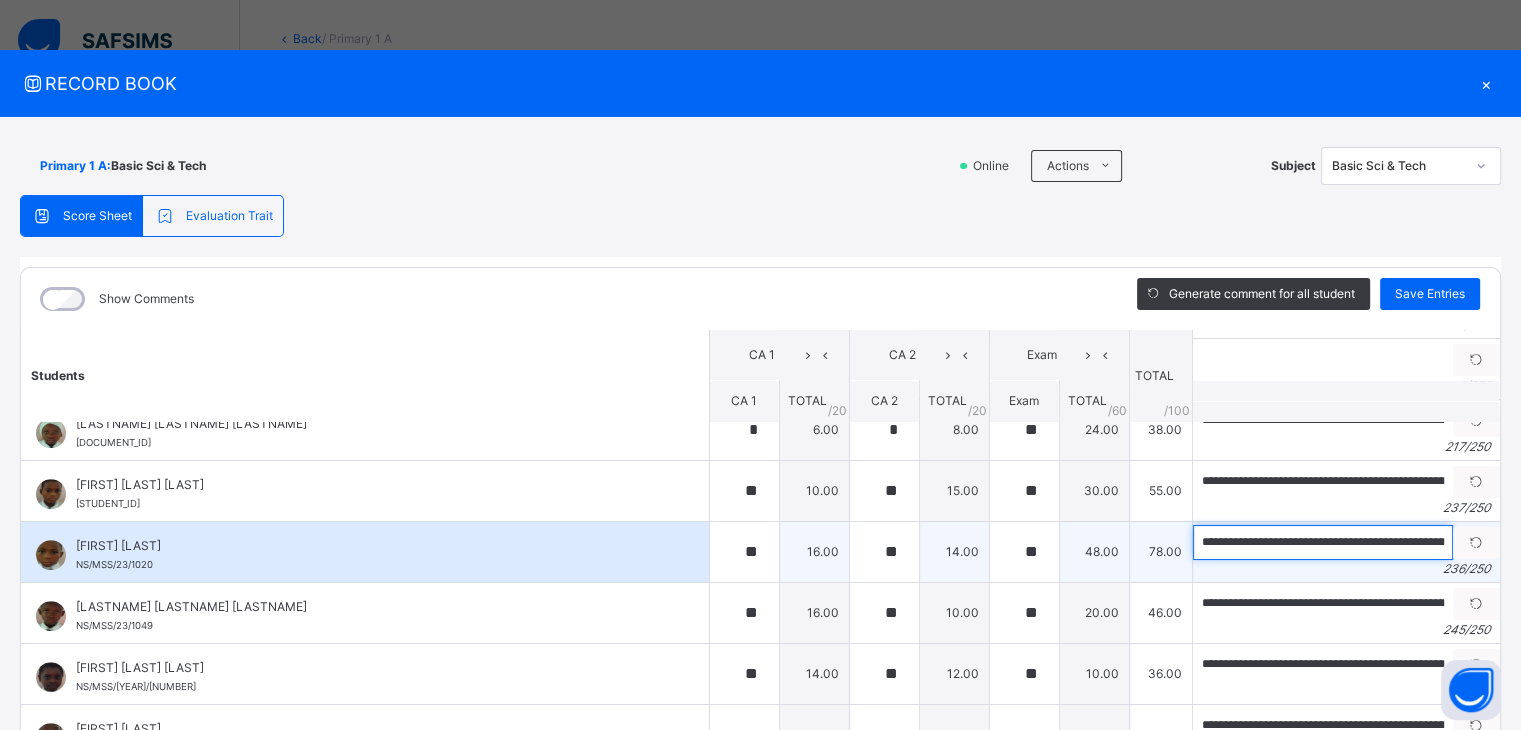 drag, startPoint x: 1215, startPoint y: 536, endPoint x: 1162, endPoint y: 538, distance: 53.037724 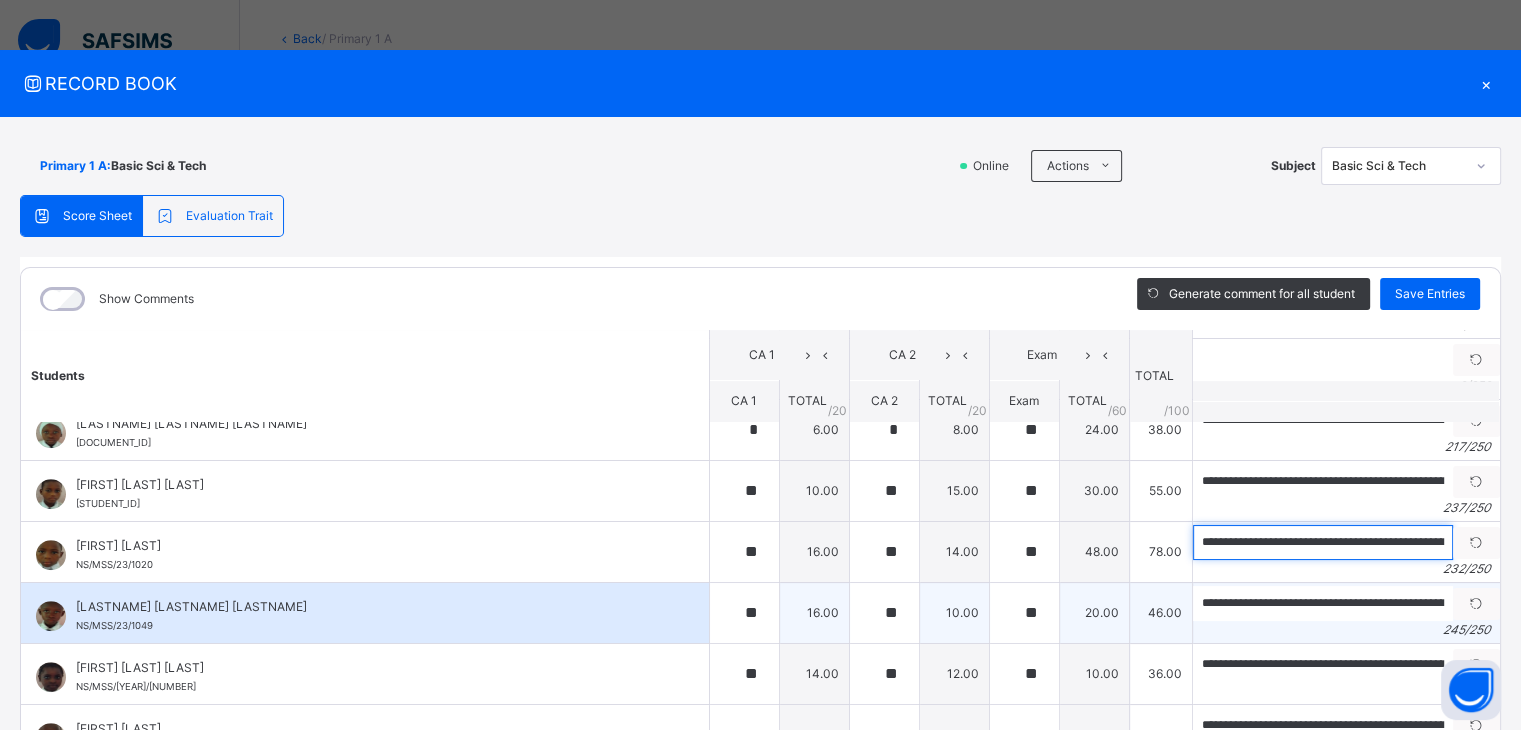 type on "**********" 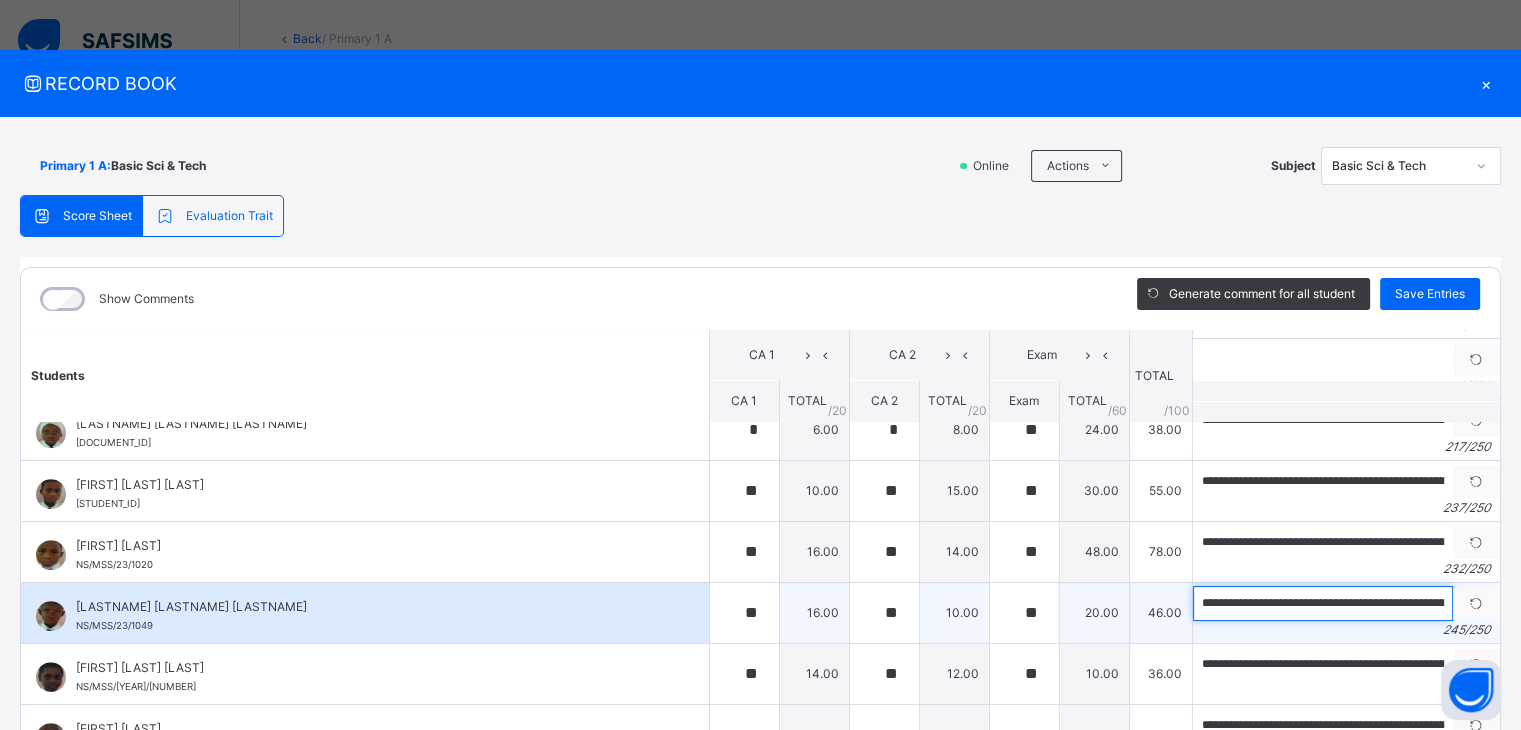 drag, startPoint x: 1215, startPoint y: 597, endPoint x: 1171, endPoint y: 597, distance: 44 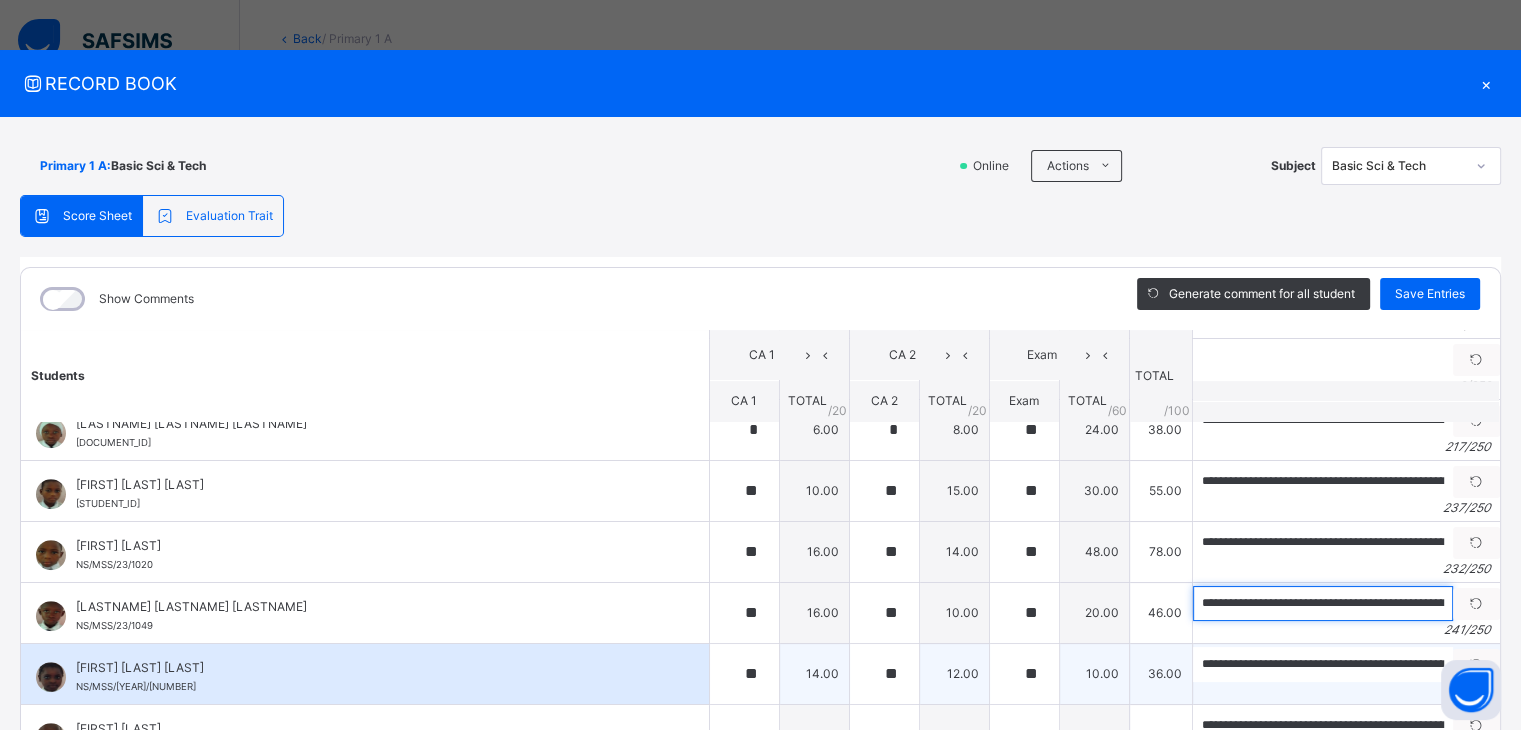 type on "**********" 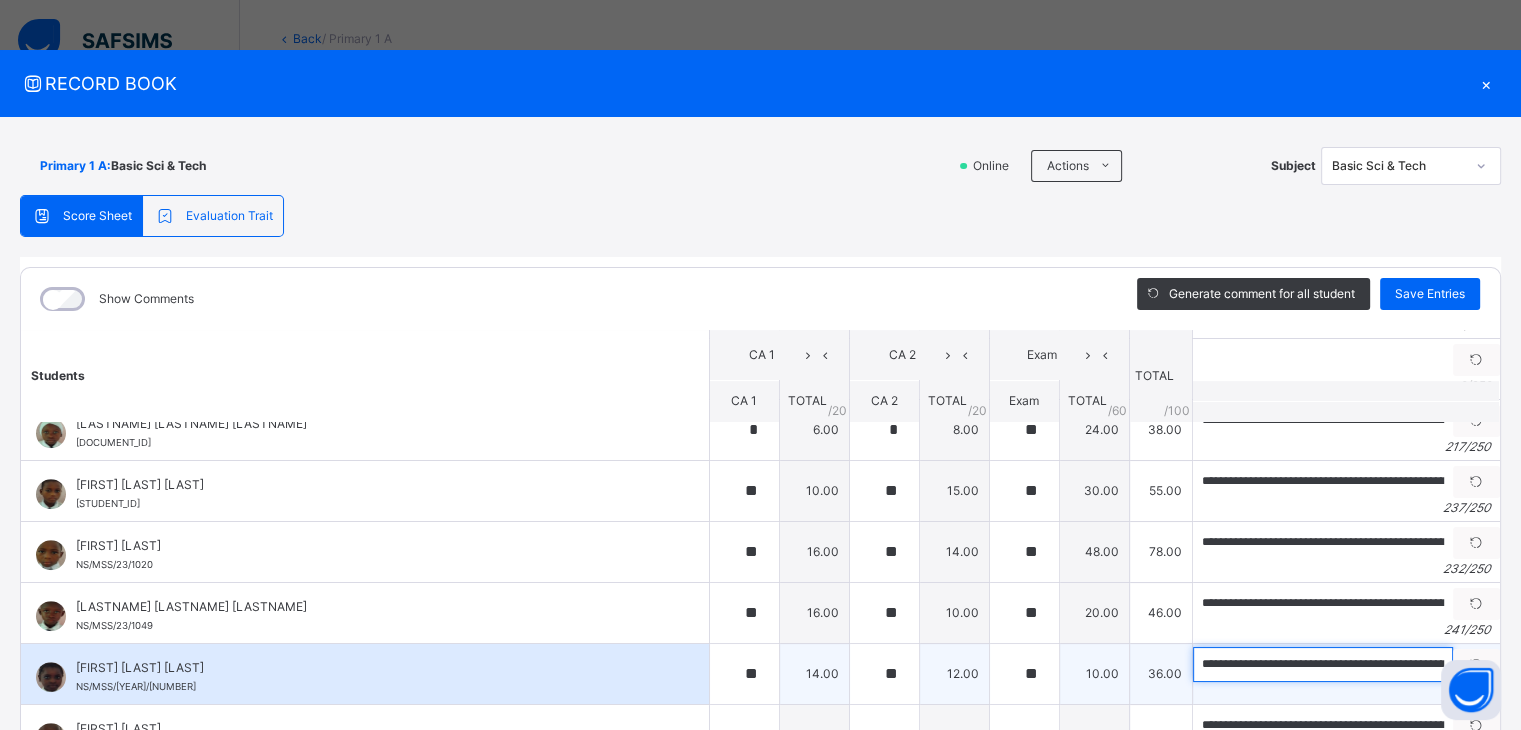 drag, startPoint x: 1237, startPoint y: 656, endPoint x: 1173, endPoint y: 654, distance: 64.03124 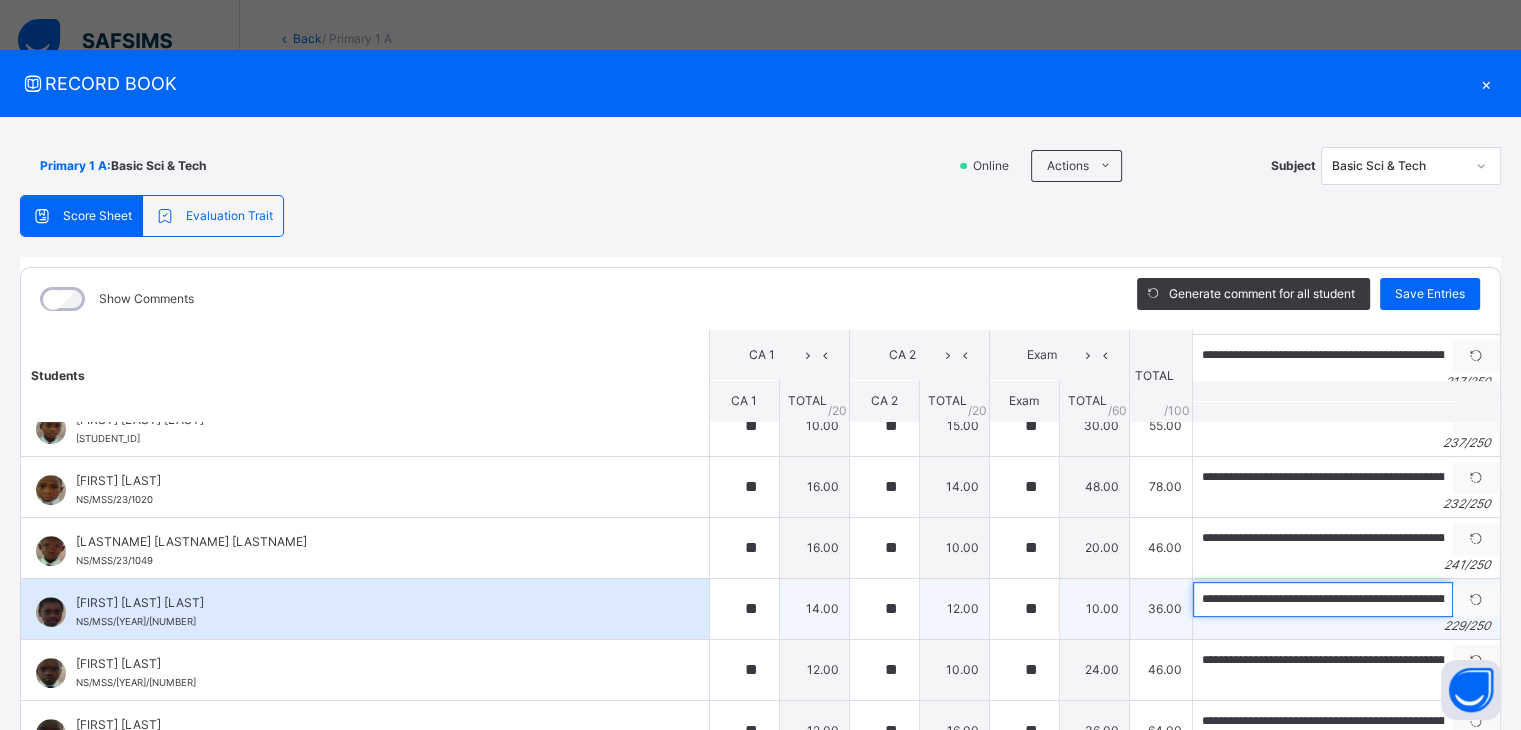 scroll, scrollTop: 1100, scrollLeft: 0, axis: vertical 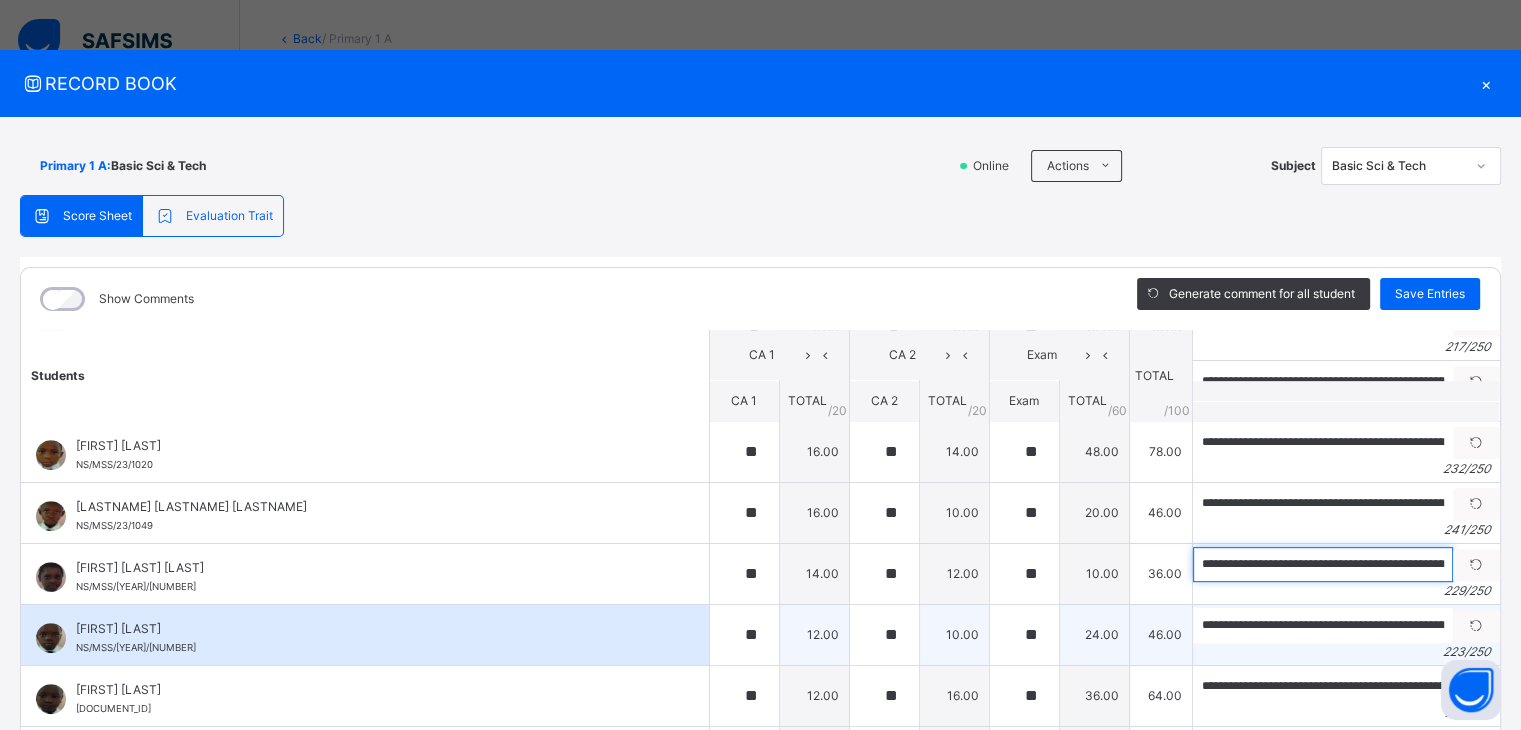 type on "**********" 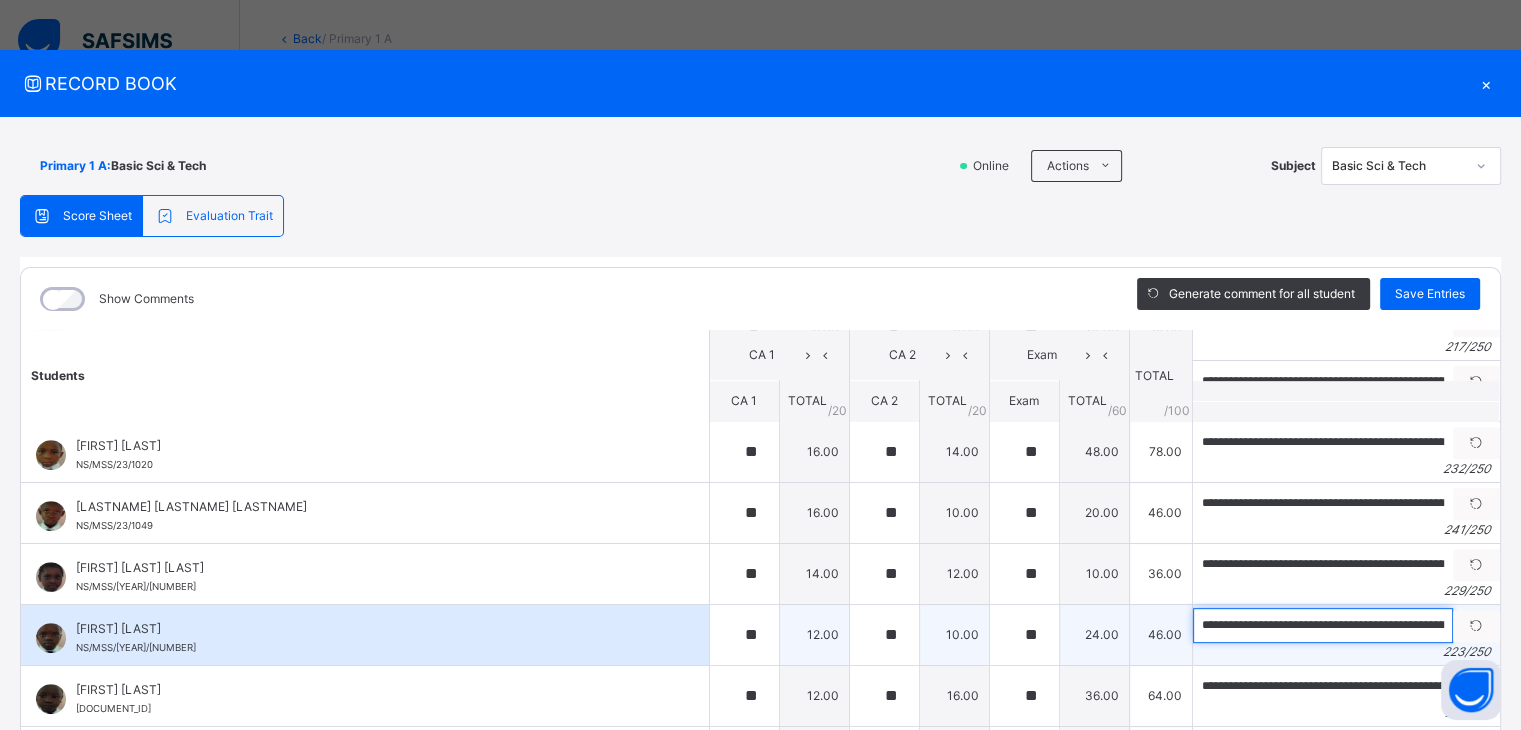 drag, startPoint x: 1244, startPoint y: 619, endPoint x: 1171, endPoint y: 620, distance: 73.00685 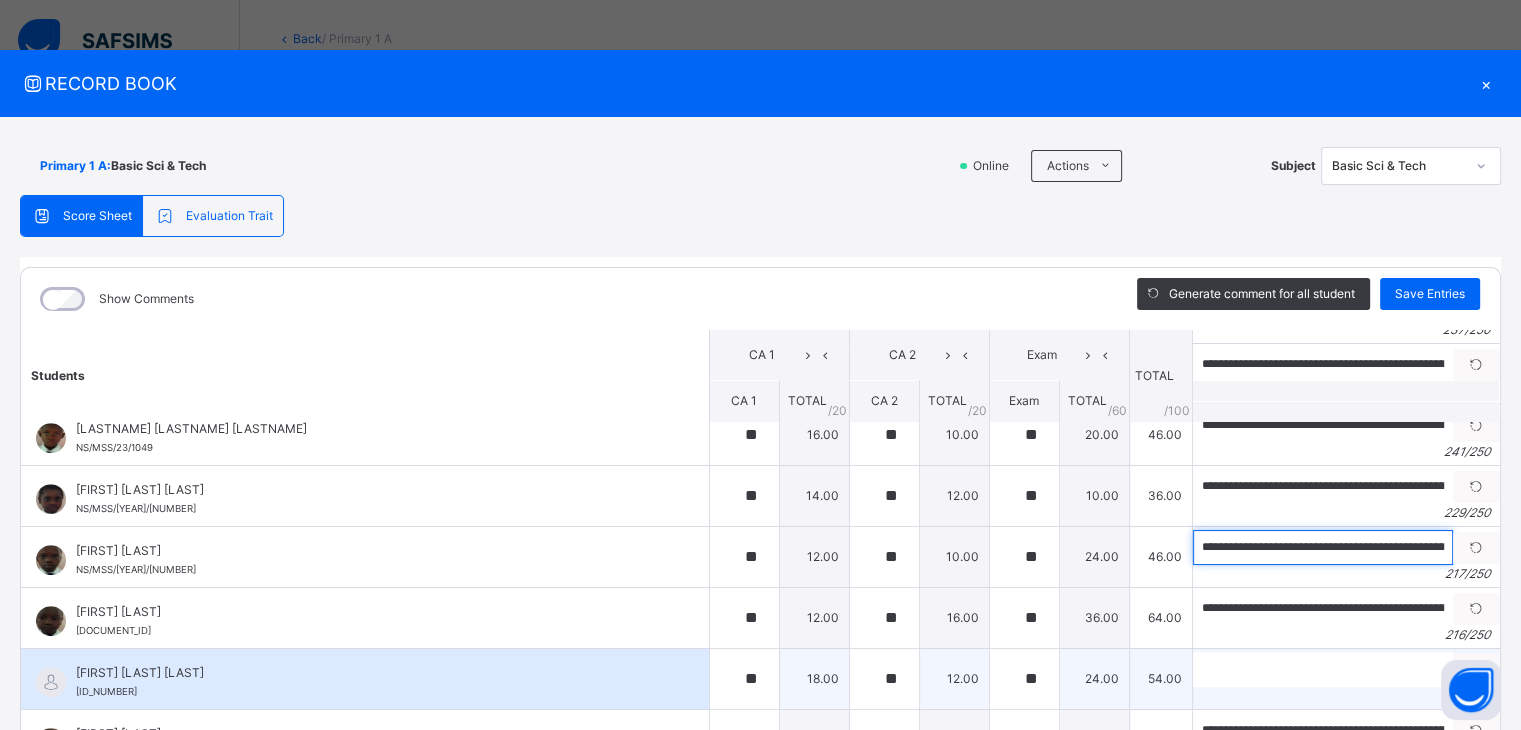 scroll, scrollTop: 1200, scrollLeft: 0, axis: vertical 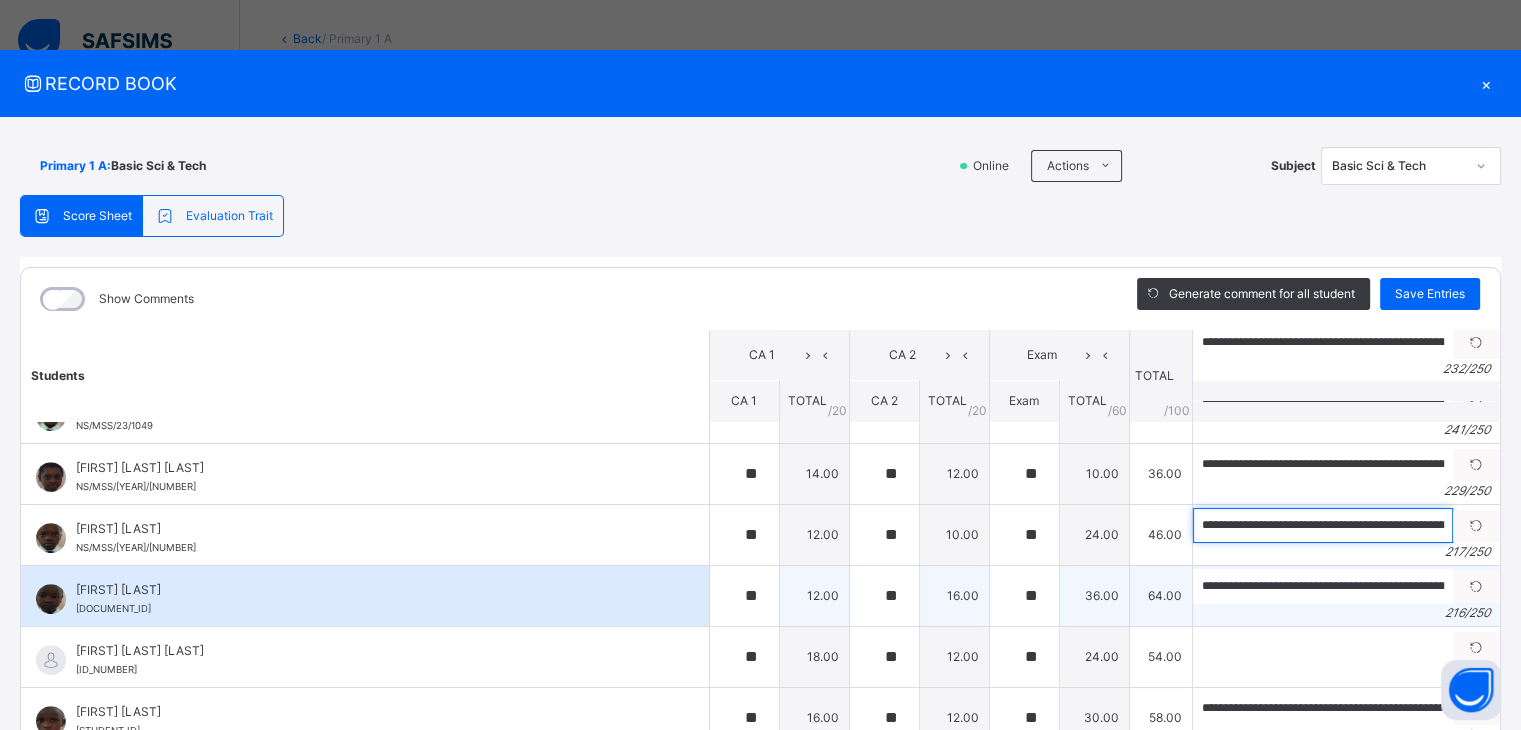 type on "**********" 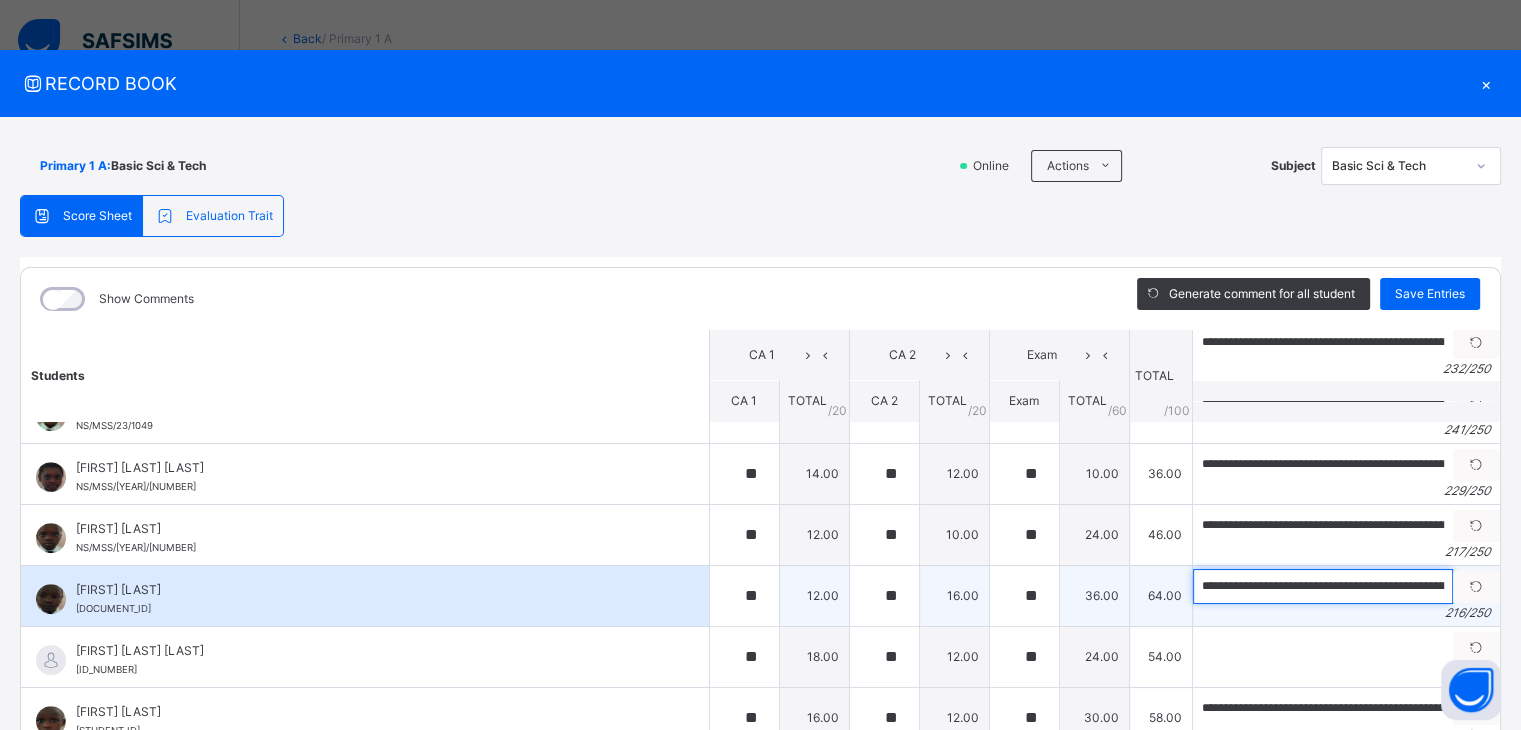 drag, startPoint x: 1241, startPoint y: 577, endPoint x: 1168, endPoint y: 577, distance: 73 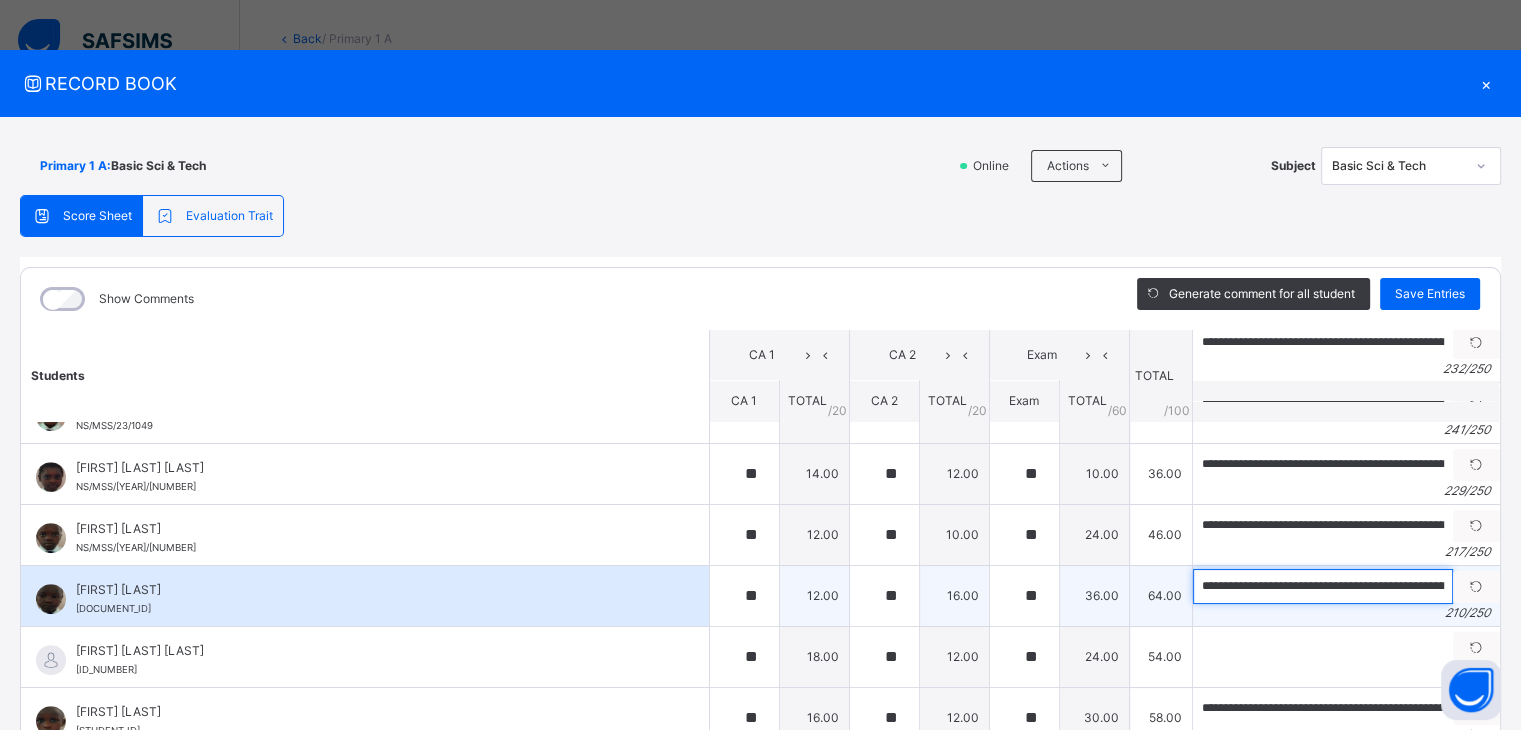 type on "**********" 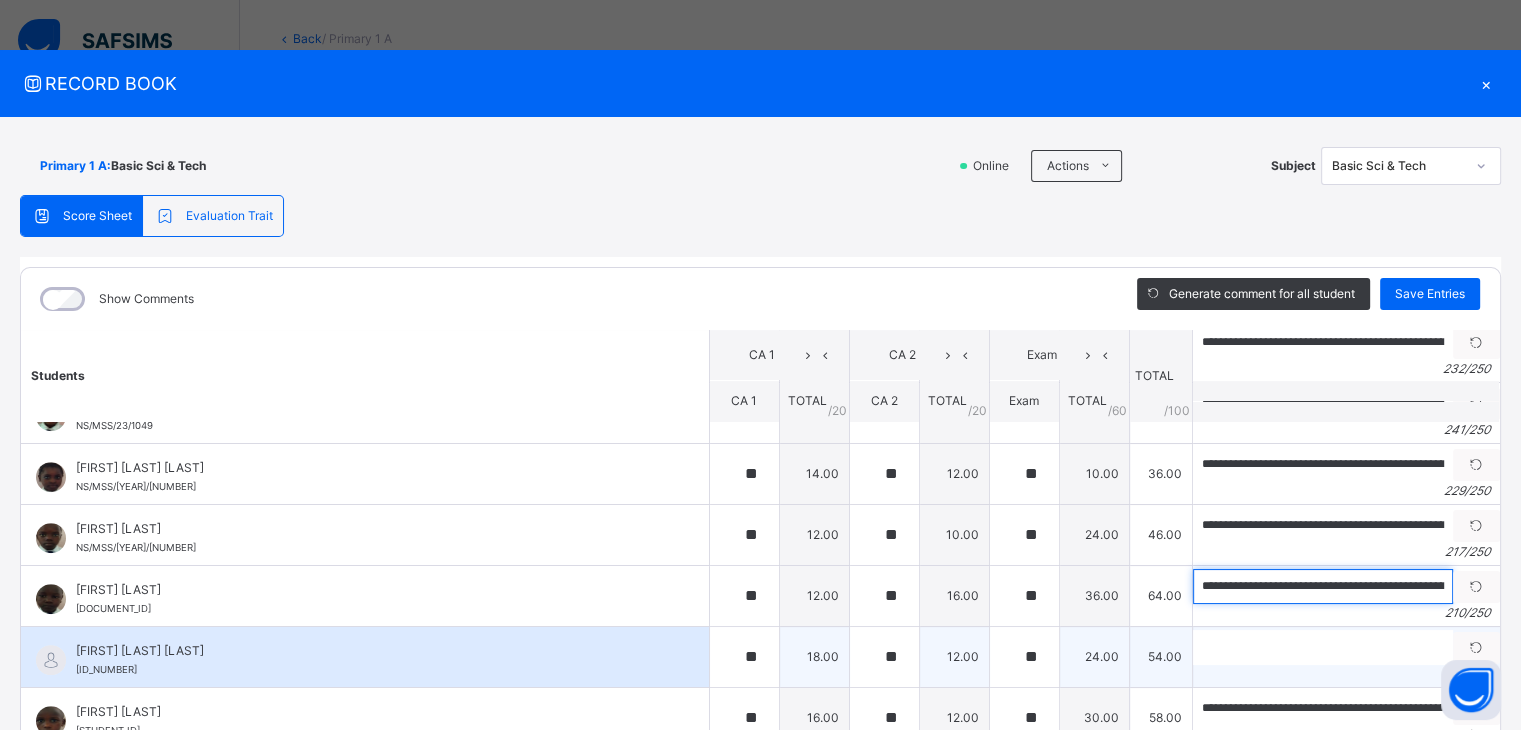scroll, scrollTop: 1300, scrollLeft: 0, axis: vertical 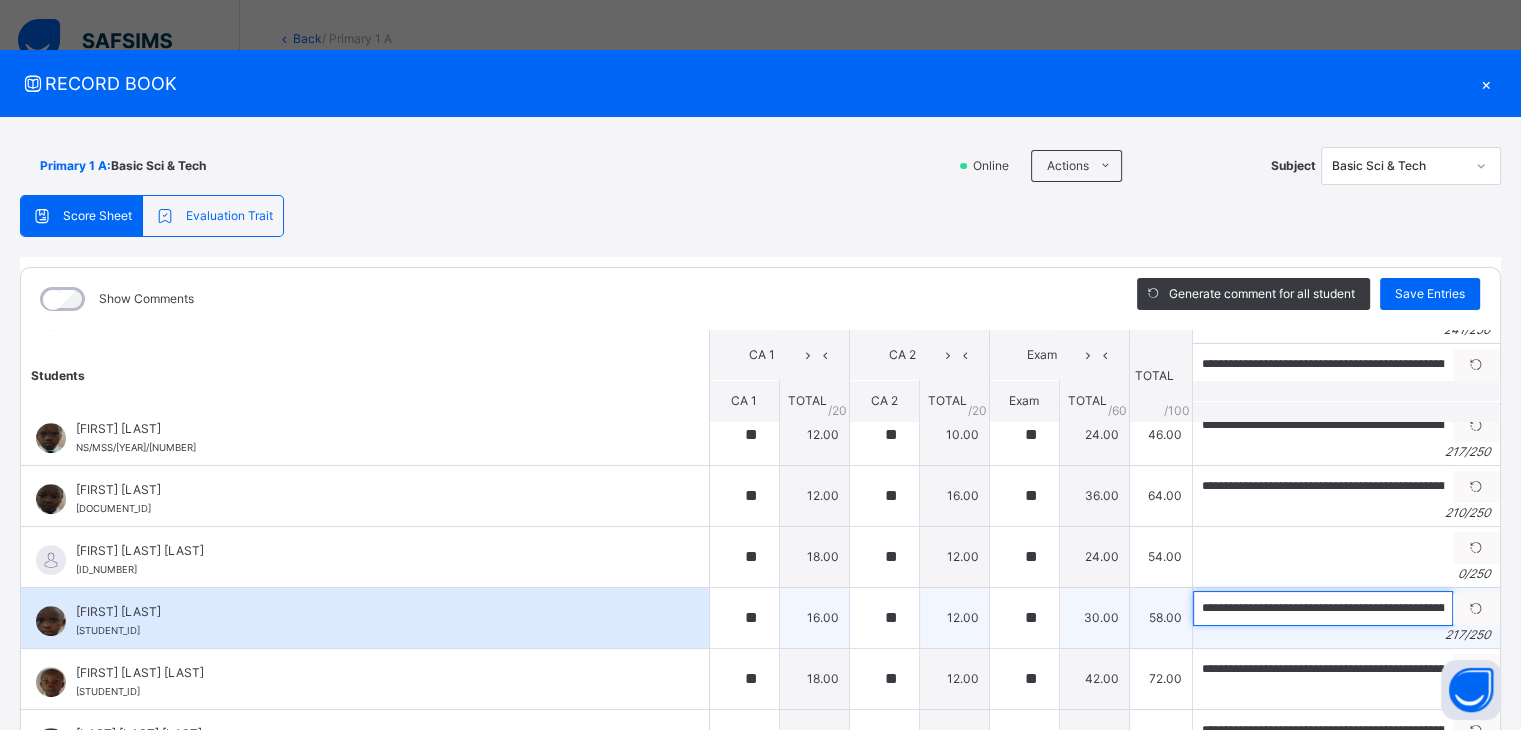 drag, startPoint x: 1258, startPoint y: 602, endPoint x: 1168, endPoint y: 598, distance: 90.088844 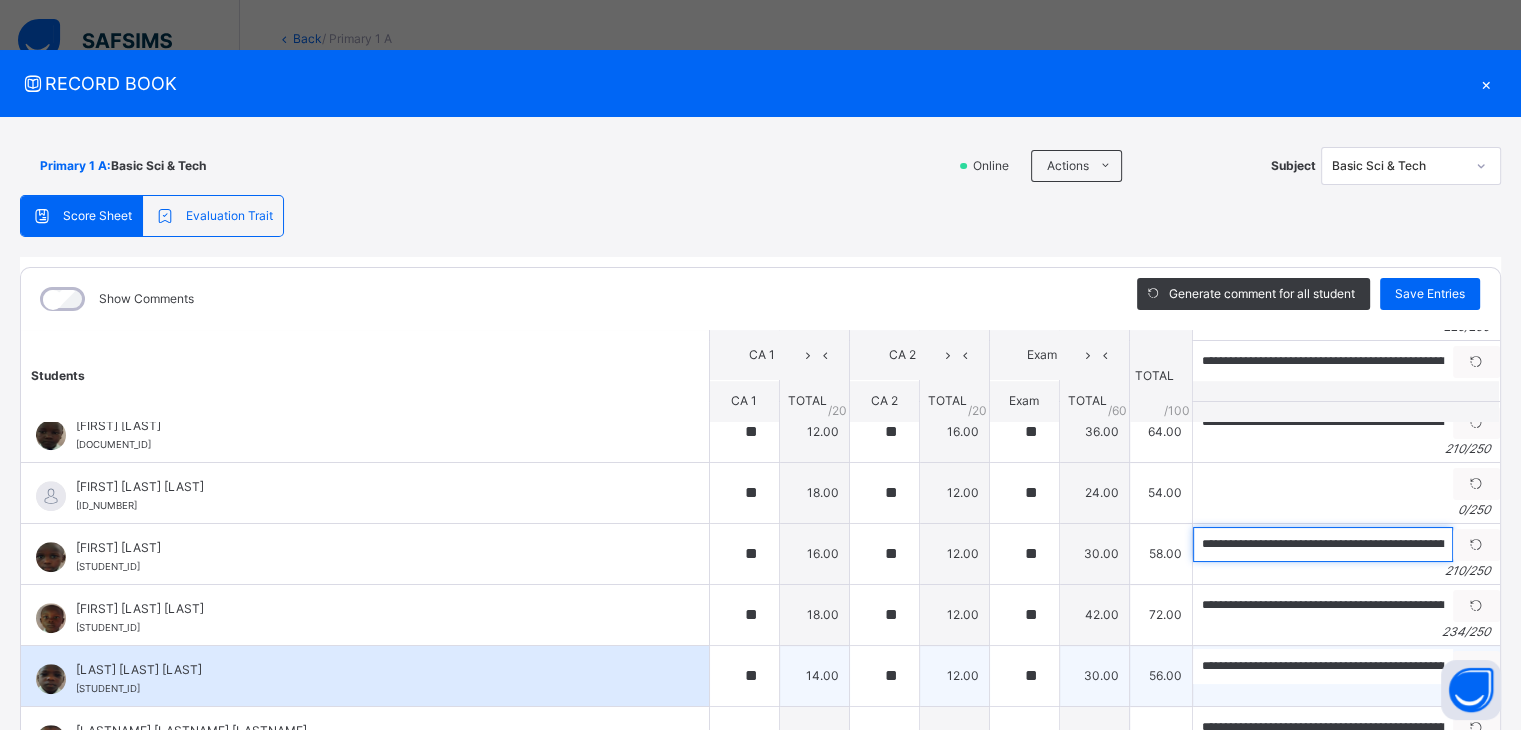 scroll, scrollTop: 1400, scrollLeft: 0, axis: vertical 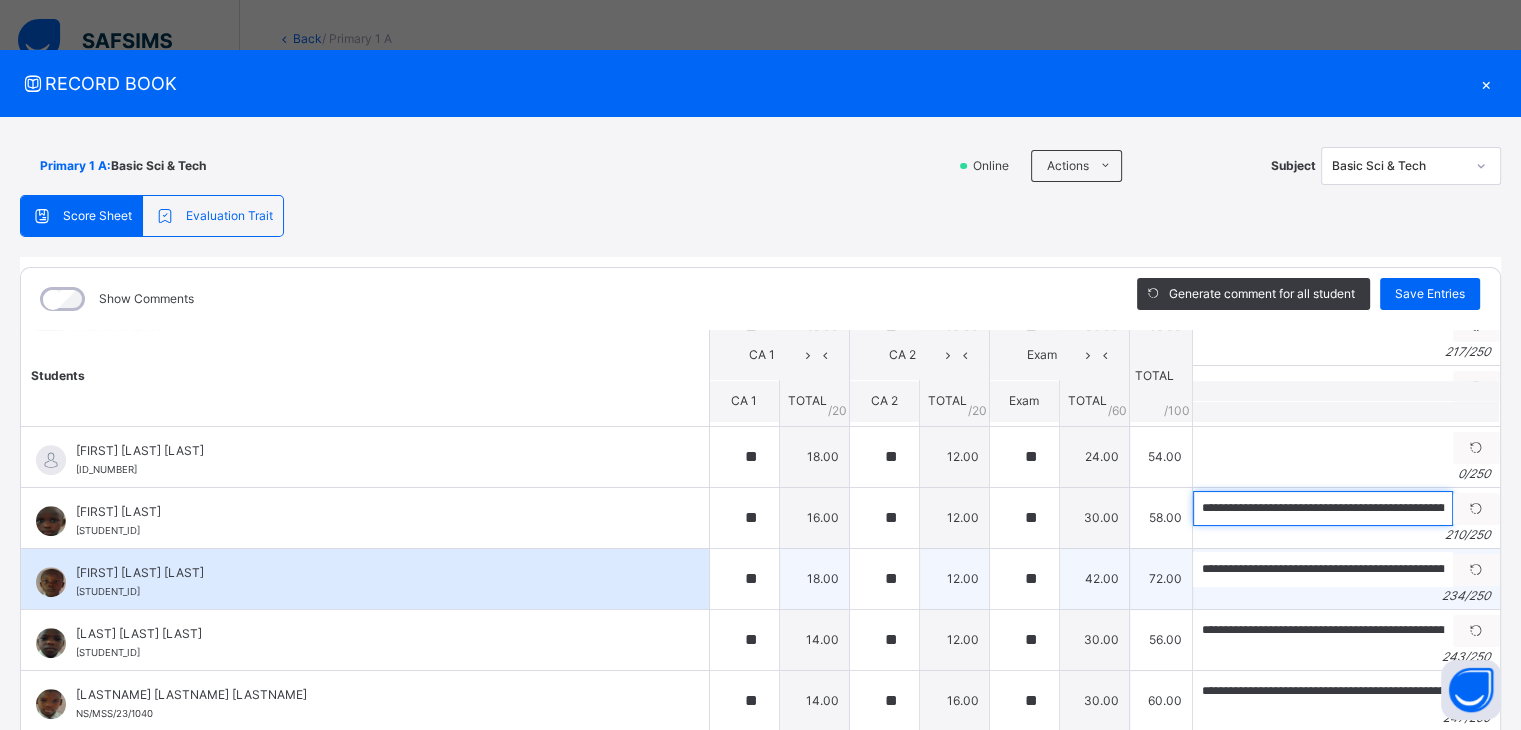 type on "**********" 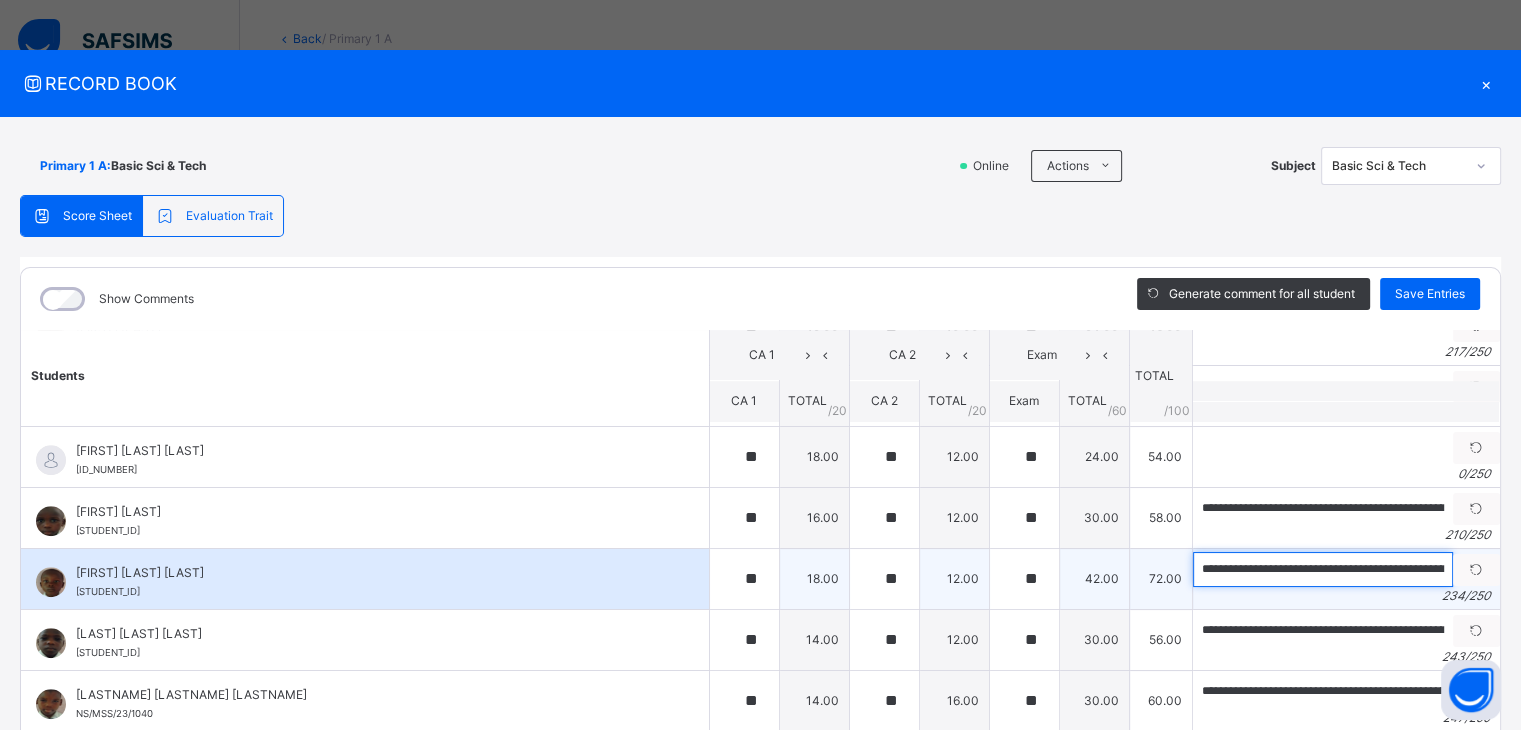 drag, startPoint x: 1244, startPoint y: 561, endPoint x: 1171, endPoint y: 557, distance: 73.109505 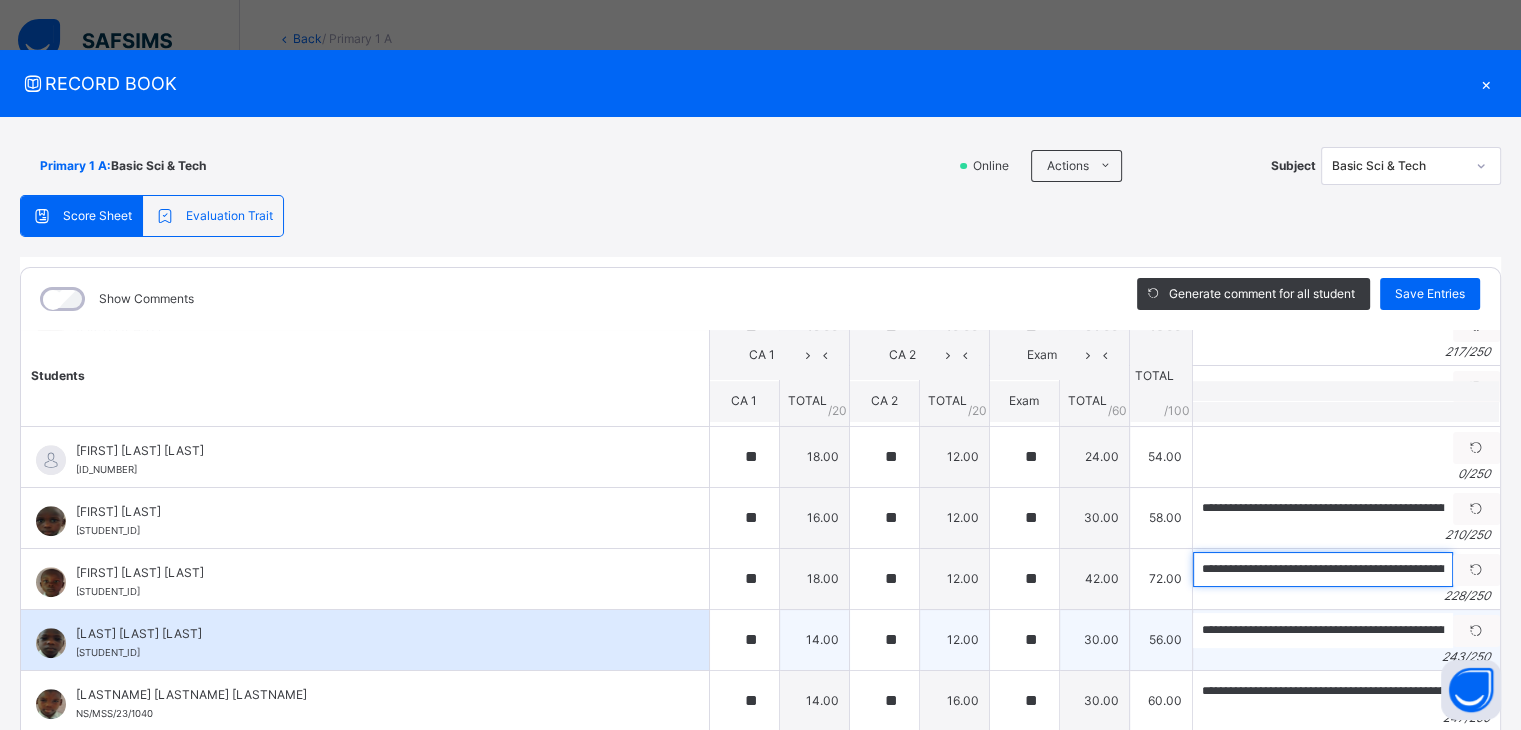 type on "**********" 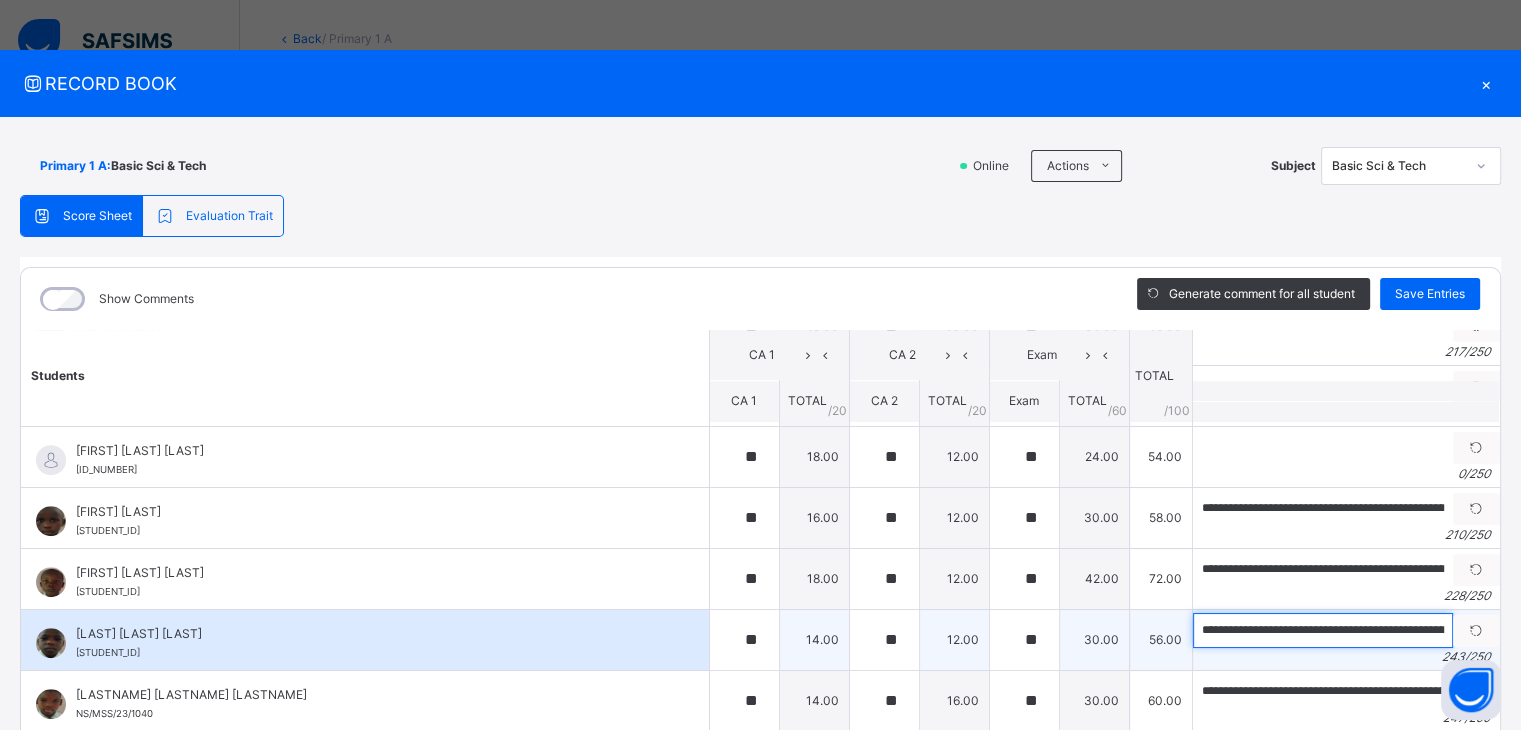 drag, startPoint x: 1222, startPoint y: 620, endPoint x: 1171, endPoint y: 616, distance: 51.156624 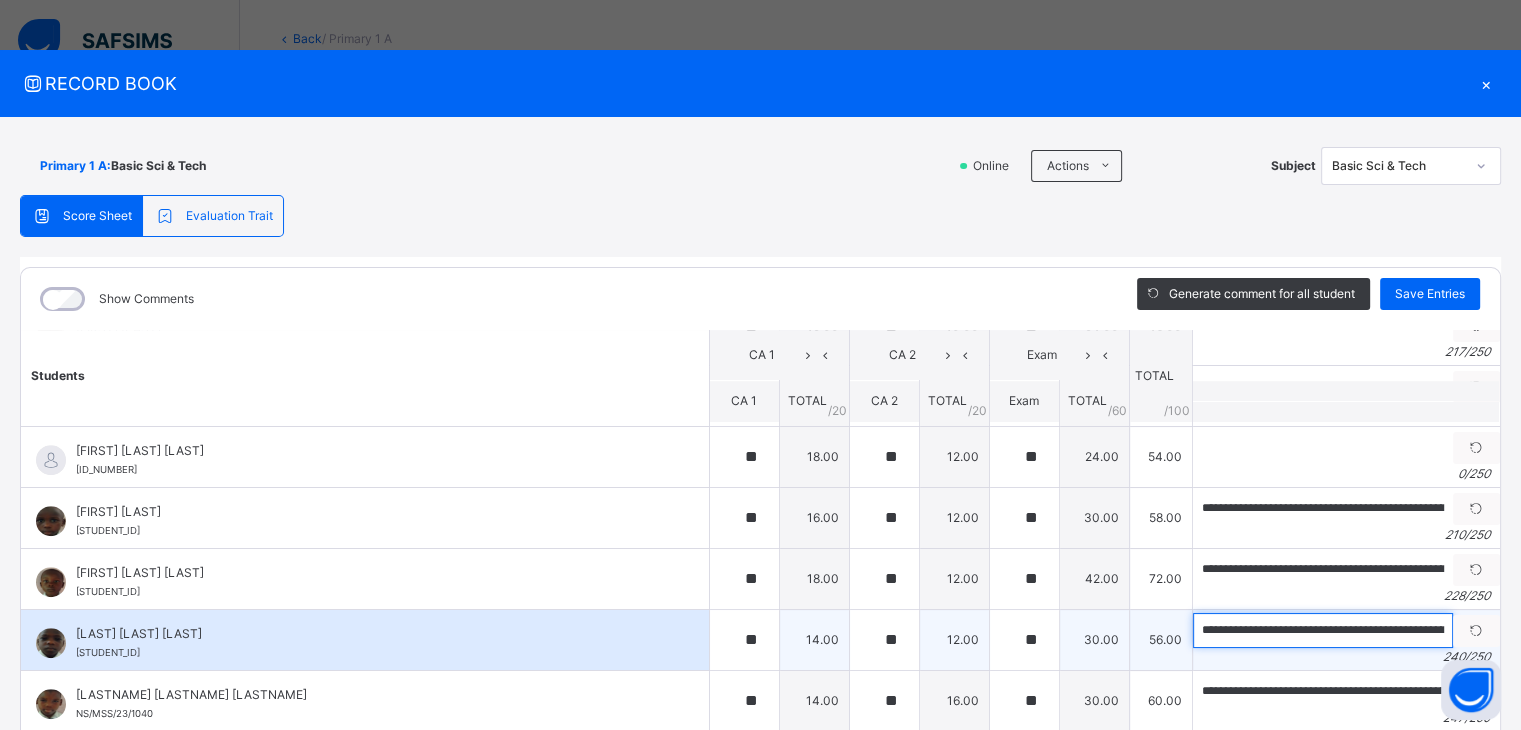 click on "**********" at bounding box center [1323, 630] 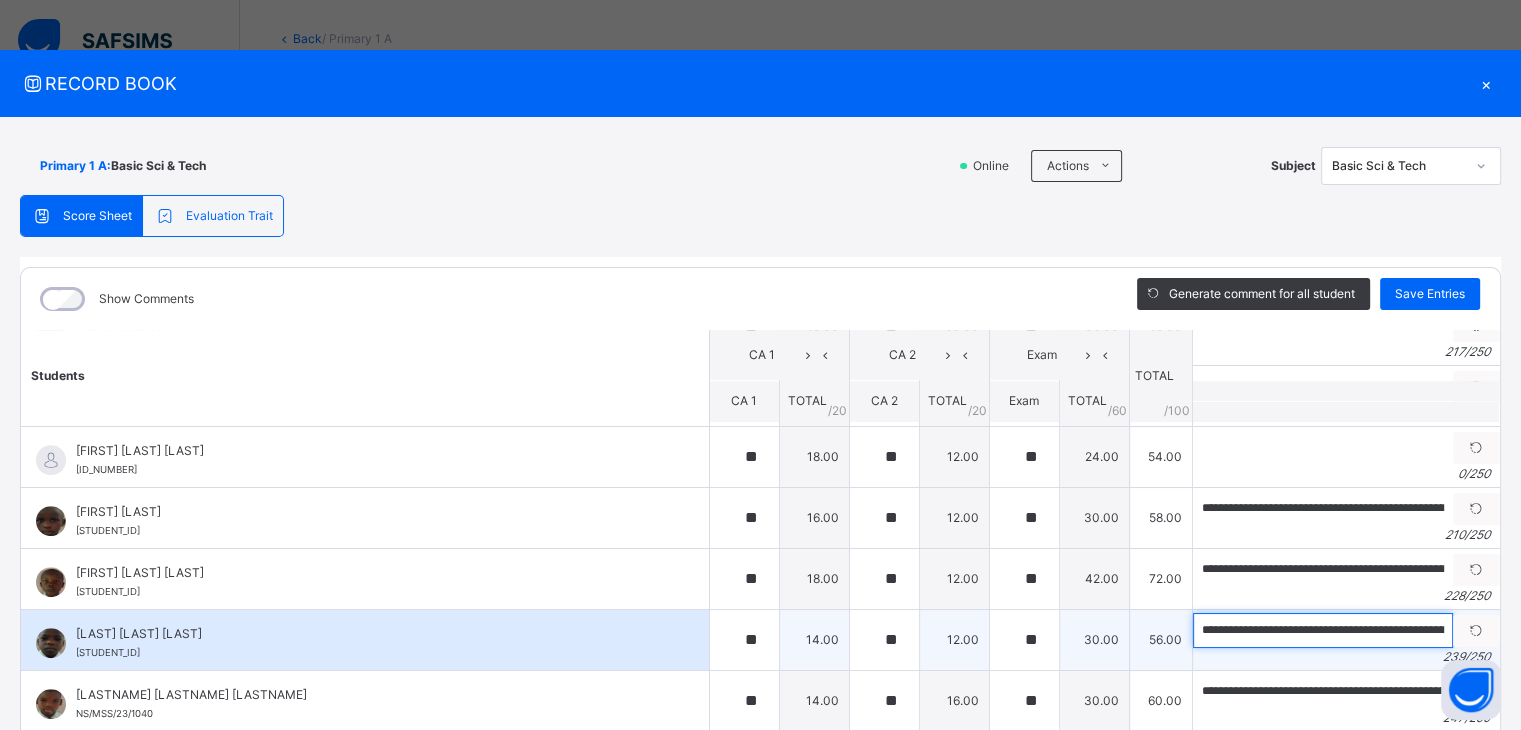 scroll, scrollTop: 1500, scrollLeft: 0, axis: vertical 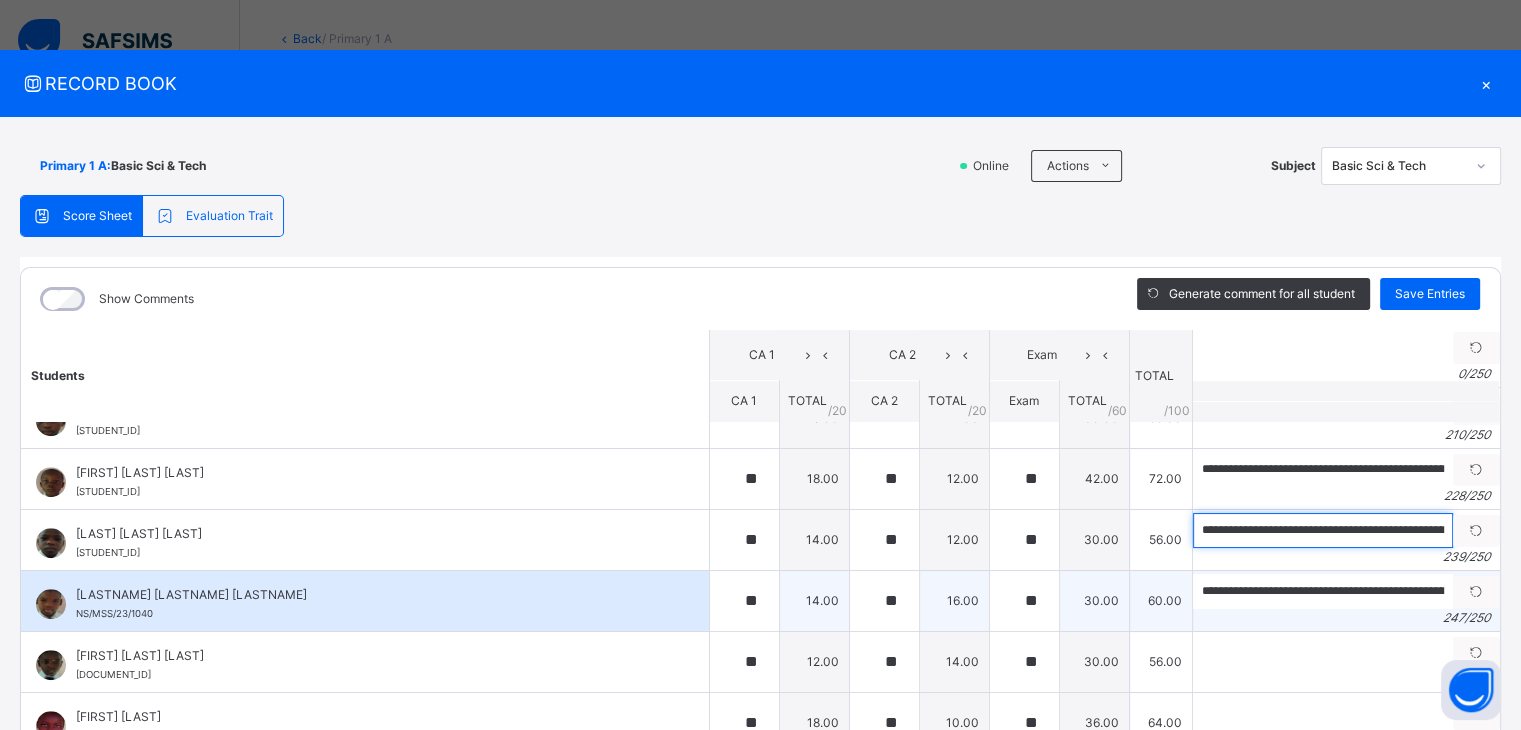 type on "**********" 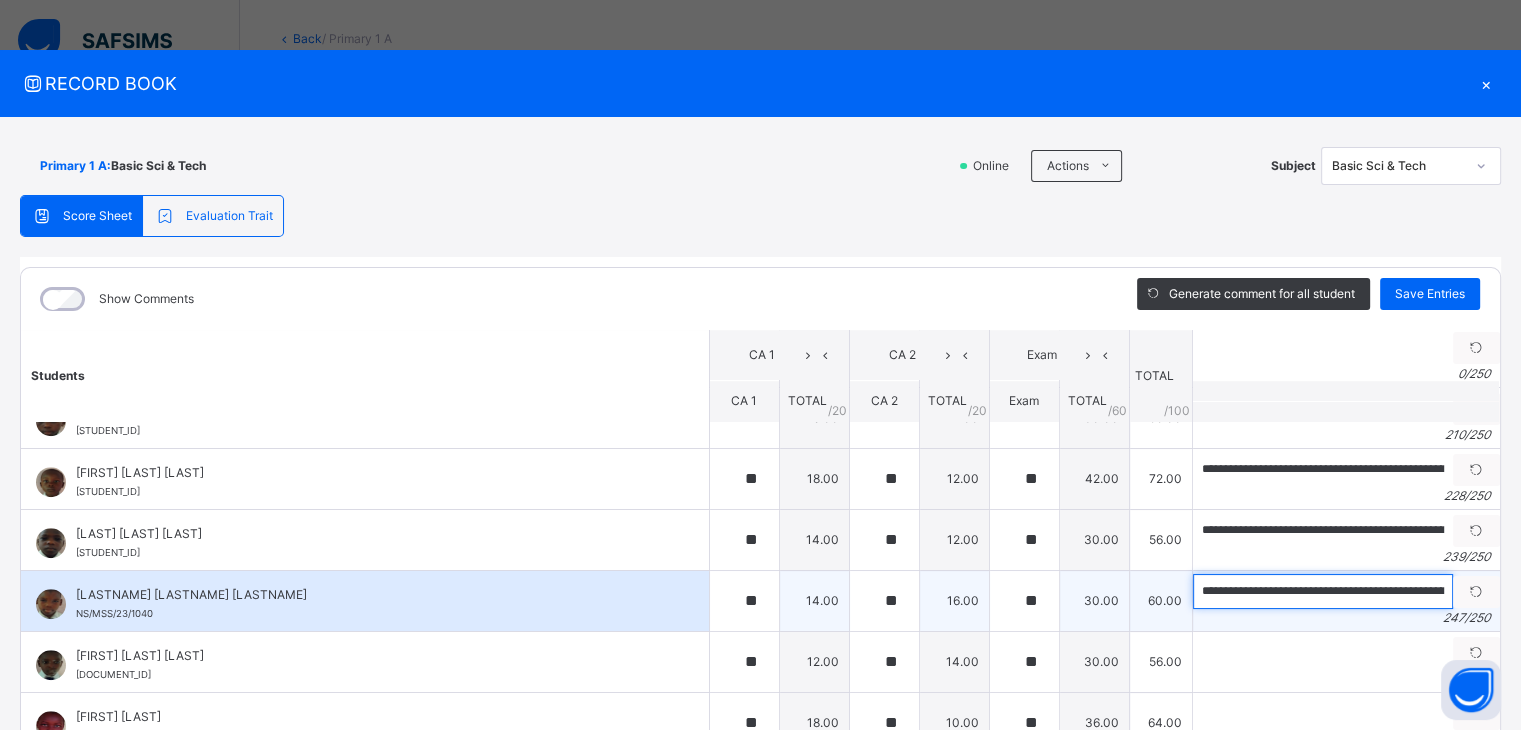 drag, startPoint x: 1206, startPoint y: 582, endPoint x: 1173, endPoint y: 581, distance: 33.01515 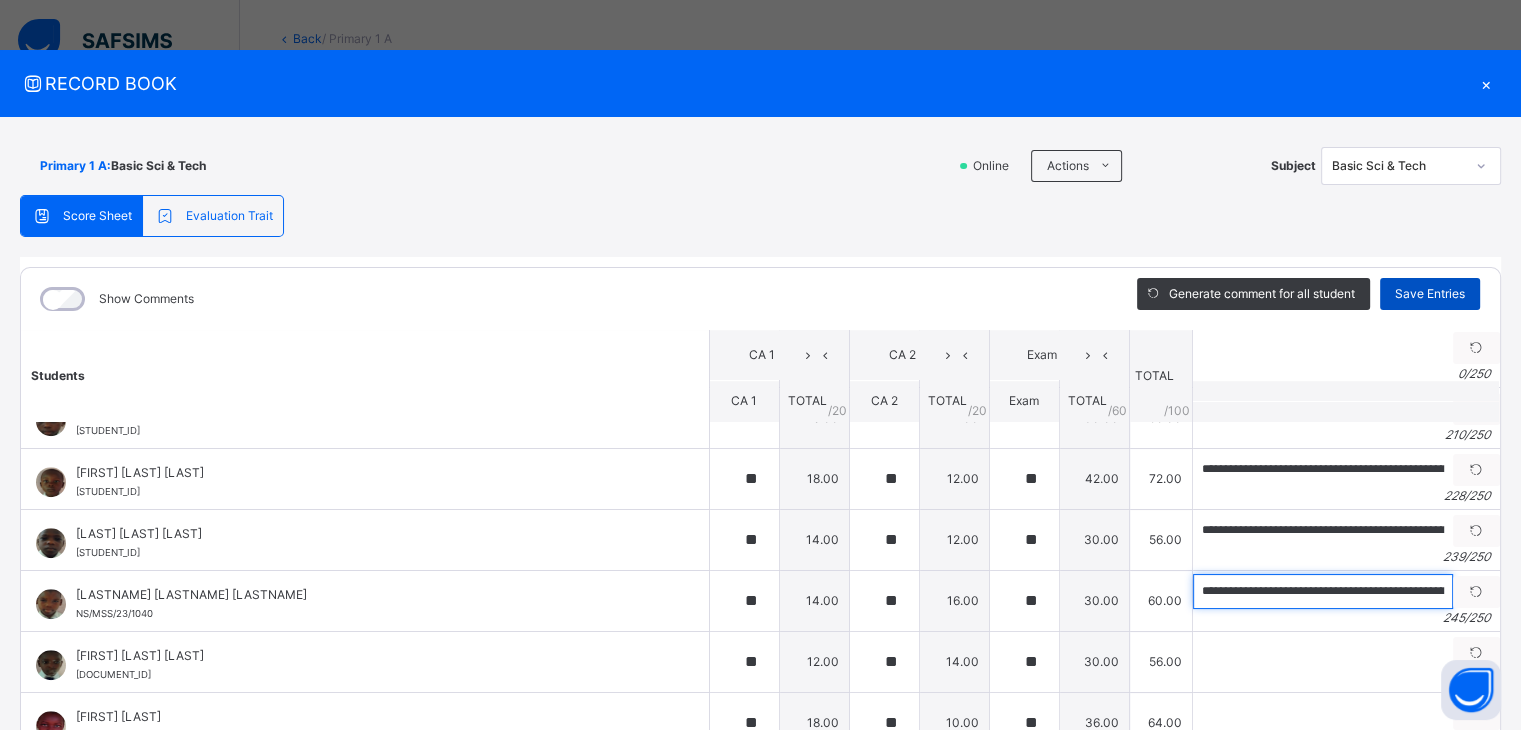 type on "**********" 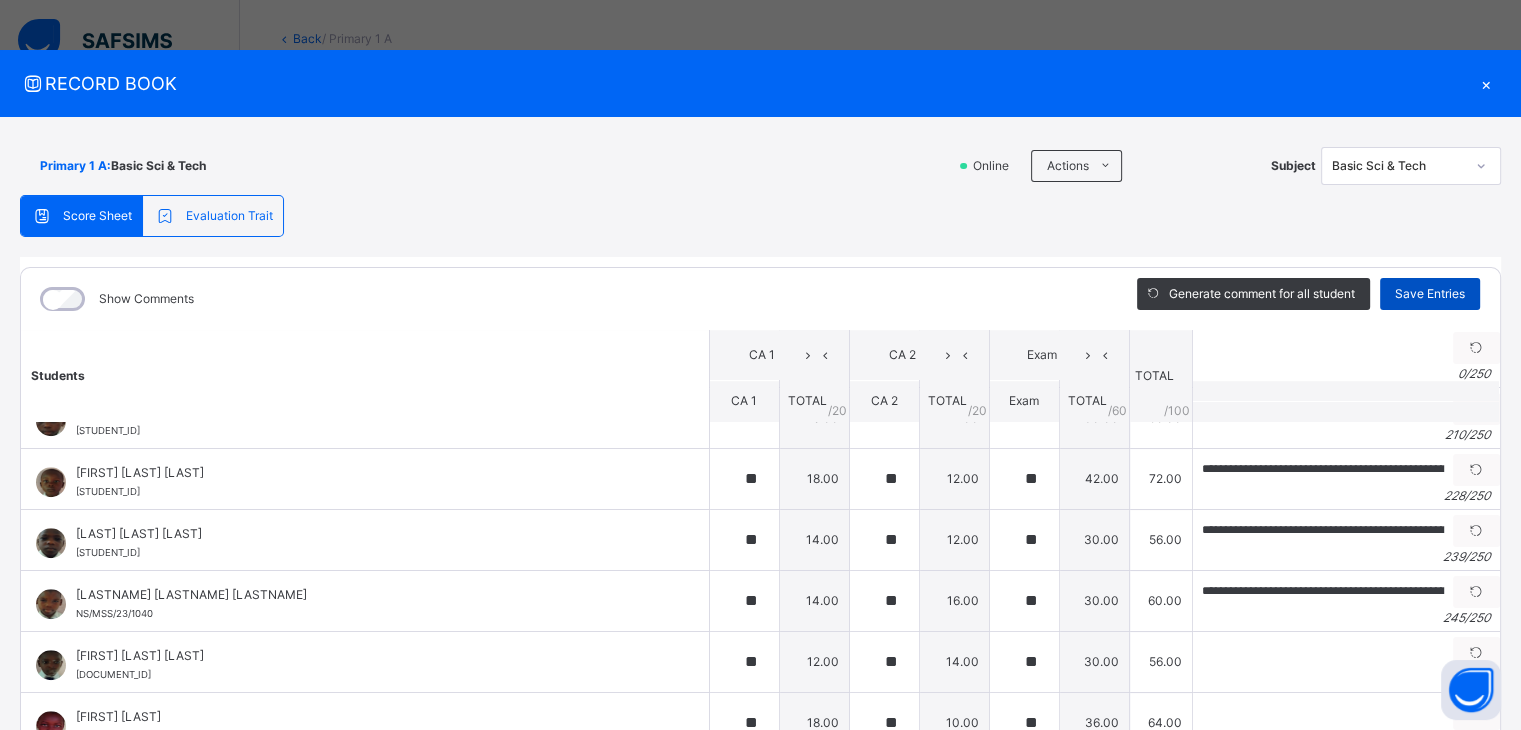 click on "Save Entries" at bounding box center (1430, 294) 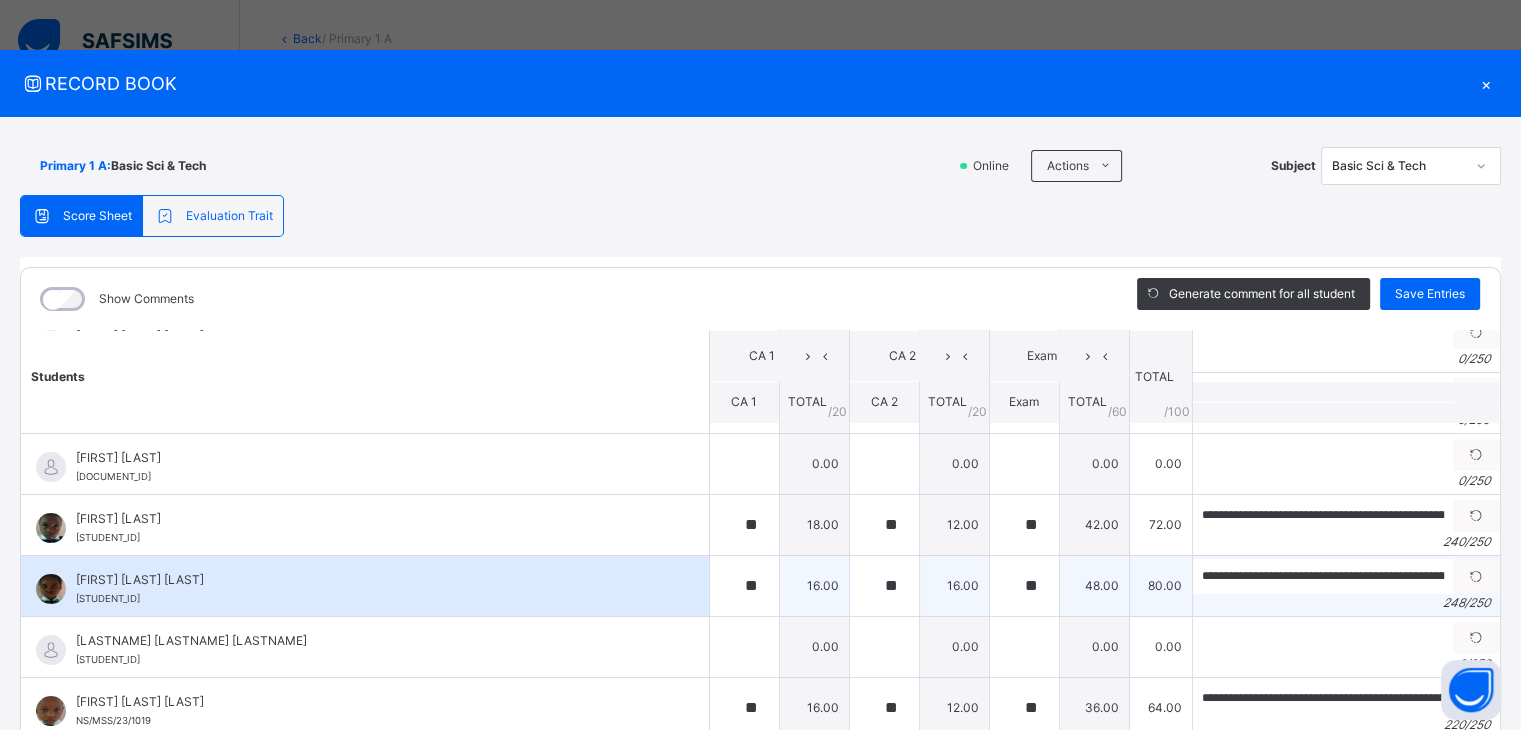 scroll, scrollTop: 200, scrollLeft: 0, axis: vertical 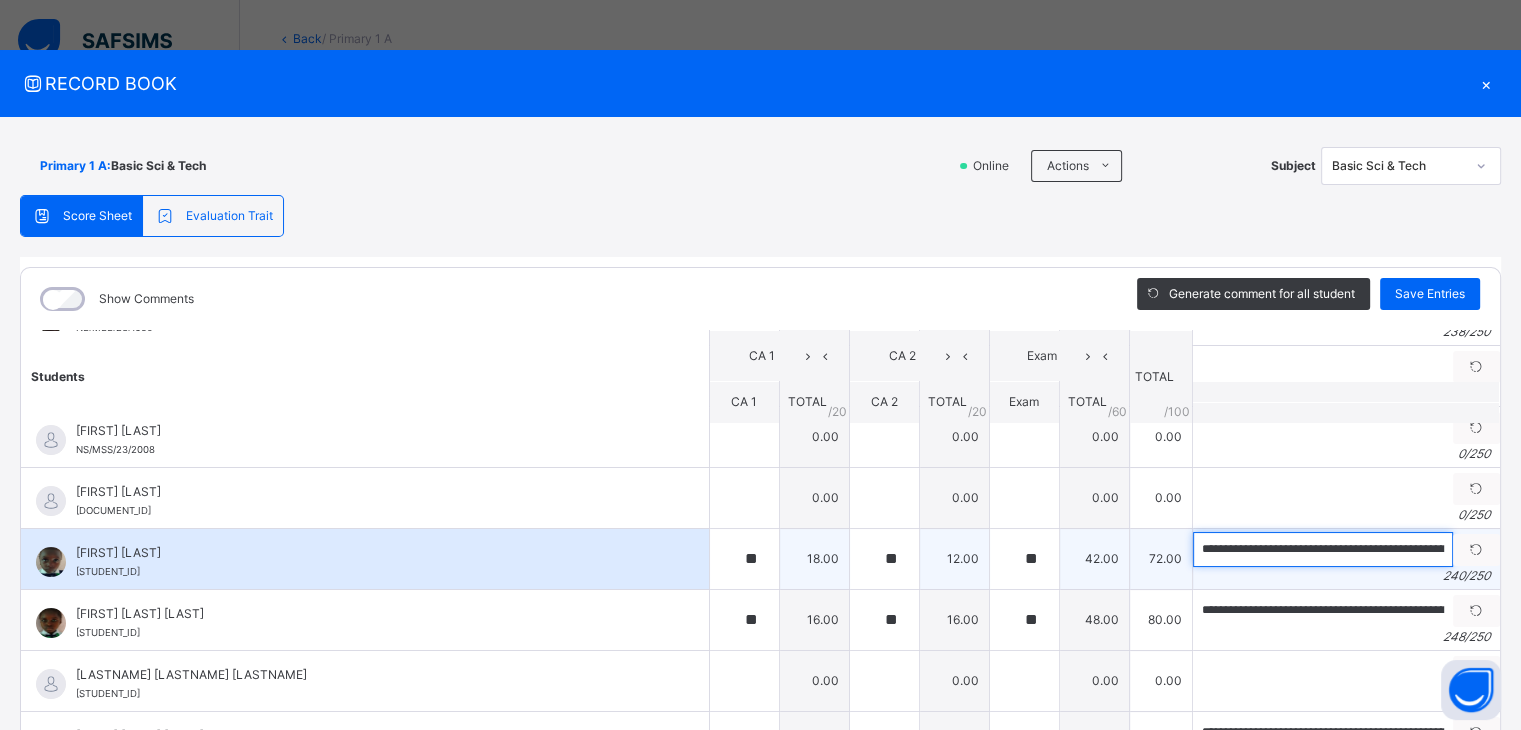 drag, startPoint x: 1212, startPoint y: 548, endPoint x: 1152, endPoint y: 541, distance: 60.40695 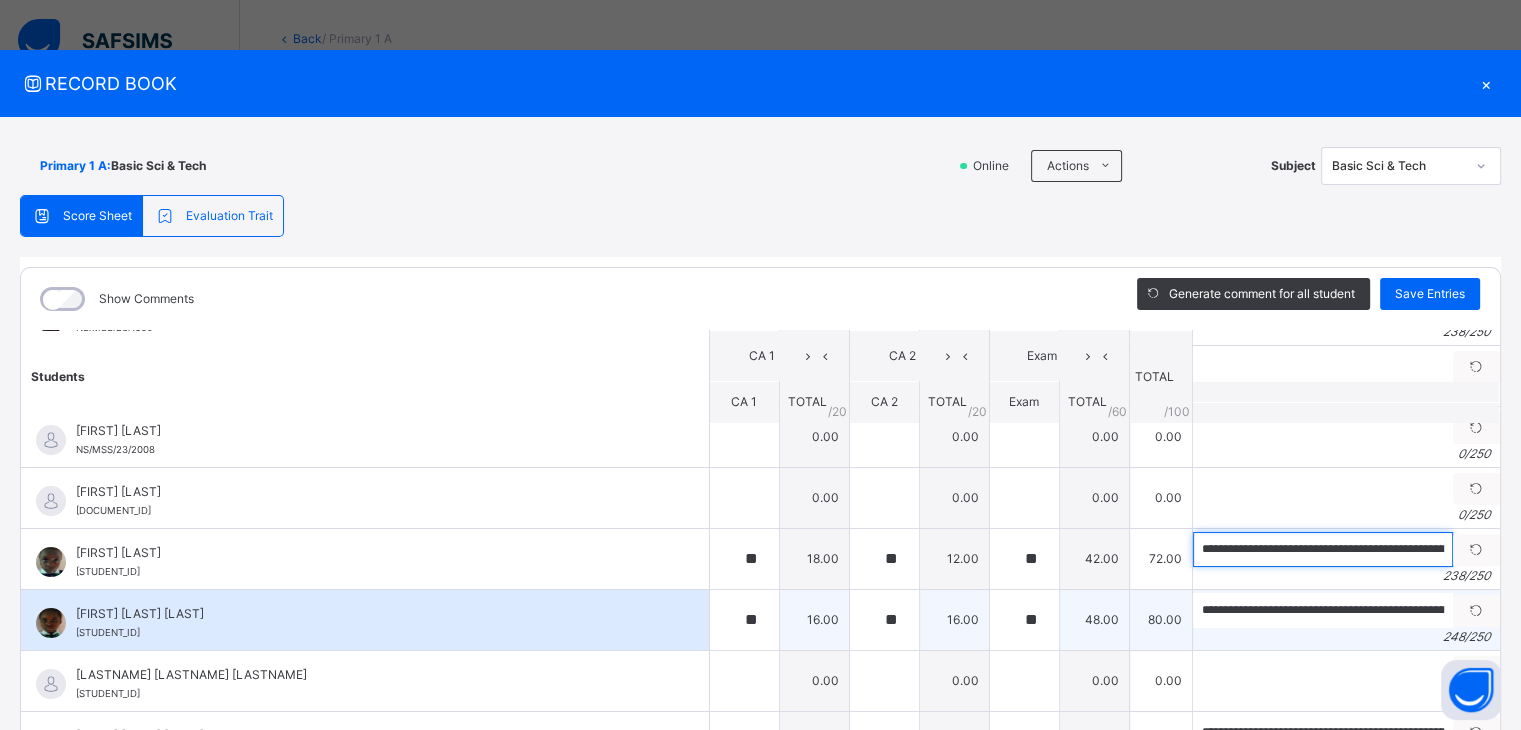 type on "**********" 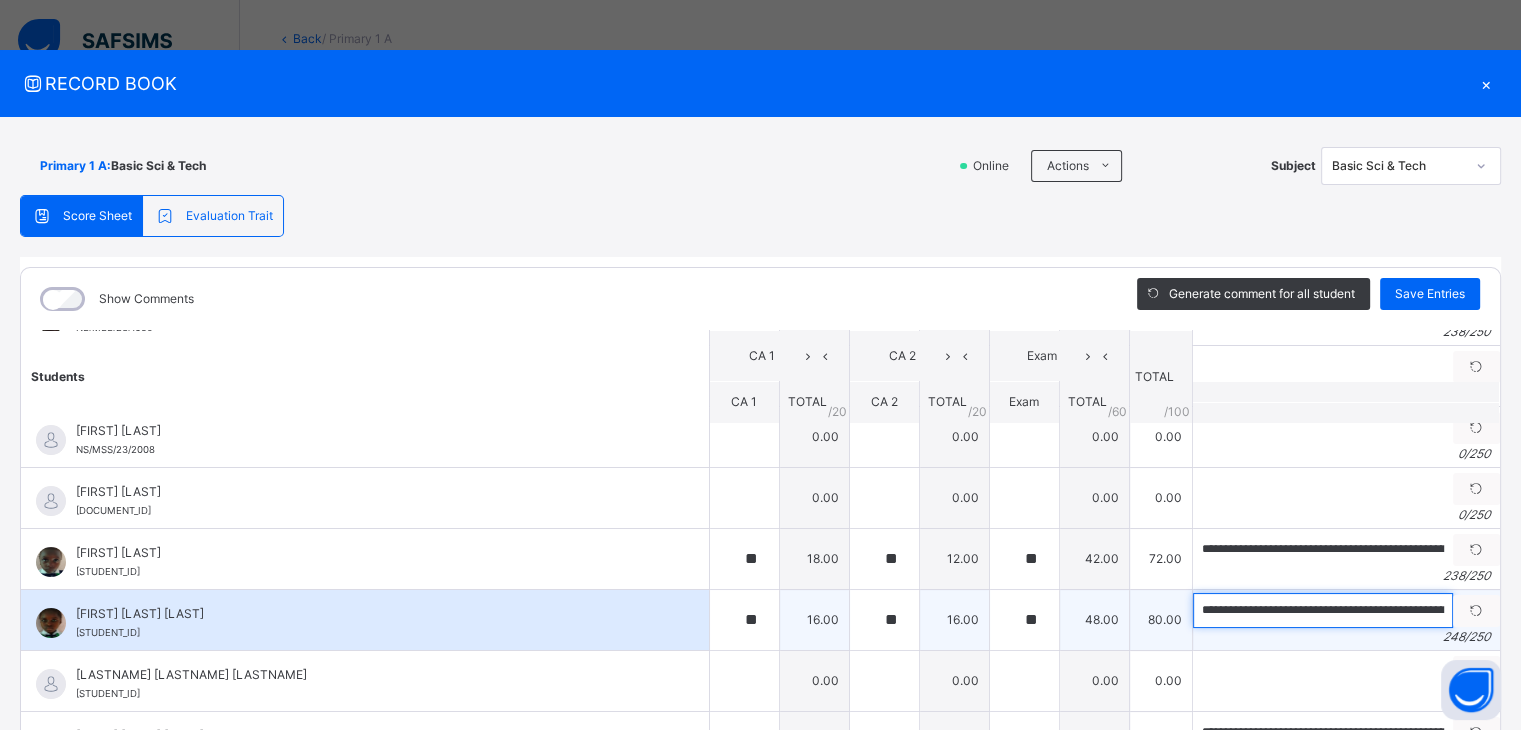 drag, startPoint x: 1209, startPoint y: 607, endPoint x: 1164, endPoint y: 596, distance: 46.32494 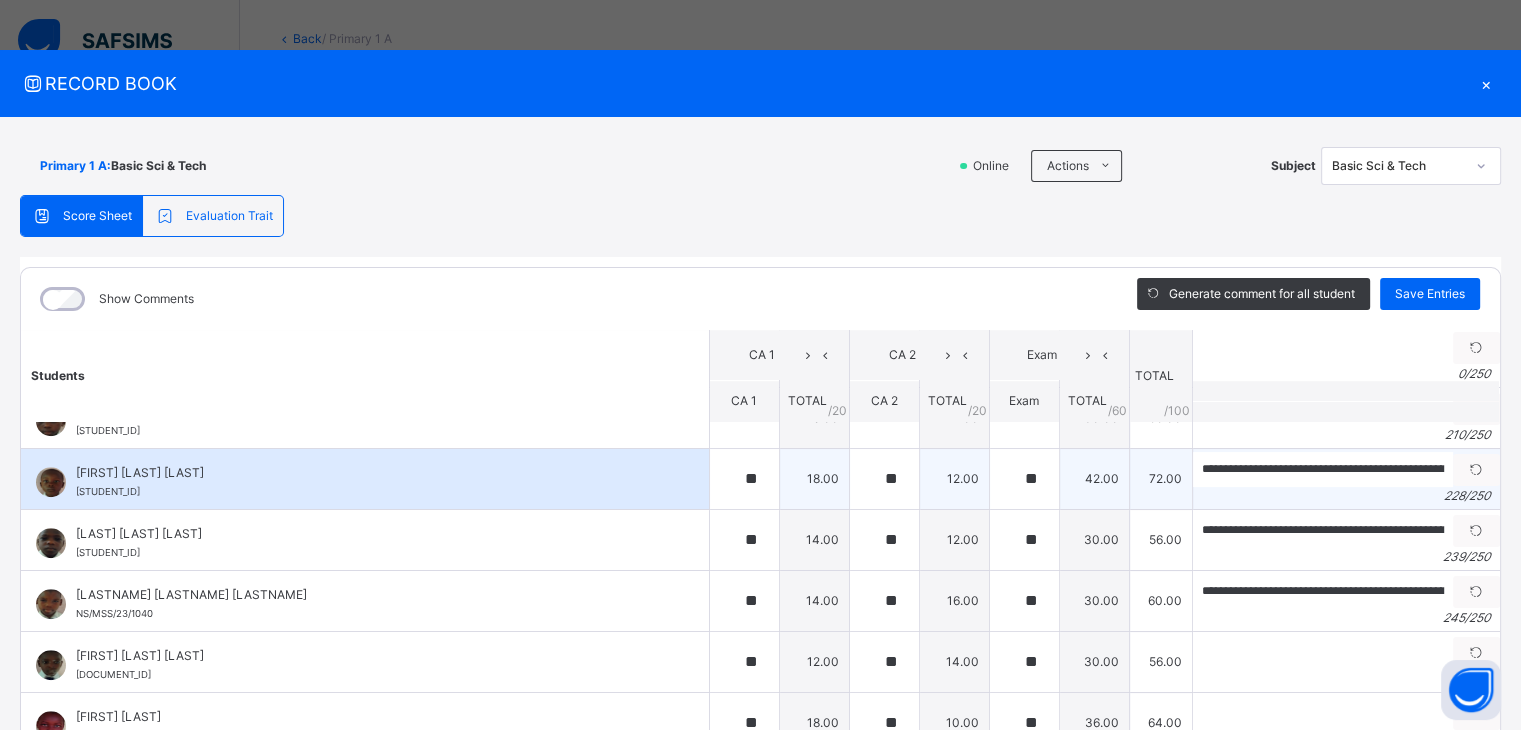 scroll, scrollTop: 1600, scrollLeft: 0, axis: vertical 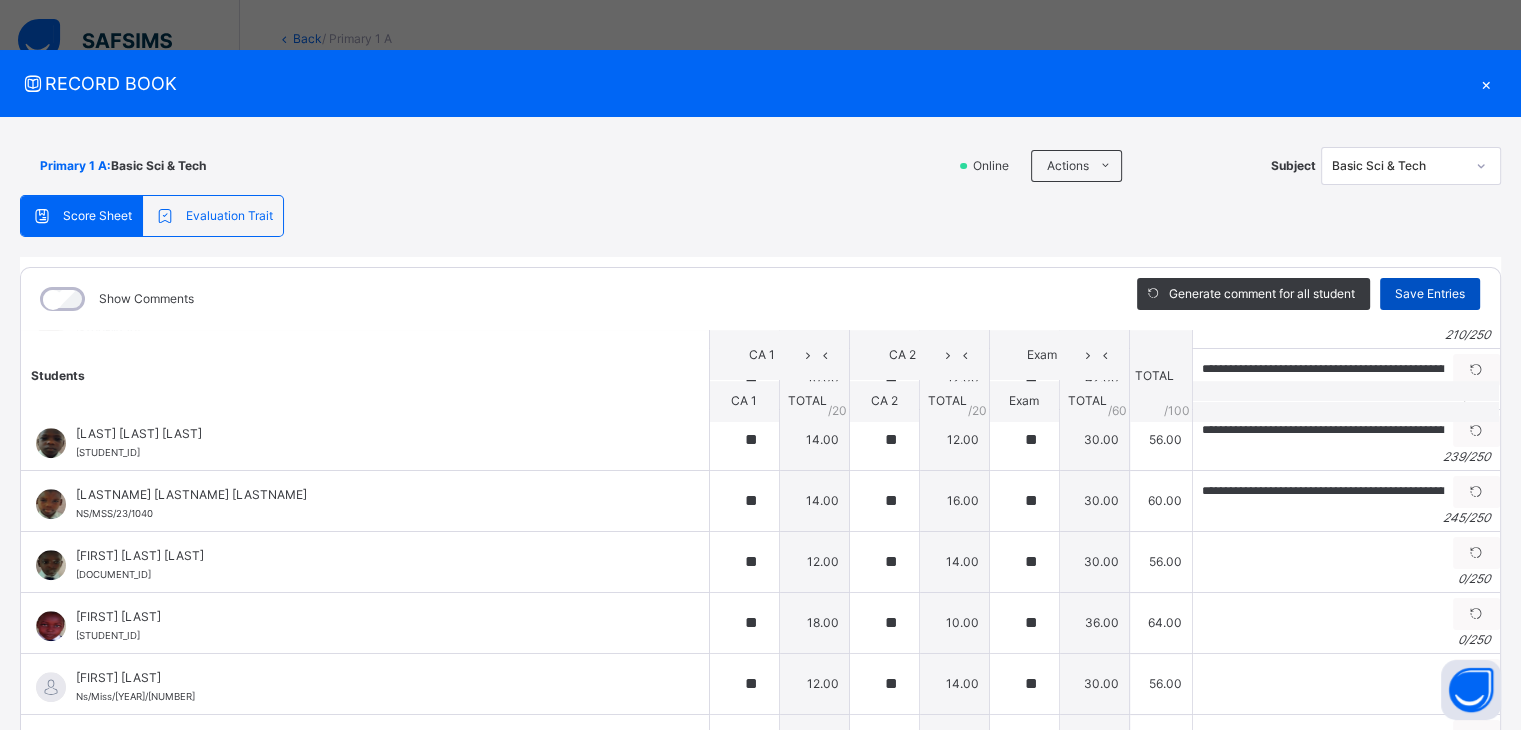 type on "**********" 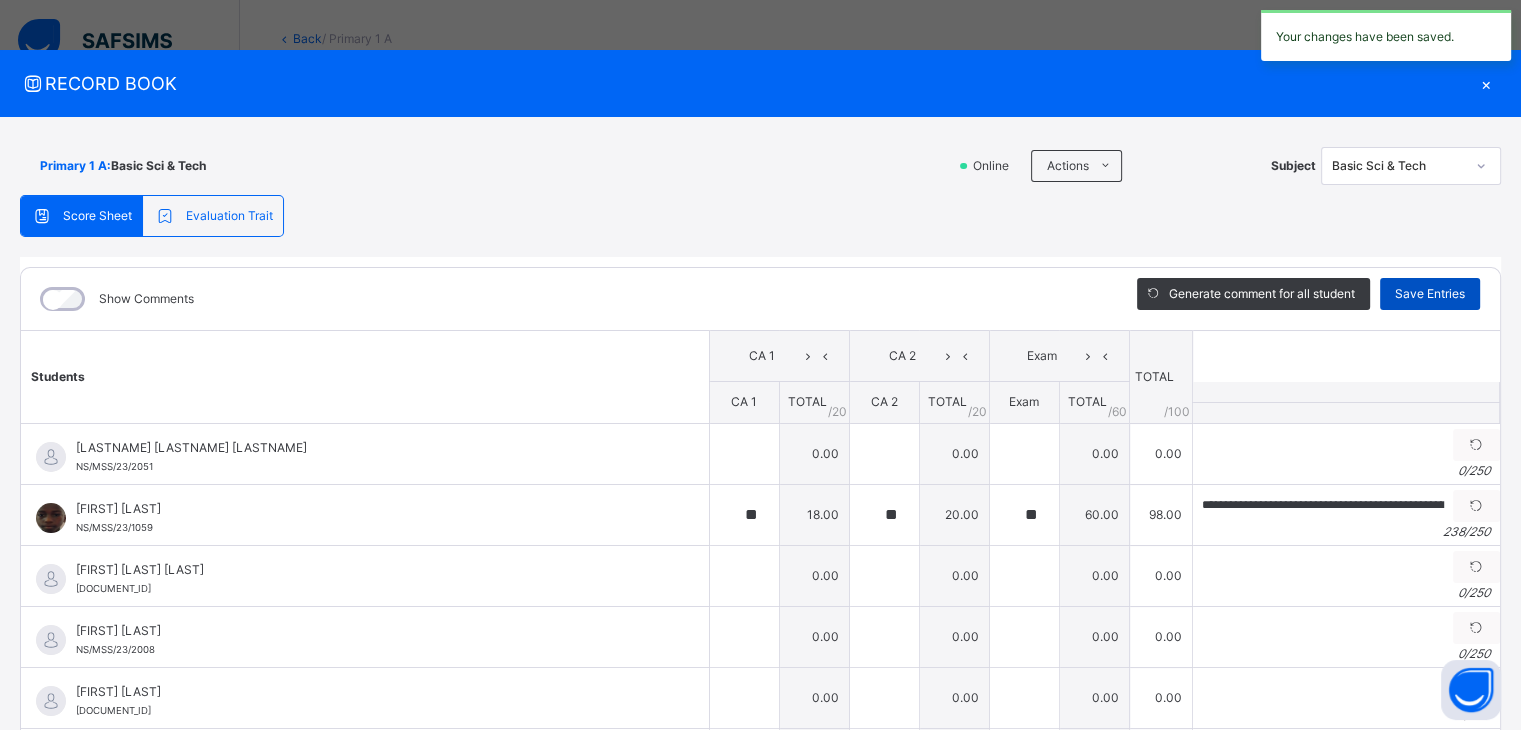 type on "**" 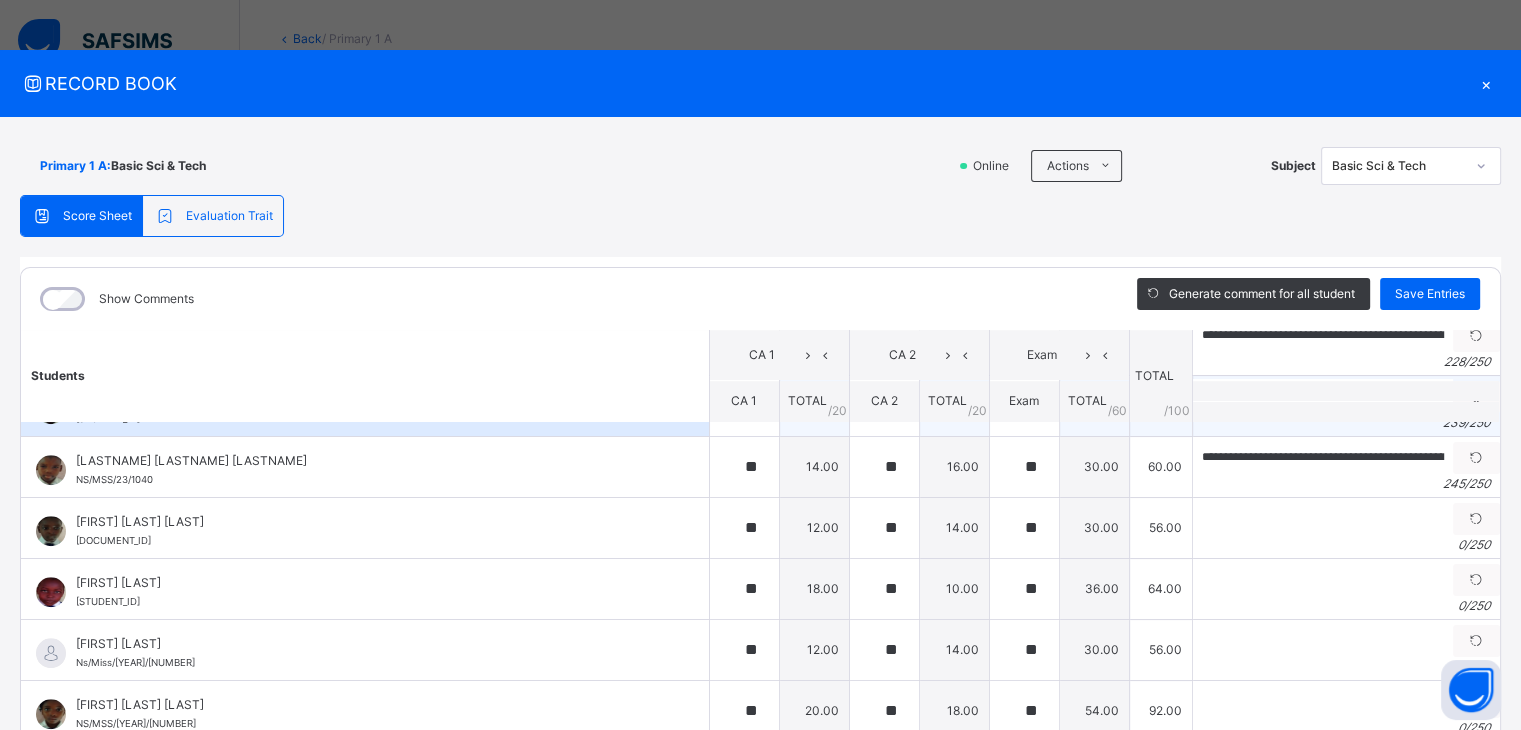 scroll, scrollTop: 1600, scrollLeft: 0, axis: vertical 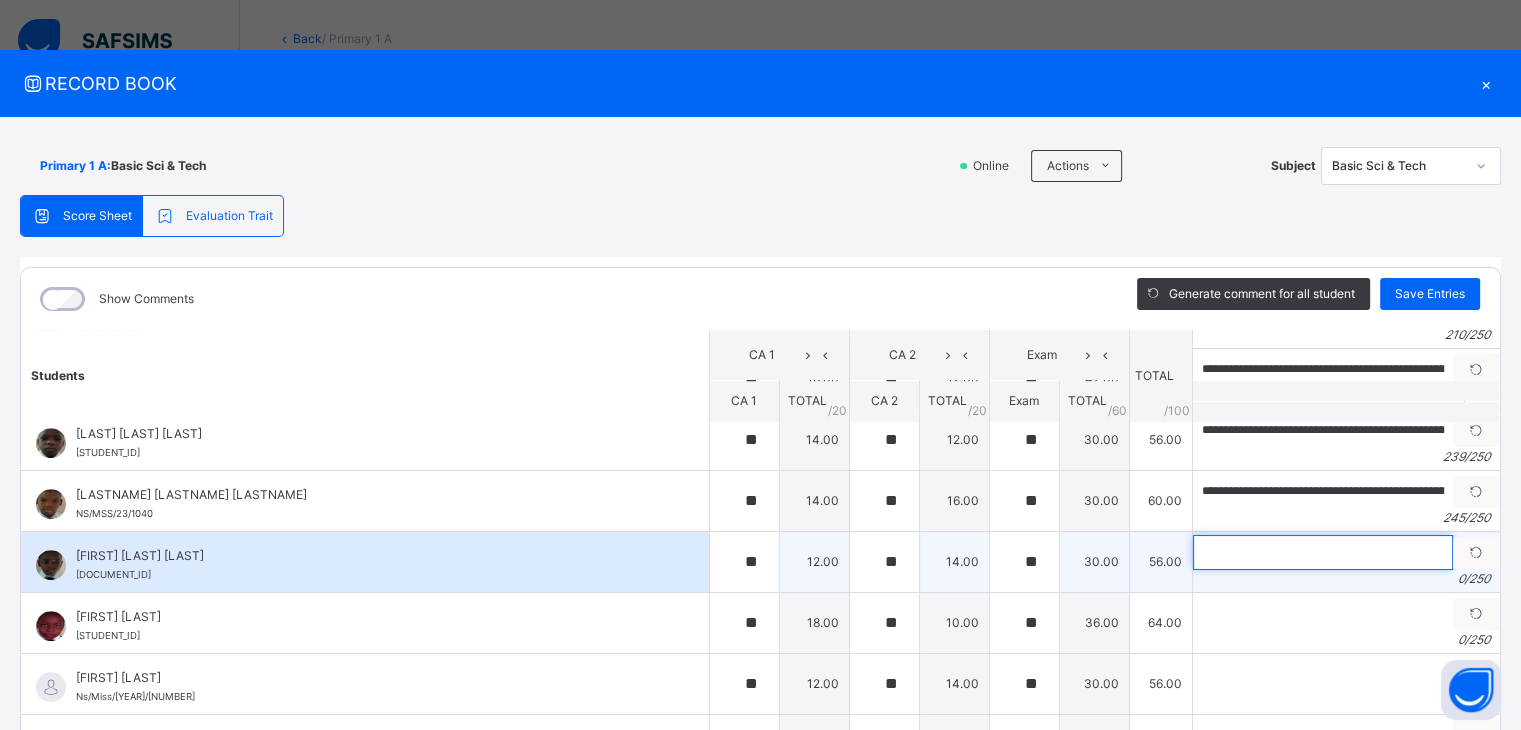 click at bounding box center (1323, 552) 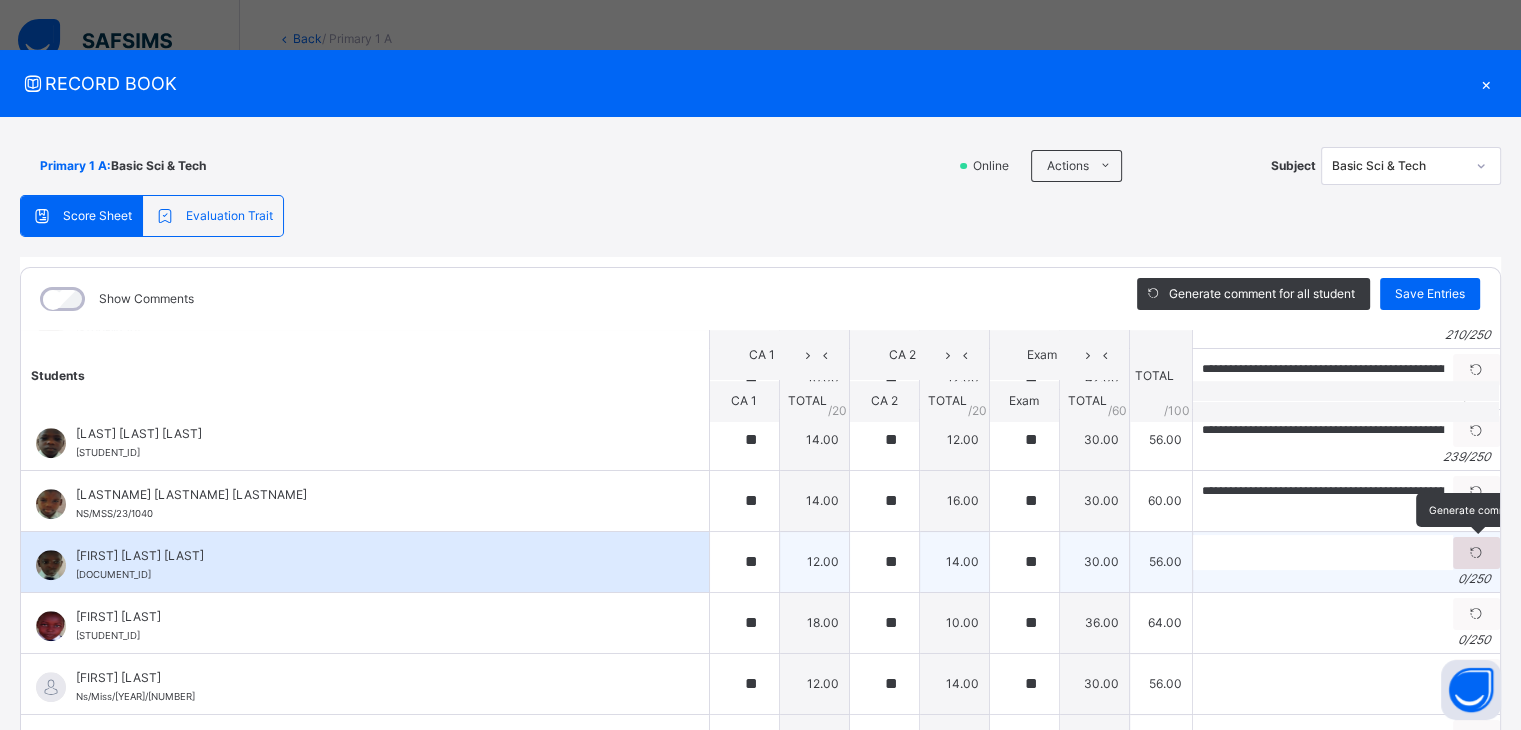 click at bounding box center (1476, 553) 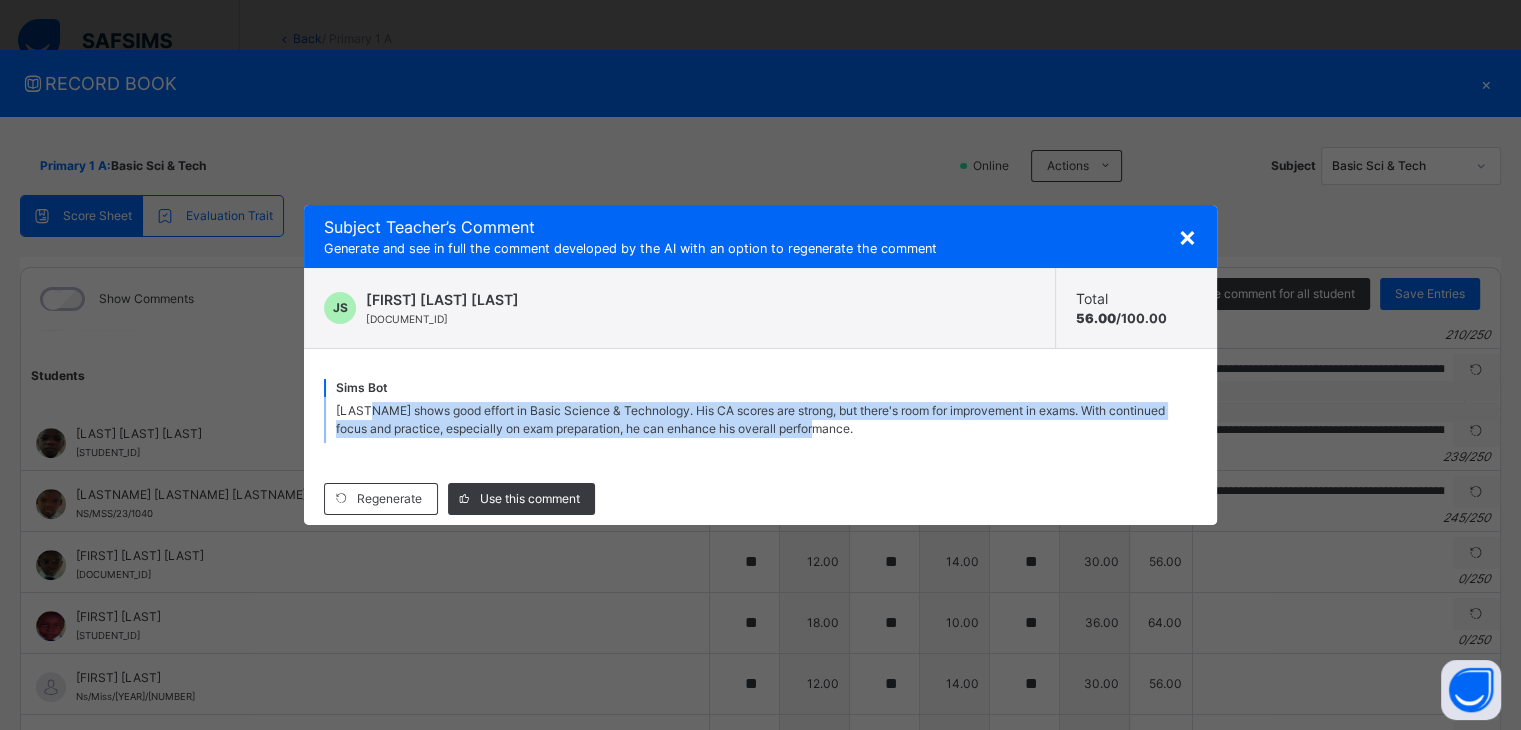 drag, startPoint x: 374, startPoint y: 411, endPoint x: 922, endPoint y: 437, distance: 548.61646 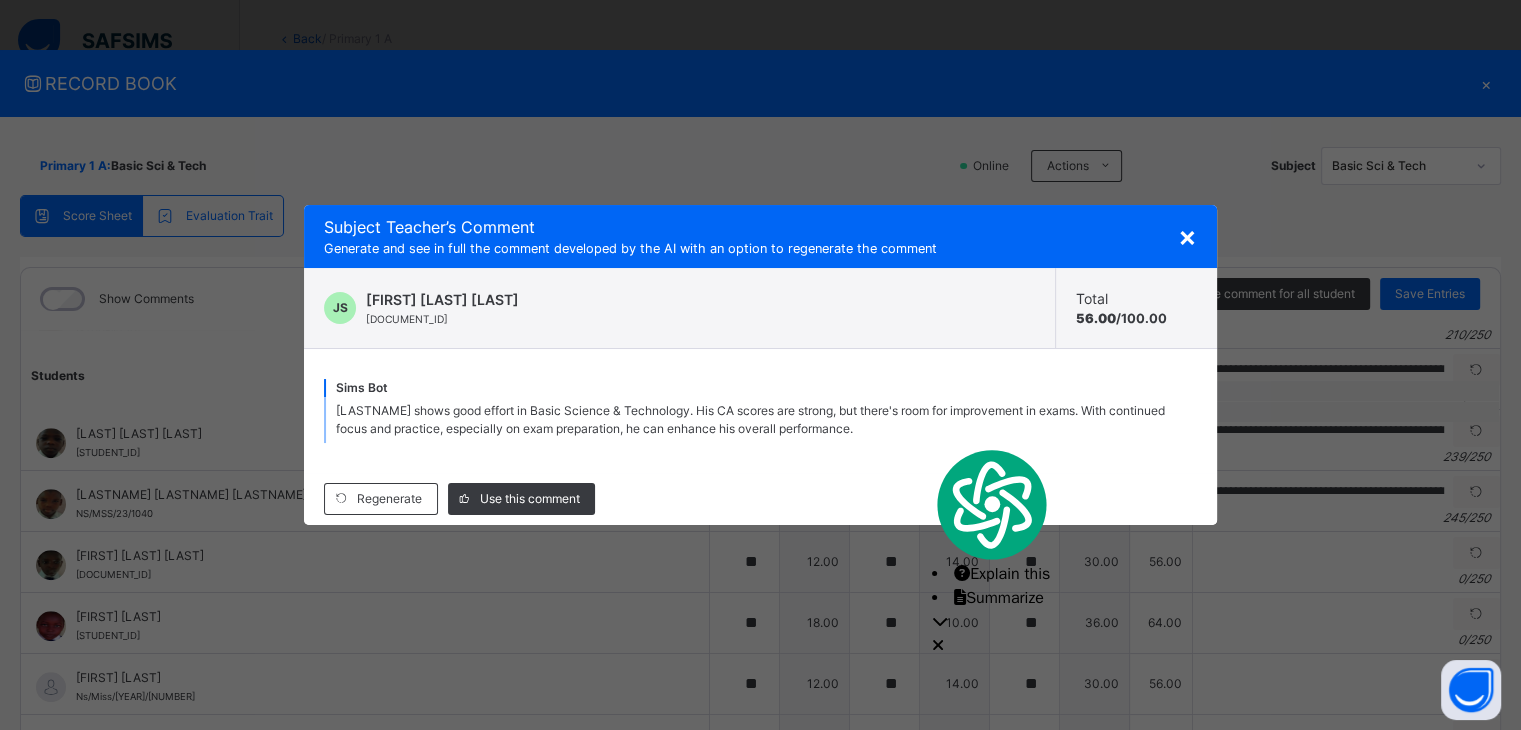 click on "×" at bounding box center [1187, 236] 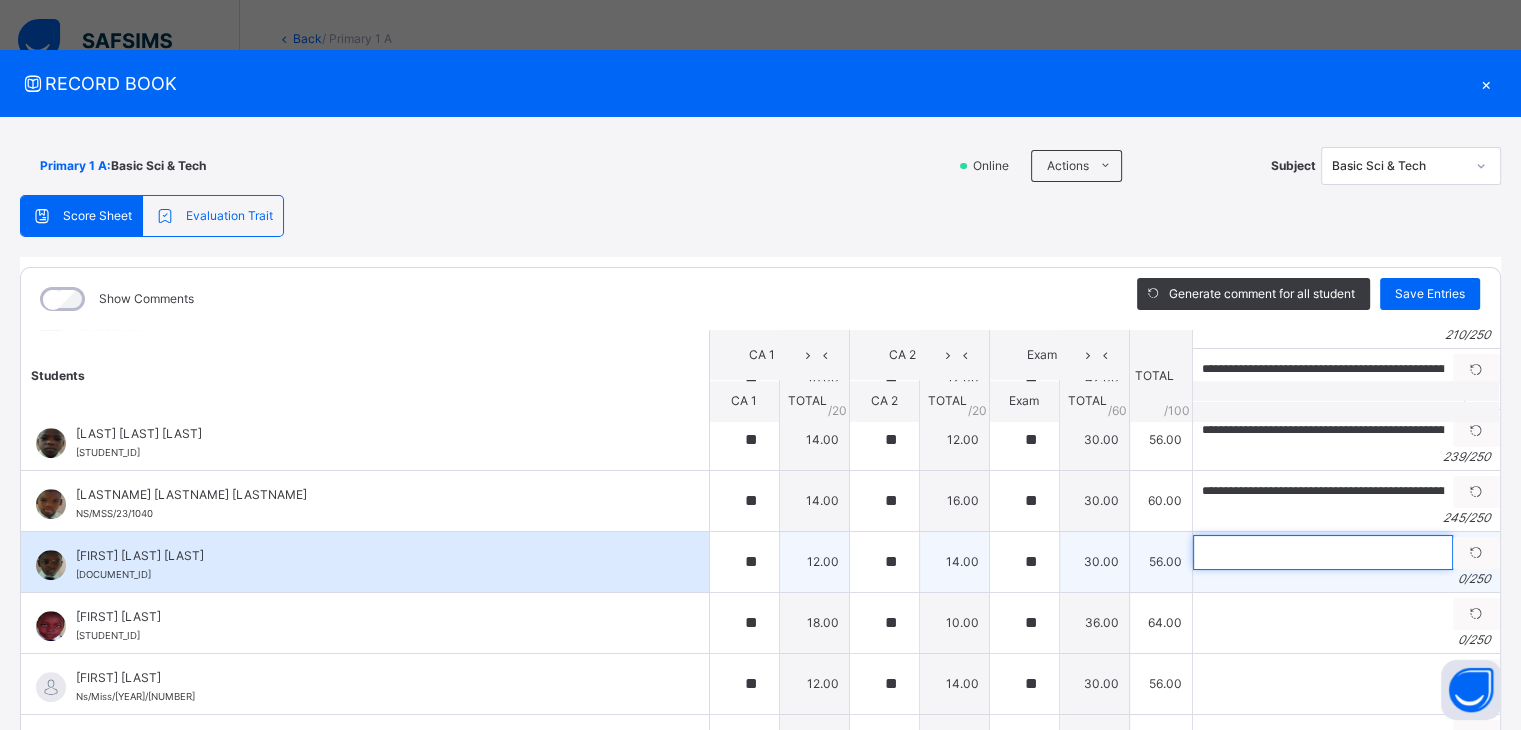 click at bounding box center [1323, 552] 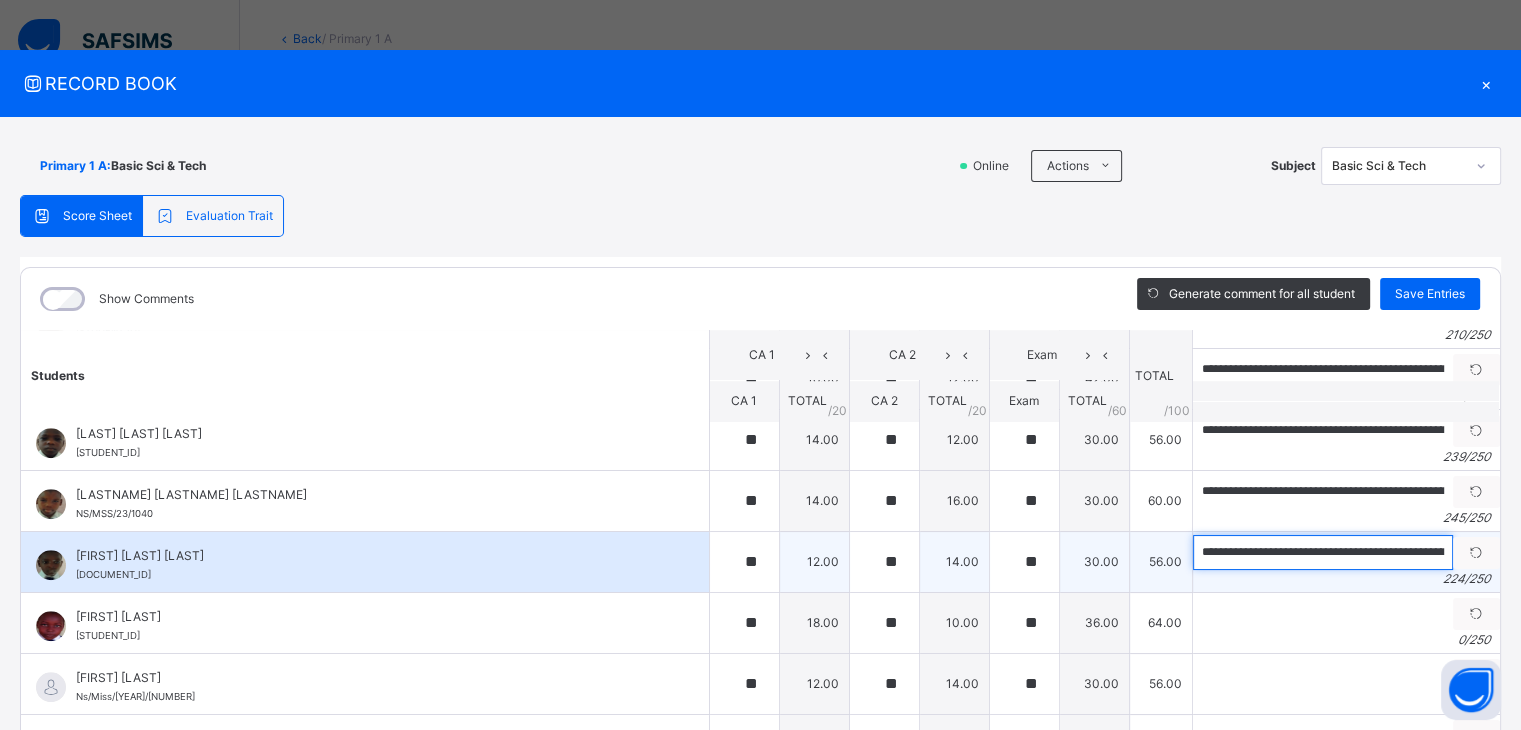 scroll, scrollTop: 0, scrollLeft: 1053, axis: horizontal 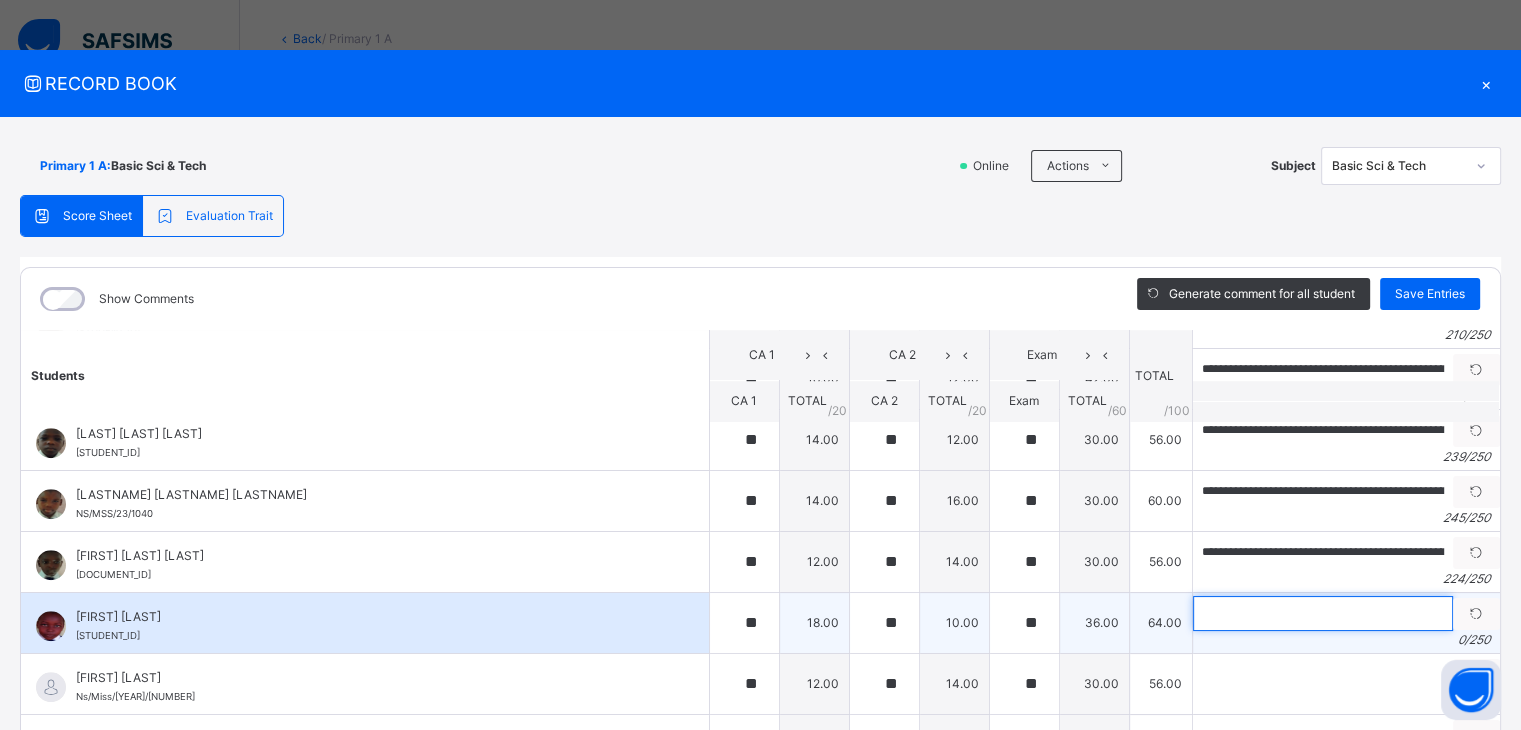 click at bounding box center (1323, 613) 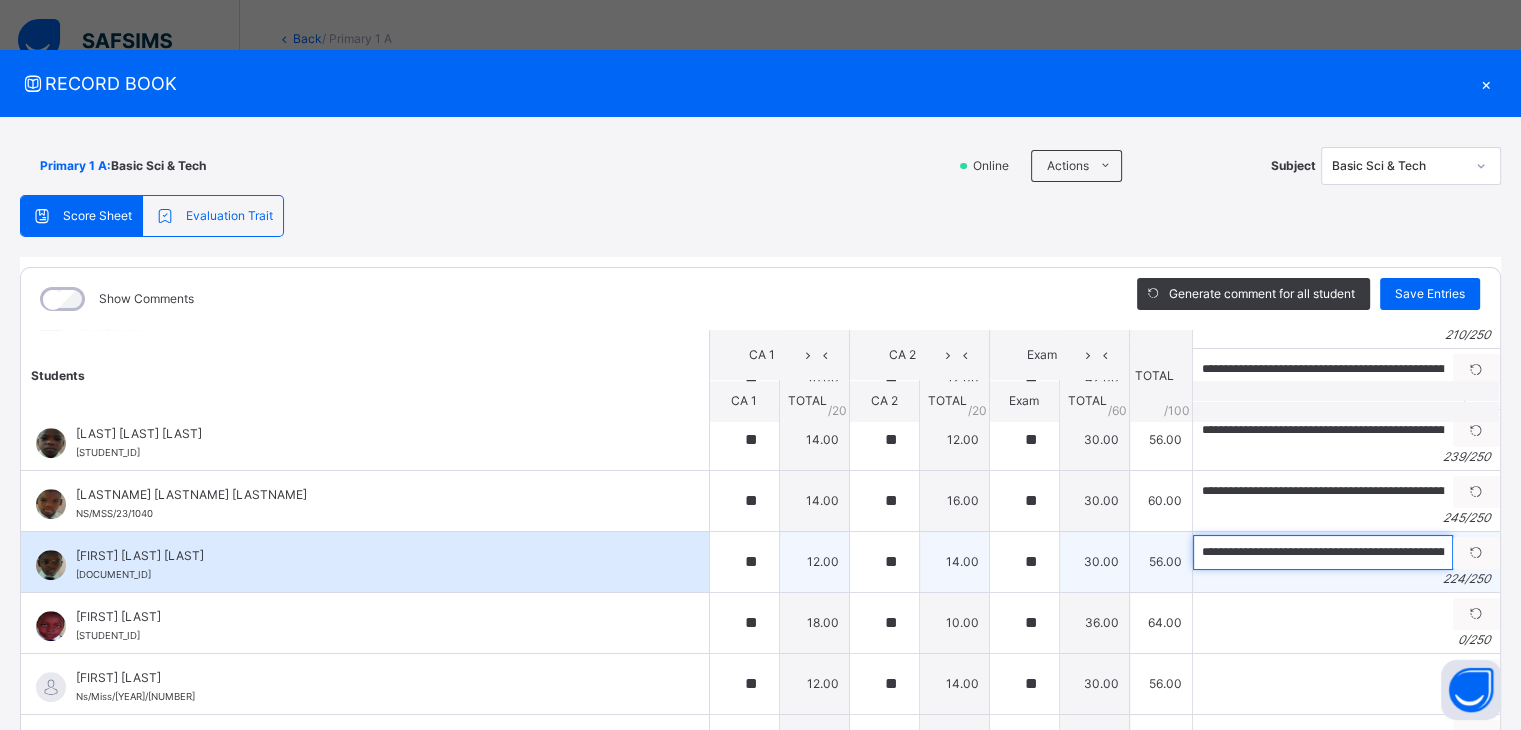click on "**********" at bounding box center [1323, 552] 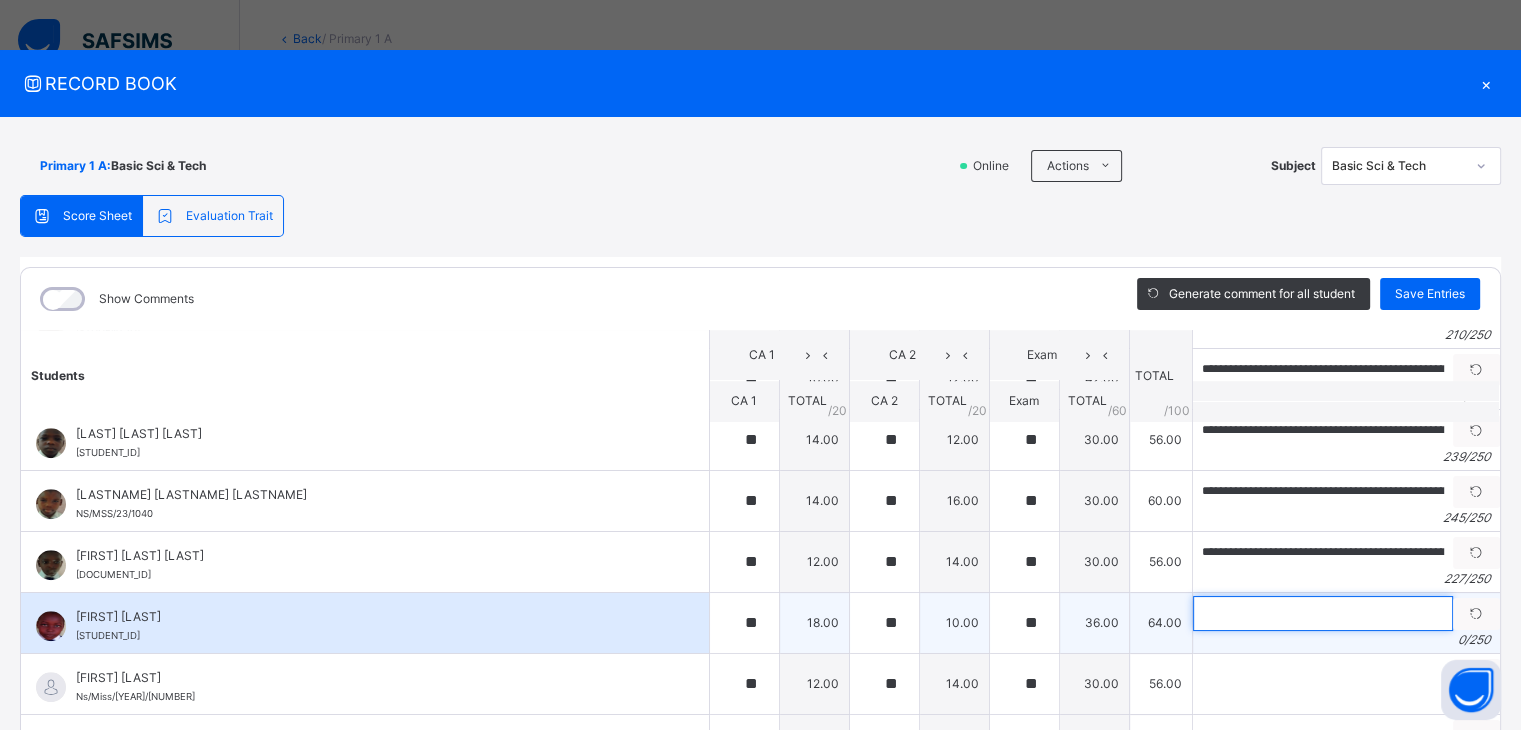 click at bounding box center [1323, 613] 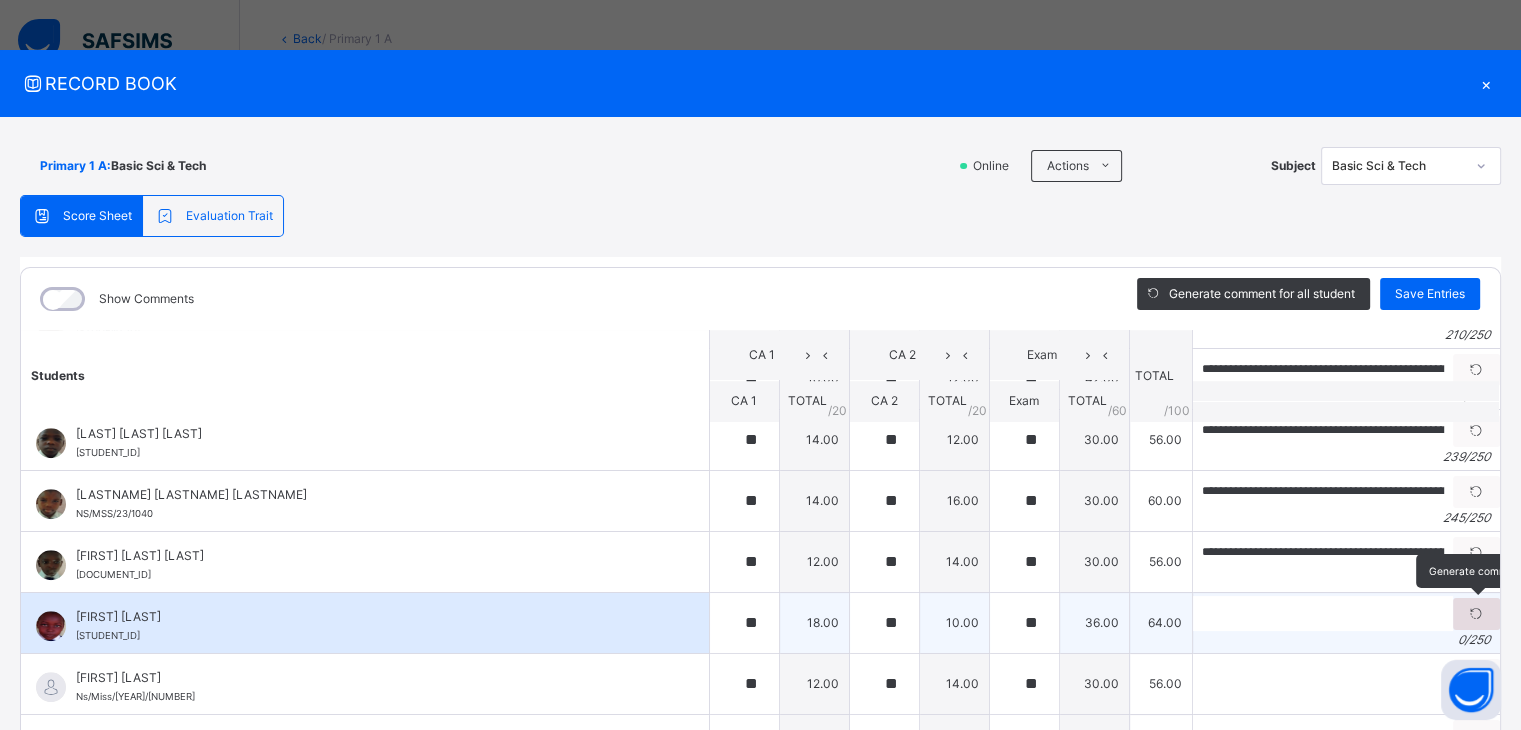 click at bounding box center (1476, 614) 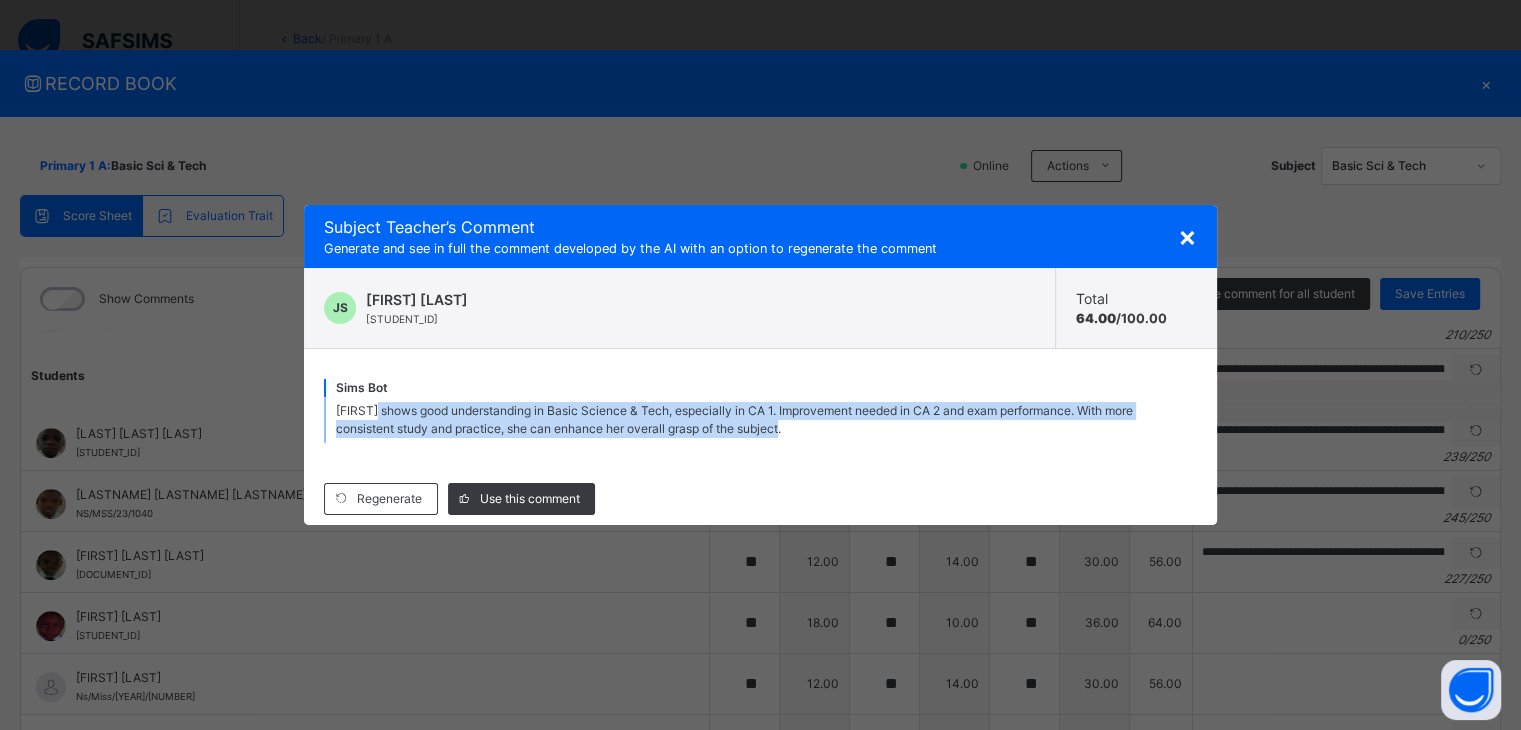drag, startPoint x: 381, startPoint y: 406, endPoint x: 927, endPoint y: 450, distance: 547.77 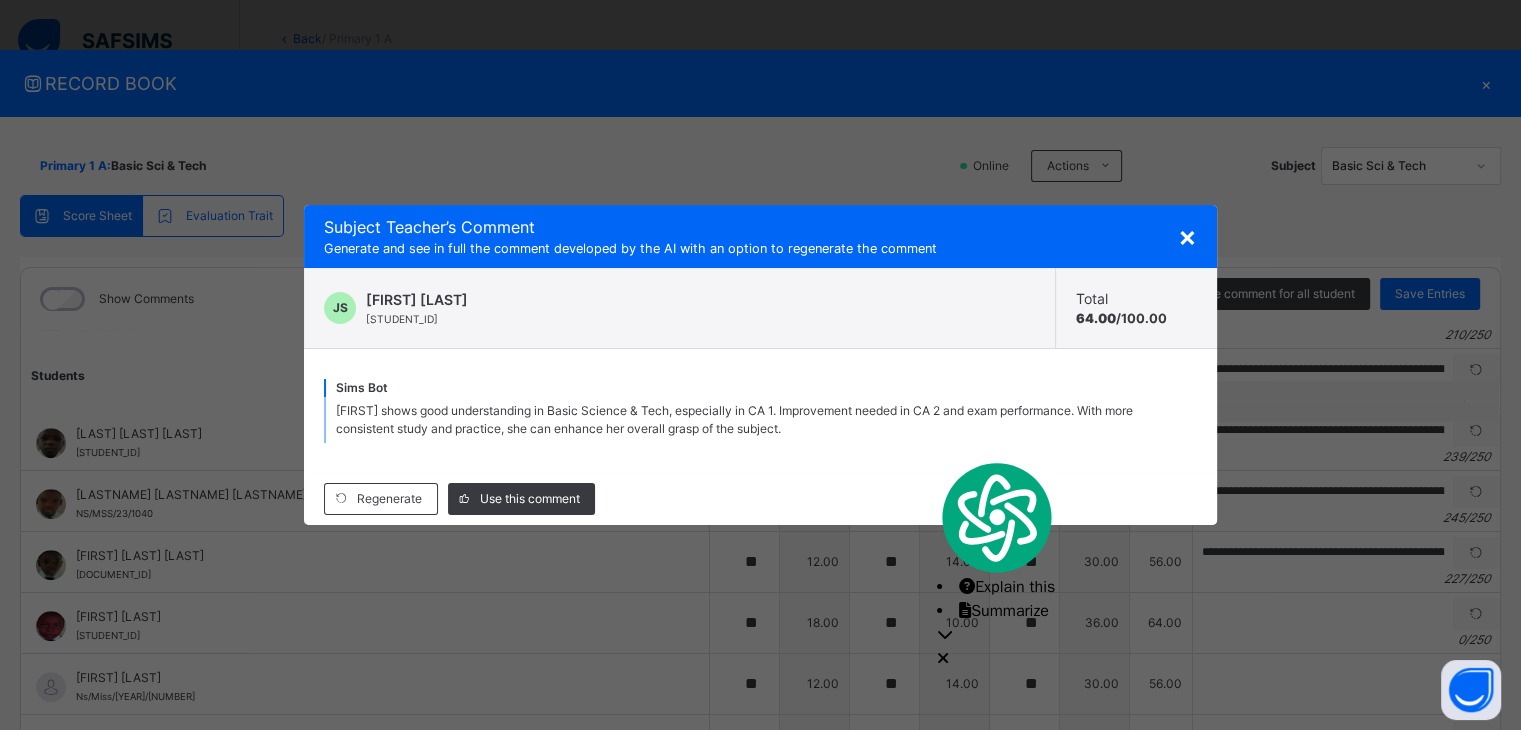 click on "×" at bounding box center (1187, 236) 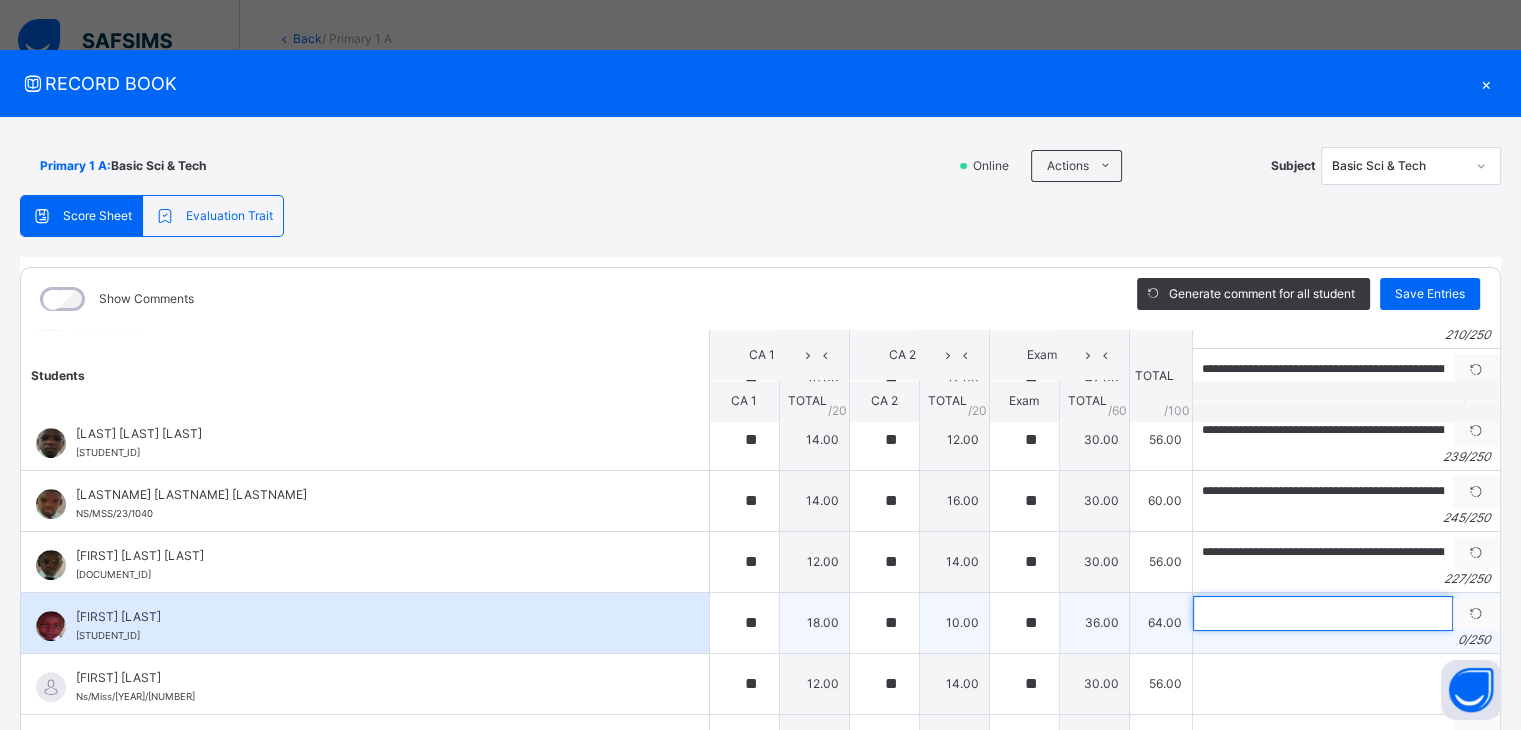click at bounding box center [1323, 613] 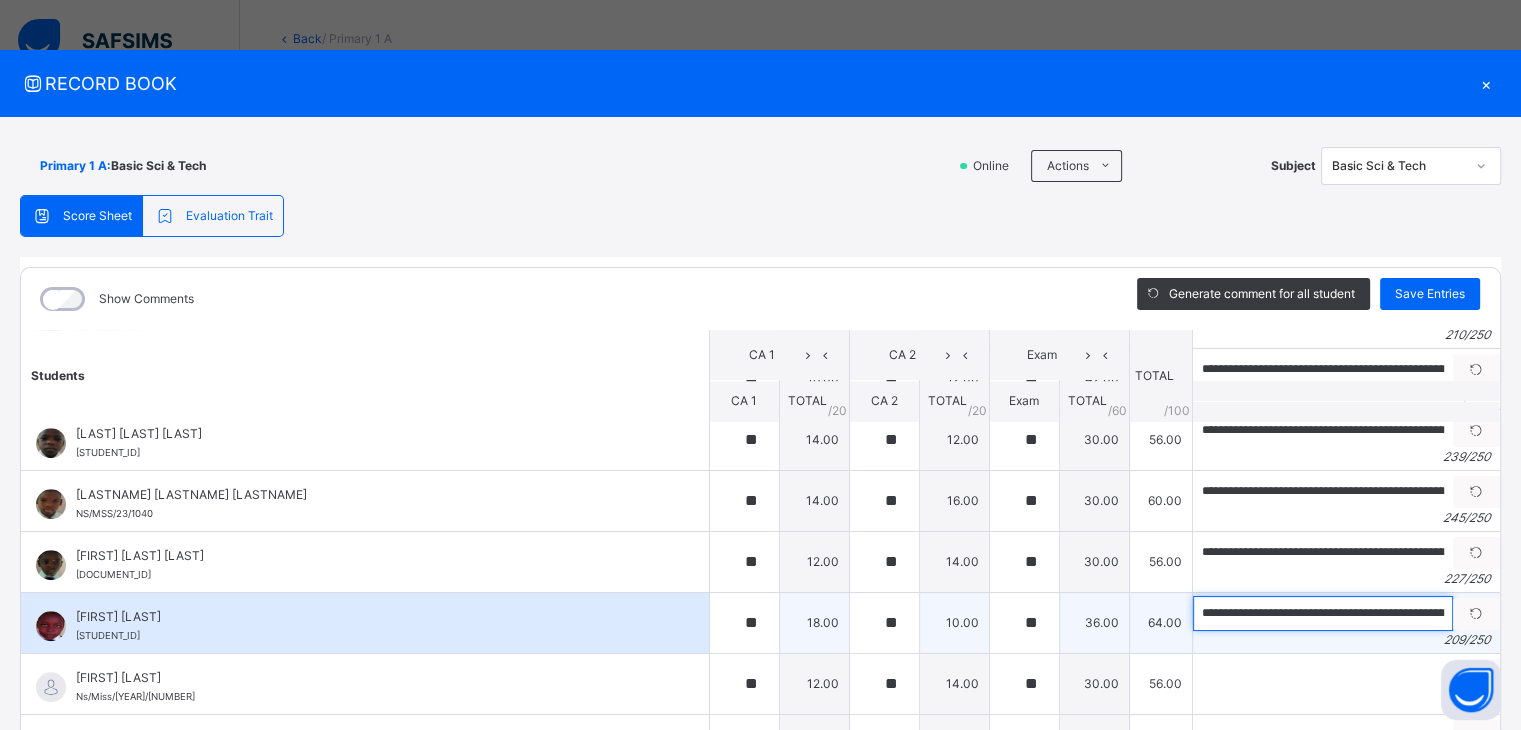 scroll, scrollTop: 0, scrollLeft: 982, axis: horizontal 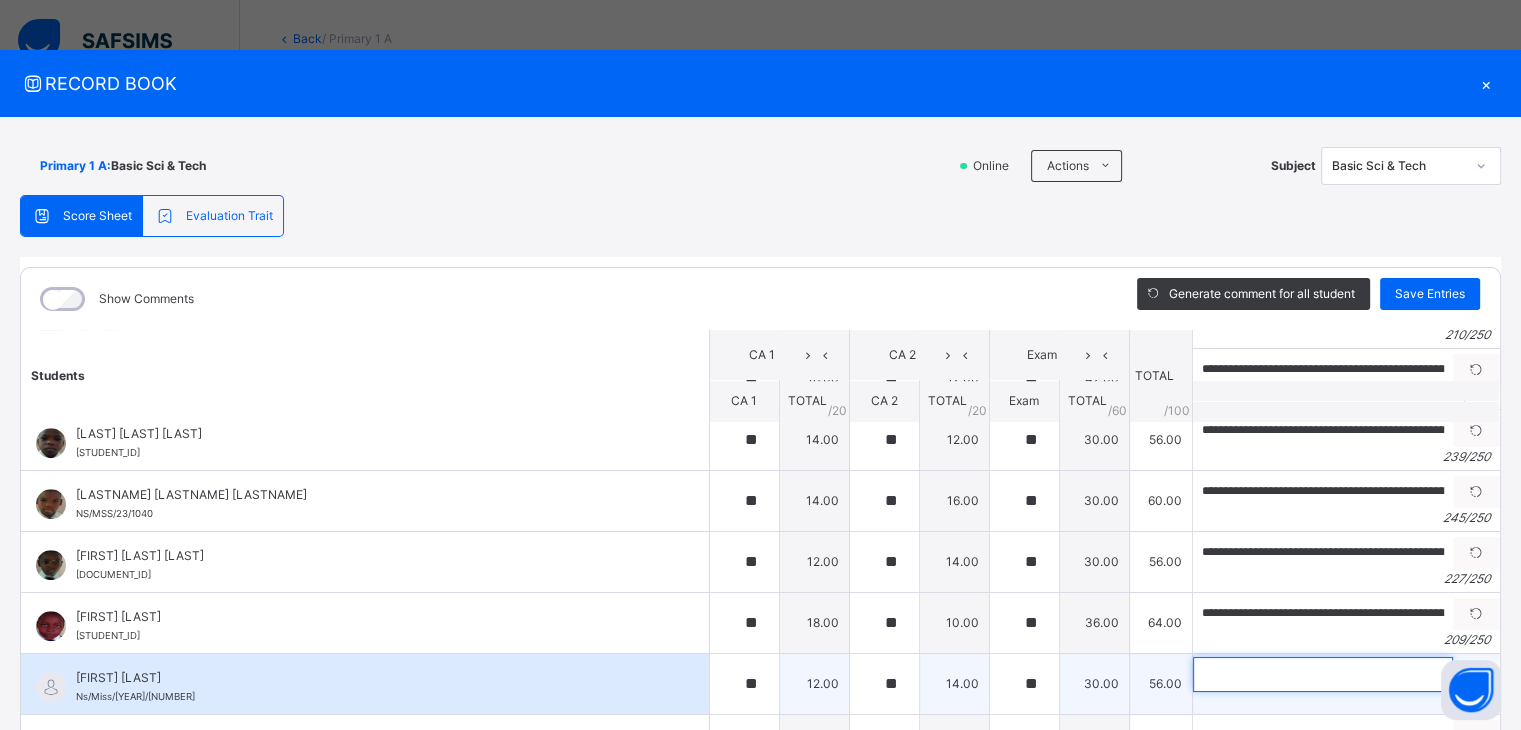 click at bounding box center [1323, 674] 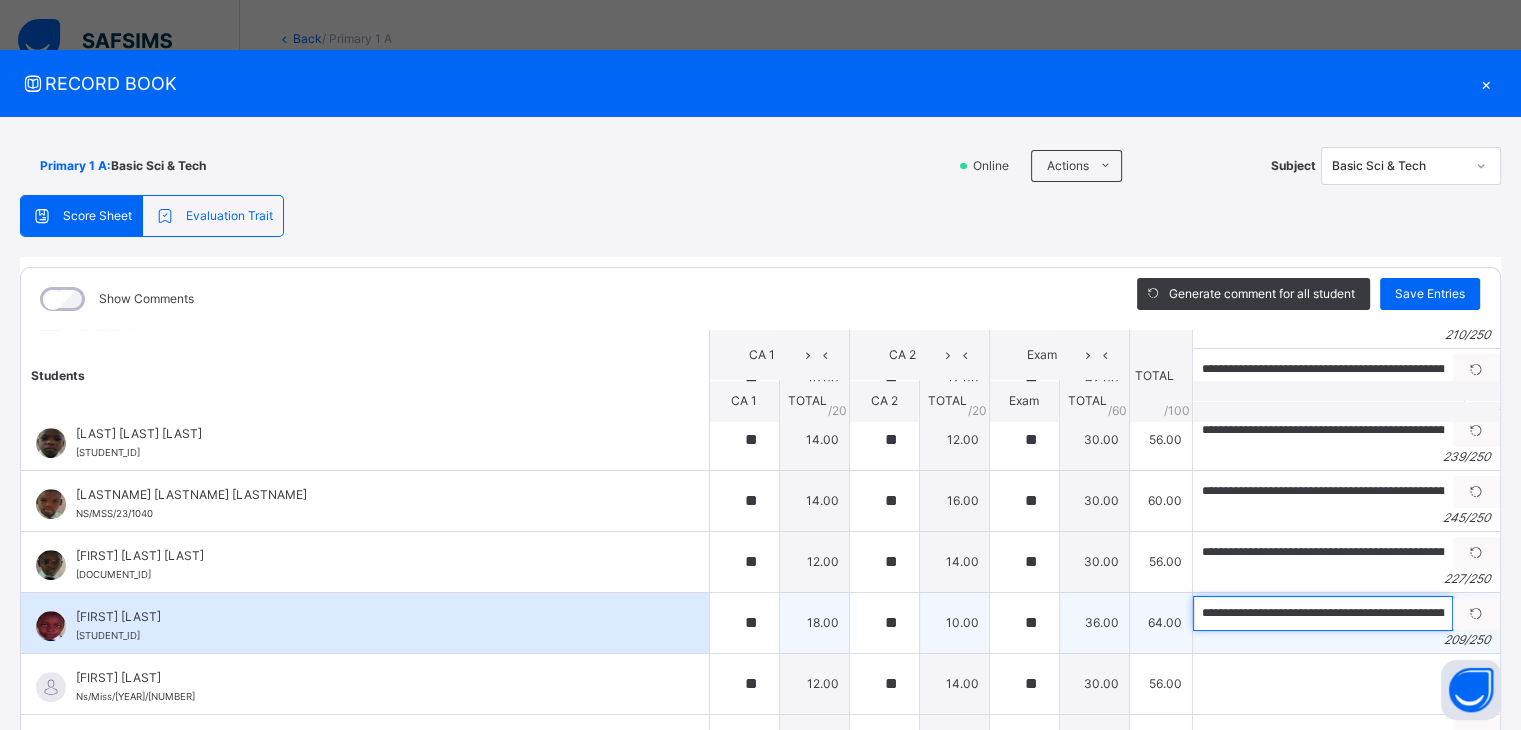 click on "**********" at bounding box center [1323, 613] 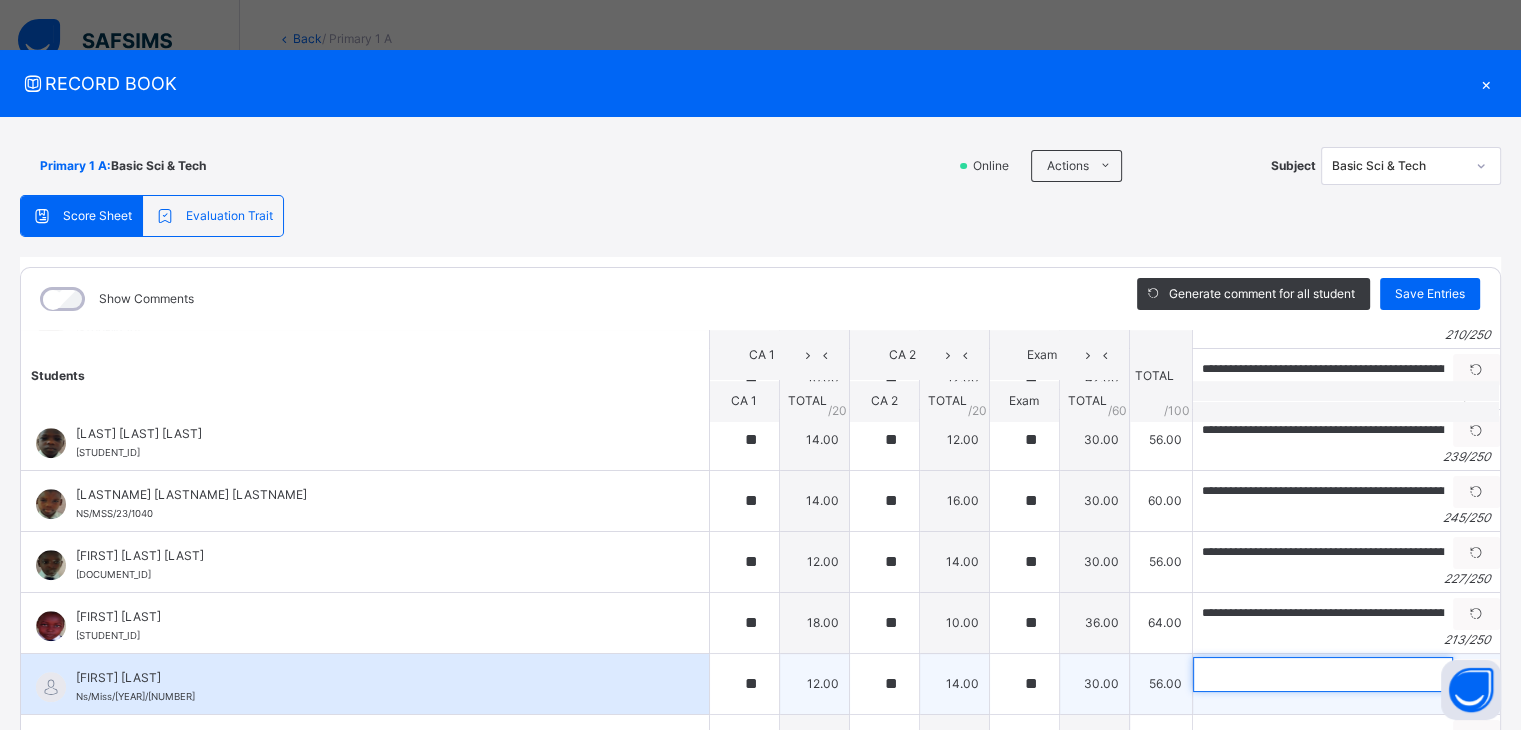 click at bounding box center (1323, 674) 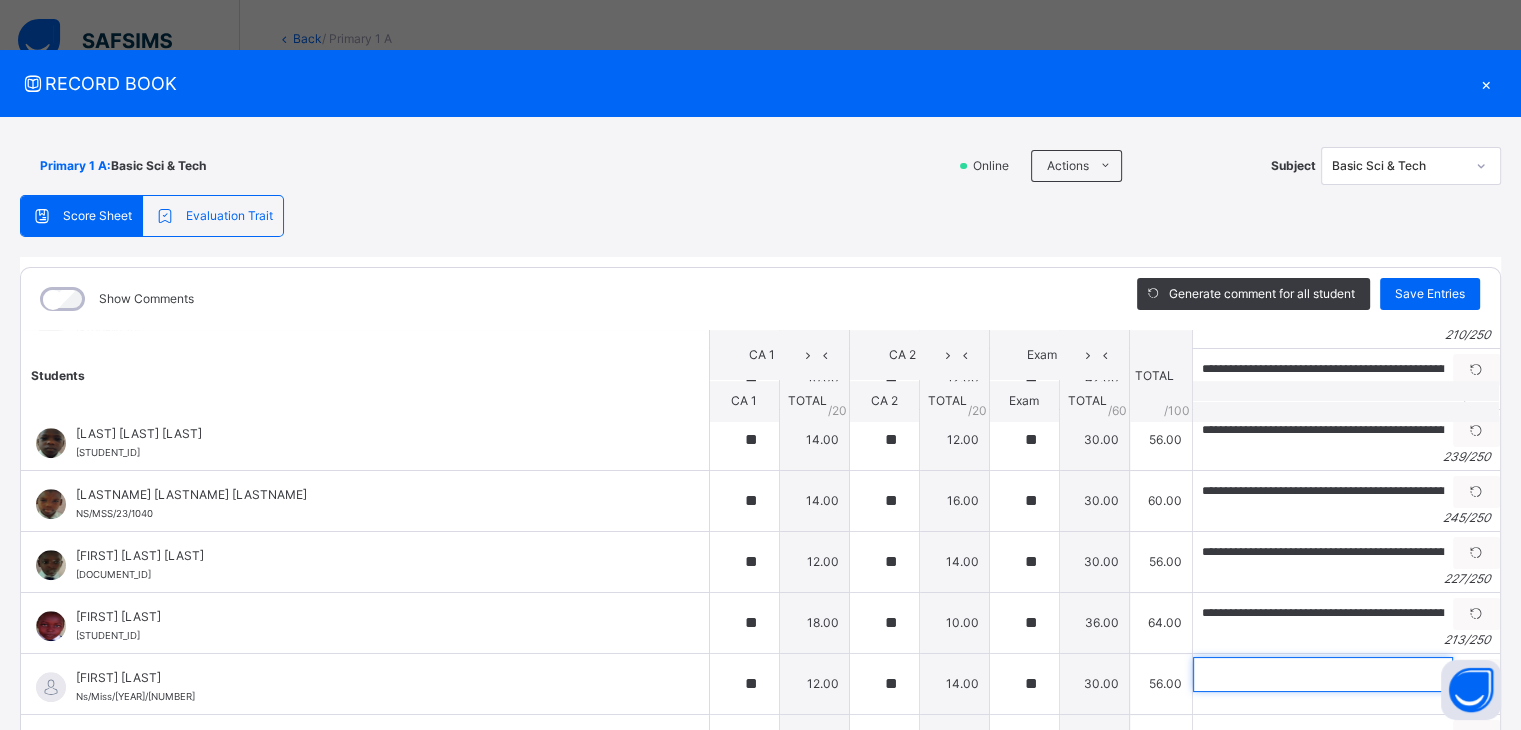 scroll, scrollTop: 1800, scrollLeft: 0, axis: vertical 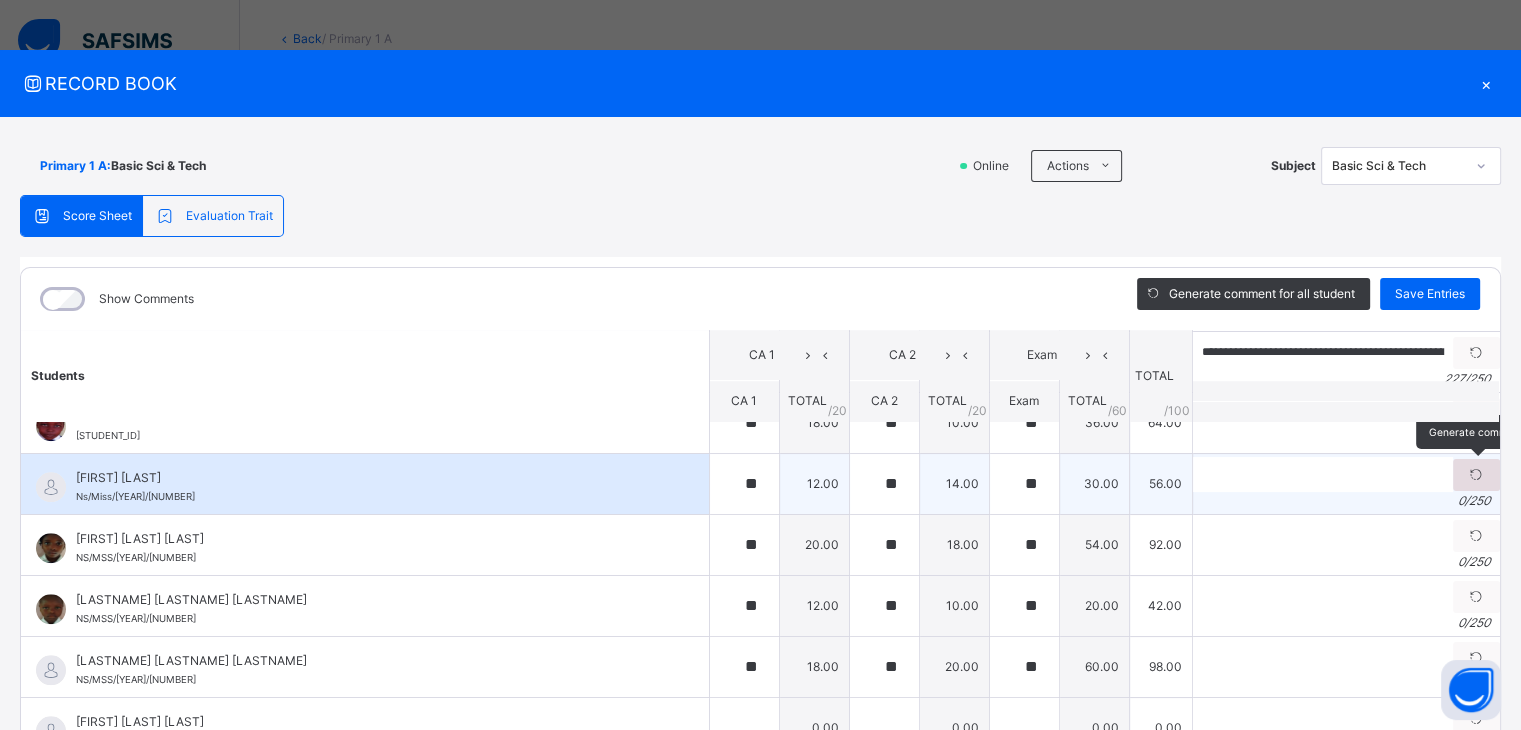 click at bounding box center (1476, 475) 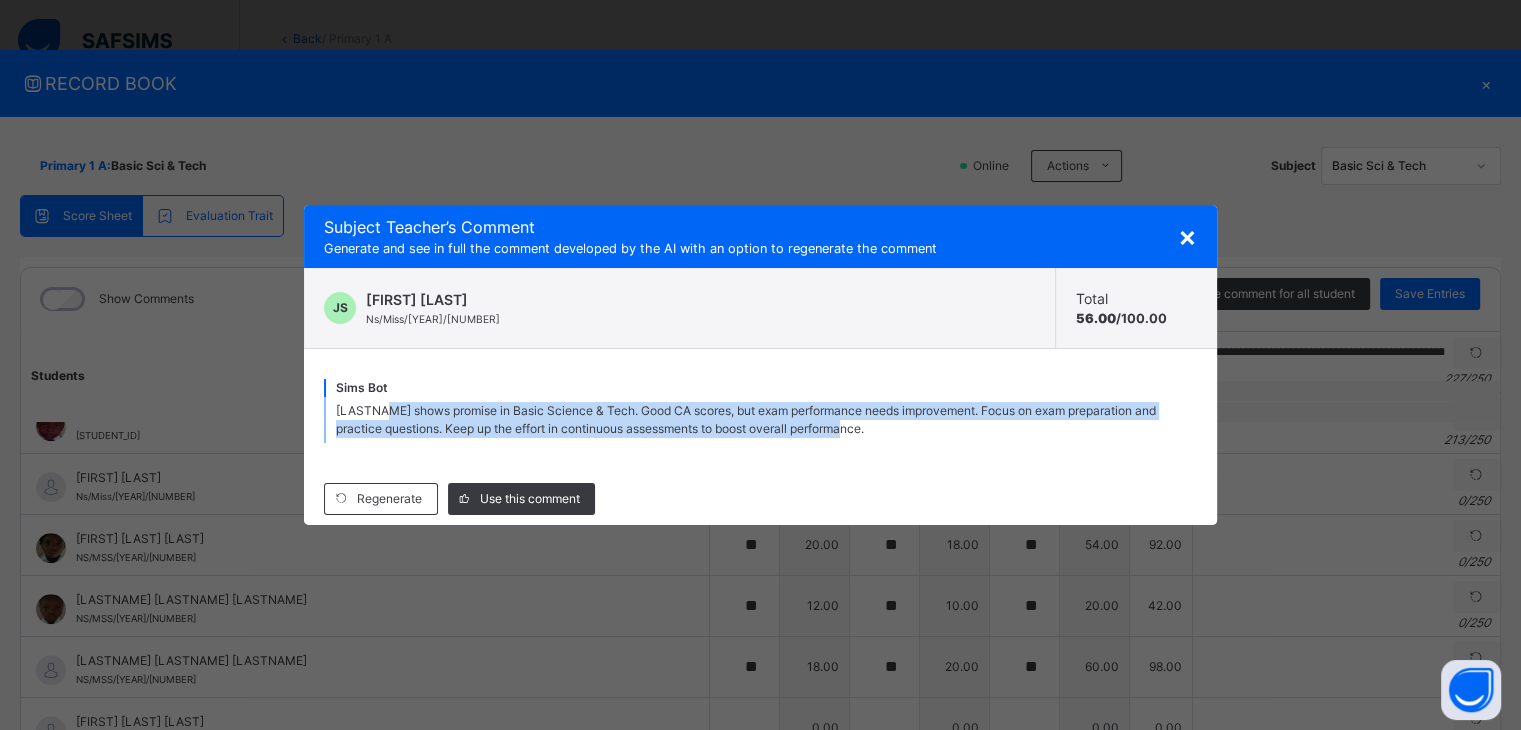 drag, startPoint x: 376, startPoint y: 407, endPoint x: 938, endPoint y: 445, distance: 563.2832 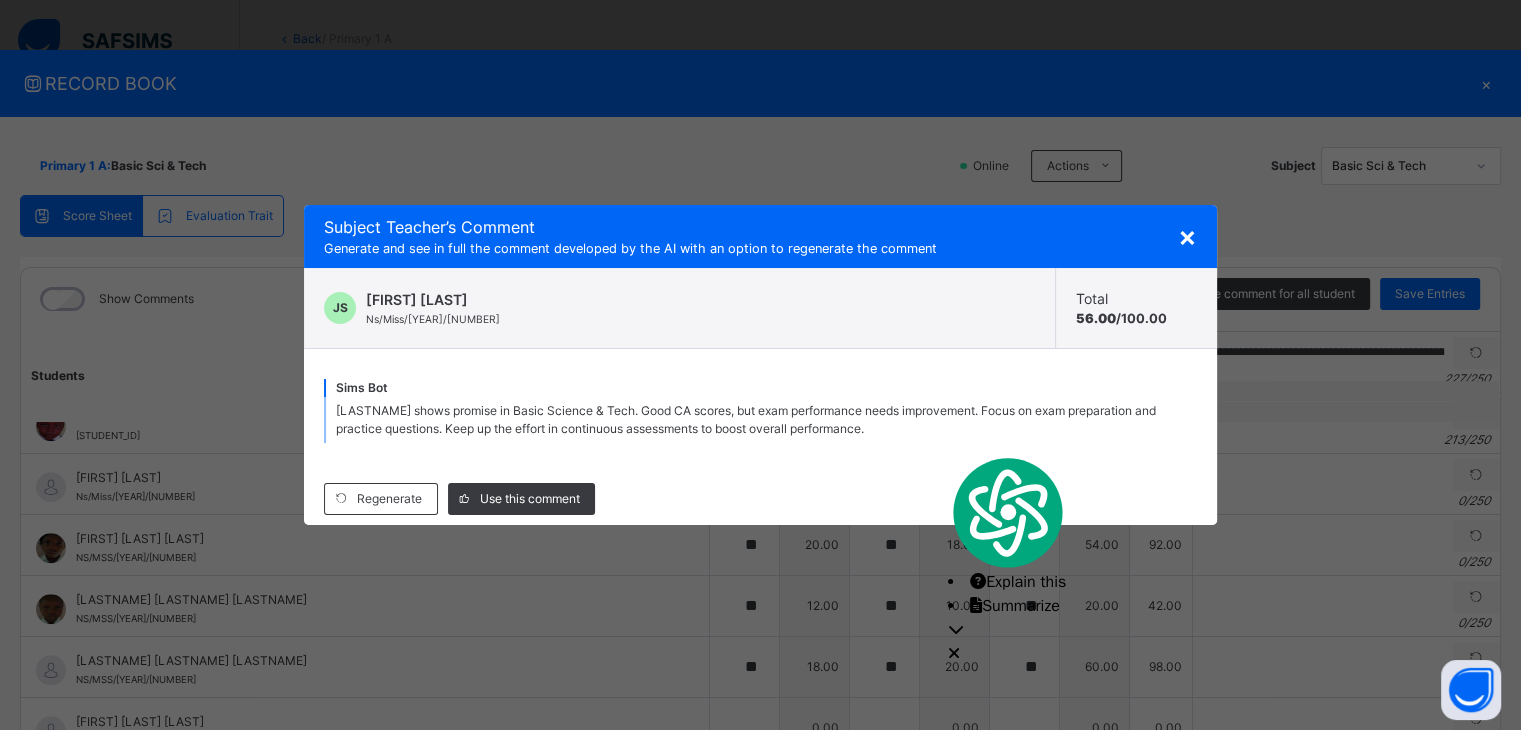 click on "×" at bounding box center (1187, 236) 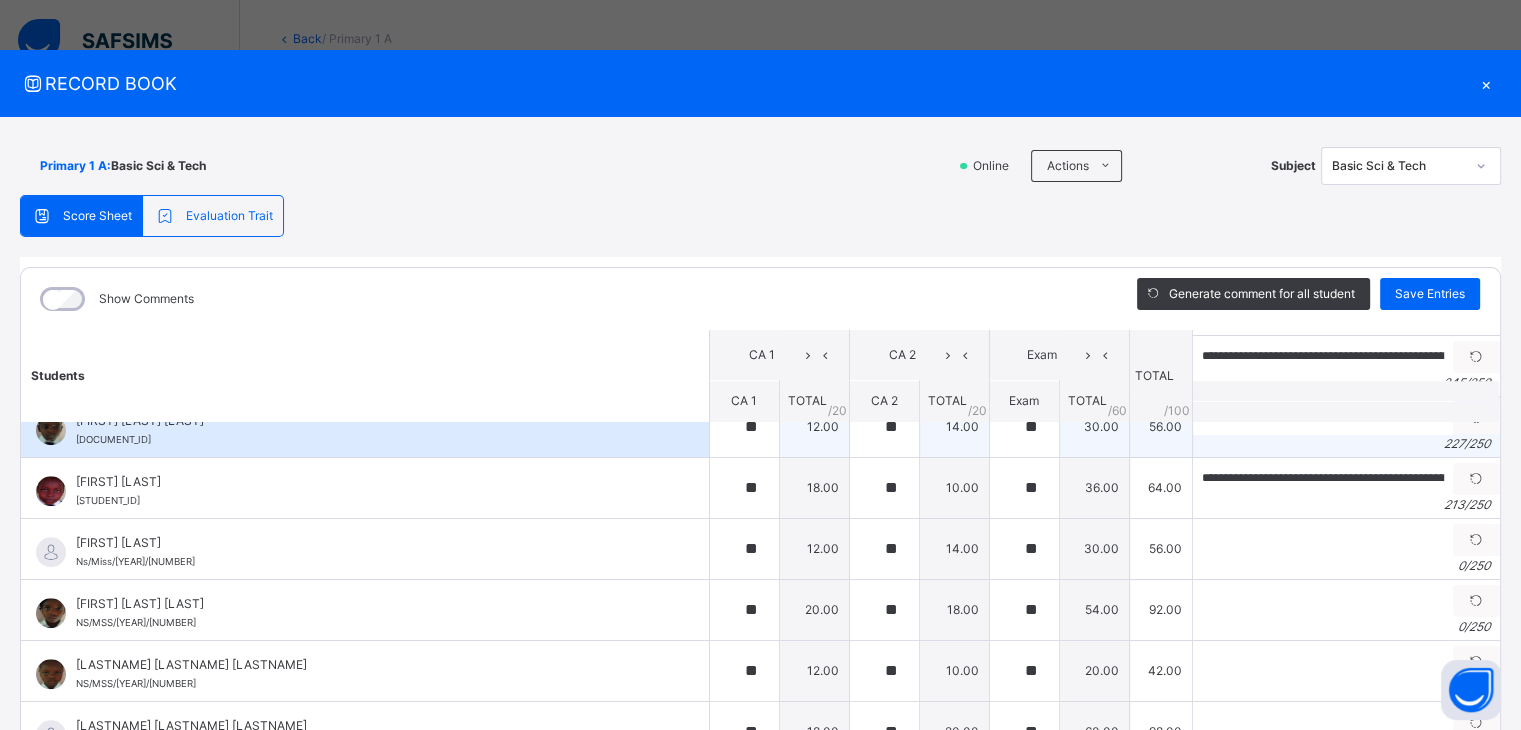 scroll, scrollTop: 1700, scrollLeft: 0, axis: vertical 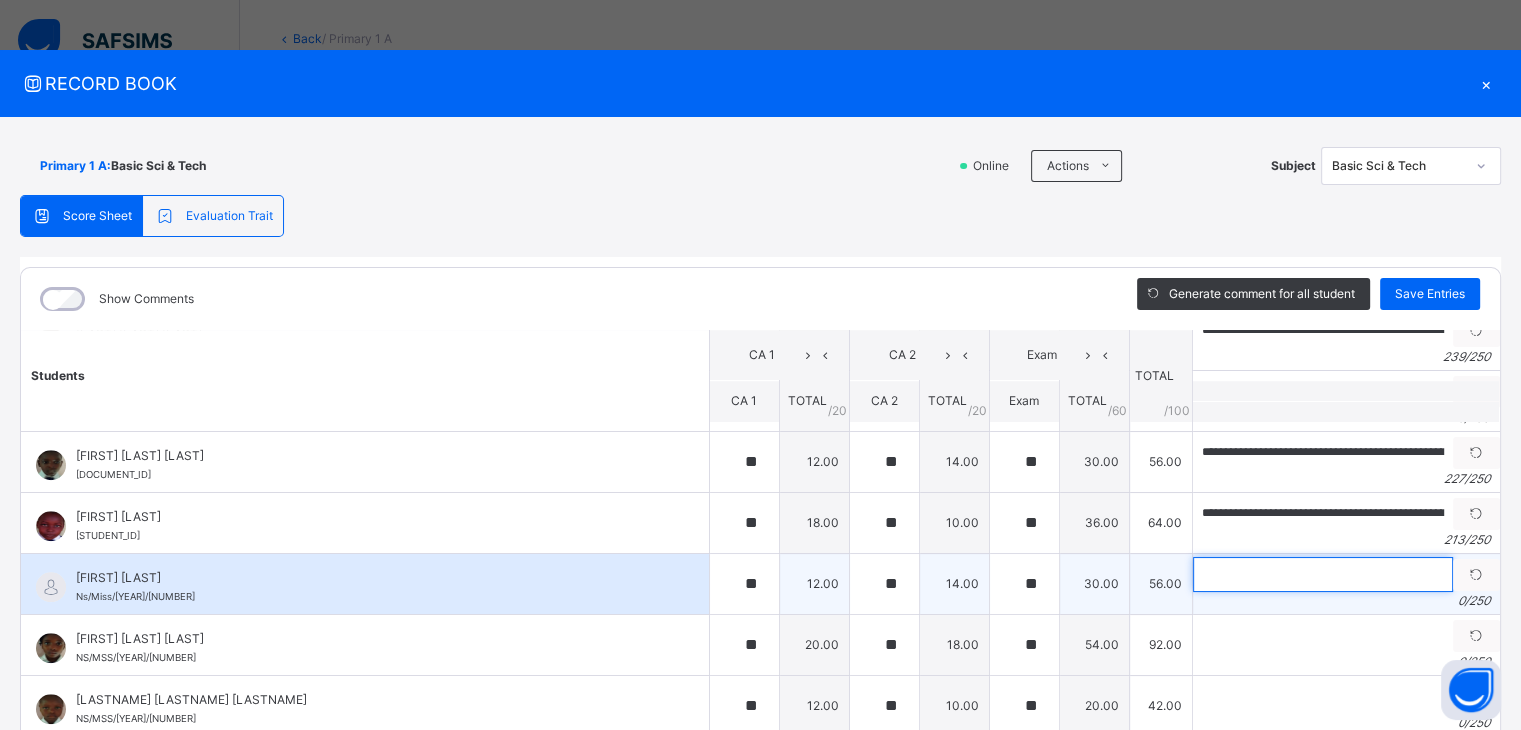 click at bounding box center [1323, 574] 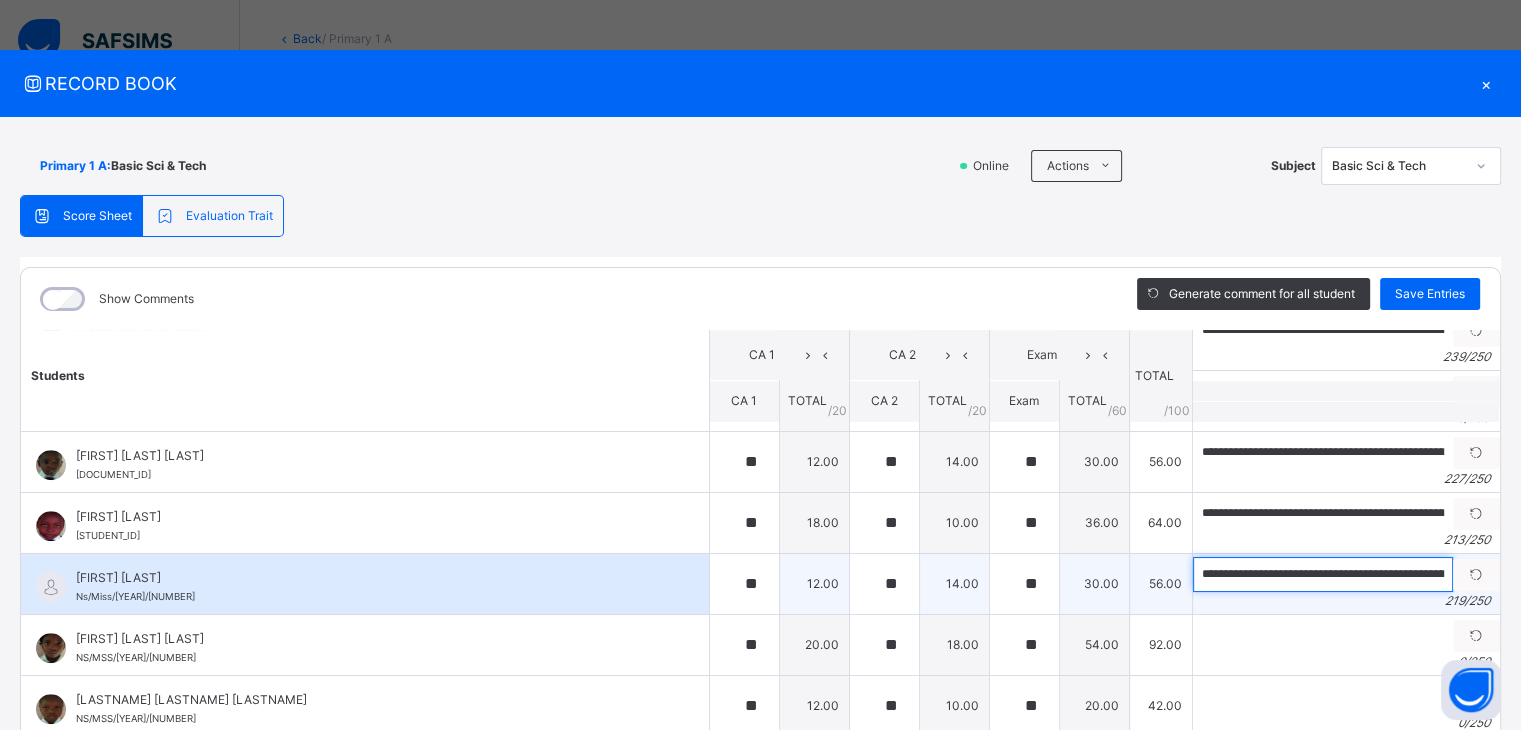 scroll, scrollTop: 0, scrollLeft: 1060, axis: horizontal 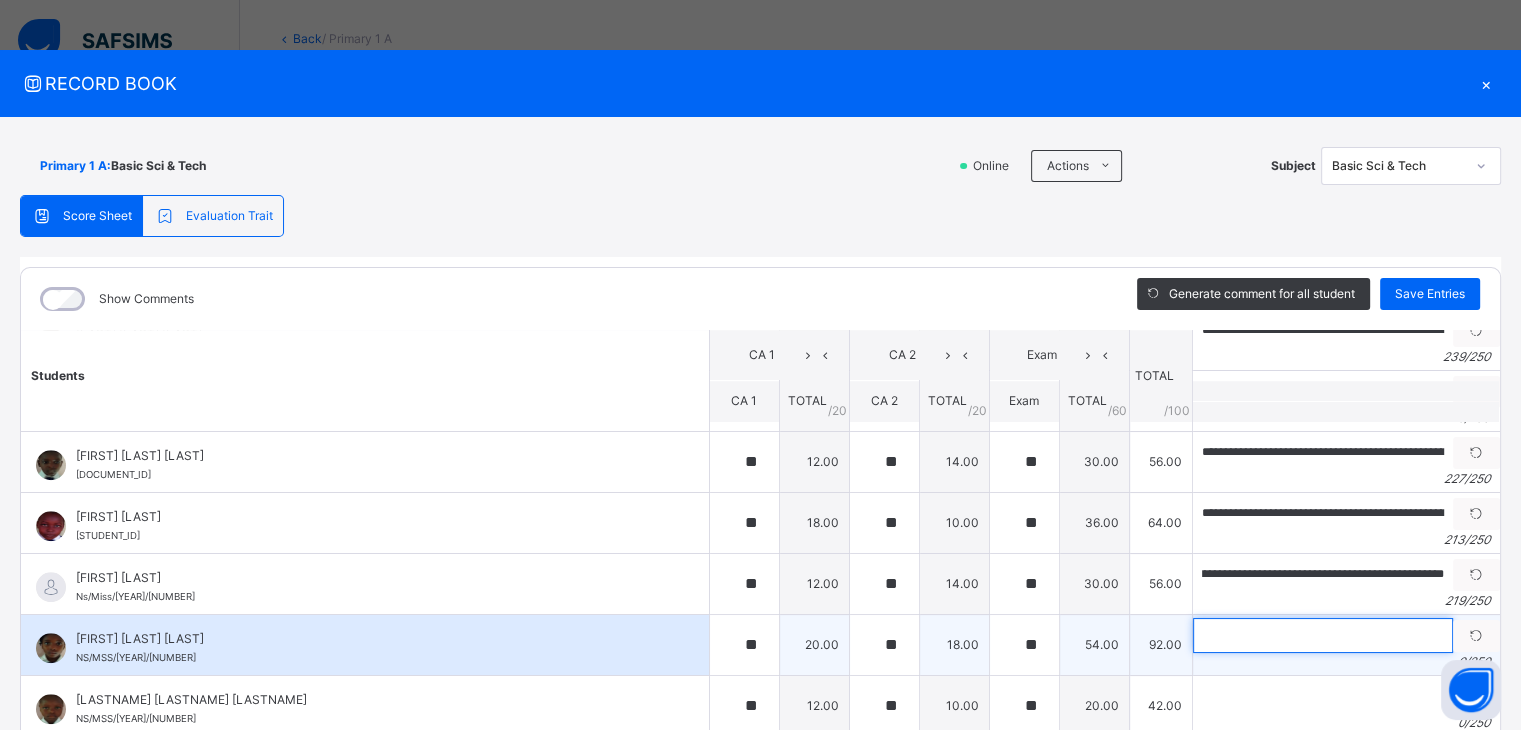 click at bounding box center (1323, 635) 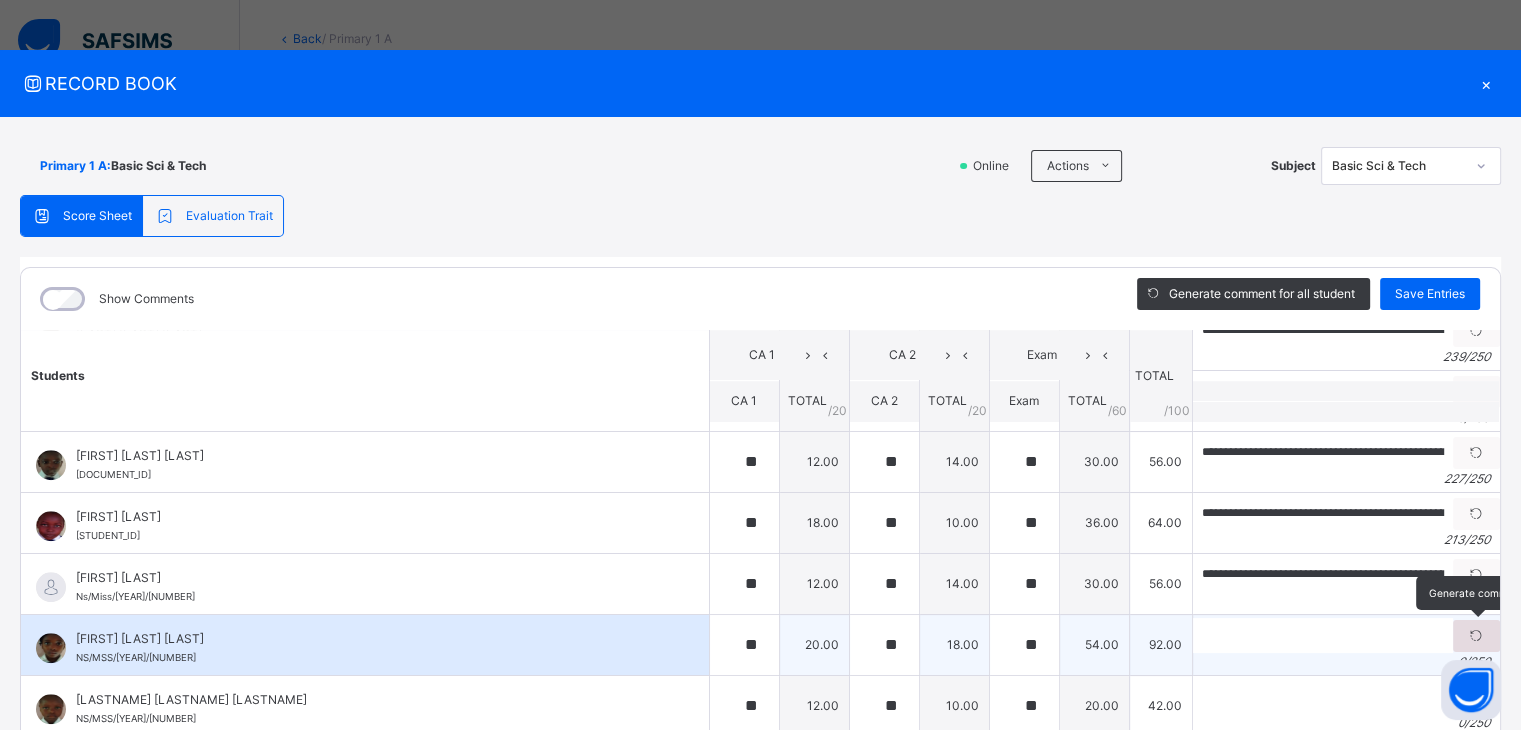 click at bounding box center [1476, 636] 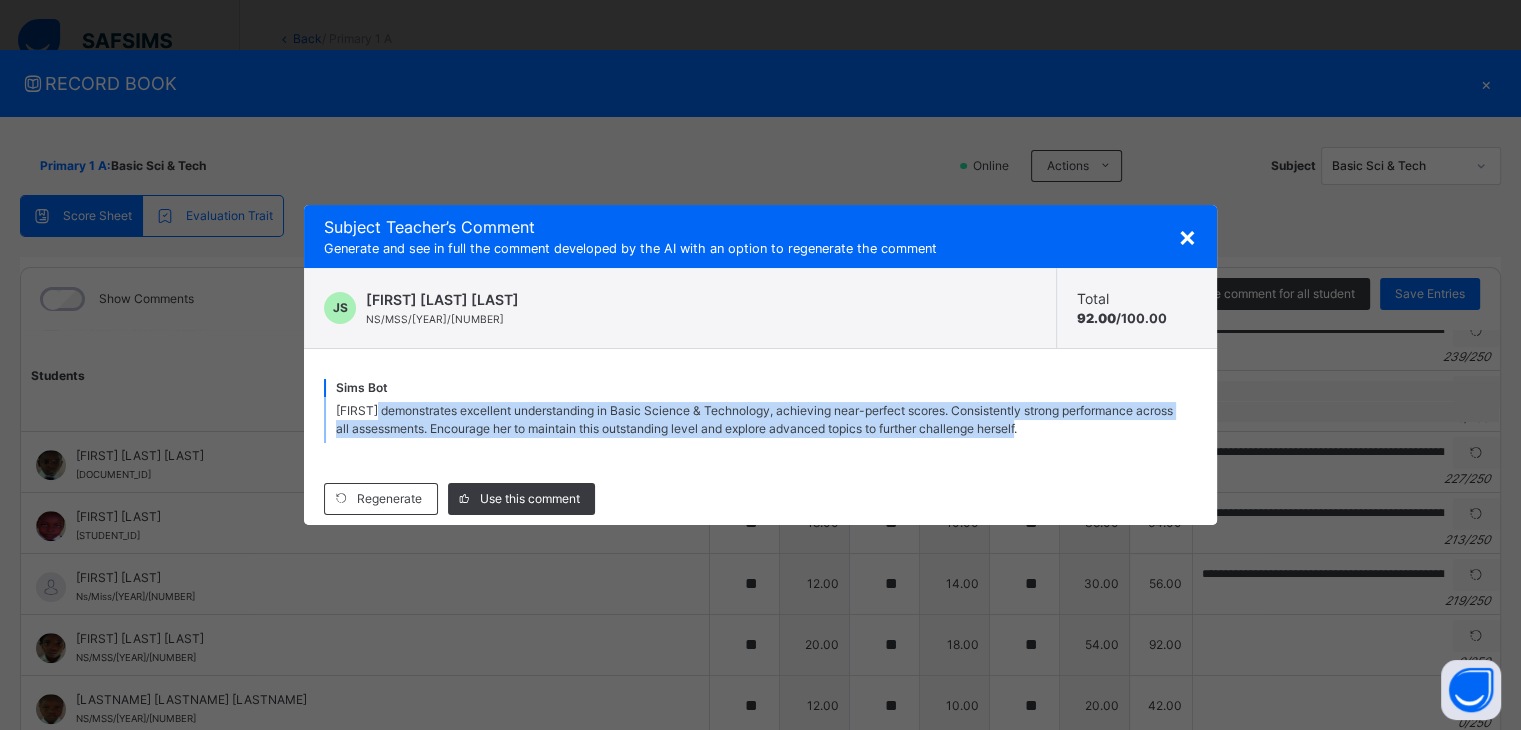drag, startPoint x: 372, startPoint y: 409, endPoint x: 1112, endPoint y: 445, distance: 740.8752 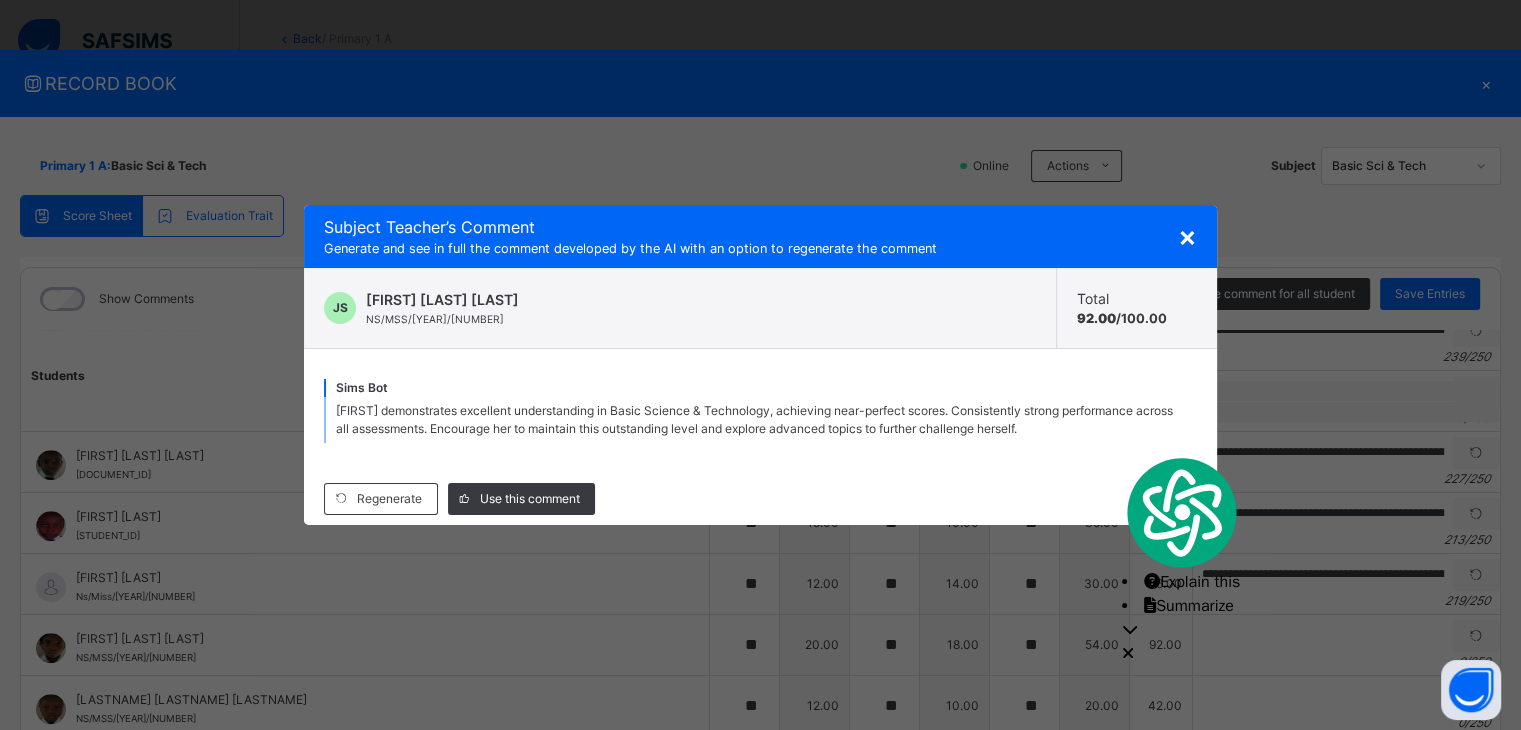 click on "×" at bounding box center [1187, 236] 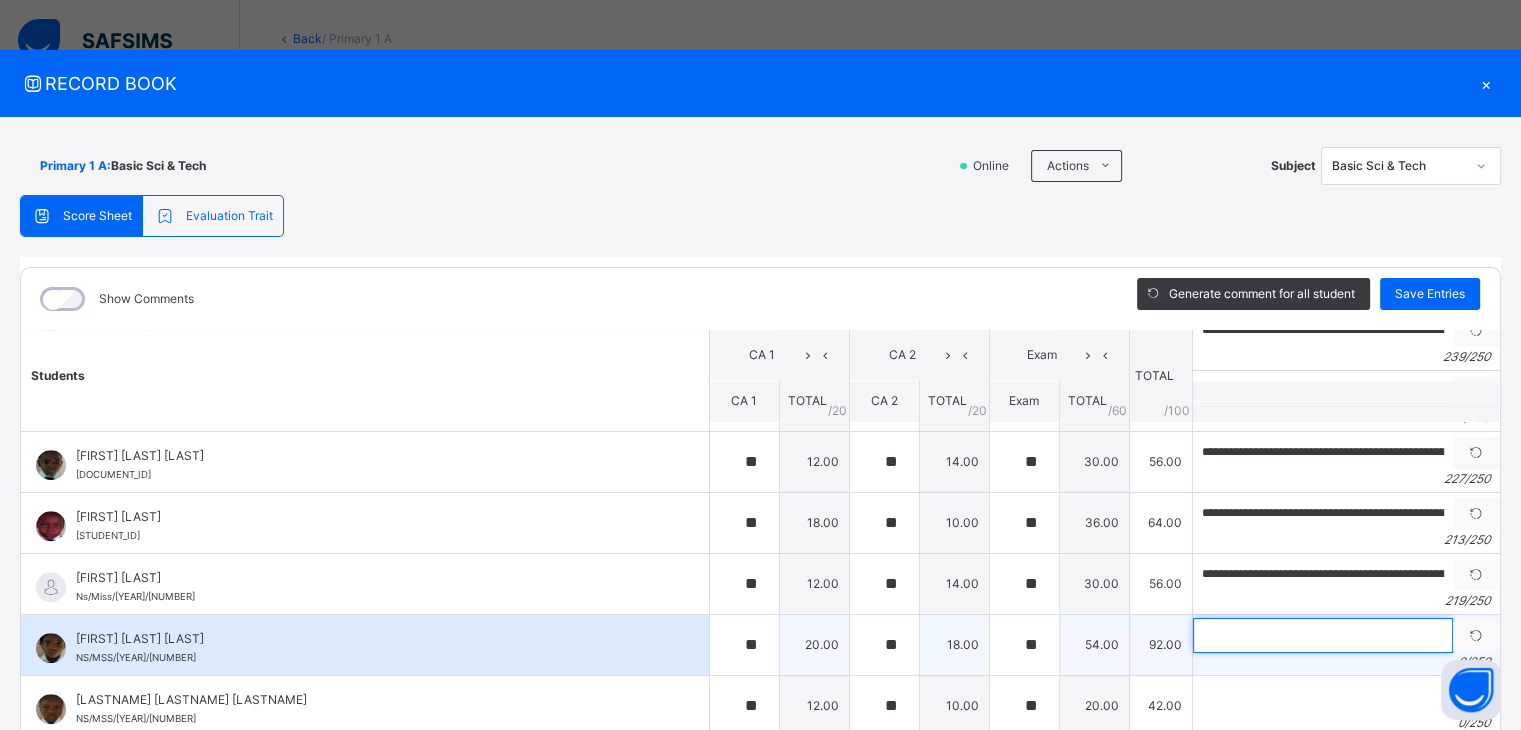 click at bounding box center (1323, 635) 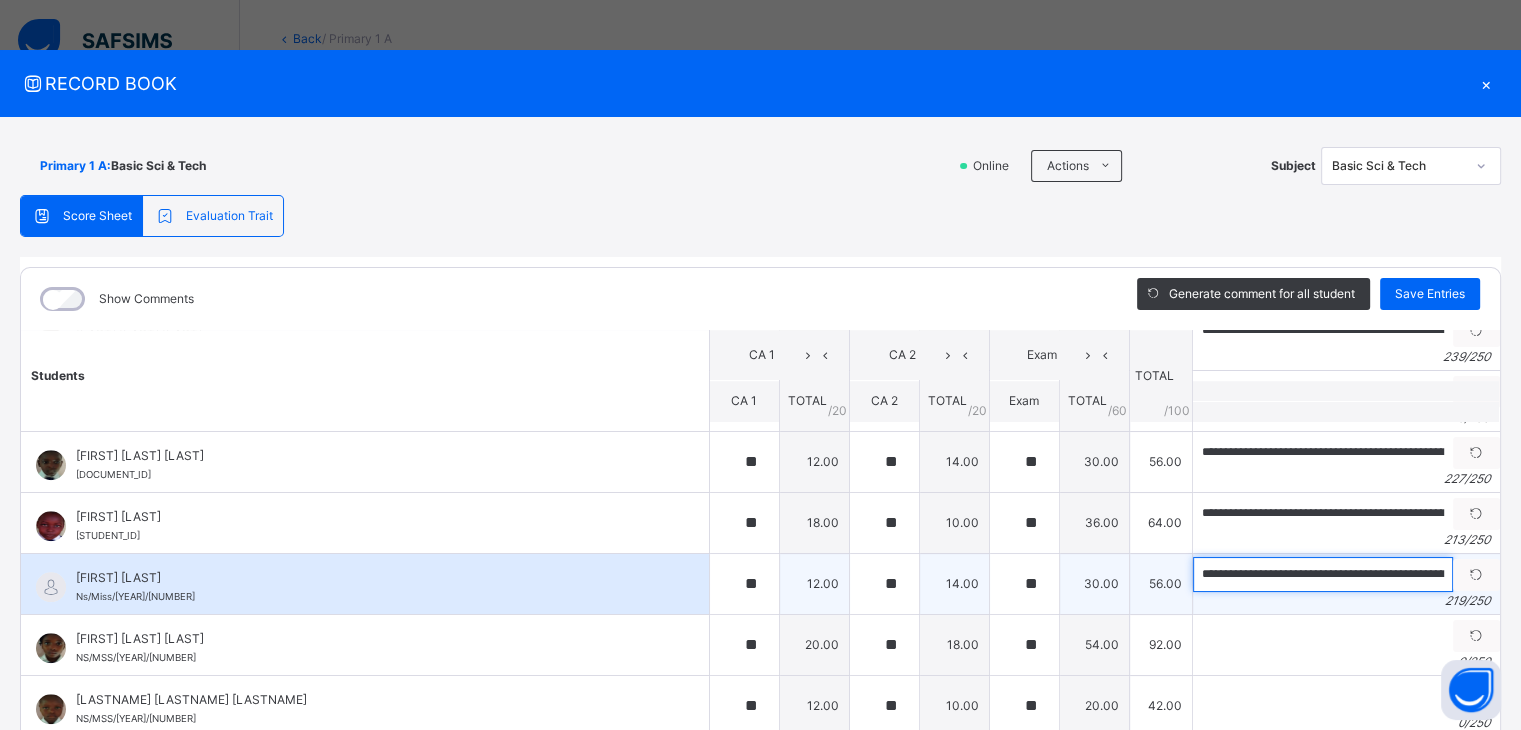 click on "**********" at bounding box center [1323, 574] 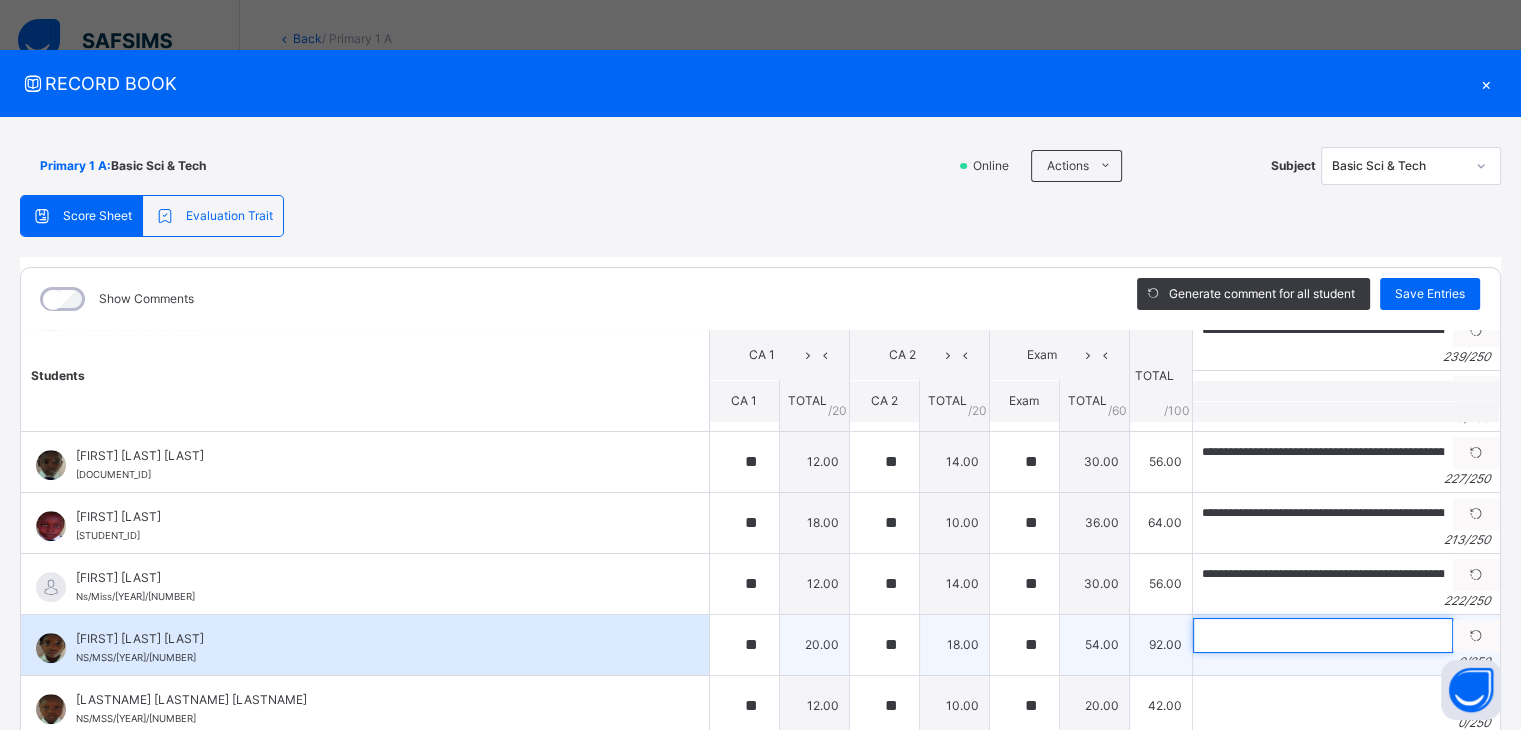 click at bounding box center (1323, 635) 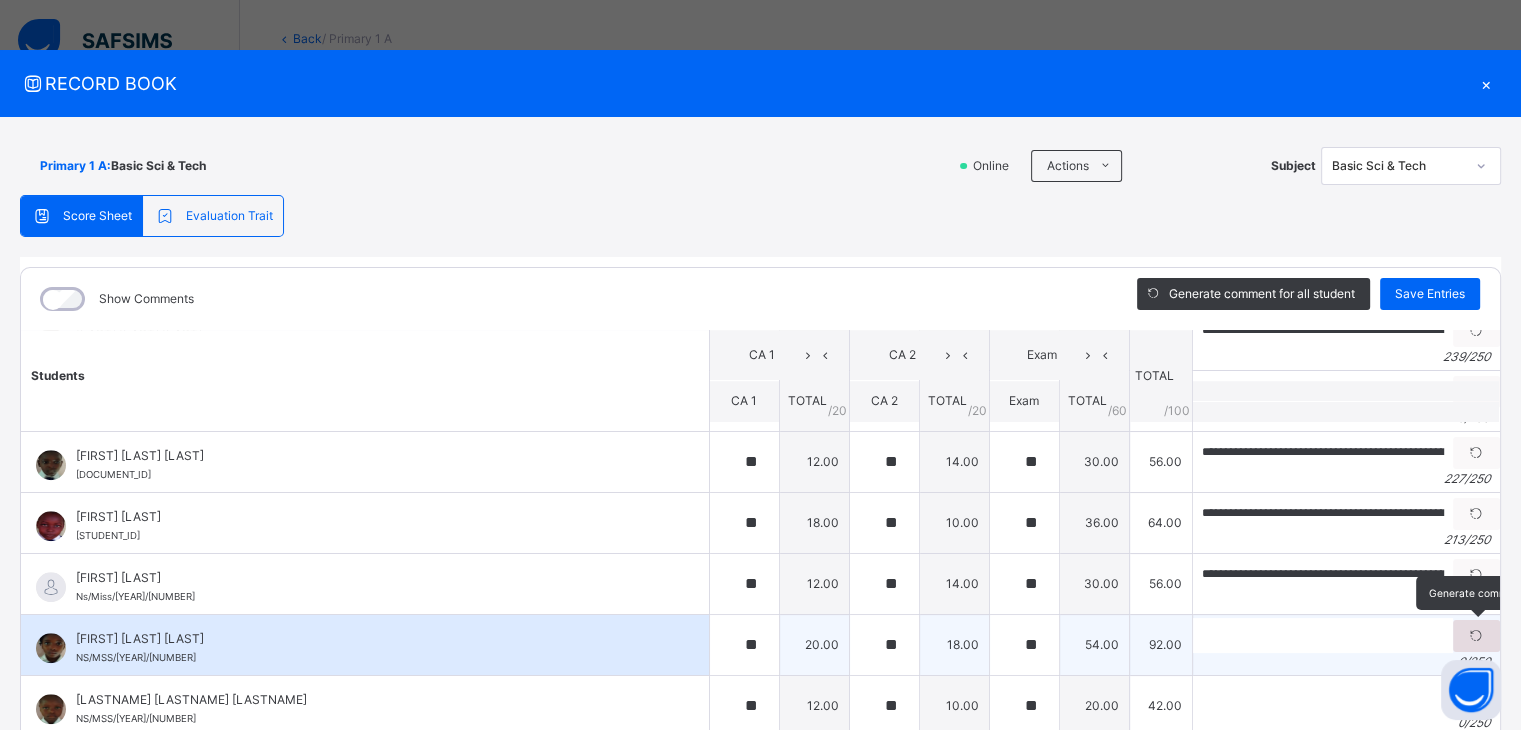 click at bounding box center [1476, 636] 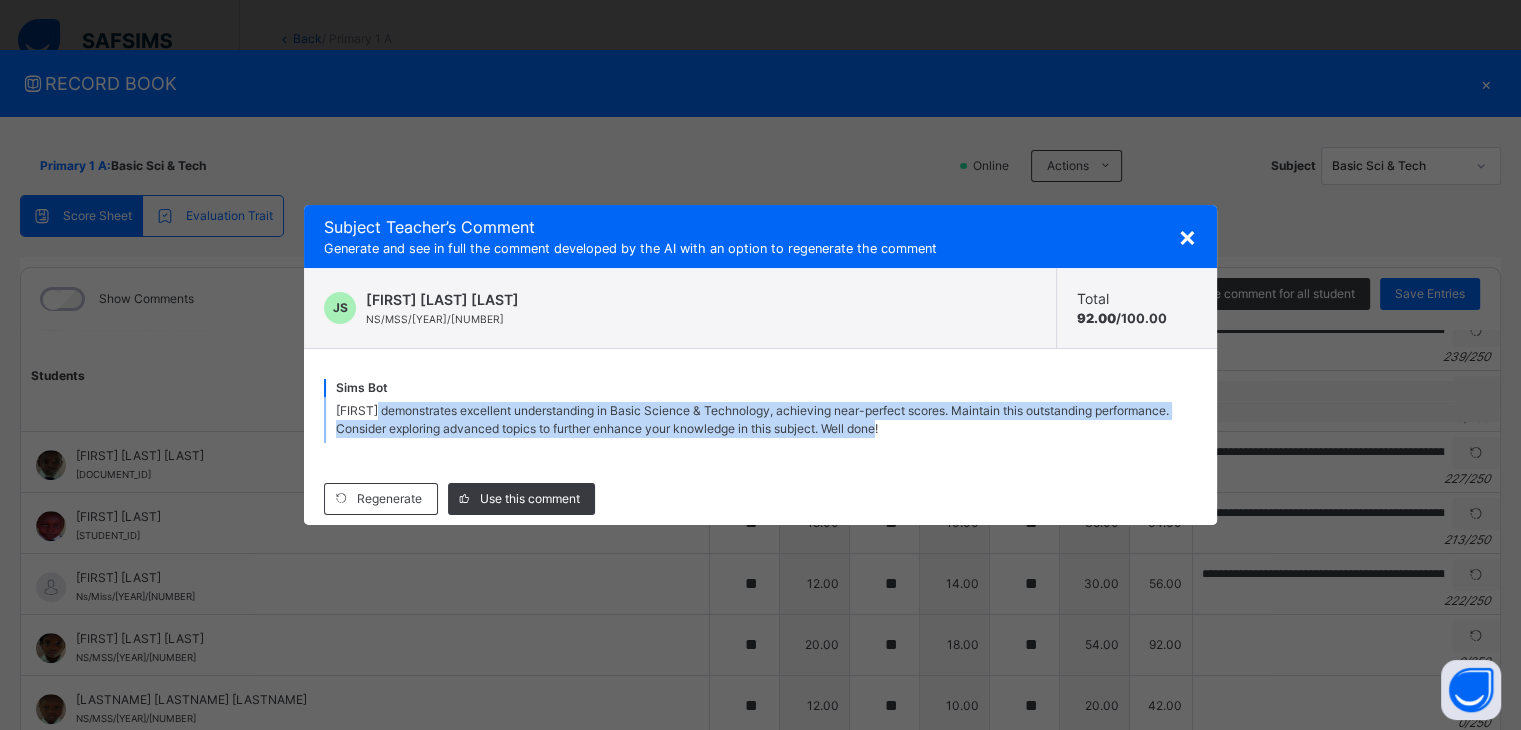 drag, startPoint x: 372, startPoint y: 409, endPoint x: 968, endPoint y: 453, distance: 597.62195 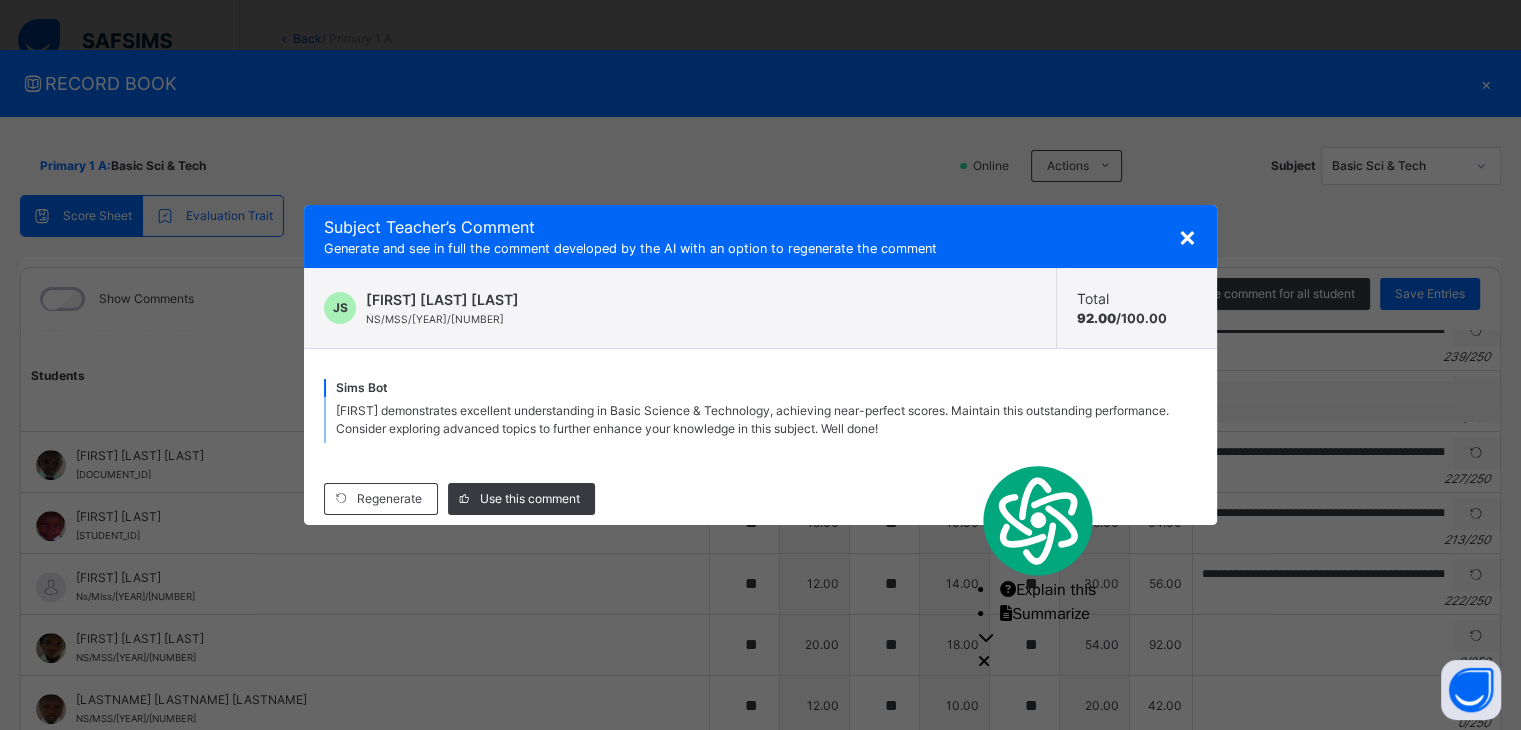 click on "×" at bounding box center [1187, 236] 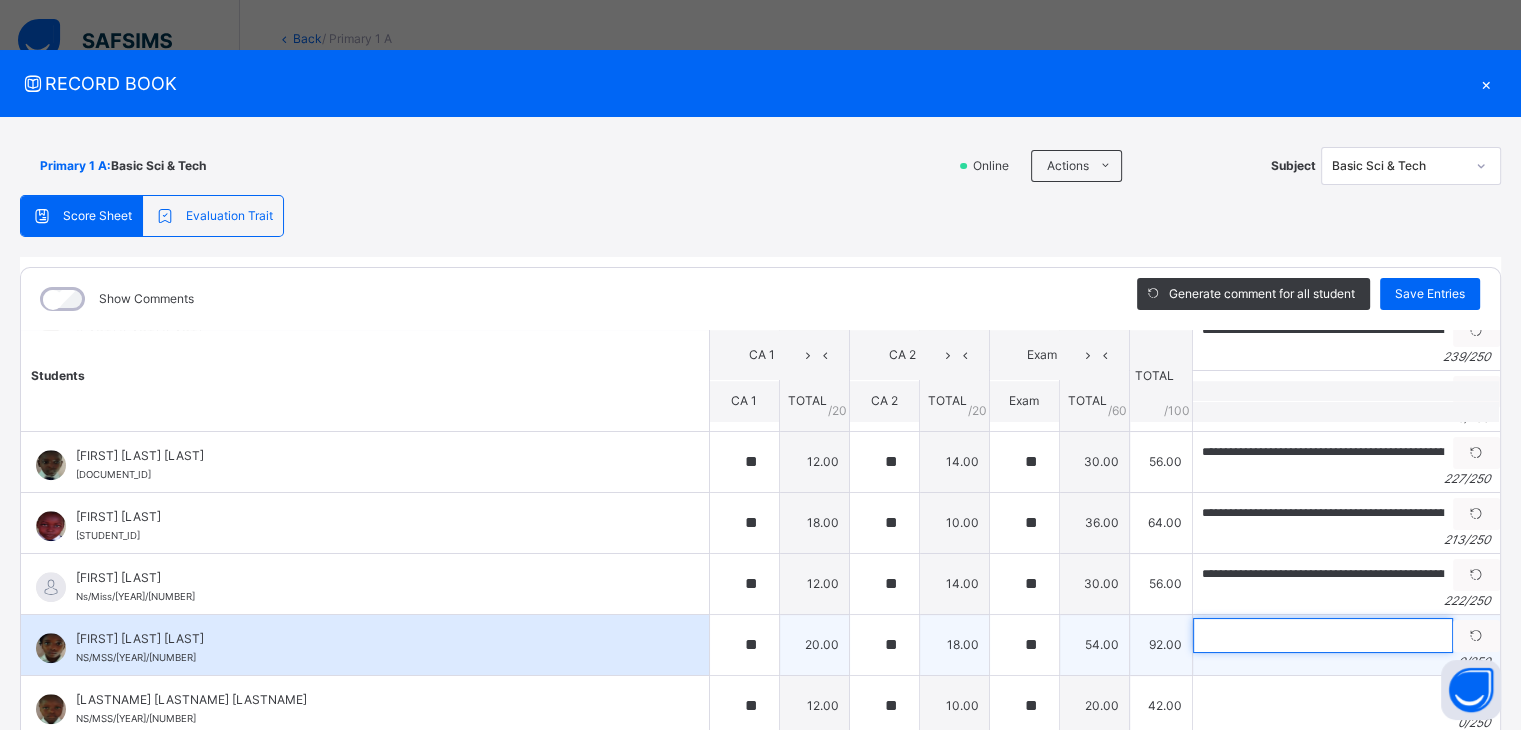 click at bounding box center [1323, 635] 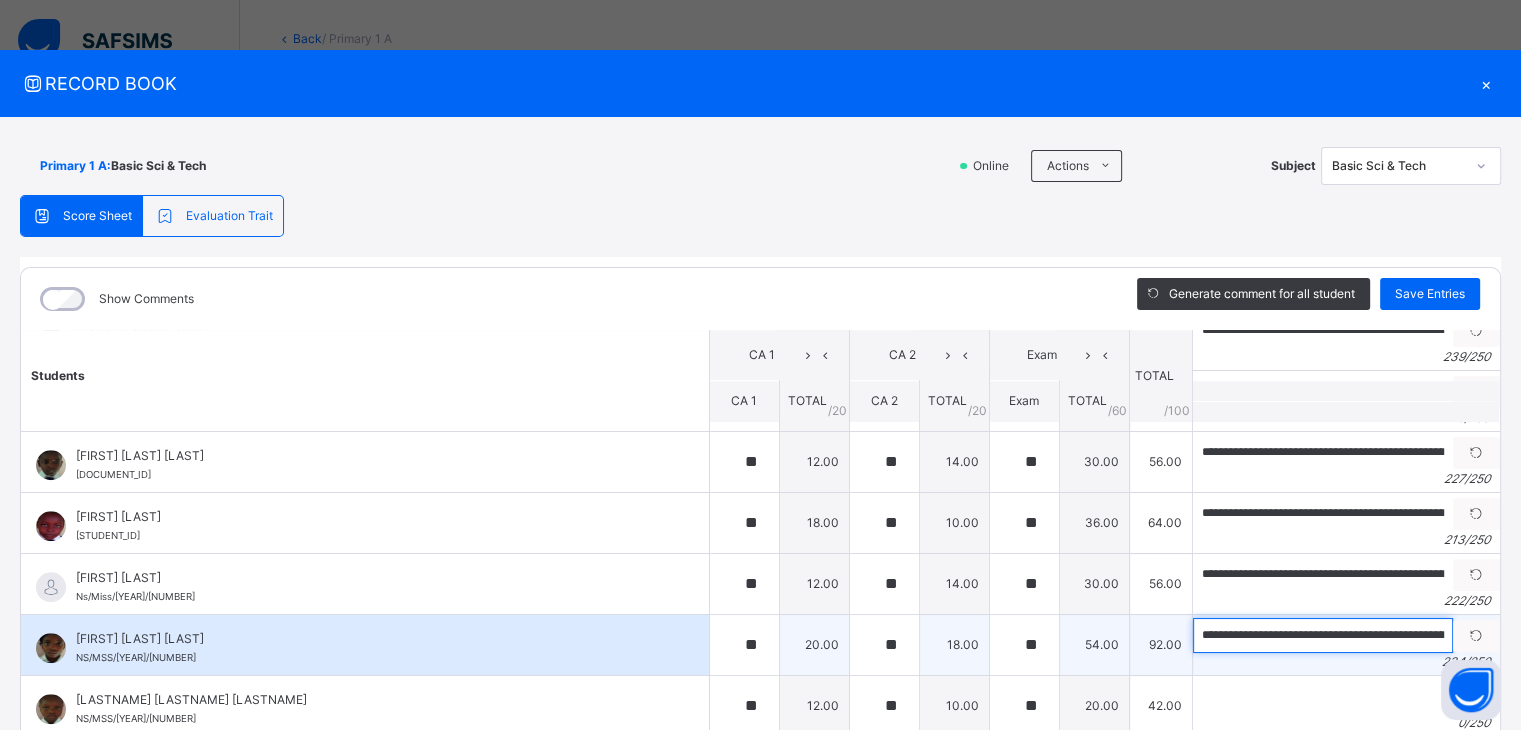 scroll, scrollTop: 0, scrollLeft: 1114, axis: horizontal 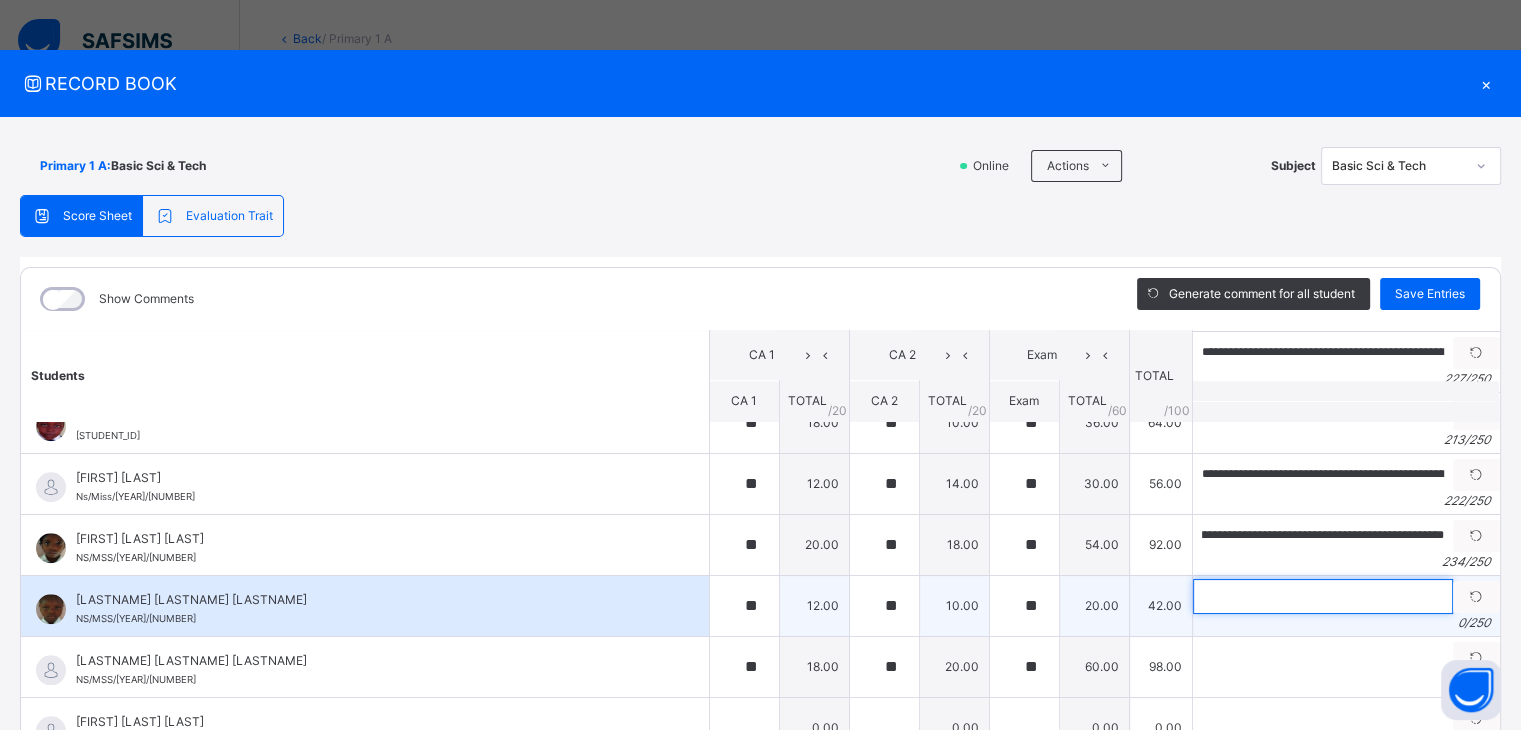 click at bounding box center (1323, 596) 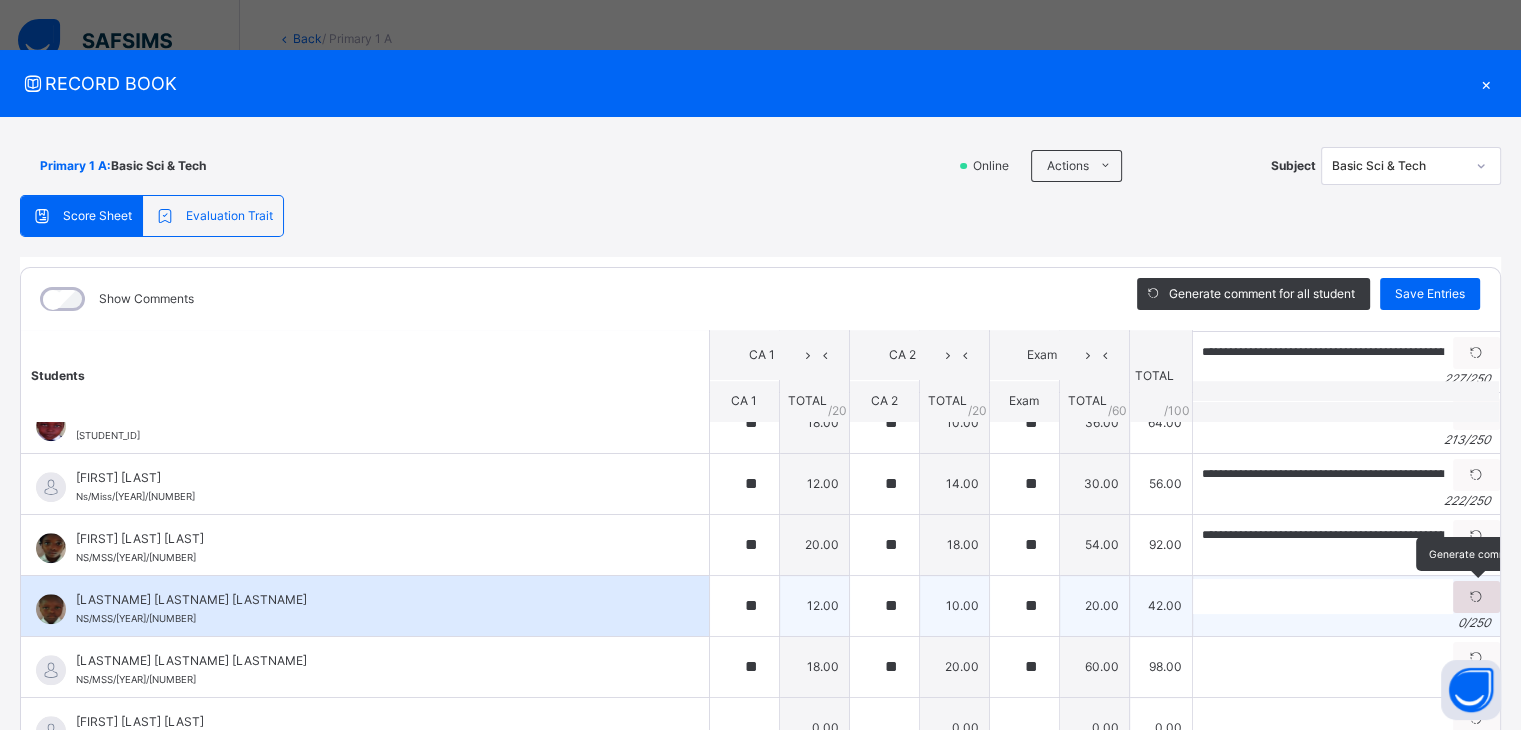 click at bounding box center (1476, 597) 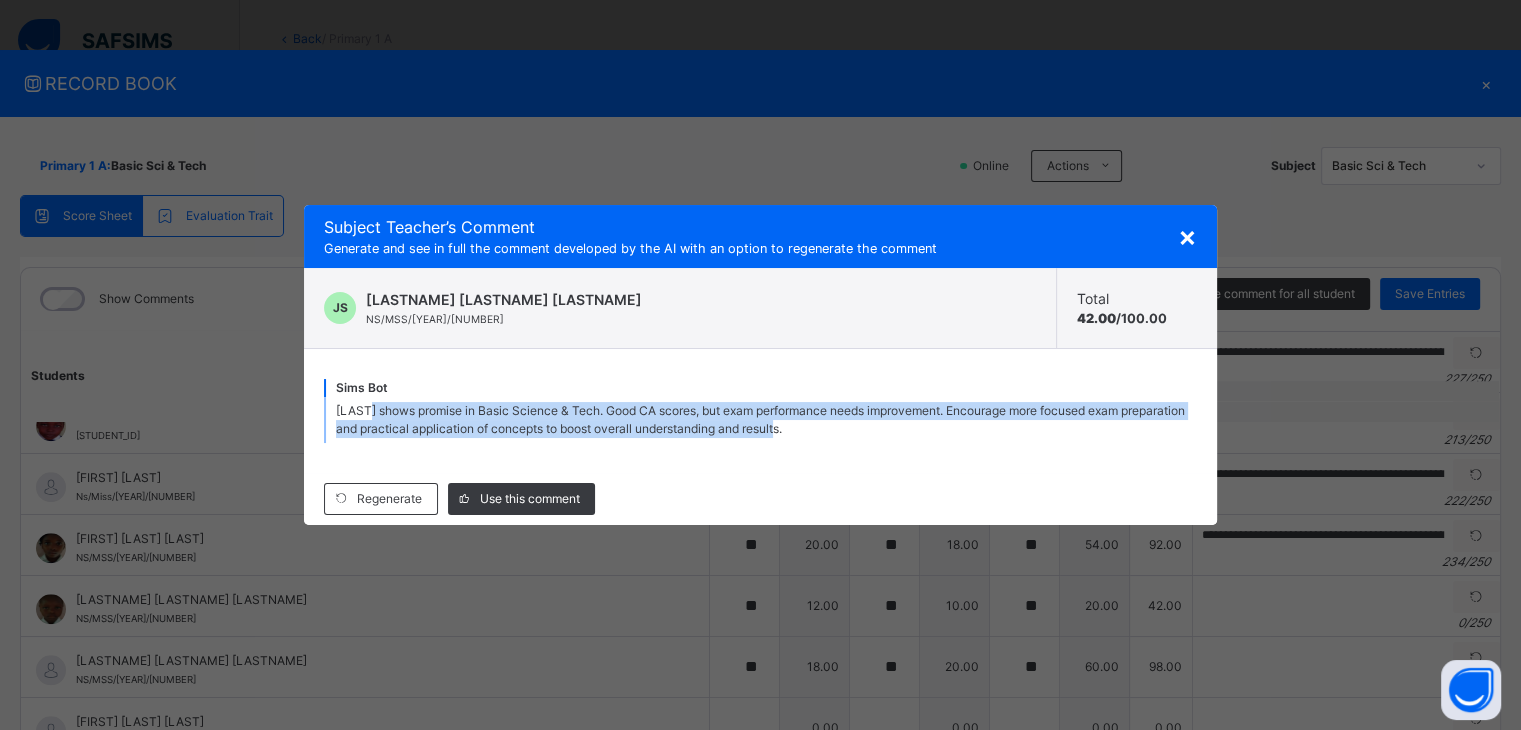 drag, startPoint x: 367, startPoint y: 408, endPoint x: 983, endPoint y: 438, distance: 616.7301 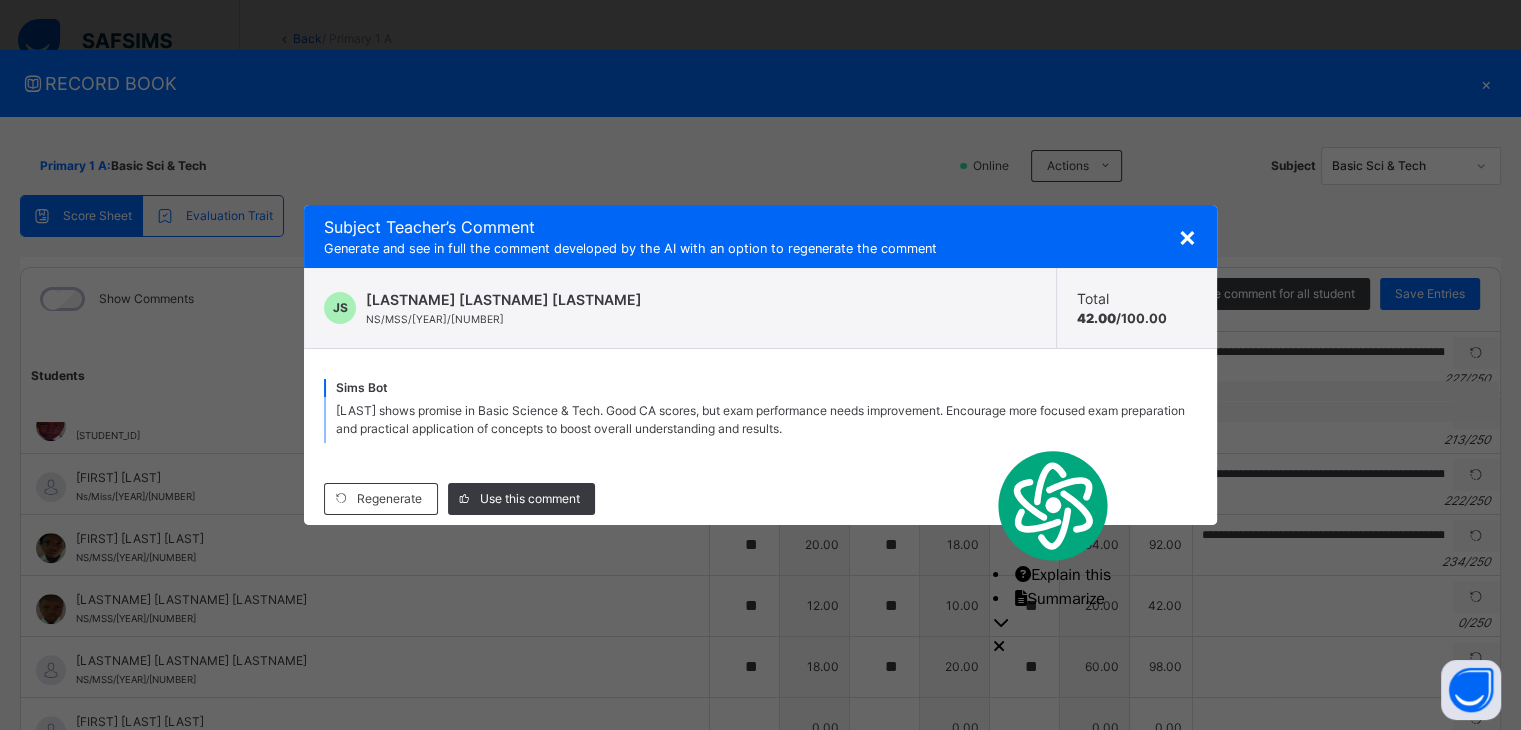 click on "Subject Teacher’s Comment Generate and see in full the comment developed by the AI with an option to regenerate the comment" at bounding box center [760, 236] 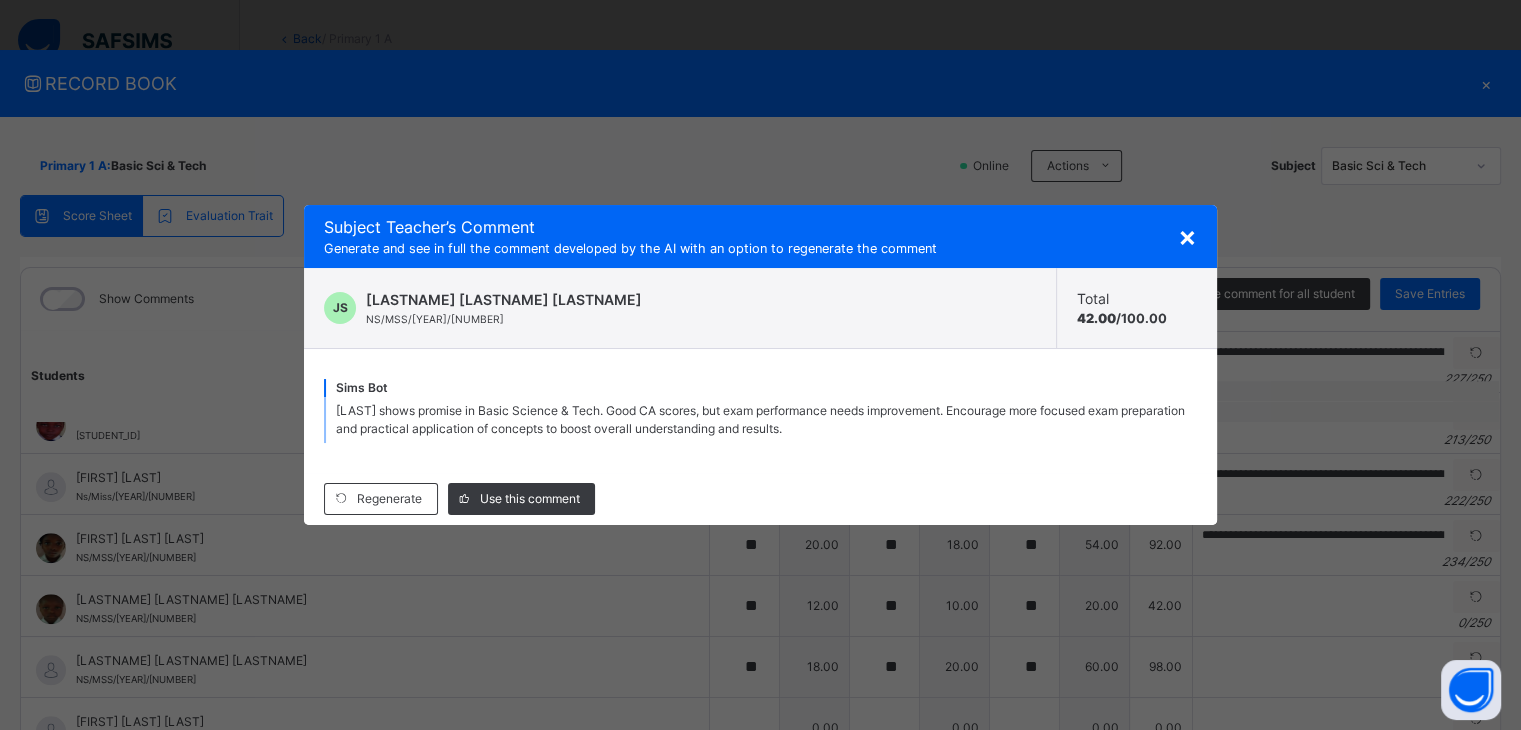 click on "×" at bounding box center [1187, 236] 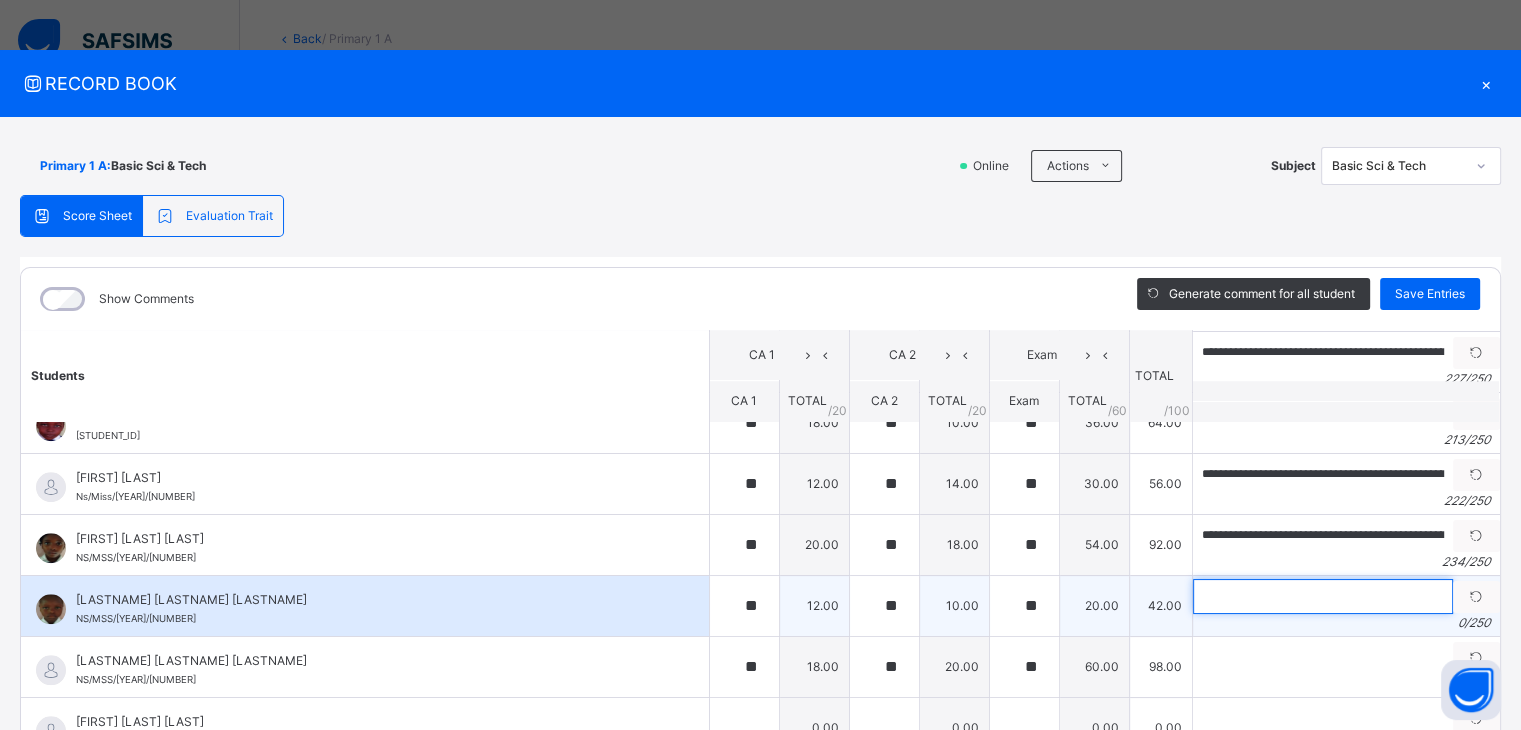 click at bounding box center (1323, 596) 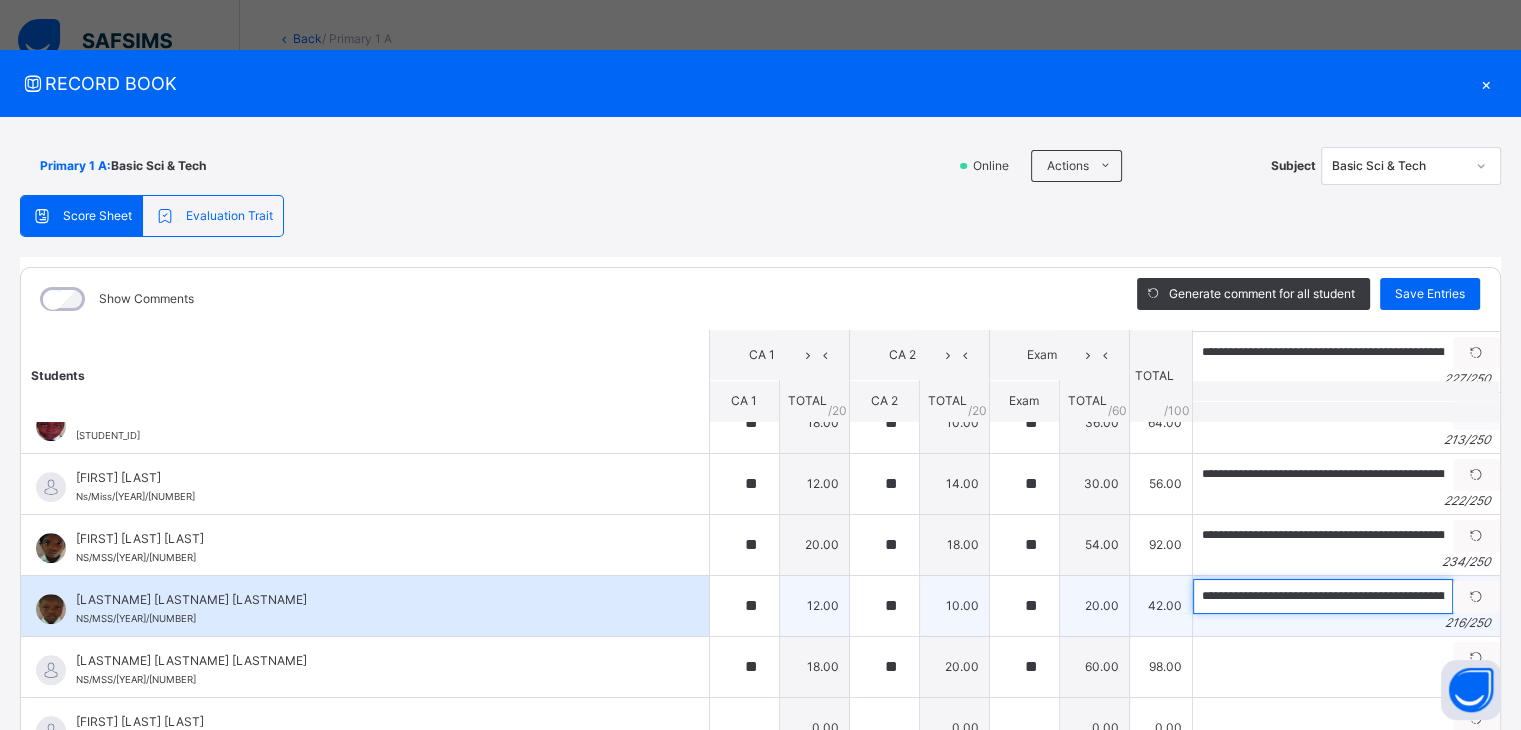 scroll, scrollTop: 0, scrollLeft: 1039, axis: horizontal 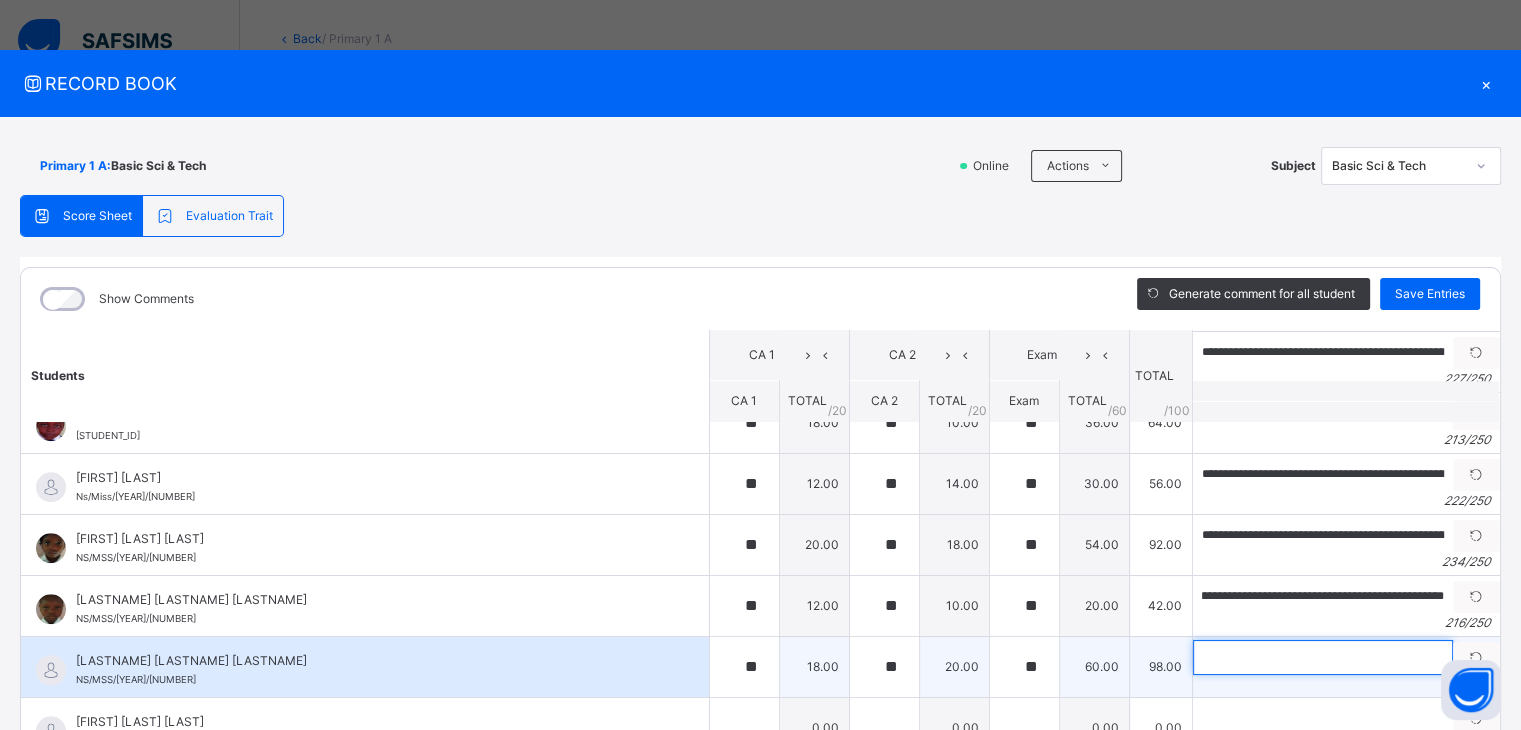 click at bounding box center (1323, 657) 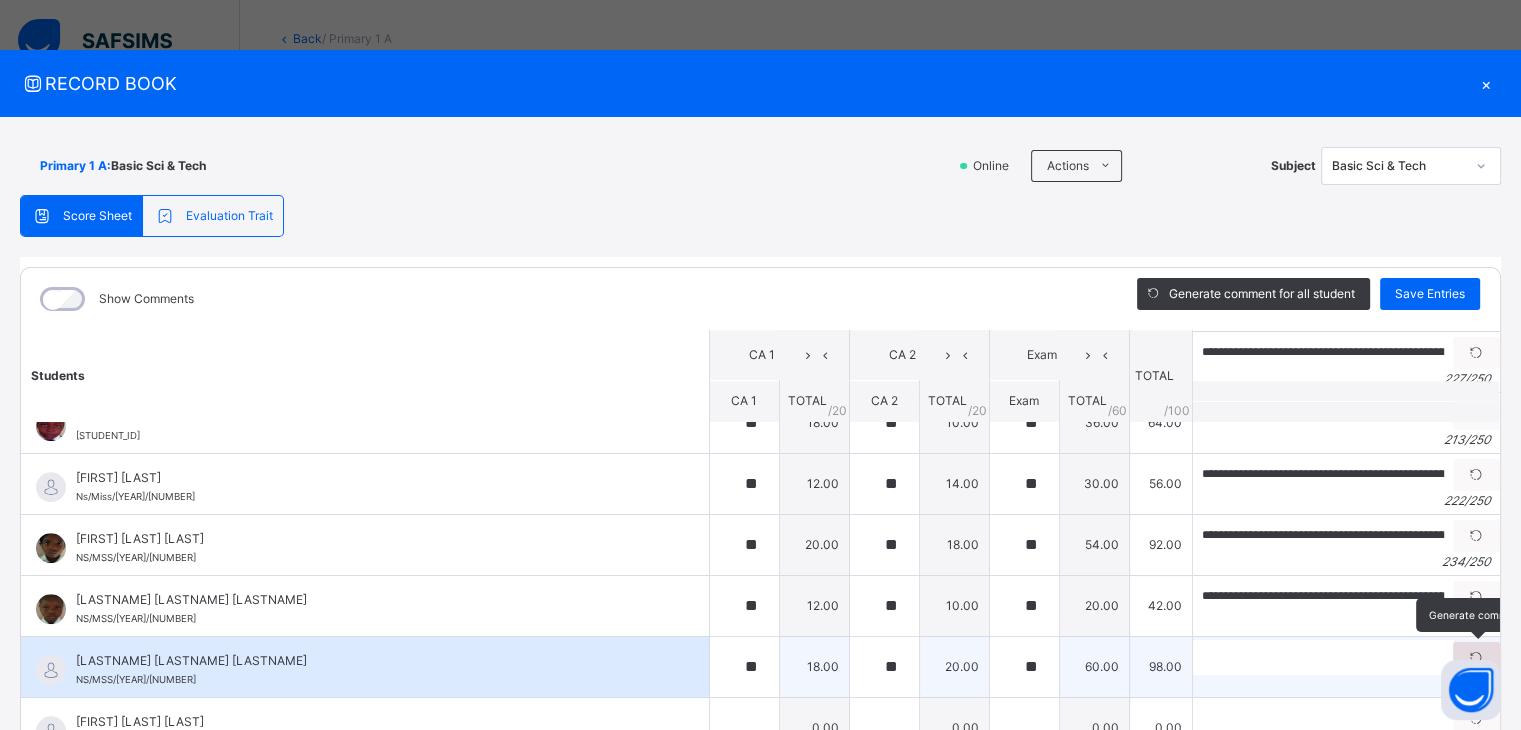 click at bounding box center [1476, 658] 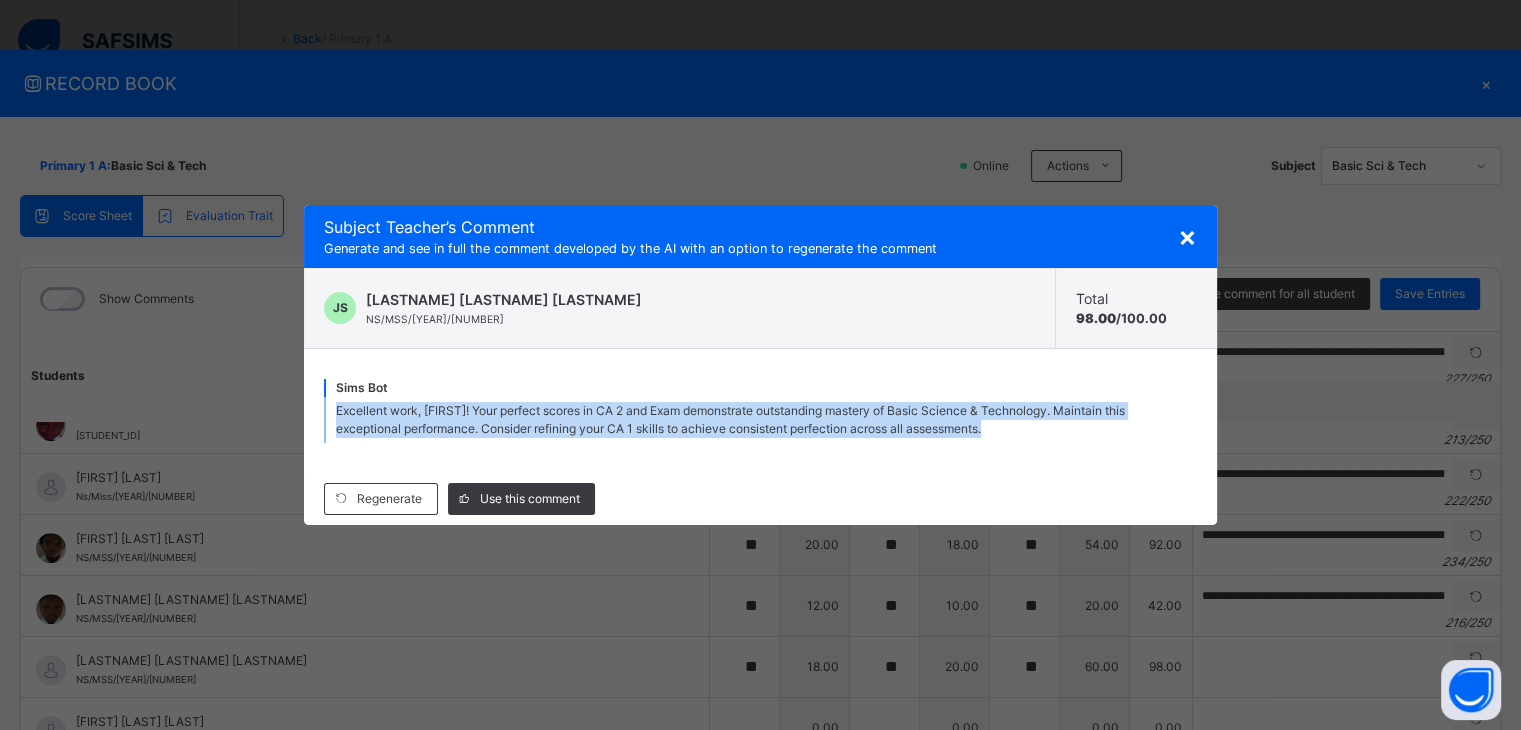 drag, startPoint x: 335, startPoint y: 410, endPoint x: 1075, endPoint y: 461, distance: 741.7554 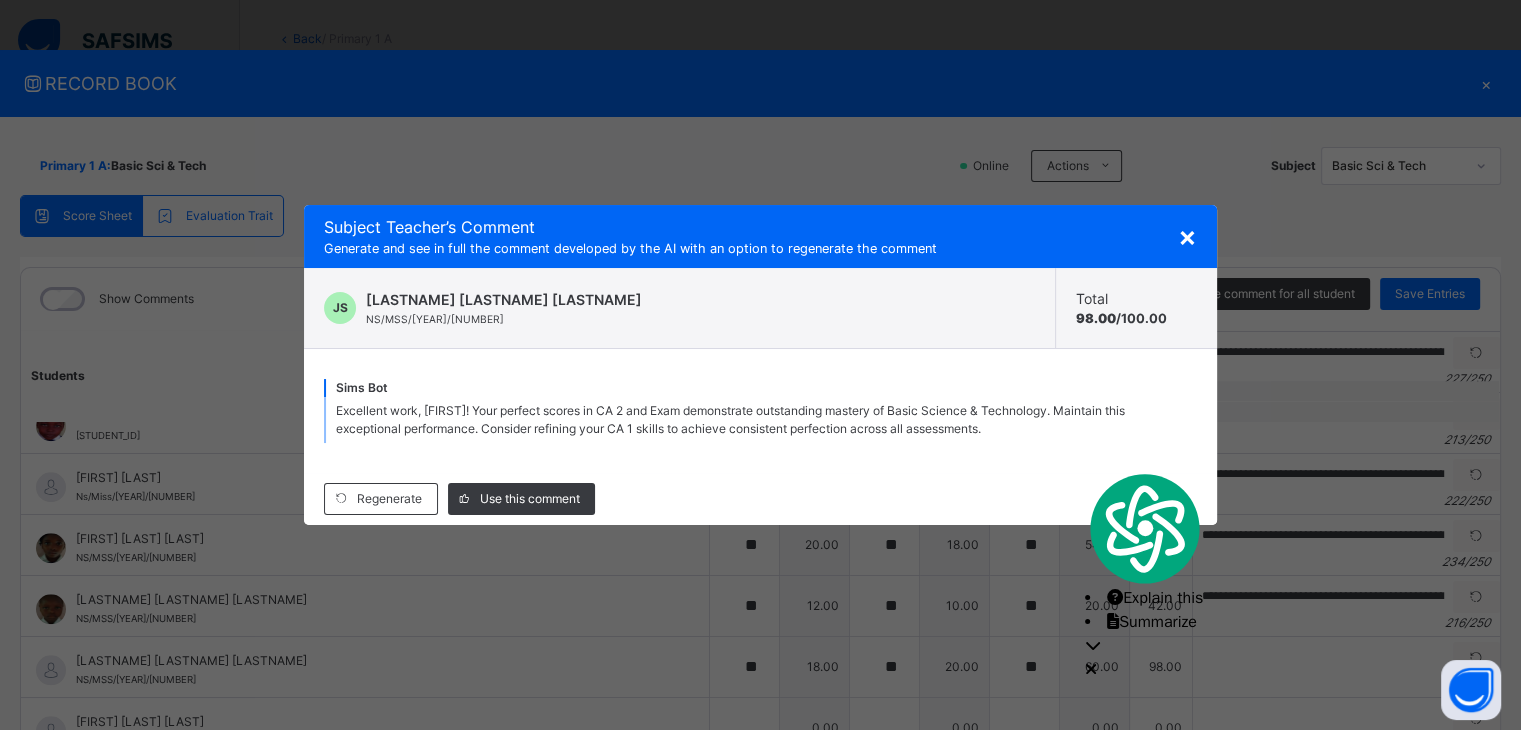 click on "×" at bounding box center (1187, 236) 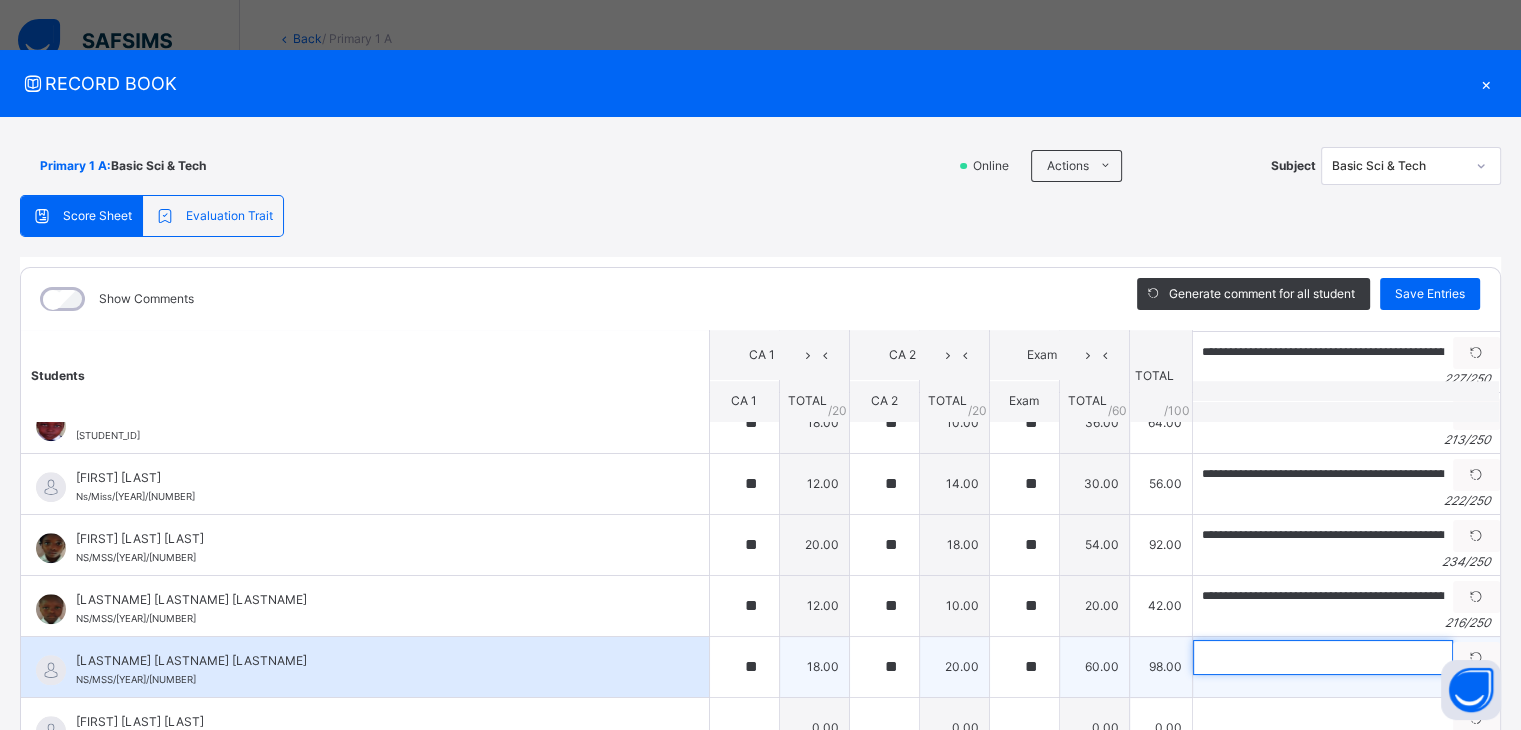 click at bounding box center (1323, 657) 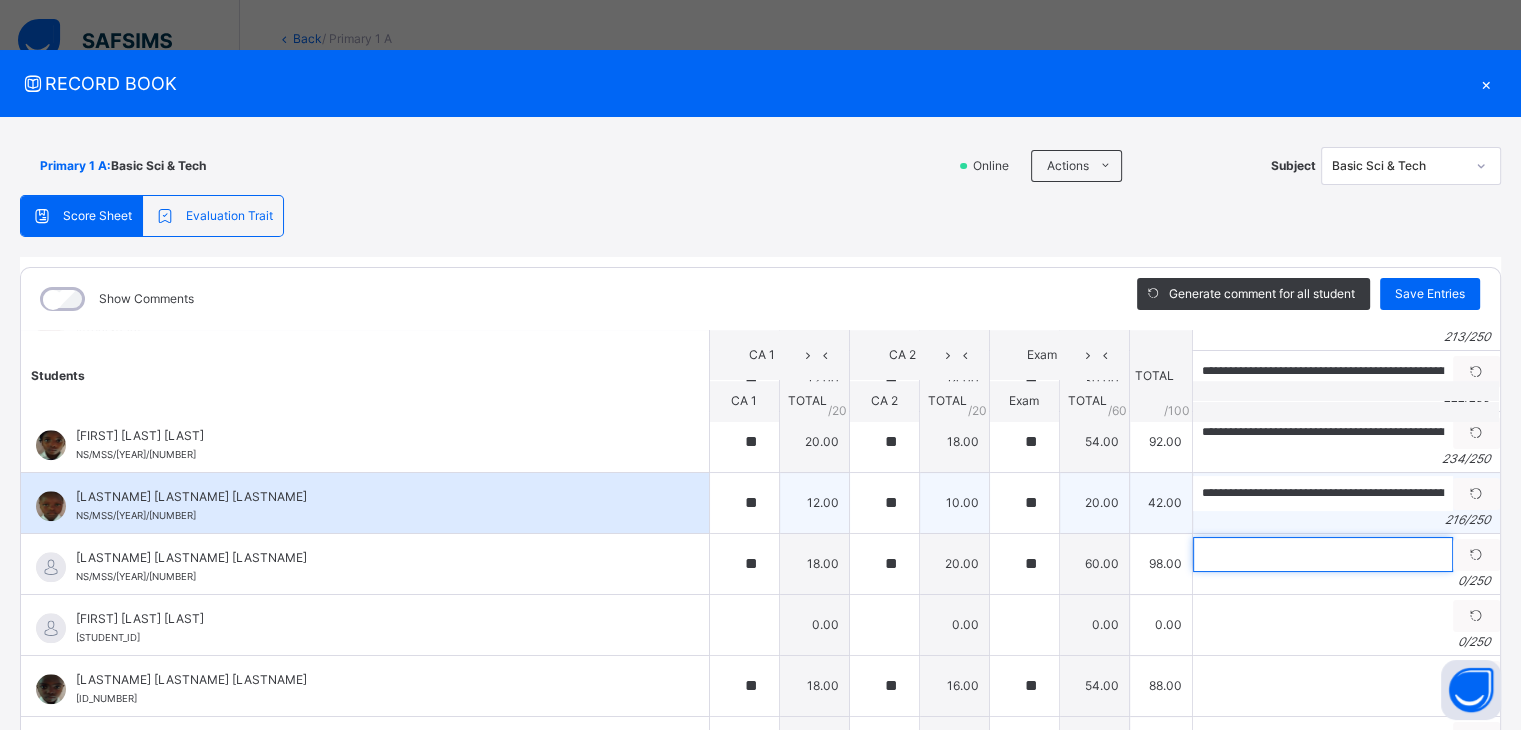 scroll, scrollTop: 1918, scrollLeft: 0, axis: vertical 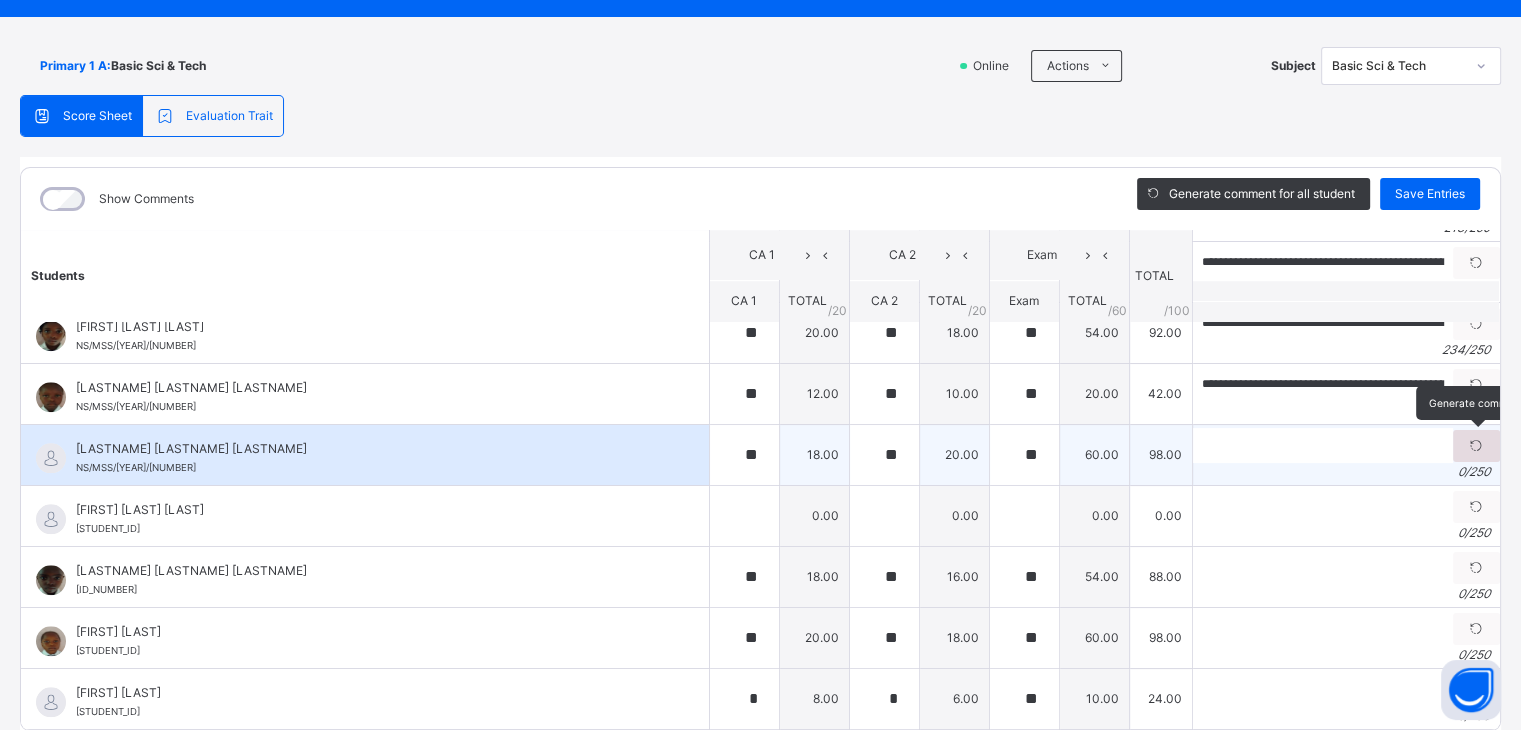 click at bounding box center [1476, 446] 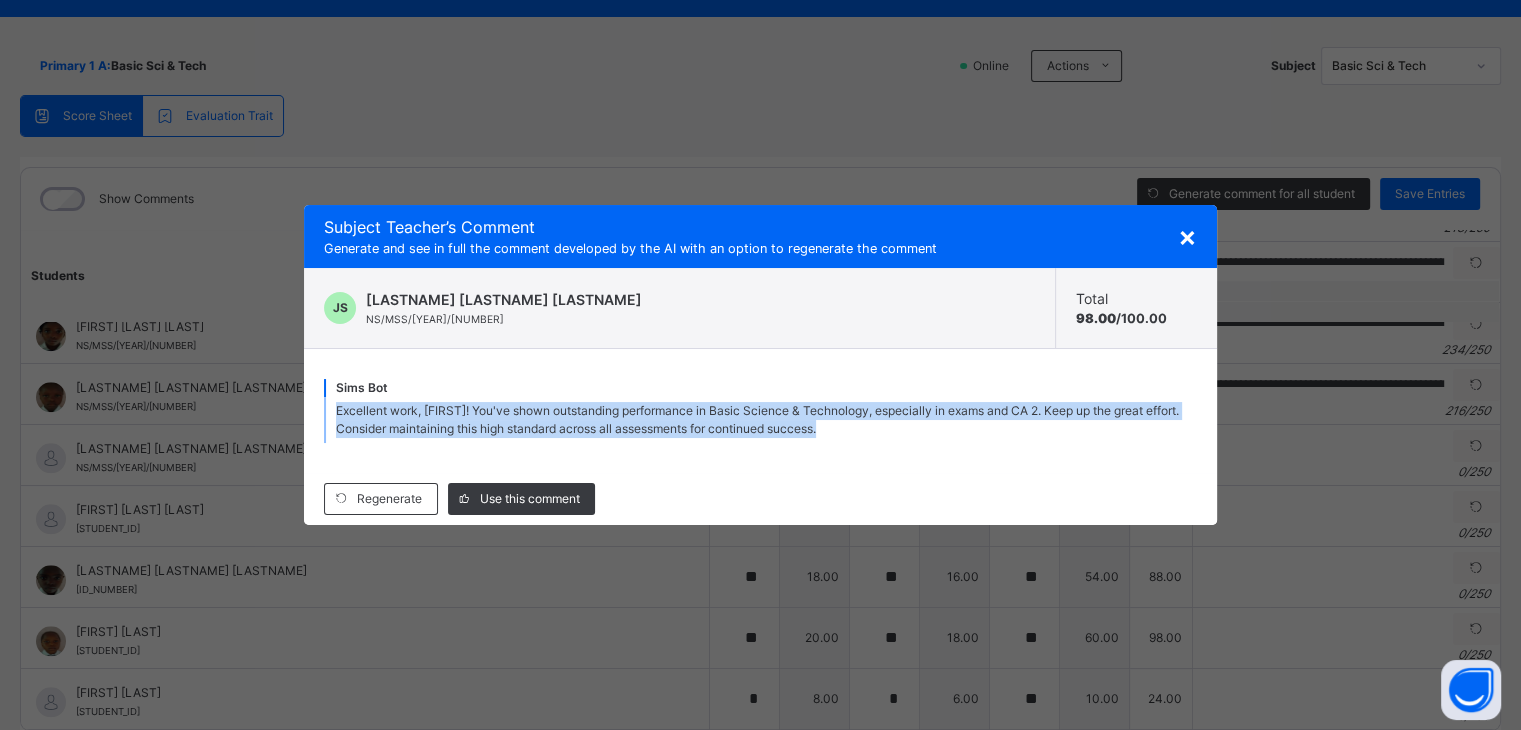 drag, startPoint x: 339, startPoint y: 409, endPoint x: 1064, endPoint y: 444, distance: 725.84436 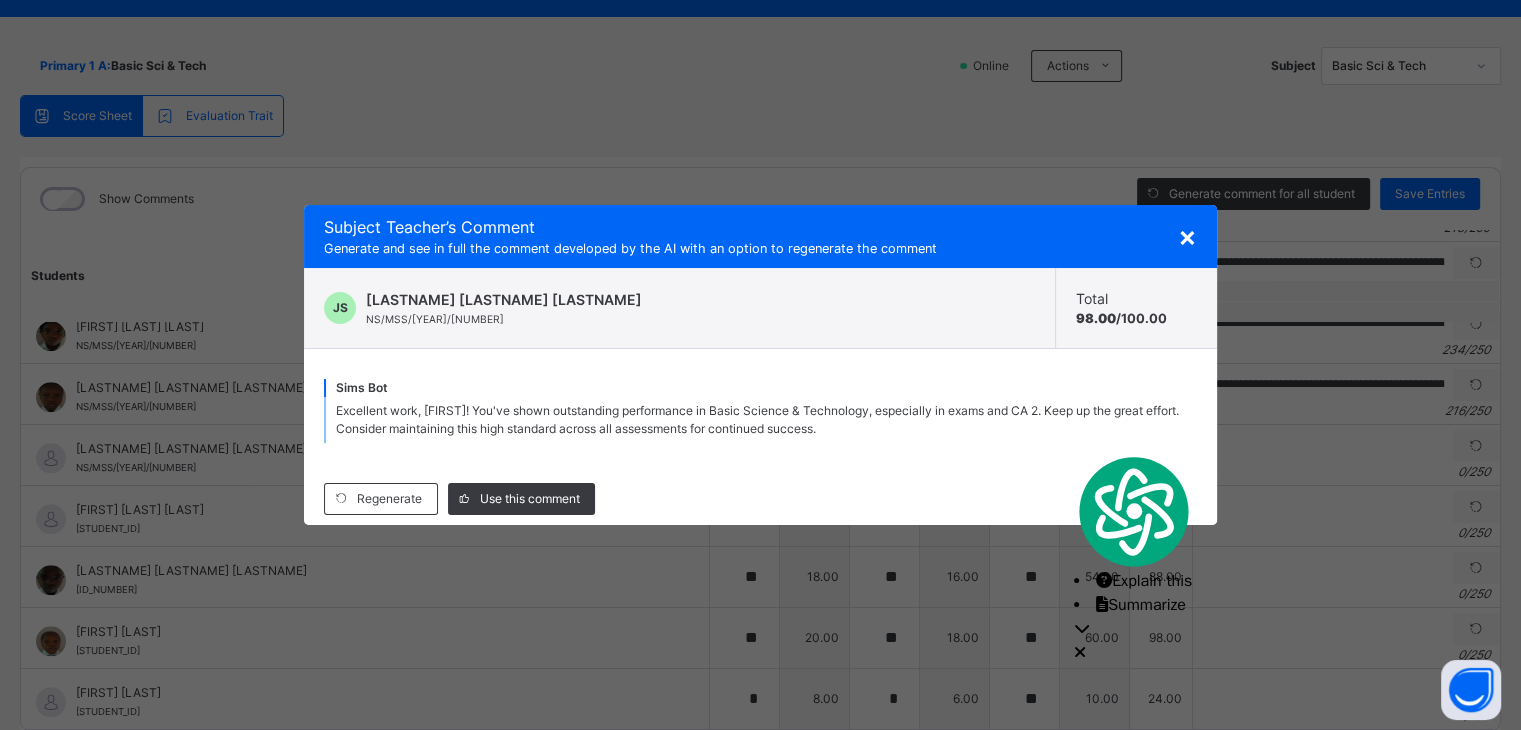 click on "×" at bounding box center [1187, 236] 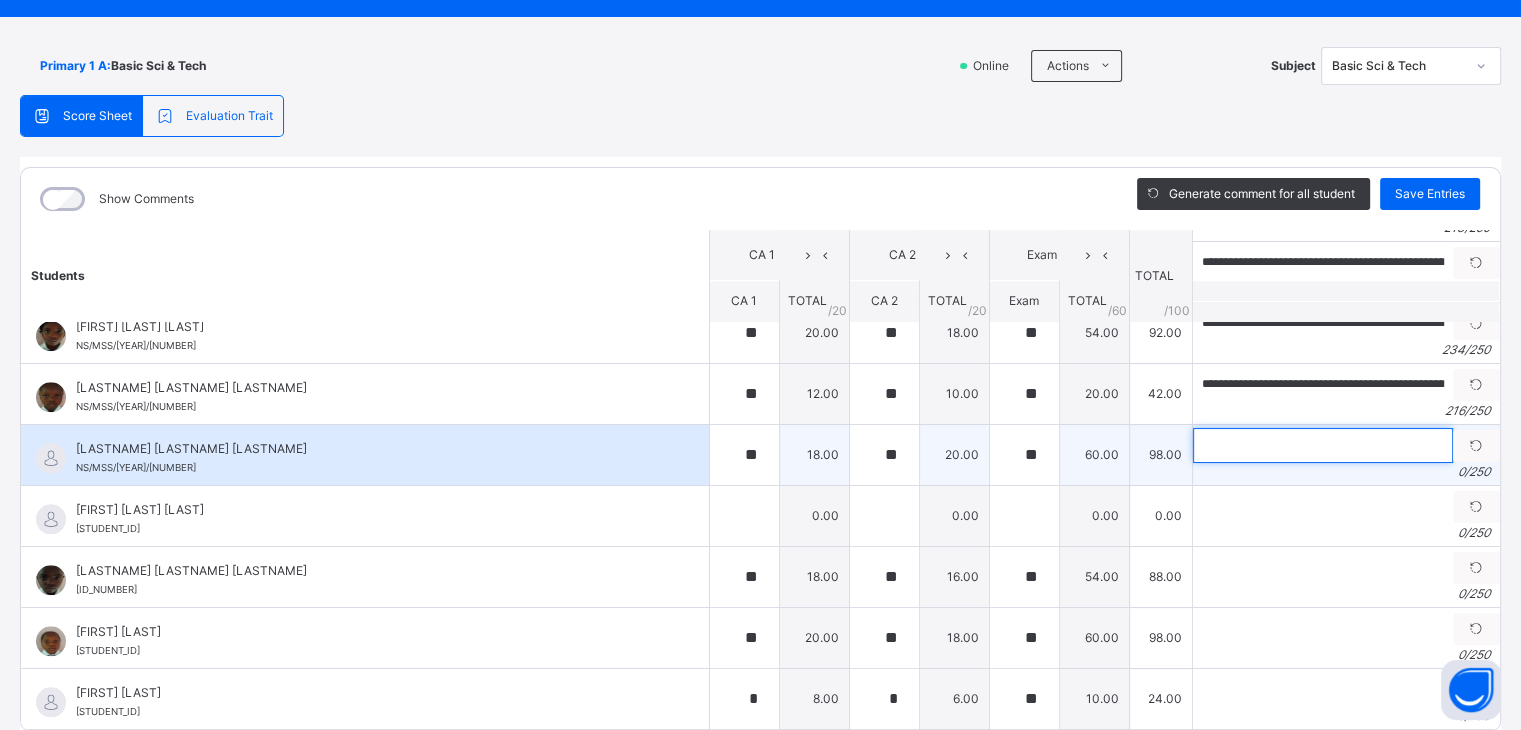 click at bounding box center [1323, 445] 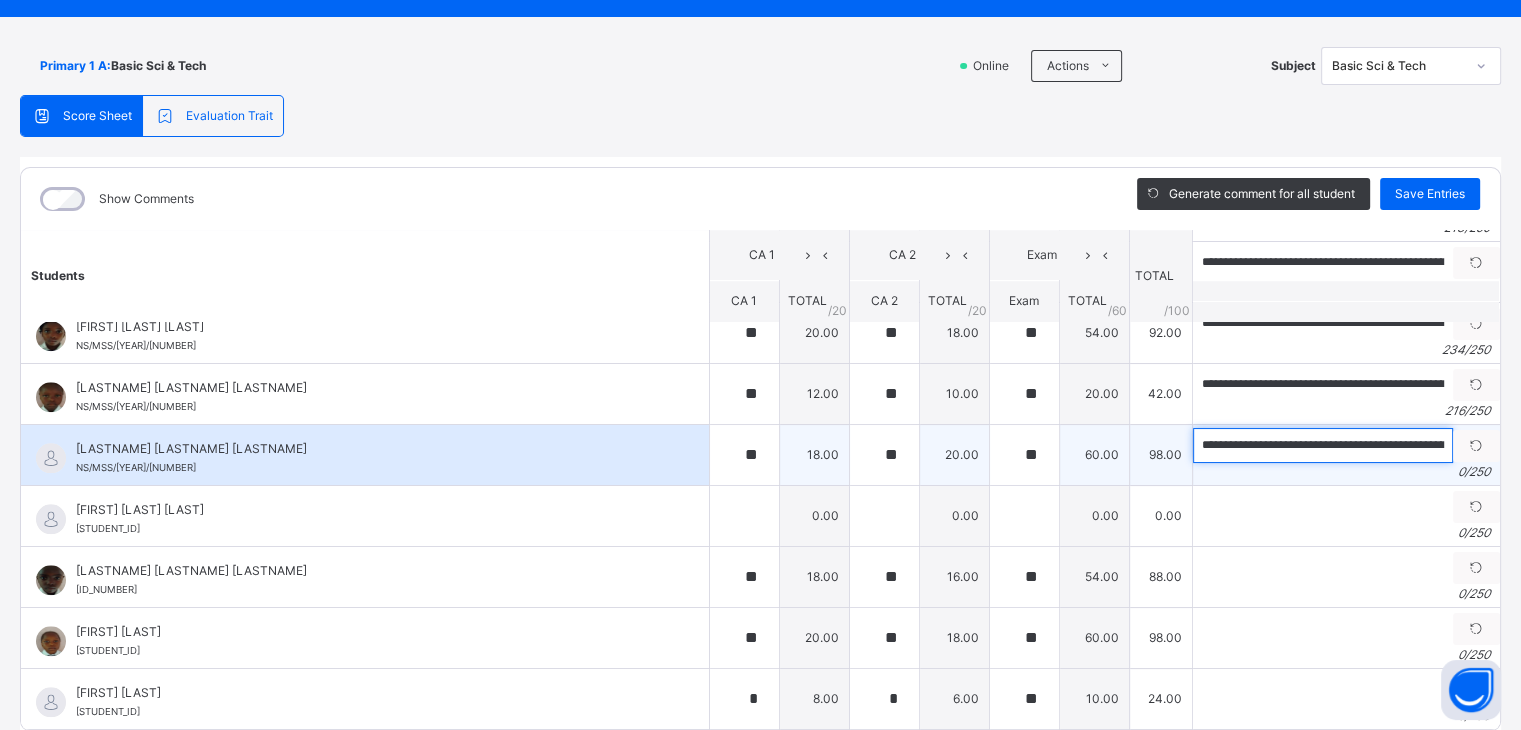 scroll, scrollTop: 0, scrollLeft: 1121, axis: horizontal 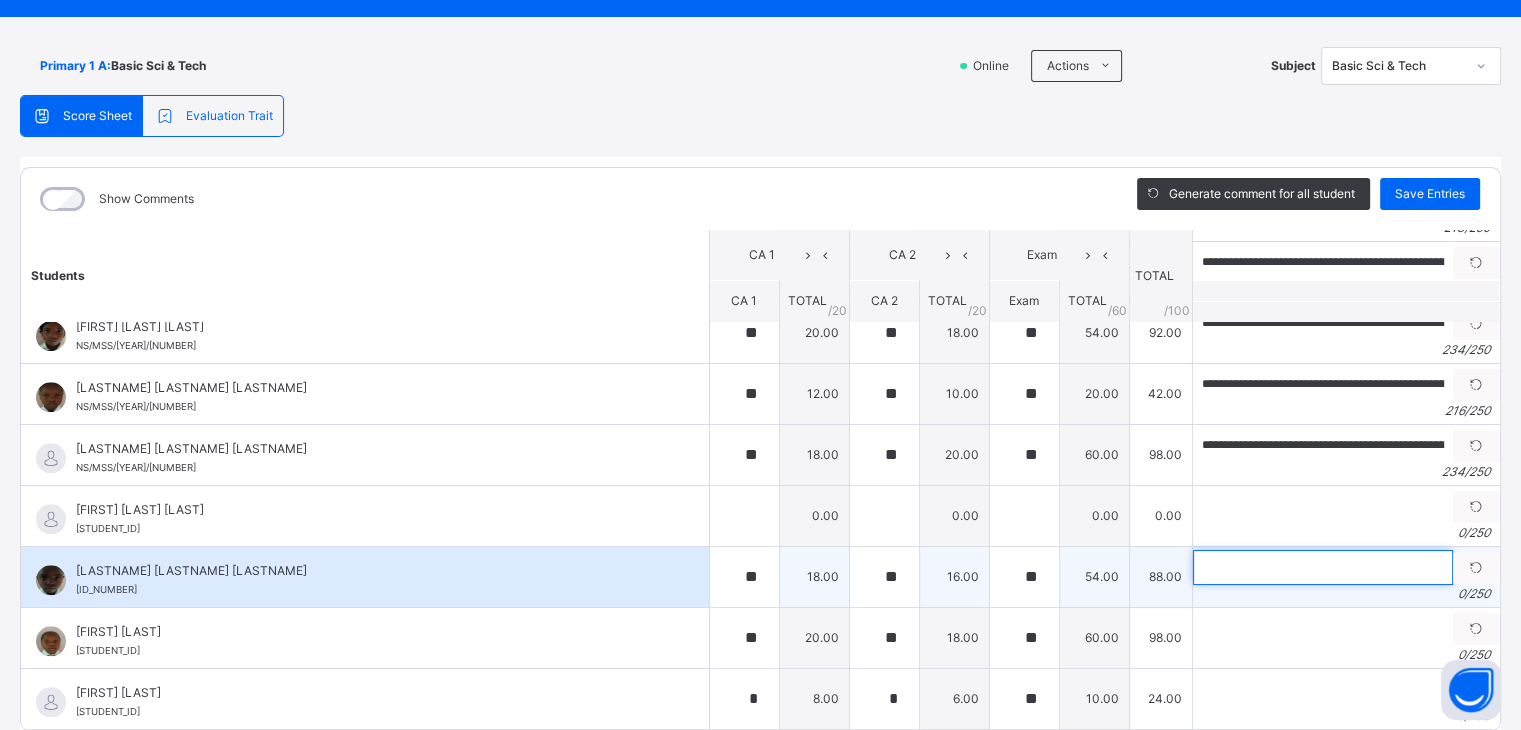 click at bounding box center [1323, 567] 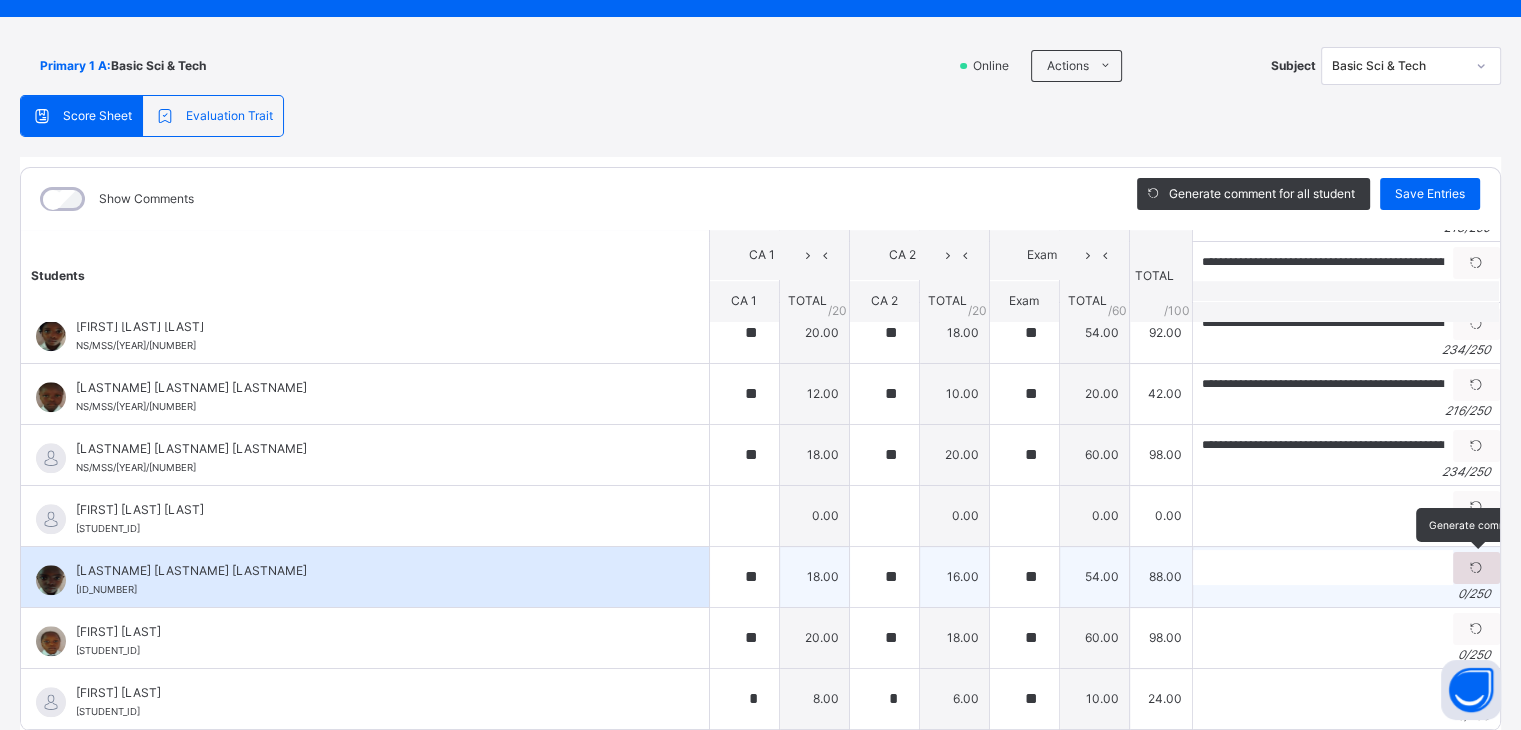 click at bounding box center (1476, 568) 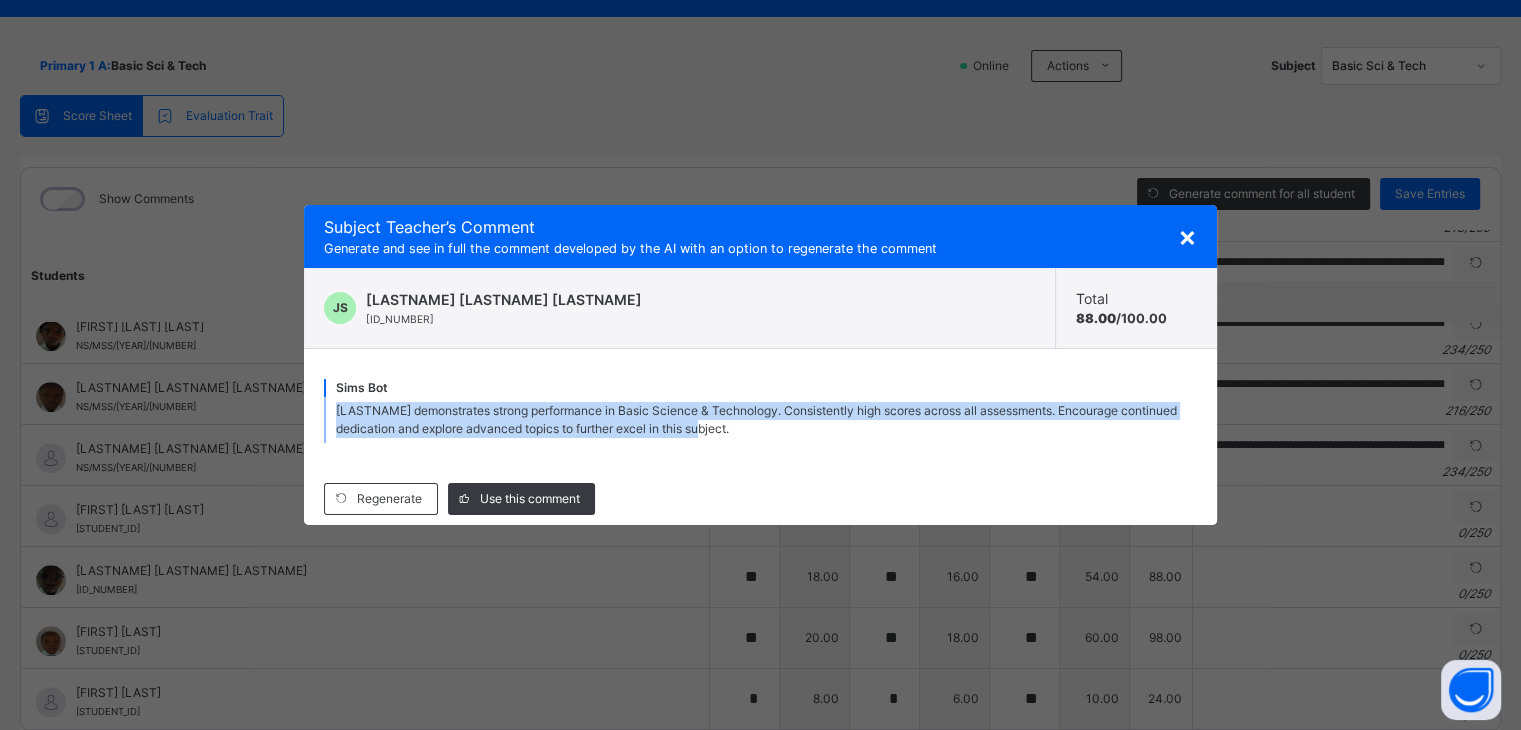 drag, startPoint x: 336, startPoint y: 406, endPoint x: 869, endPoint y: 438, distance: 533.9597 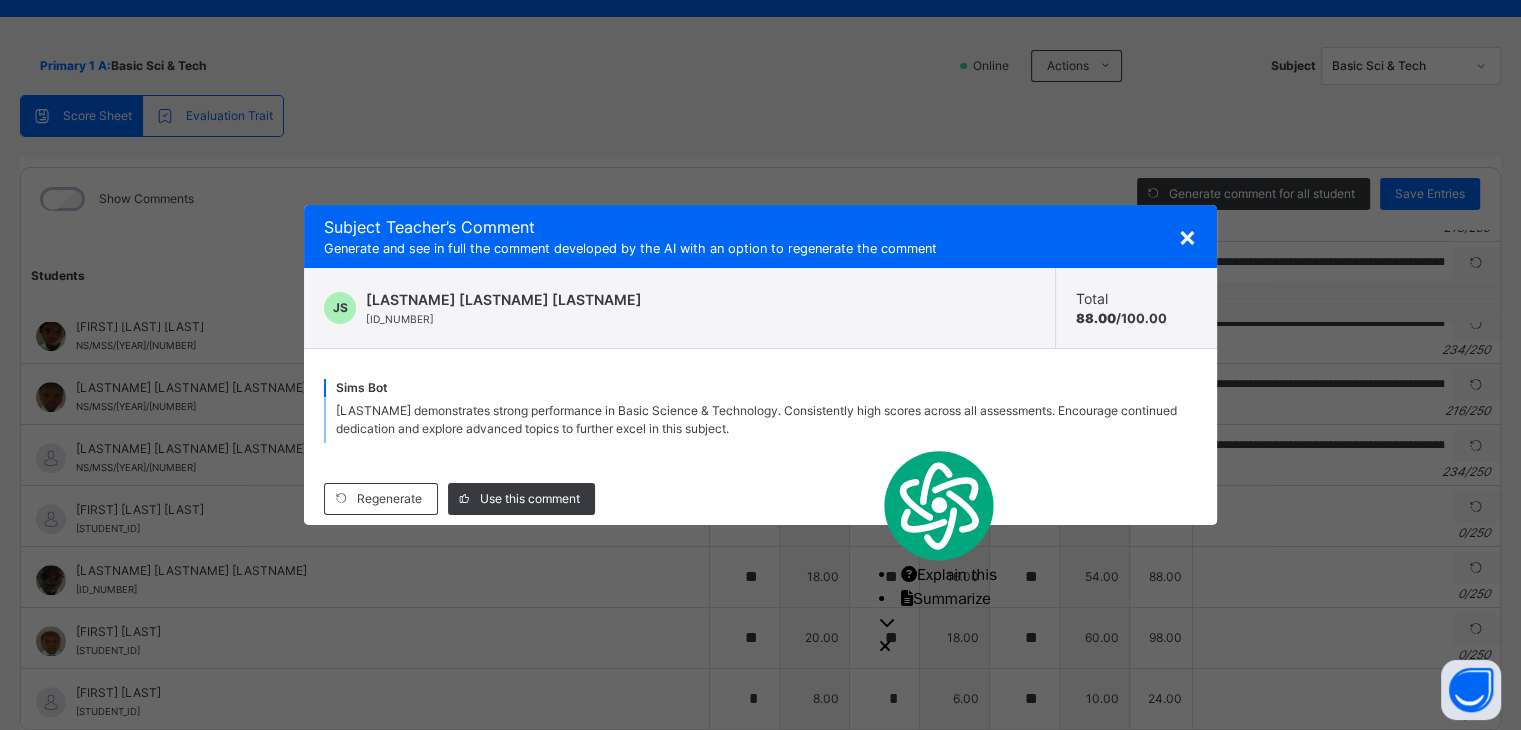 click on "×" at bounding box center [1187, 236] 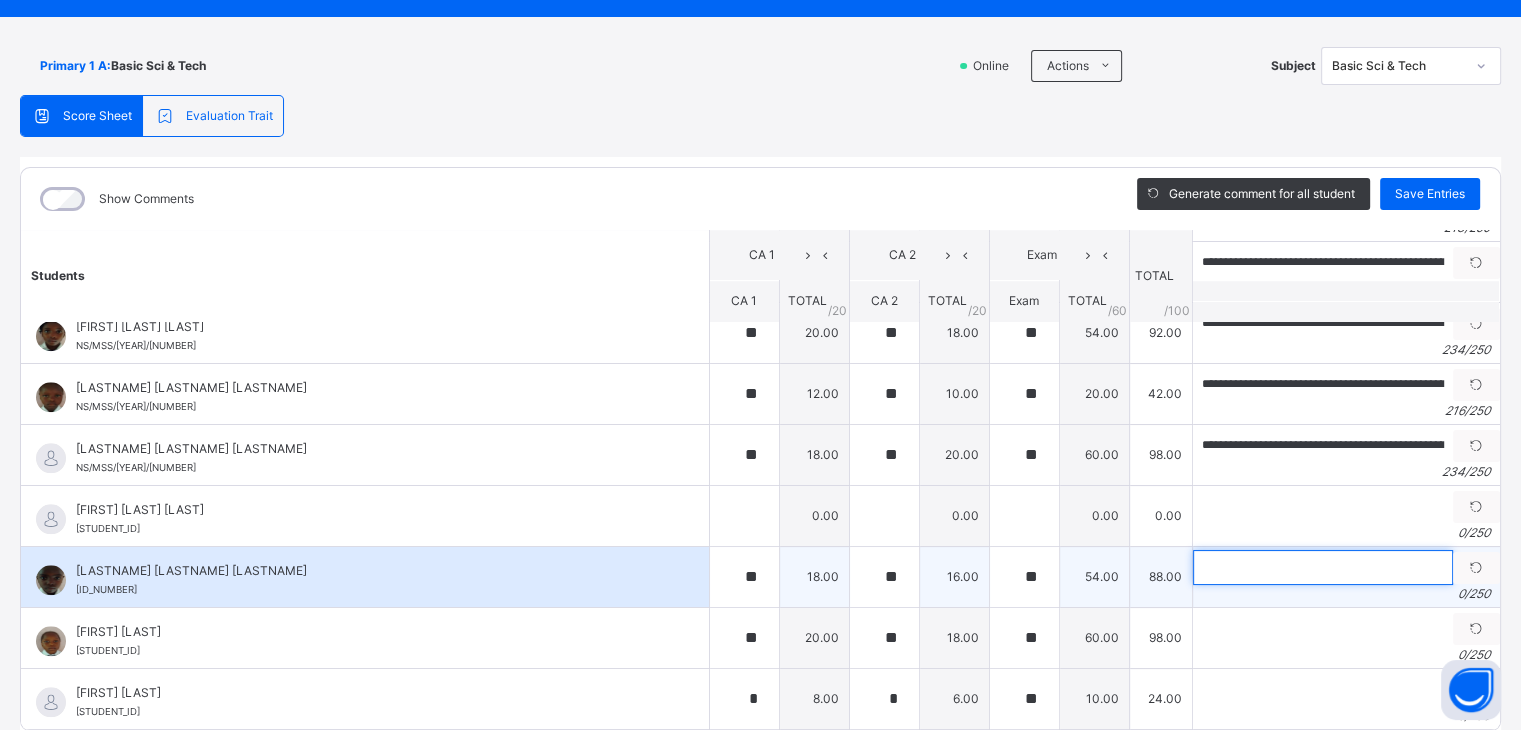 click at bounding box center (1323, 567) 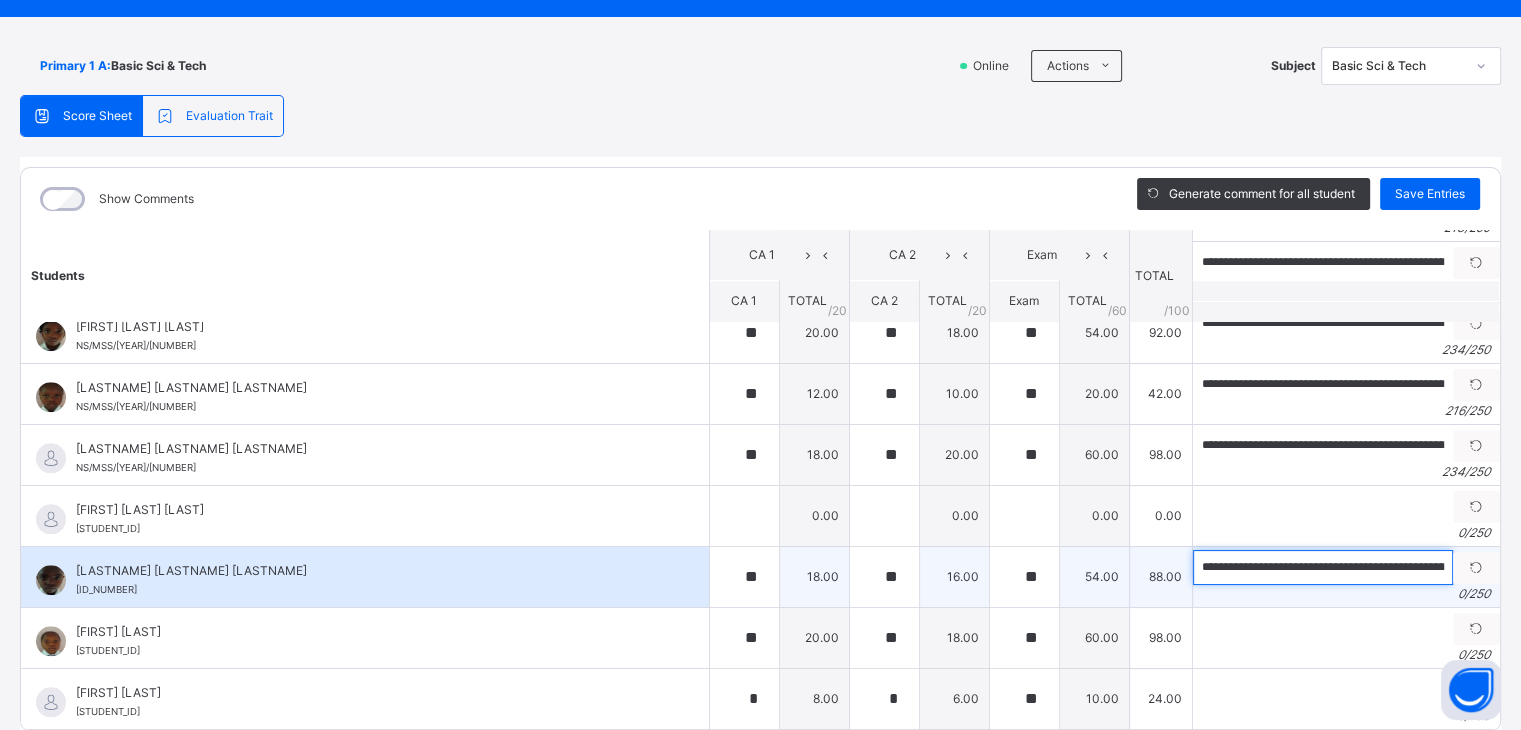 scroll, scrollTop: 0, scrollLeft: 973, axis: horizontal 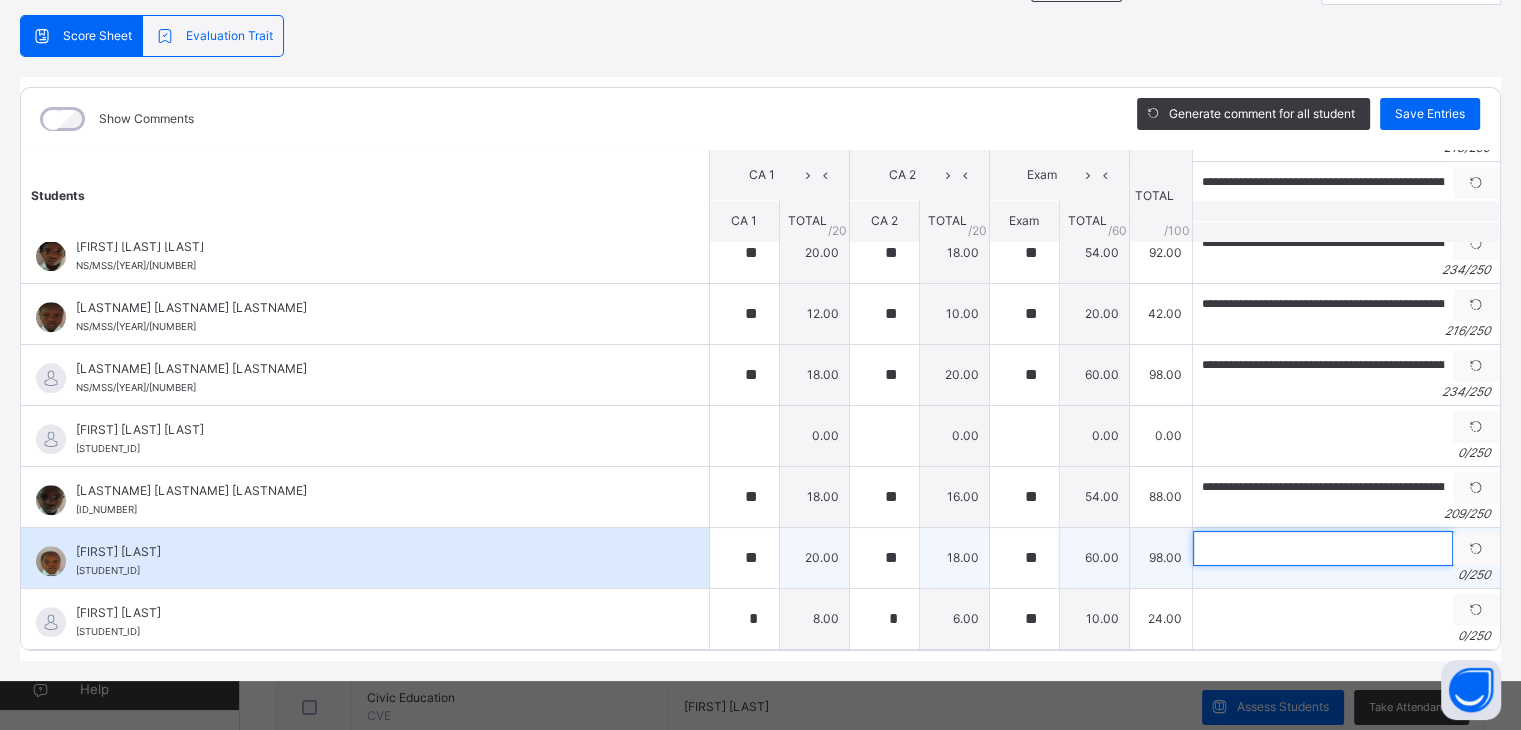 click at bounding box center [1323, 548] 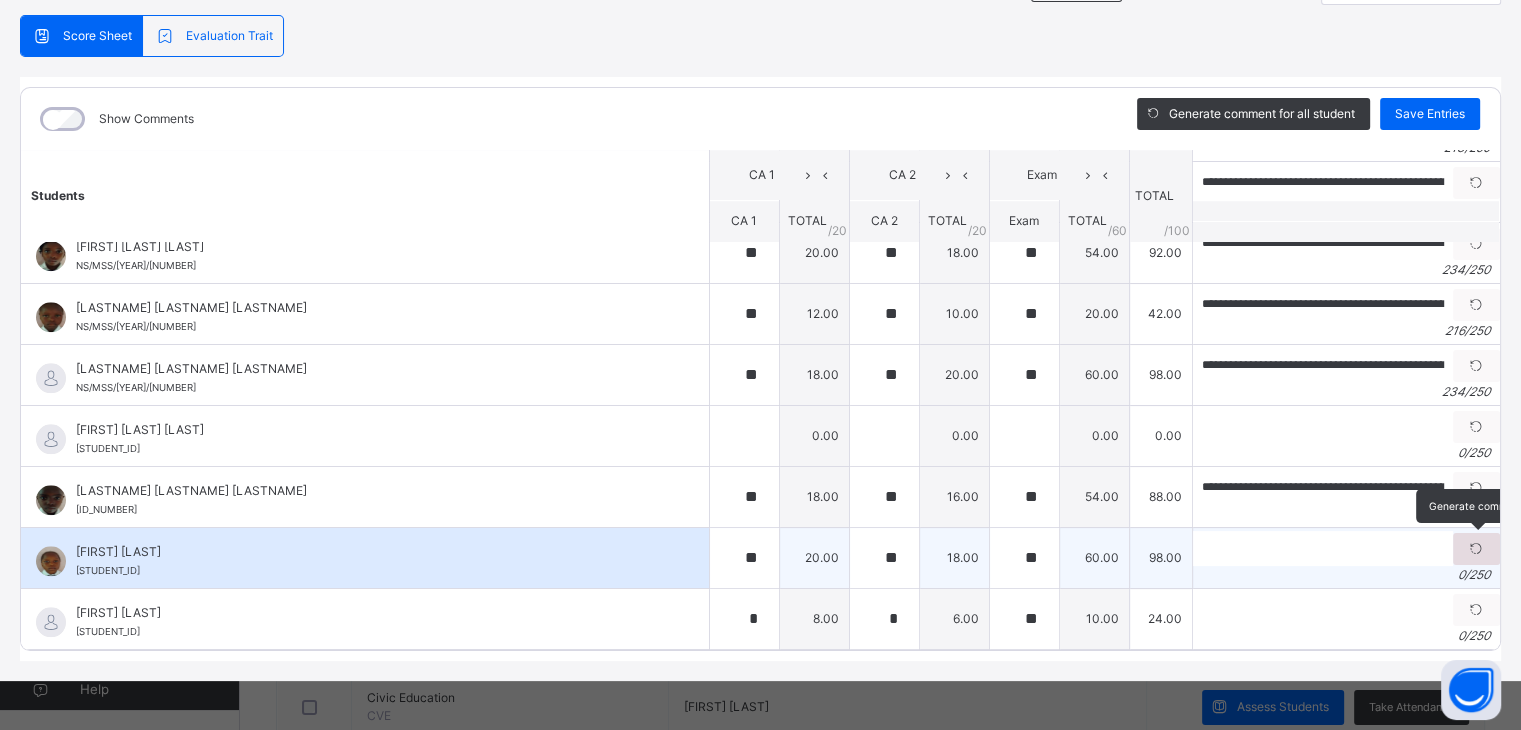 click at bounding box center [1476, 549] 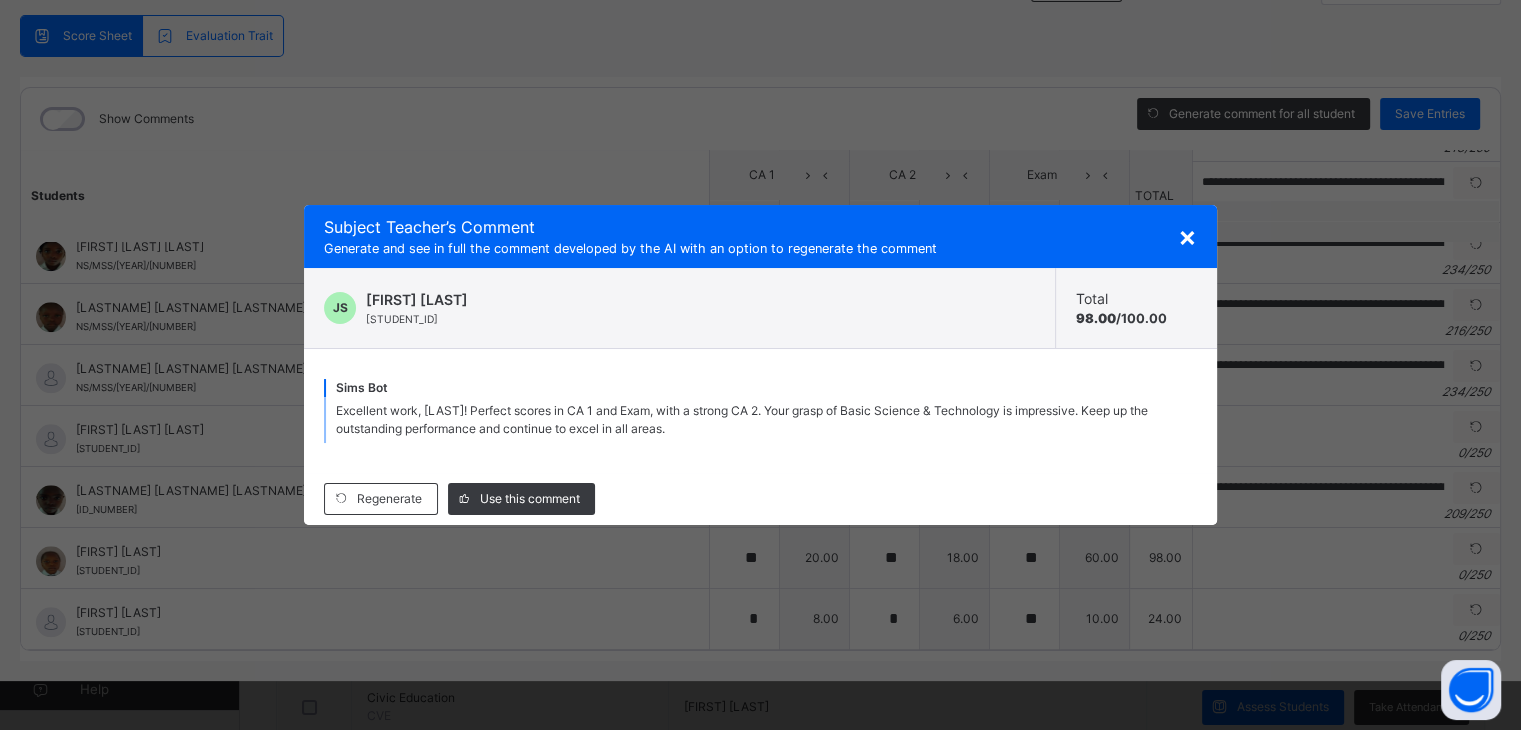 drag, startPoint x: 336, startPoint y: 408, endPoint x: 871, endPoint y: 453, distance: 536.88916 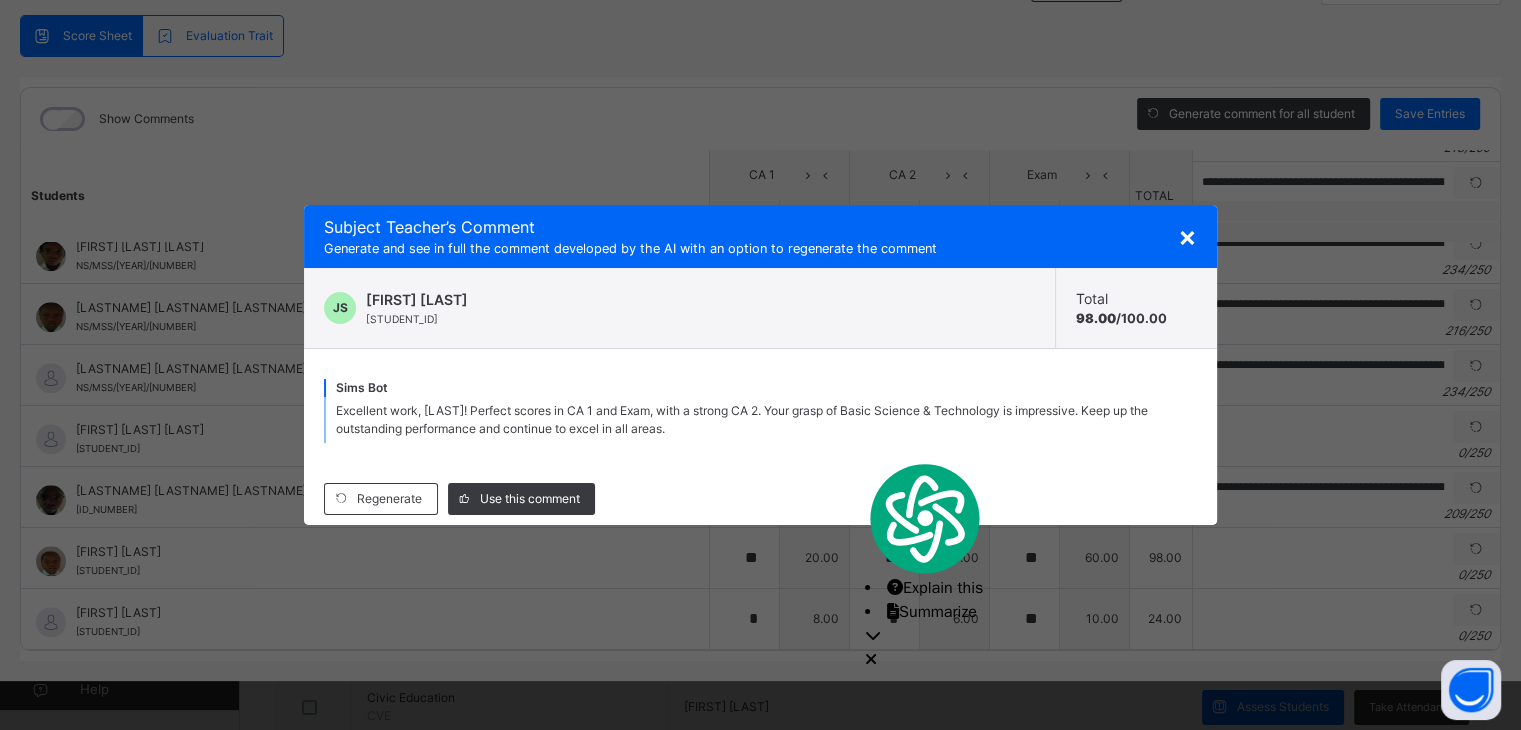 click on "×" at bounding box center (1187, 236) 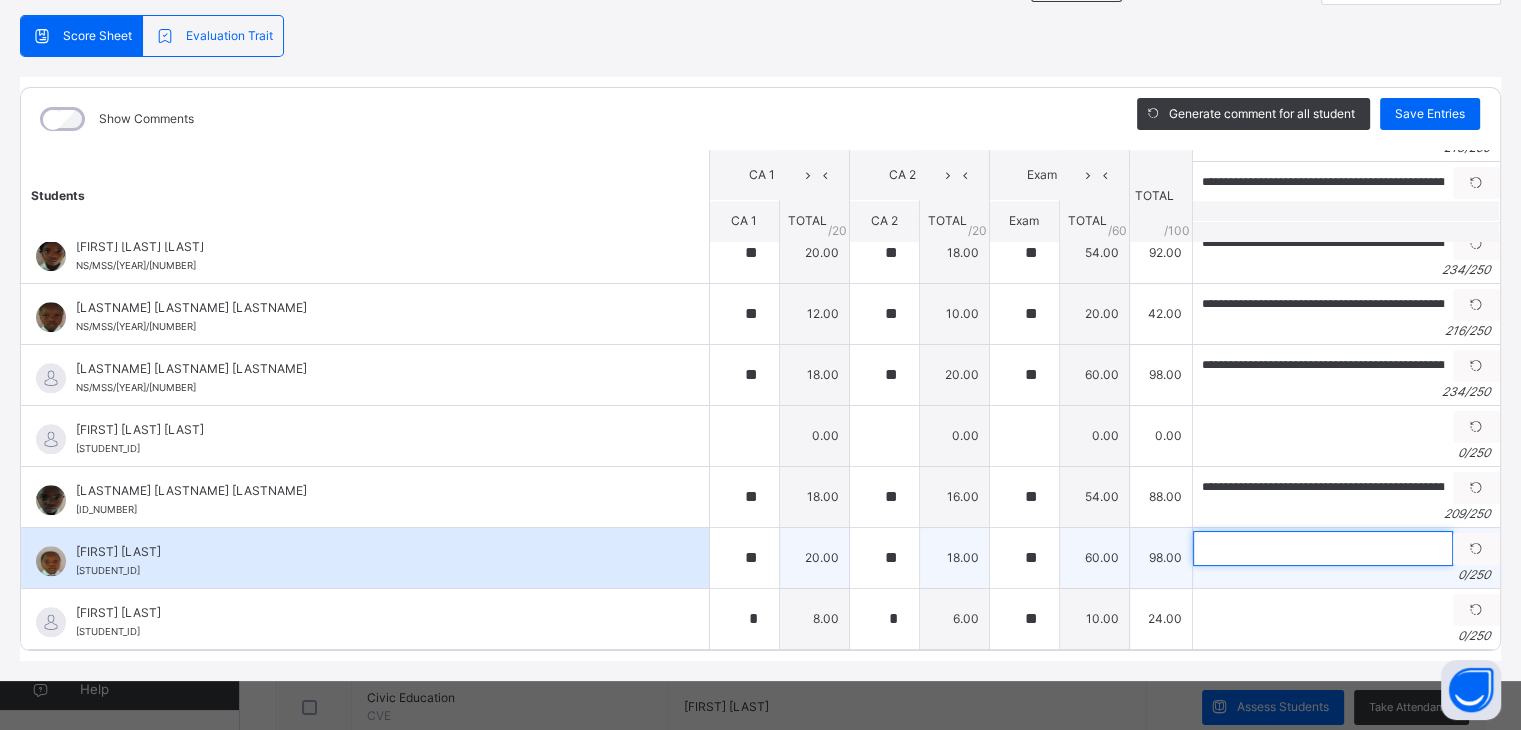 click at bounding box center [1323, 548] 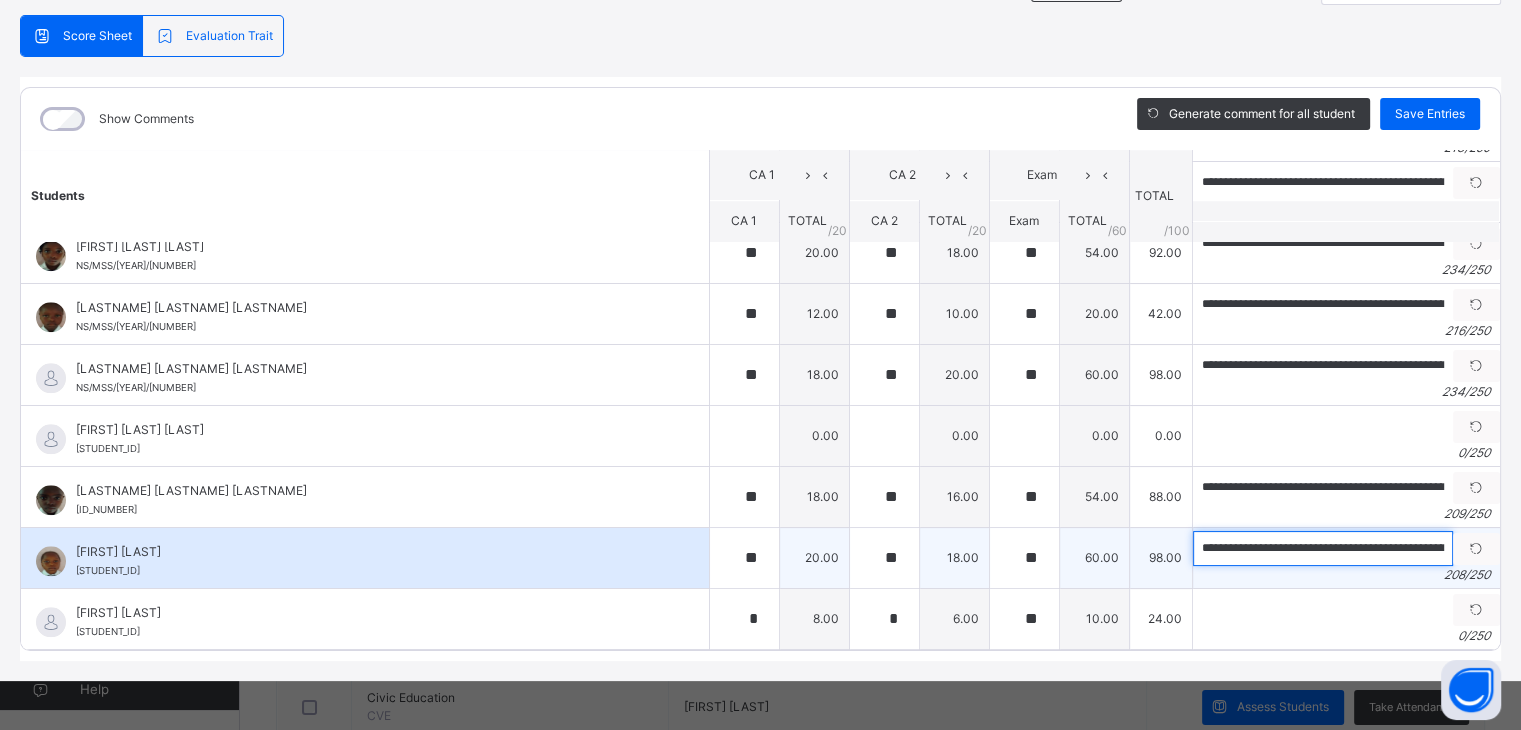 scroll, scrollTop: 0, scrollLeft: 973, axis: horizontal 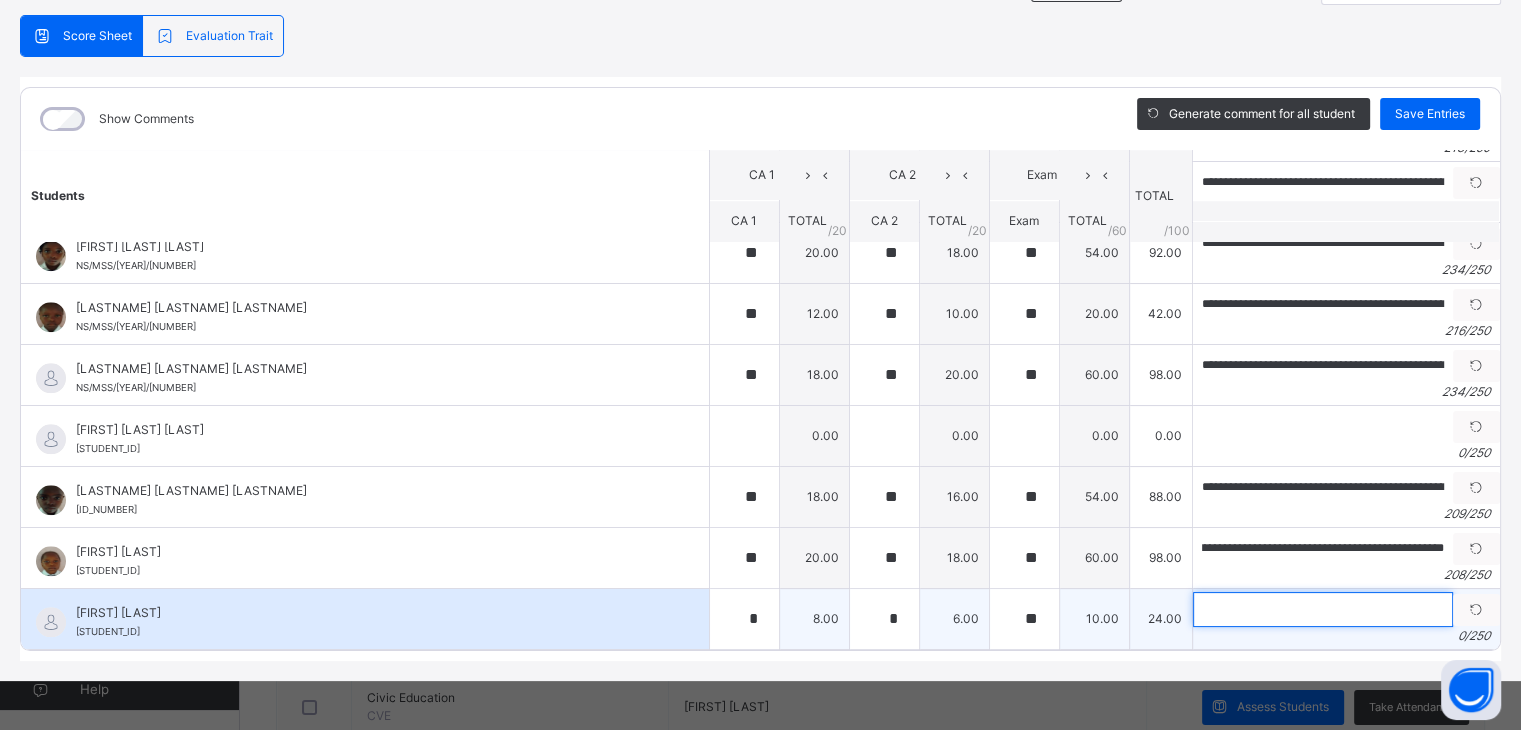 click at bounding box center (1323, 609) 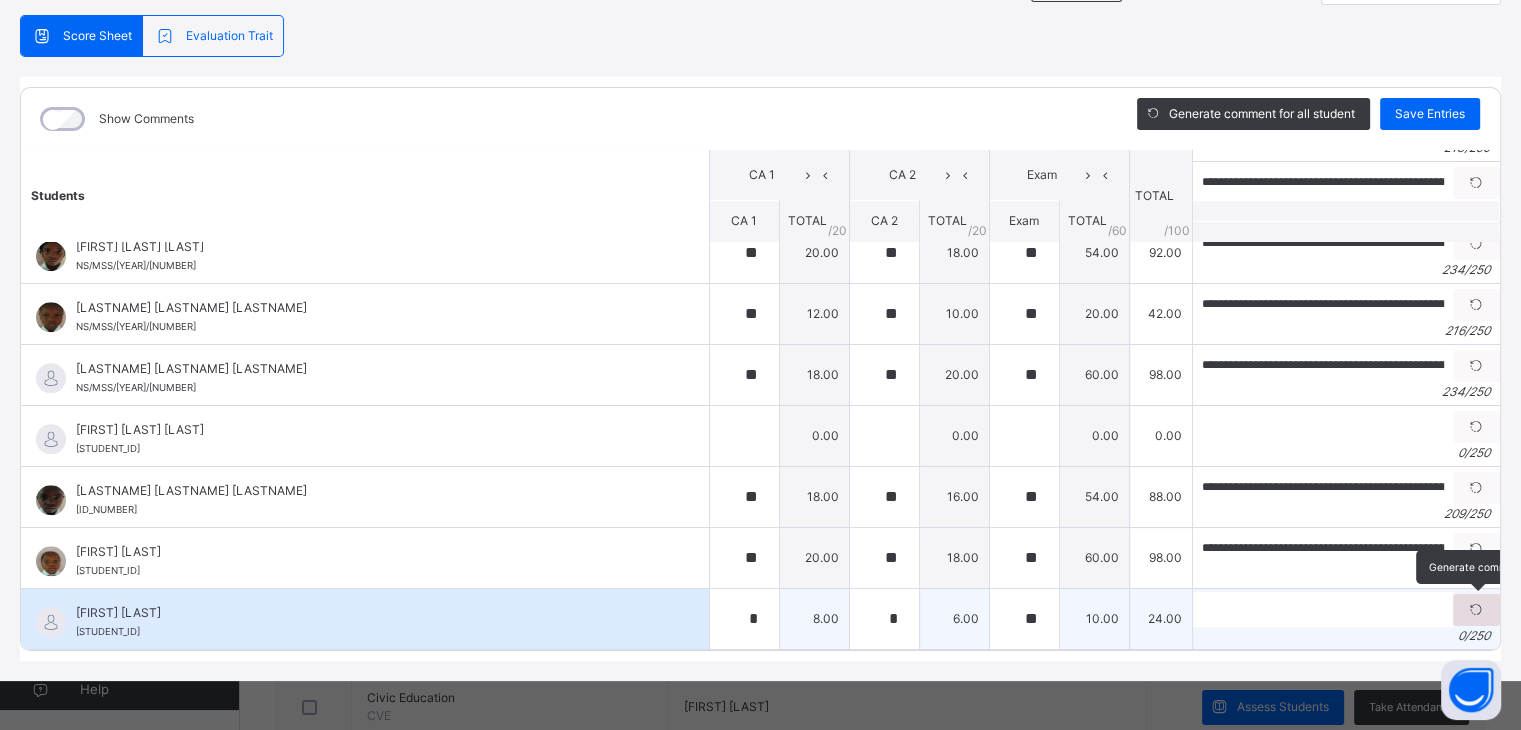 click at bounding box center (1476, 610) 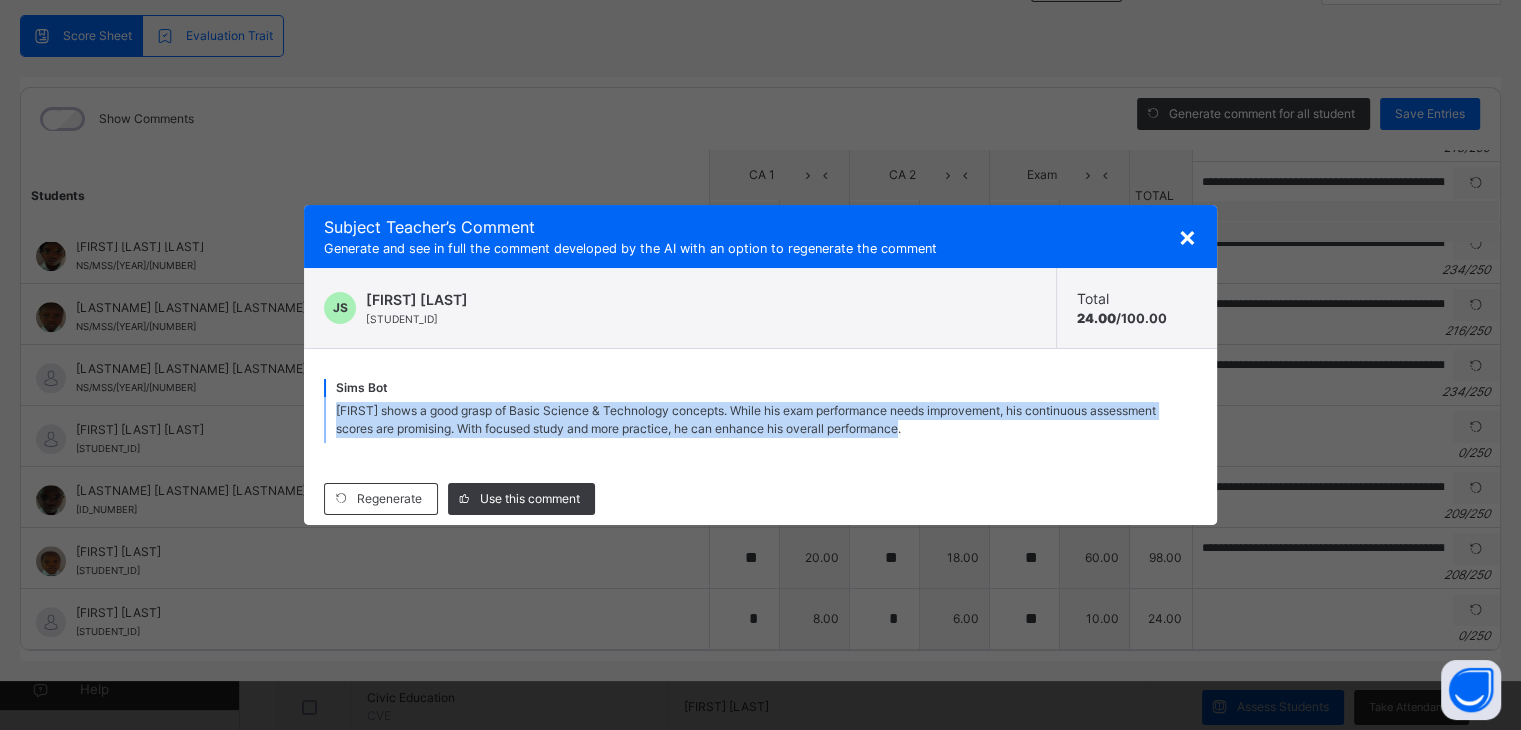 drag, startPoint x: 337, startPoint y: 411, endPoint x: 1064, endPoint y: 468, distance: 729.2311 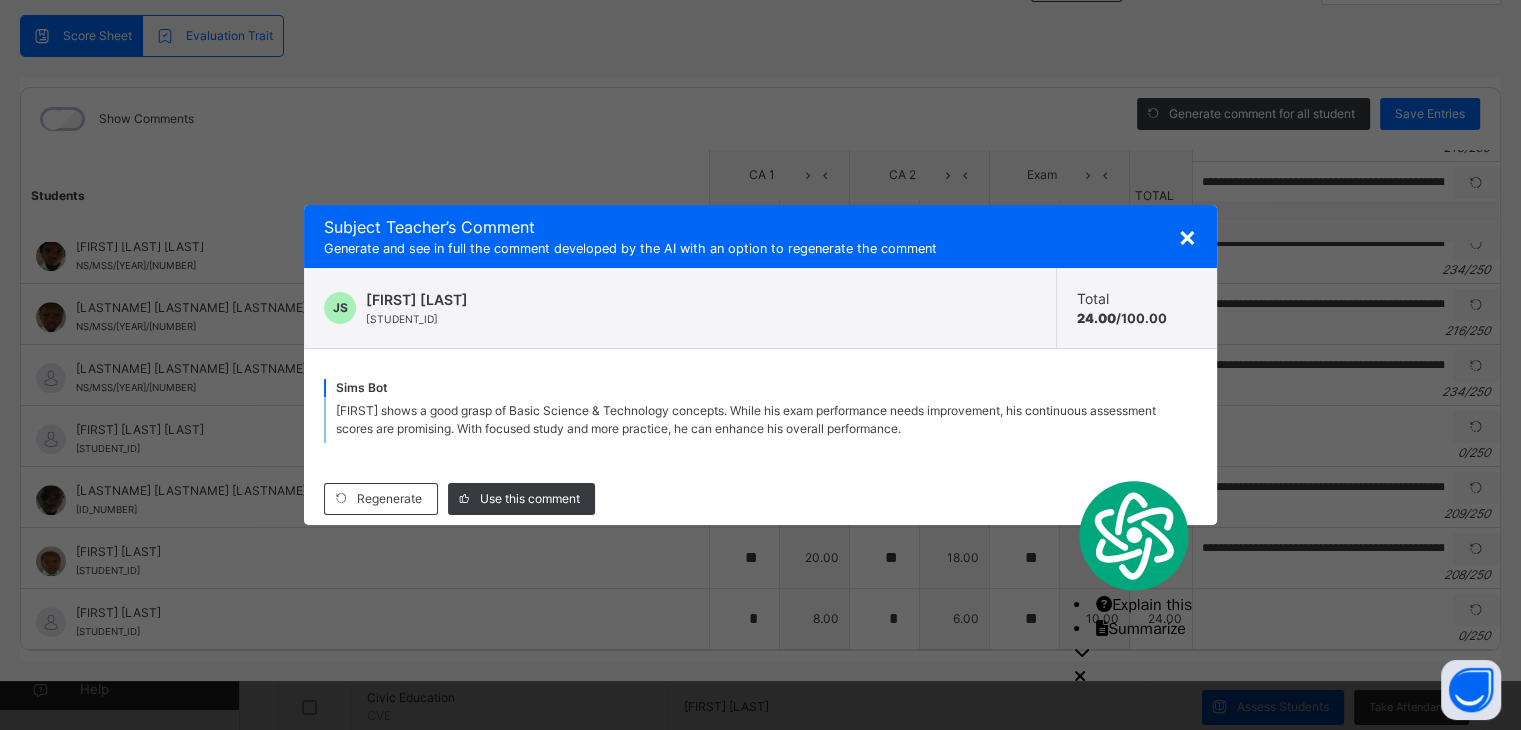 click on "×" at bounding box center (1187, 236) 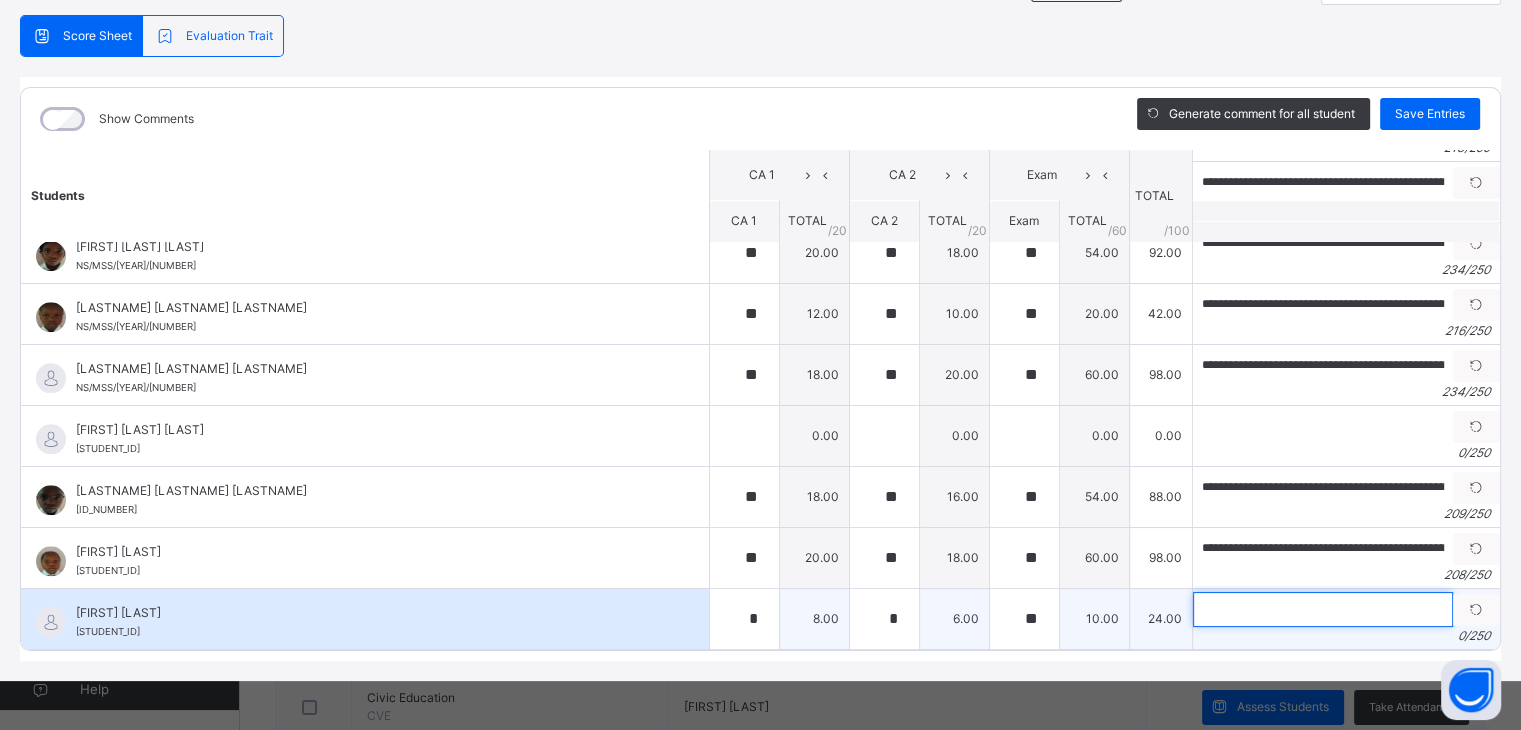 click at bounding box center [1323, 609] 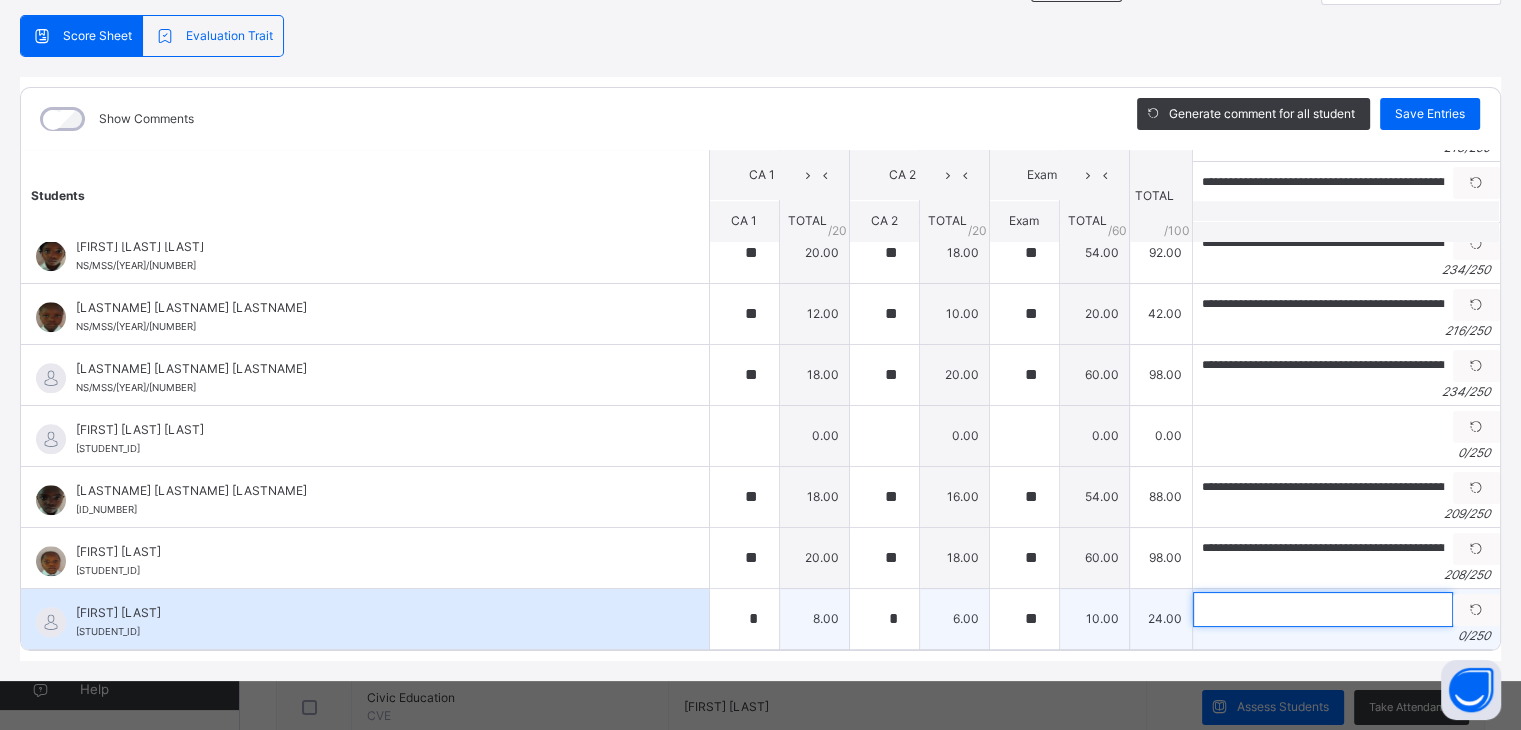 paste on "**********" 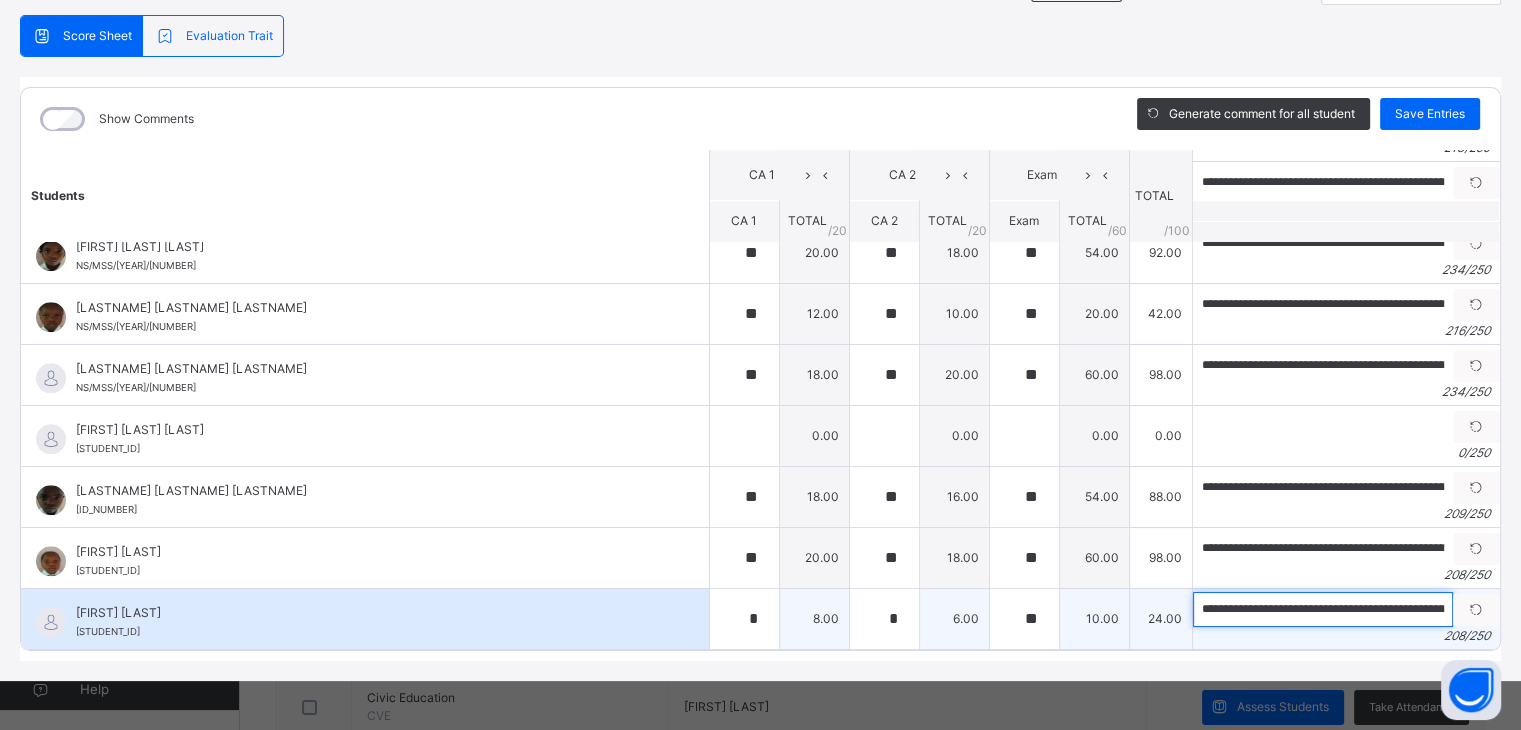 scroll, scrollTop: 0, scrollLeft: 973, axis: horizontal 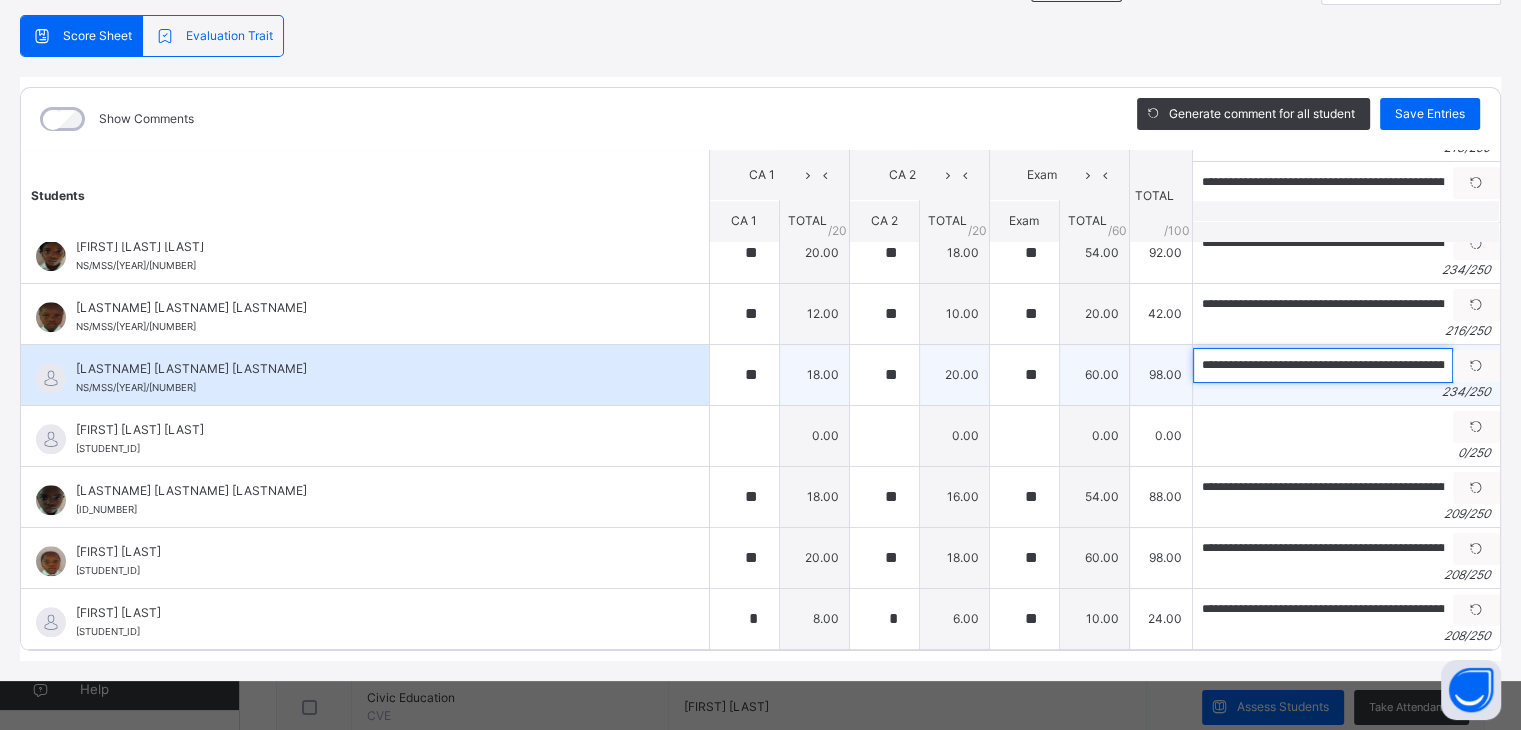 click on "**********" at bounding box center (1323, 365) 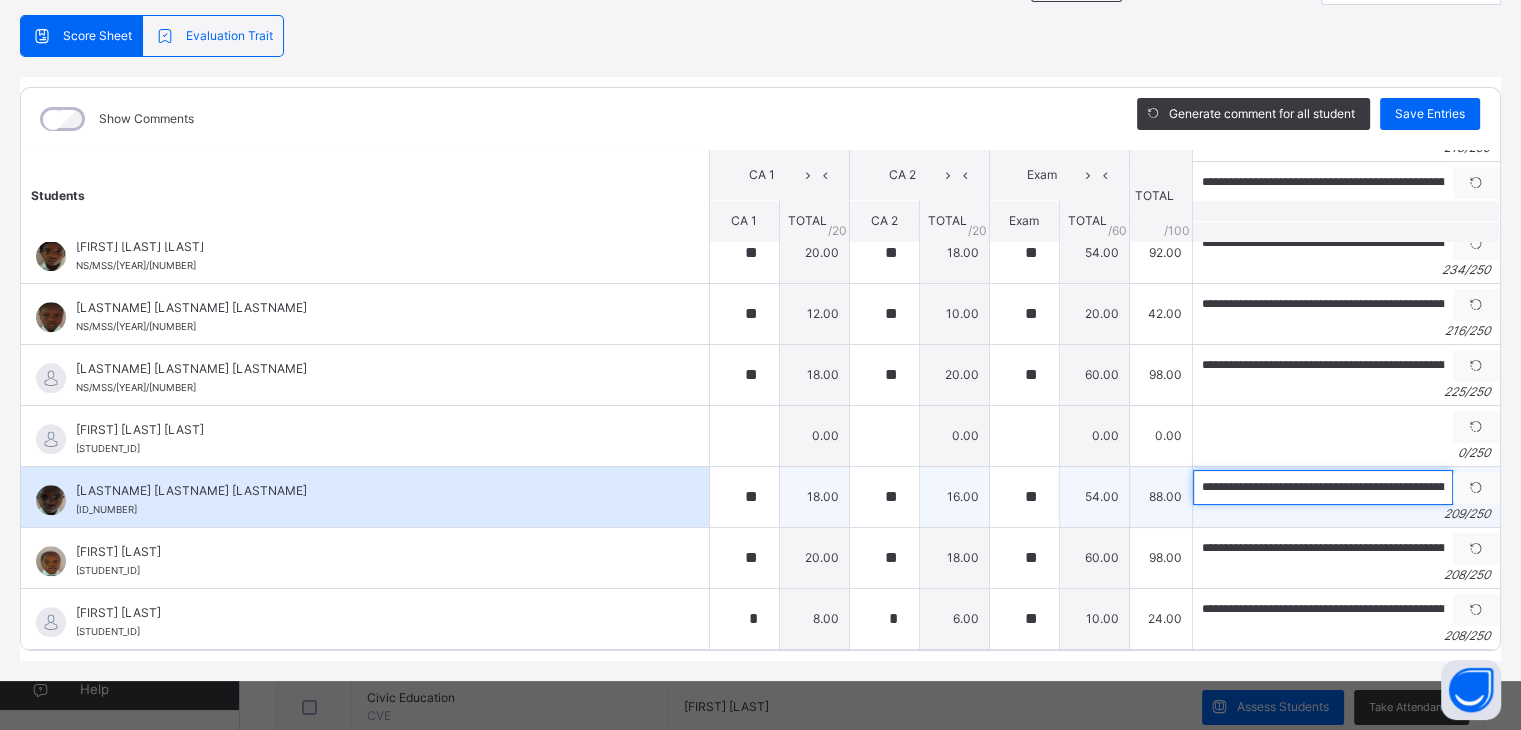 click on "**********" at bounding box center [1323, 487] 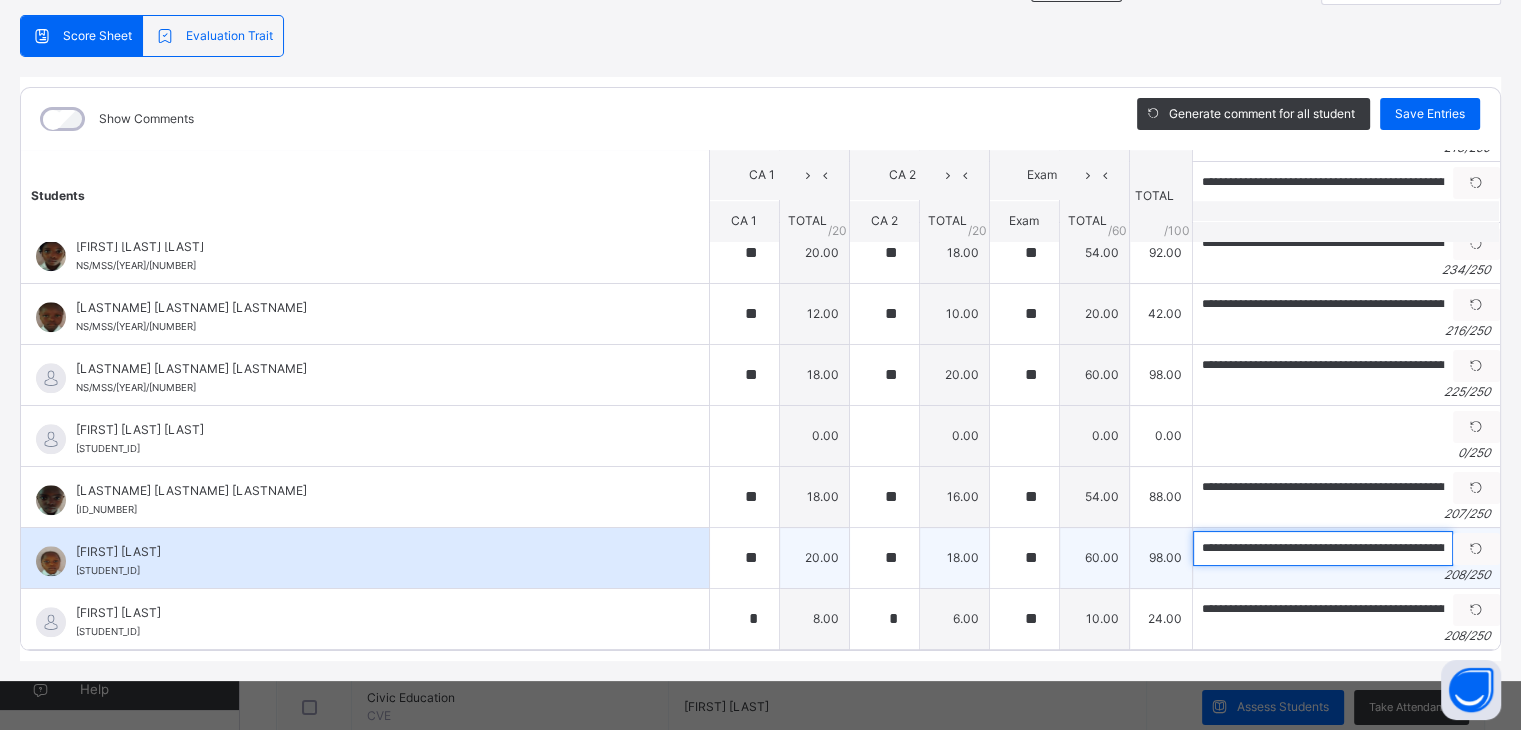 click on "**********" at bounding box center [1323, 548] 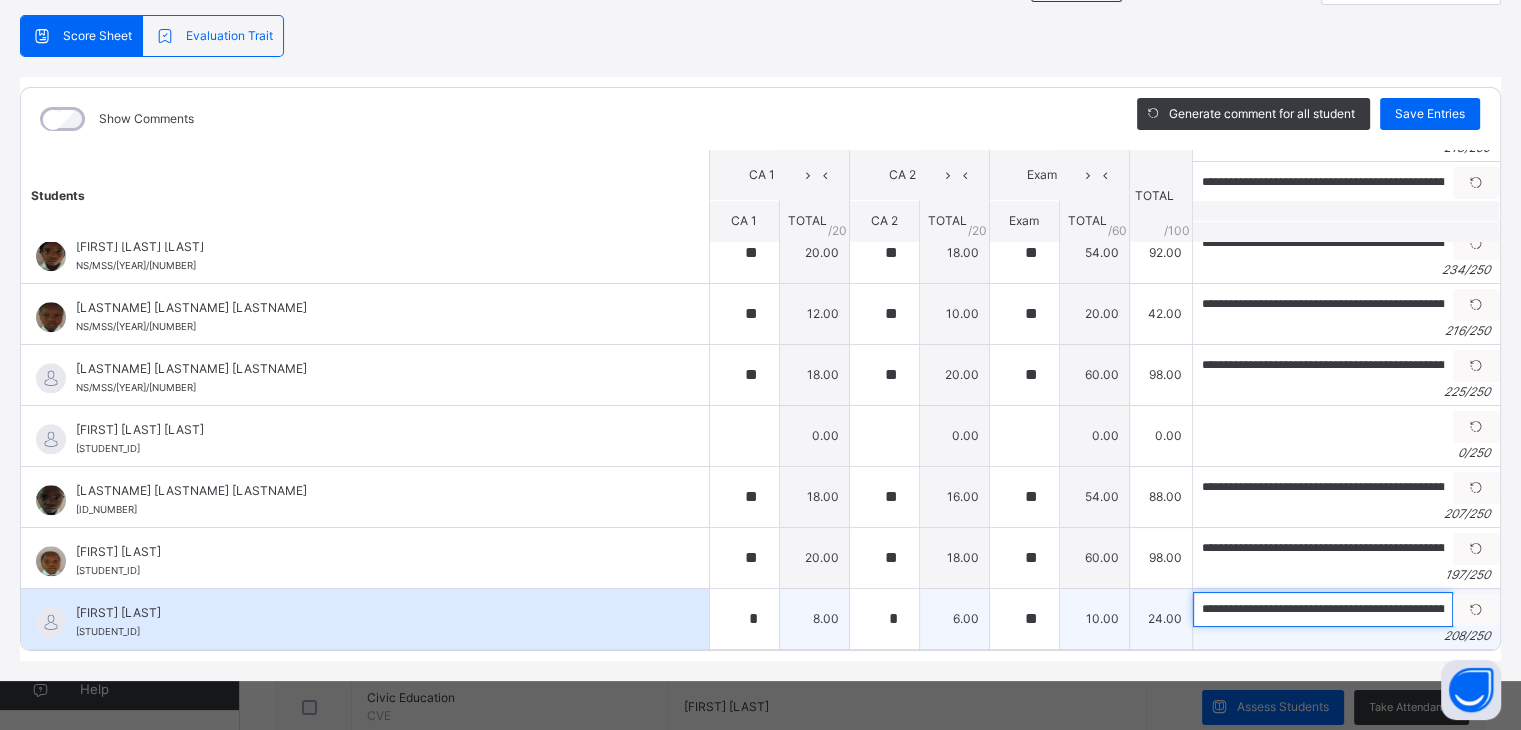 click on "**********" at bounding box center (1323, 609) 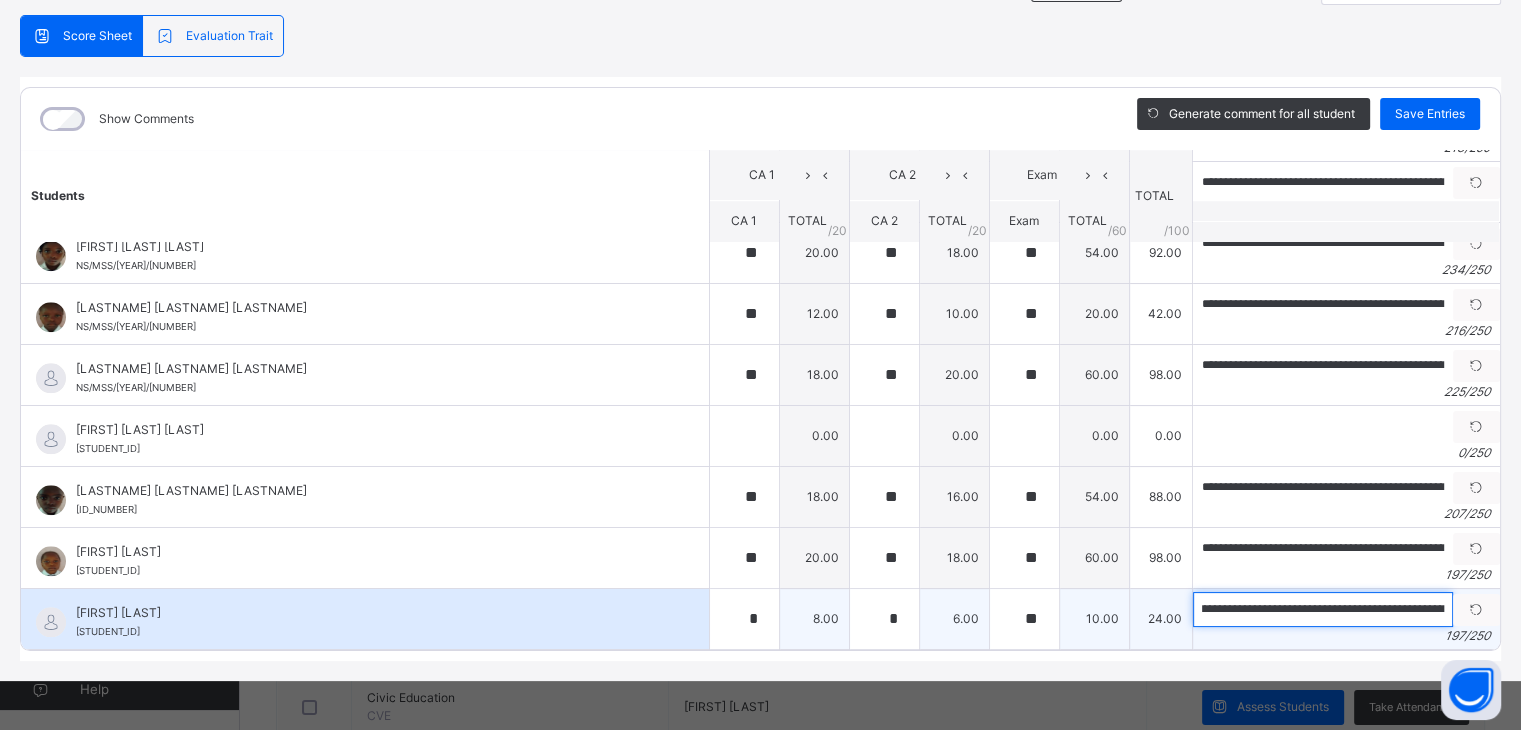 drag, startPoint x: 1175, startPoint y: 595, endPoint x: 1432, endPoint y: 573, distance: 257.9399 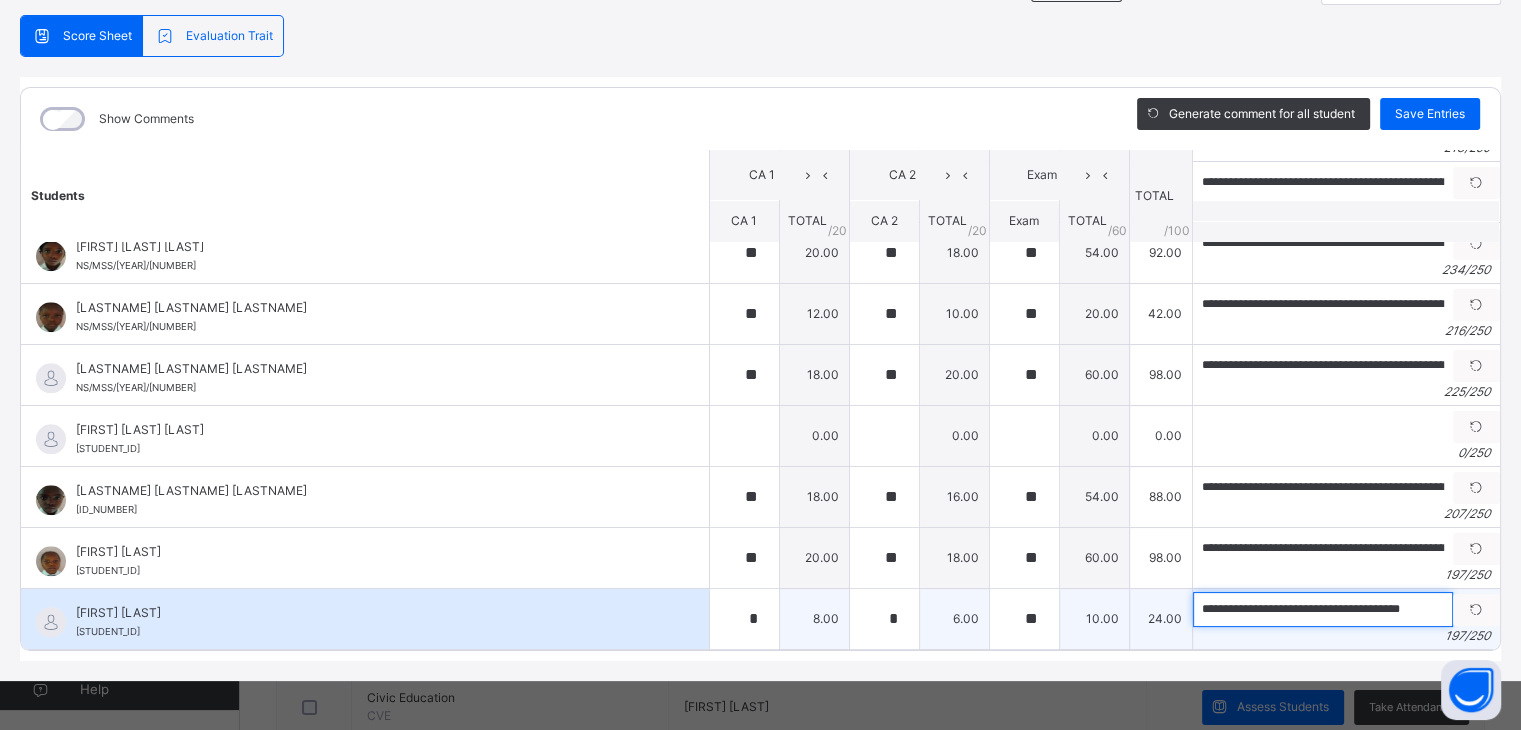 scroll, scrollTop: 0, scrollLeft: 0, axis: both 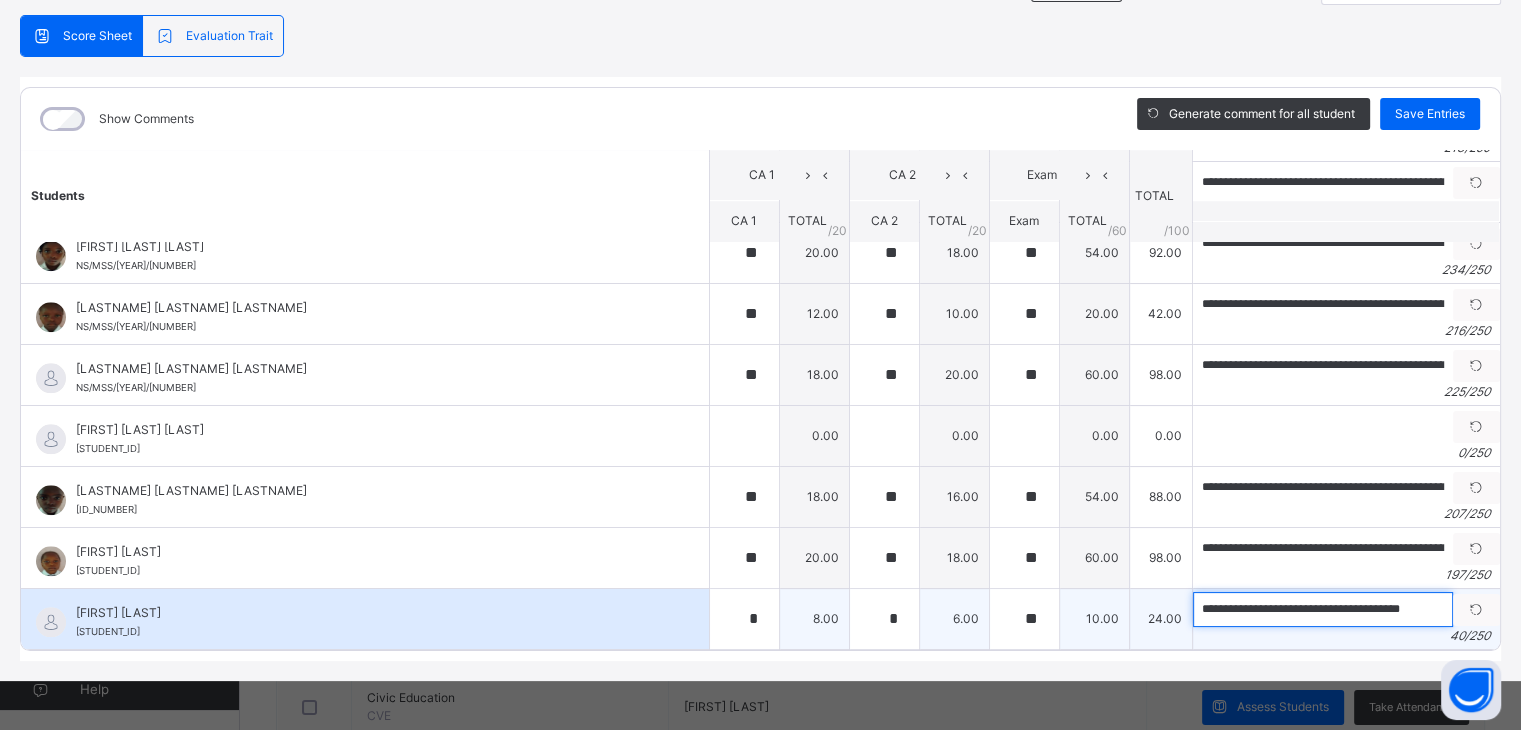drag, startPoint x: 1174, startPoint y: 596, endPoint x: 1415, endPoint y: 591, distance: 241.05186 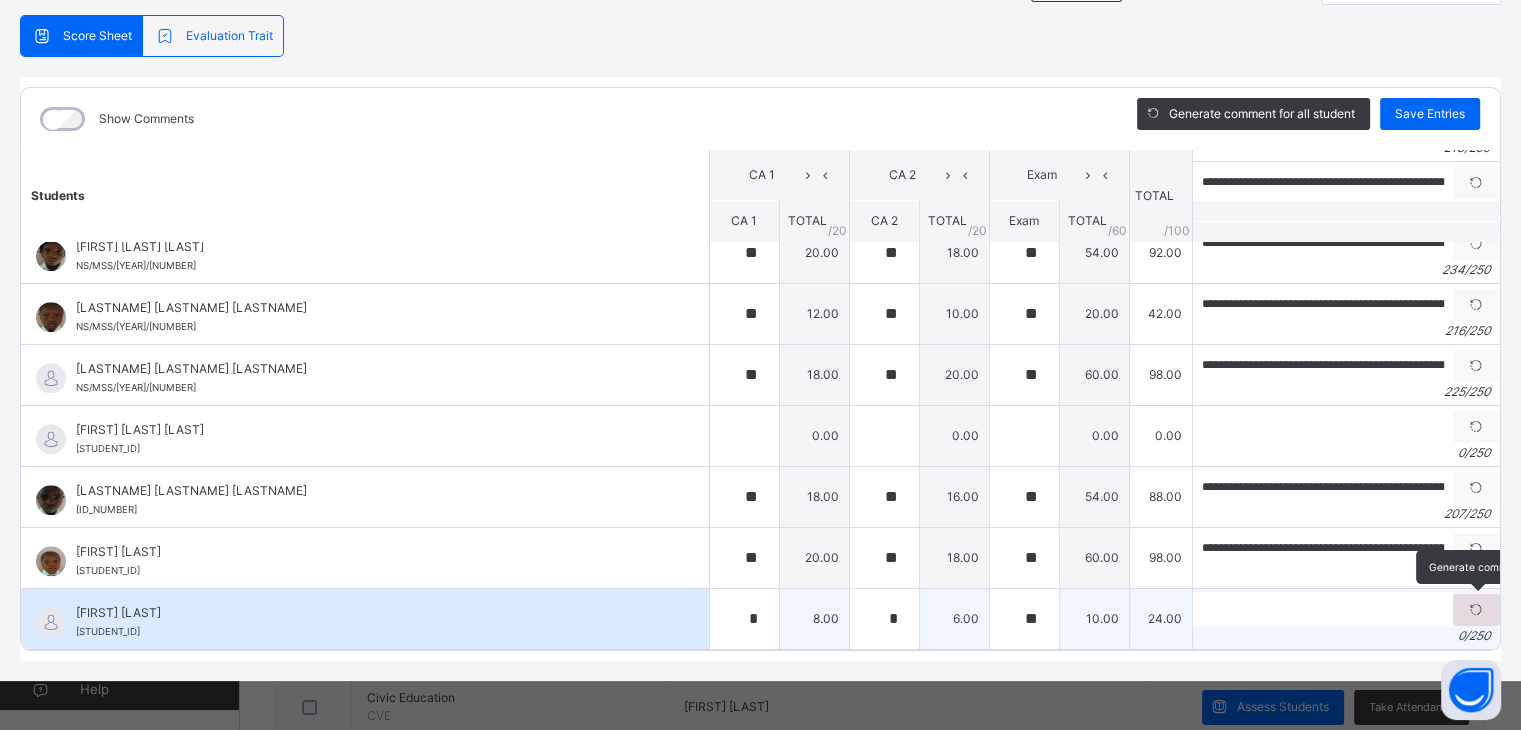 click at bounding box center [1476, 610] 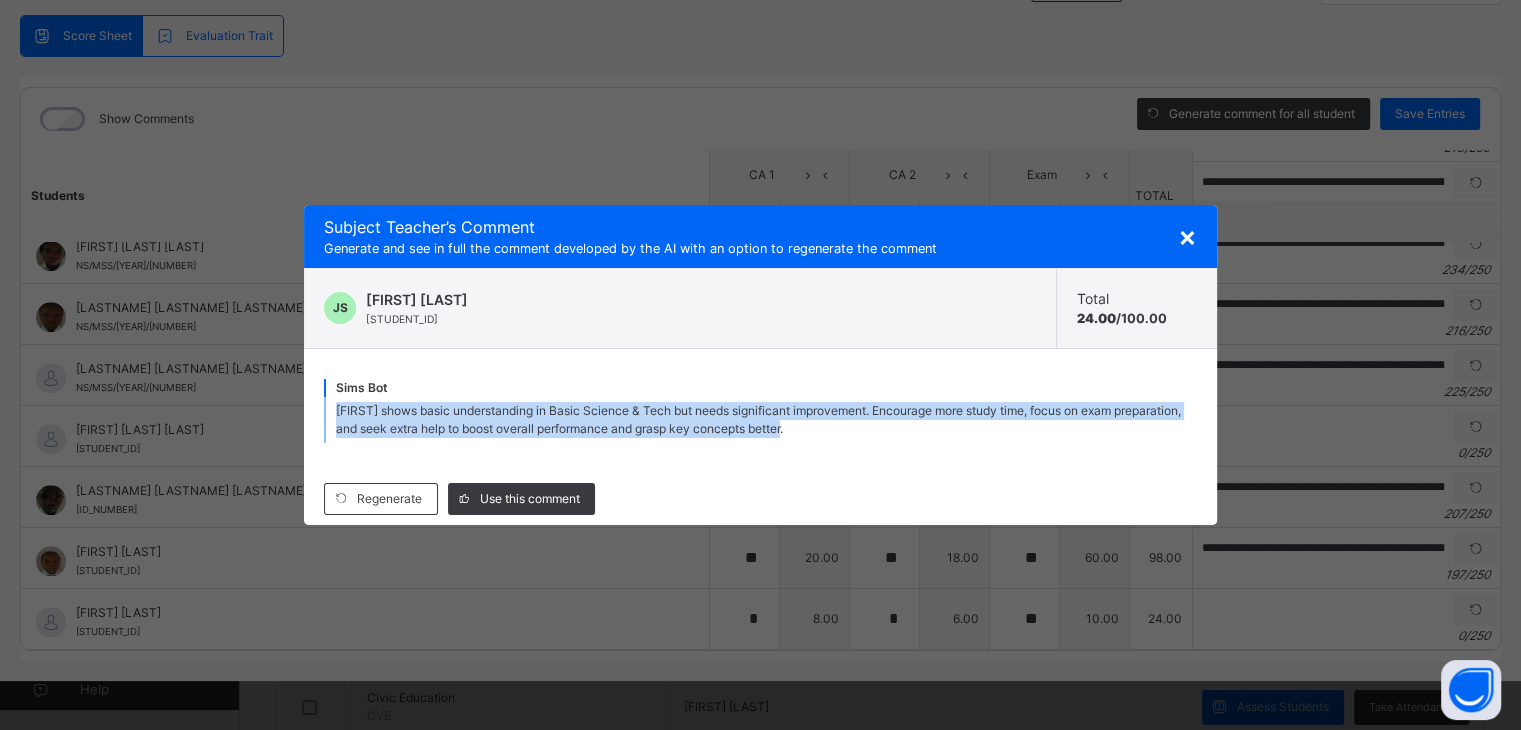 drag, startPoint x: 336, startPoint y: 409, endPoint x: 934, endPoint y: 451, distance: 599.4731 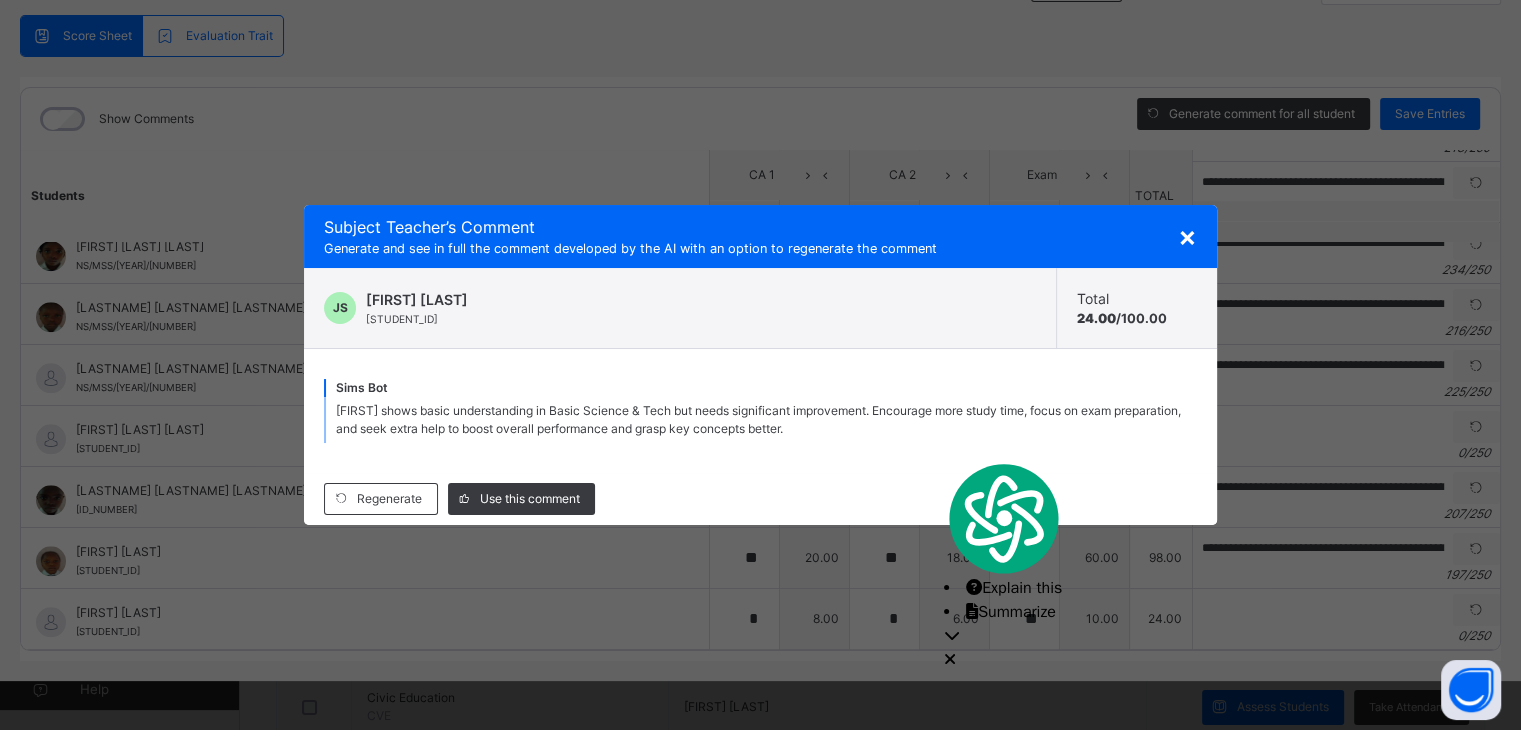 click on "×" at bounding box center [1187, 236] 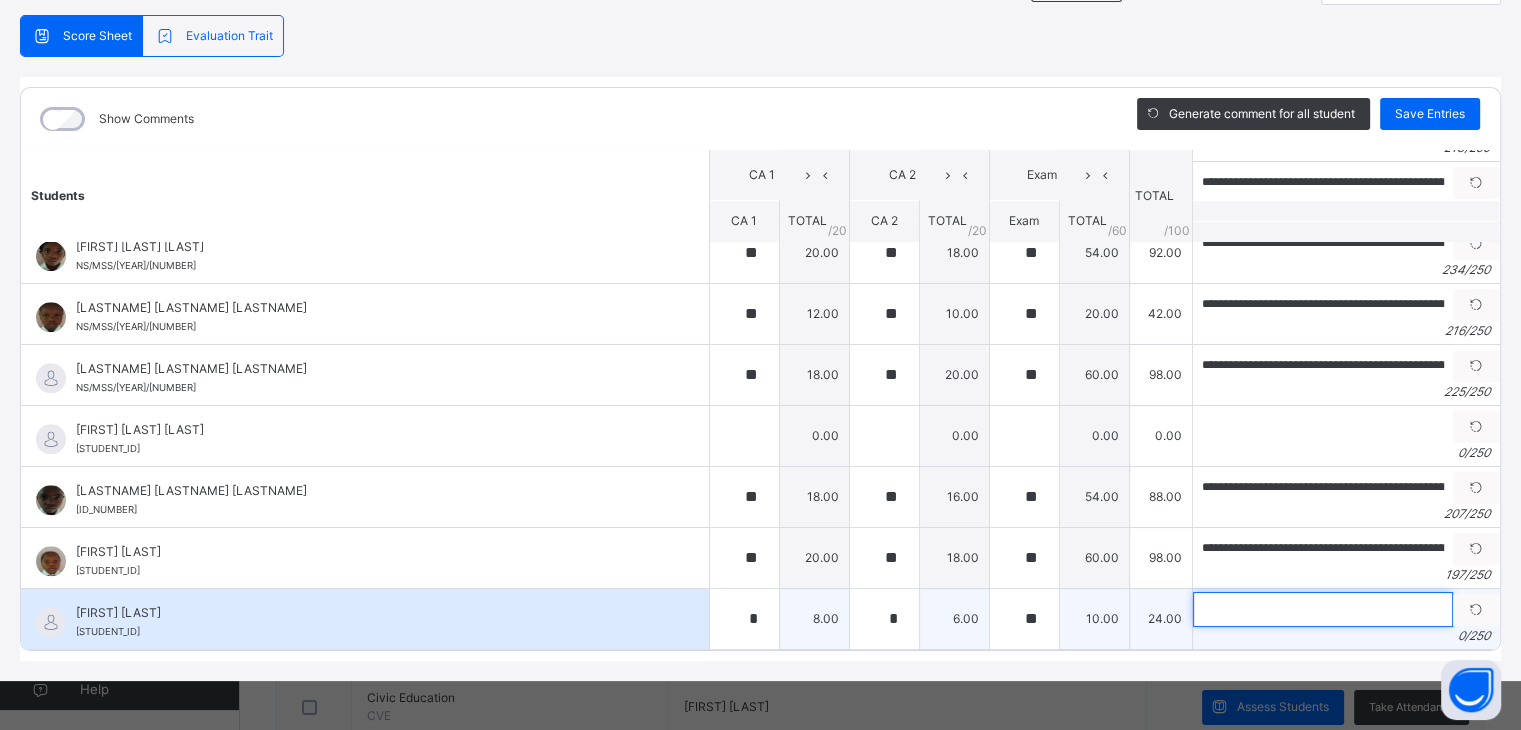 click at bounding box center (1323, 609) 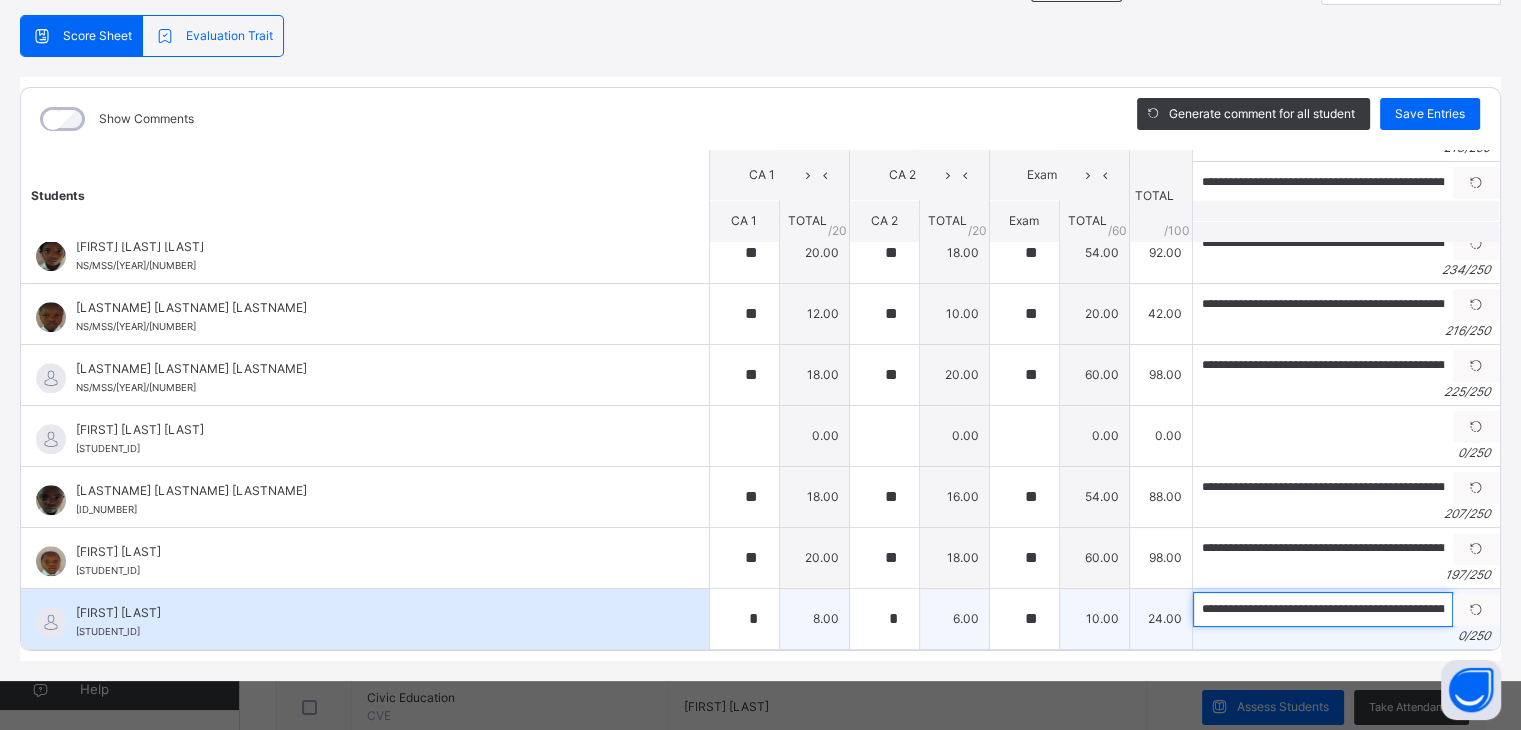 scroll, scrollTop: 0, scrollLeft: 1086, axis: horizontal 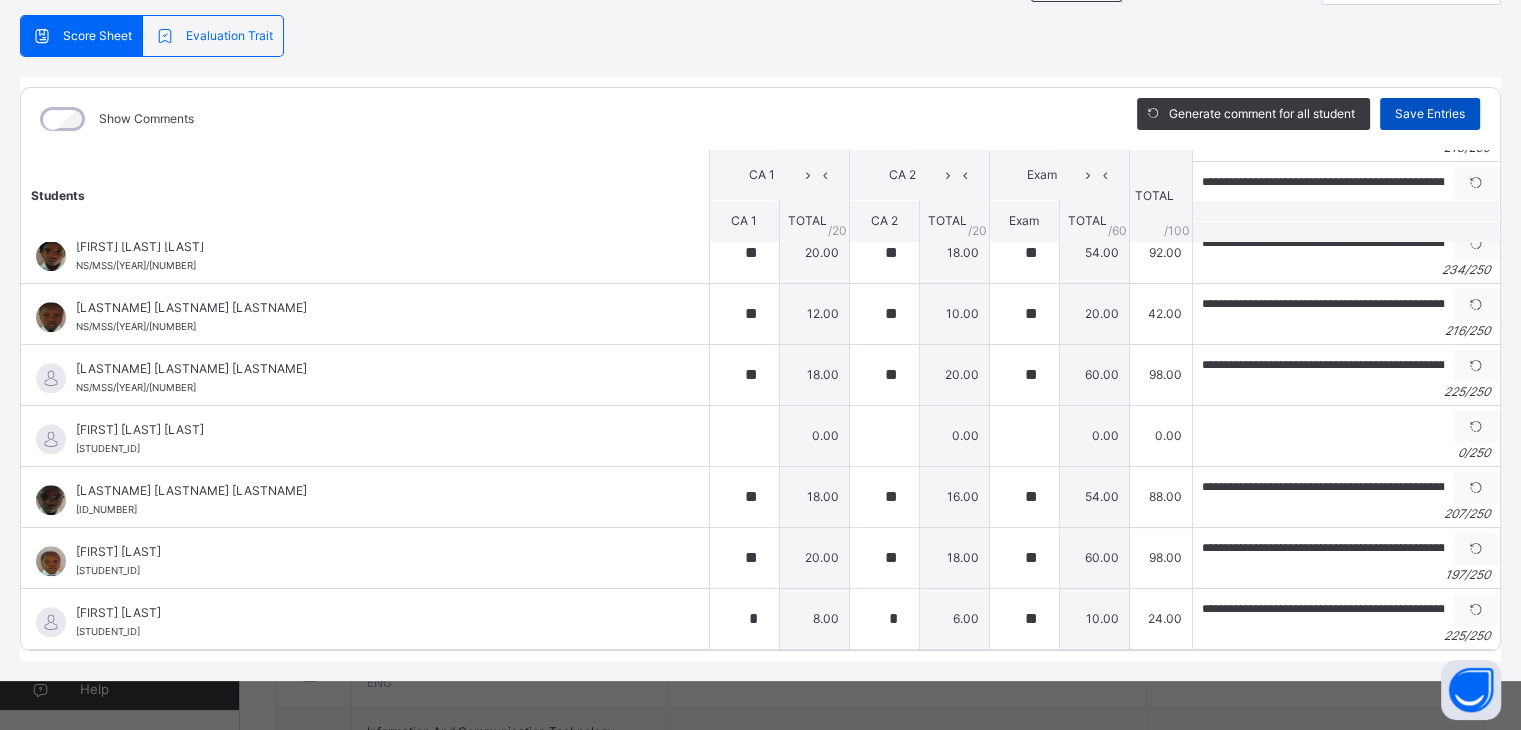 click on "Save Entries" at bounding box center (1430, 114) 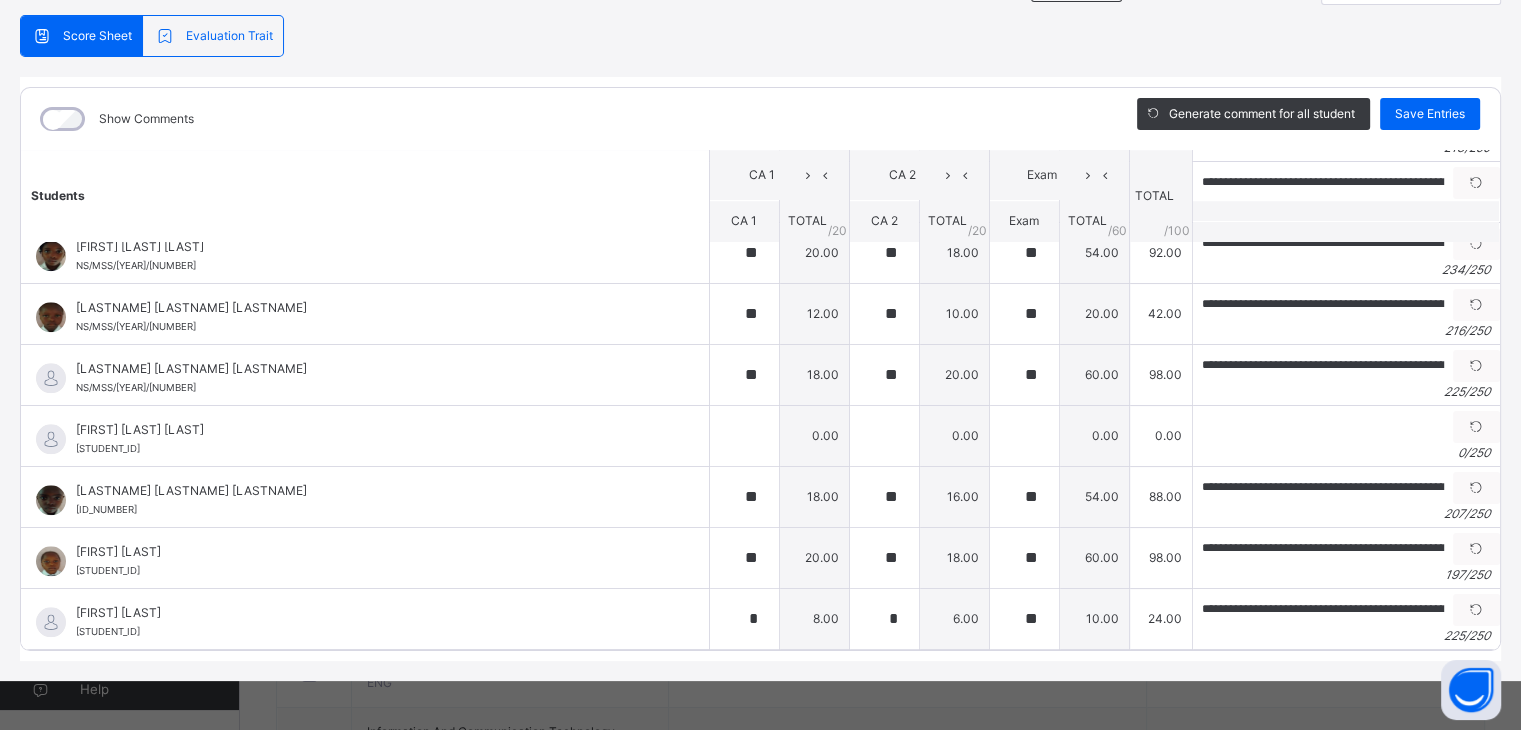 scroll, scrollTop: 1918, scrollLeft: 0, axis: vertical 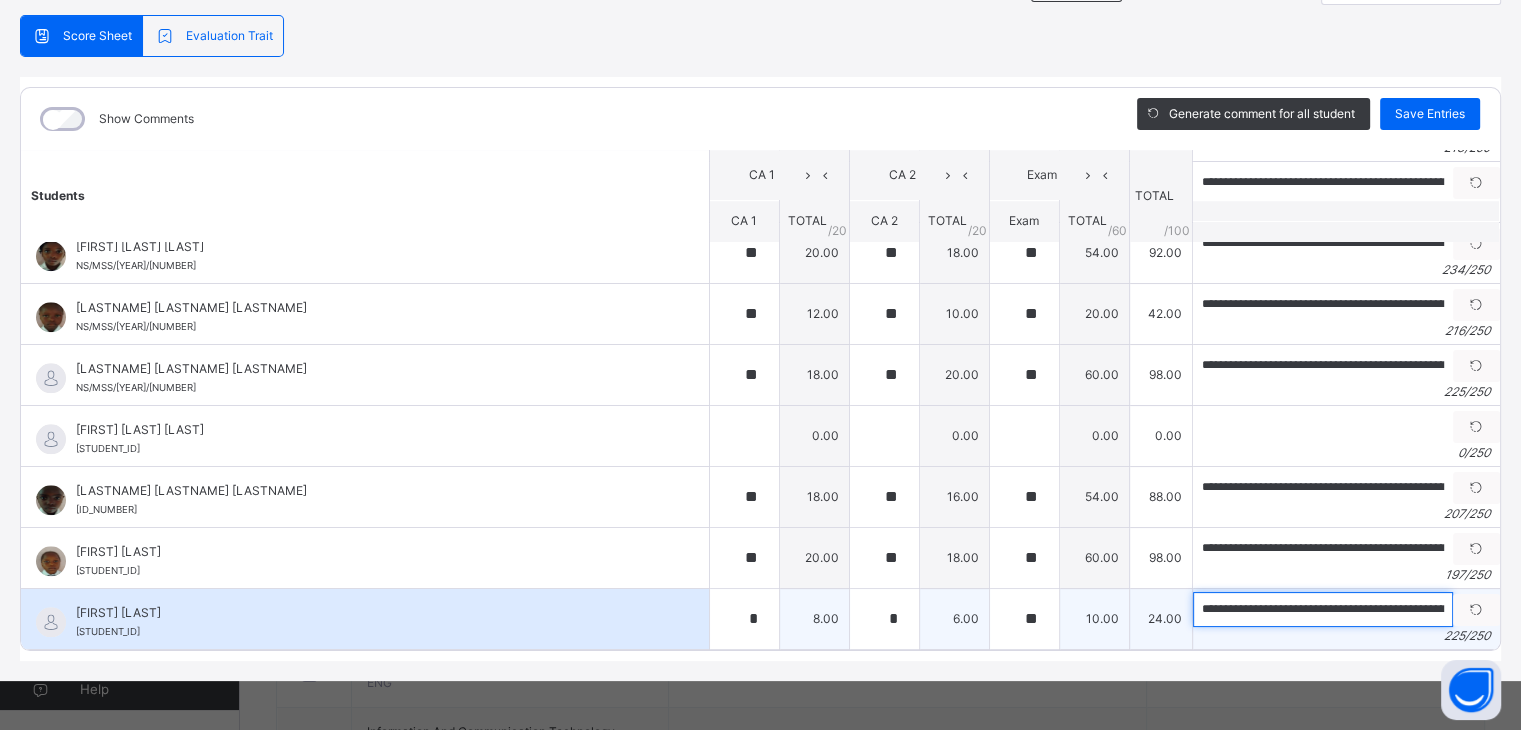 click on "**********" at bounding box center (1323, 609) 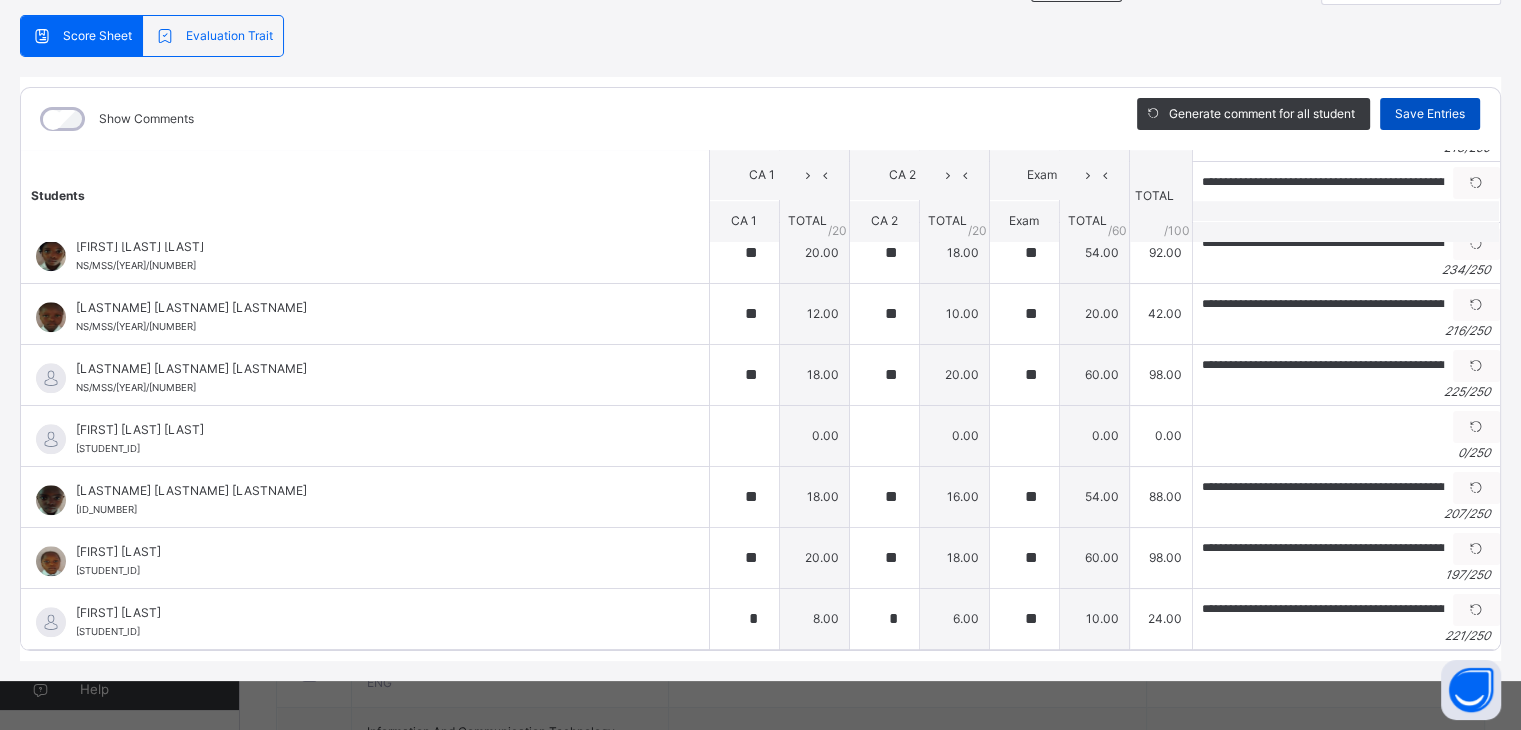 click on "Save Entries" at bounding box center [1430, 114] 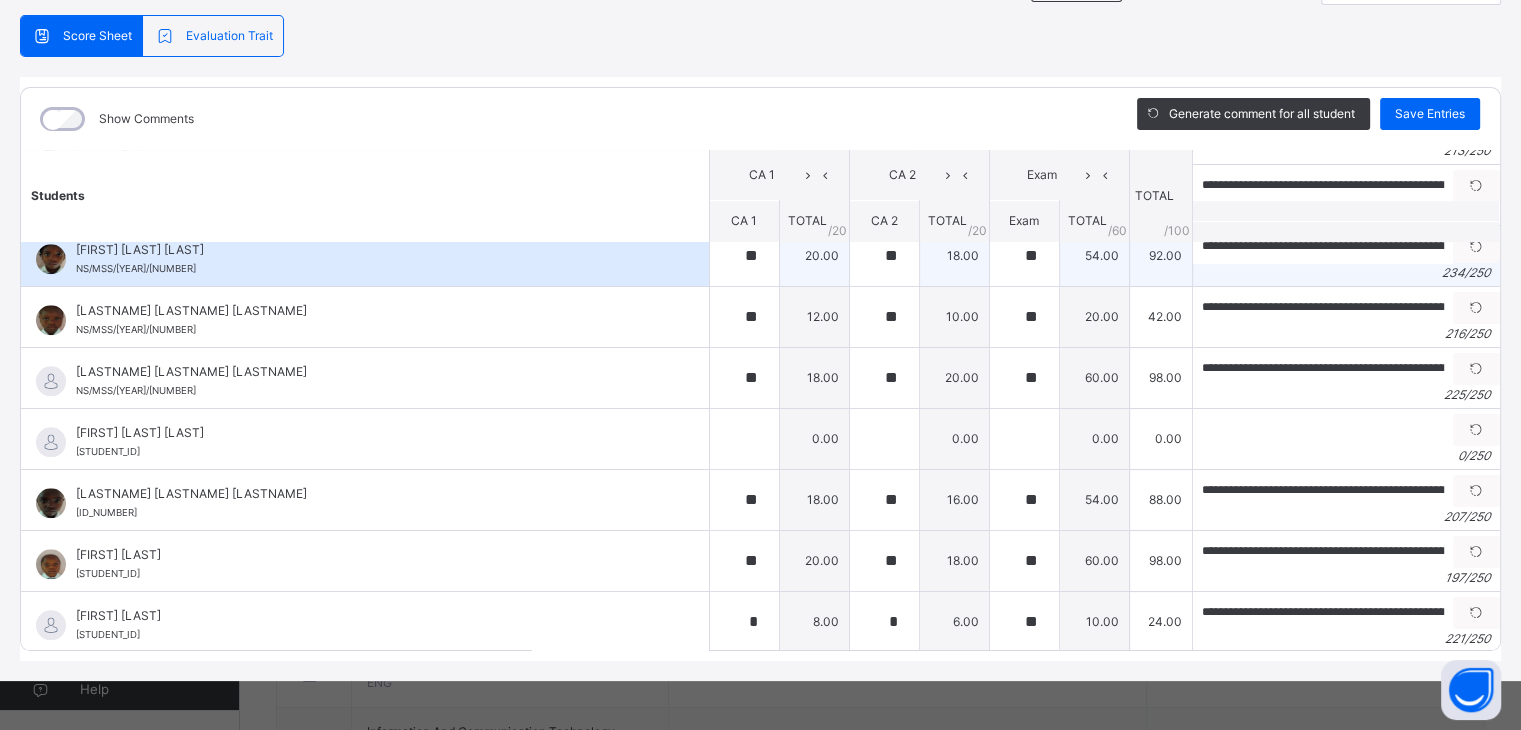 scroll, scrollTop: 1918, scrollLeft: 0, axis: vertical 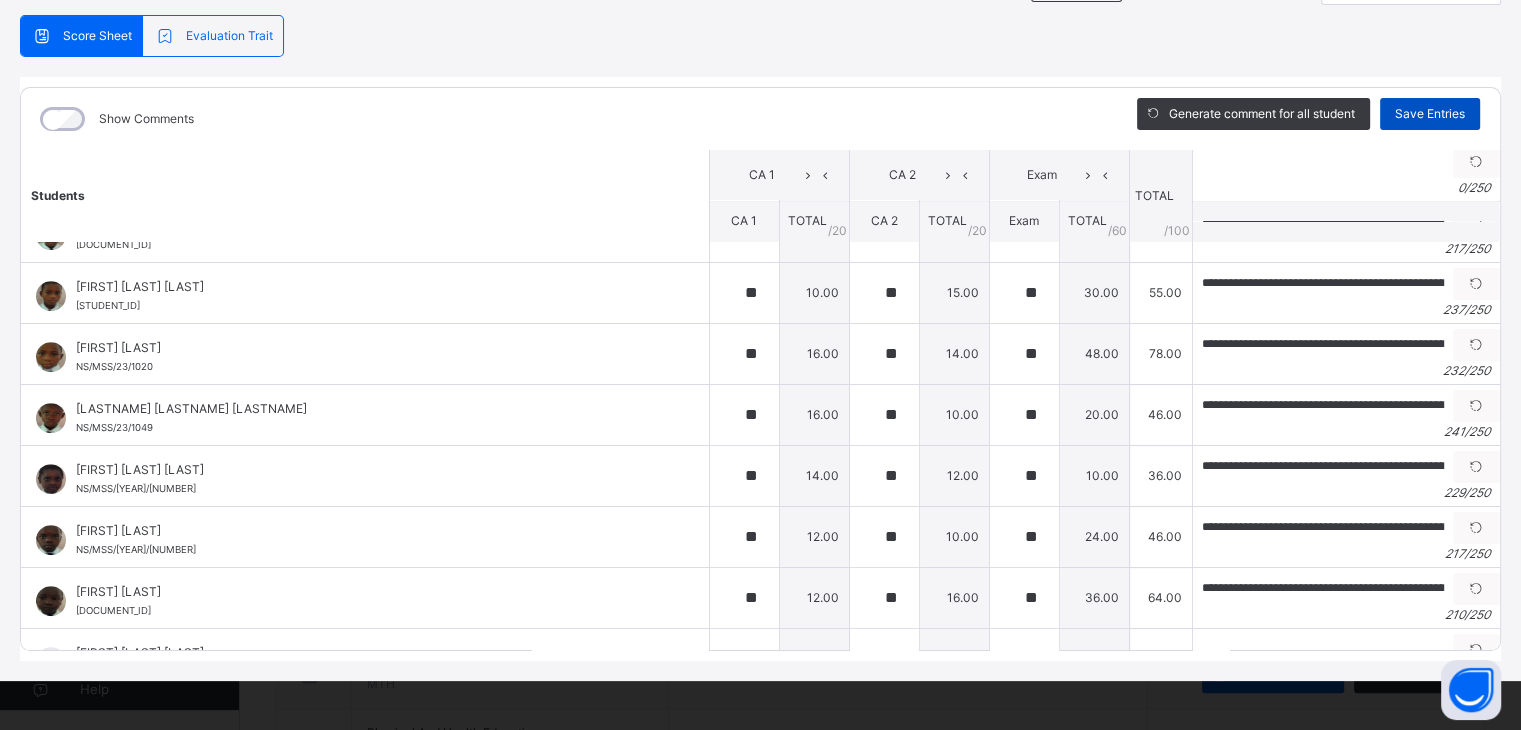 click on "Save Entries" at bounding box center [1430, 114] 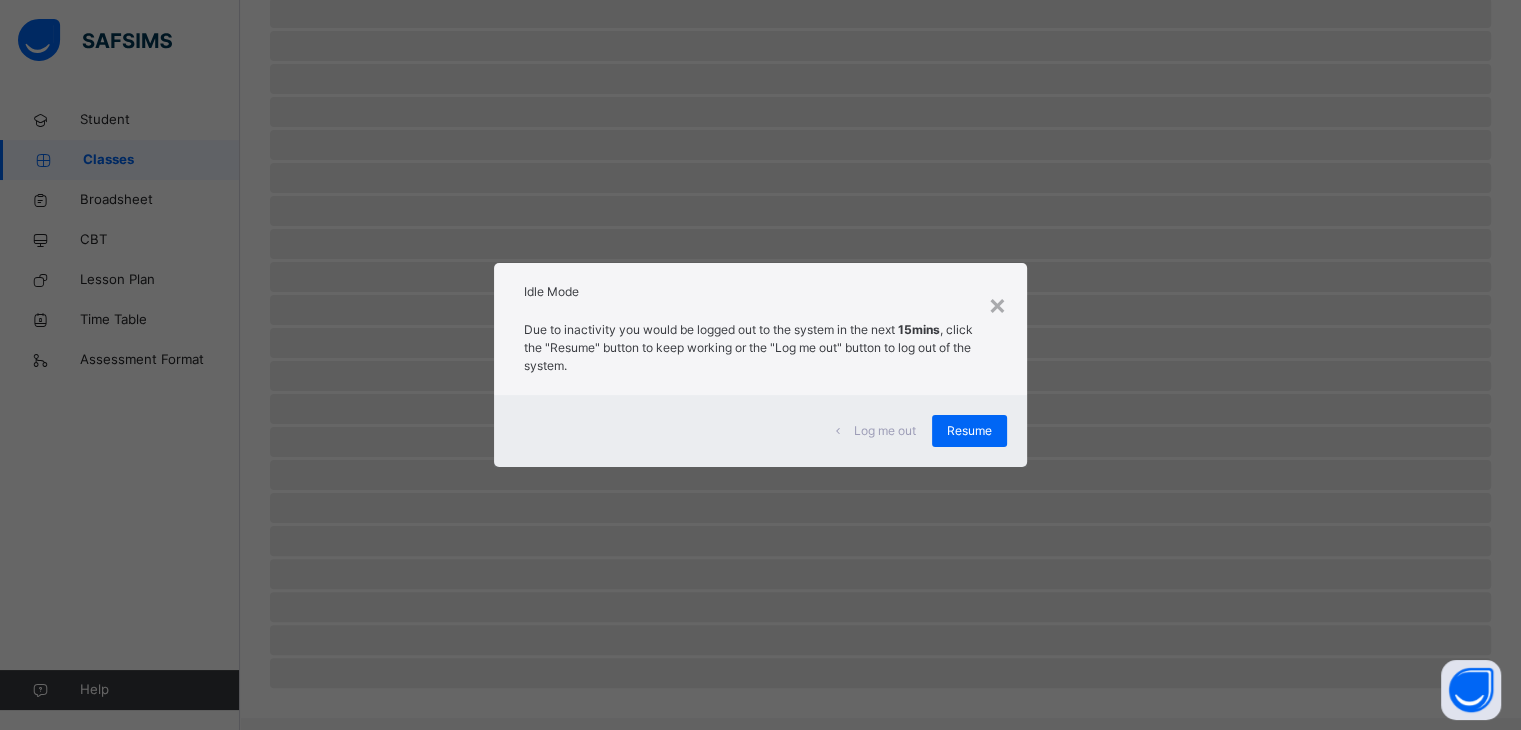 scroll, scrollTop: 0, scrollLeft: 0, axis: both 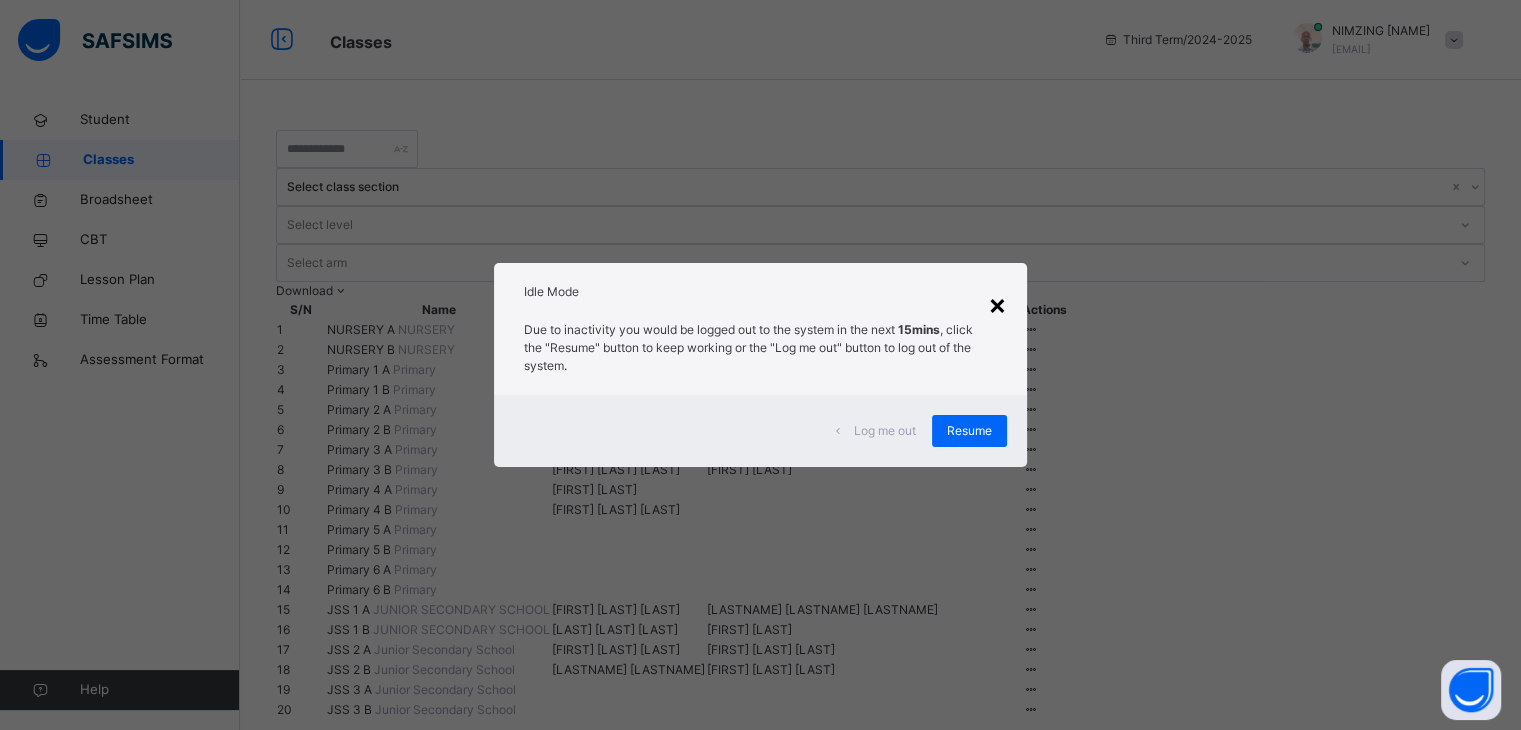 click on "×" at bounding box center (997, 304) 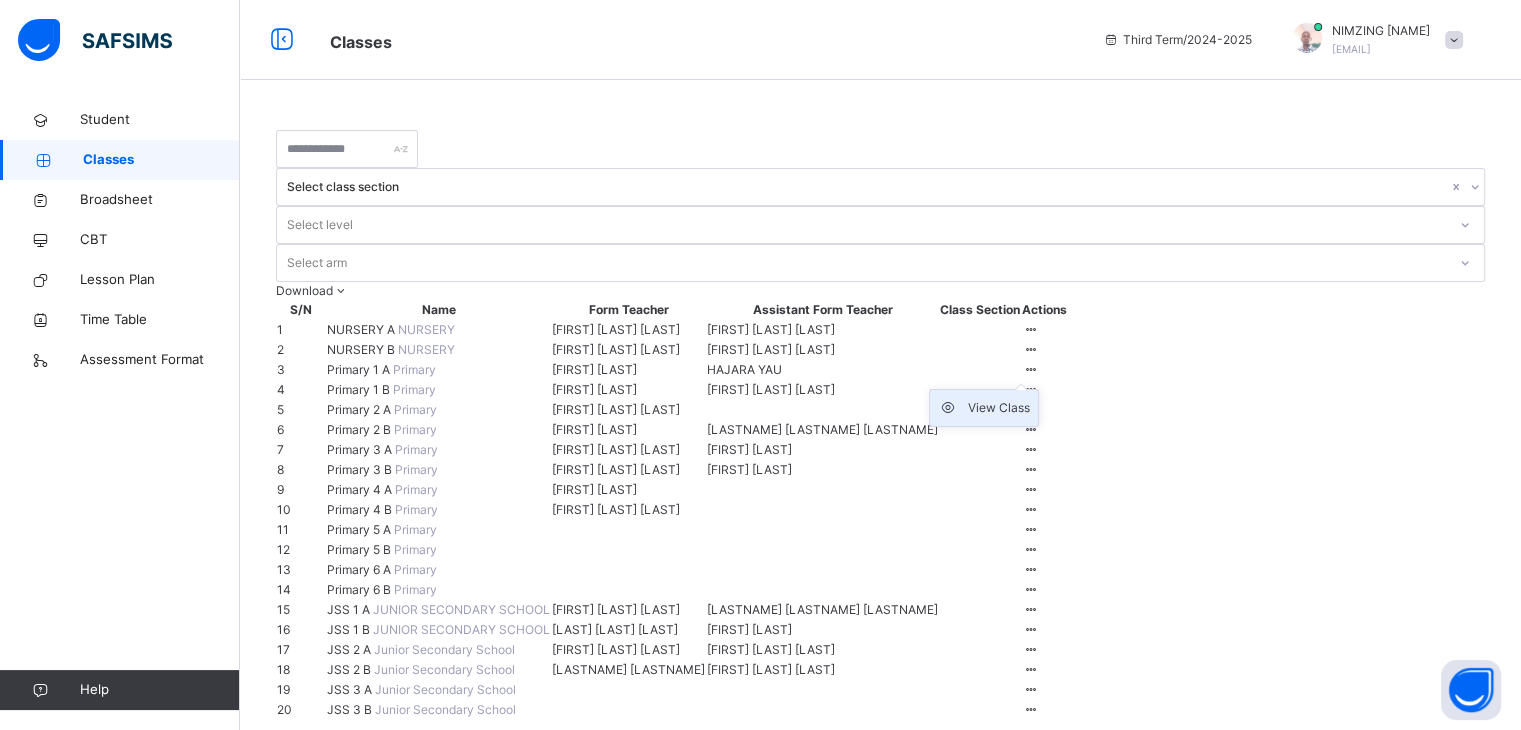 click on "View Class" at bounding box center (999, 408) 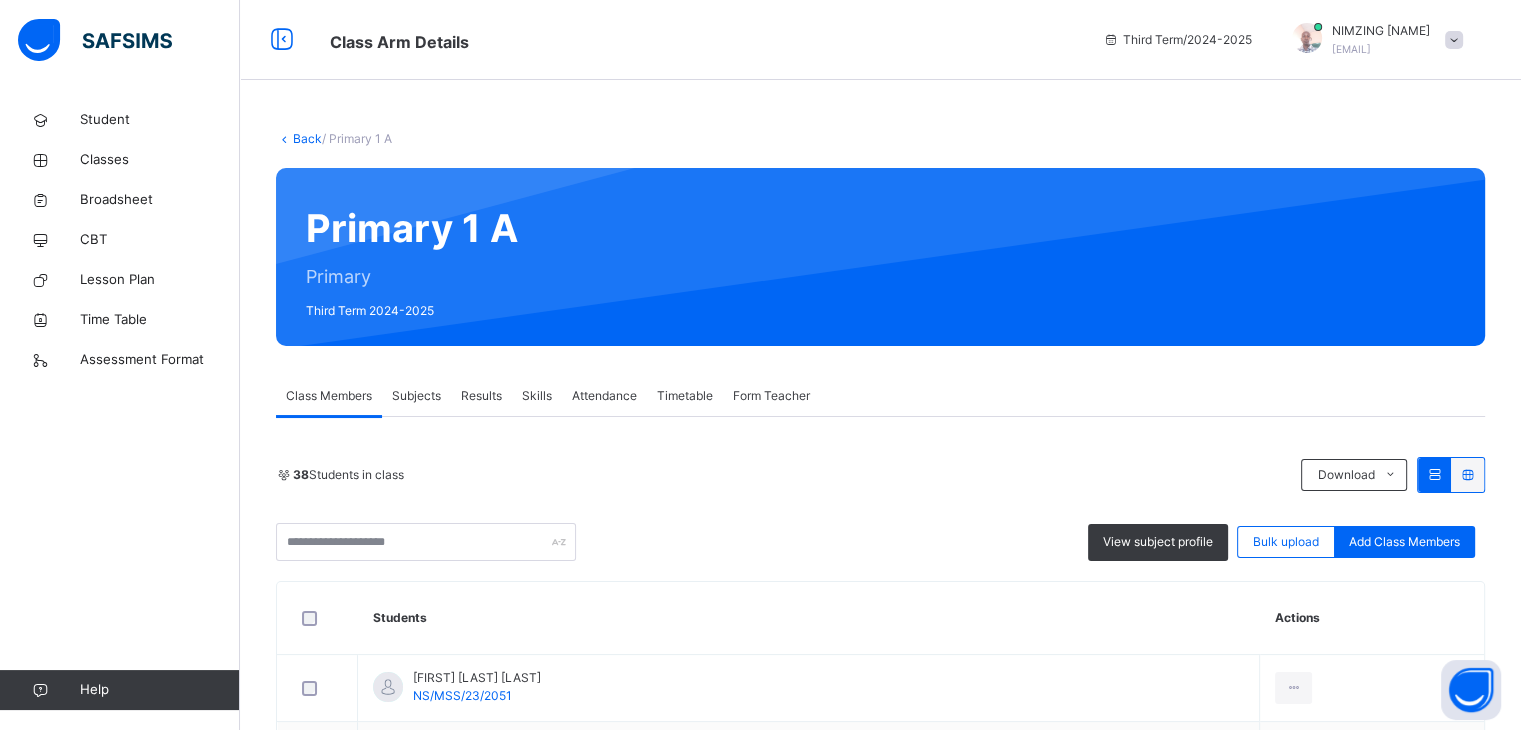 click on "Subjects" at bounding box center (416, 396) 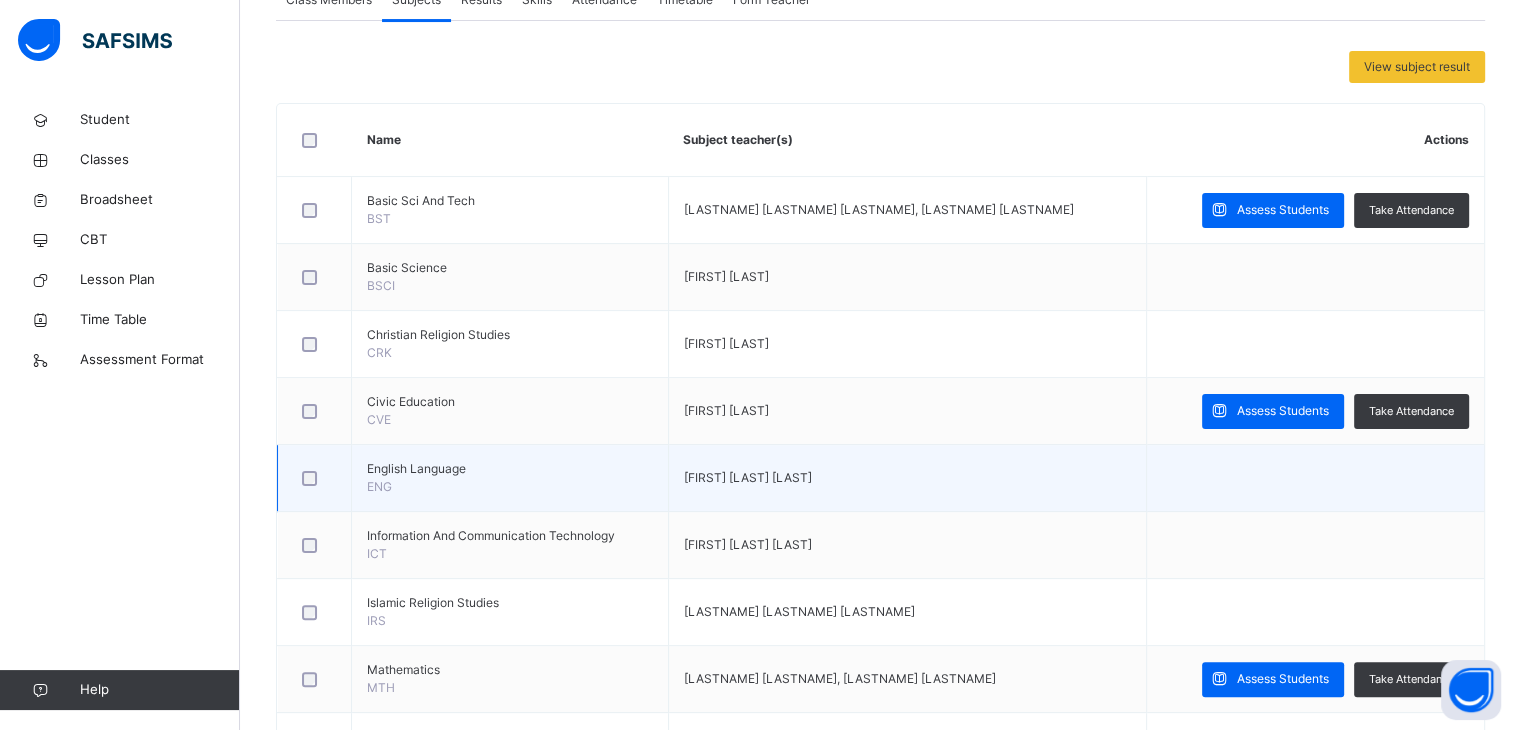 scroll, scrollTop: 400, scrollLeft: 0, axis: vertical 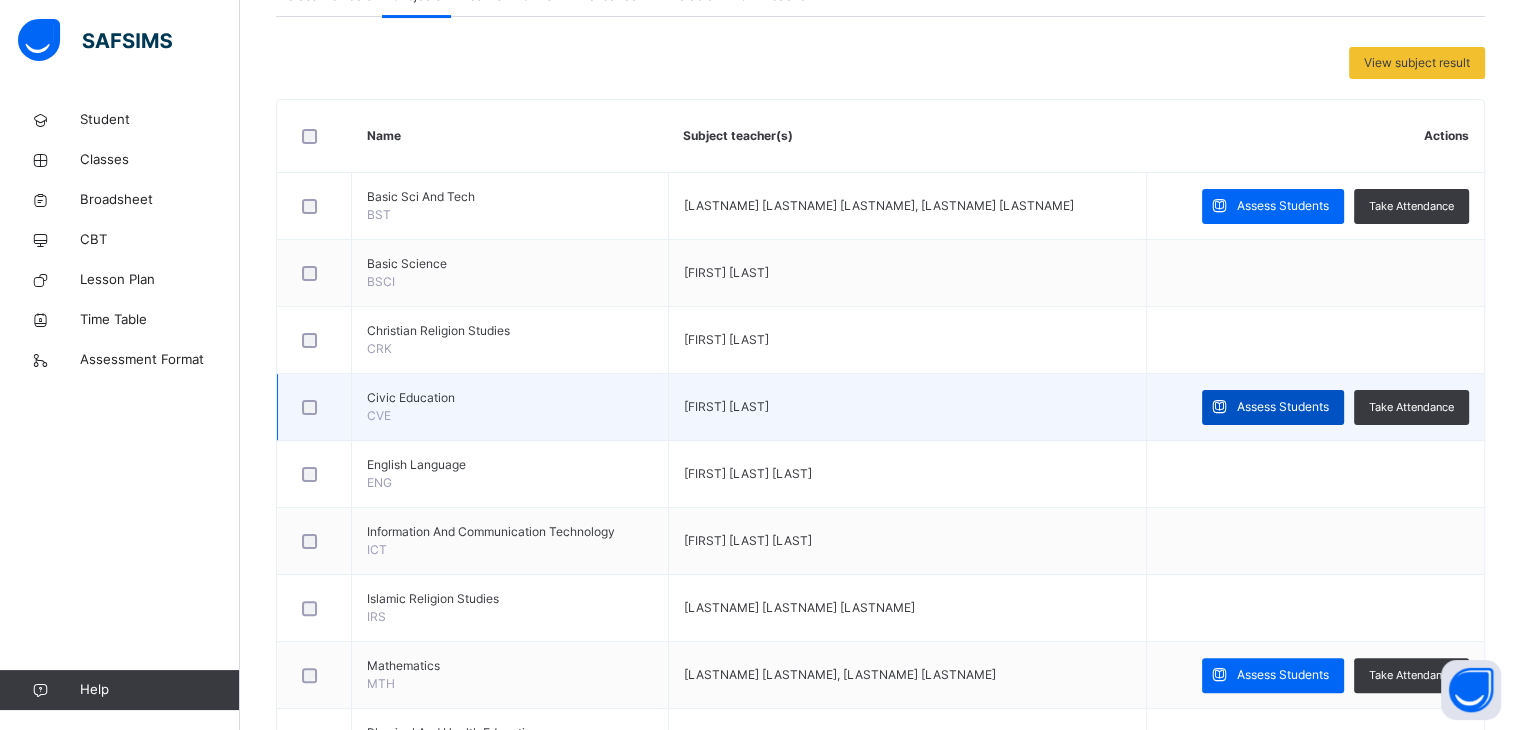 click on "Assess Students" at bounding box center [1283, 407] 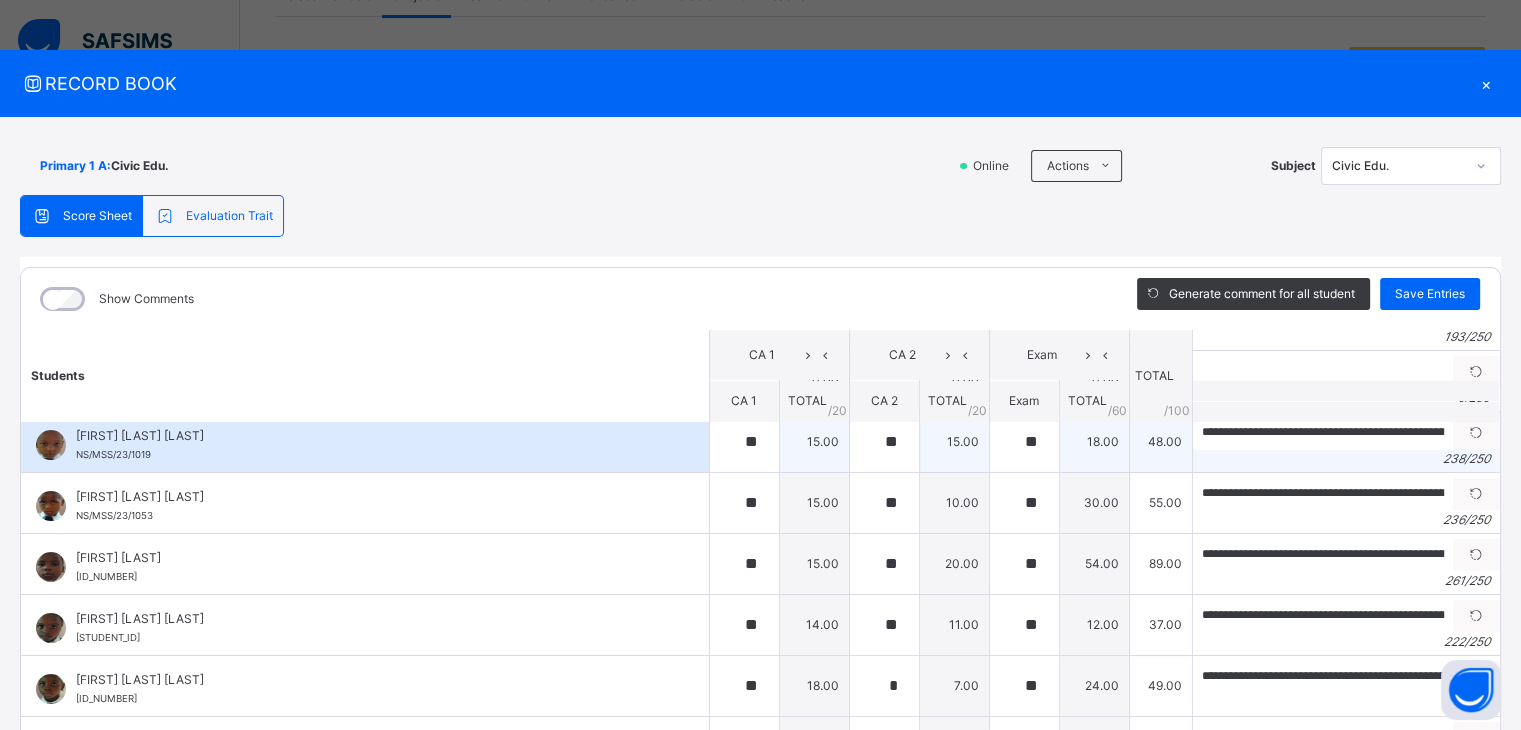 scroll, scrollTop: 600, scrollLeft: 0, axis: vertical 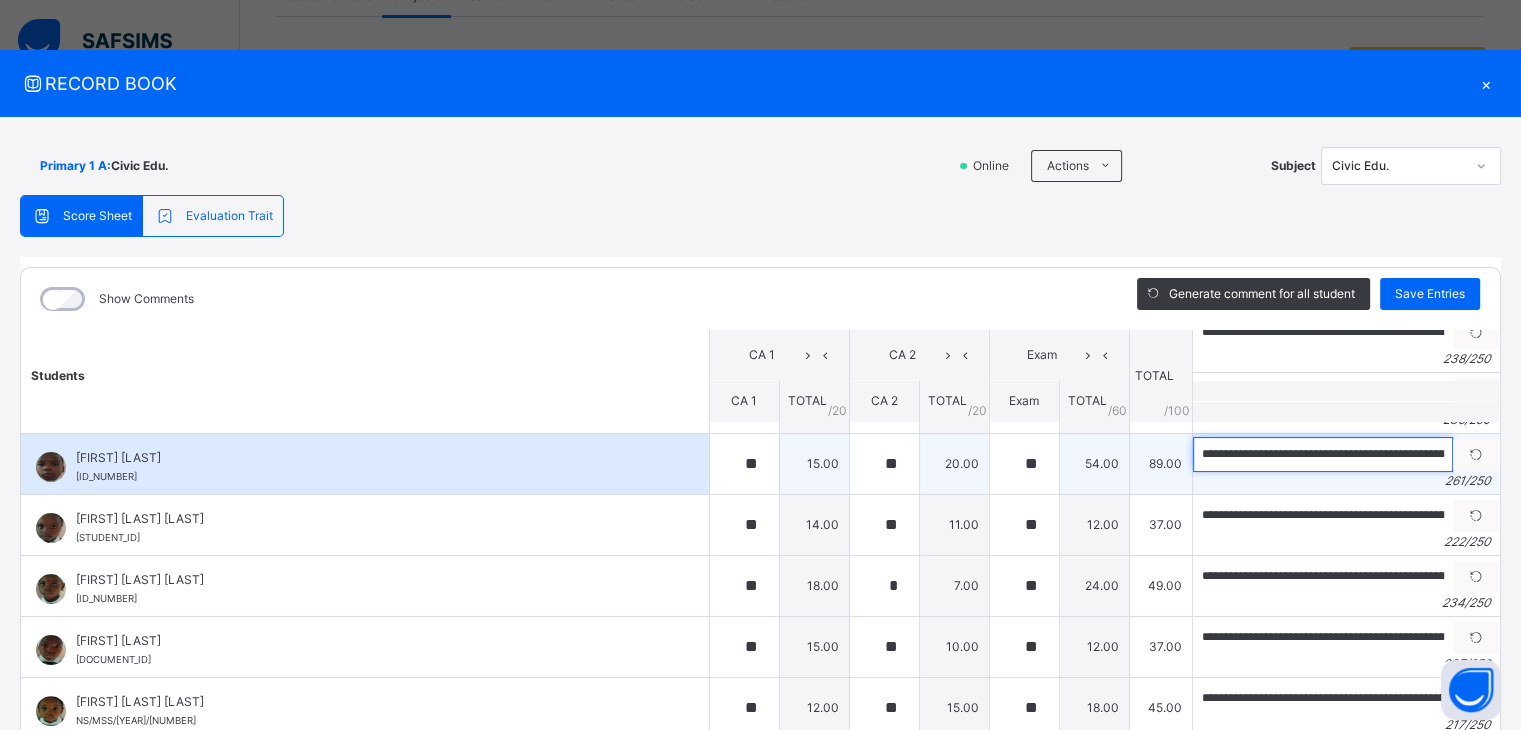 drag, startPoint x: 1236, startPoint y: 447, endPoint x: 1166, endPoint y: 457, distance: 70.71068 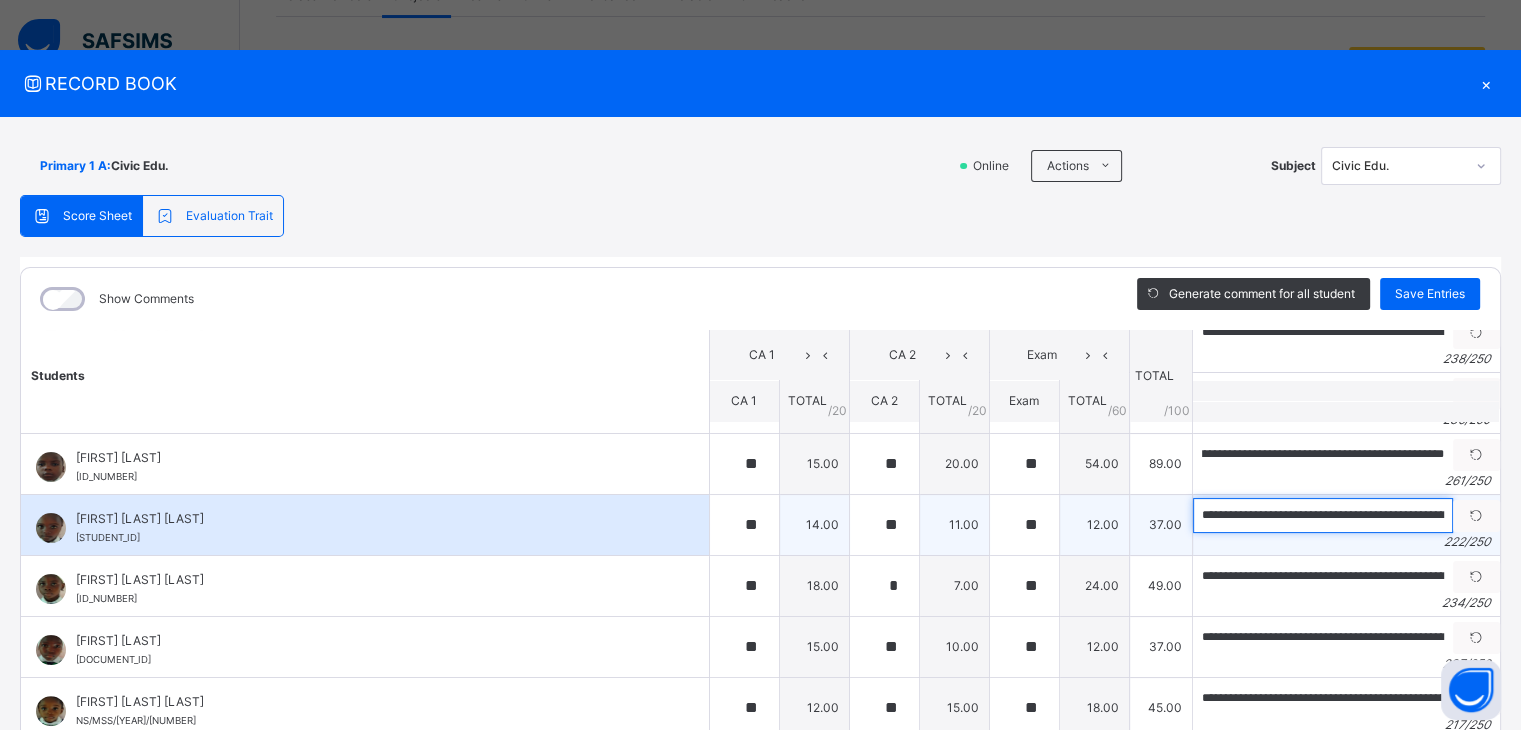 click on "**********" at bounding box center [1323, 515] 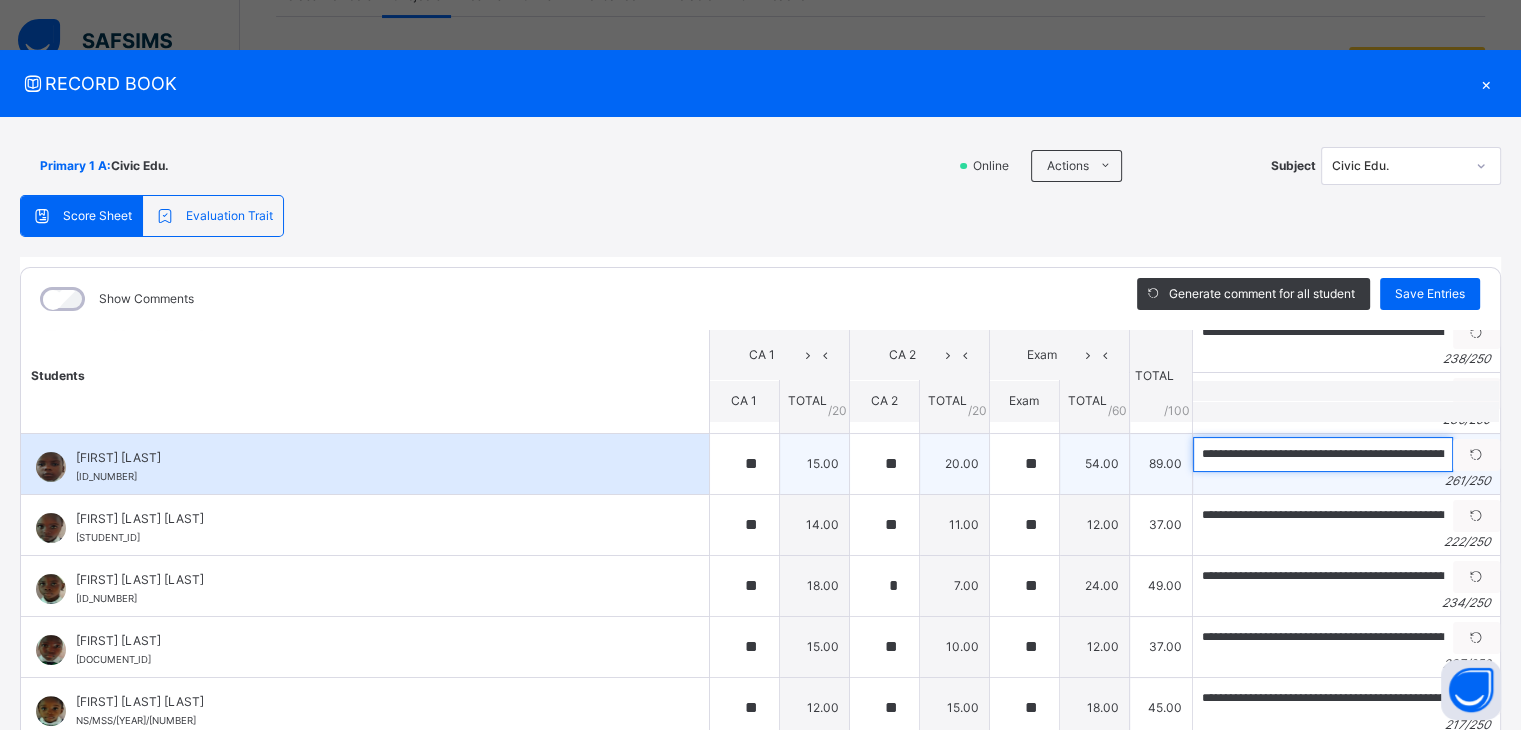 drag, startPoint x: 1234, startPoint y: 452, endPoint x: 1165, endPoint y: 460, distance: 69.46222 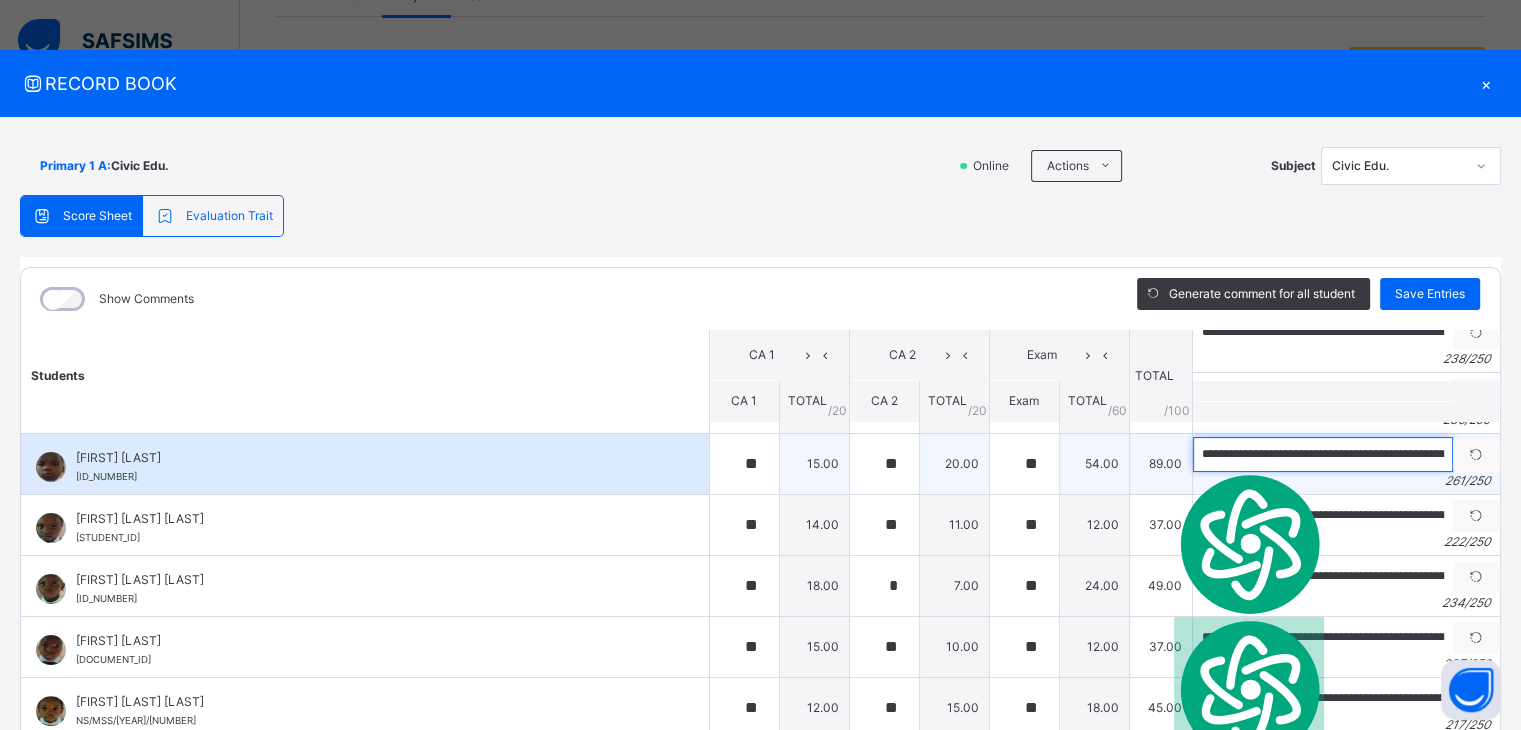 scroll, scrollTop: 0, scrollLeft: 1286, axis: horizontal 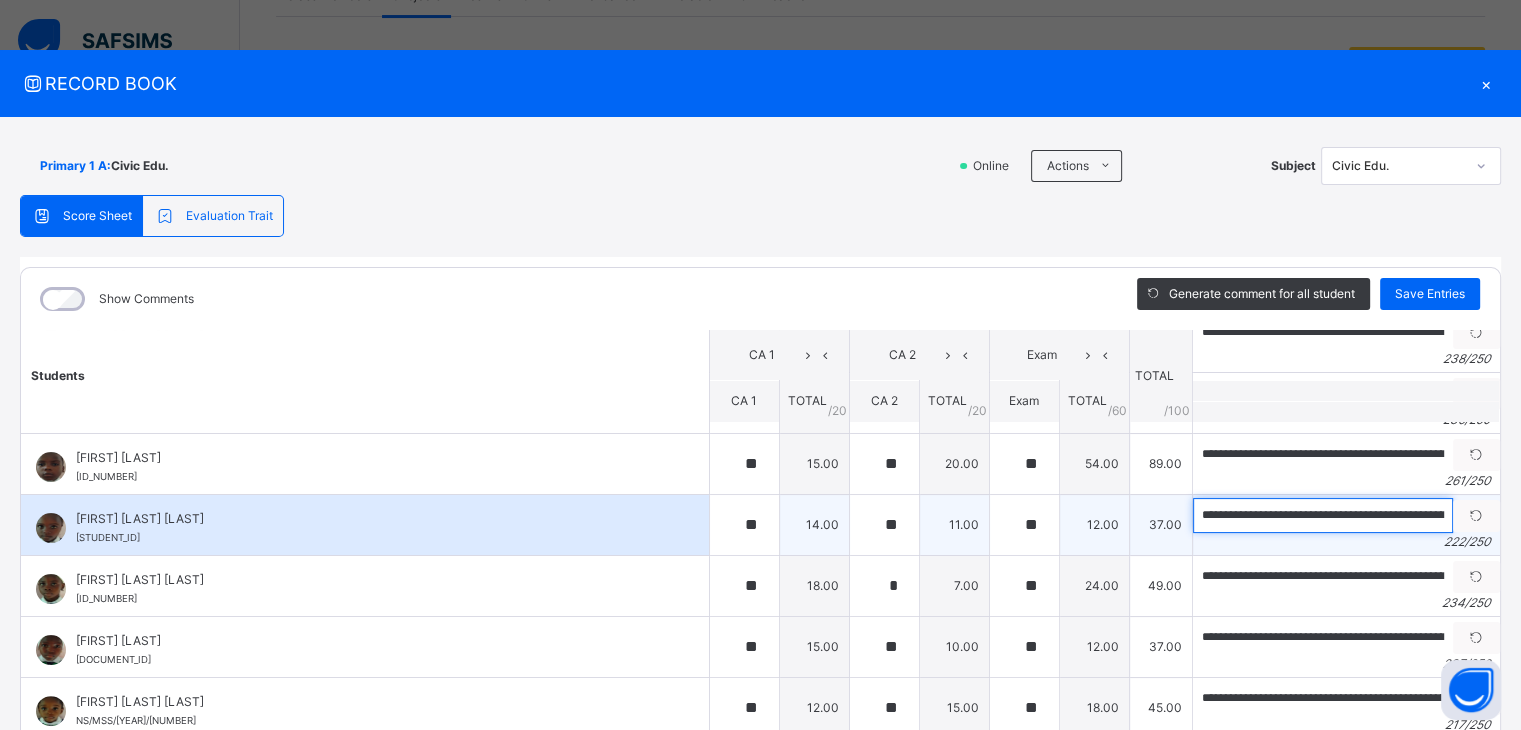 click on "**********" at bounding box center [1323, 515] 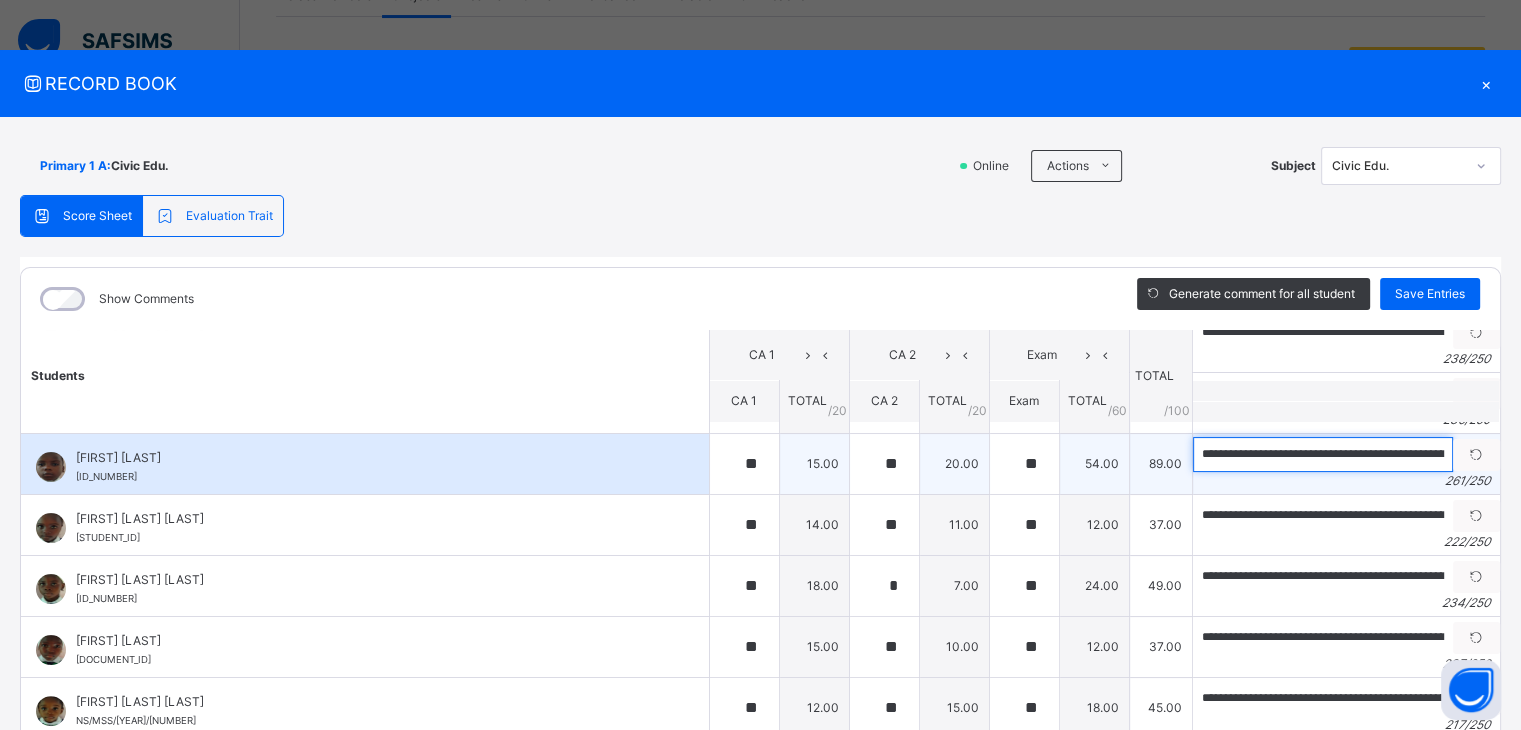 click on "**********" at bounding box center (1323, 454) 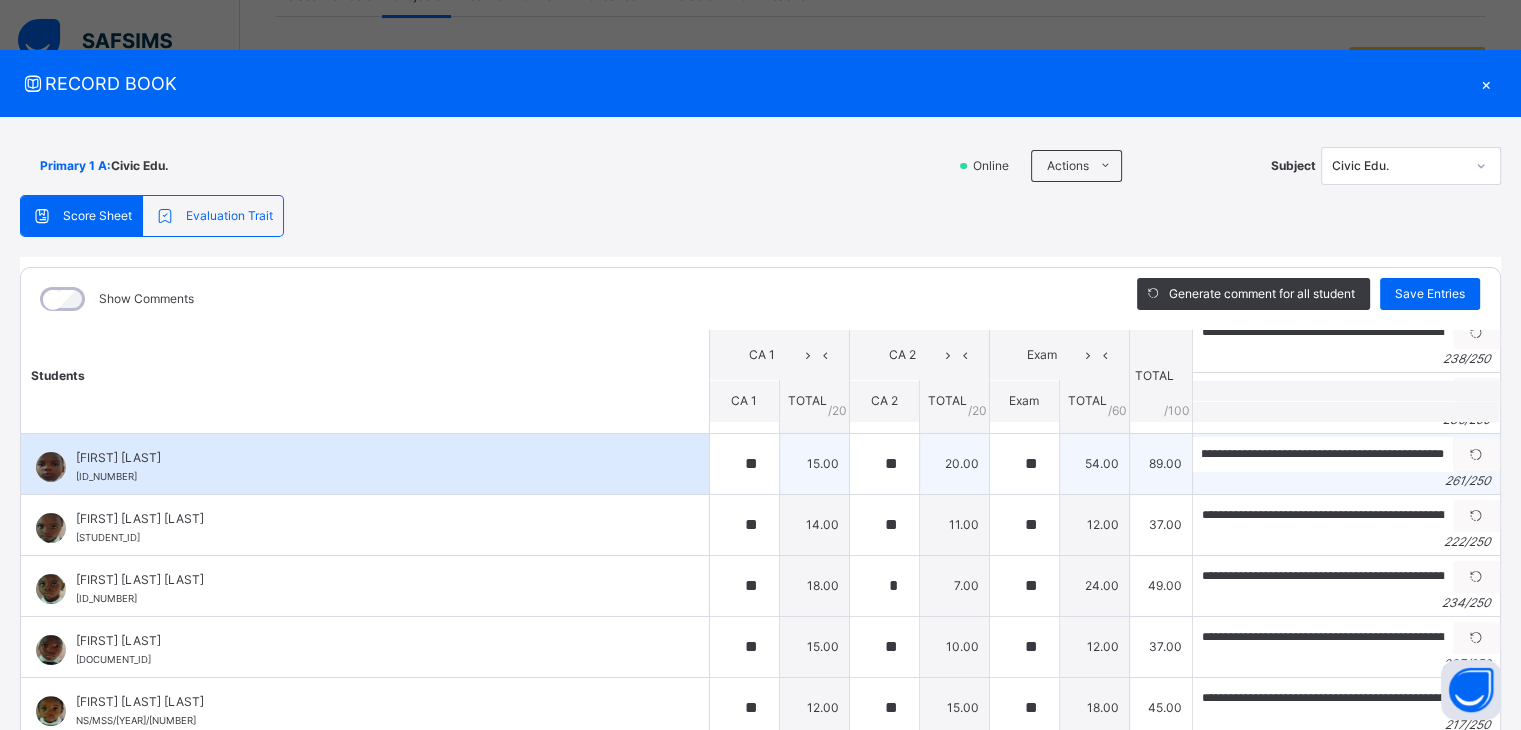 scroll, scrollTop: 0, scrollLeft: 0, axis: both 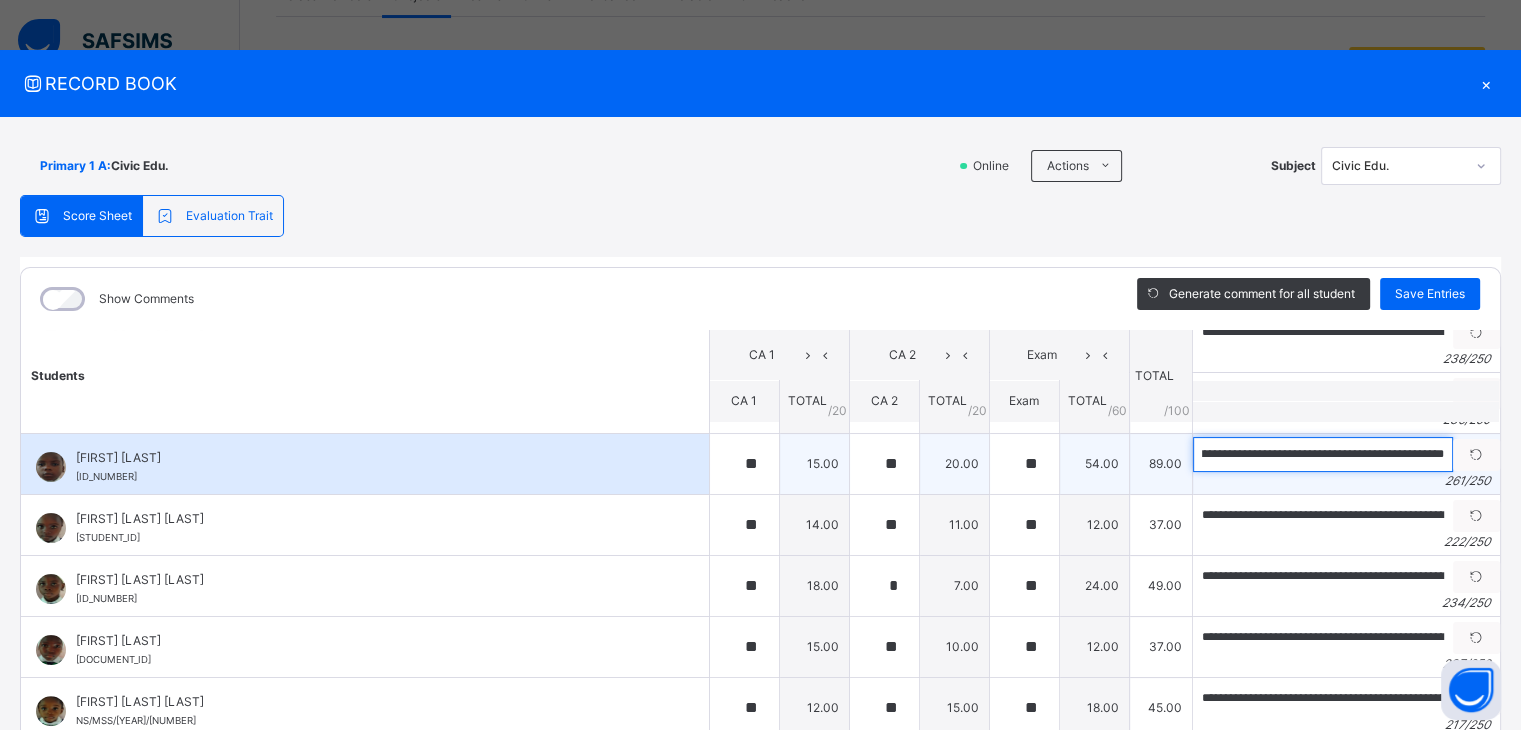 drag, startPoint x: 1176, startPoint y: 452, endPoint x: 1420, endPoint y: 446, distance: 244.07376 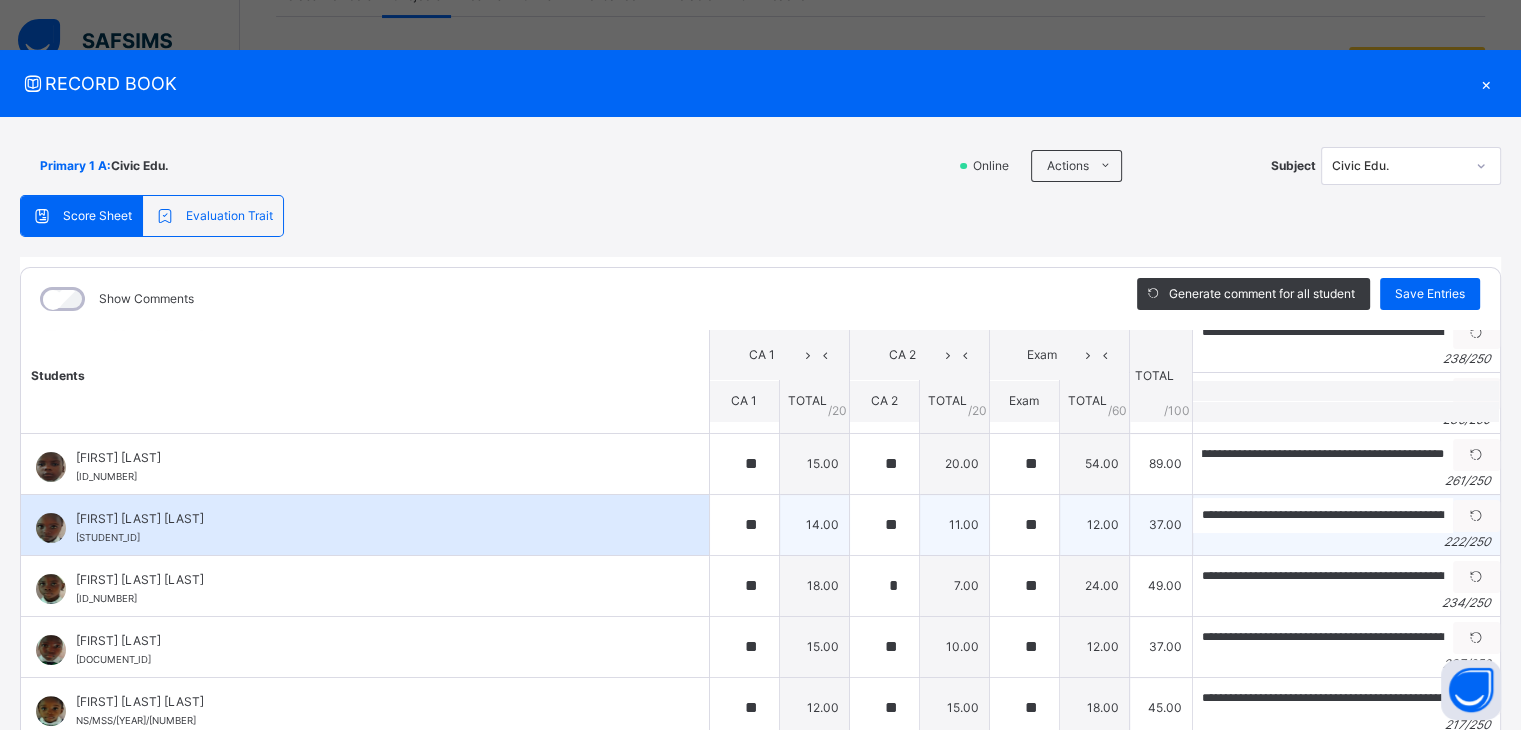 click on "222 / 250" at bounding box center [1346, 542] 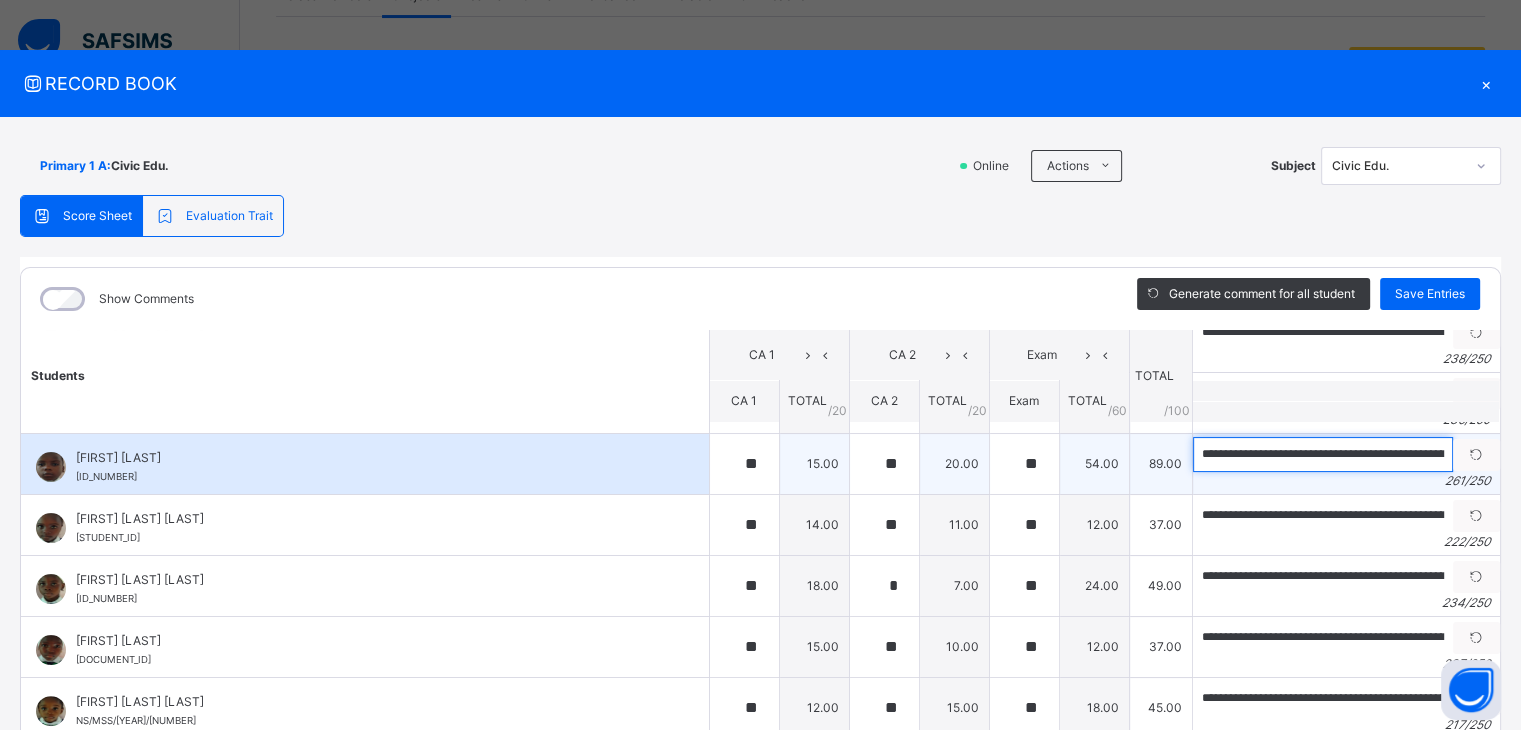 click on "**********" at bounding box center [1323, 454] 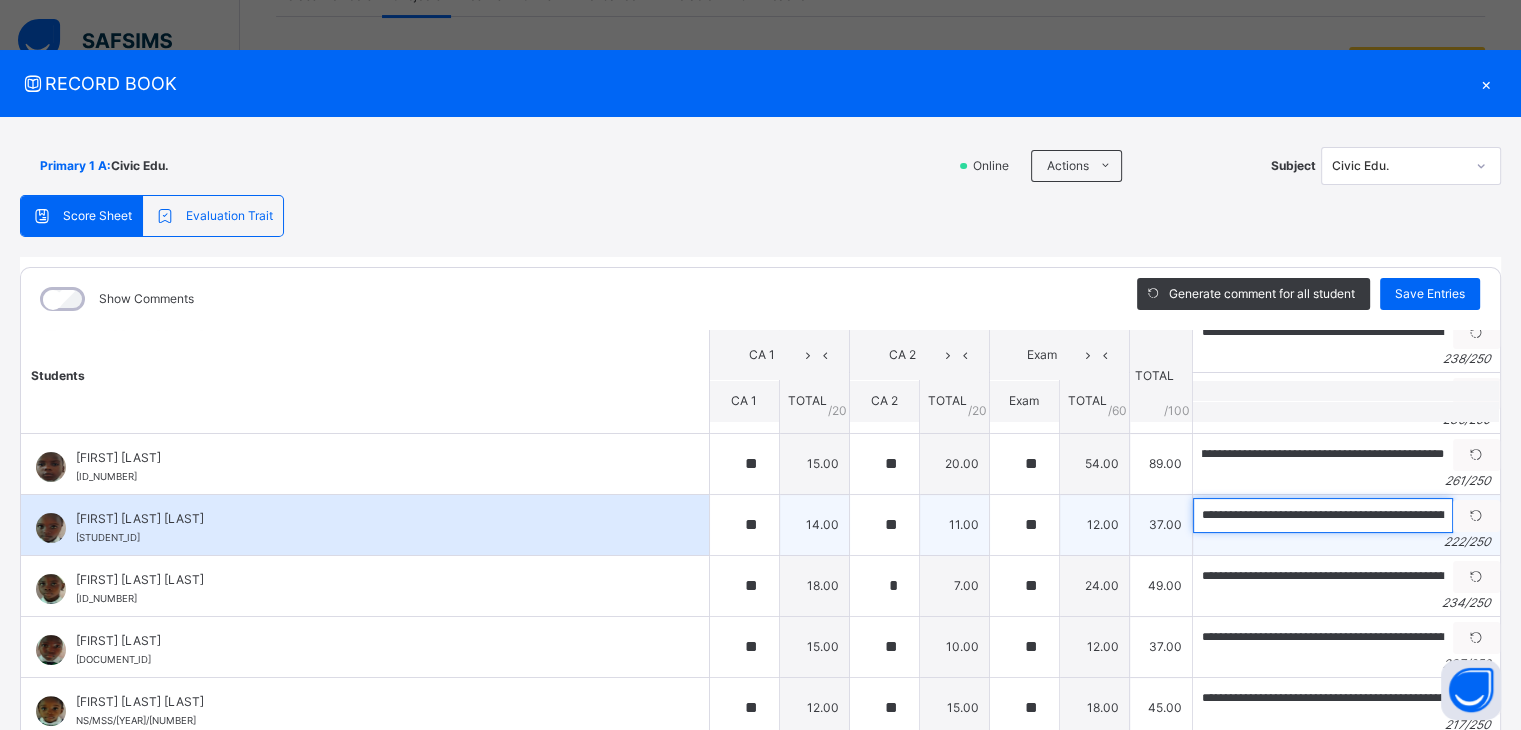 scroll, scrollTop: 0, scrollLeft: 0, axis: both 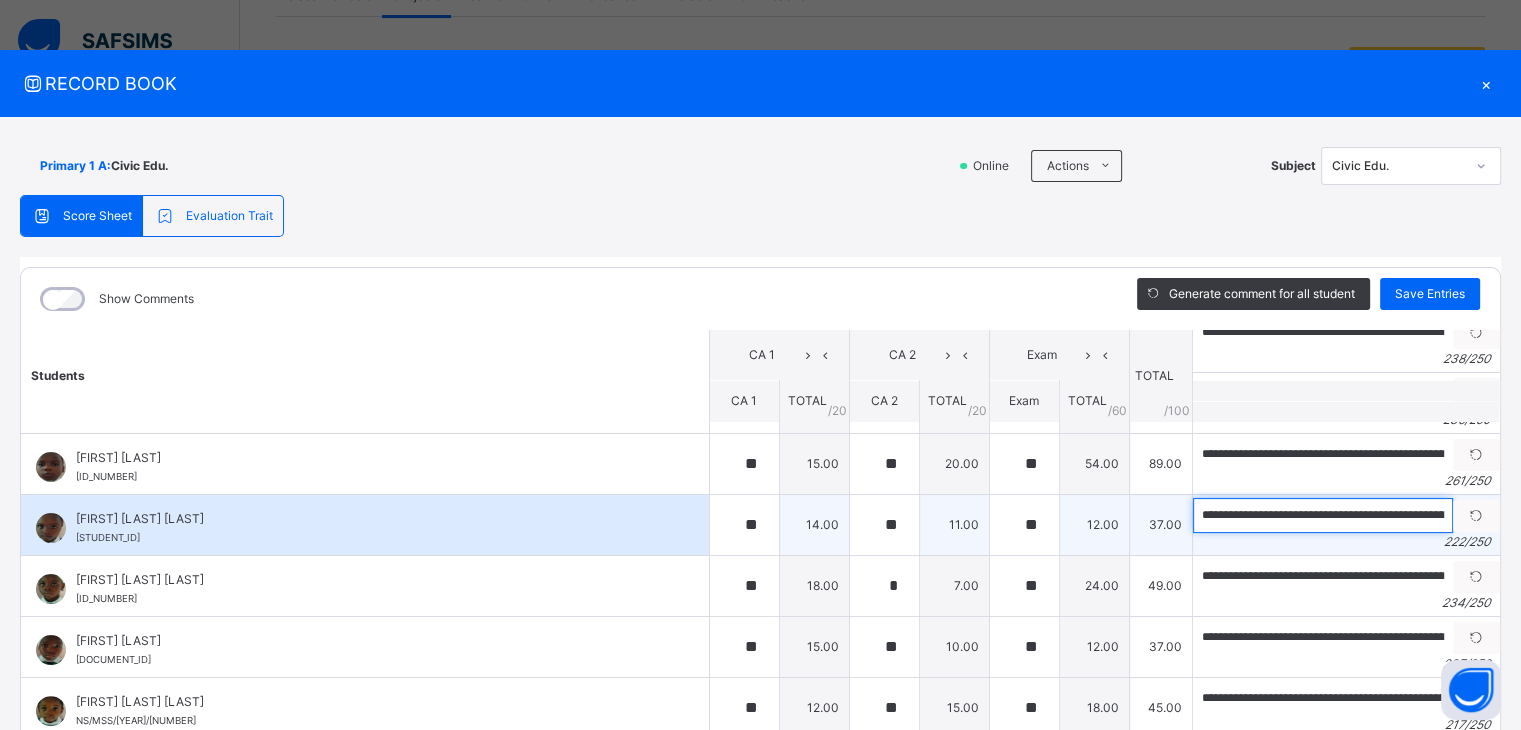 click on "**********" at bounding box center (1323, 515) 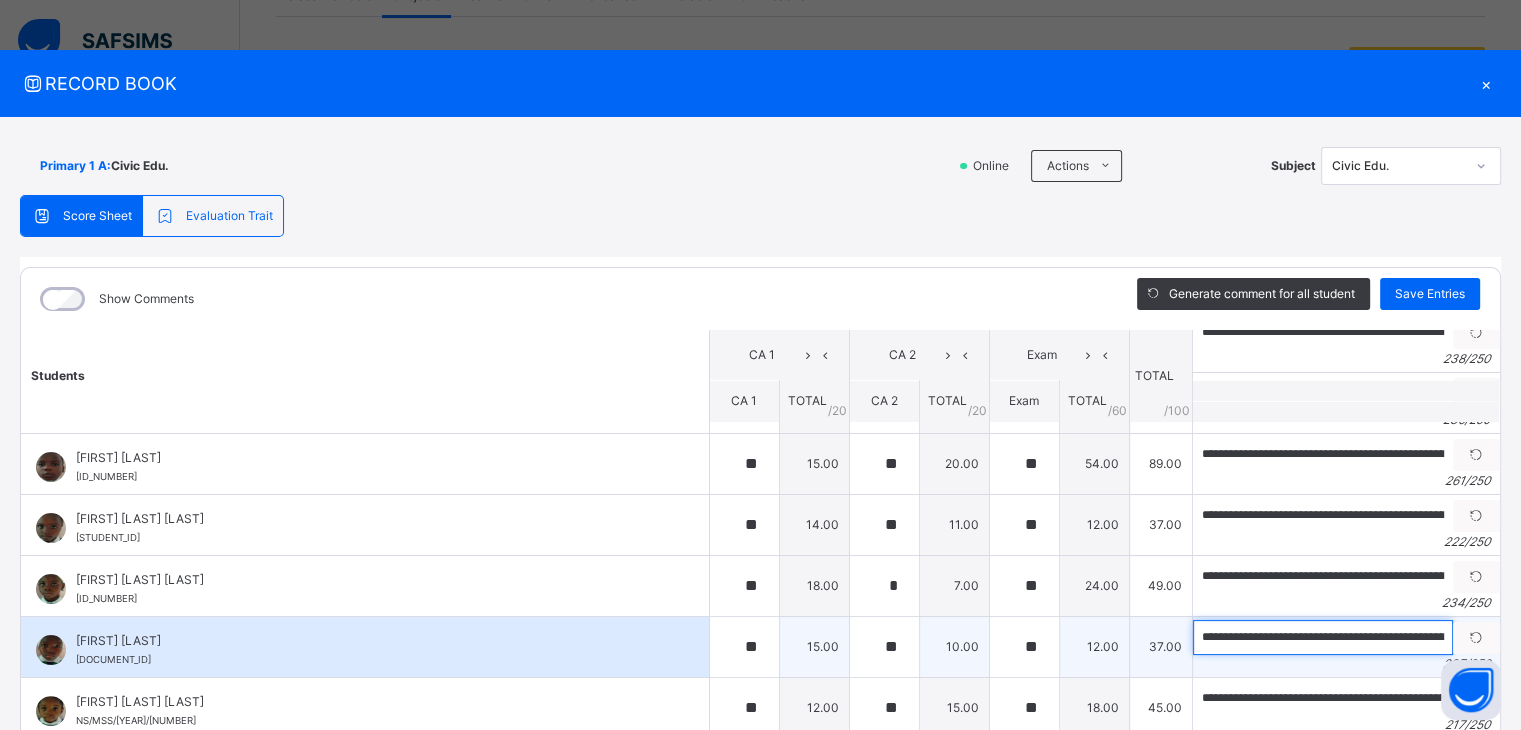 drag, startPoint x: 1212, startPoint y: 633, endPoint x: 1168, endPoint y: 641, distance: 44.72136 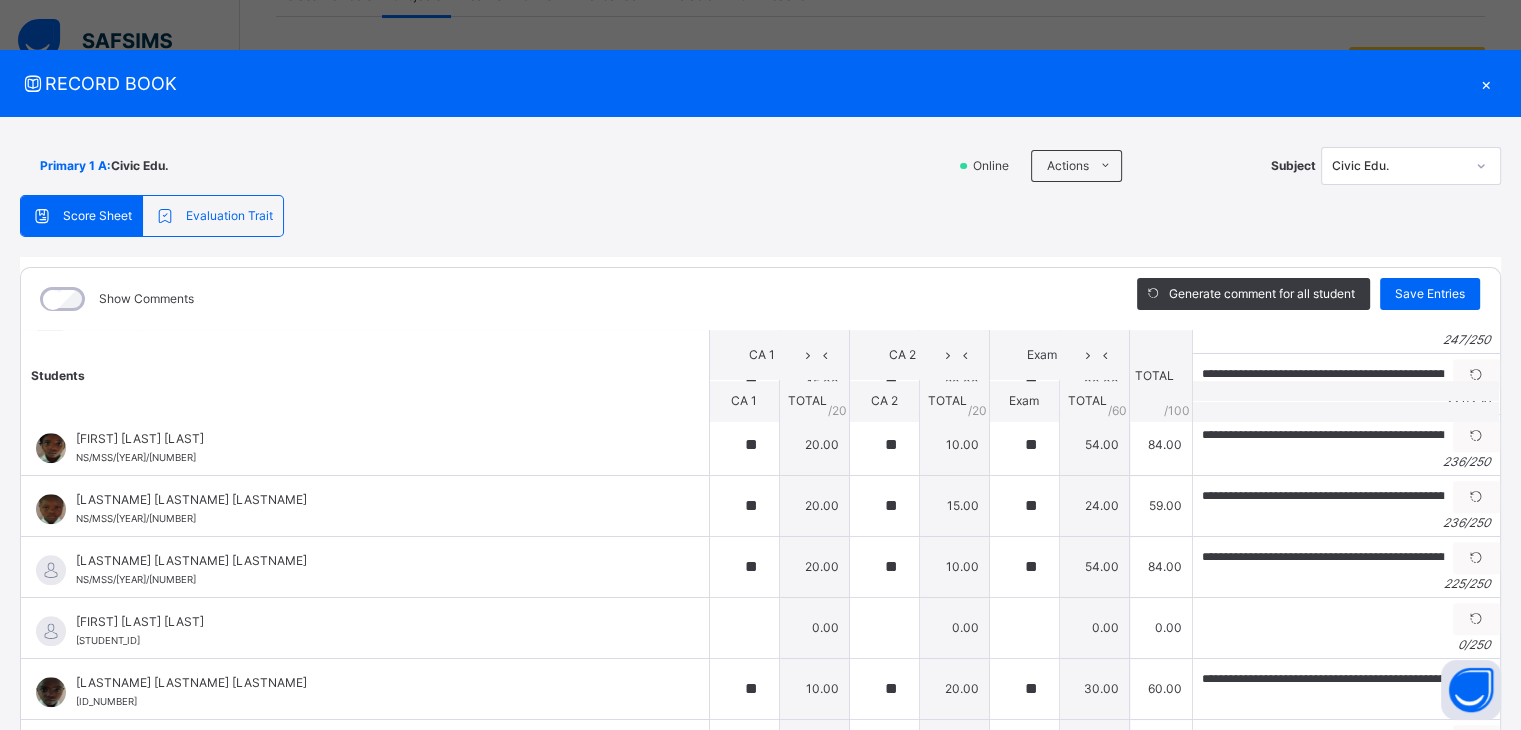 scroll, scrollTop: 1918, scrollLeft: 0, axis: vertical 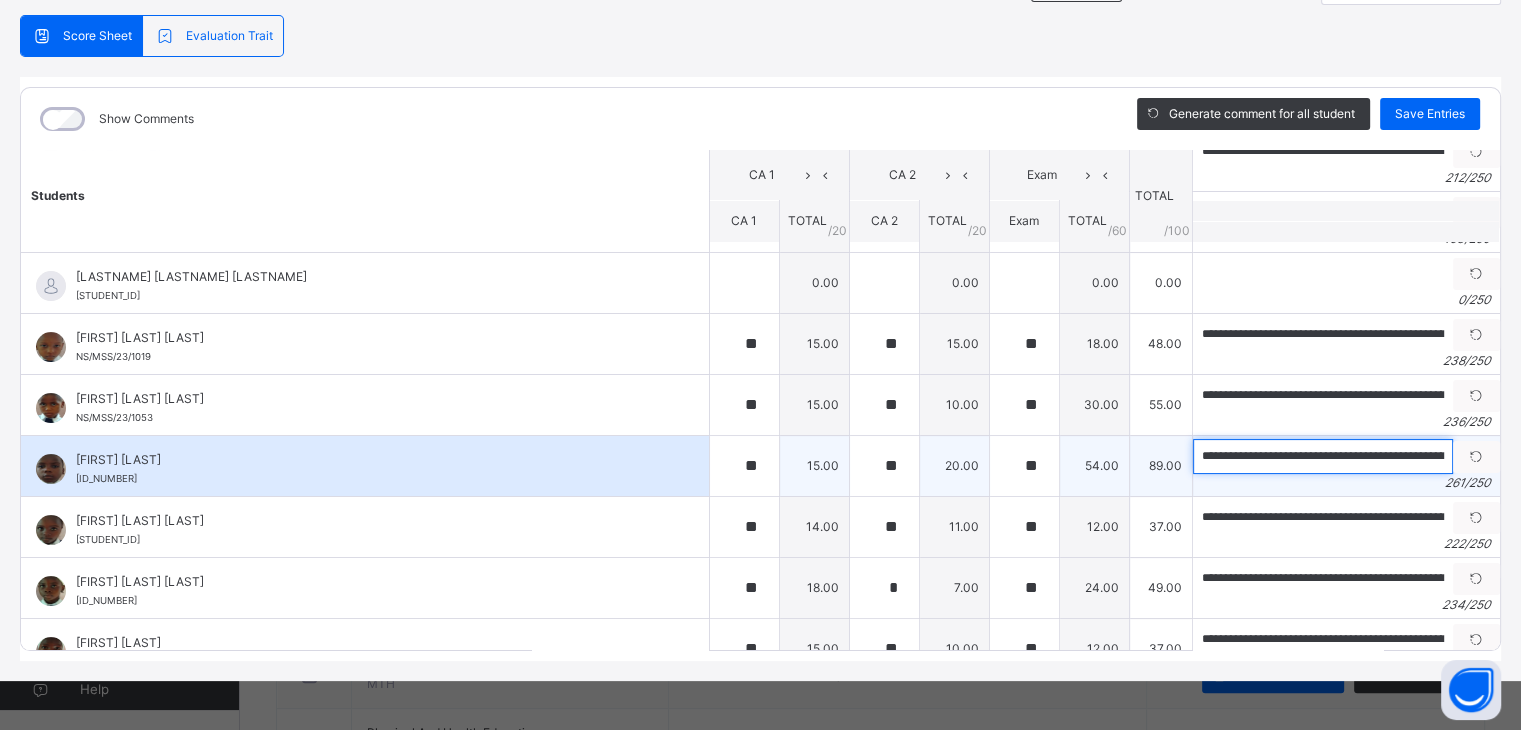 click on "**********" at bounding box center (1323, 456) 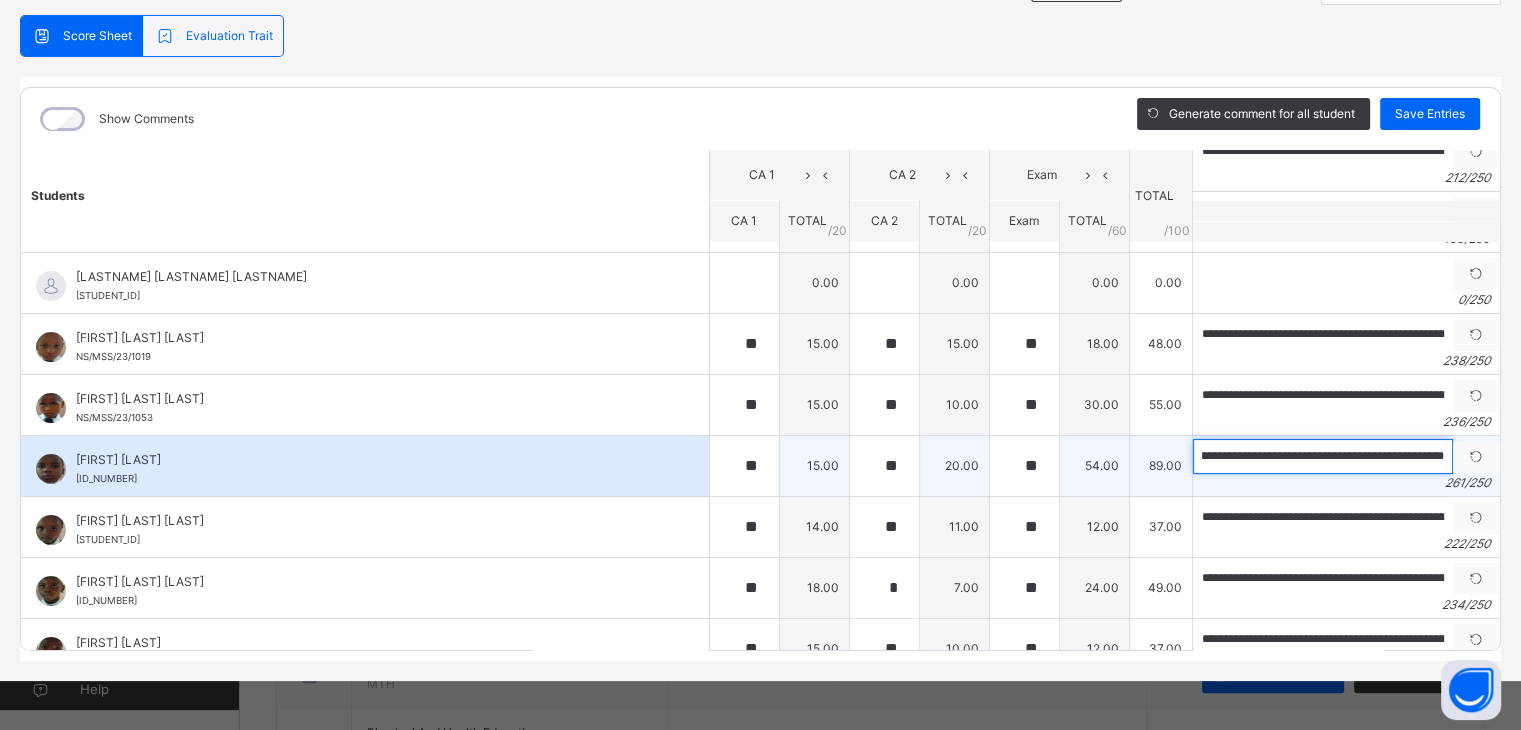 click on "**********" at bounding box center [1323, 456] 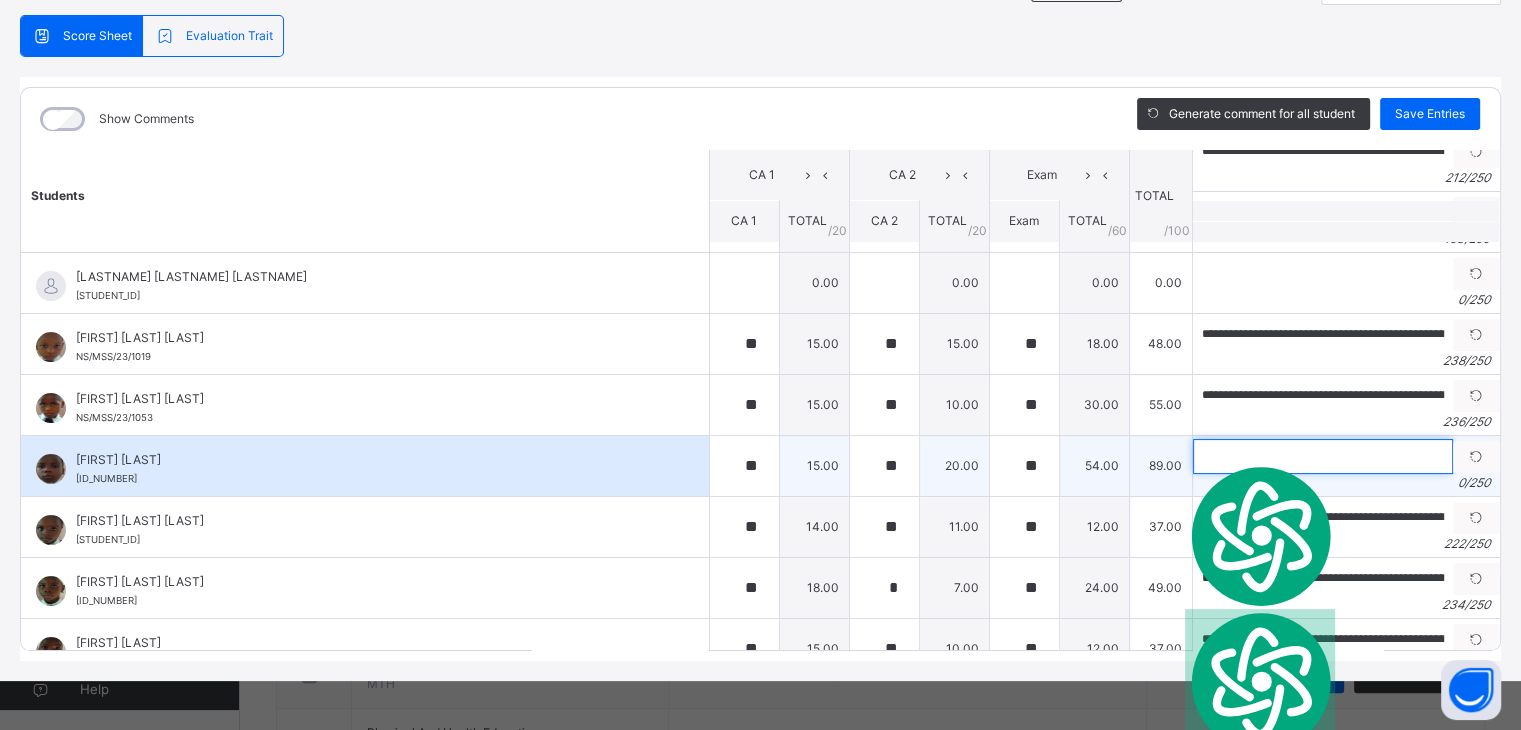 scroll, scrollTop: 0, scrollLeft: 0, axis: both 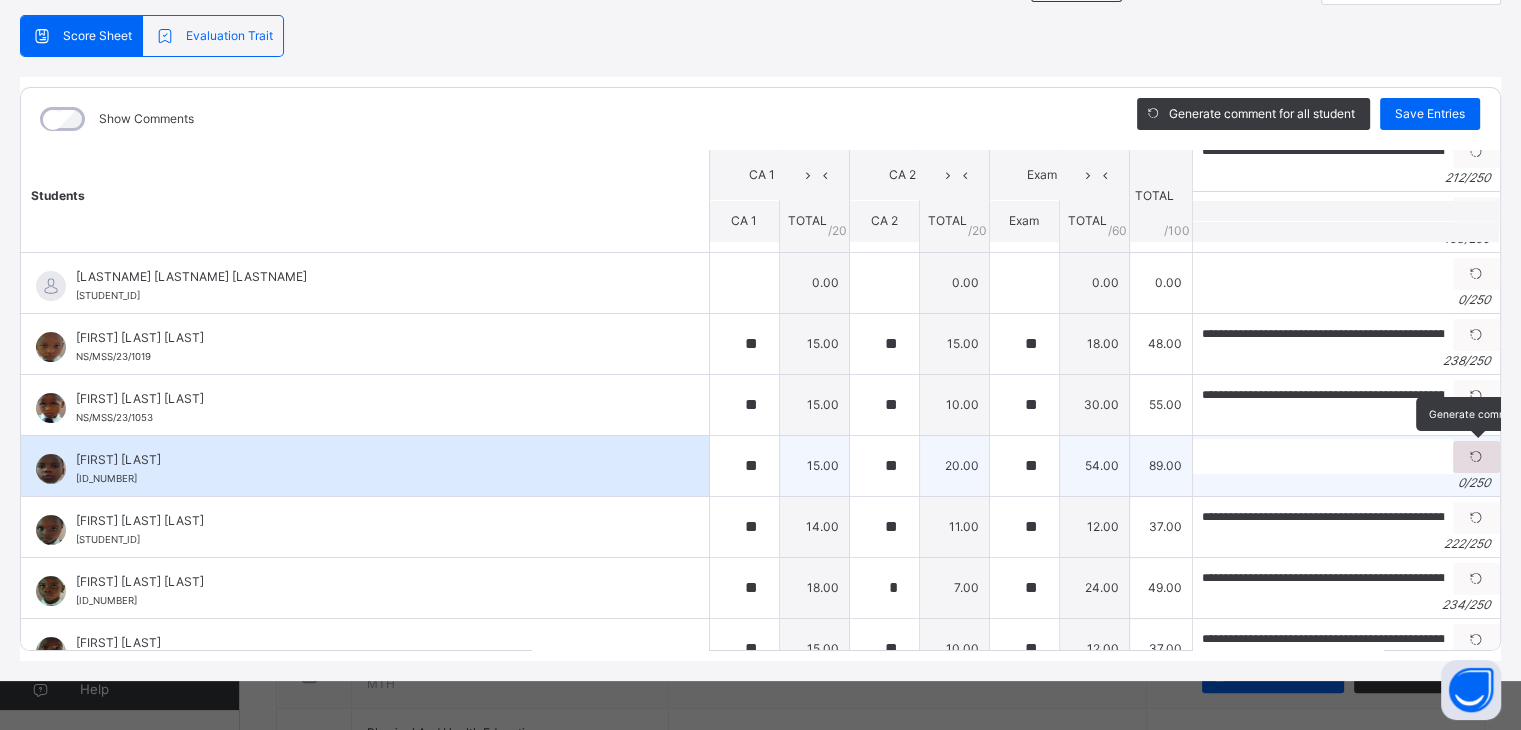 click at bounding box center (1476, 457) 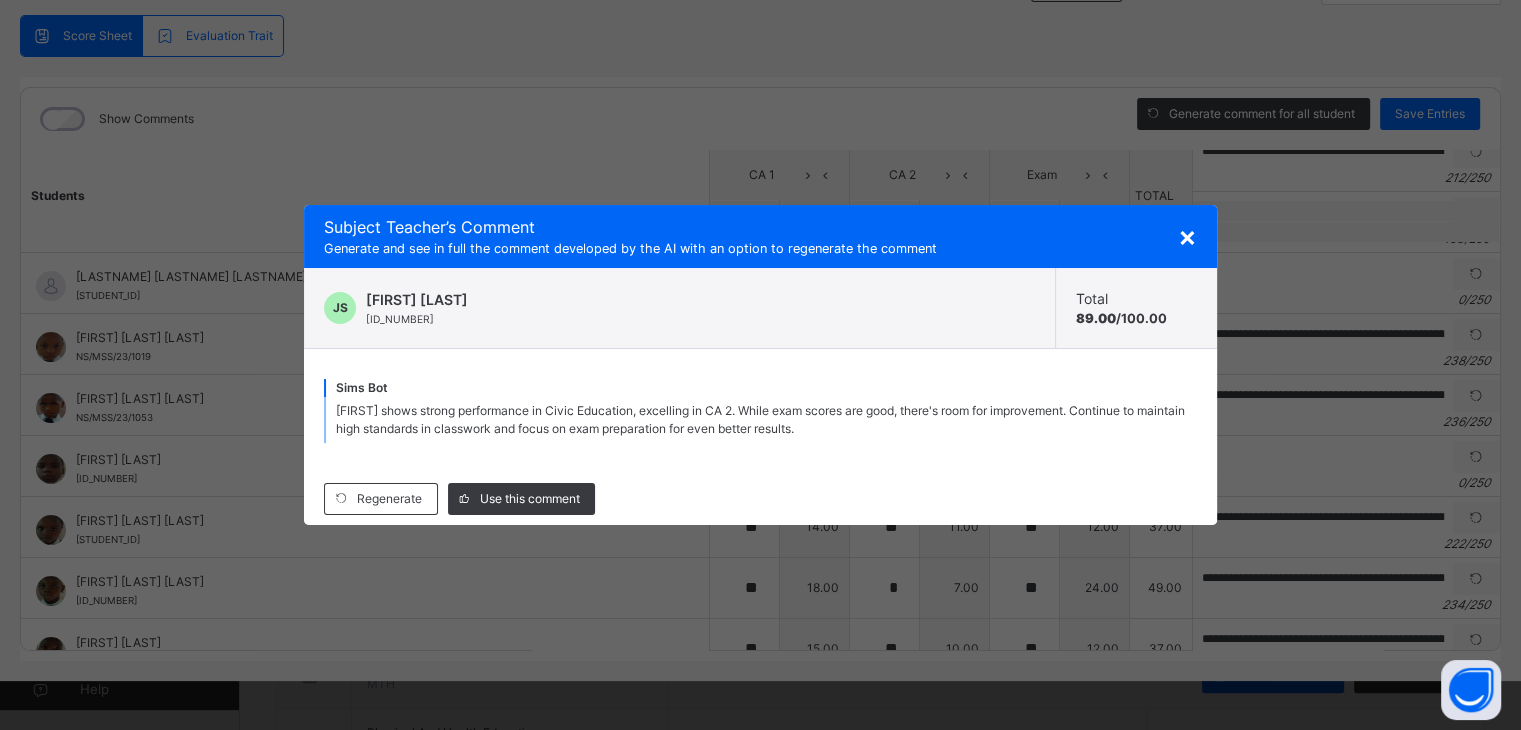 drag, startPoint x: 397, startPoint y: 407, endPoint x: 975, endPoint y: 438, distance: 578.8307 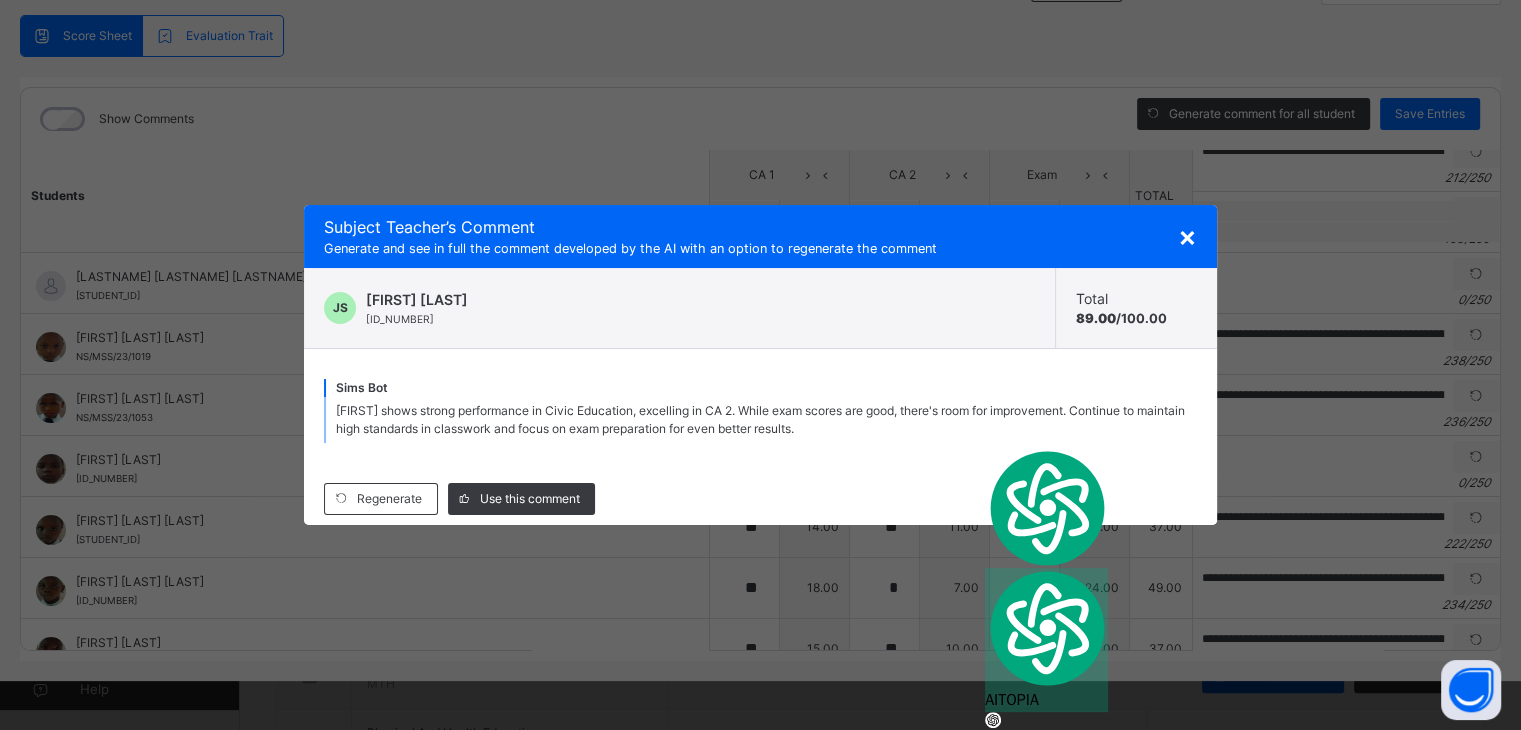 click on "×" at bounding box center (1187, 236) 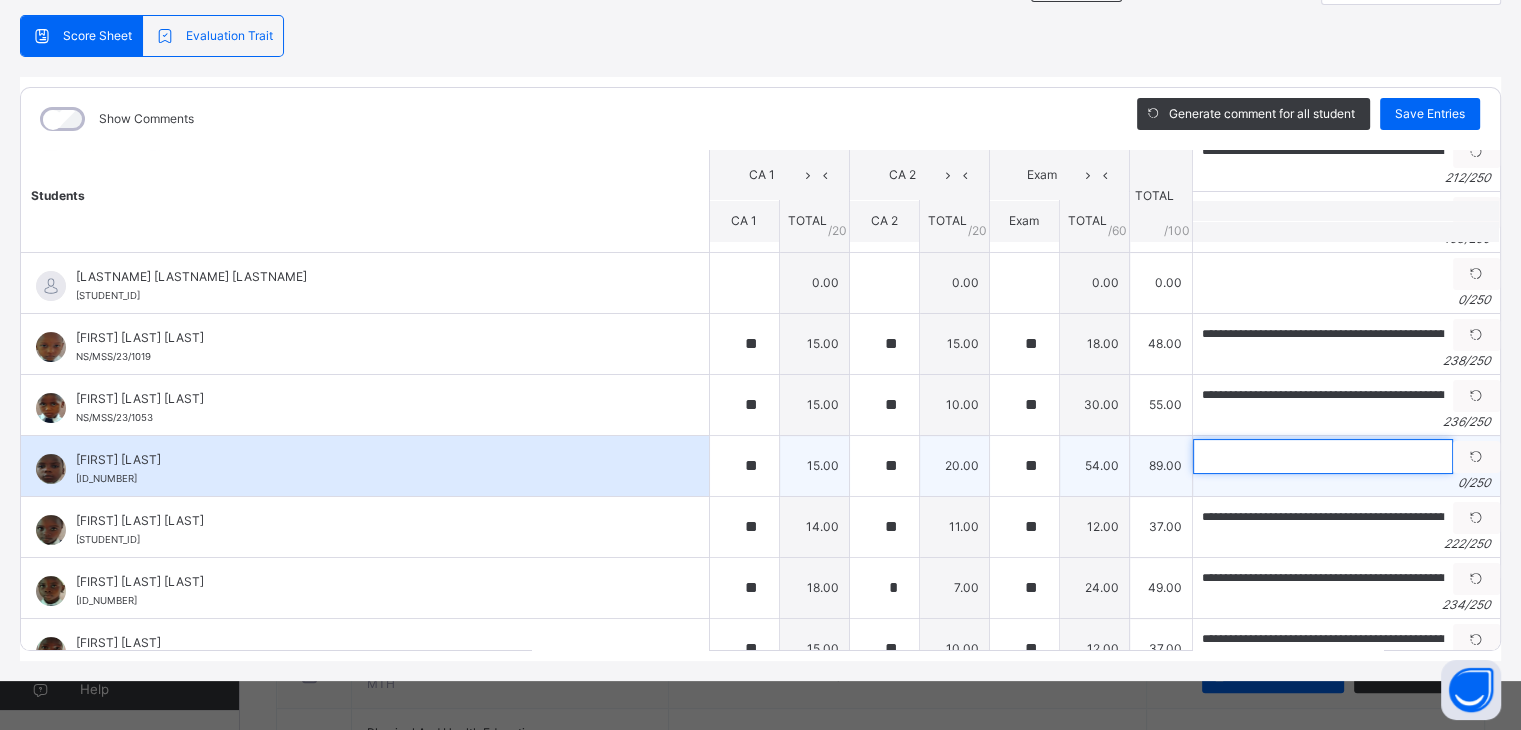 click at bounding box center (1323, 456) 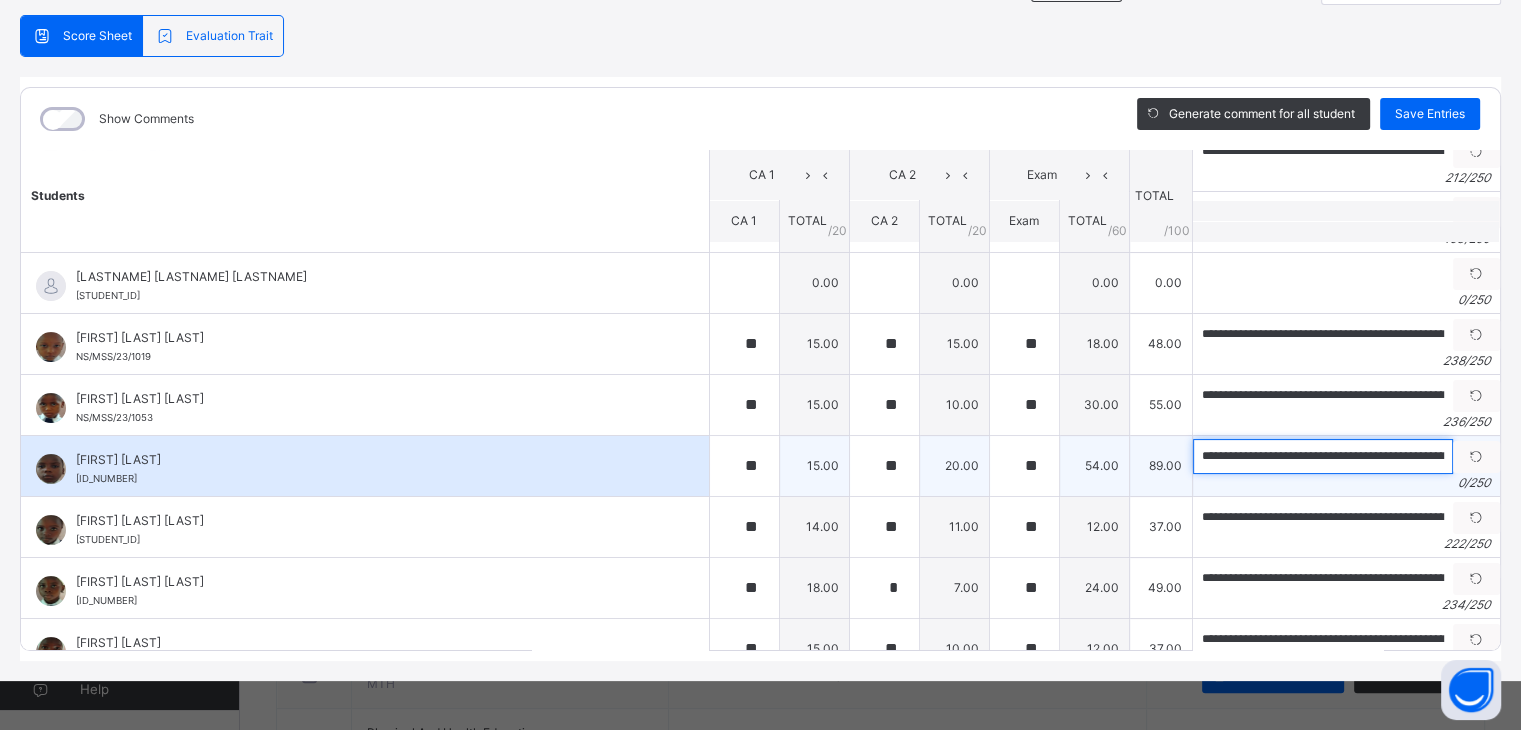 scroll, scrollTop: 0, scrollLeft: 1052, axis: horizontal 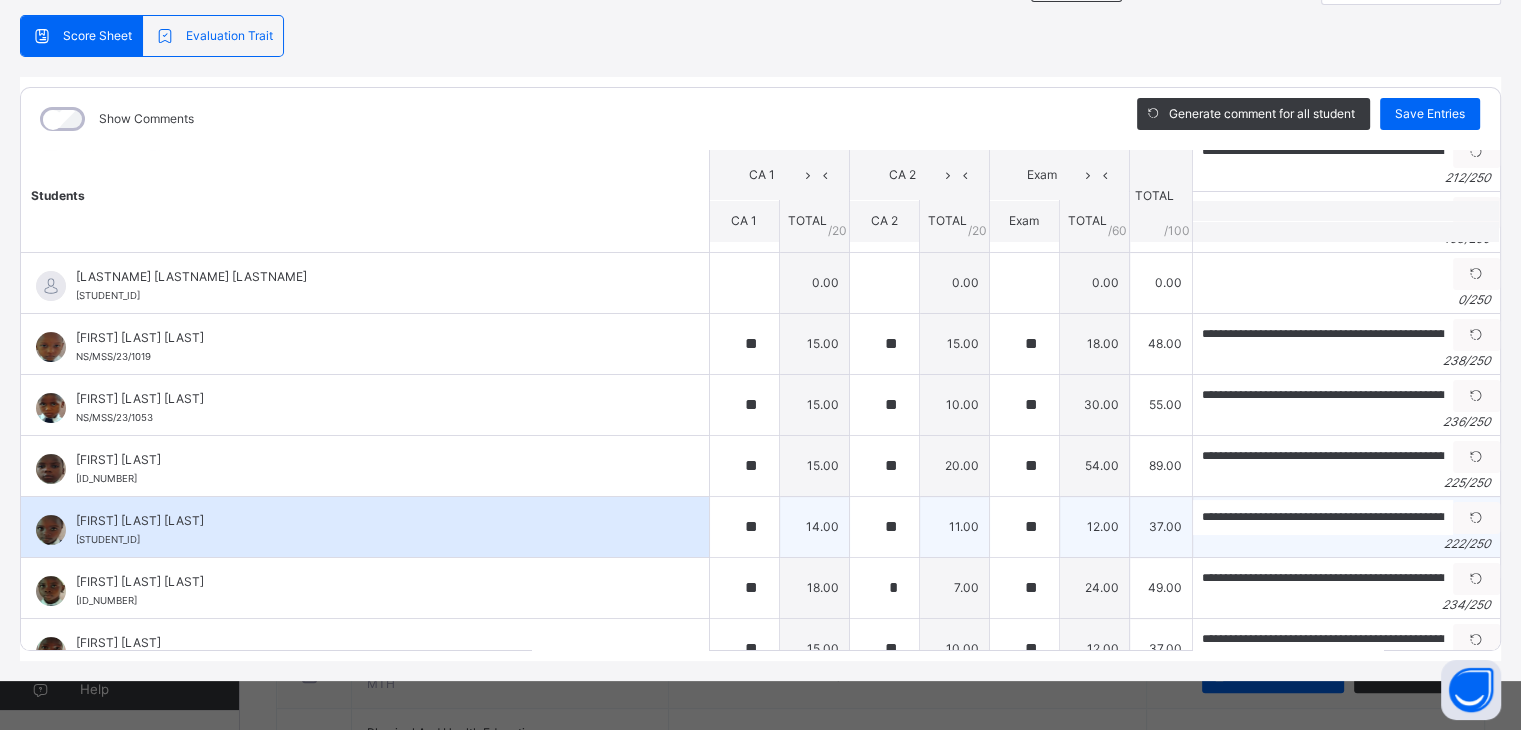 click on "222 / 250" at bounding box center [1346, 544] 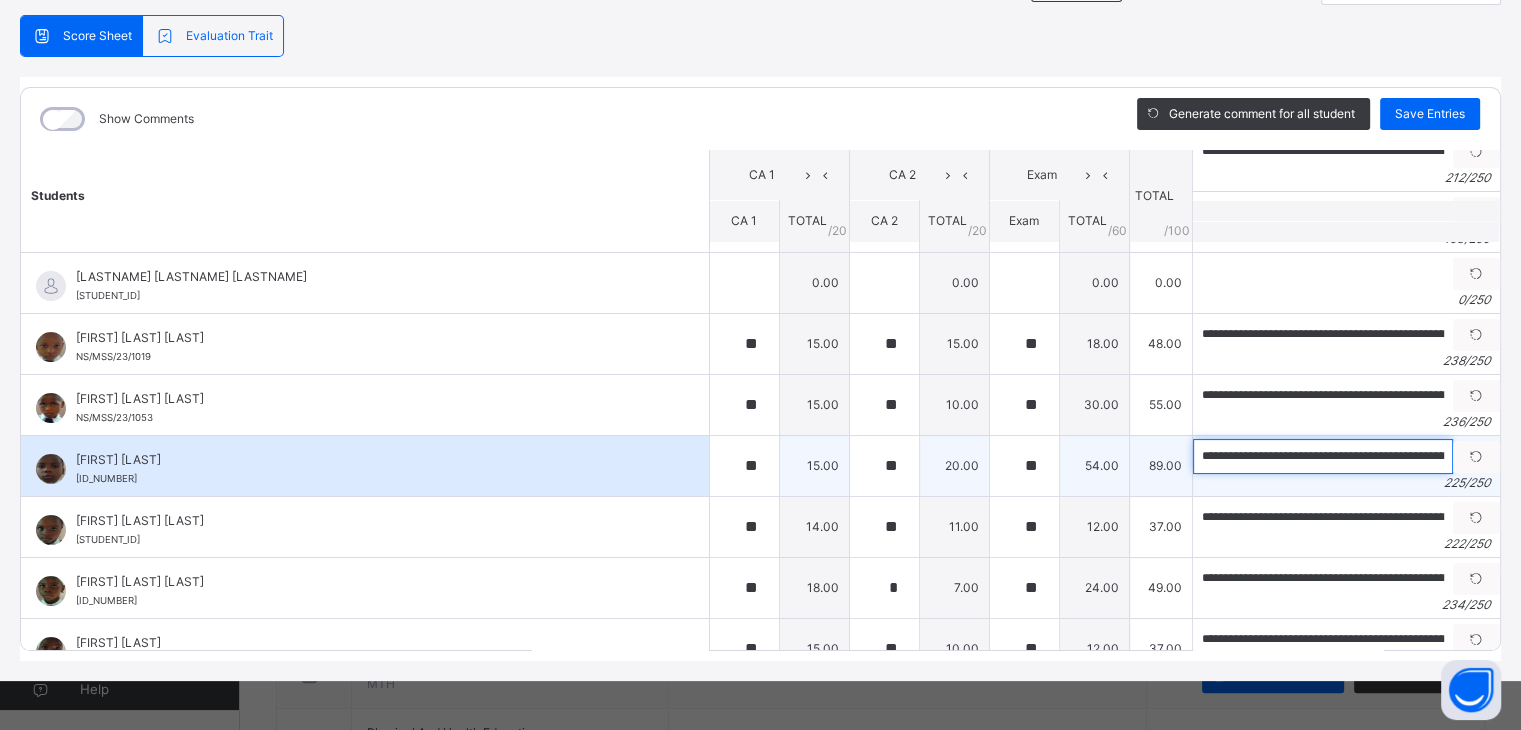 click on "**********" at bounding box center [1323, 456] 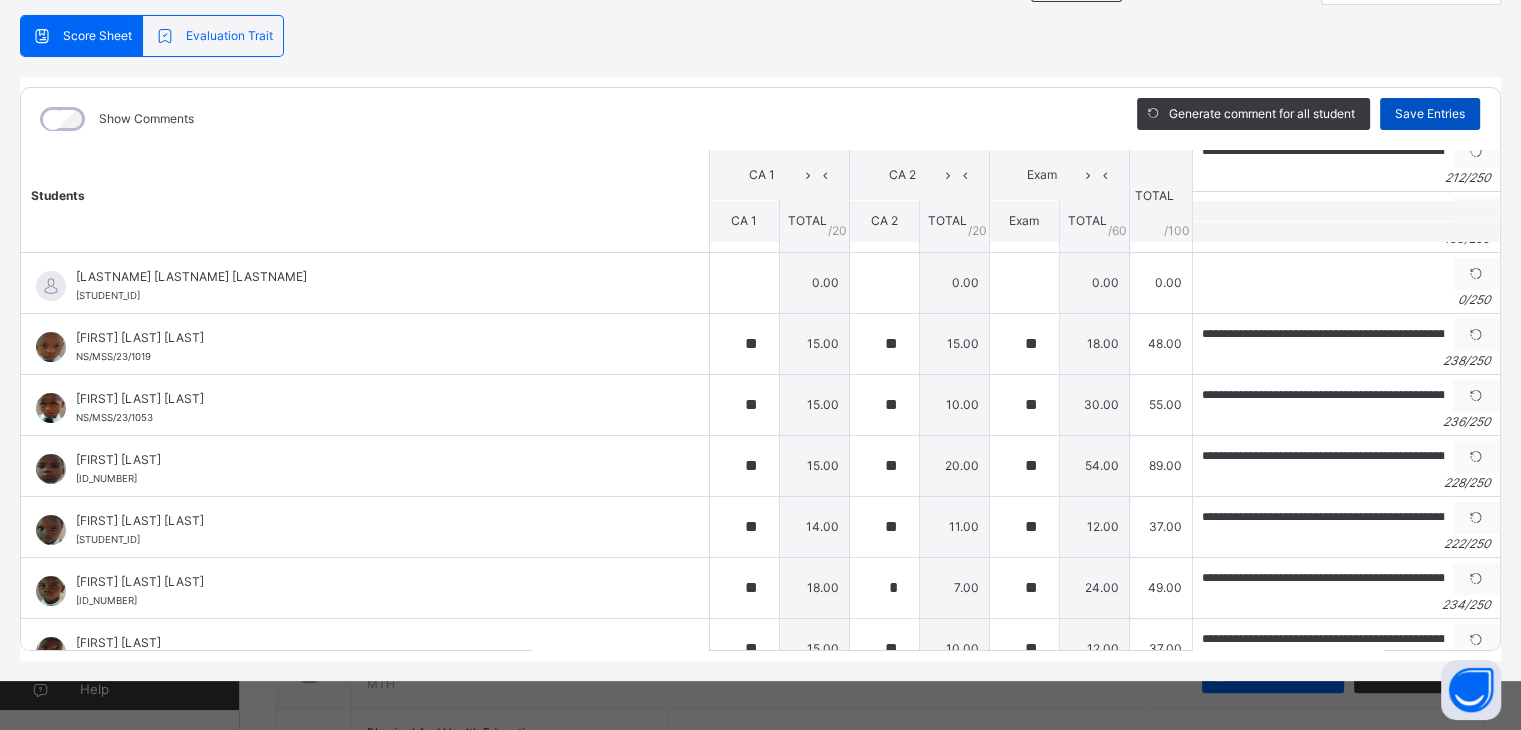 click on "Save Entries" at bounding box center (1430, 114) 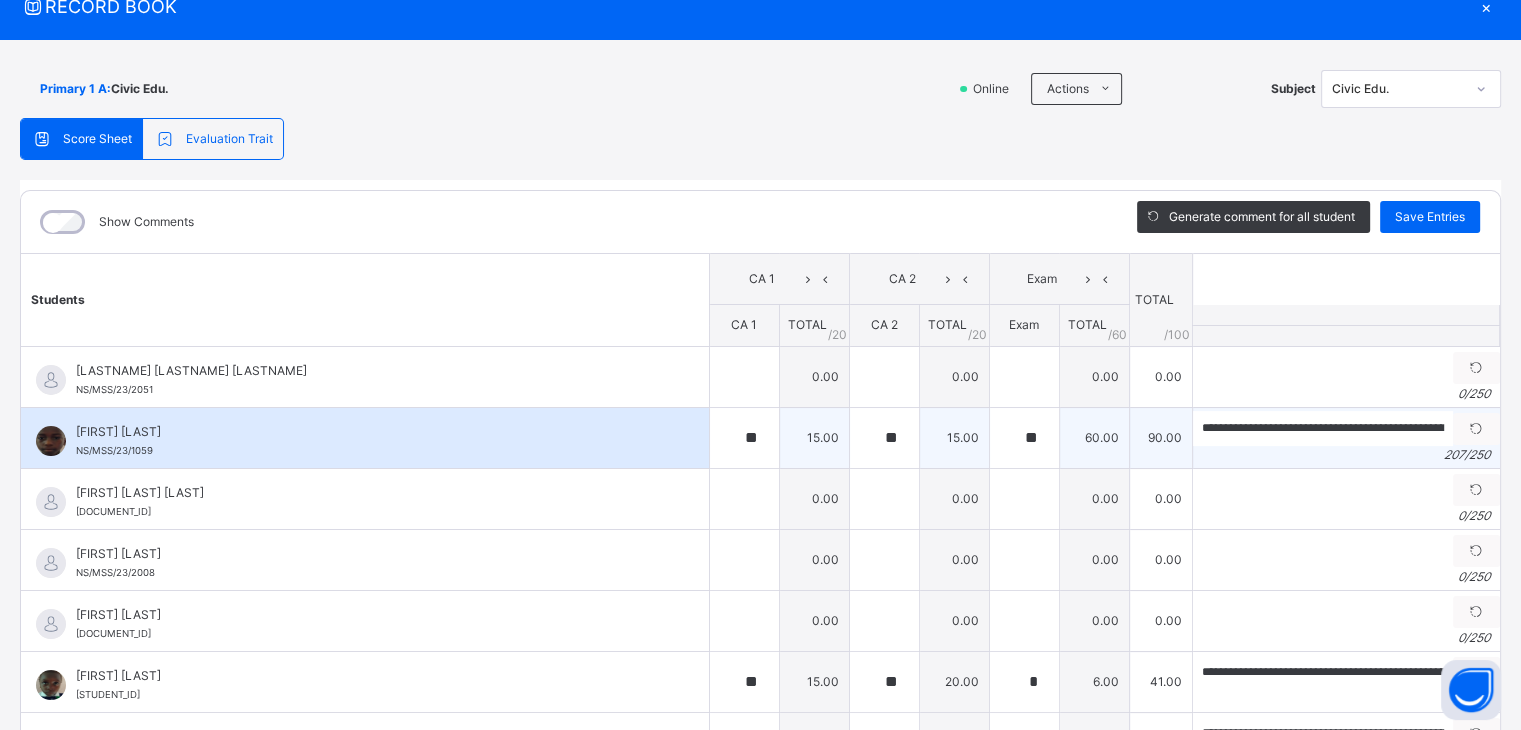 scroll, scrollTop: 0, scrollLeft: 0, axis: both 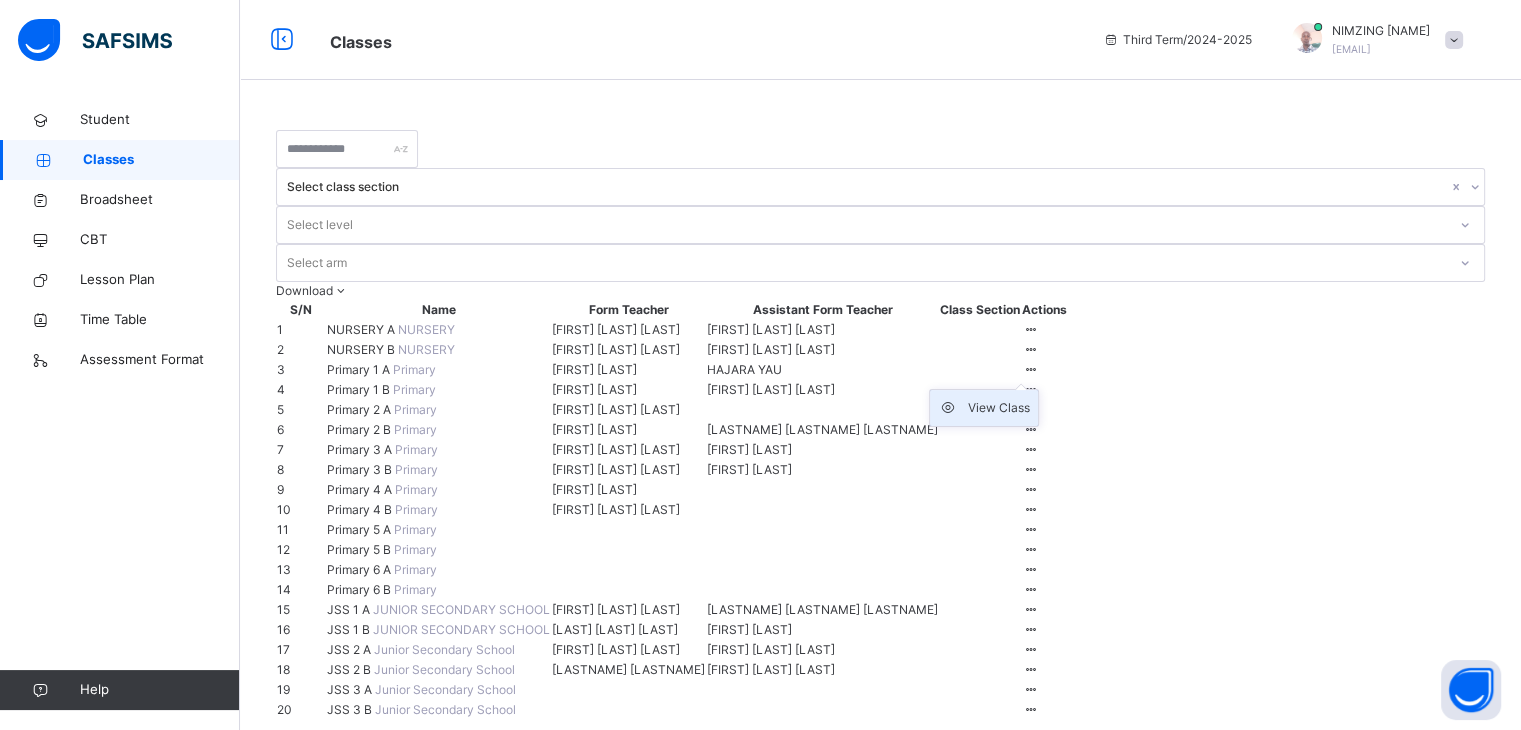 click on "View Class" at bounding box center [999, 408] 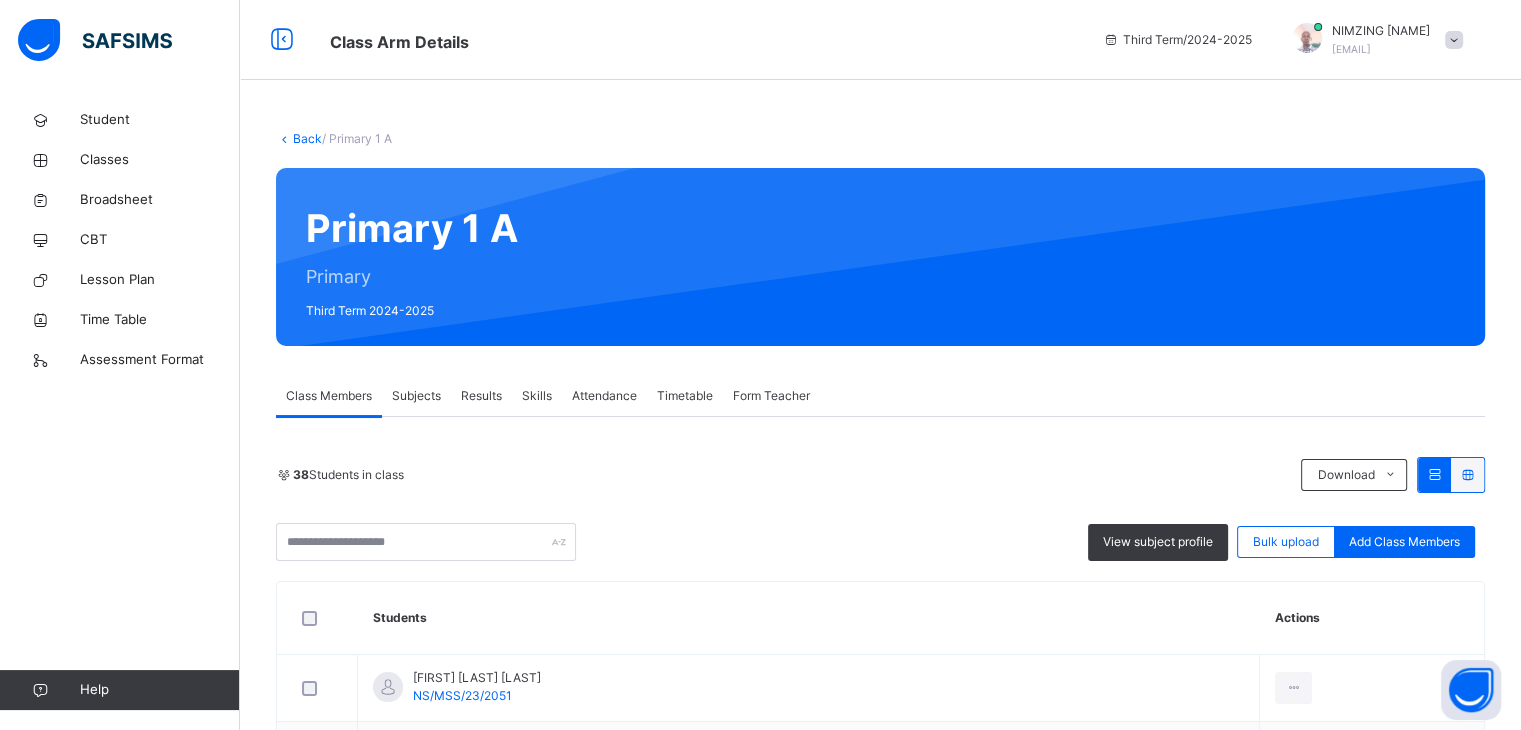 click on "Subjects" at bounding box center [416, 396] 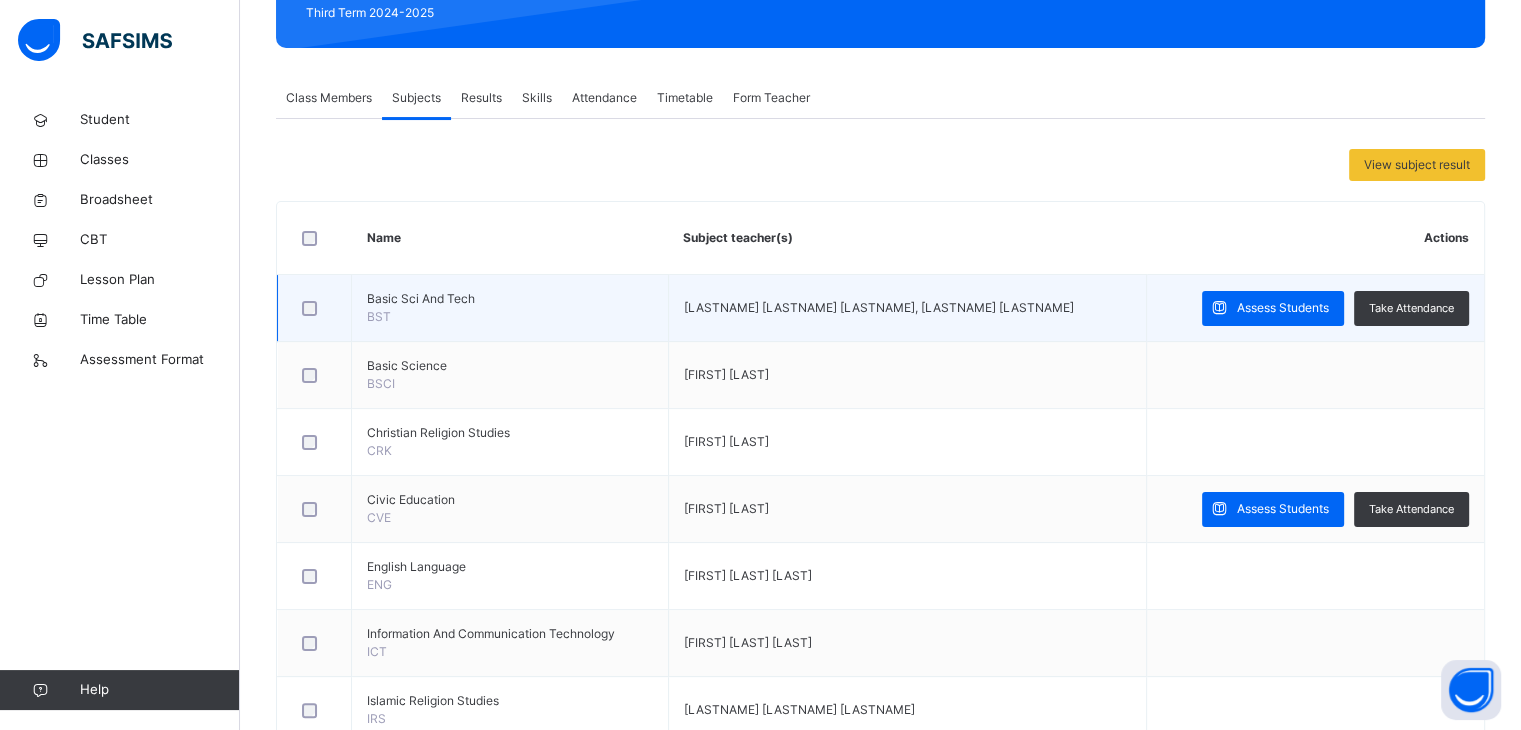 scroll, scrollTop: 300, scrollLeft: 0, axis: vertical 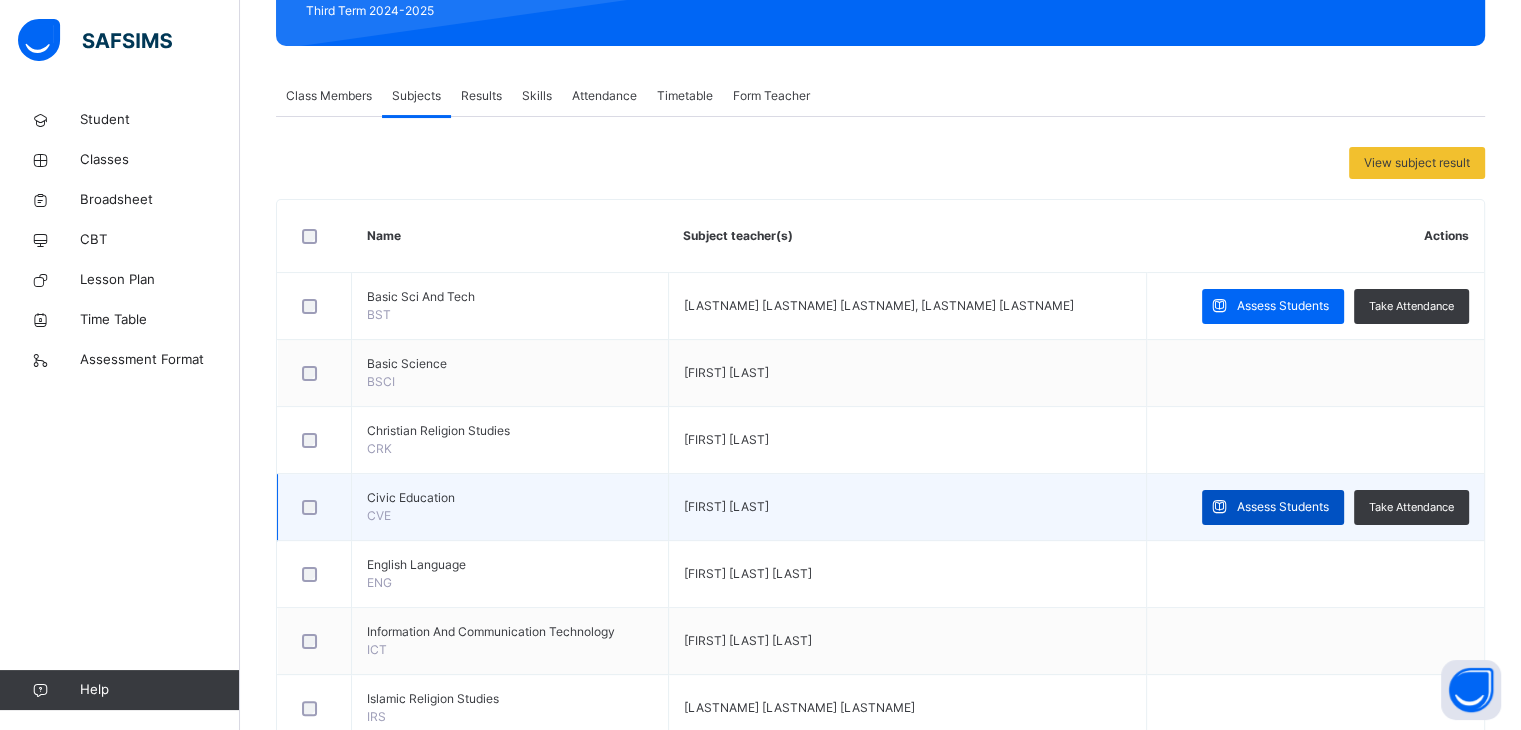 click on "Assess Students" at bounding box center (1283, 507) 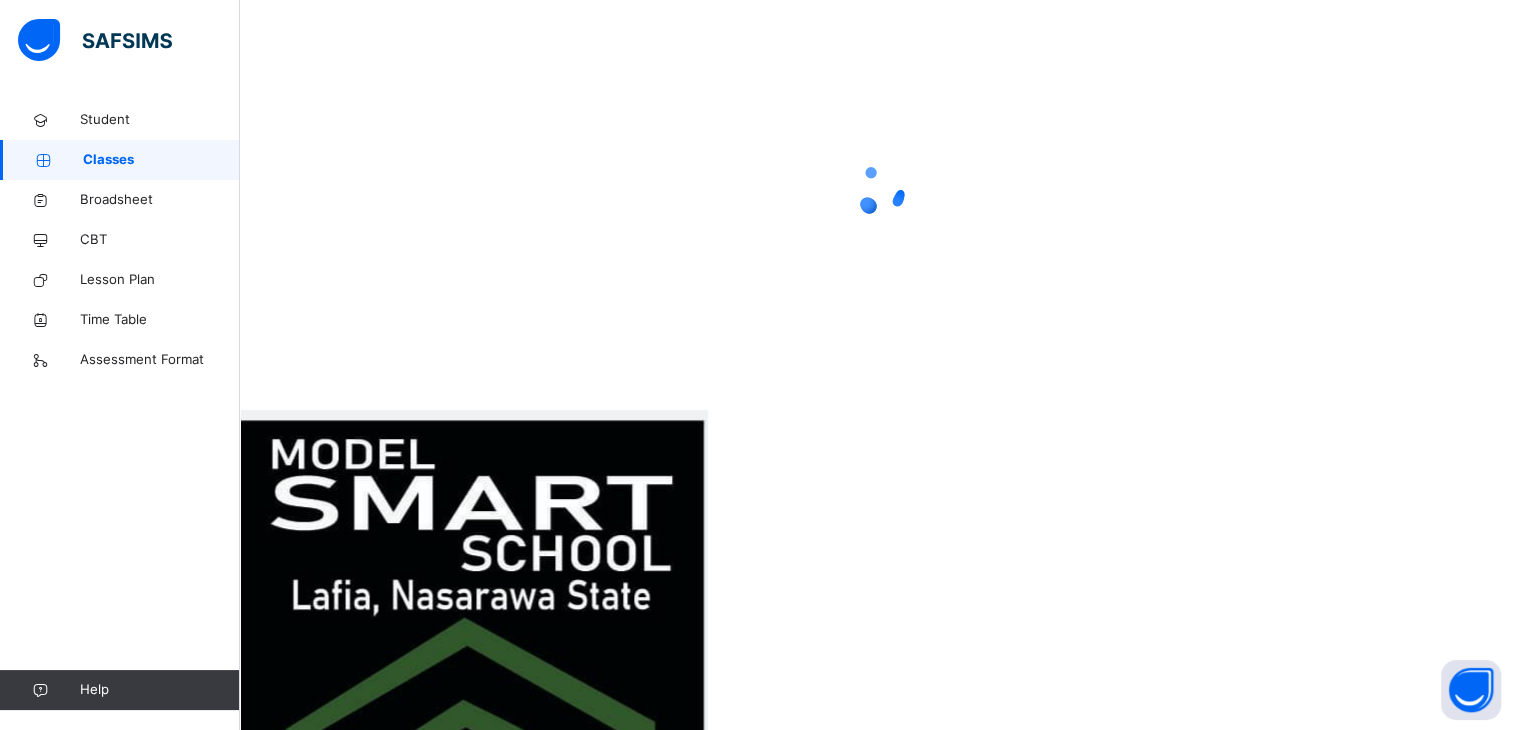 scroll, scrollTop: 0, scrollLeft: 0, axis: both 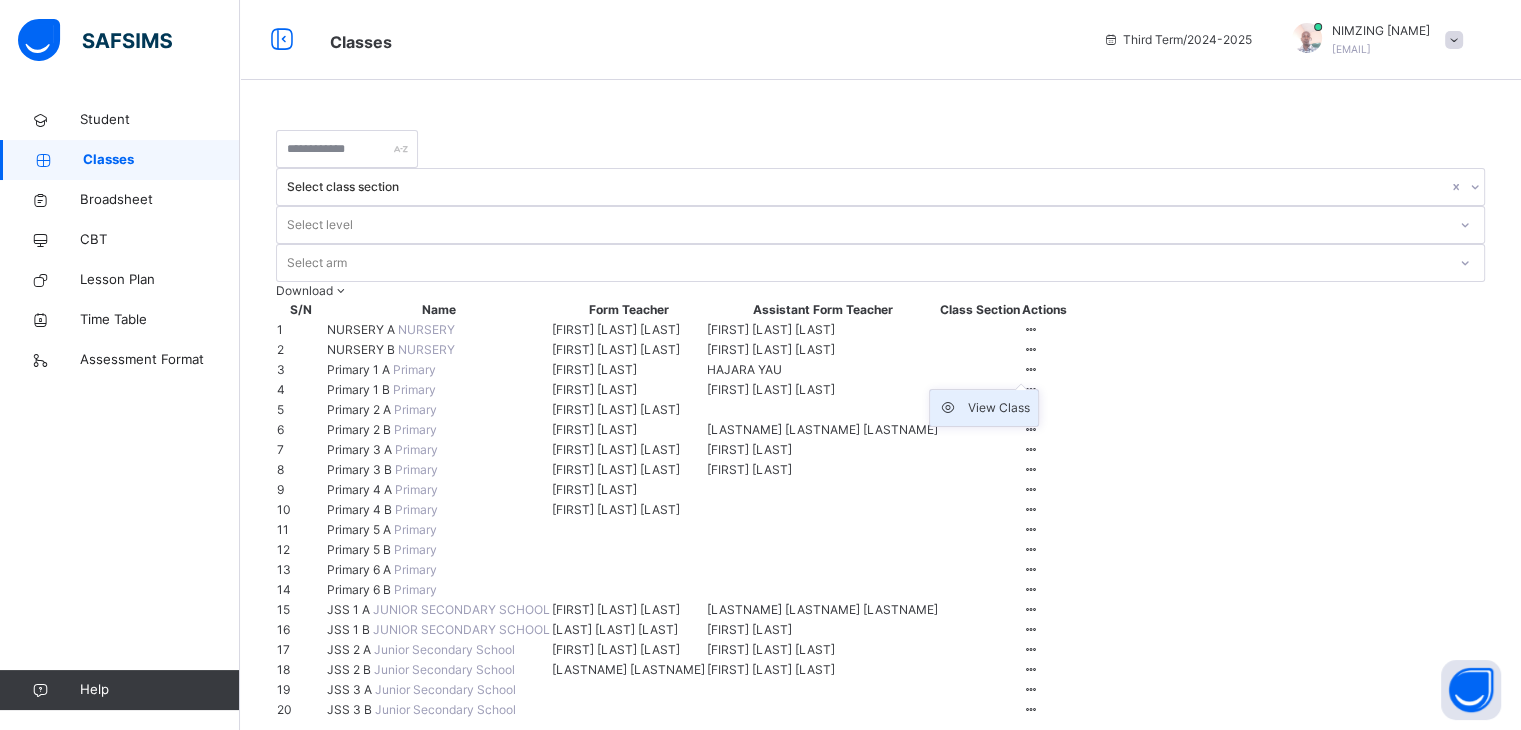 click on "View Class" at bounding box center [999, 408] 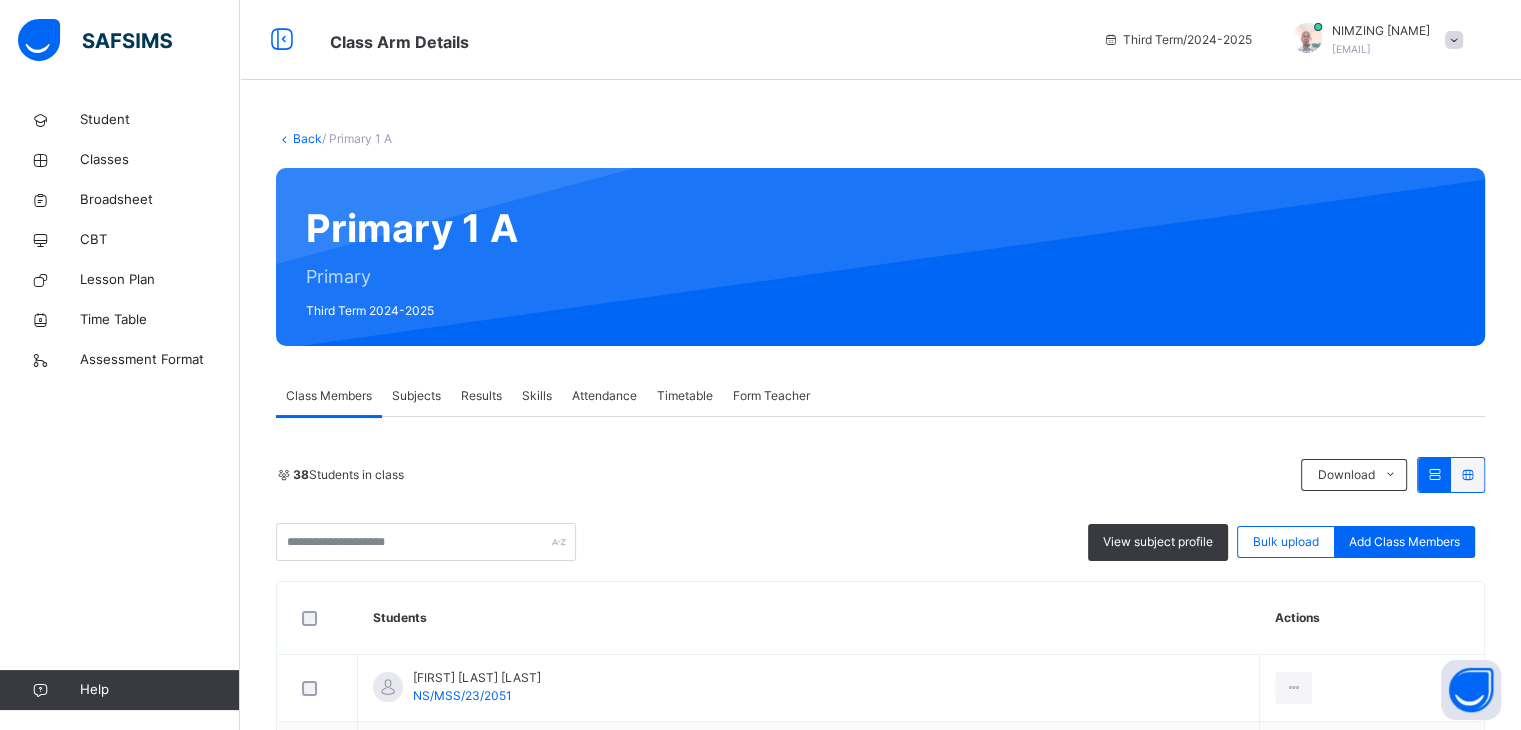 click on "Subjects" at bounding box center [416, 396] 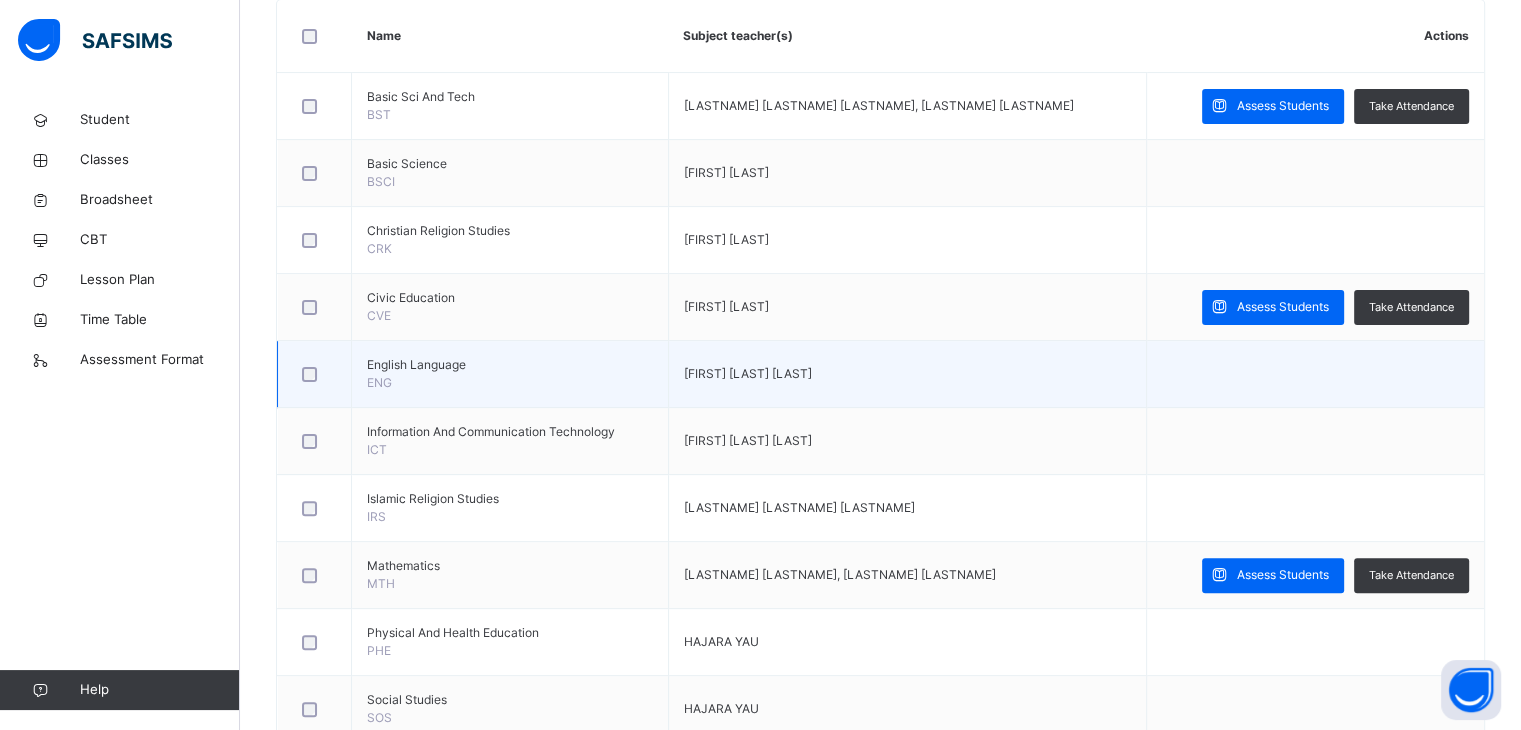 scroll, scrollTop: 600, scrollLeft: 0, axis: vertical 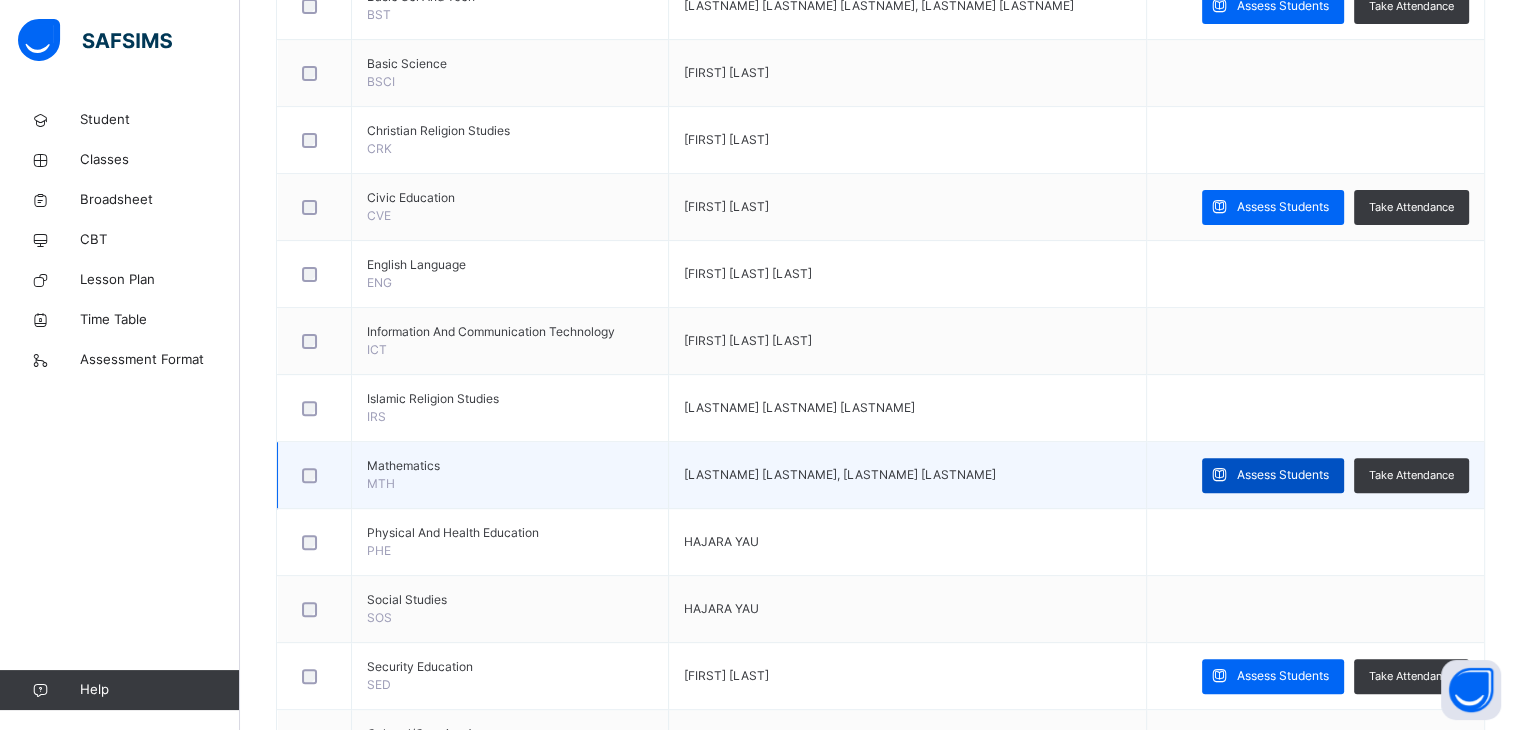 click on "Assess Students" at bounding box center [1283, 475] 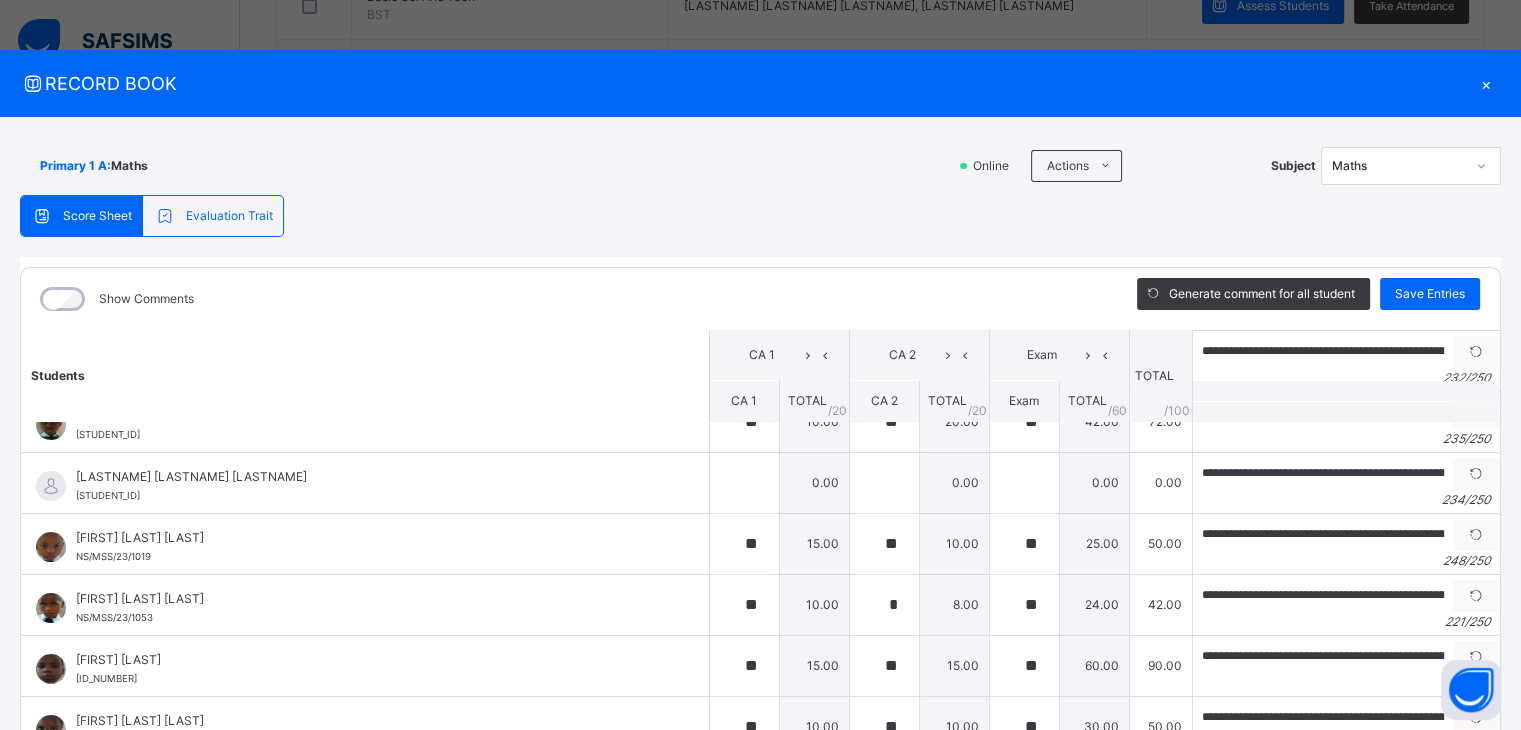 scroll, scrollTop: 400, scrollLeft: 0, axis: vertical 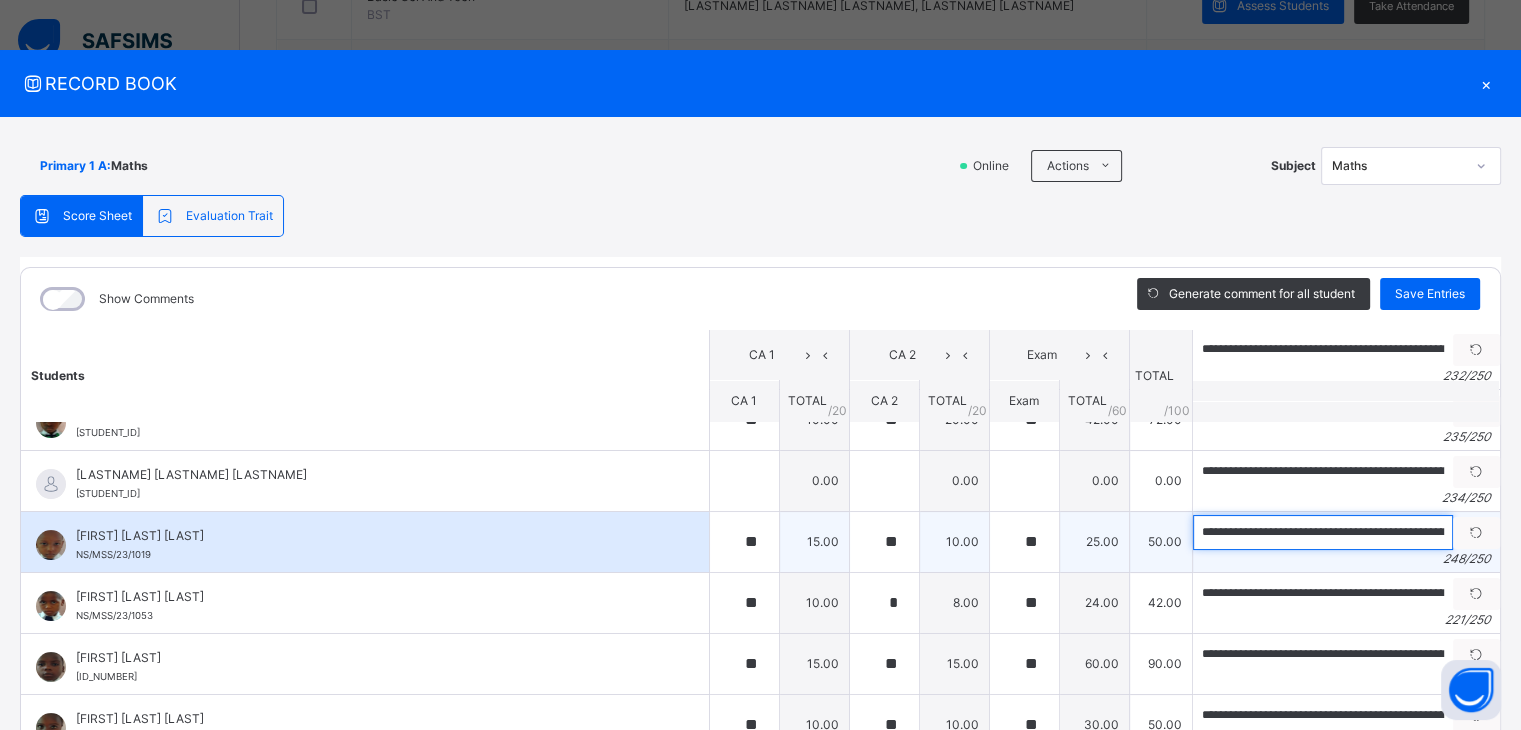 click on "**********" at bounding box center [1323, 532] 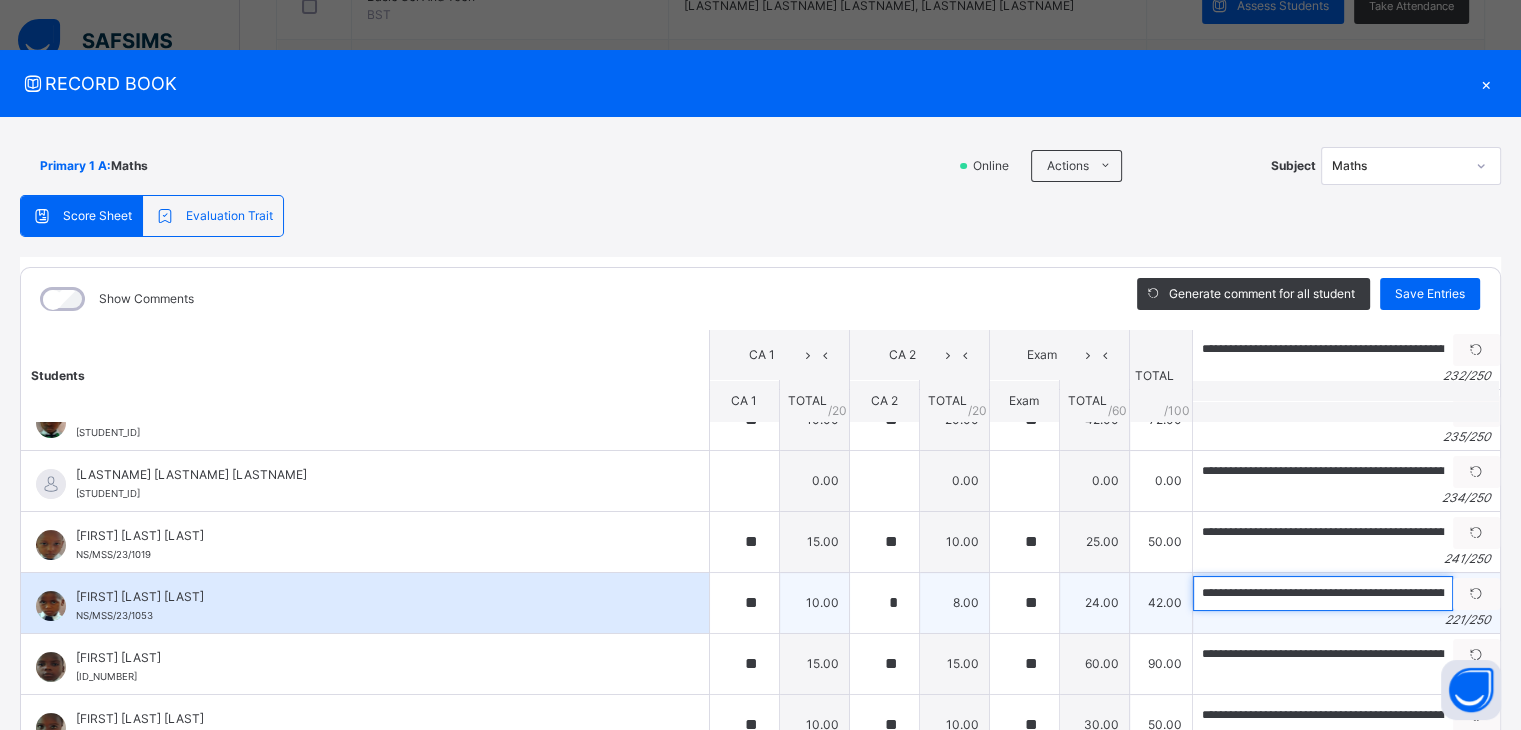 click on "**********" at bounding box center (1323, 593) 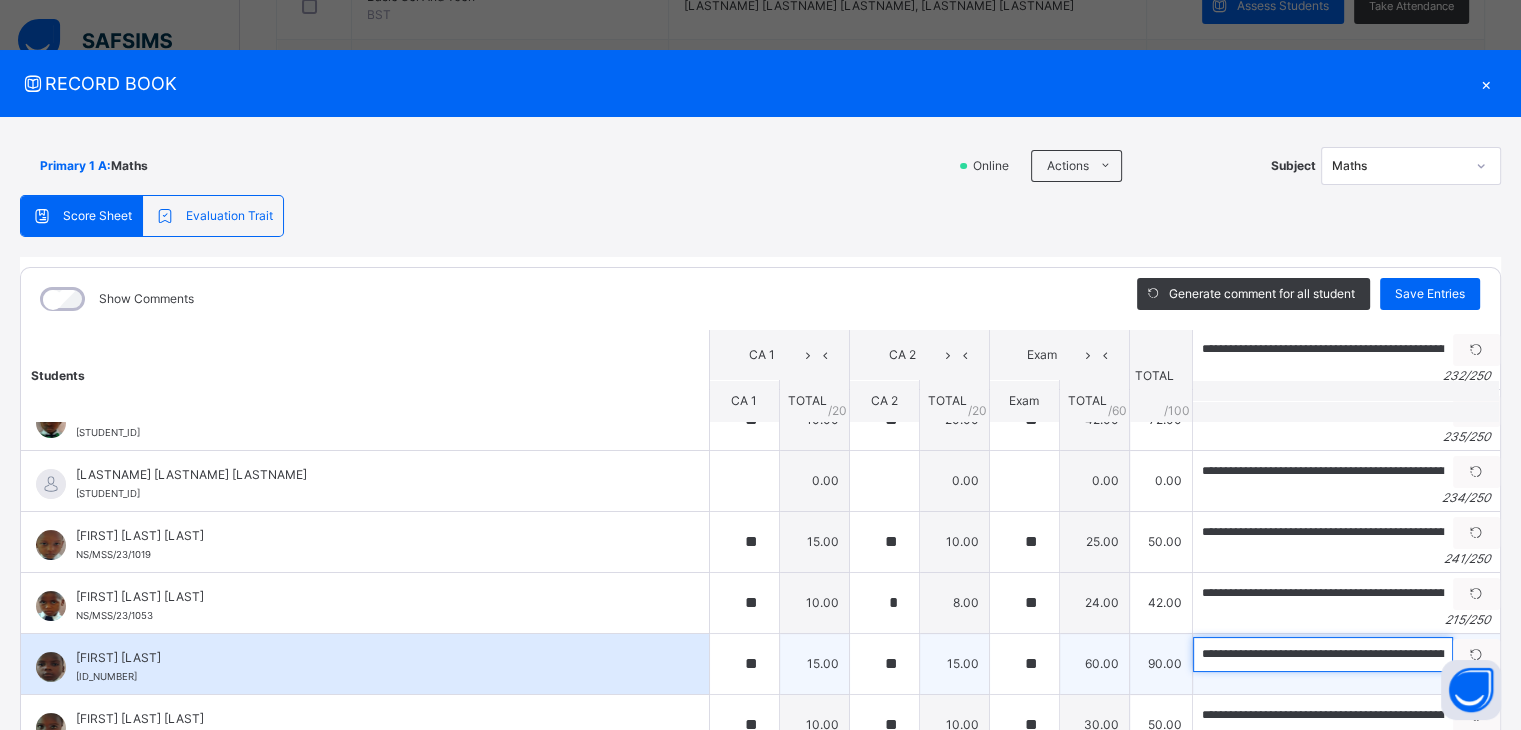 click on "**********" at bounding box center [1323, 654] 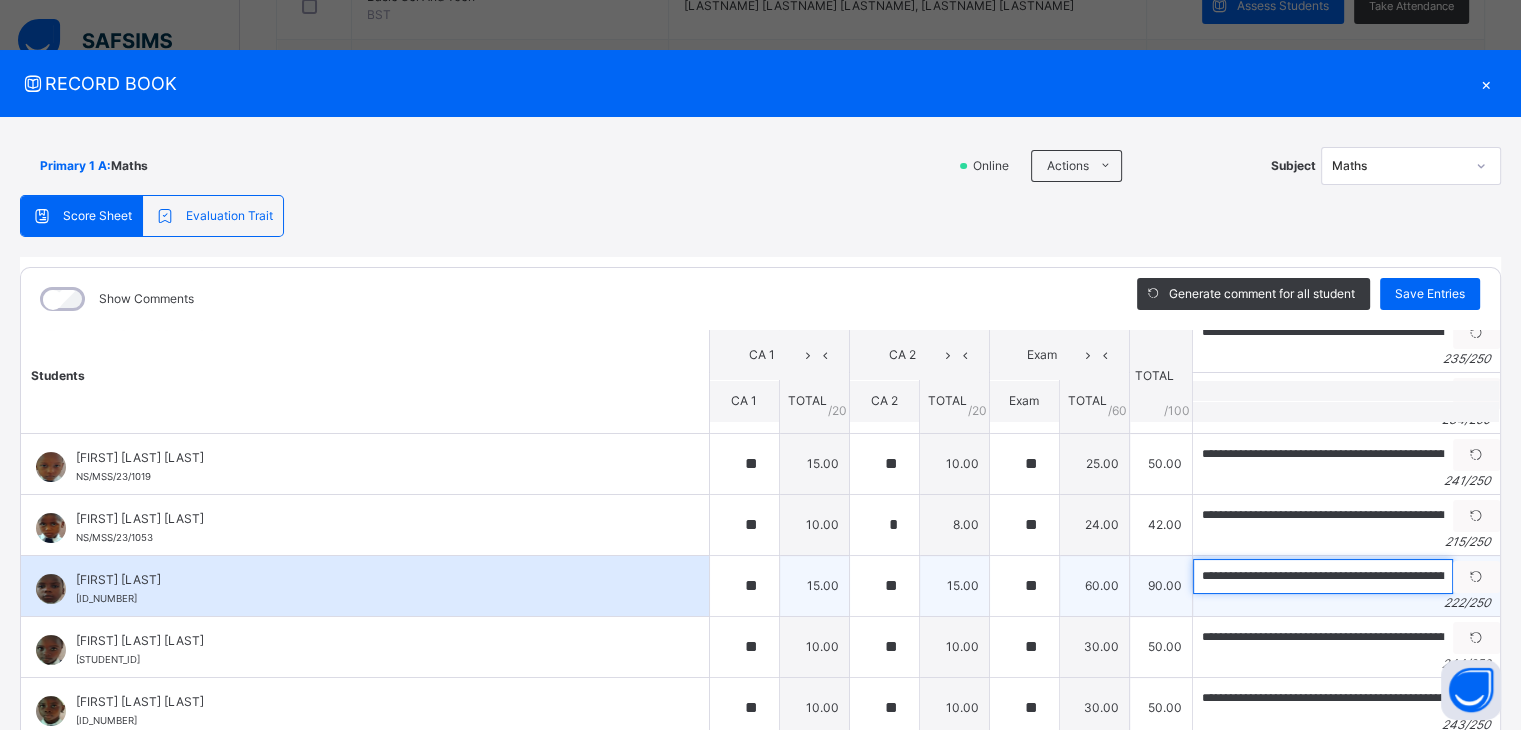 scroll, scrollTop: 500, scrollLeft: 0, axis: vertical 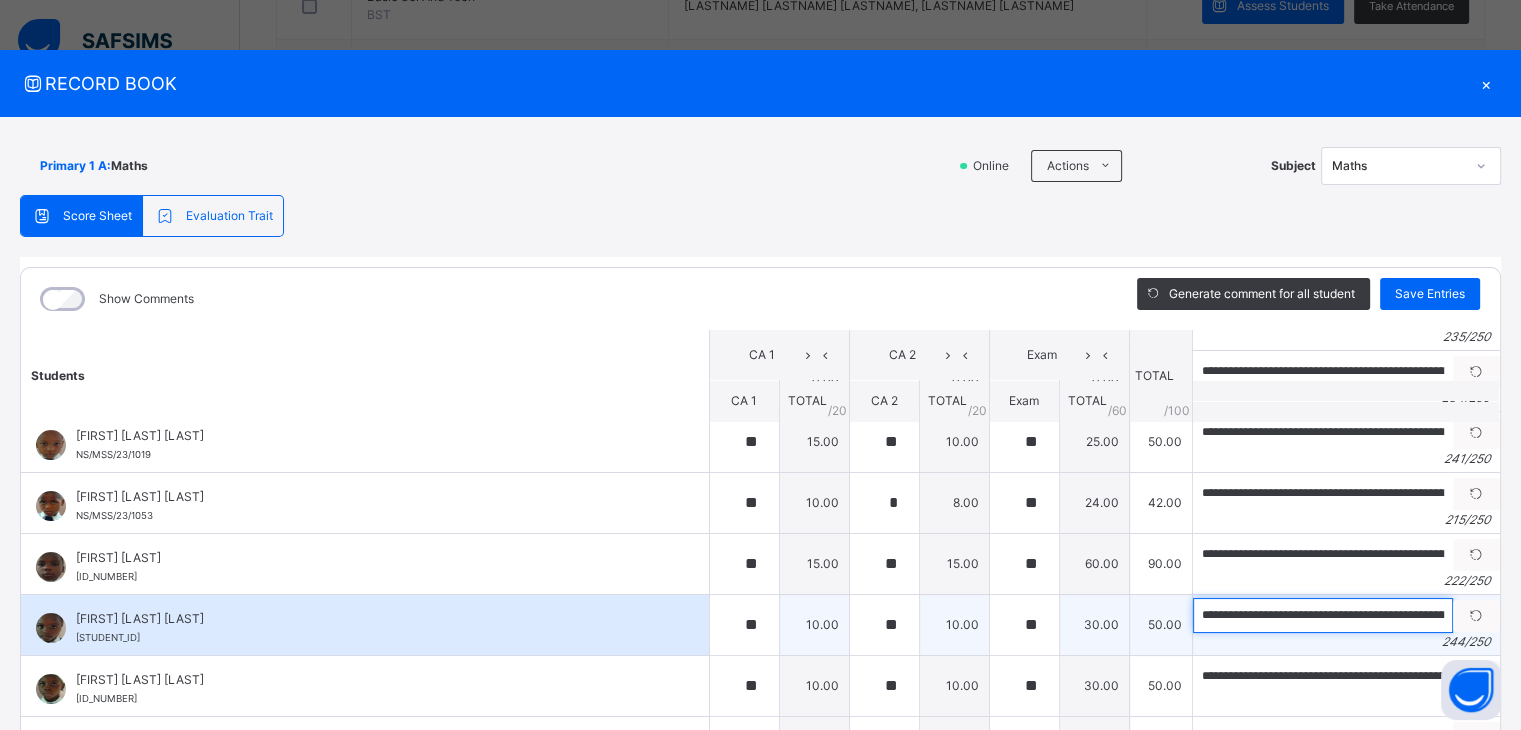 click on "**********" at bounding box center (1323, 615) 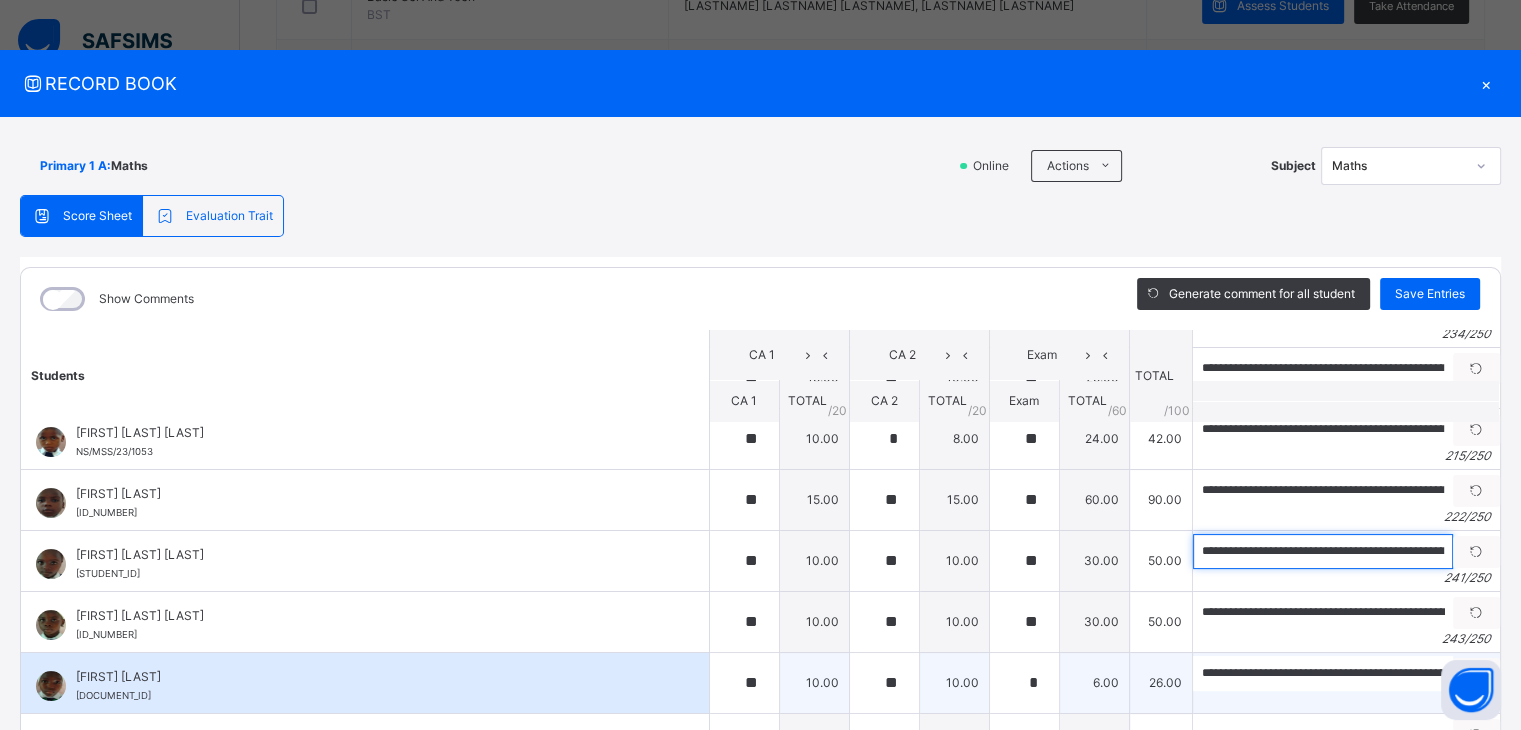 scroll, scrollTop: 600, scrollLeft: 0, axis: vertical 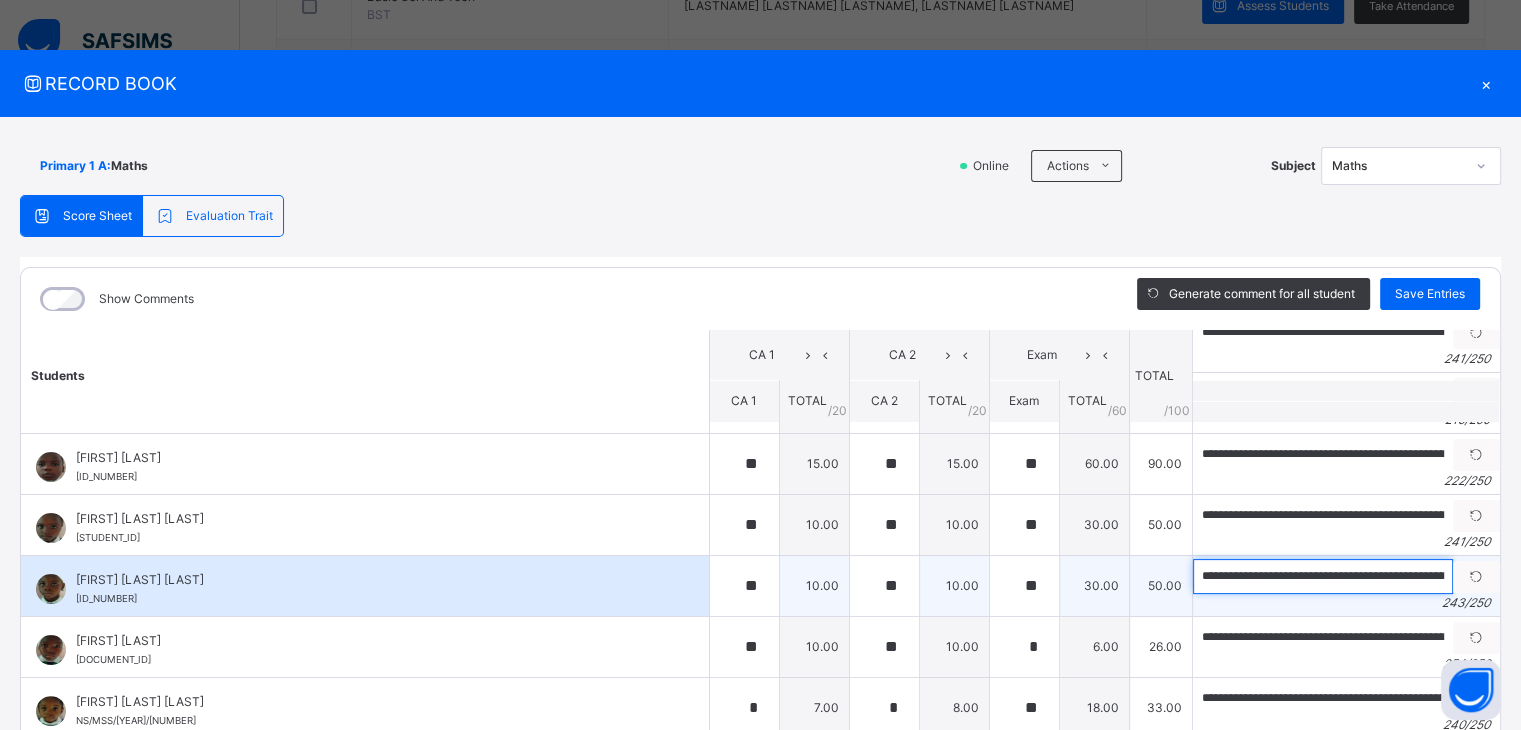 click on "**********" at bounding box center (1323, 576) 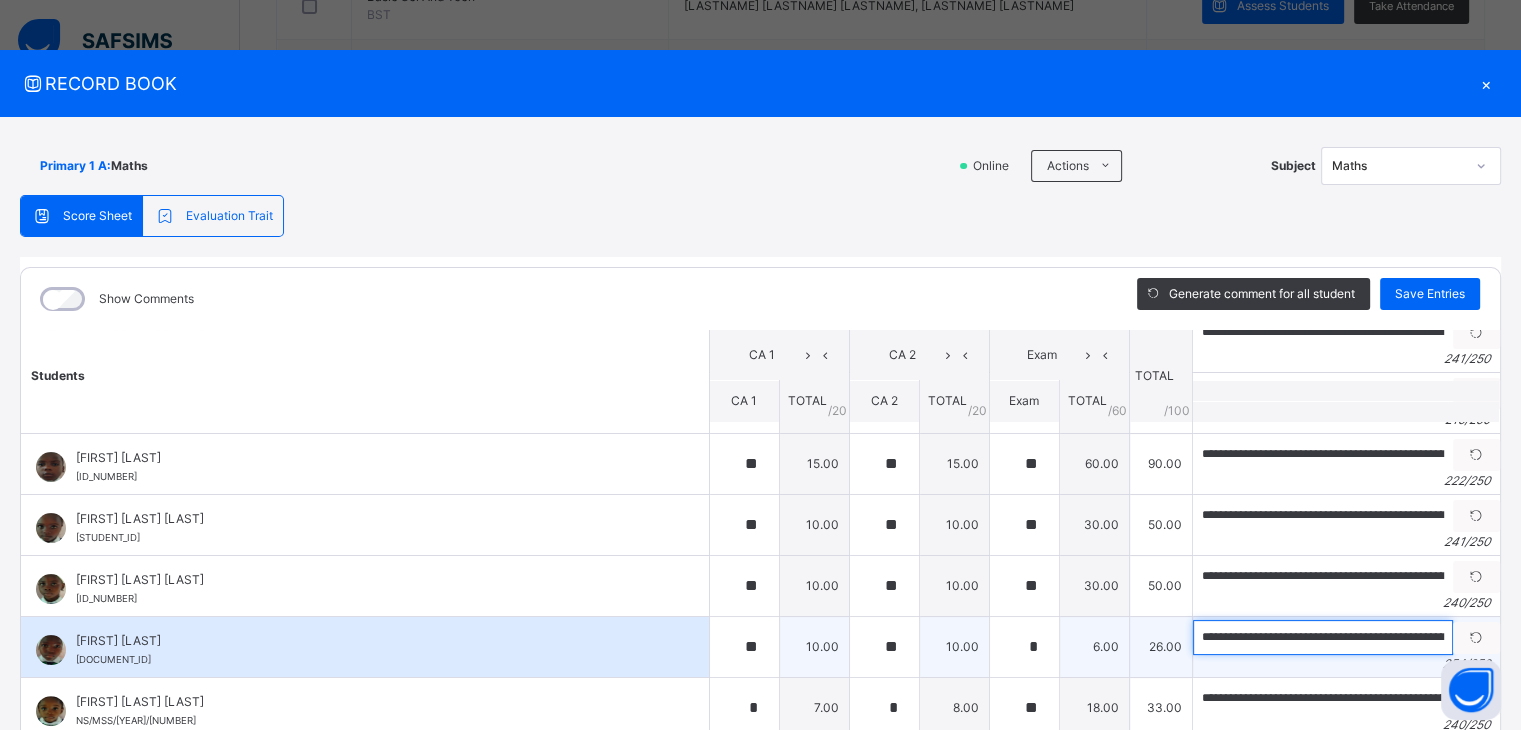 click on "**********" at bounding box center (1323, 637) 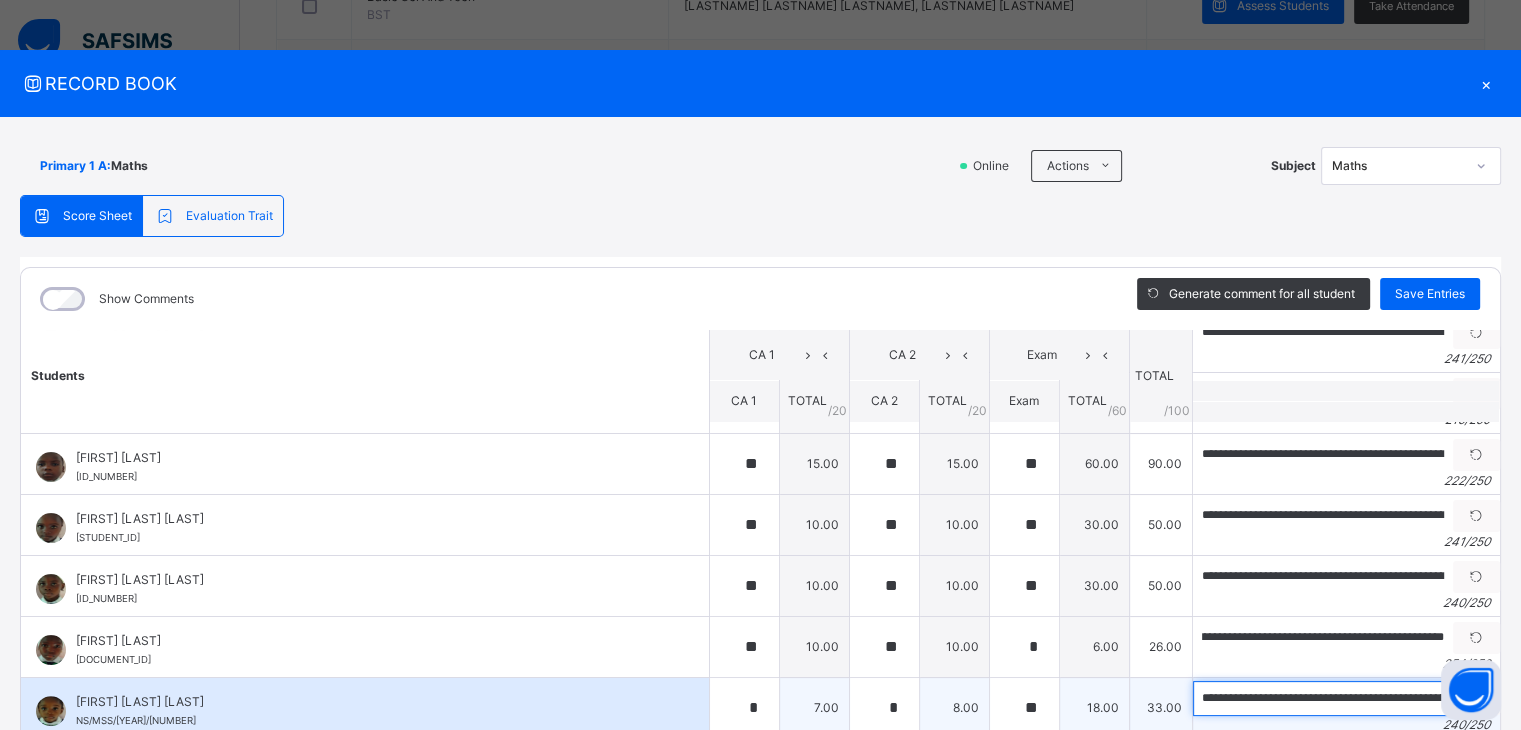 scroll, scrollTop: 0, scrollLeft: 0, axis: both 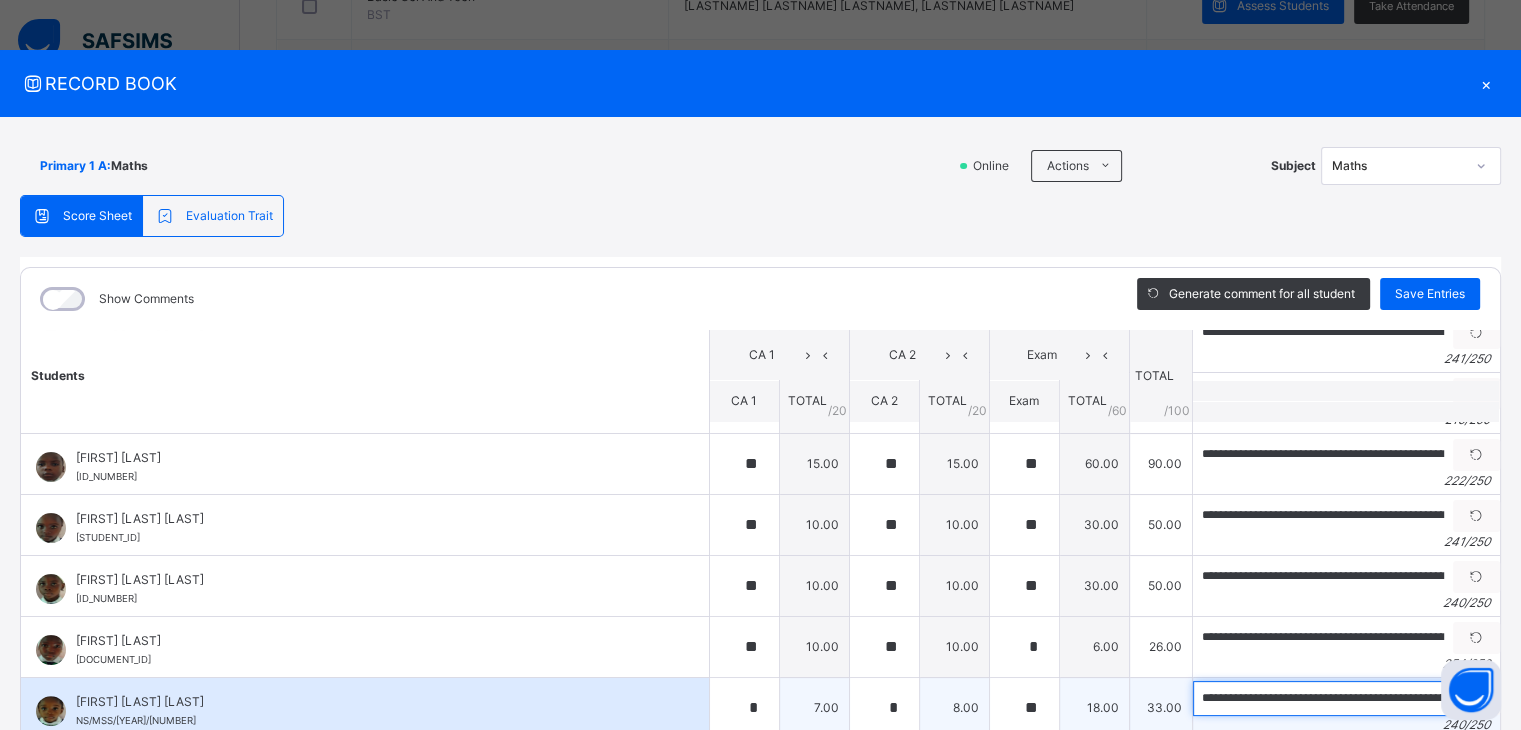 click on "**********" at bounding box center (1323, 698) 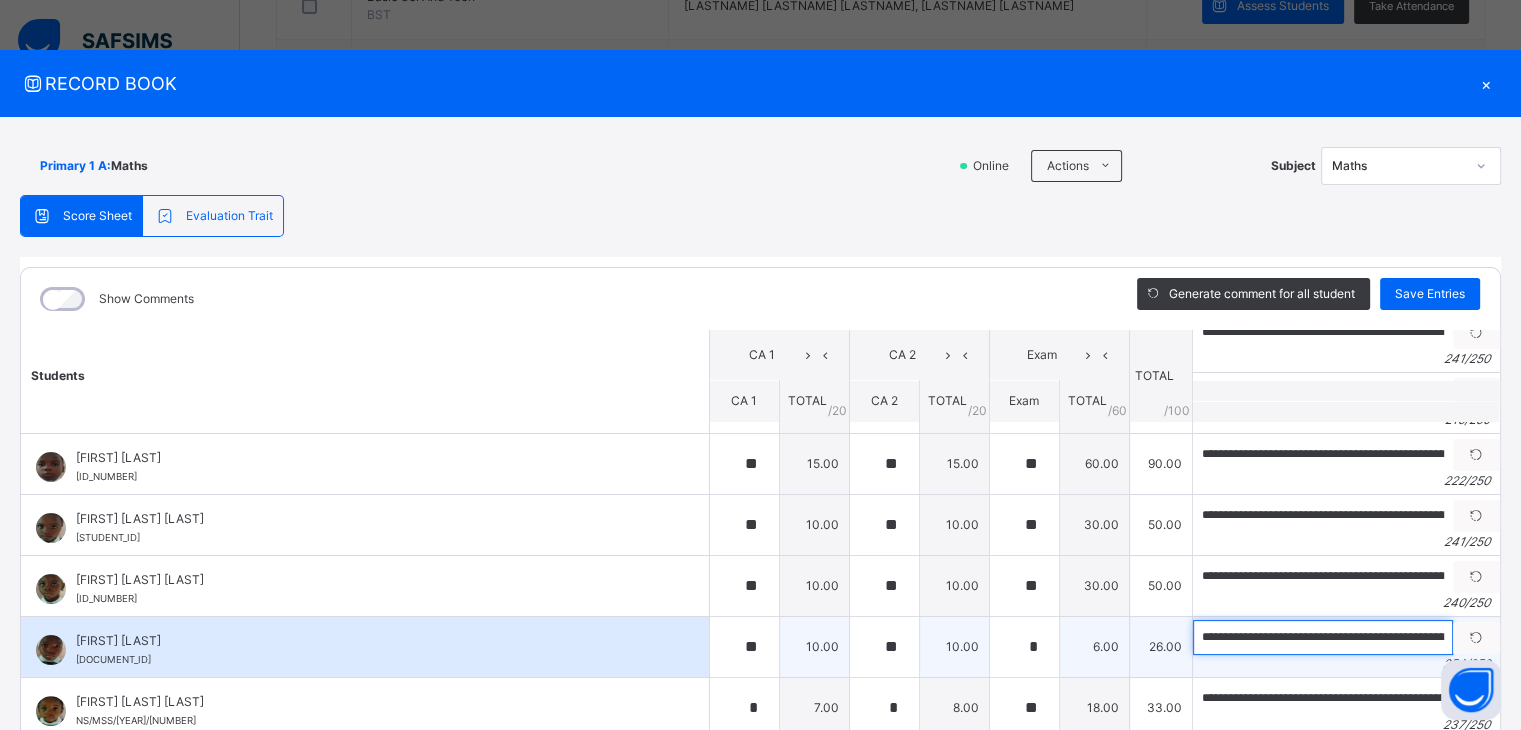 click on "**********" at bounding box center (1323, 637) 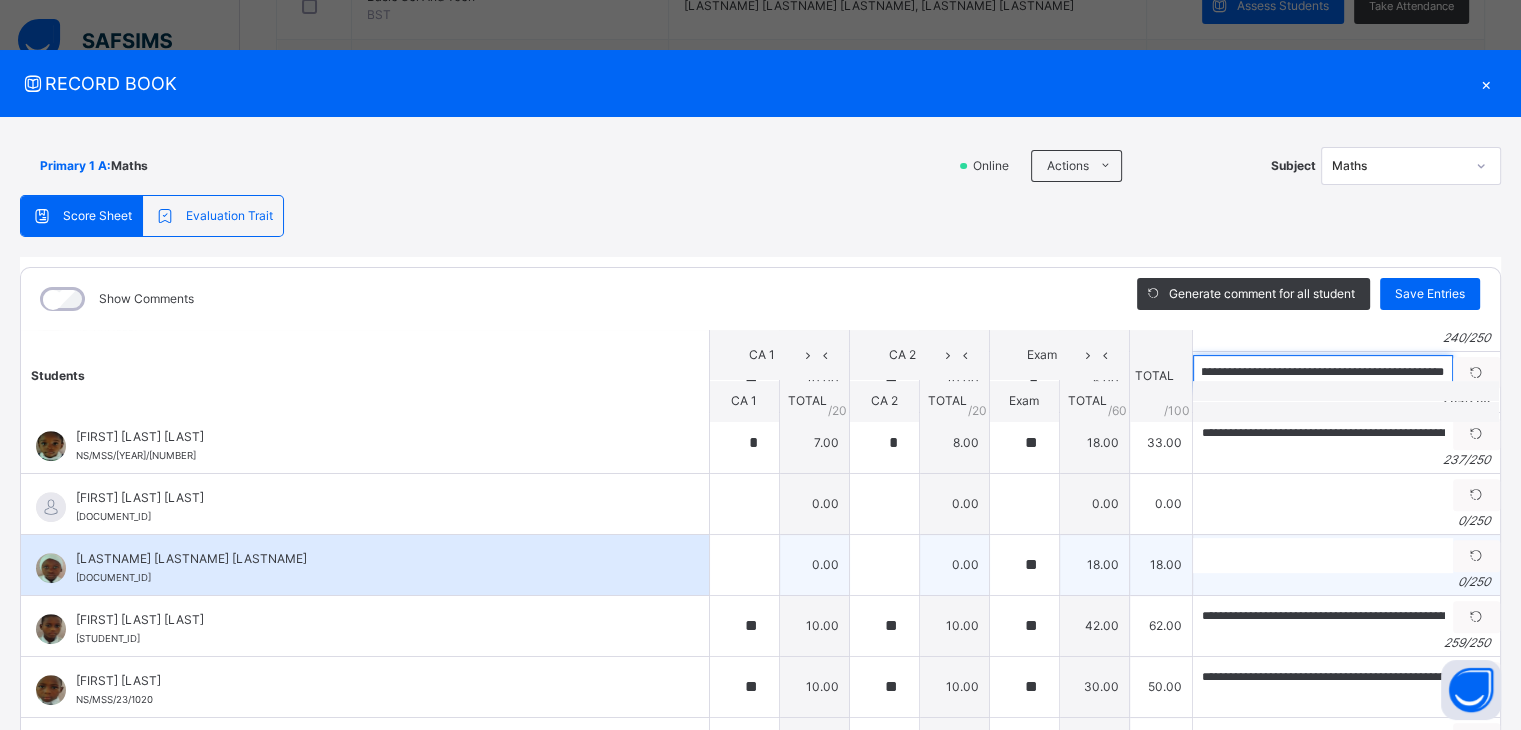 scroll, scrollTop: 900, scrollLeft: 0, axis: vertical 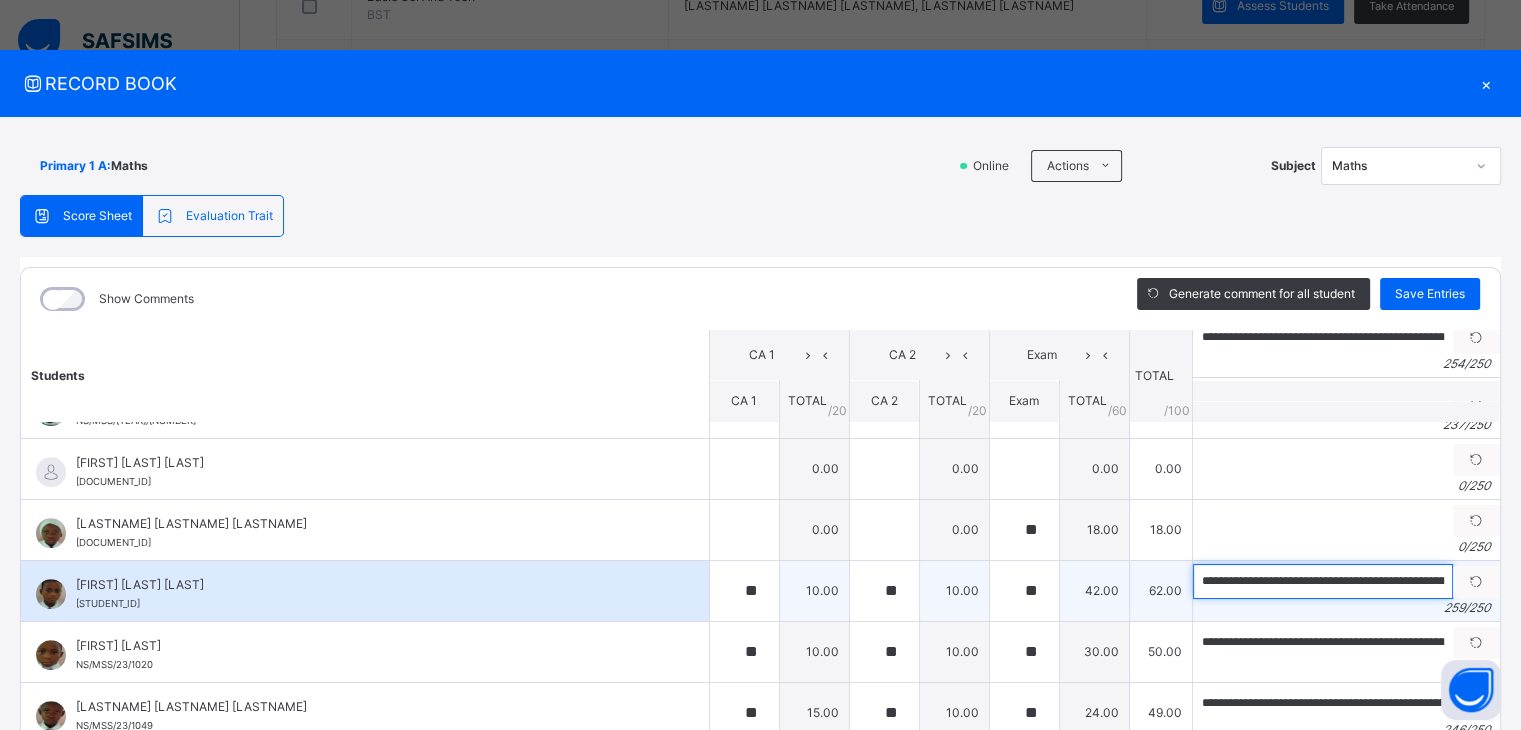 click on "**********" at bounding box center [1323, 581] 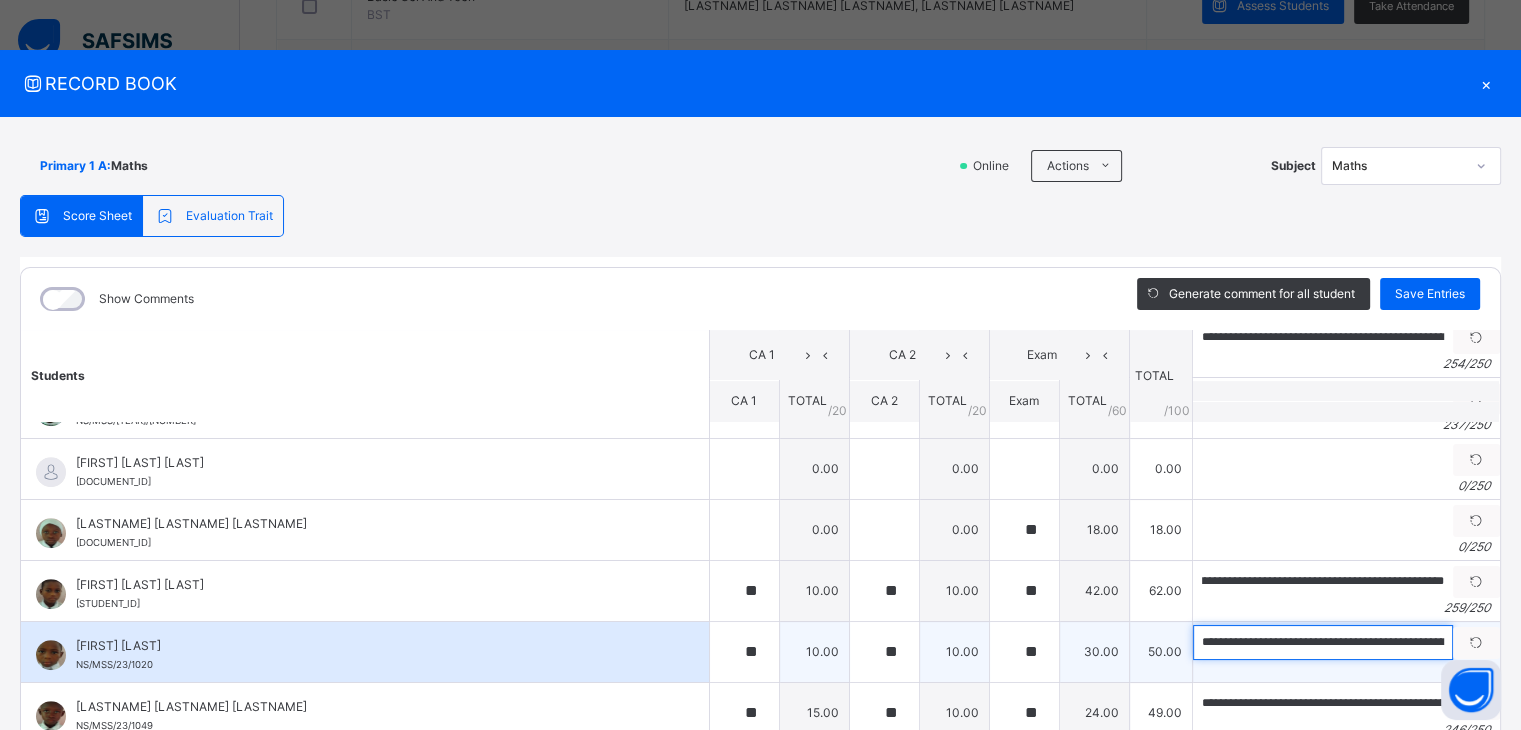 scroll, scrollTop: 0, scrollLeft: 0, axis: both 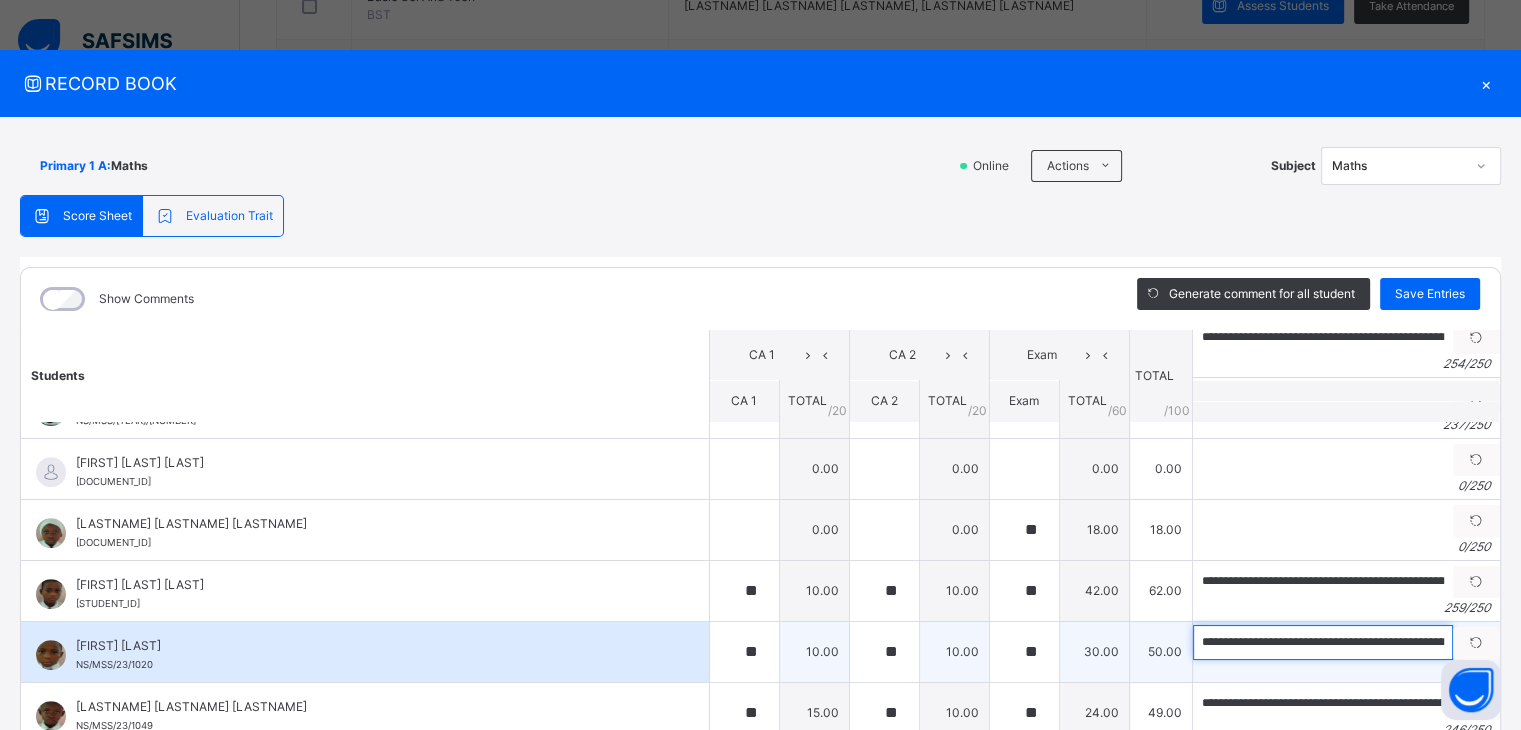 drag, startPoint x: 1173, startPoint y: 637, endPoint x: 1228, endPoint y: 633, distance: 55.145264 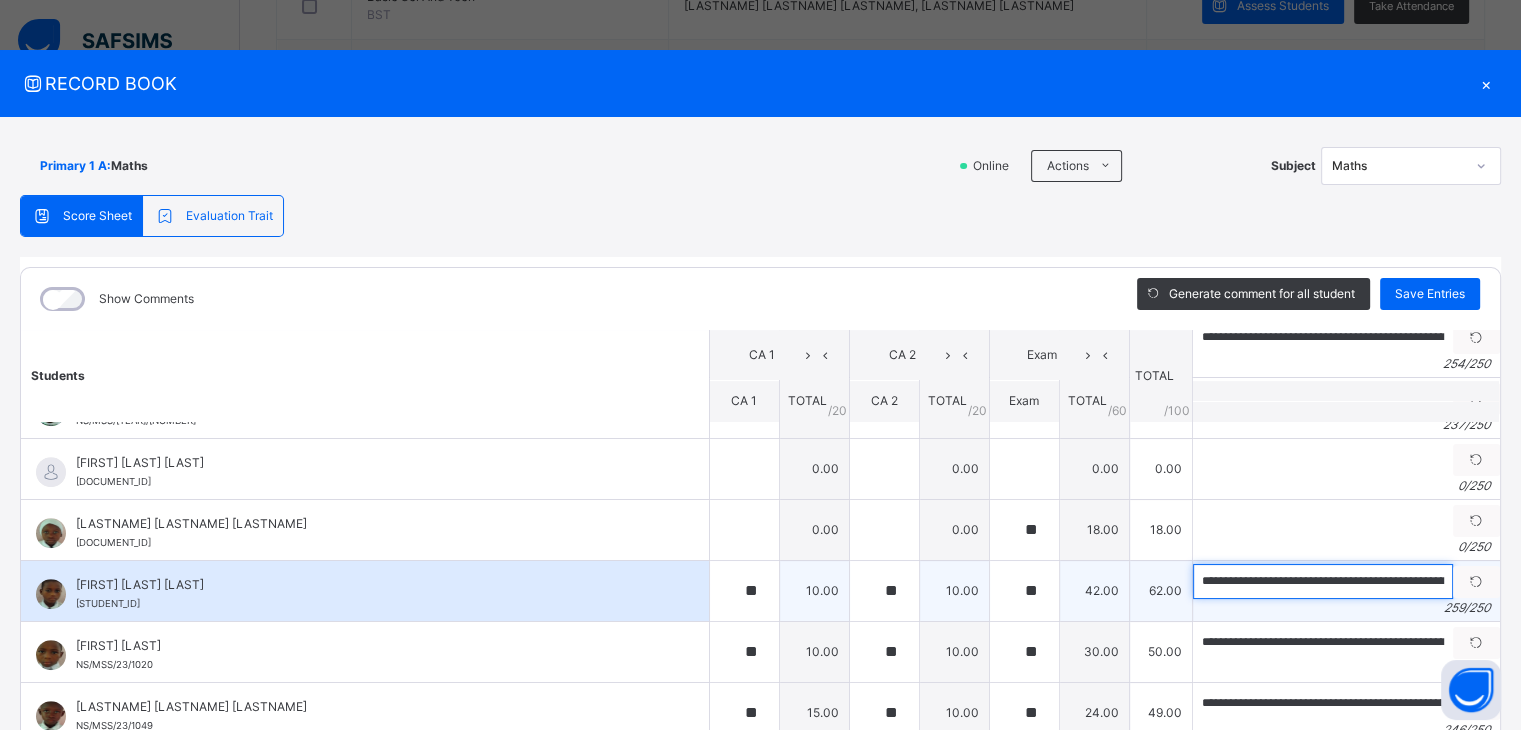 drag, startPoint x: 1220, startPoint y: 573, endPoint x: 1169, endPoint y: 583, distance: 51.971146 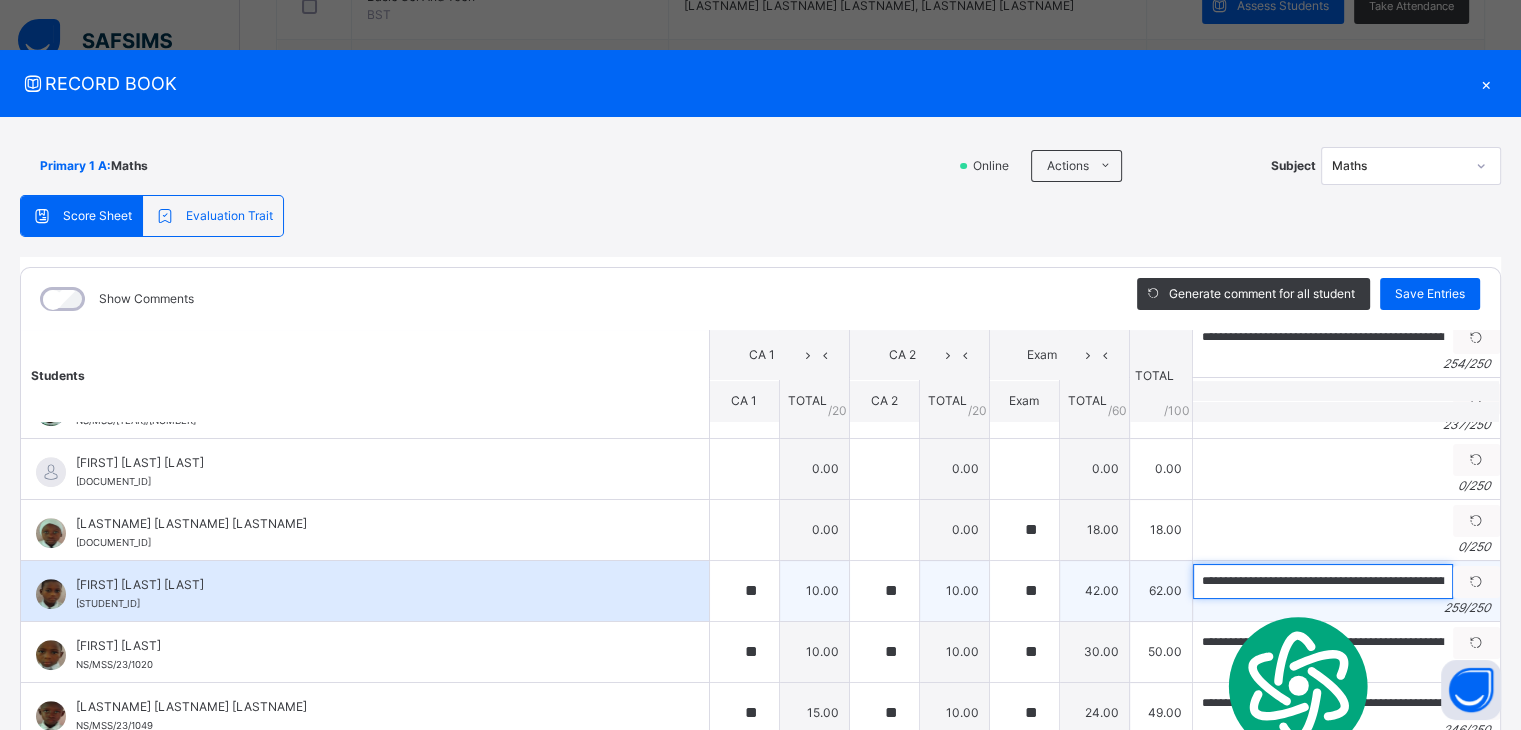 scroll, scrollTop: 0, scrollLeft: 1287, axis: horizontal 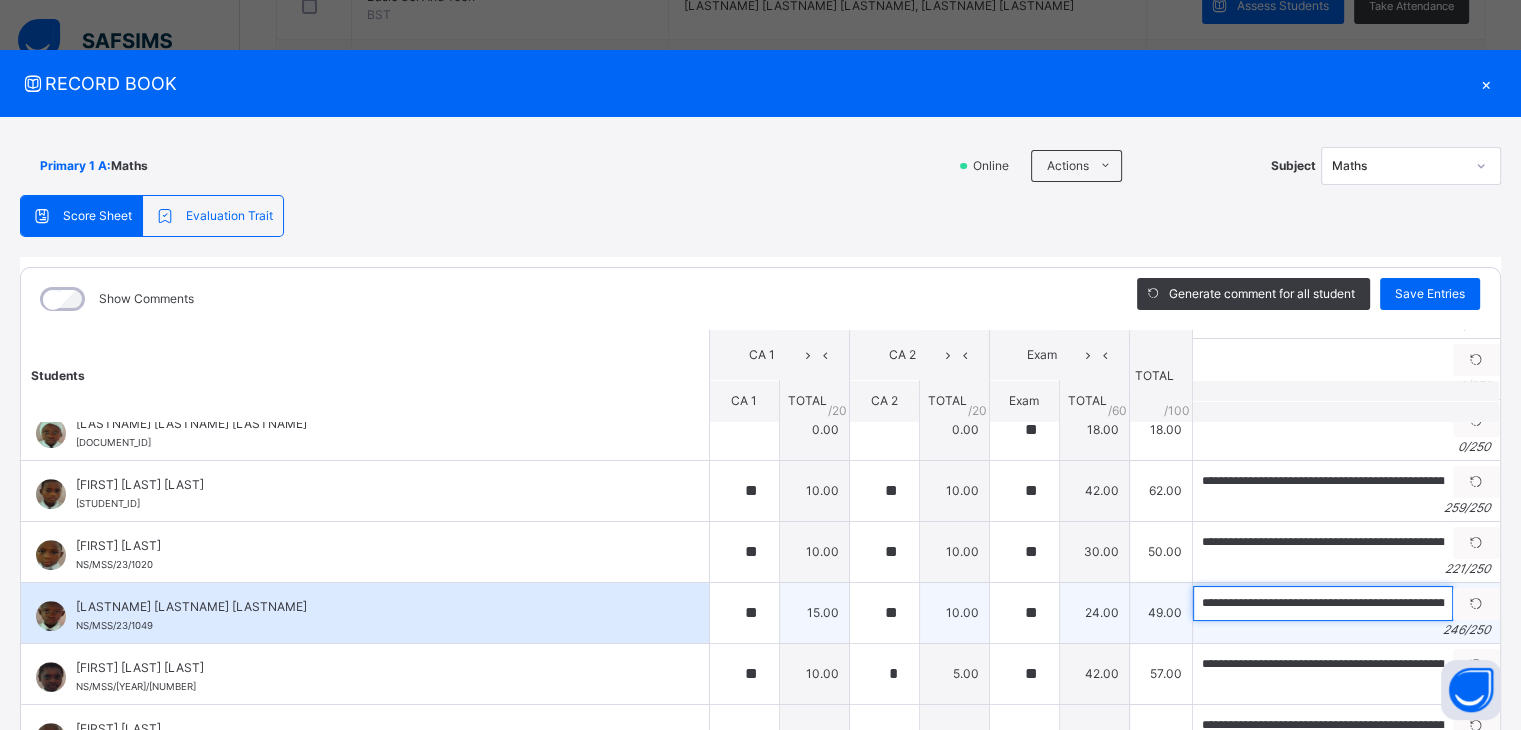 drag, startPoint x: 1213, startPoint y: 593, endPoint x: 1170, endPoint y: 603, distance: 44.14748 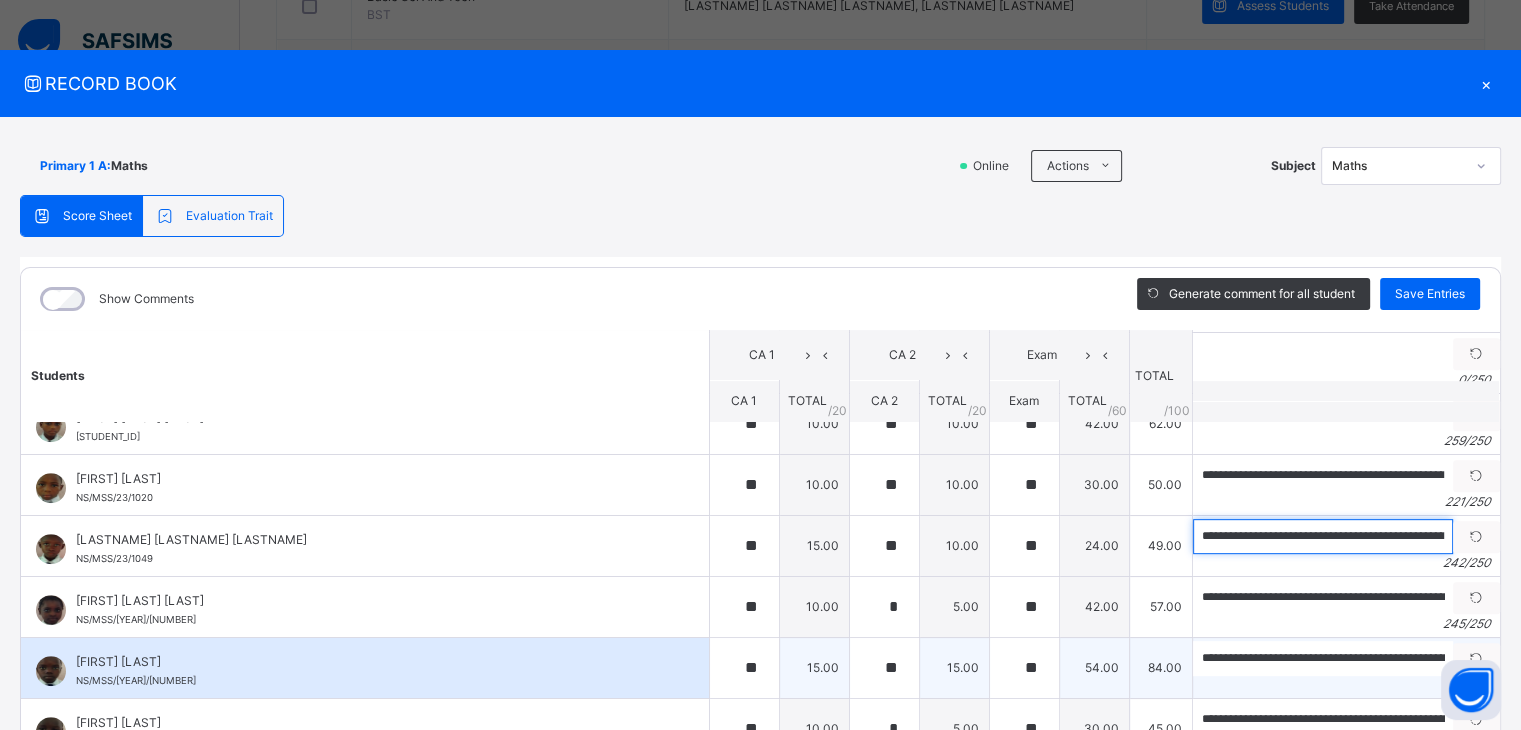 scroll, scrollTop: 1100, scrollLeft: 0, axis: vertical 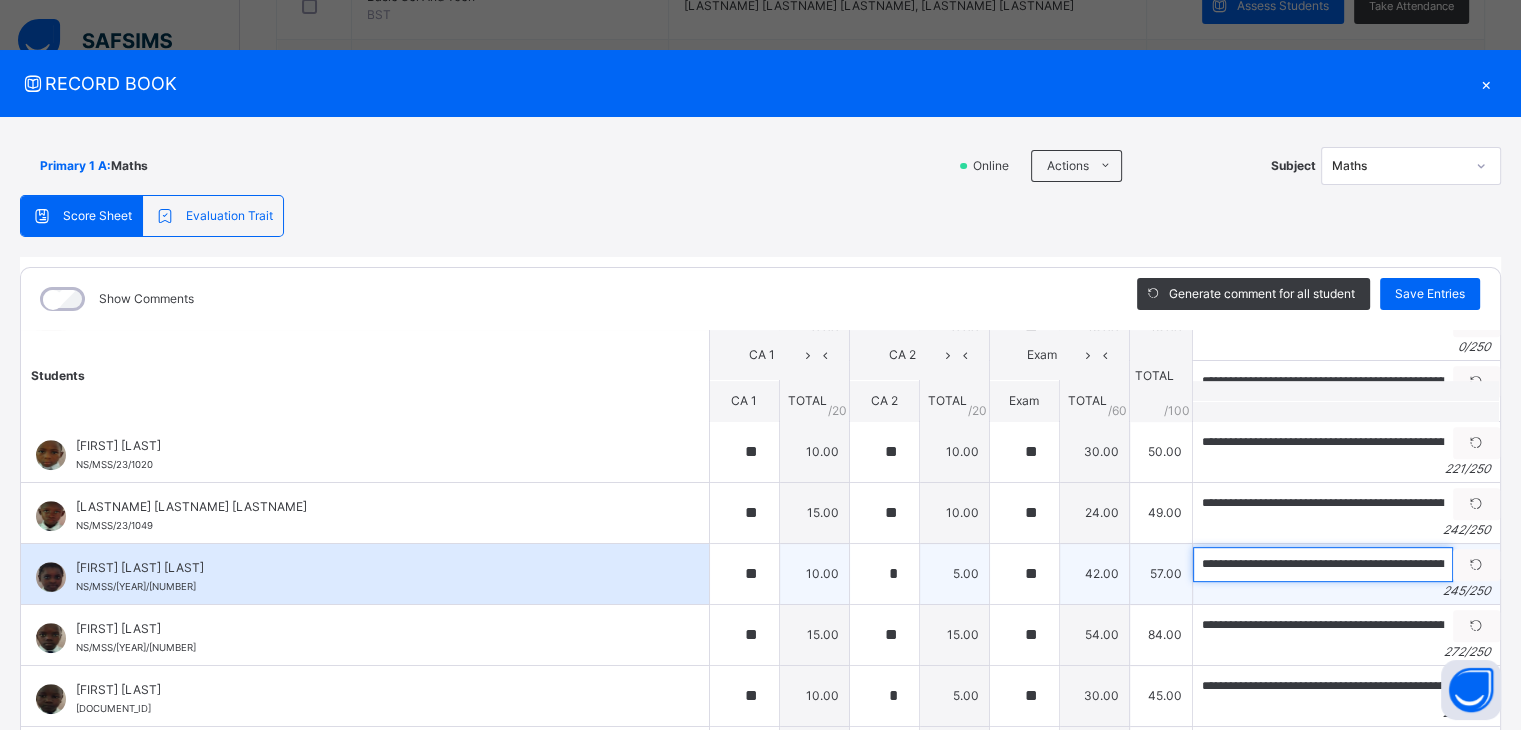drag, startPoint x: 1238, startPoint y: 558, endPoint x: 1158, endPoint y: 553, distance: 80.1561 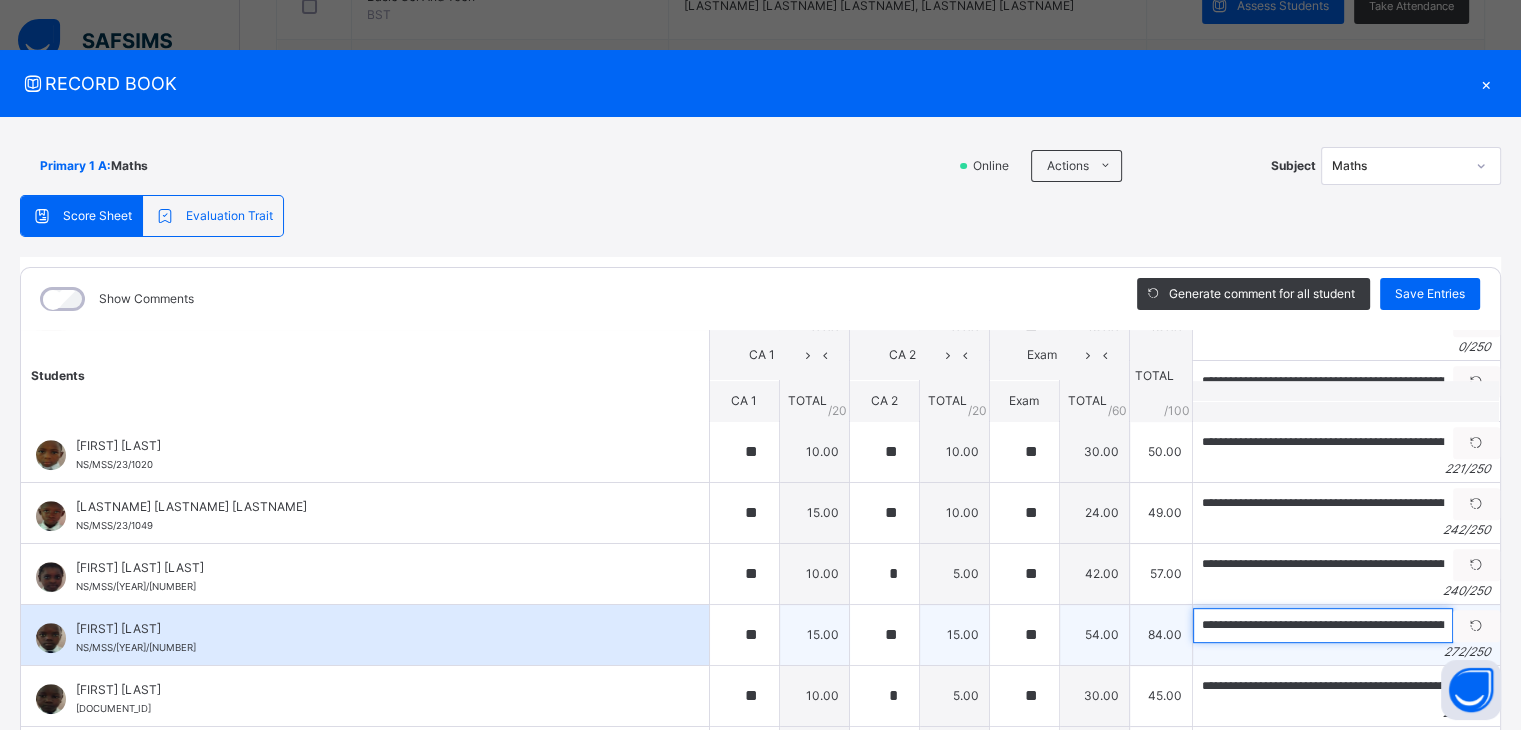 drag, startPoint x: 1244, startPoint y: 618, endPoint x: 1171, endPoint y: 621, distance: 73.061615 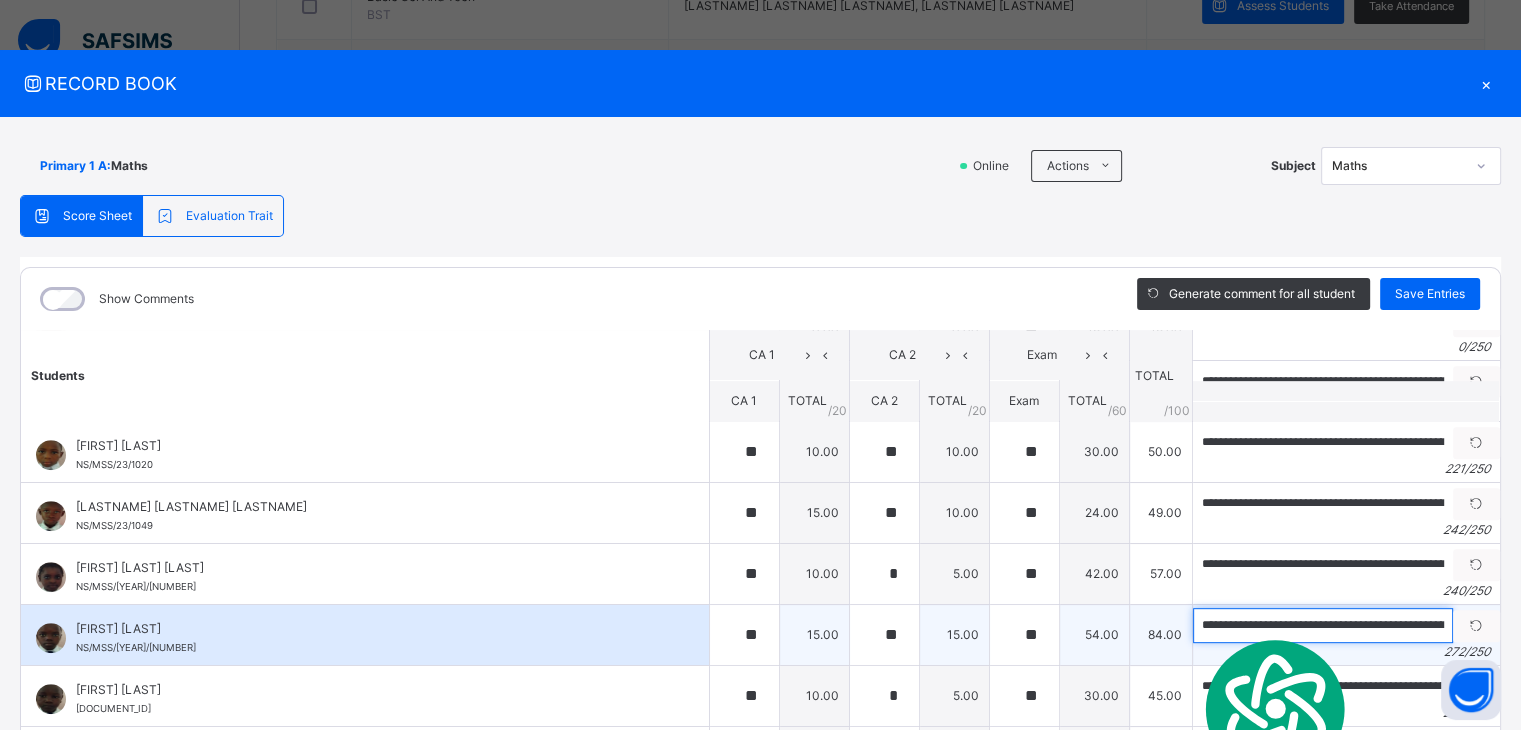 scroll, scrollTop: 0, scrollLeft: 1309, axis: horizontal 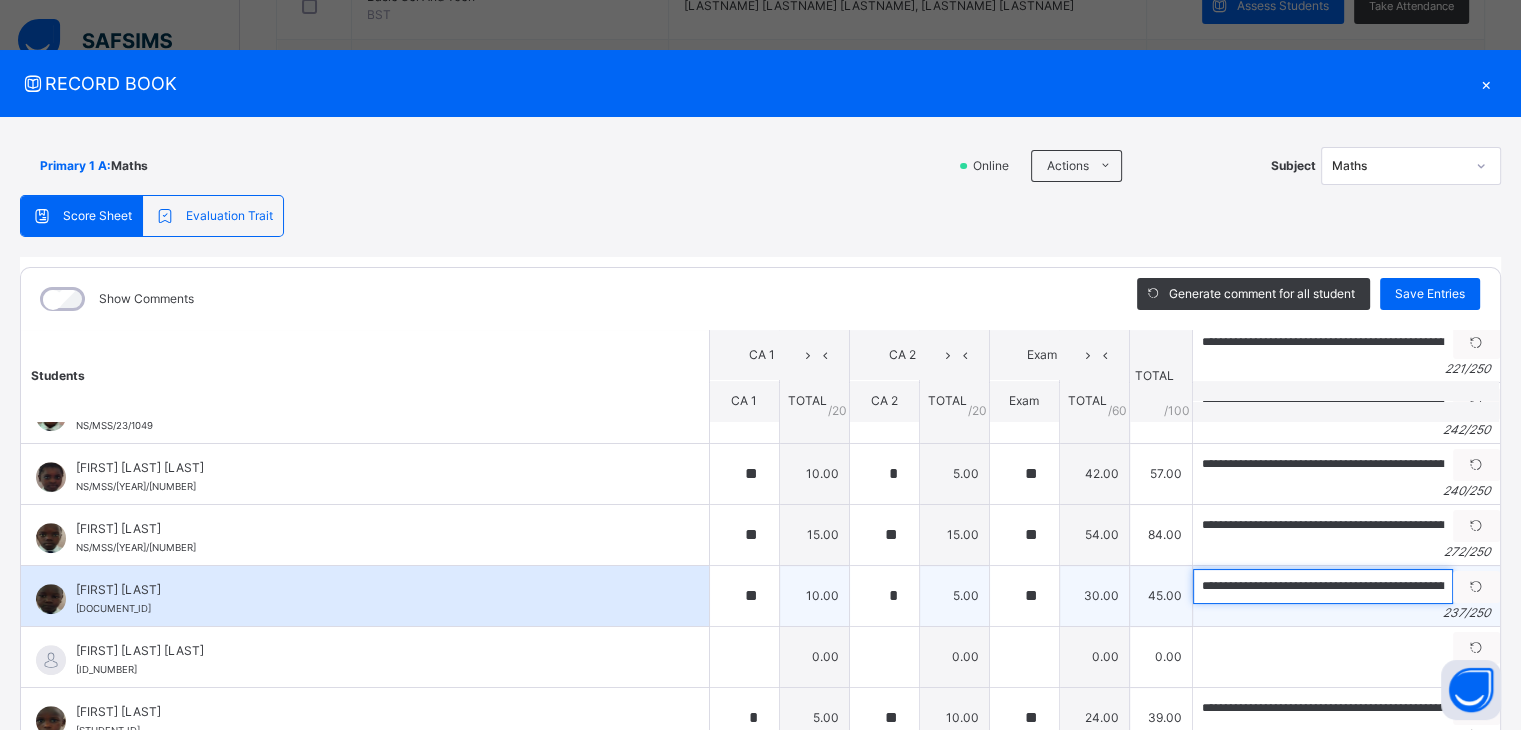 drag, startPoint x: 1240, startPoint y: 580, endPoint x: 1167, endPoint y: 575, distance: 73.171036 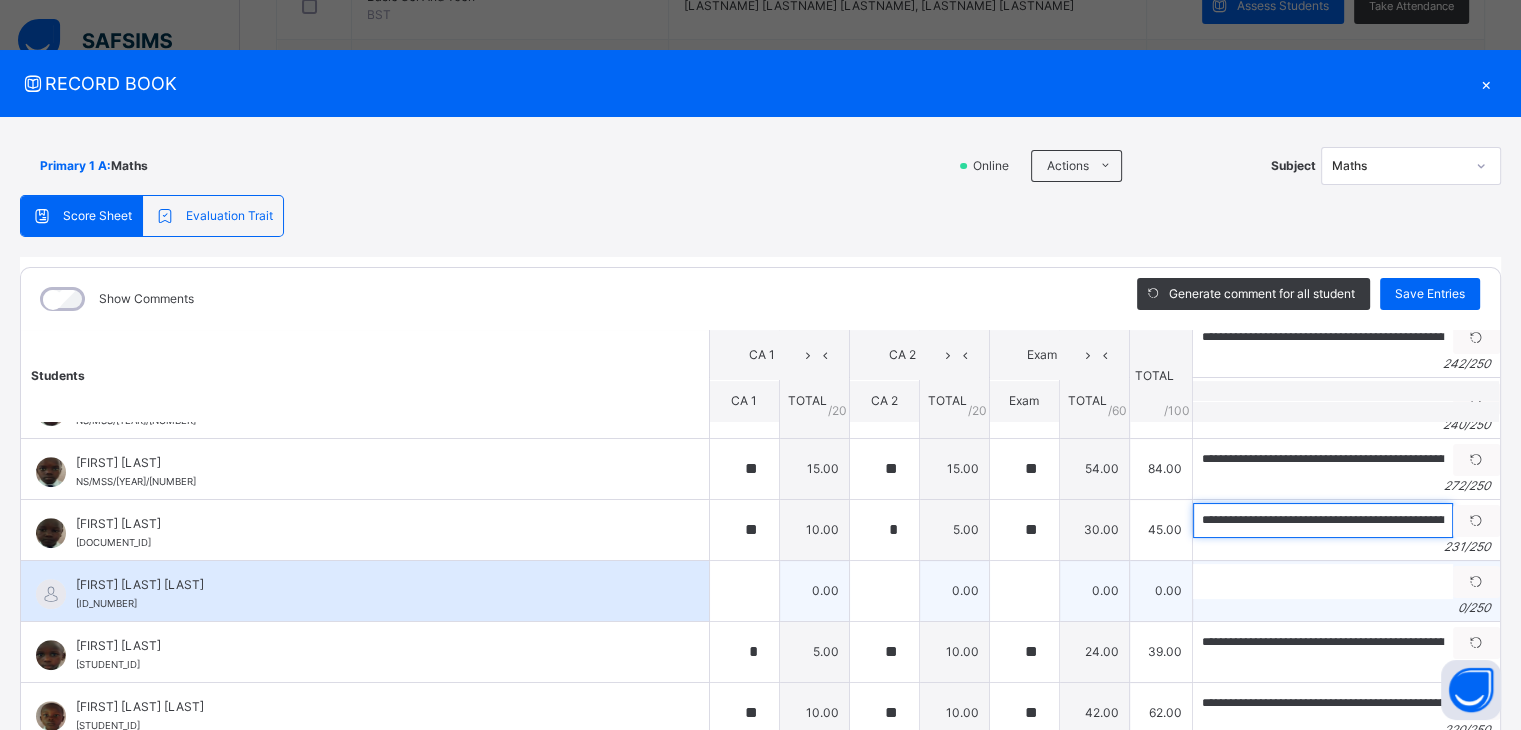scroll, scrollTop: 1300, scrollLeft: 0, axis: vertical 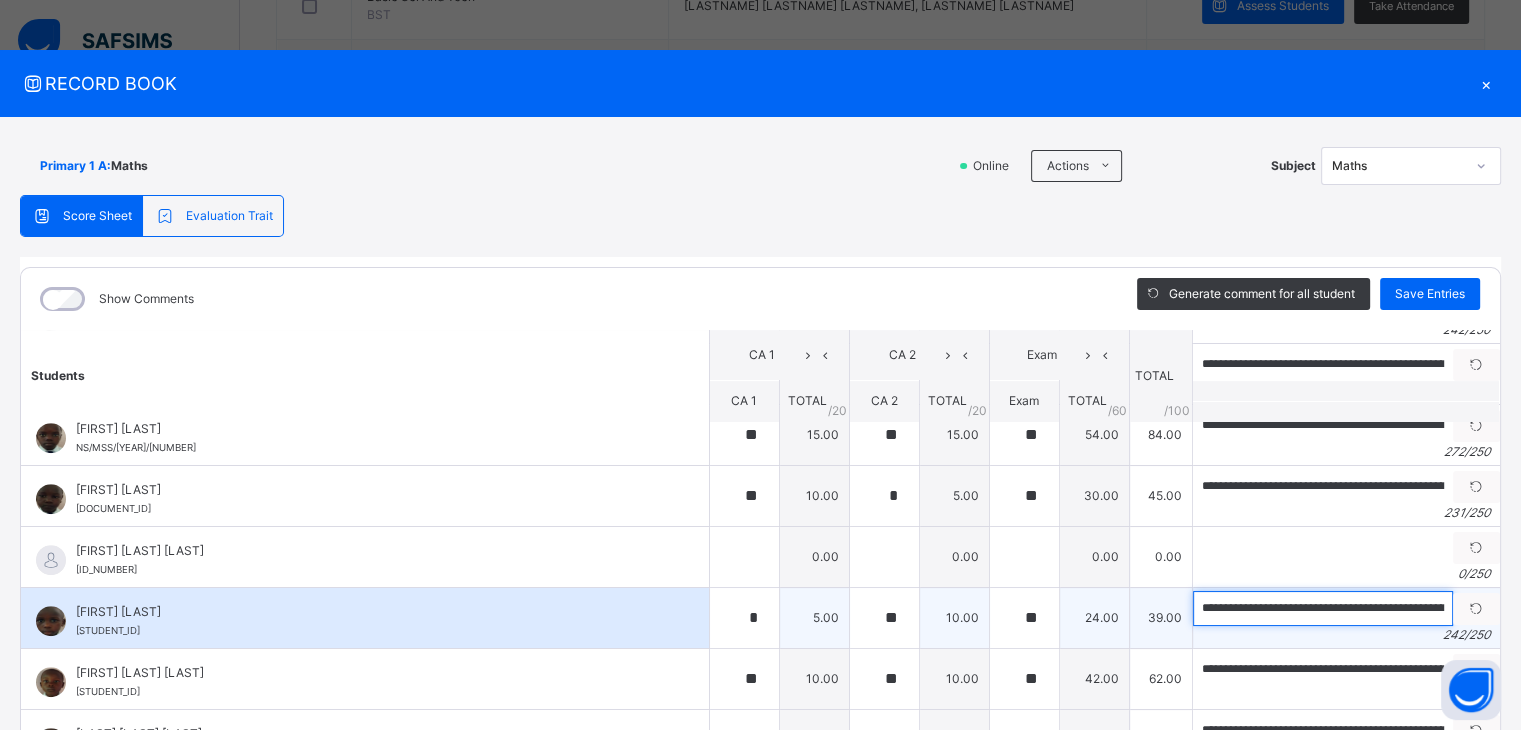drag, startPoint x: 1258, startPoint y: 595, endPoint x: 1172, endPoint y: 603, distance: 86.37129 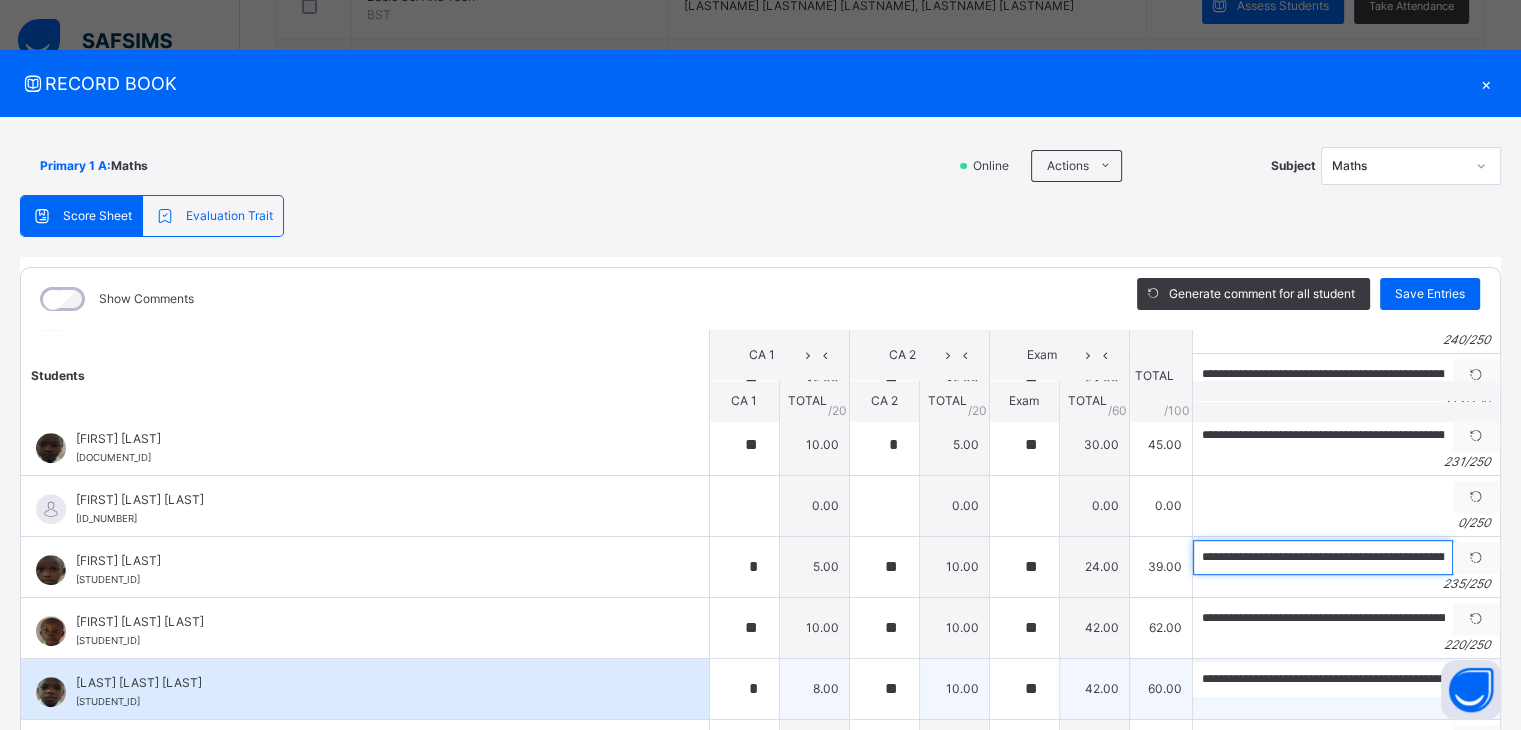 scroll, scrollTop: 1400, scrollLeft: 0, axis: vertical 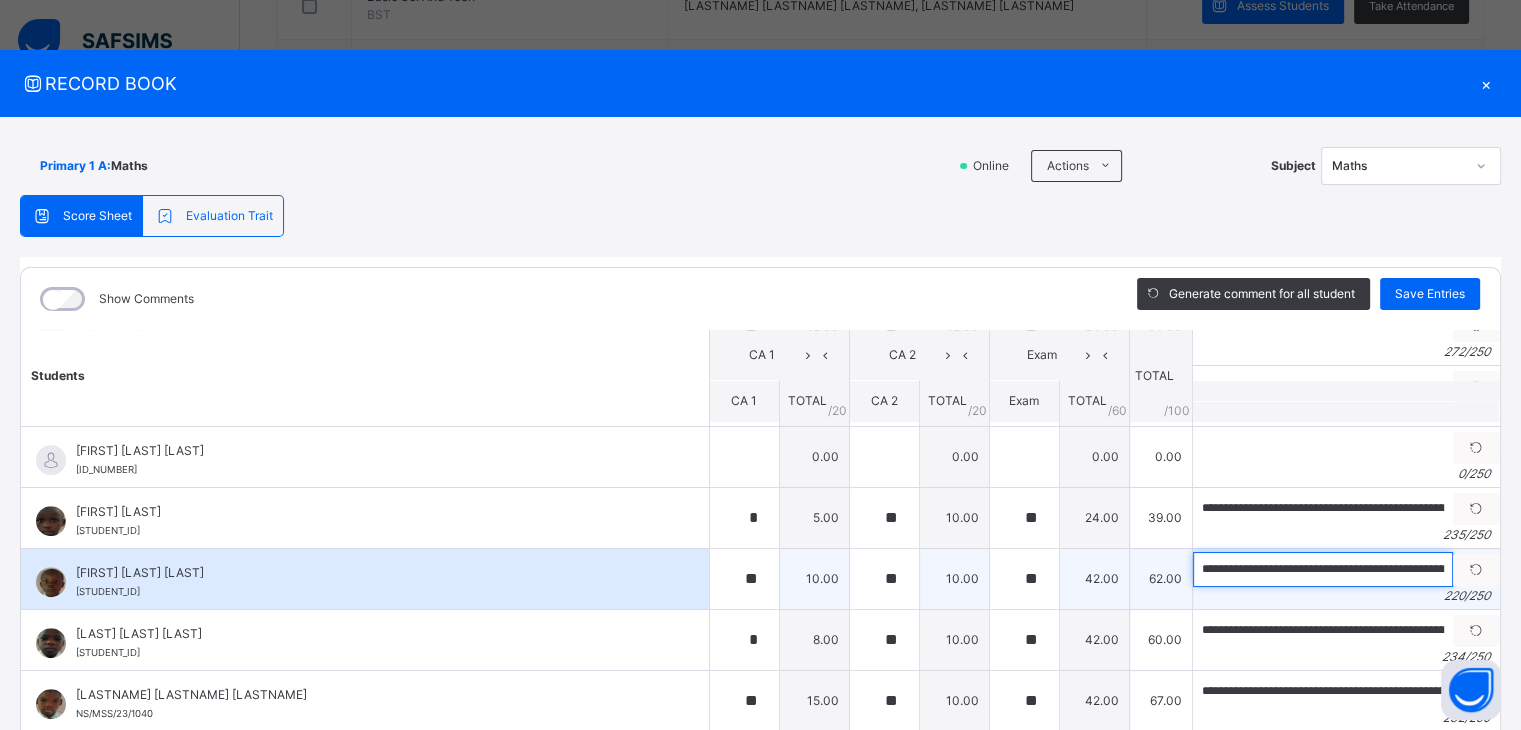 drag, startPoint x: 1240, startPoint y: 562, endPoint x: 1172, endPoint y: 567, distance: 68.18358 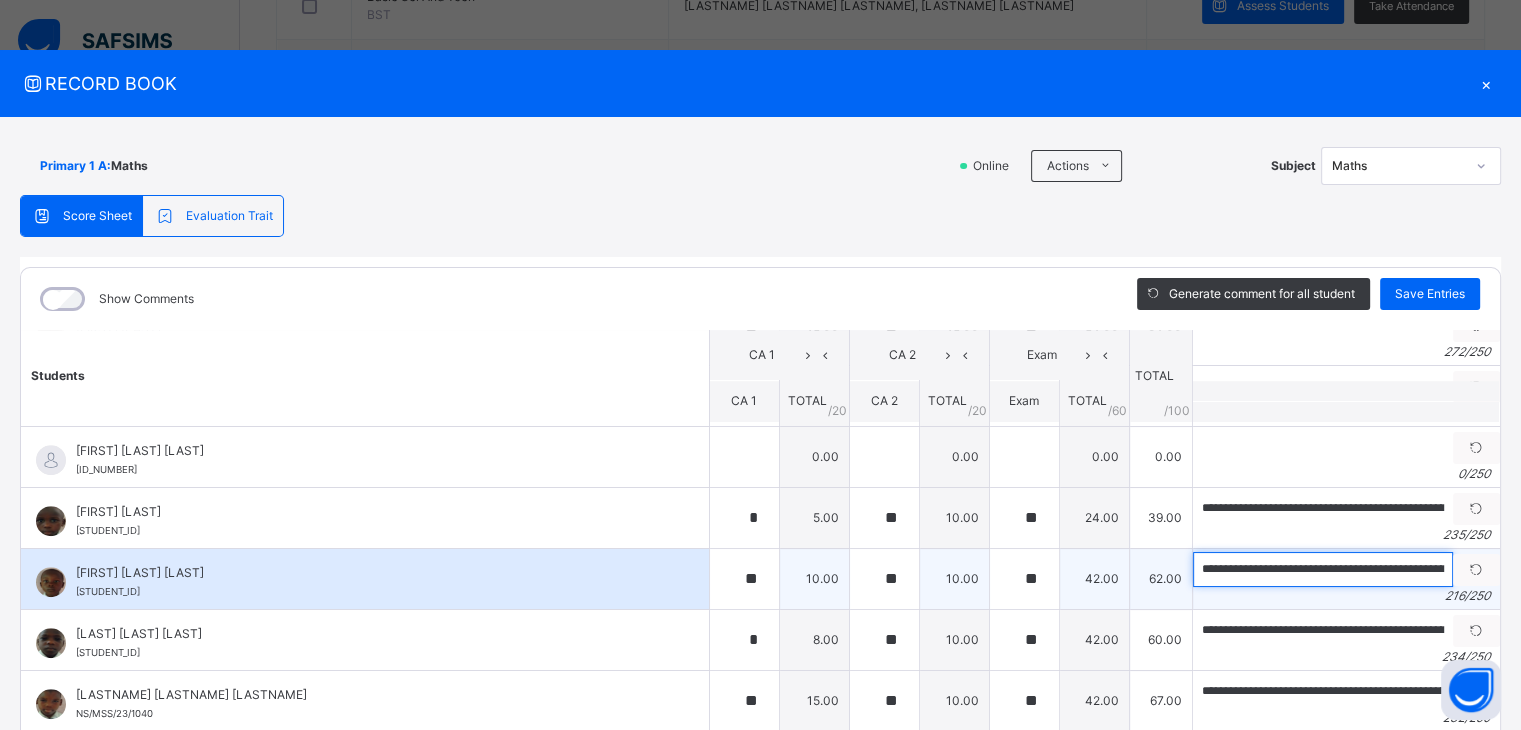 click on "**********" at bounding box center [1323, 569] 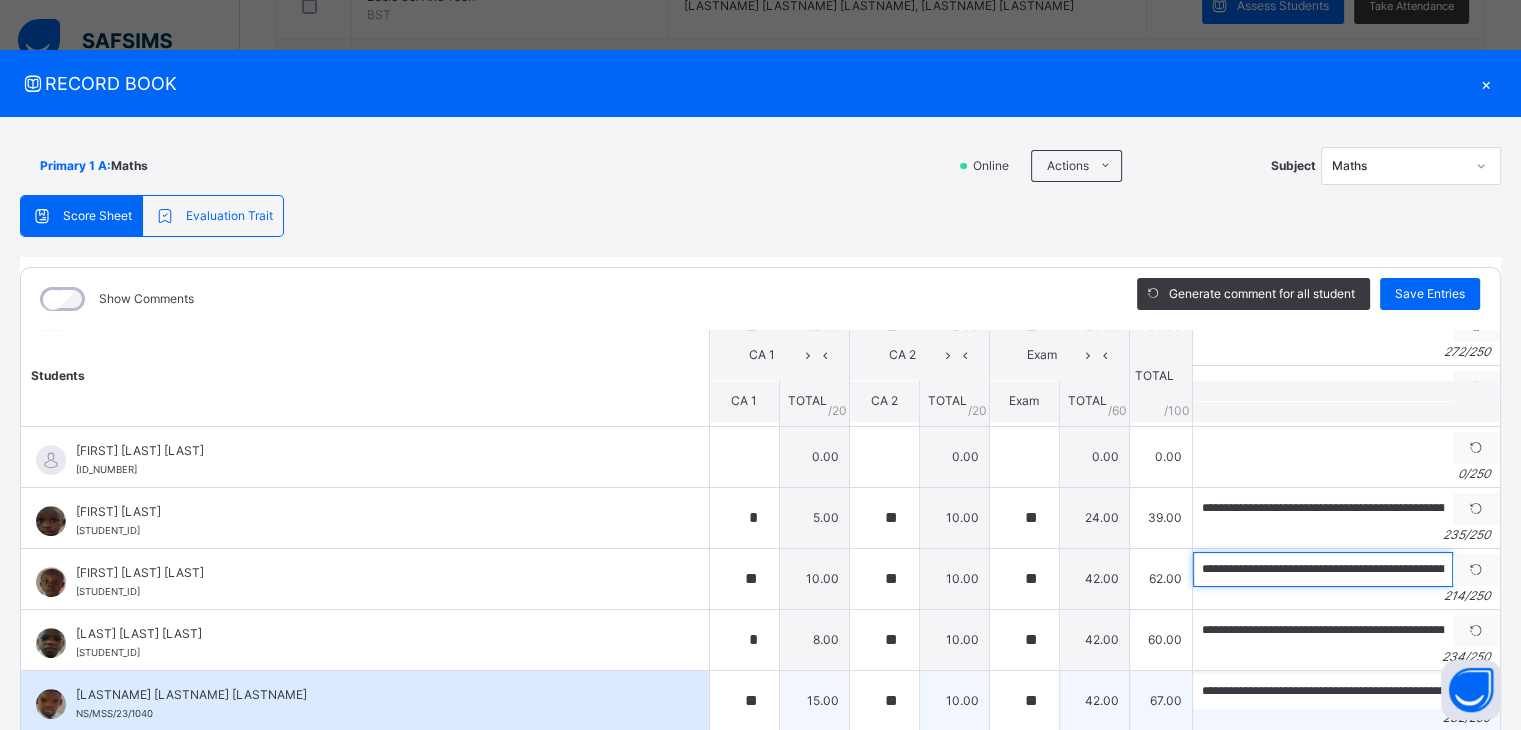scroll, scrollTop: 1500, scrollLeft: 0, axis: vertical 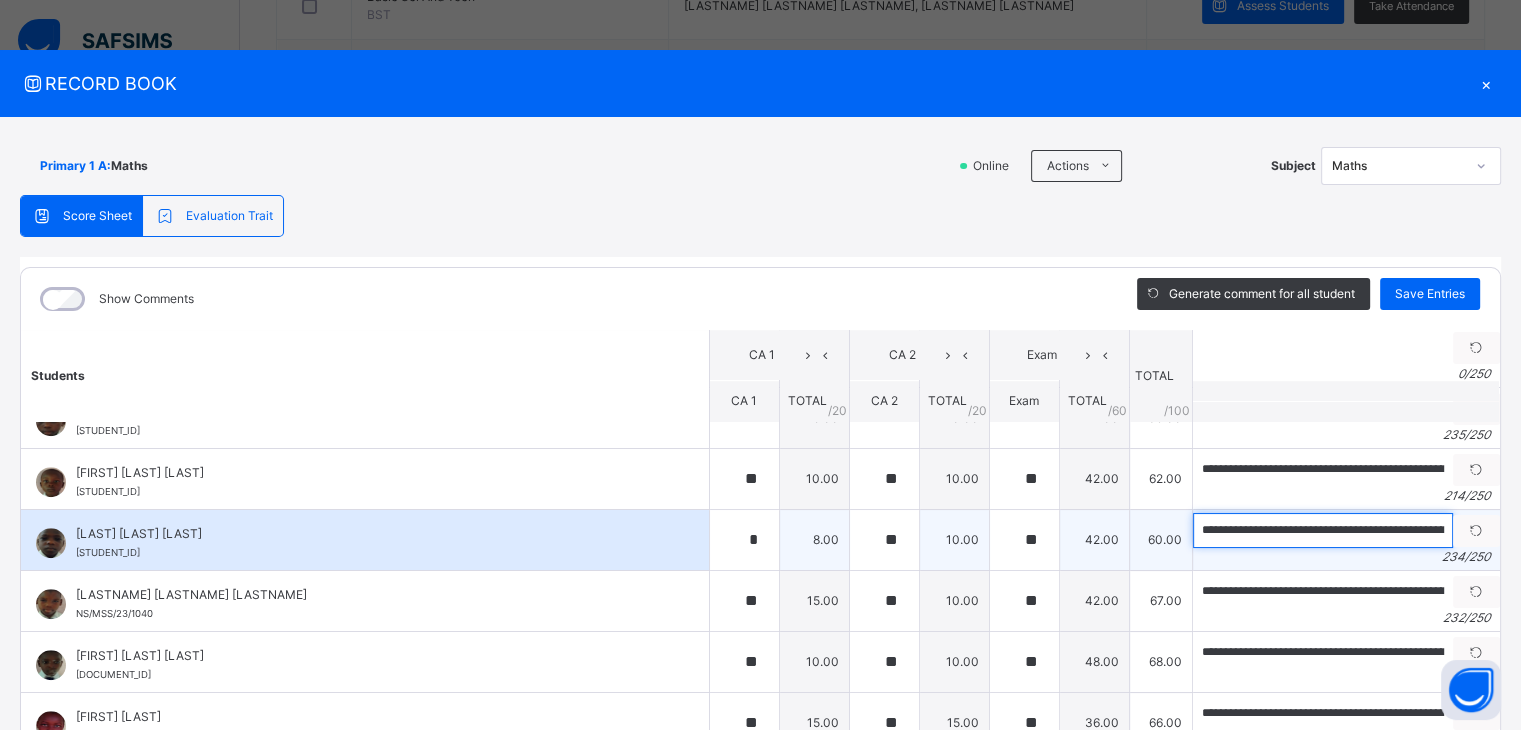 drag, startPoint x: 1228, startPoint y: 520, endPoint x: 1155, endPoint y: 519, distance: 73.00685 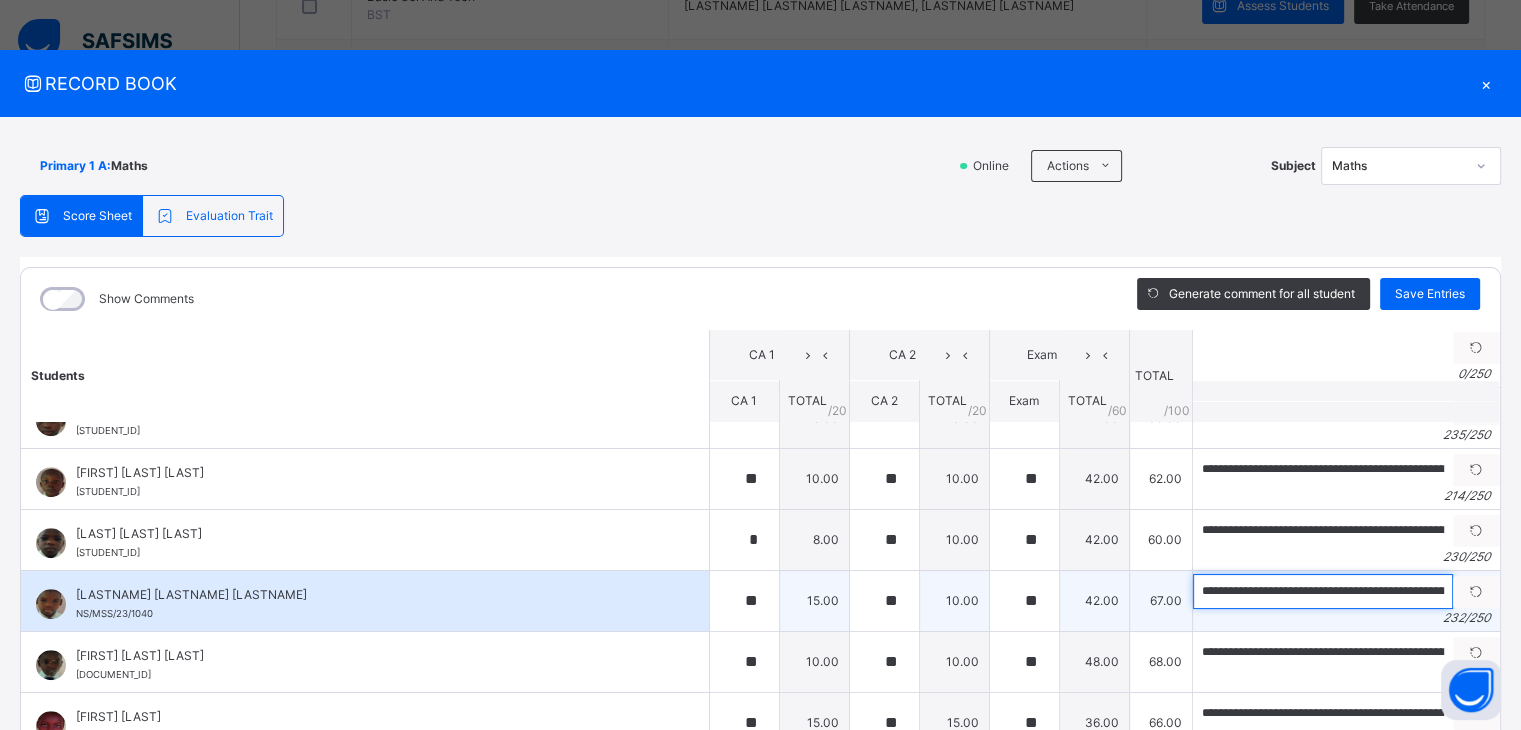 drag, startPoint x: 1209, startPoint y: 581, endPoint x: 1164, endPoint y: 587, distance: 45.39824 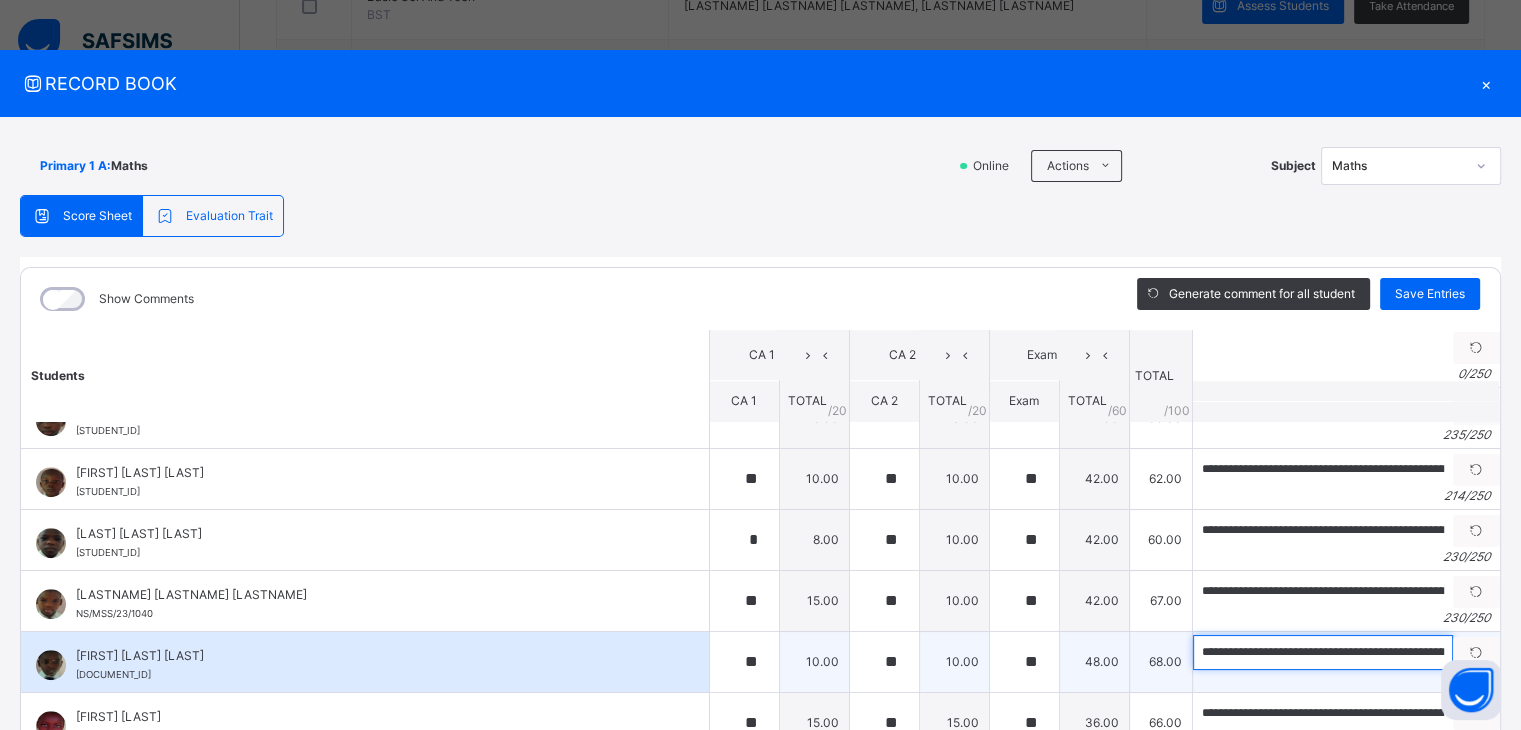drag, startPoint x: 1206, startPoint y: 648, endPoint x: 1168, endPoint y: 649, distance: 38.013157 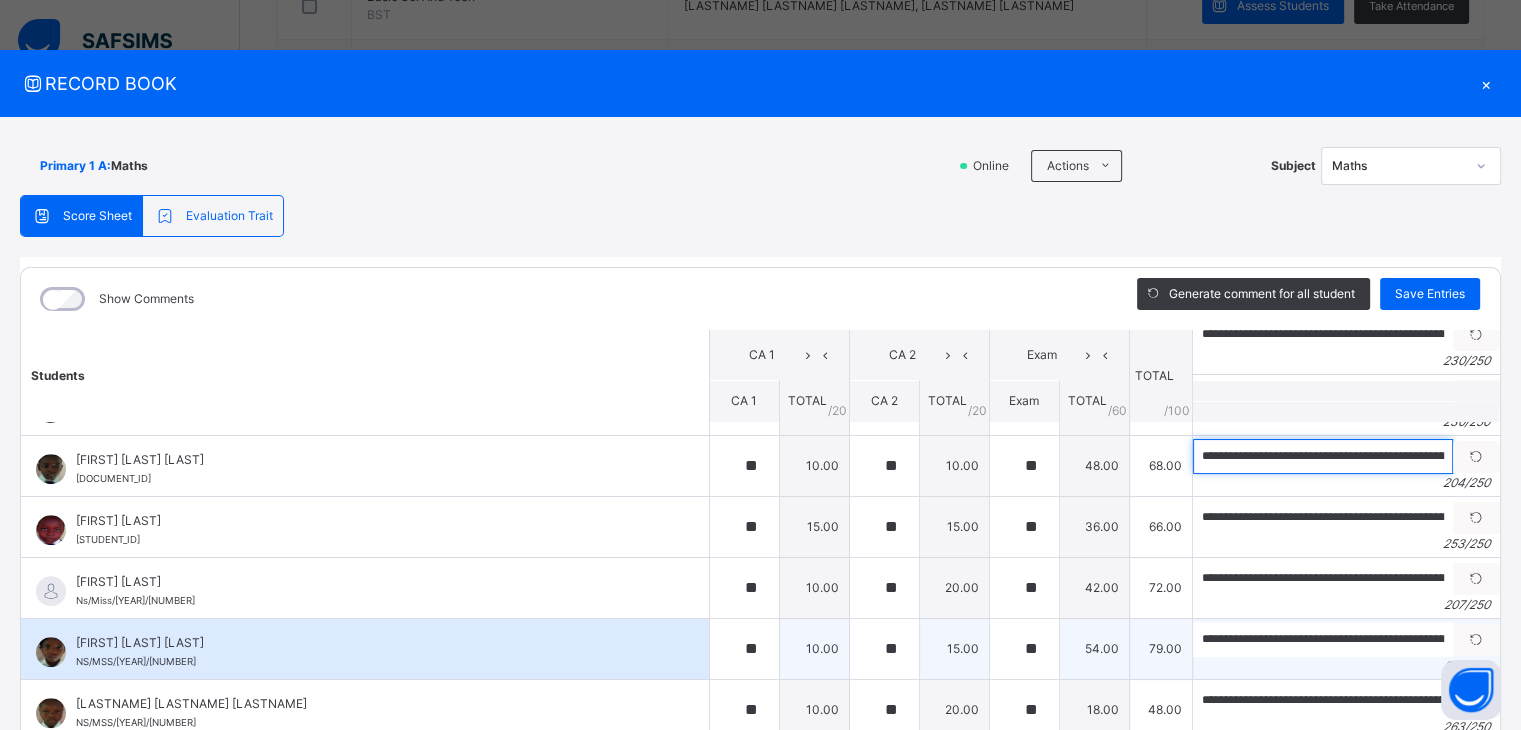scroll, scrollTop: 1700, scrollLeft: 0, axis: vertical 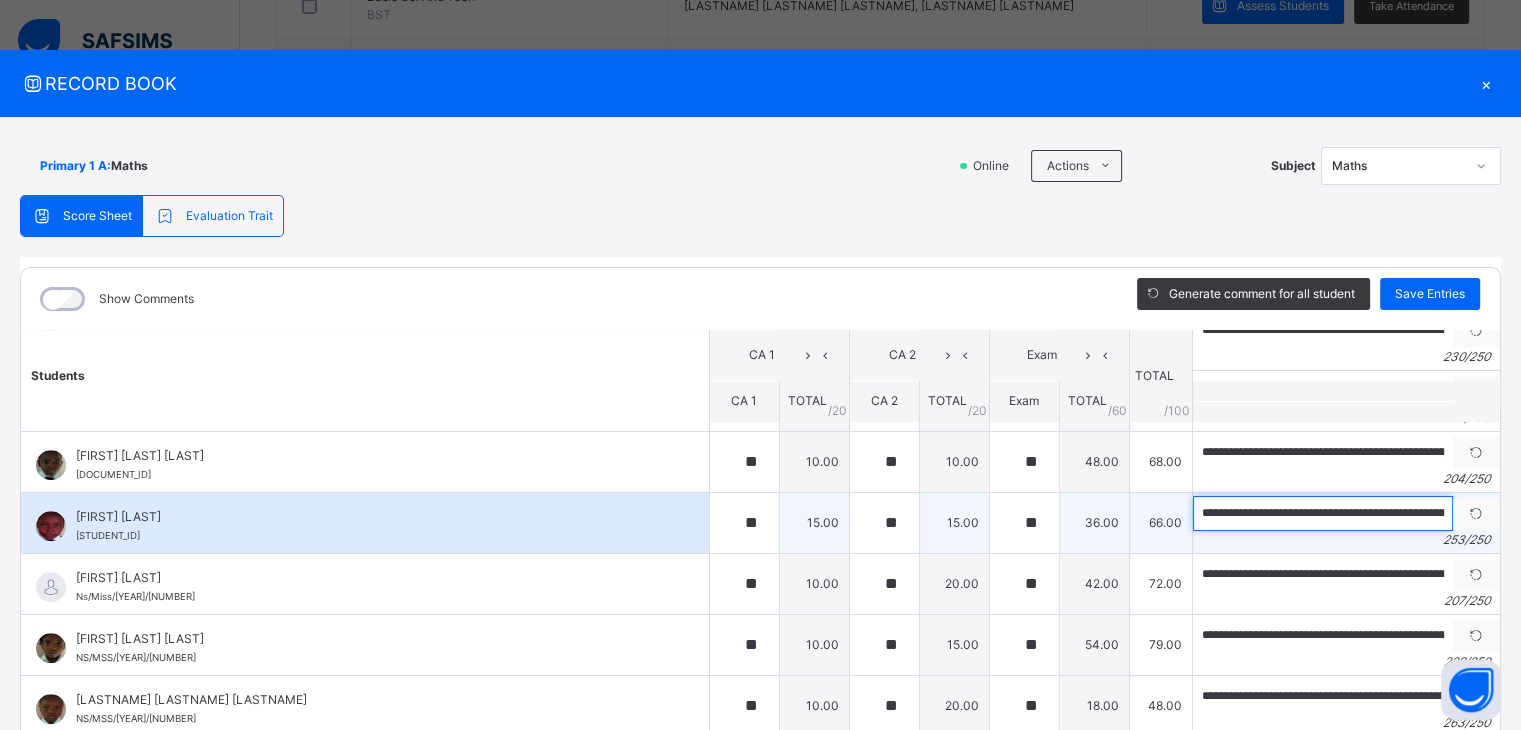 drag, startPoint x: 1212, startPoint y: 508, endPoint x: 1172, endPoint y: 504, distance: 40.1995 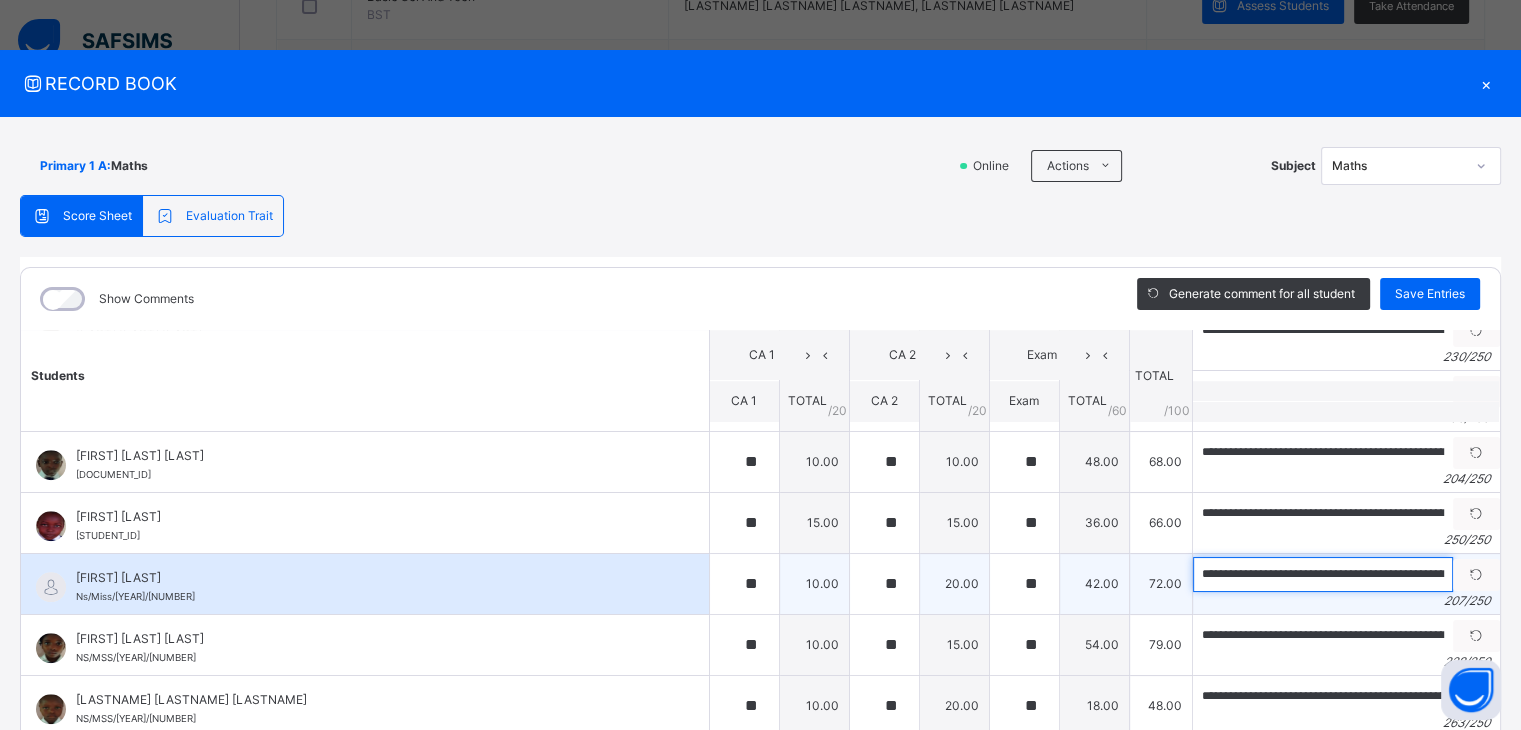 drag, startPoint x: 1212, startPoint y: 568, endPoint x: 1168, endPoint y: 576, distance: 44.72136 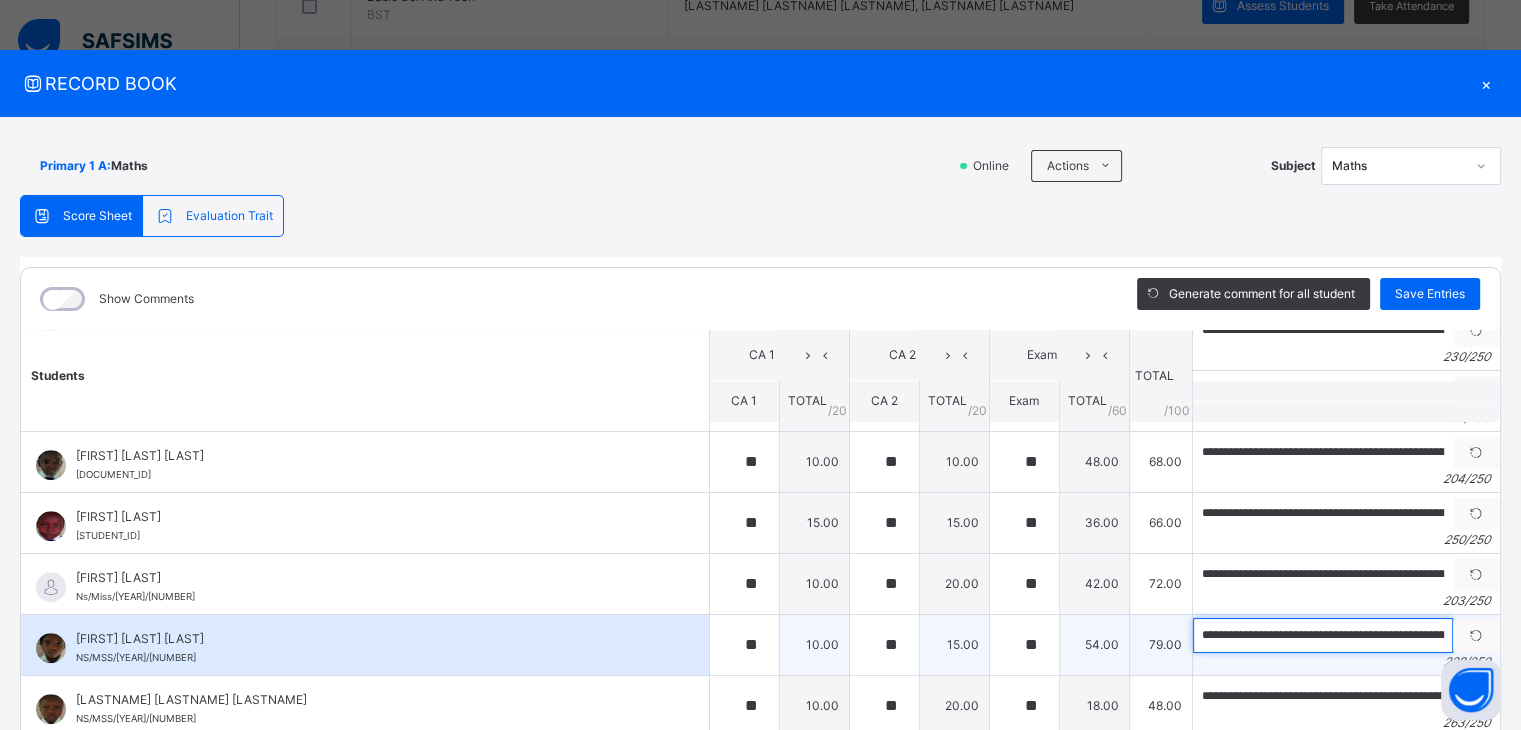 drag, startPoint x: 1208, startPoint y: 630, endPoint x: 1169, endPoint y: 635, distance: 39.319206 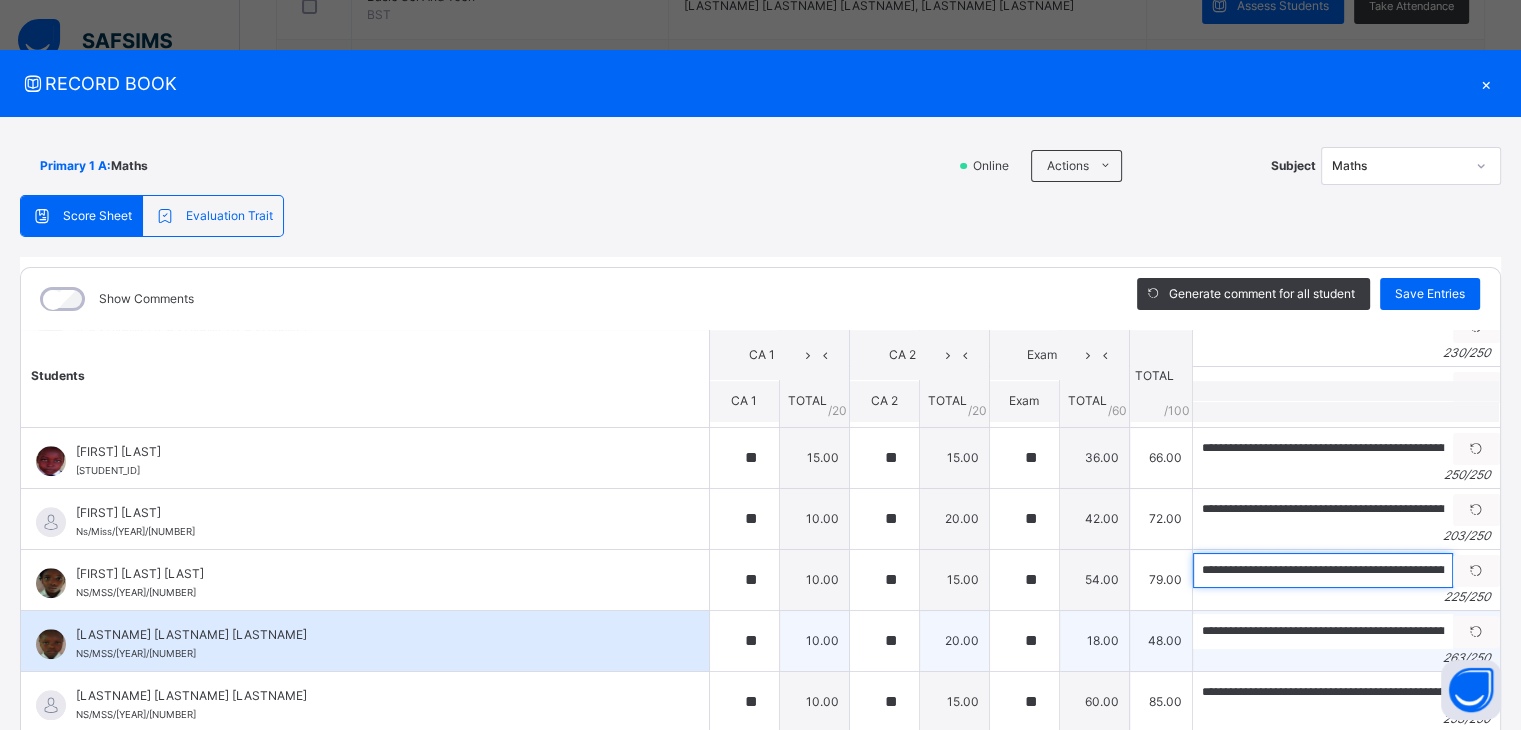 scroll, scrollTop: 1800, scrollLeft: 0, axis: vertical 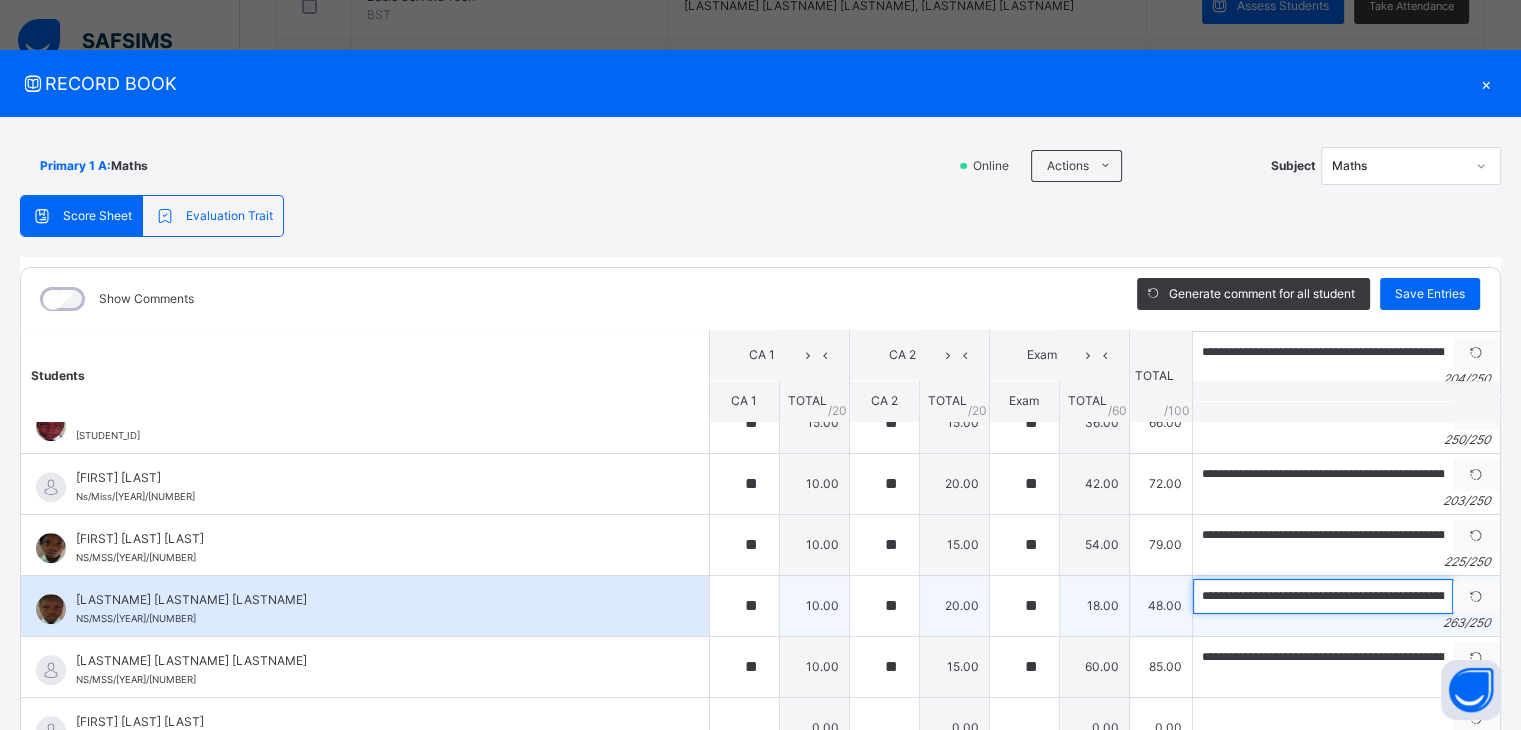 drag, startPoint x: 1203, startPoint y: 586, endPoint x: 1164, endPoint y: 591, distance: 39.319206 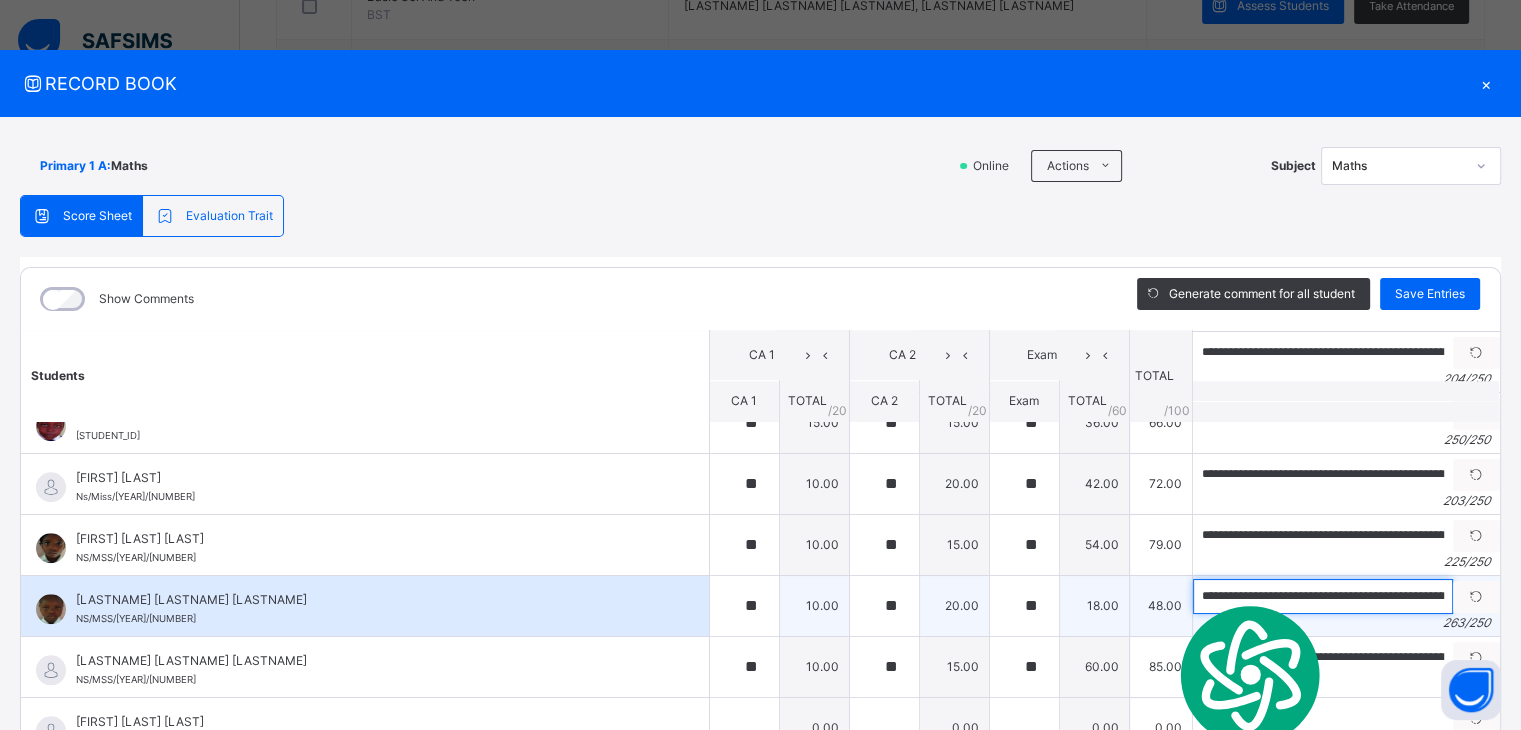 scroll, scrollTop: 0, scrollLeft: 1292, axis: horizontal 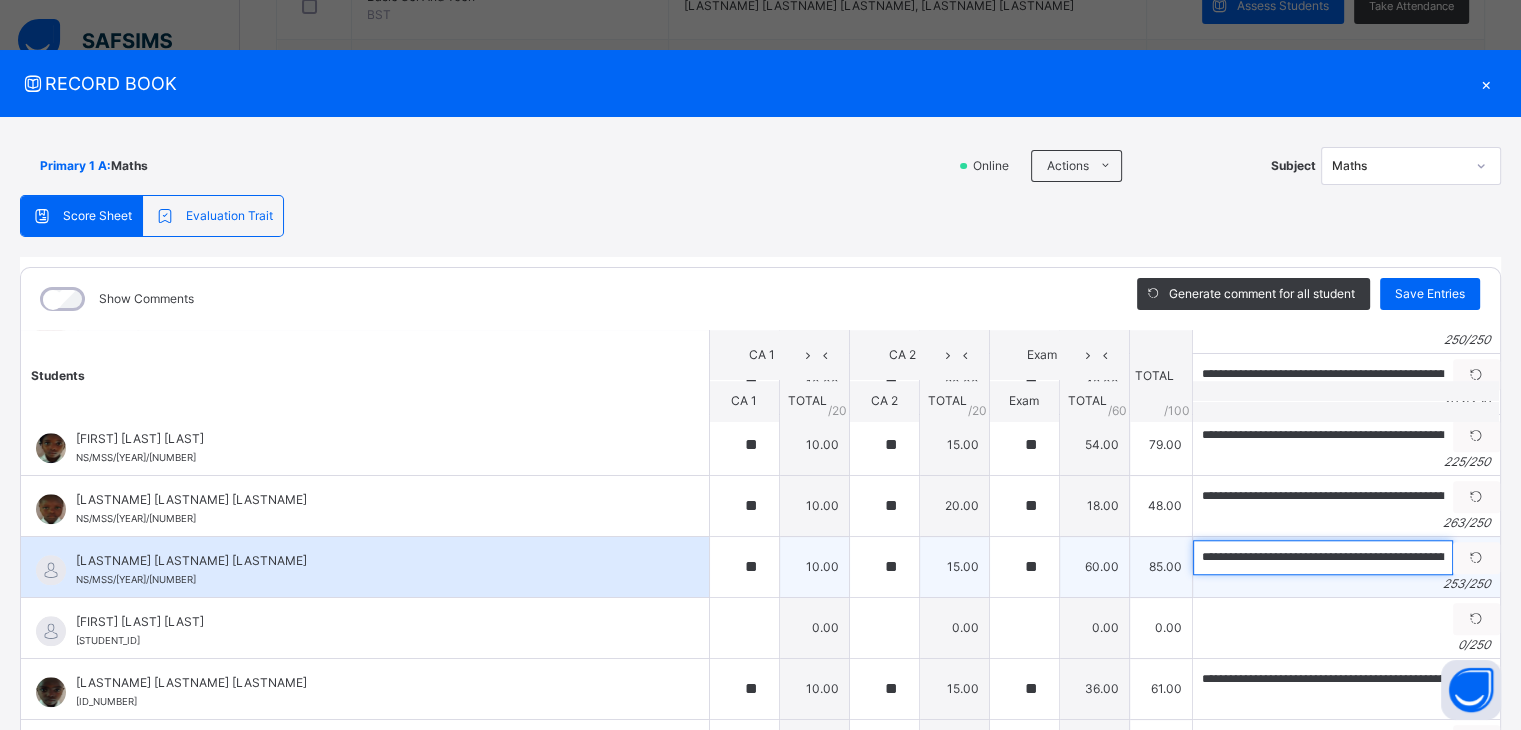 drag, startPoint x: 1219, startPoint y: 544, endPoint x: 1166, endPoint y: 551, distance: 53.460266 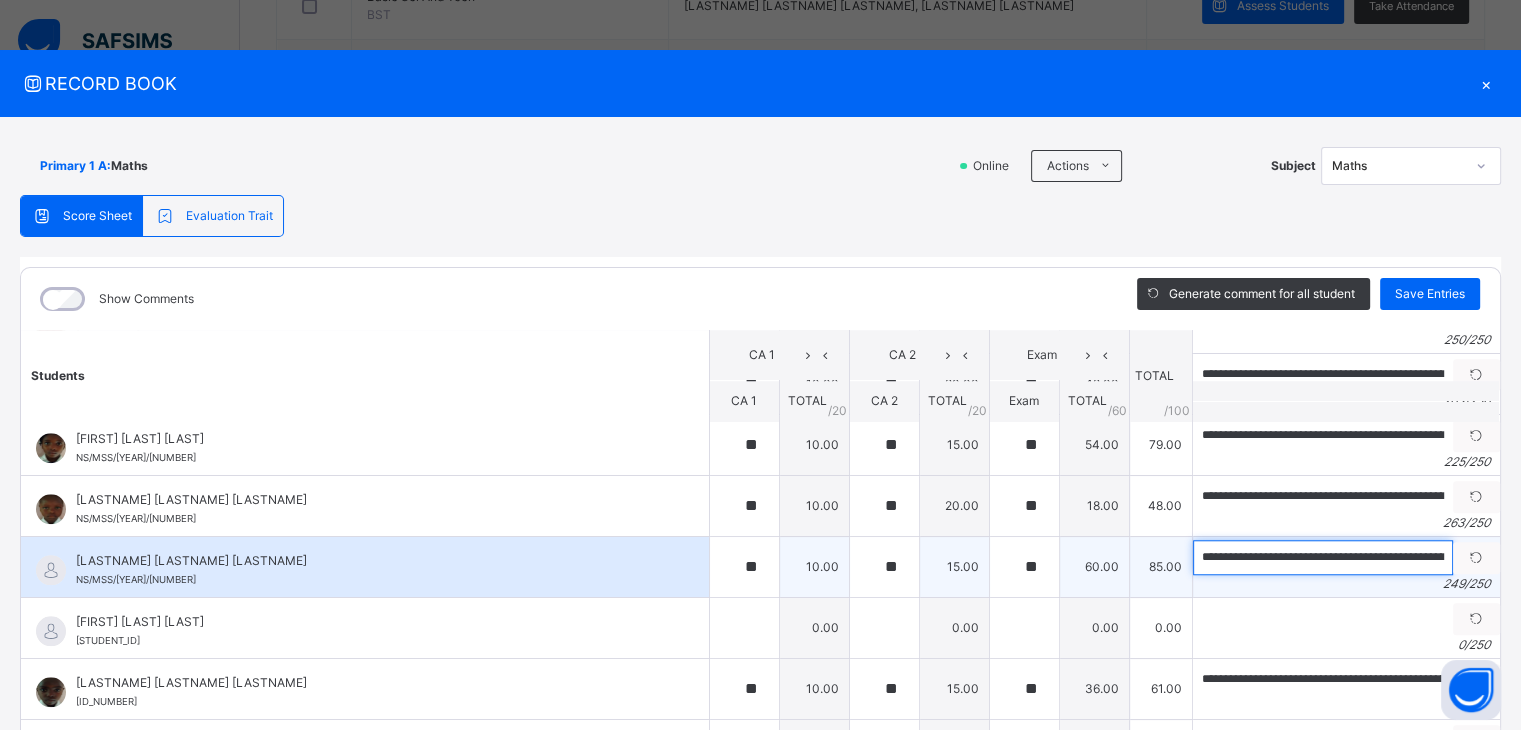 click on "**********" at bounding box center [1323, 557] 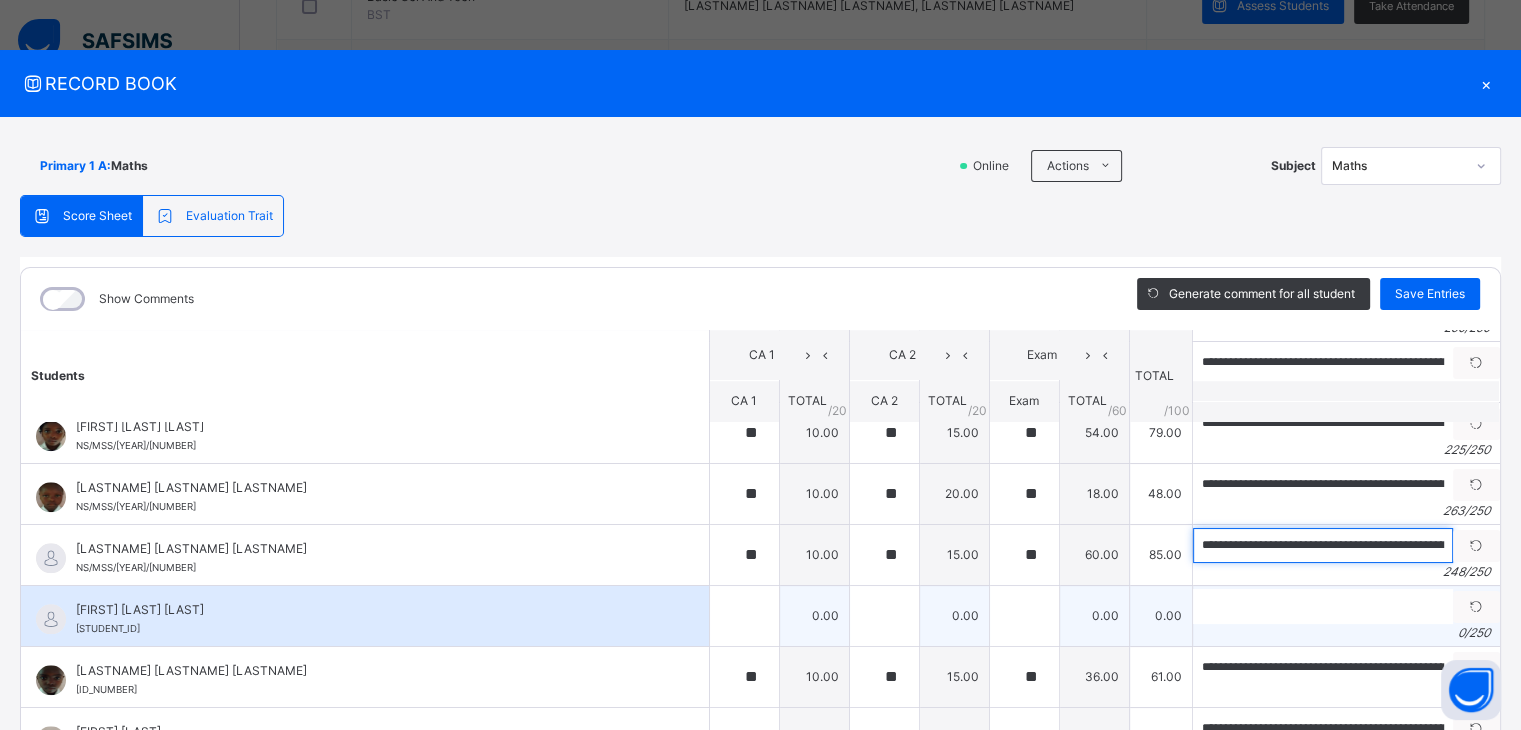 scroll, scrollTop: 1918, scrollLeft: 0, axis: vertical 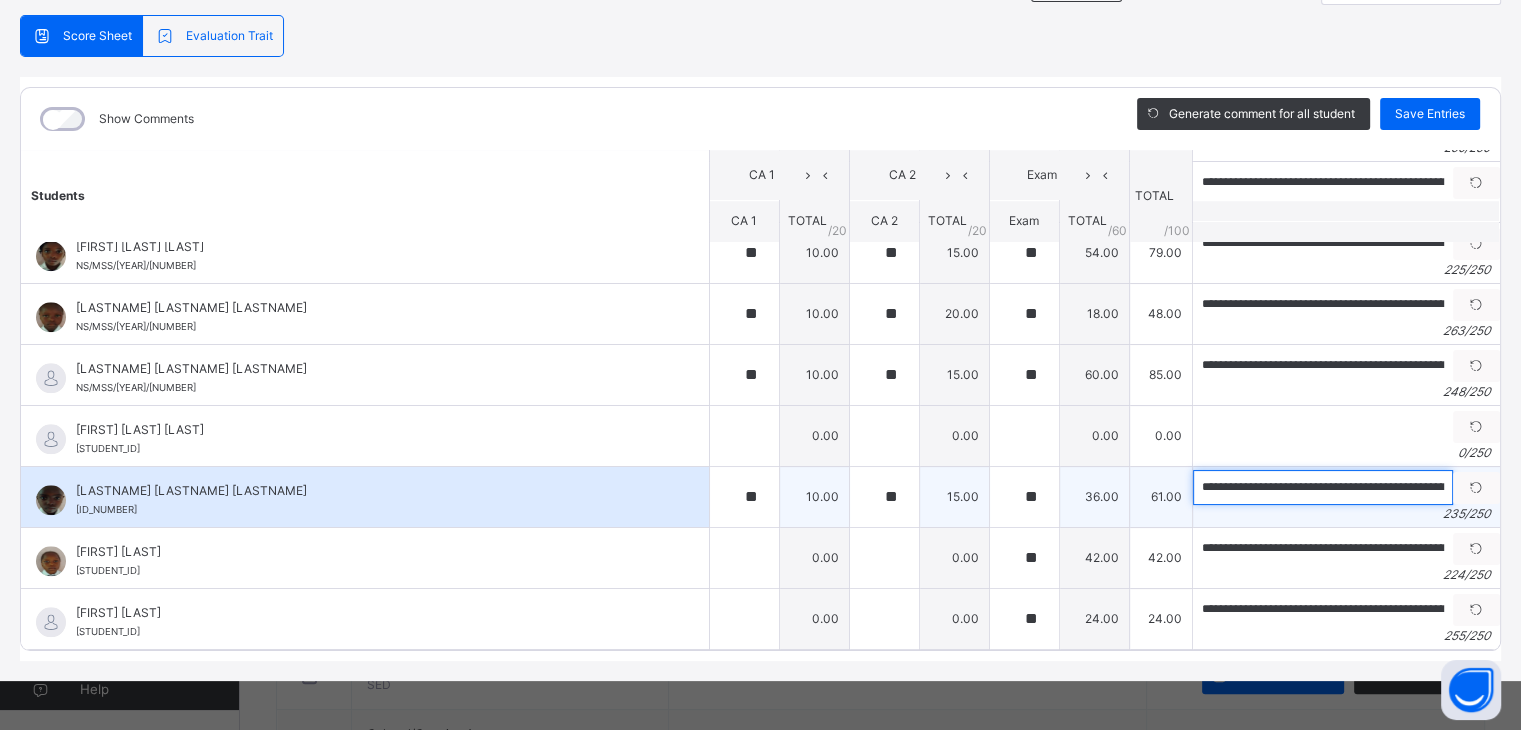 drag, startPoint x: 1206, startPoint y: 473, endPoint x: 1166, endPoint y: 473, distance: 40 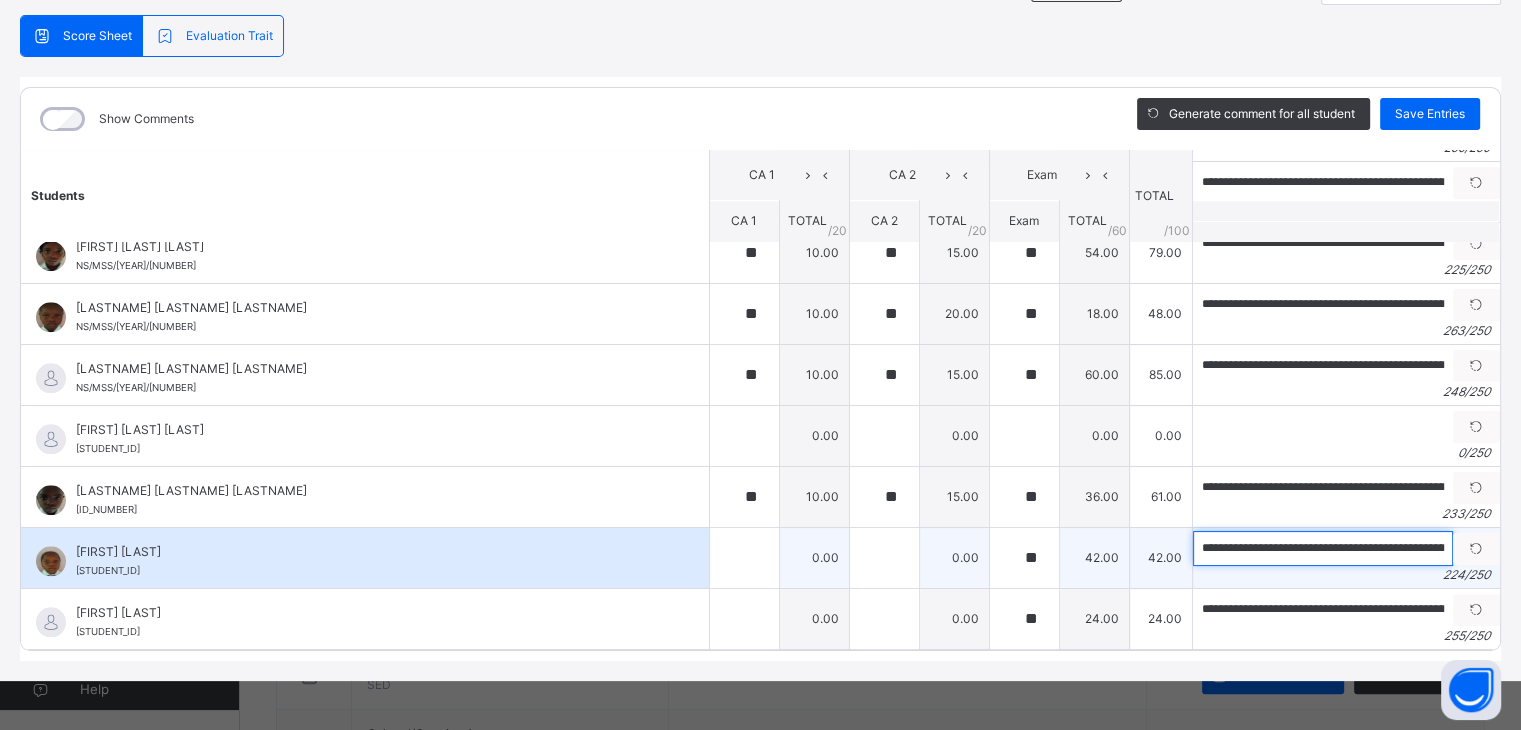 drag, startPoint x: 1264, startPoint y: 527, endPoint x: 1171, endPoint y: 535, distance: 93.34345 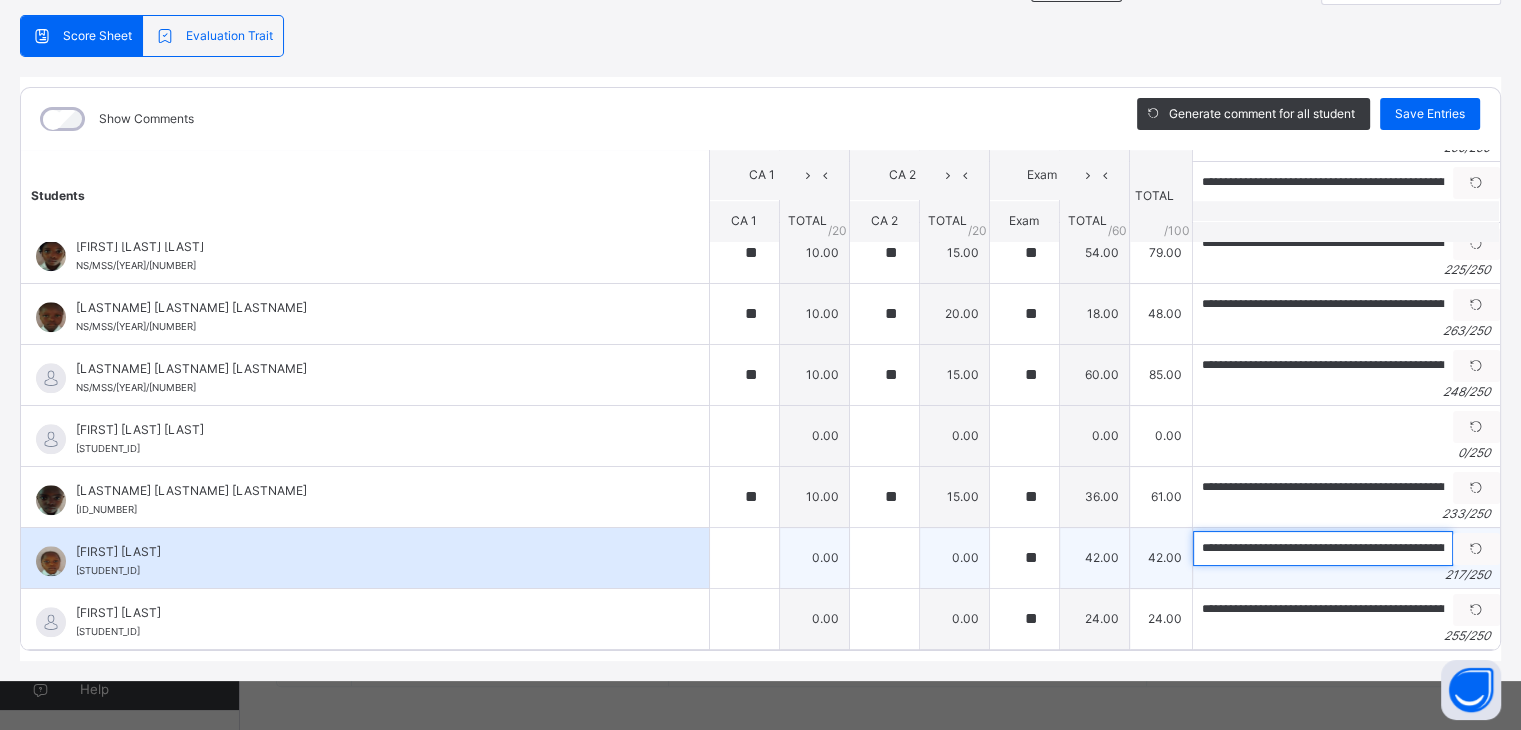 scroll, scrollTop: 694, scrollLeft: 0, axis: vertical 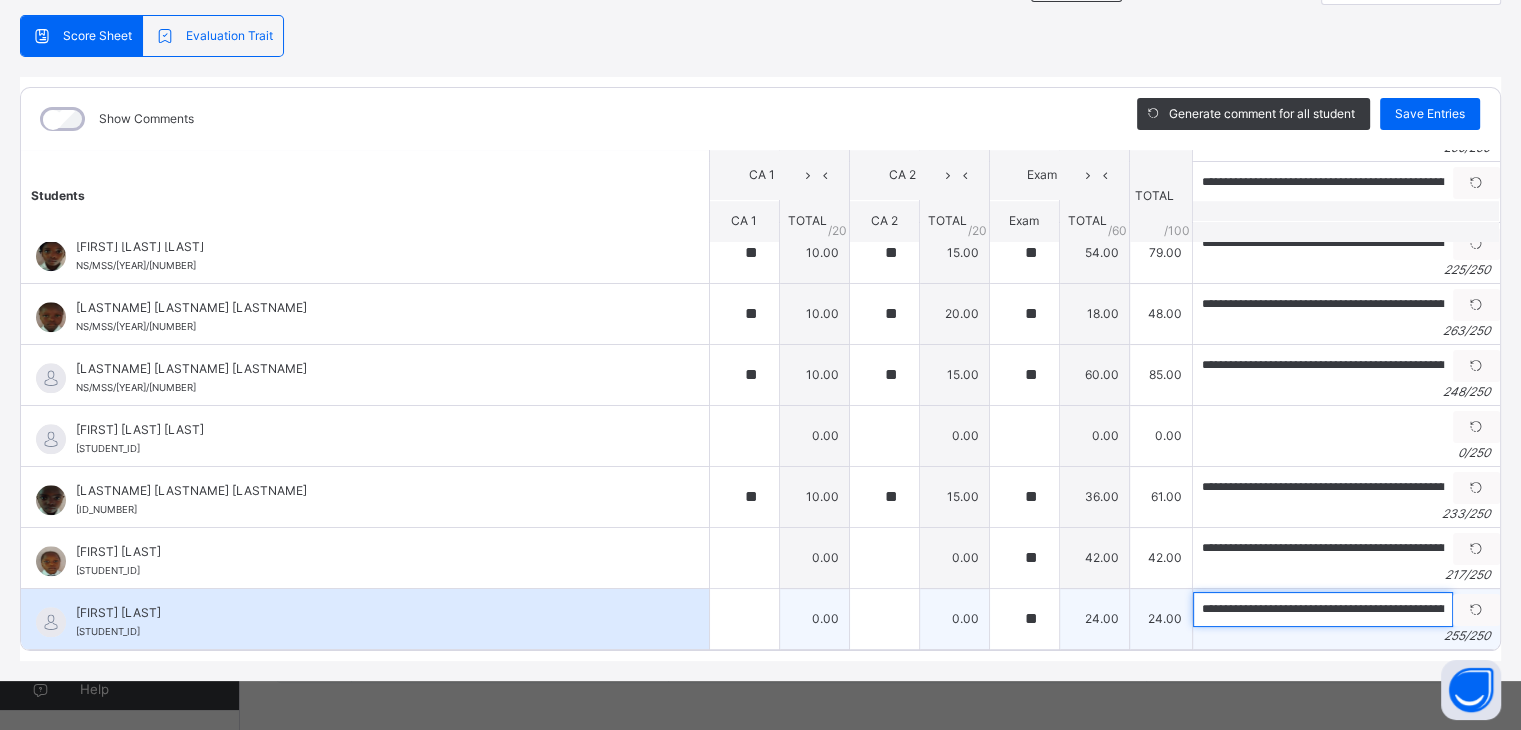 drag, startPoint x: 1224, startPoint y: 589, endPoint x: 1151, endPoint y: 592, distance: 73.061615 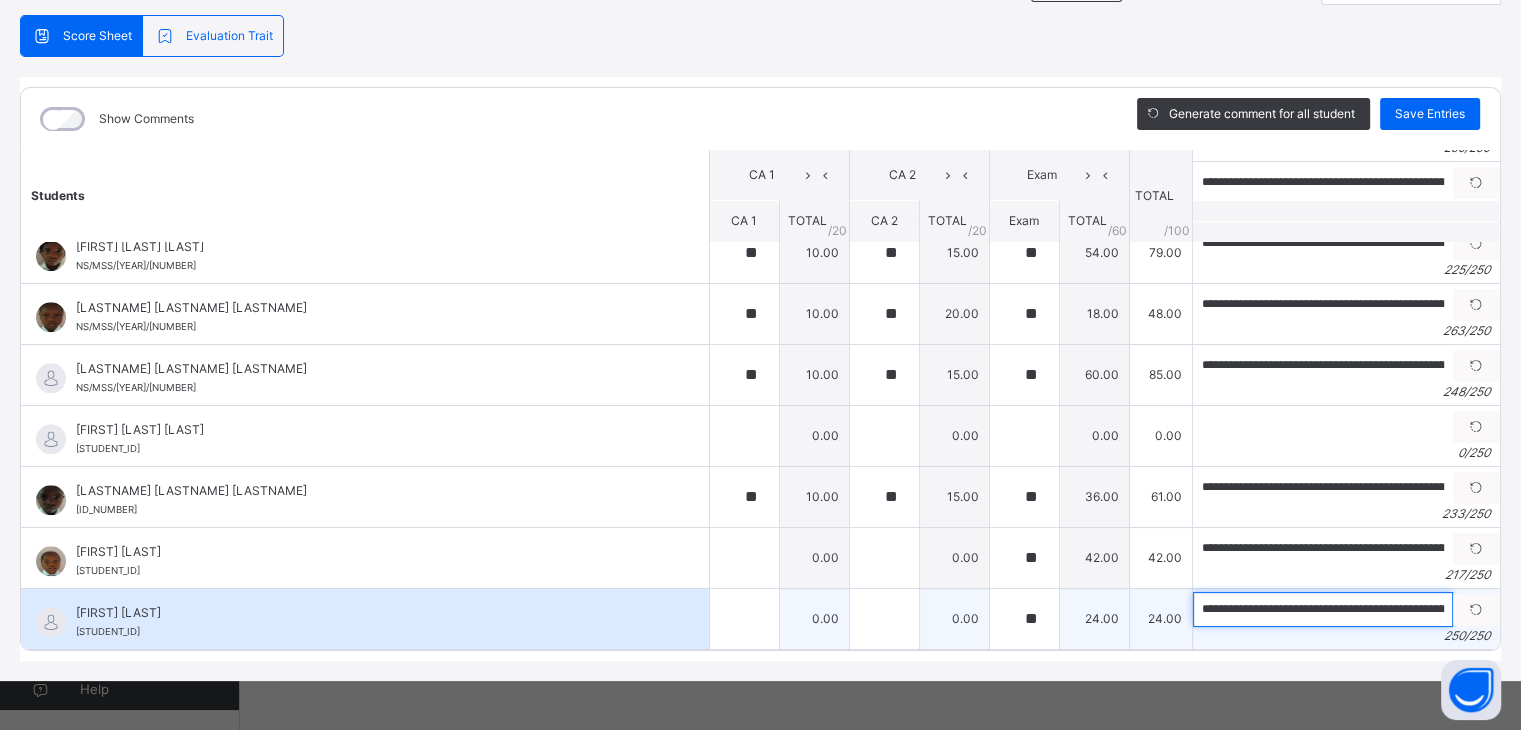 scroll, scrollTop: 0, scrollLeft: 1227, axis: horizontal 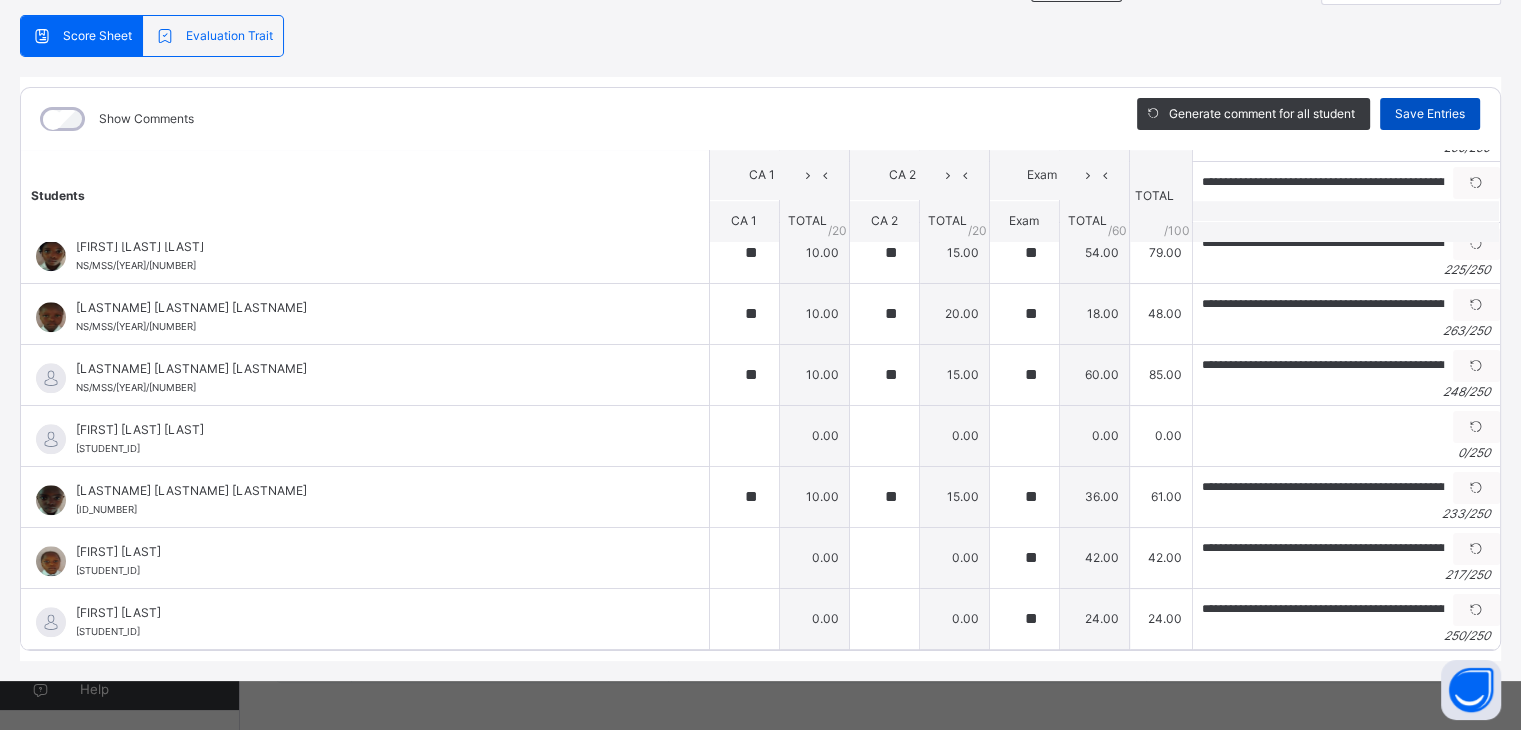 click on "Save Entries" at bounding box center (1430, 114) 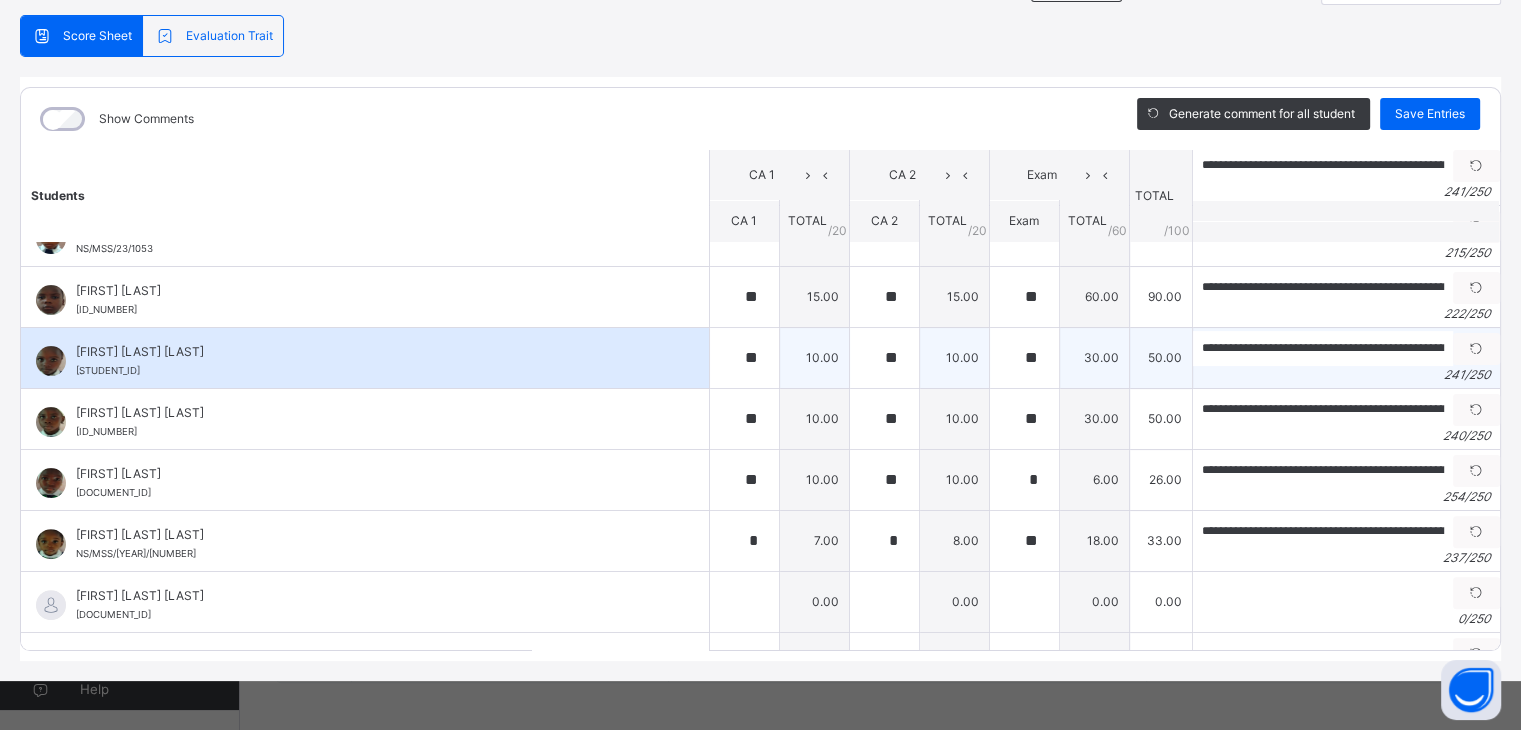 scroll, scrollTop: 600, scrollLeft: 0, axis: vertical 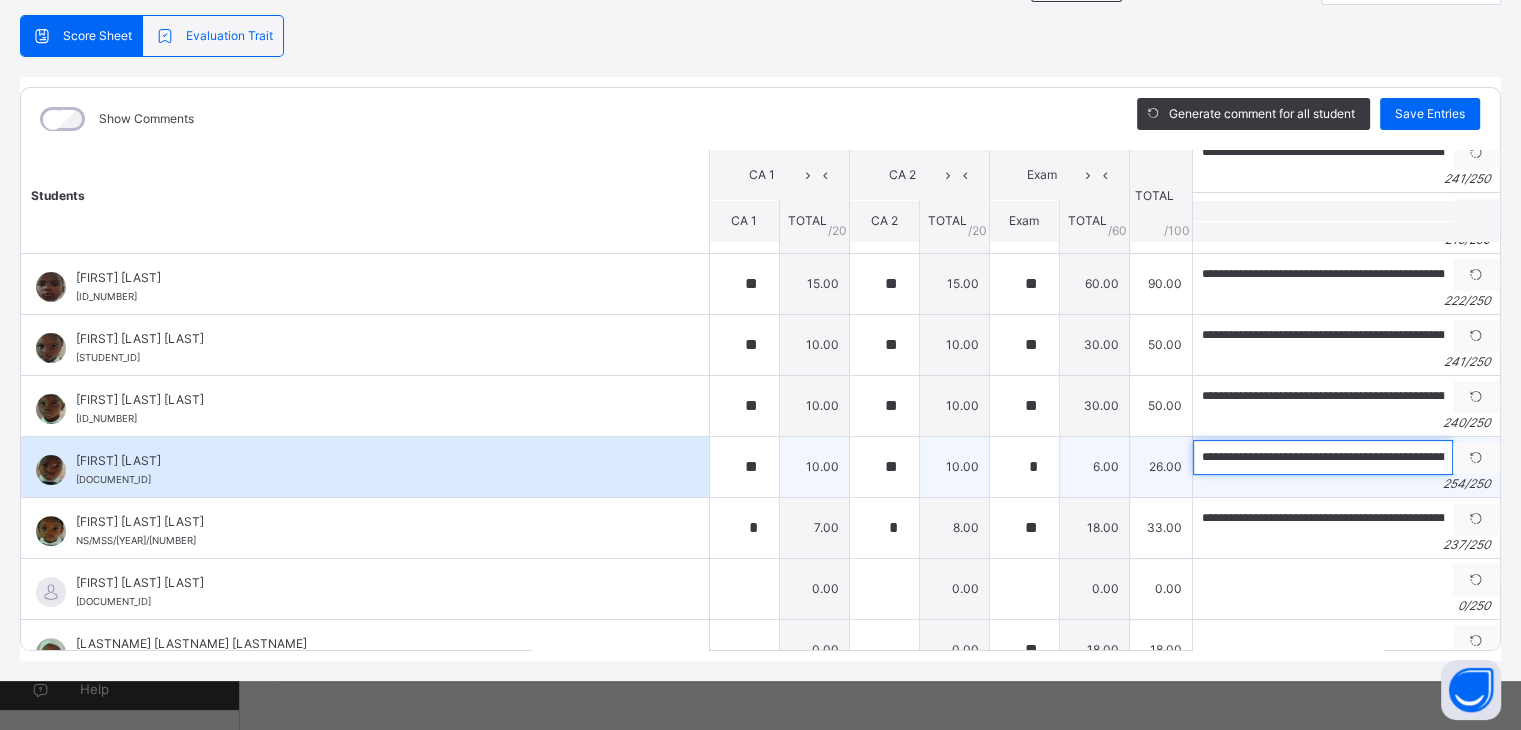 click on "**********" at bounding box center [1323, 457] 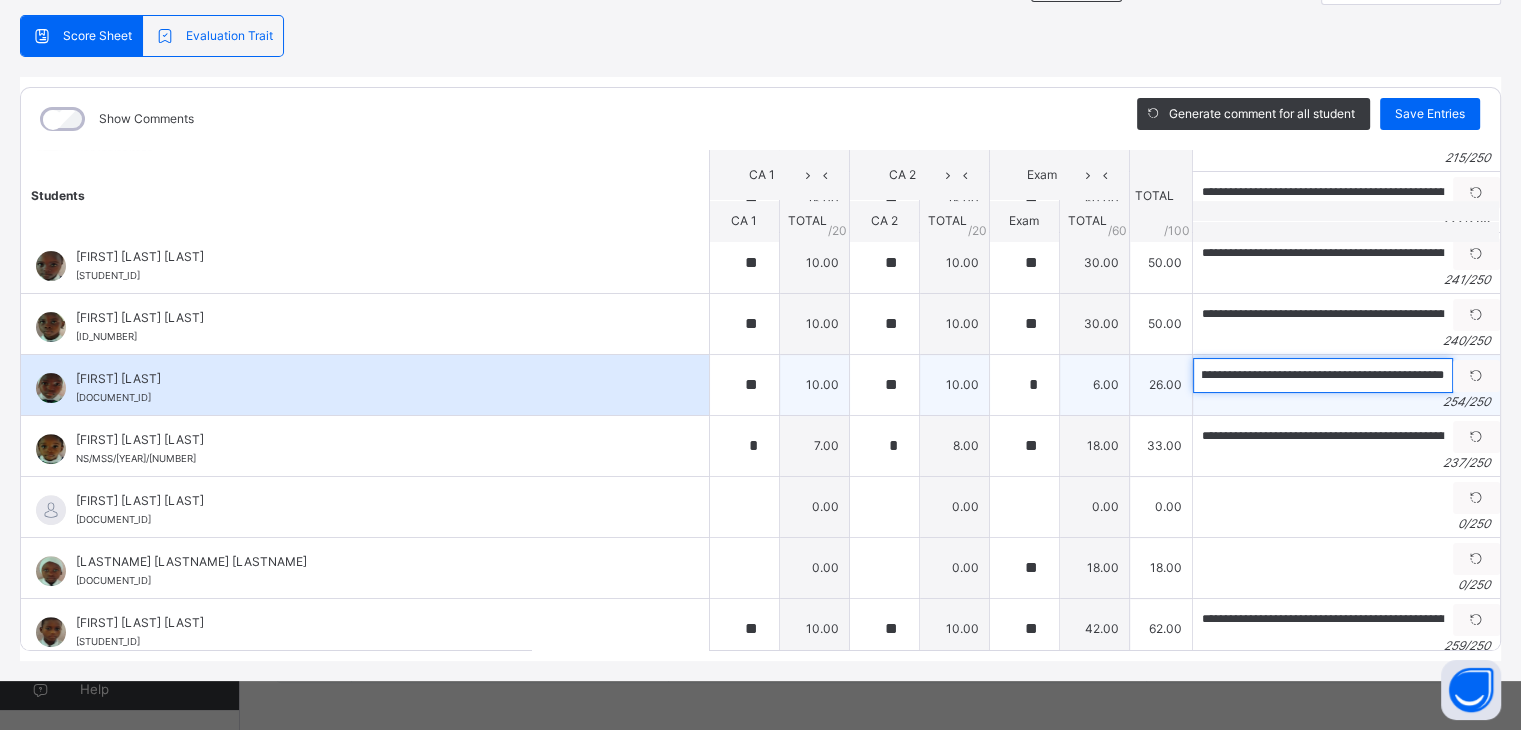 scroll, scrollTop: 800, scrollLeft: 0, axis: vertical 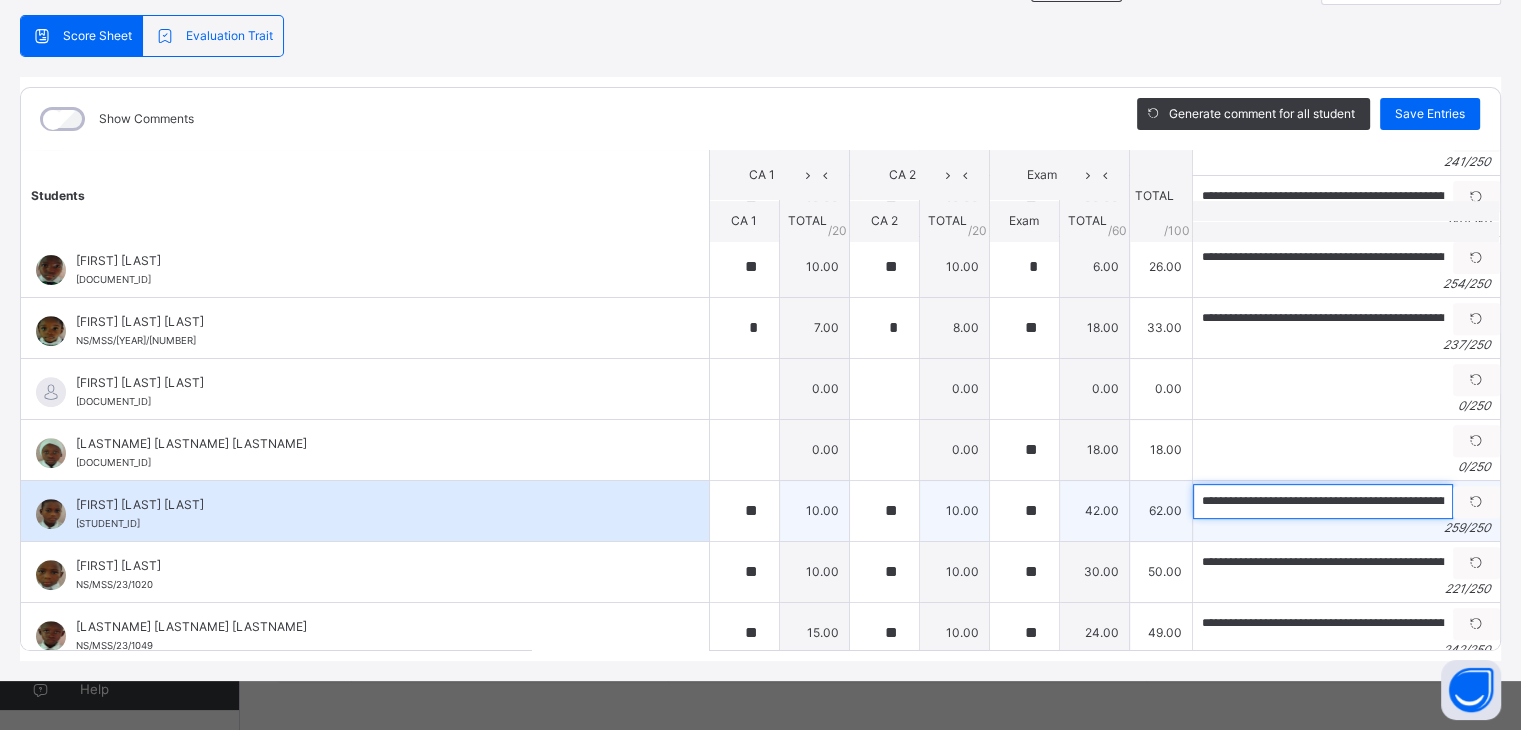 click on "**********" at bounding box center (1323, 501) 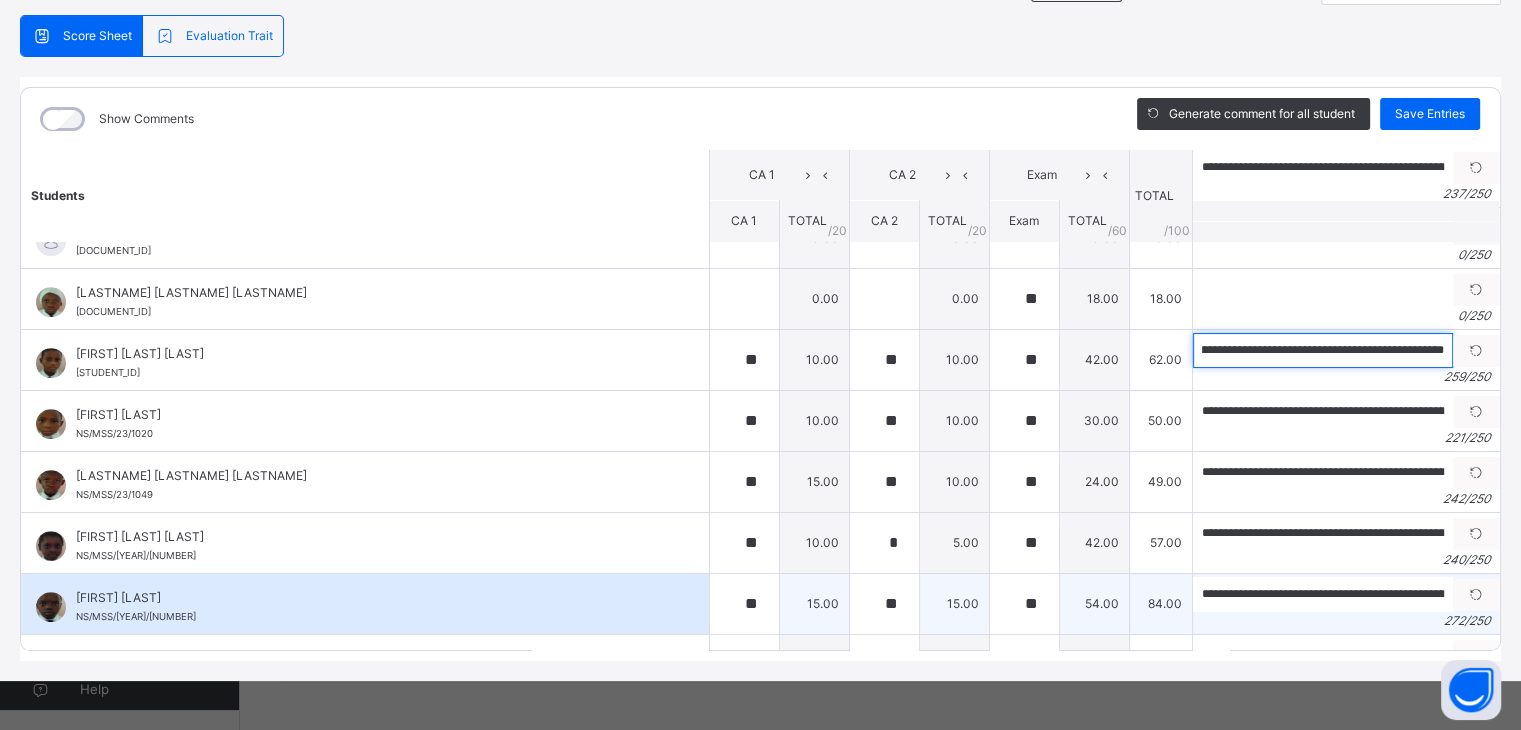 scroll, scrollTop: 1000, scrollLeft: 0, axis: vertical 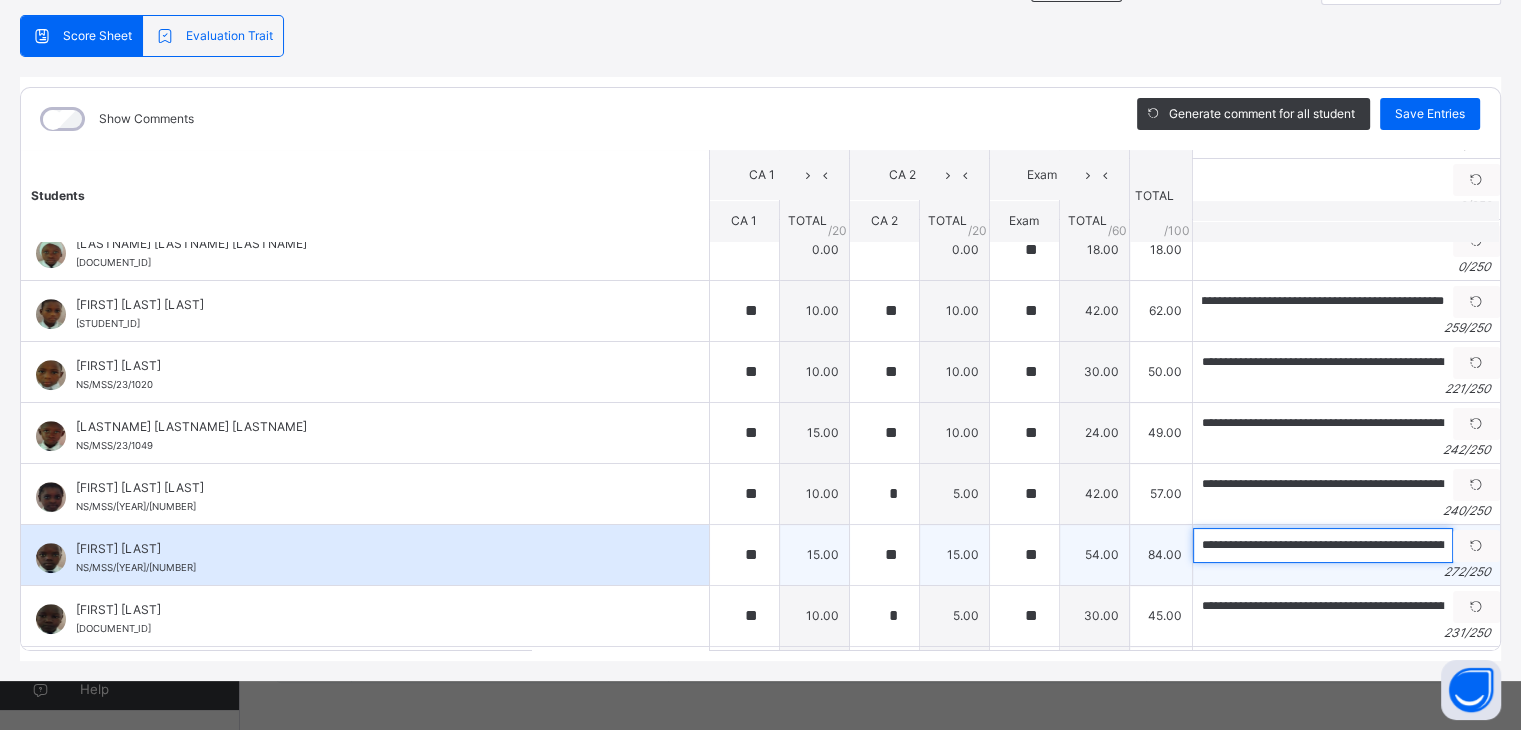 click on "**********" at bounding box center [1323, 545] 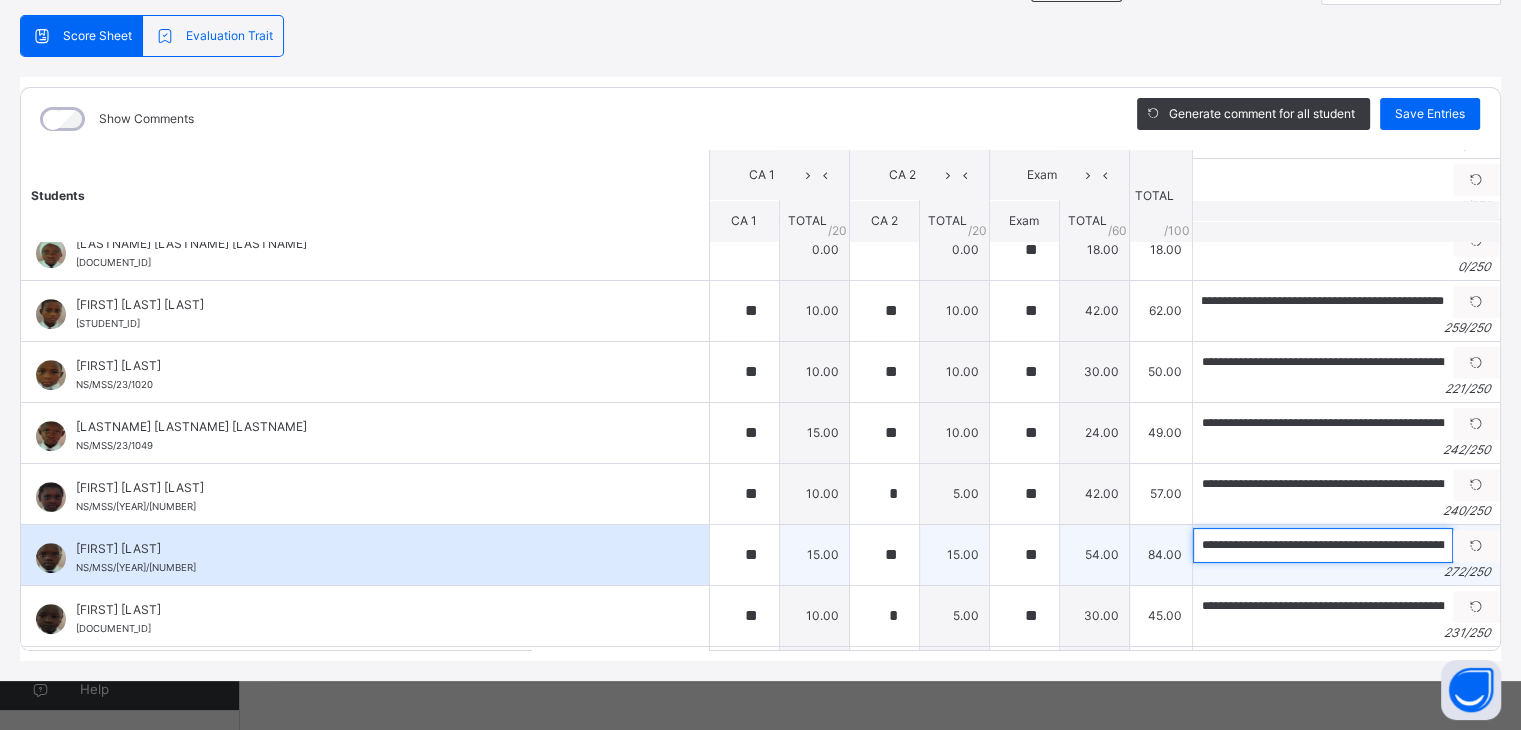 scroll, scrollTop: 0, scrollLeft: 0, axis: both 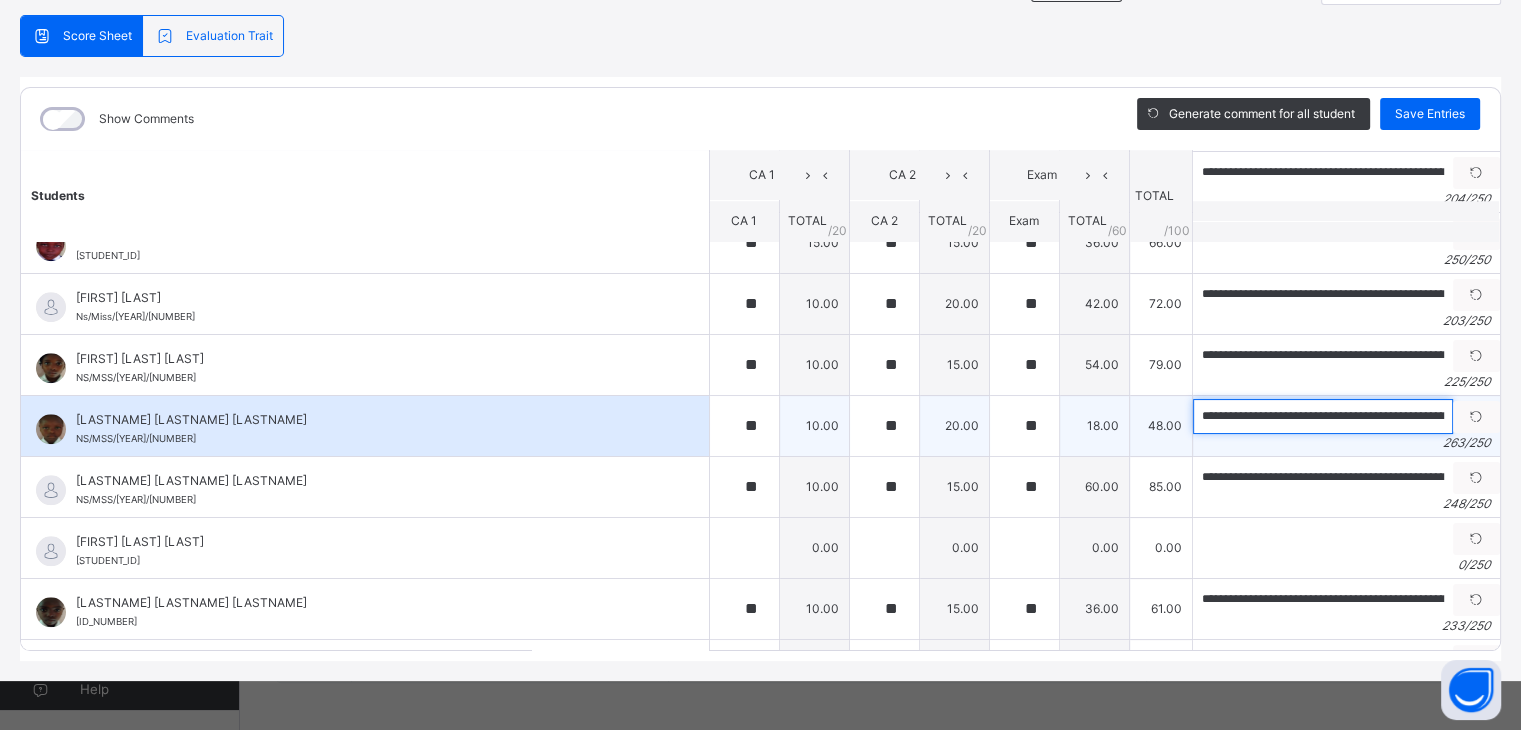 drag, startPoint x: 1203, startPoint y: 405, endPoint x: 1168, endPoint y: 406, distance: 35.014282 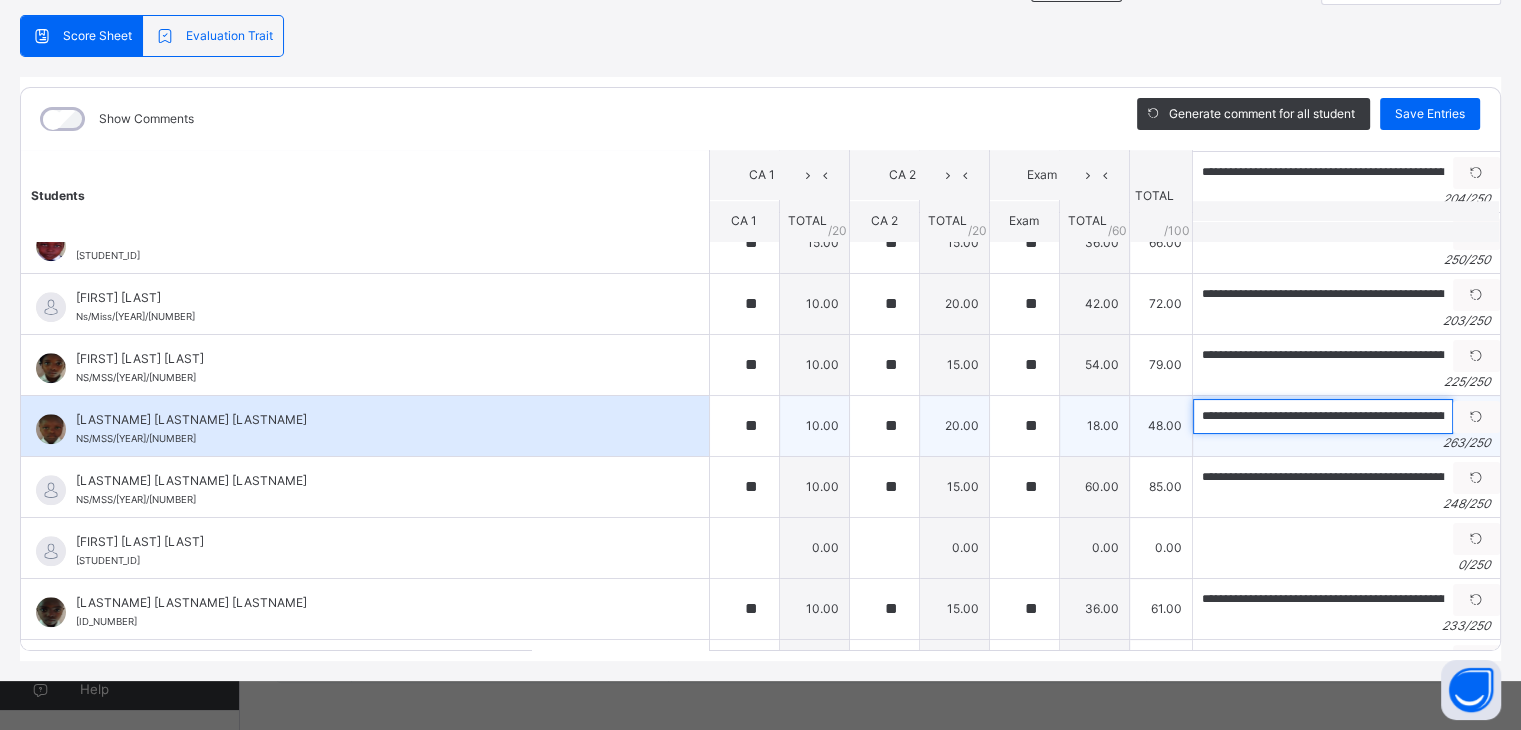 scroll, scrollTop: 0, scrollLeft: 1292, axis: horizontal 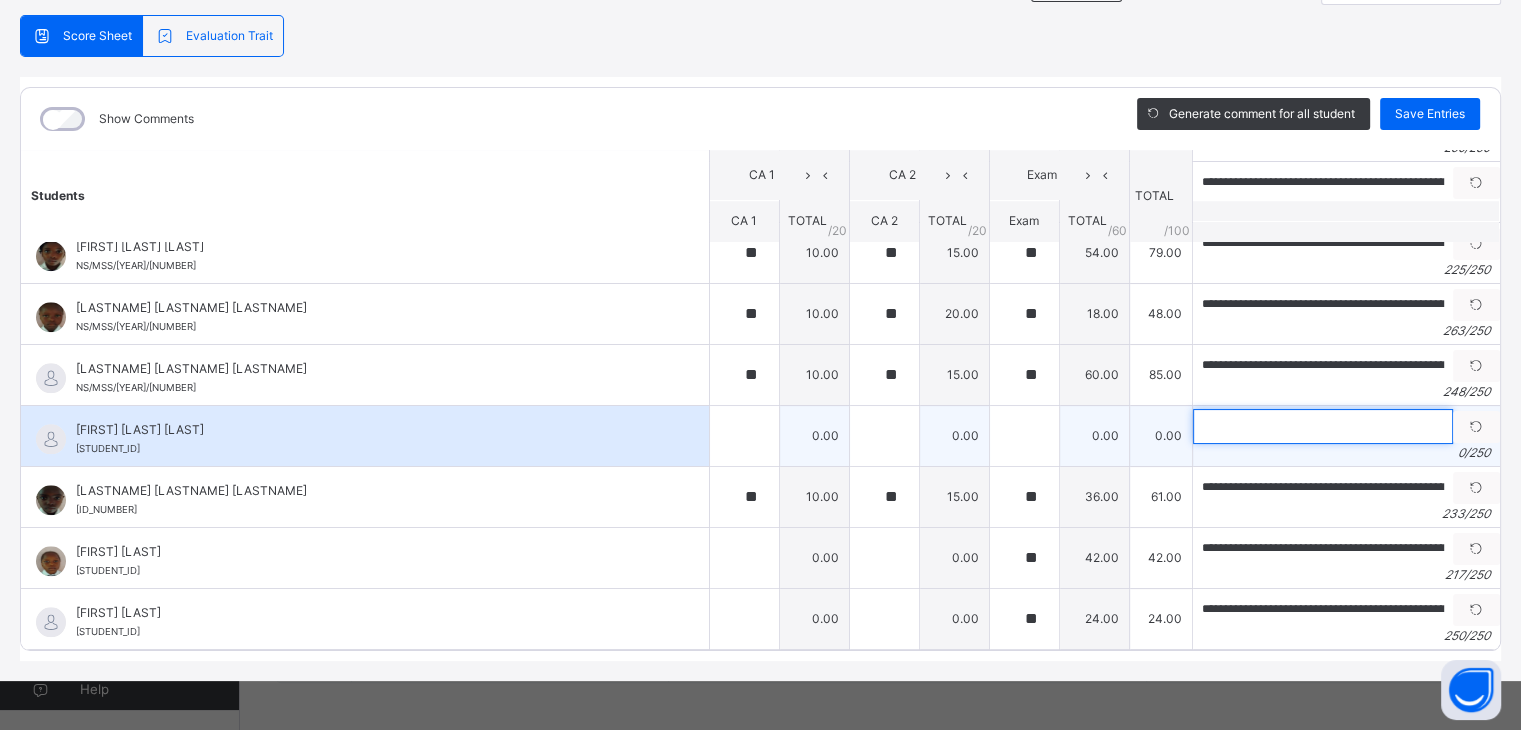 click at bounding box center (1323, 426) 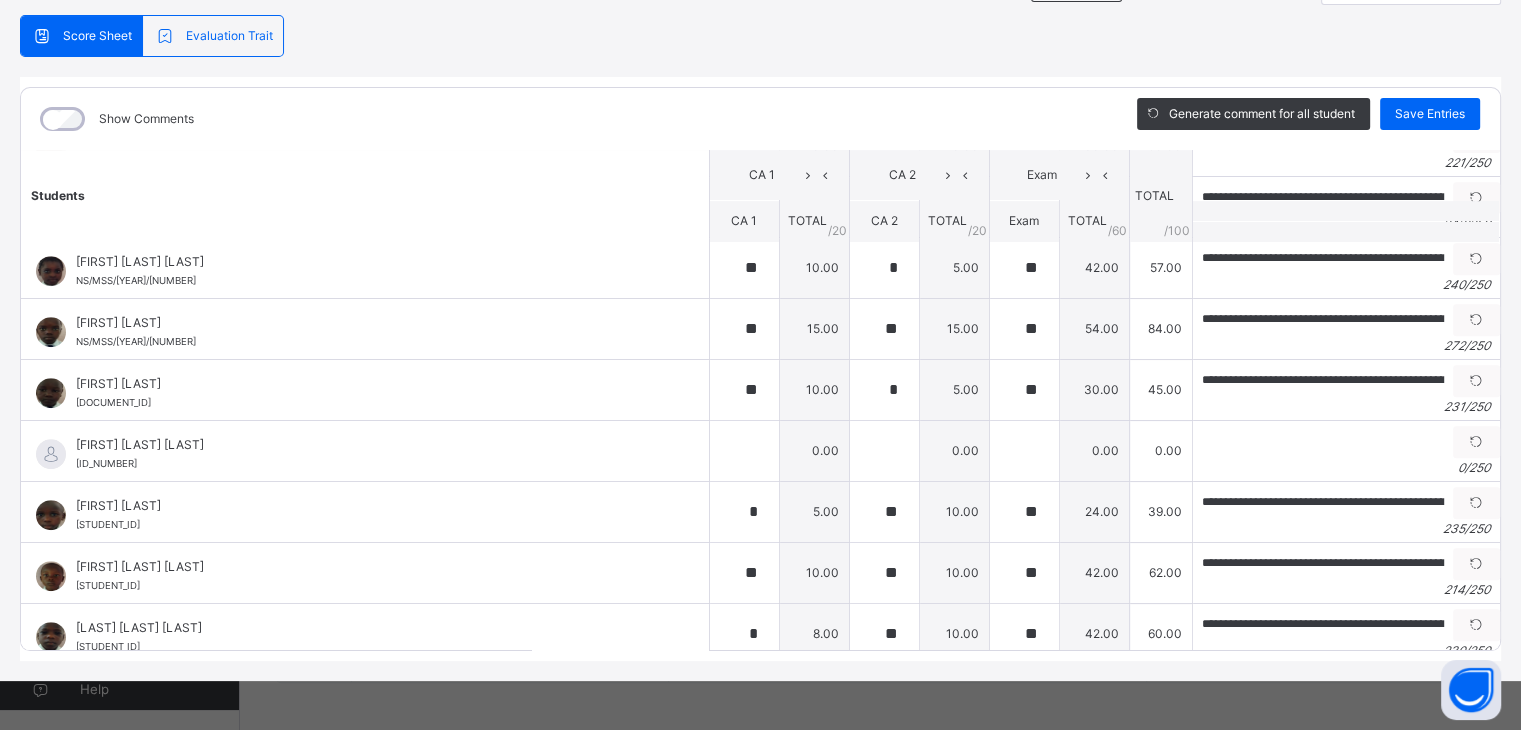 scroll, scrollTop: 918, scrollLeft: 0, axis: vertical 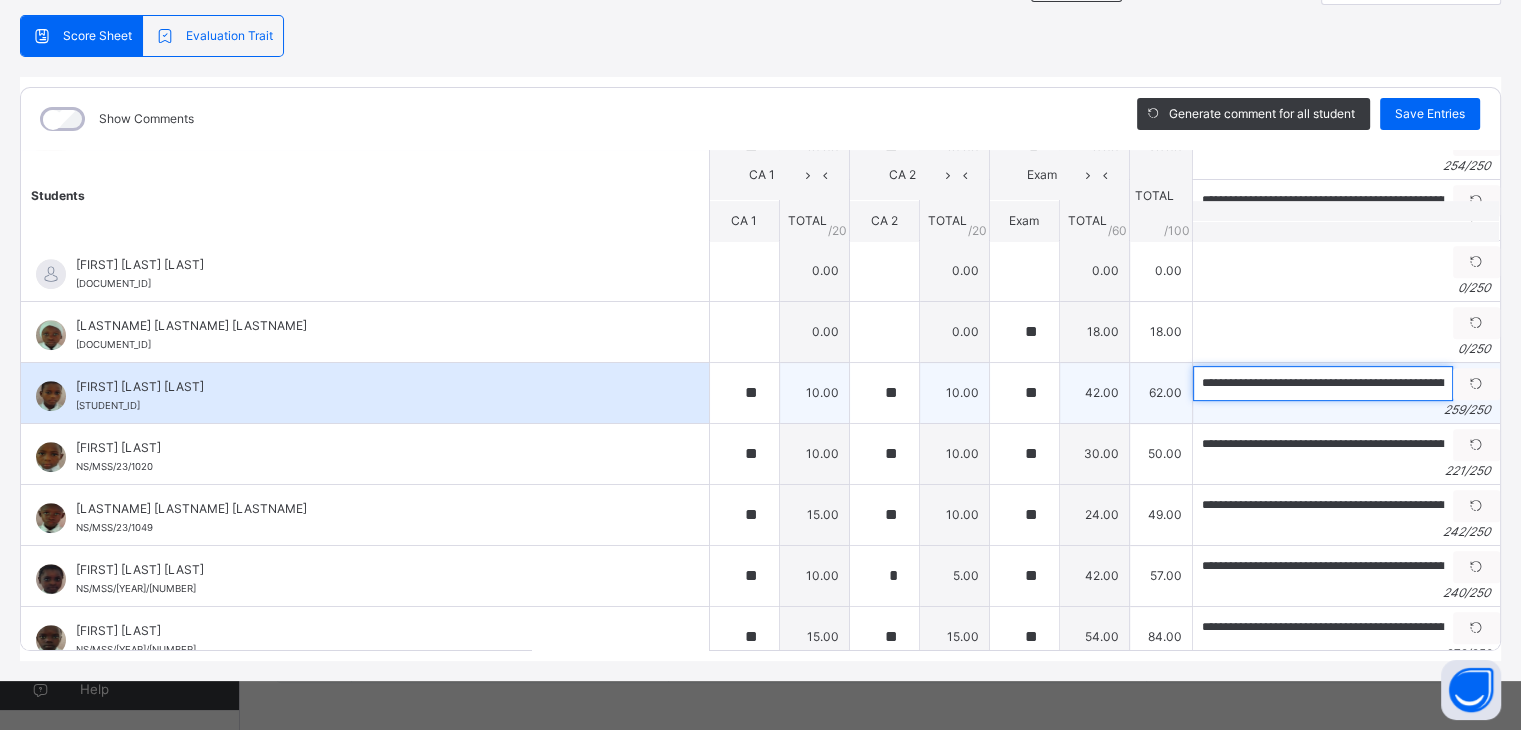 drag, startPoint x: 1176, startPoint y: 380, endPoint x: 1224, endPoint y: 377, distance: 48.09366 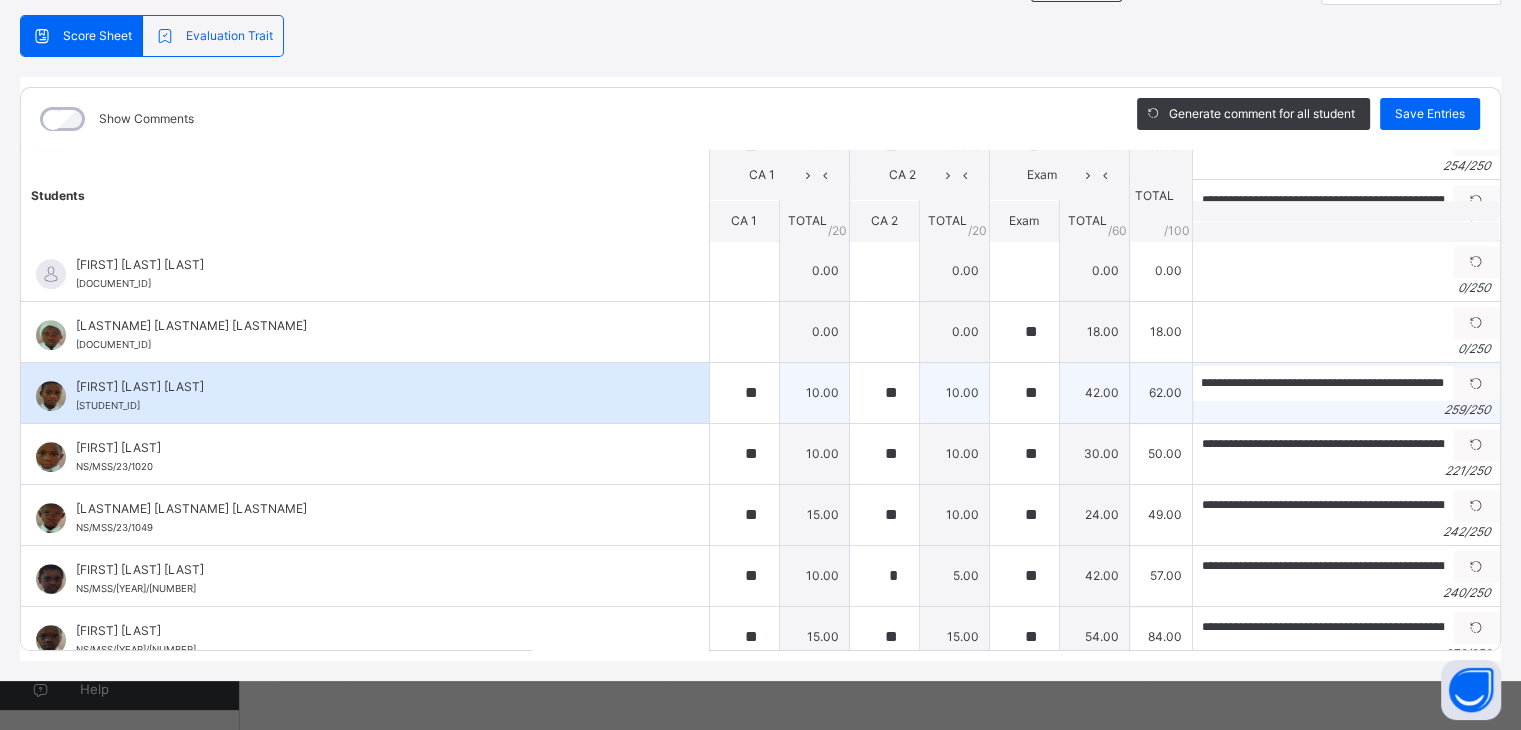 click on "**********" at bounding box center (1345, 392) 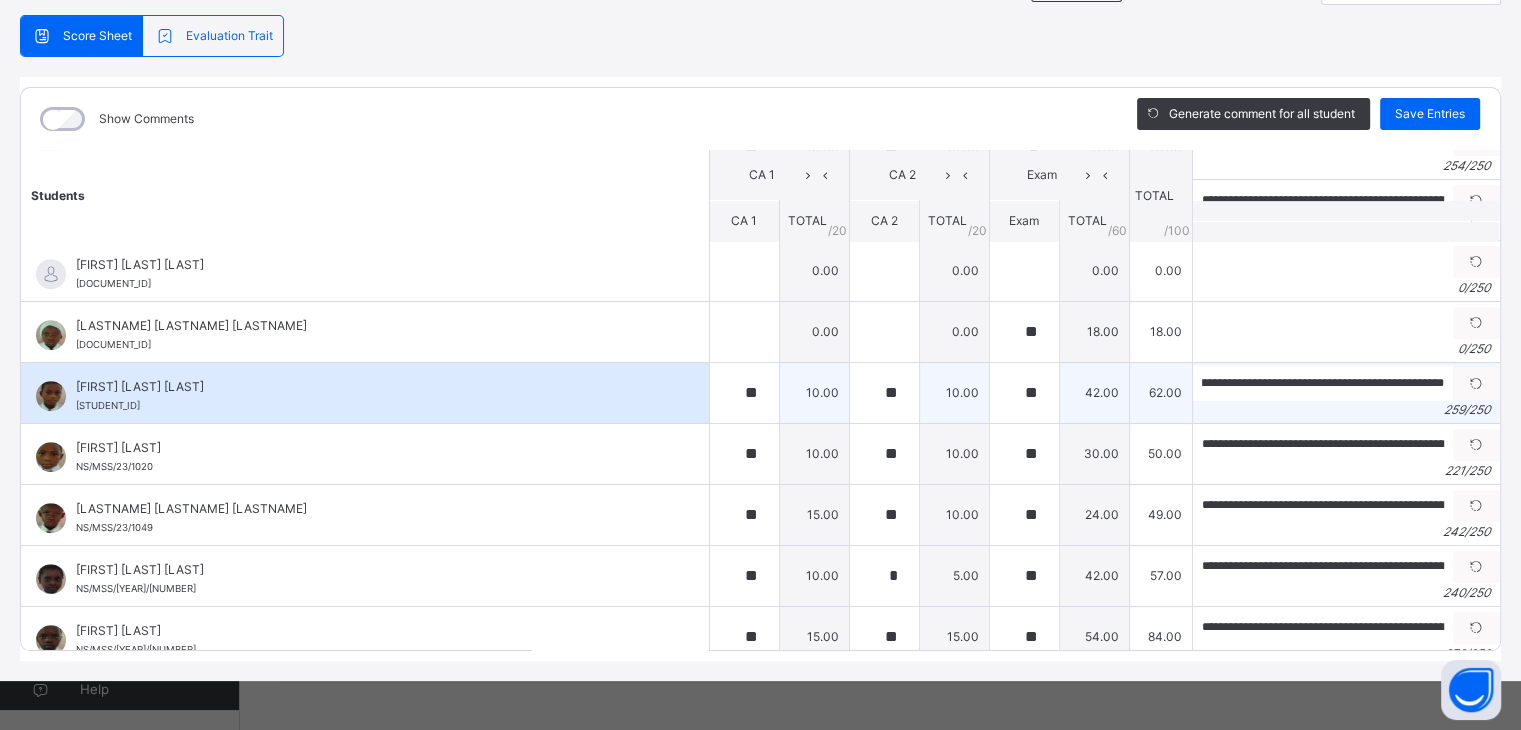scroll, scrollTop: 0, scrollLeft: 0, axis: both 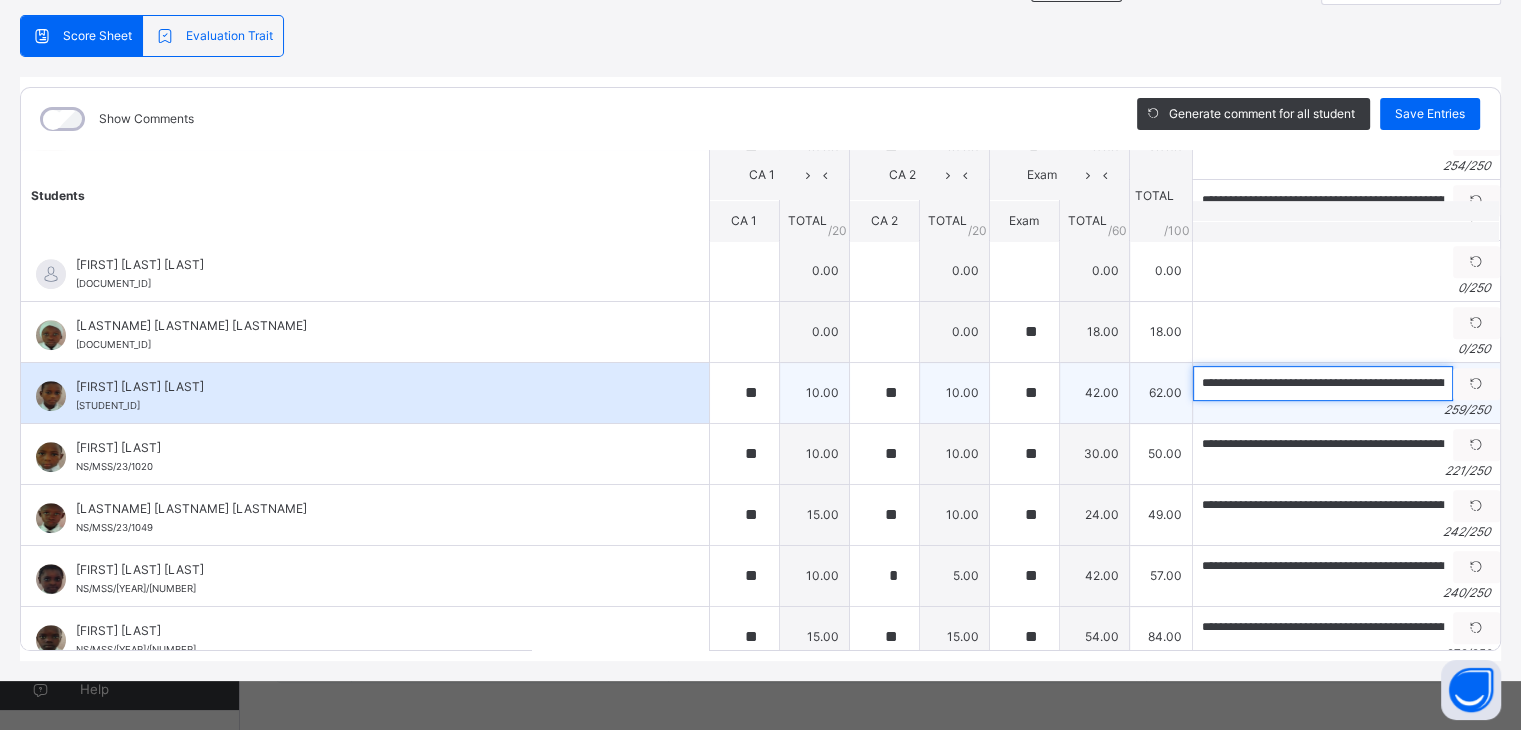 drag, startPoint x: 1217, startPoint y: 369, endPoint x: 1169, endPoint y: 377, distance: 48.6621 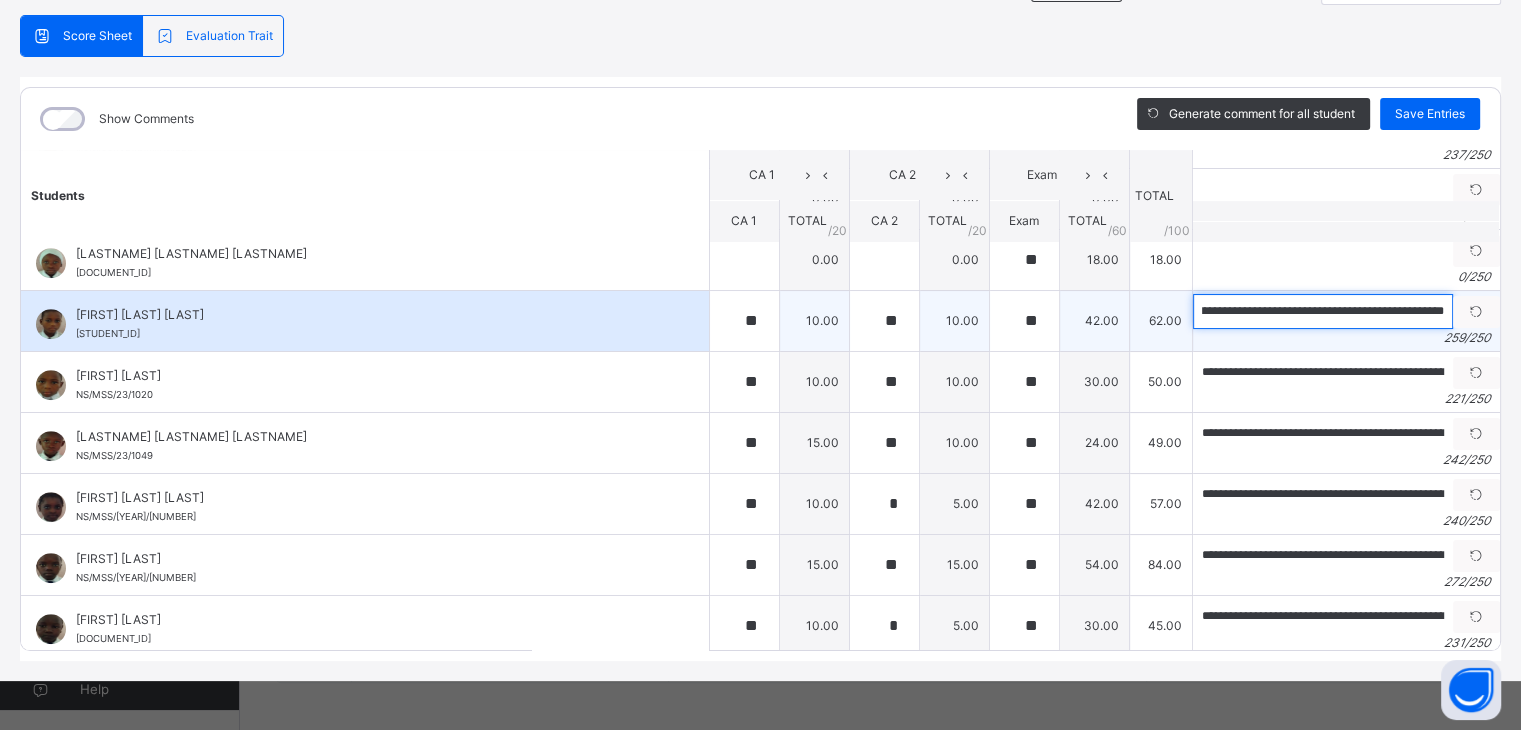 scroll, scrollTop: 1118, scrollLeft: 0, axis: vertical 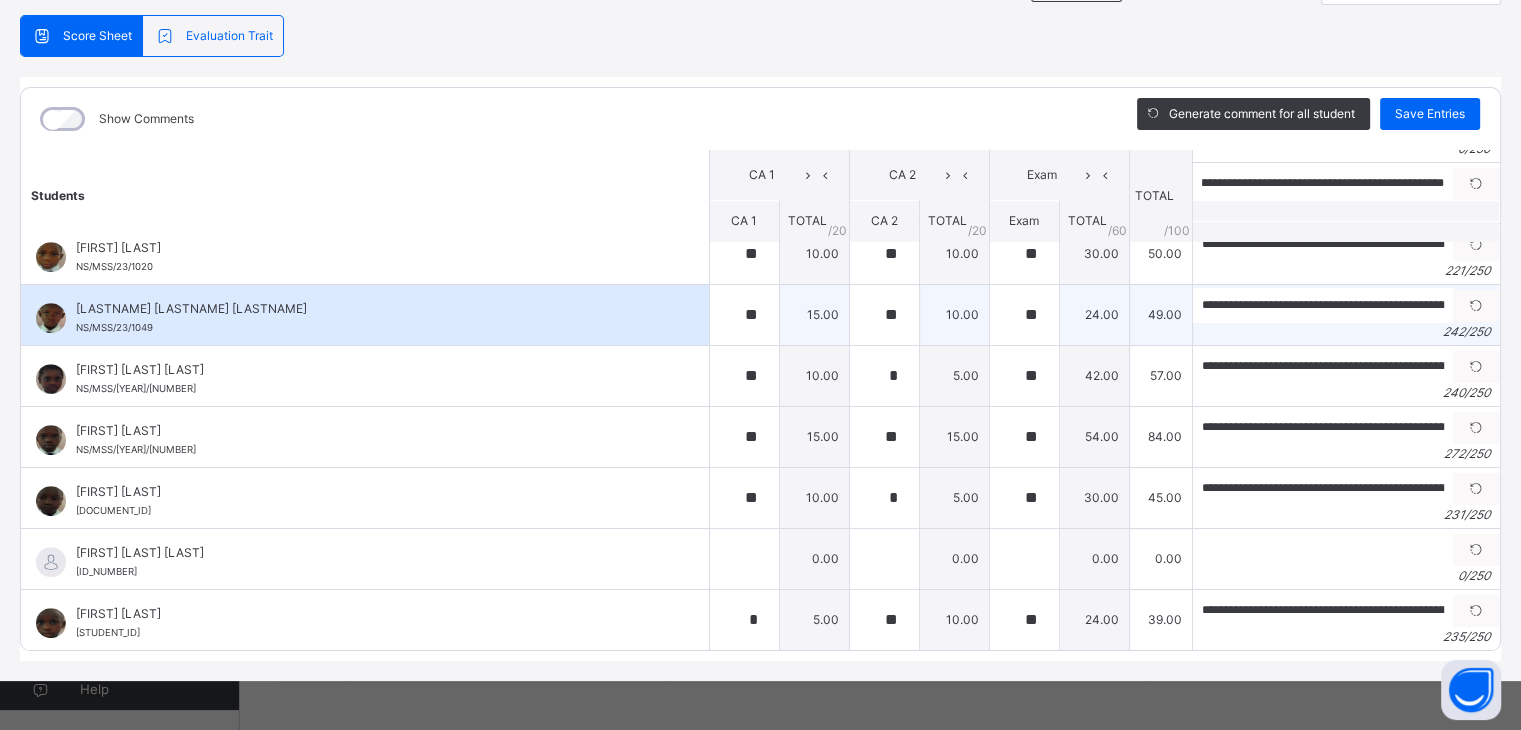 click on "**********" at bounding box center (1345, 314) 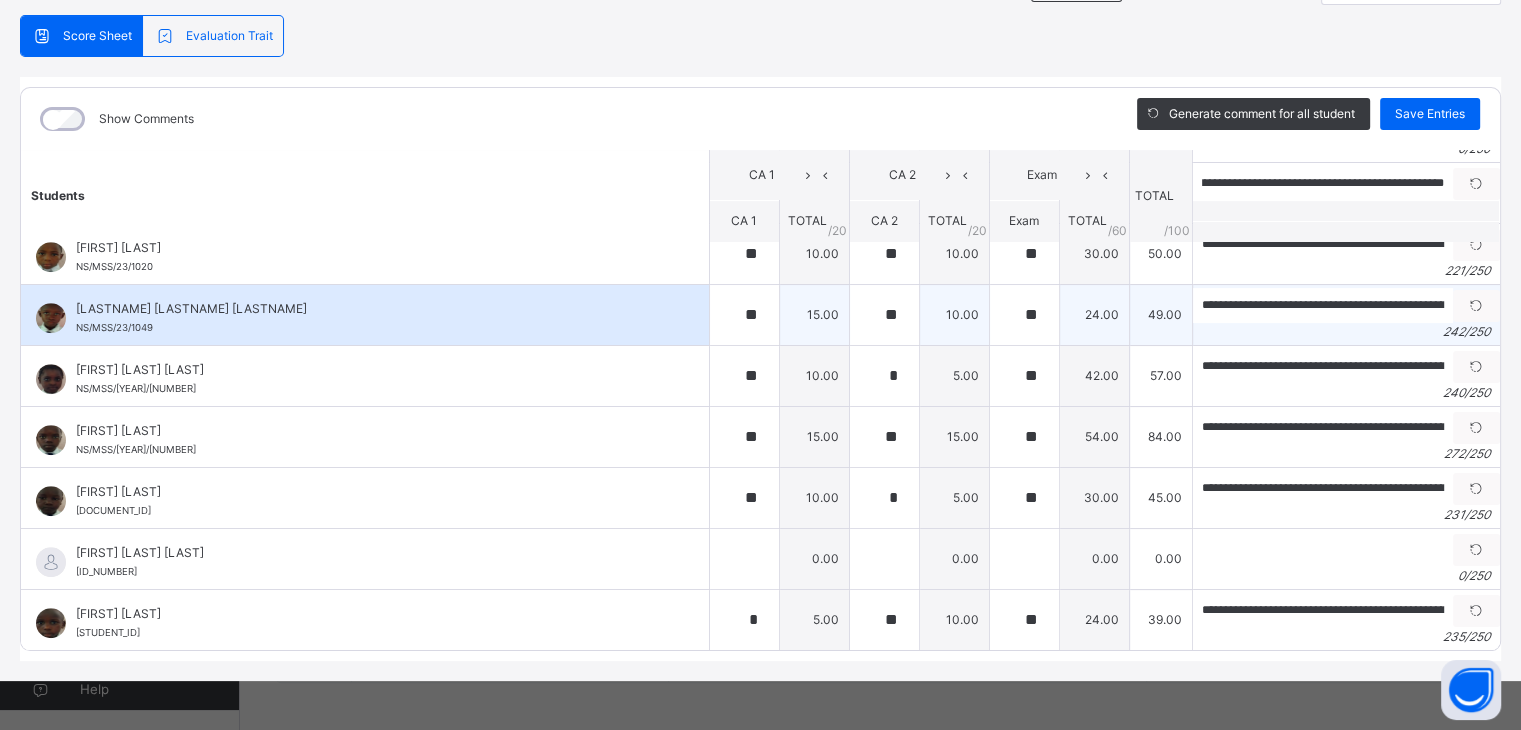 scroll, scrollTop: 0, scrollLeft: 0, axis: both 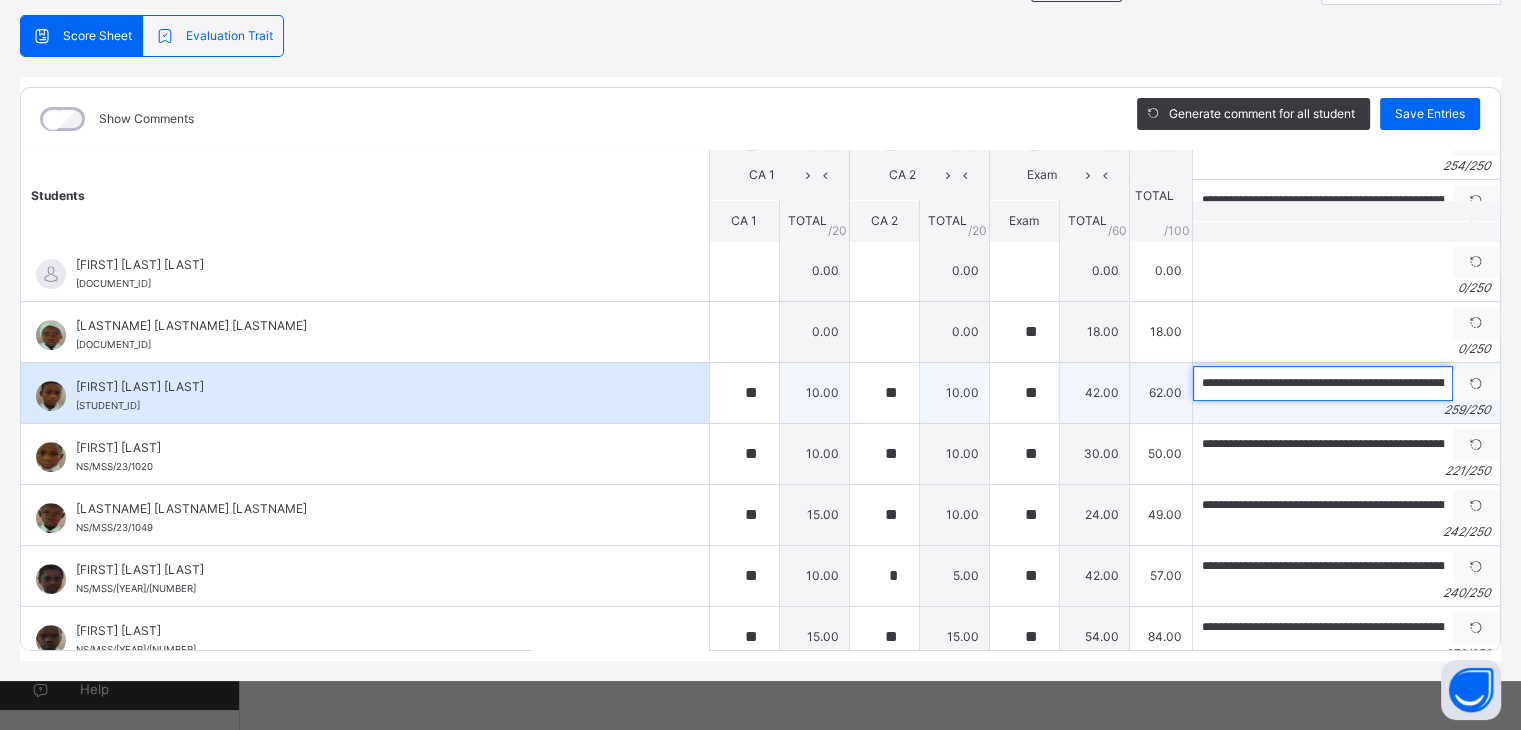drag, startPoint x: 1176, startPoint y: 380, endPoint x: 1216, endPoint y: 380, distance: 40 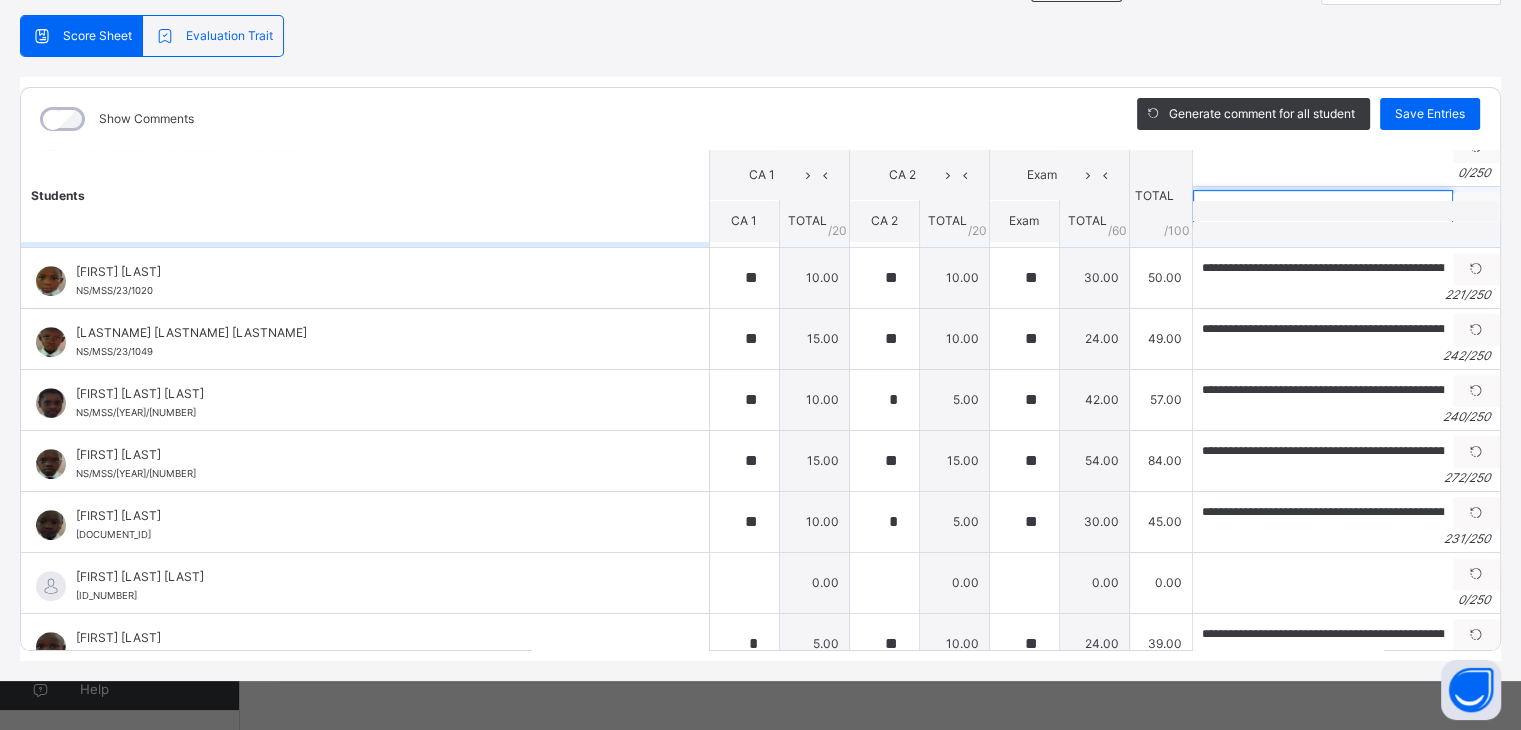 scroll, scrollTop: 1118, scrollLeft: 0, axis: vertical 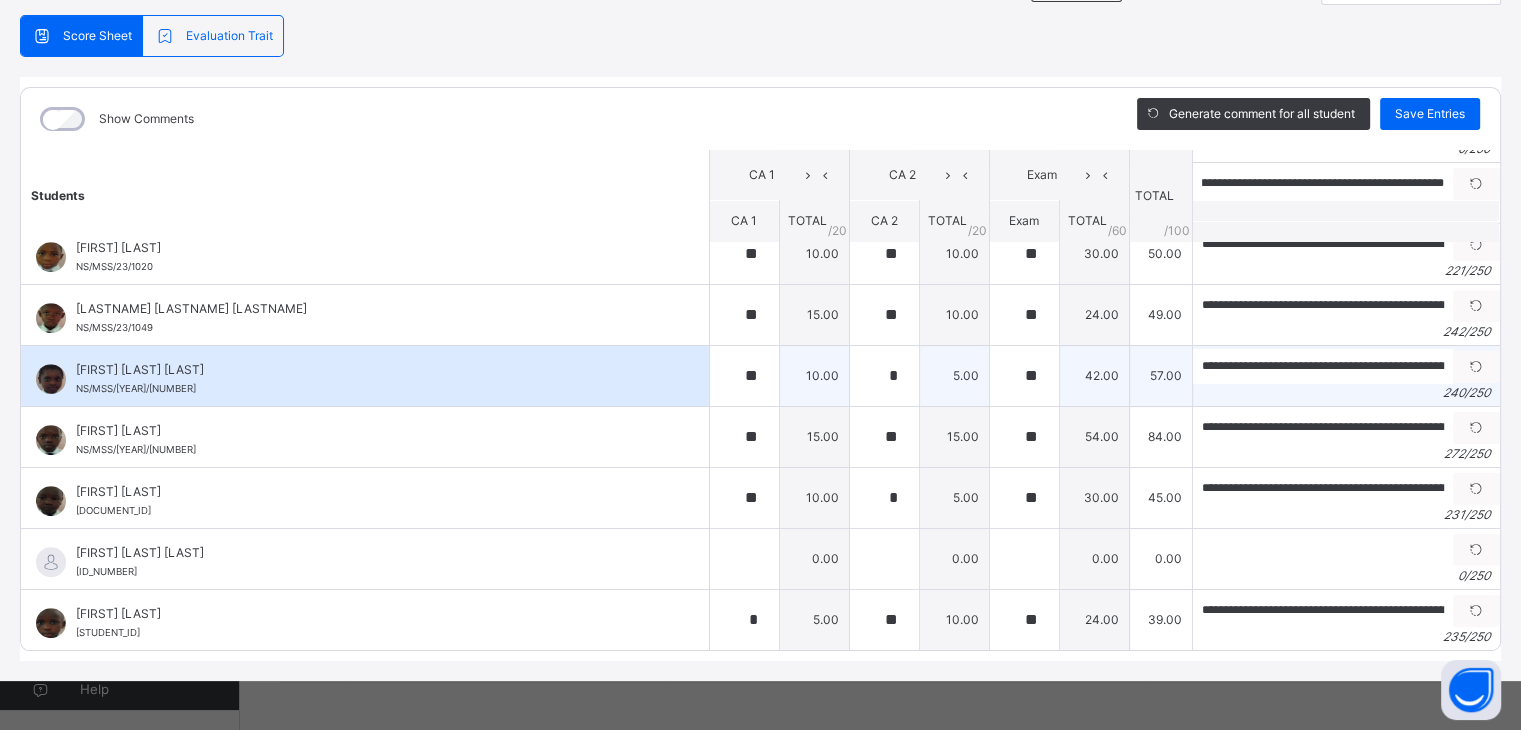 click on "240 / 250" at bounding box center [1346, 393] 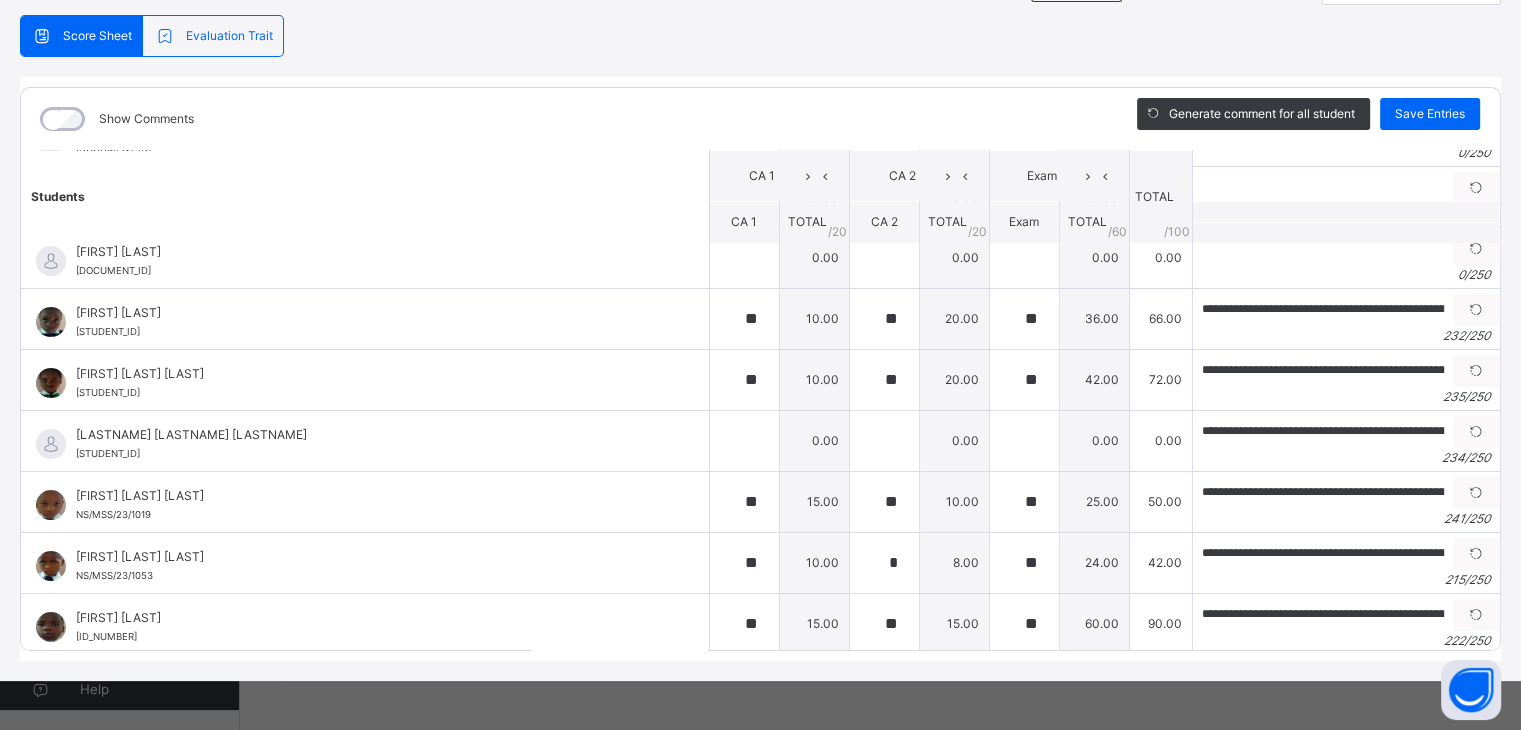 scroll, scrollTop: 100, scrollLeft: 0, axis: vertical 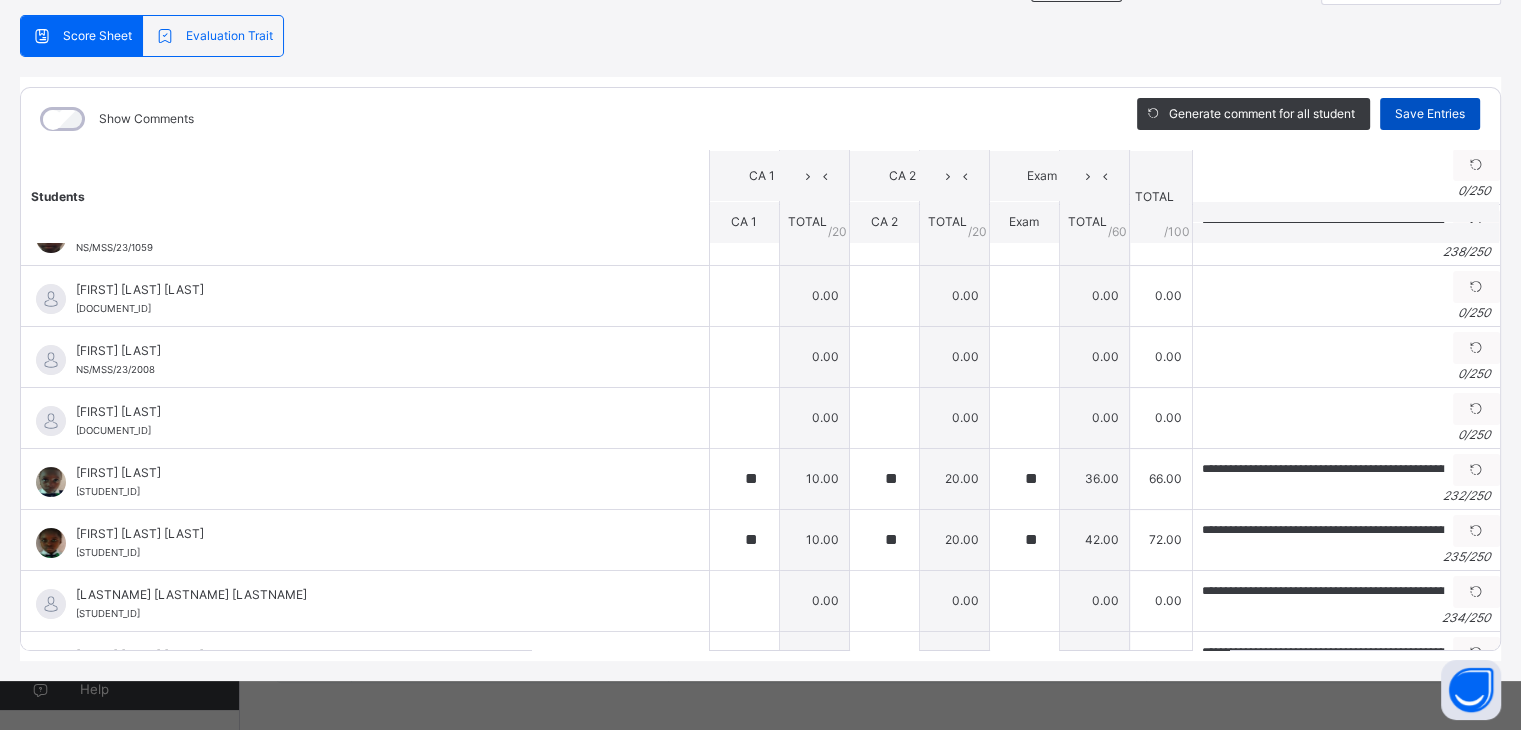 click on "Save Entries" at bounding box center [1430, 114] 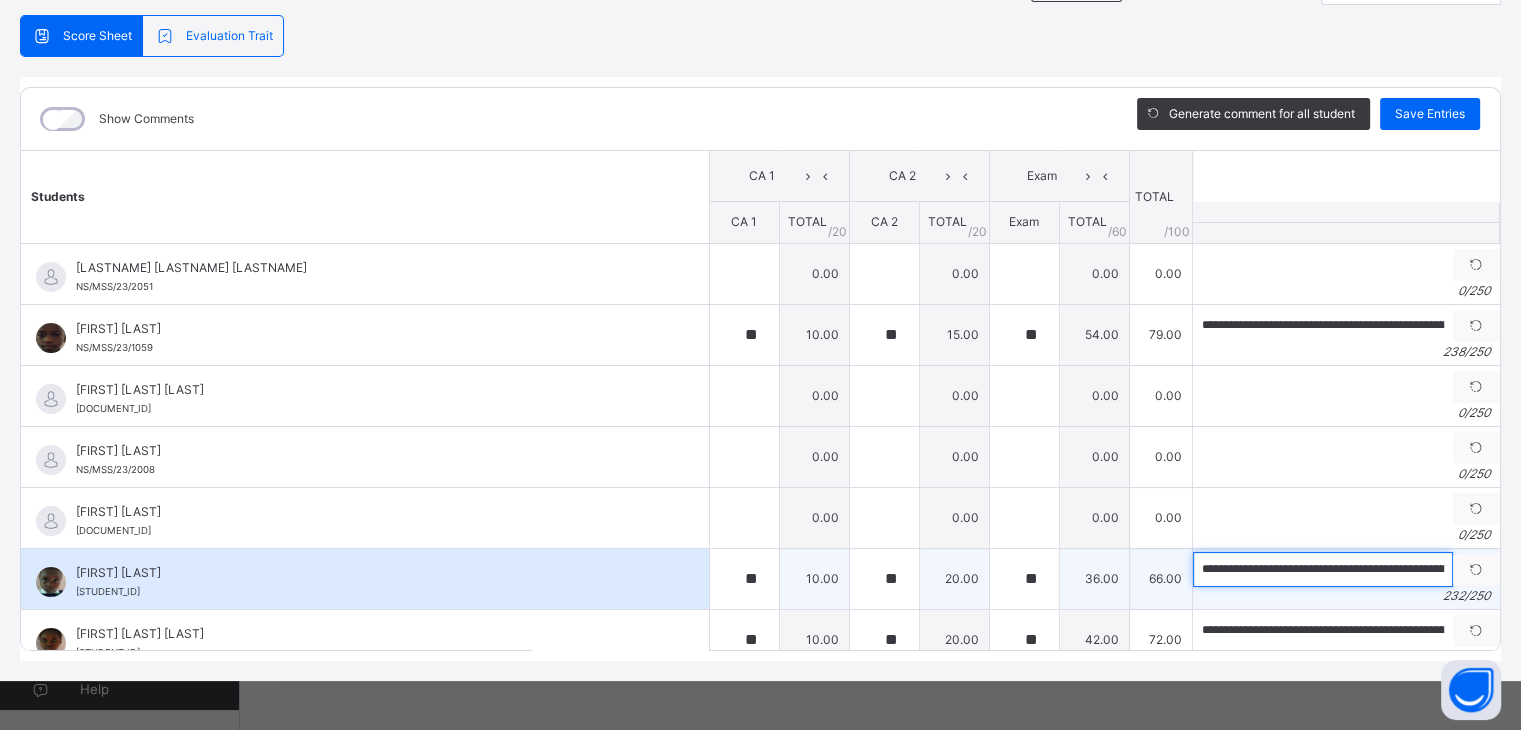 click on "**********" at bounding box center (1323, 569) 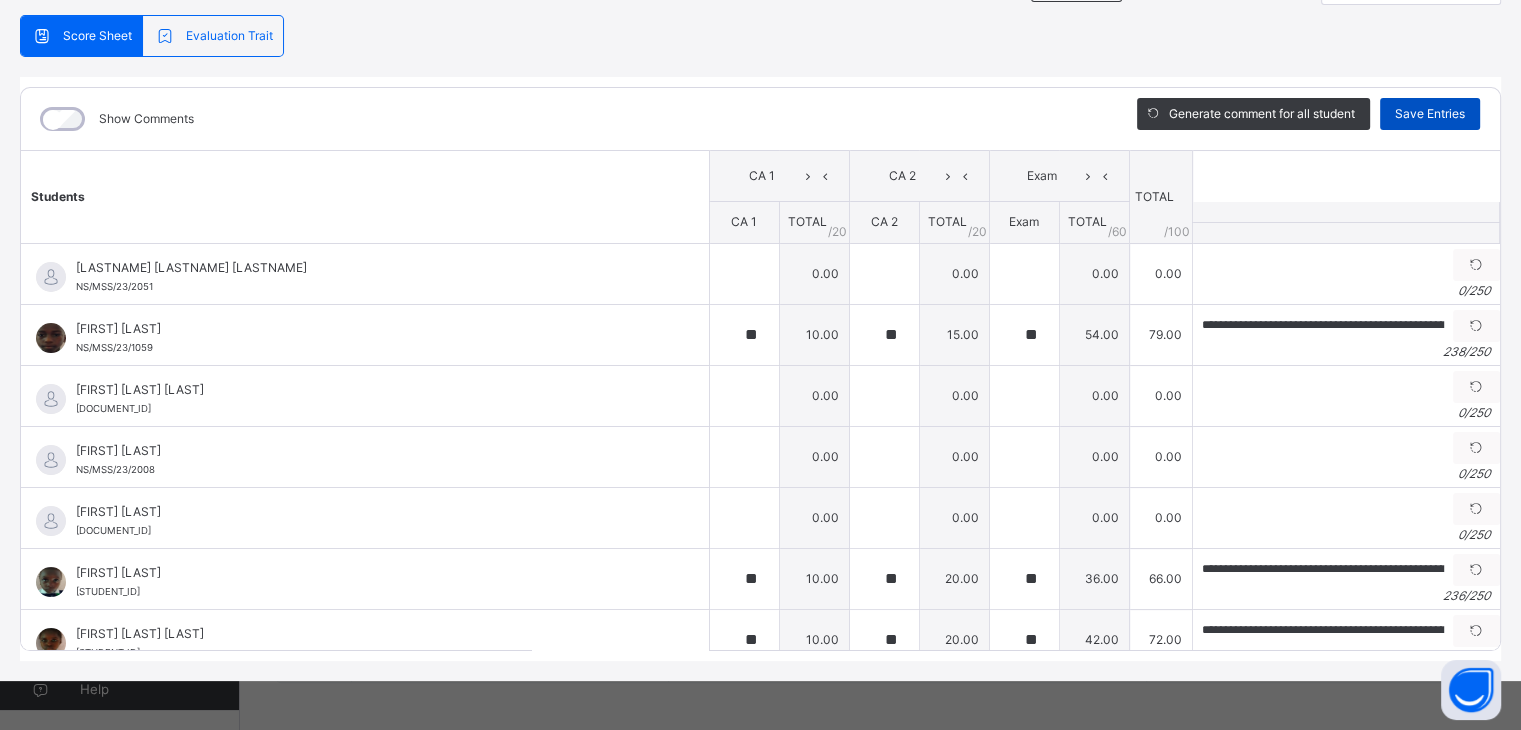 click on "Save Entries" at bounding box center [1430, 114] 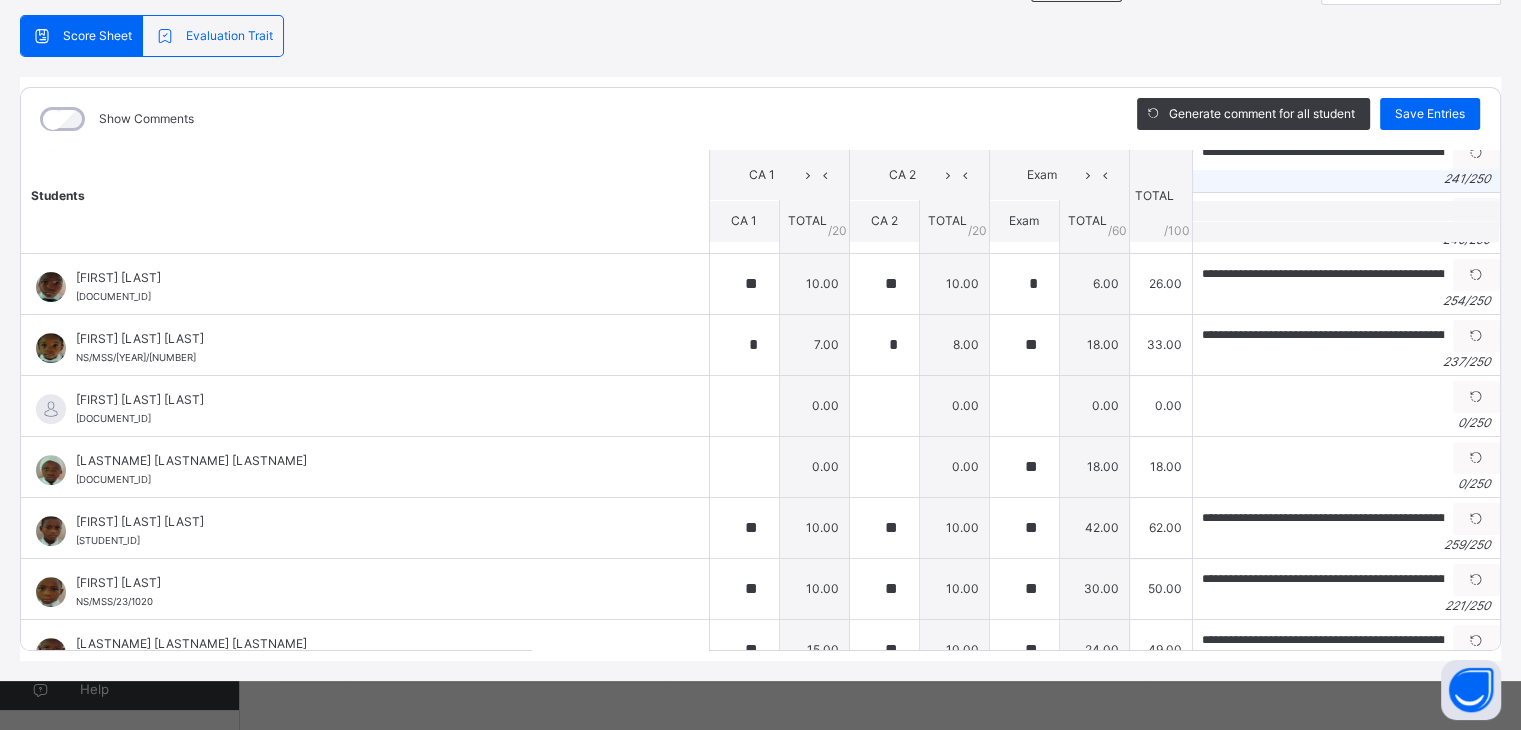 scroll, scrollTop: 800, scrollLeft: 0, axis: vertical 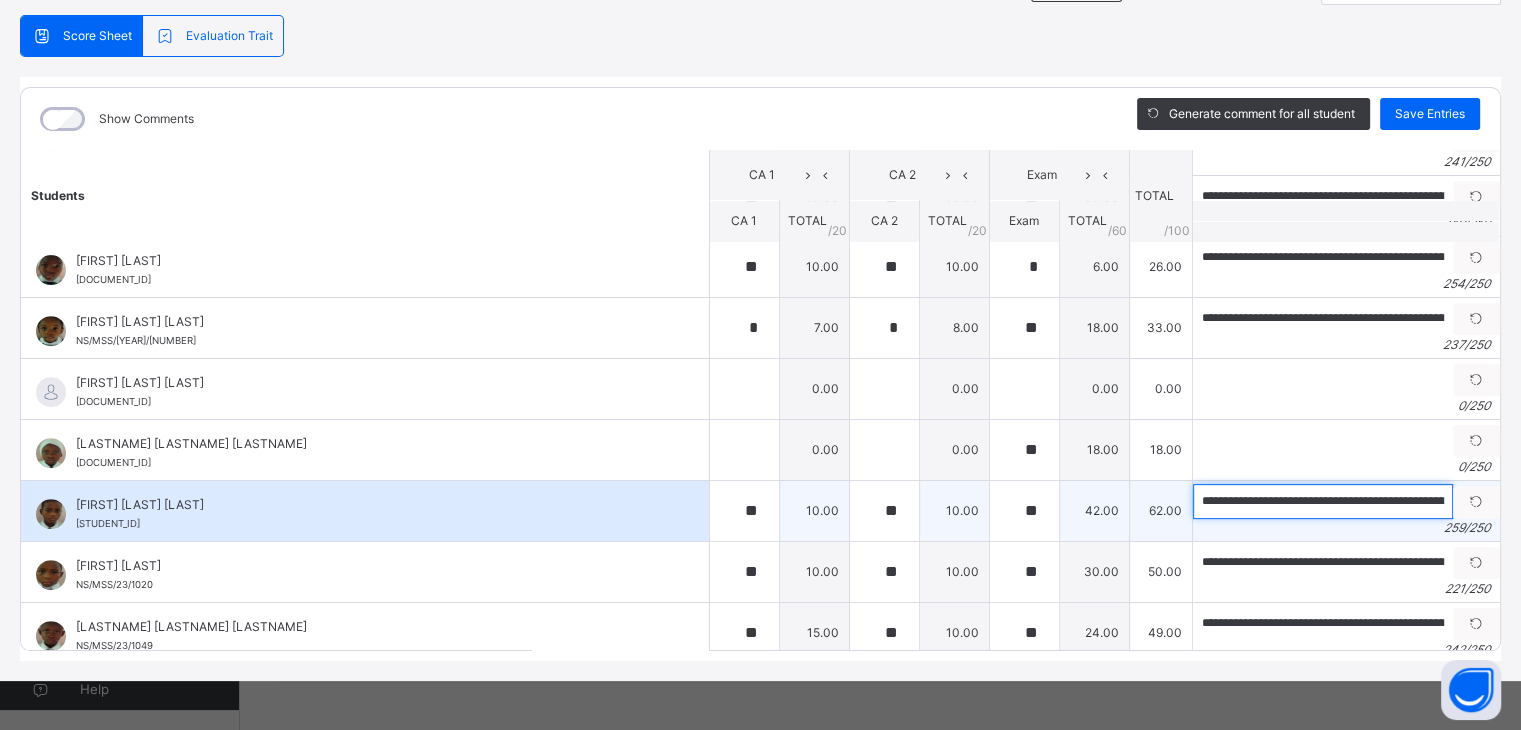 click on "**********" at bounding box center [1323, 501] 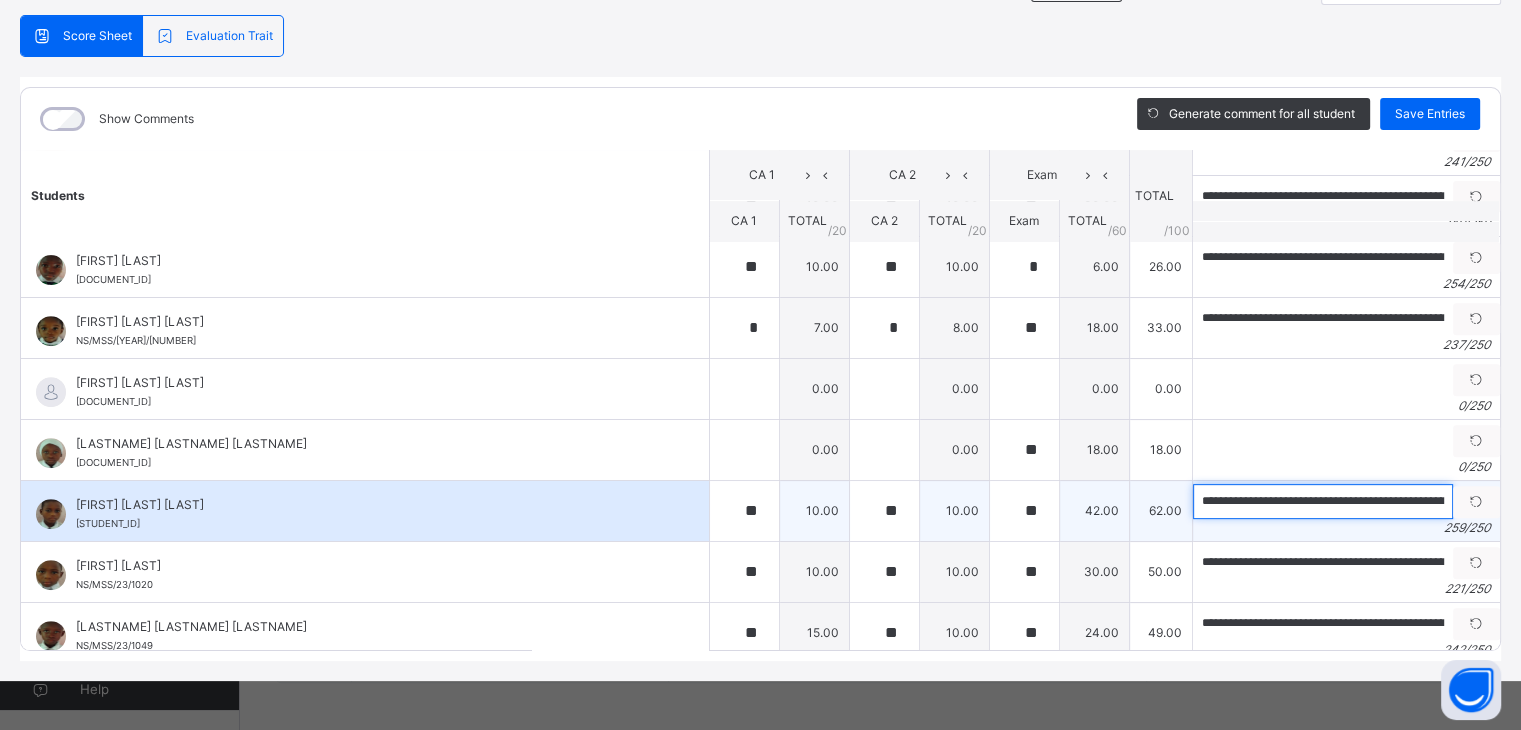 scroll, scrollTop: 0, scrollLeft: 1287, axis: horizontal 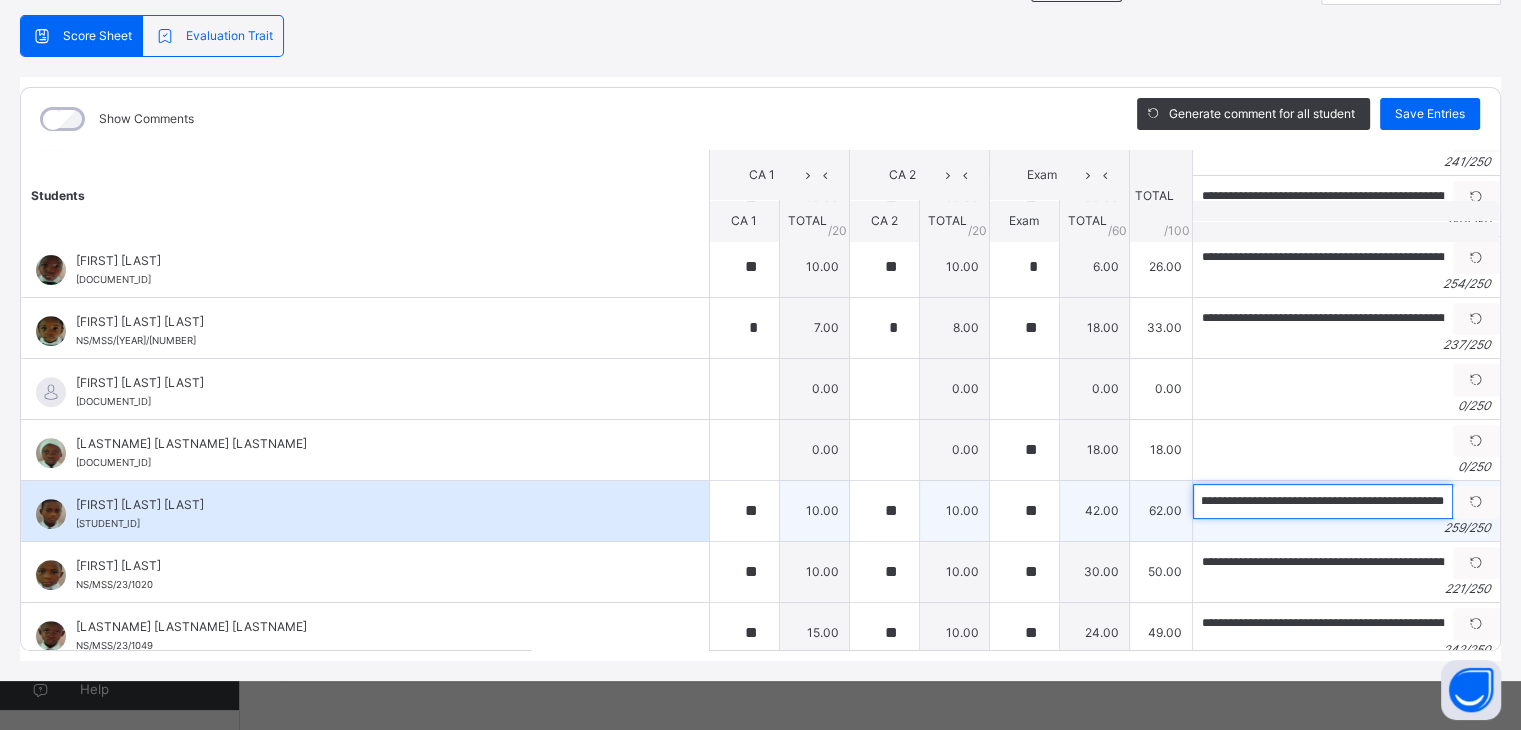 drag, startPoint x: 1175, startPoint y: 494, endPoint x: 1406, endPoint y: 485, distance: 231.17526 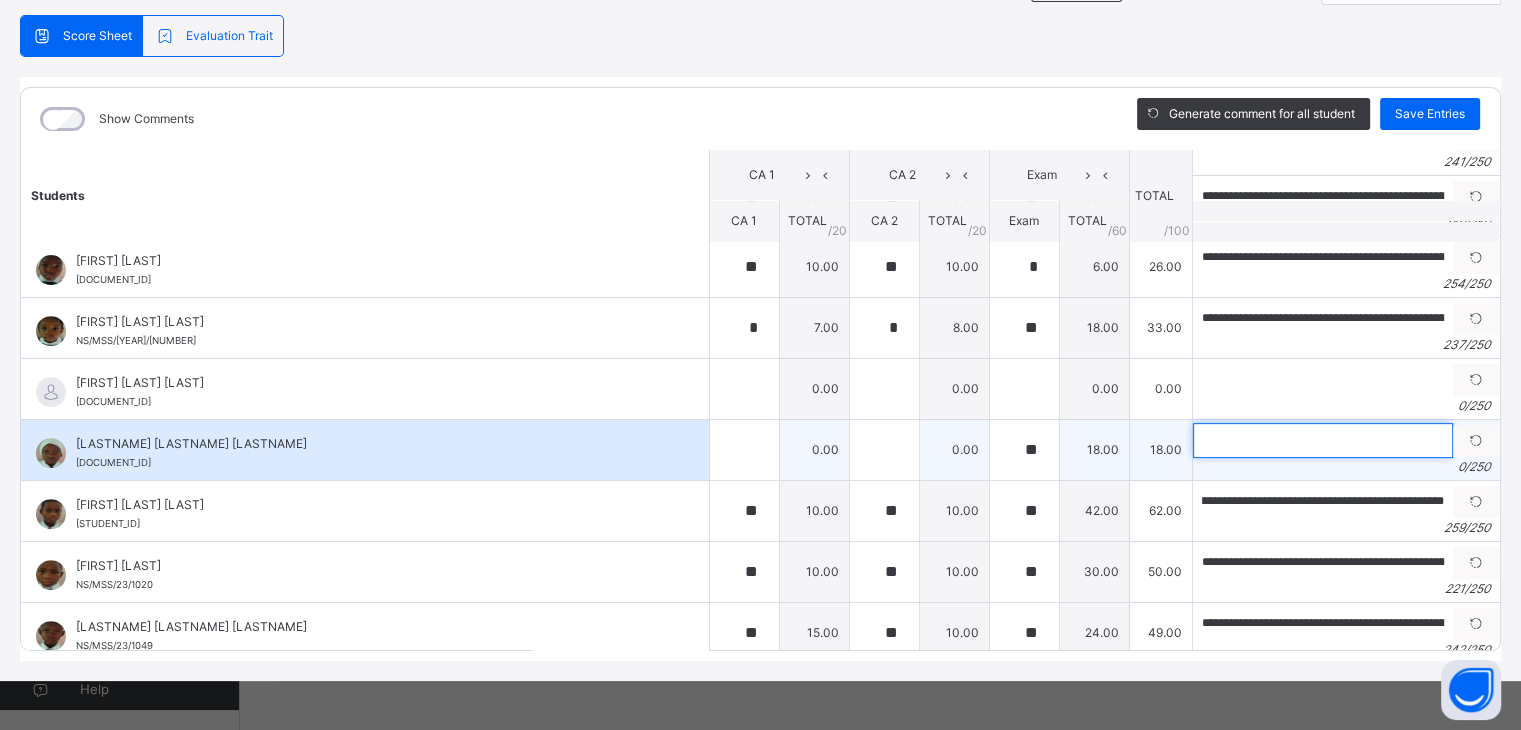 click at bounding box center (1323, 440) 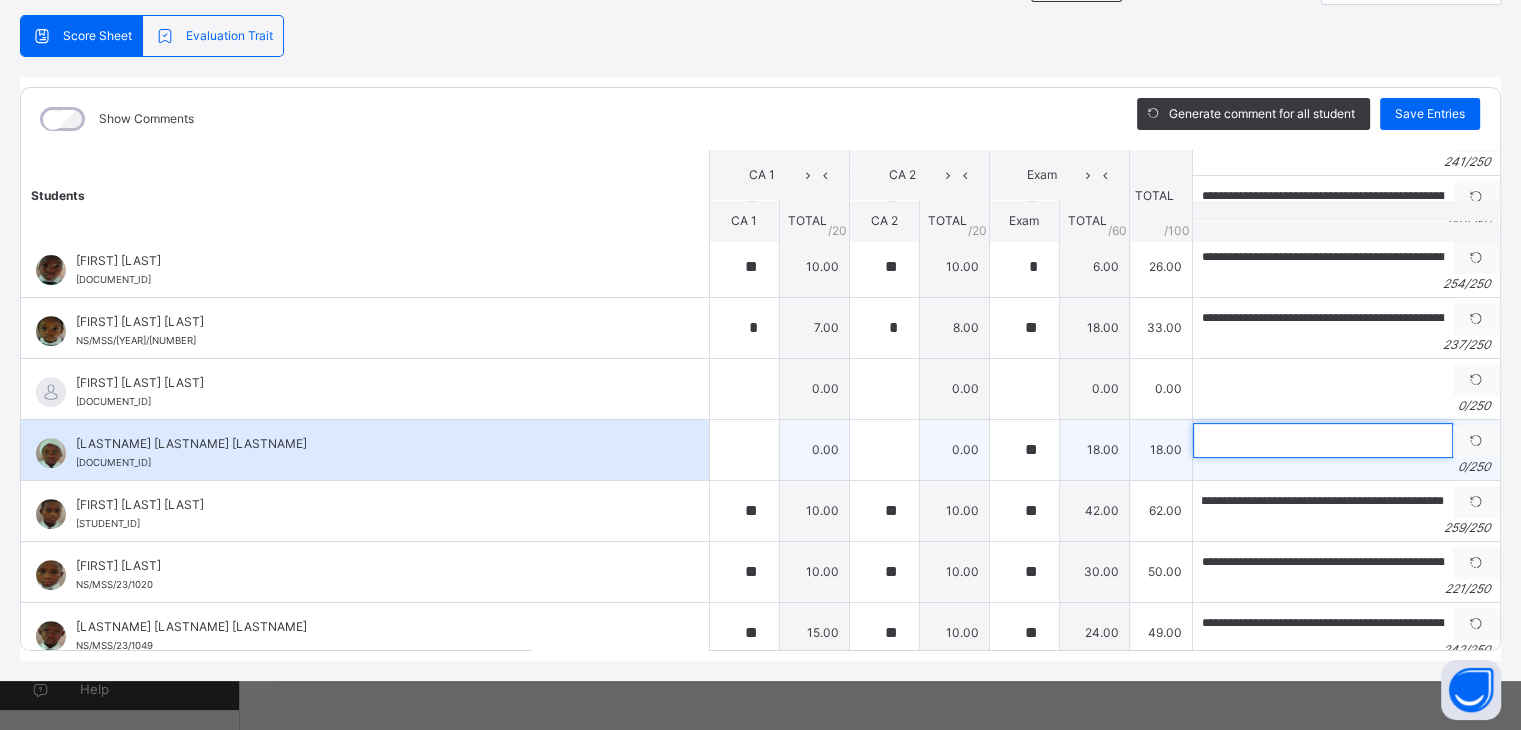 scroll, scrollTop: 0, scrollLeft: 0, axis: both 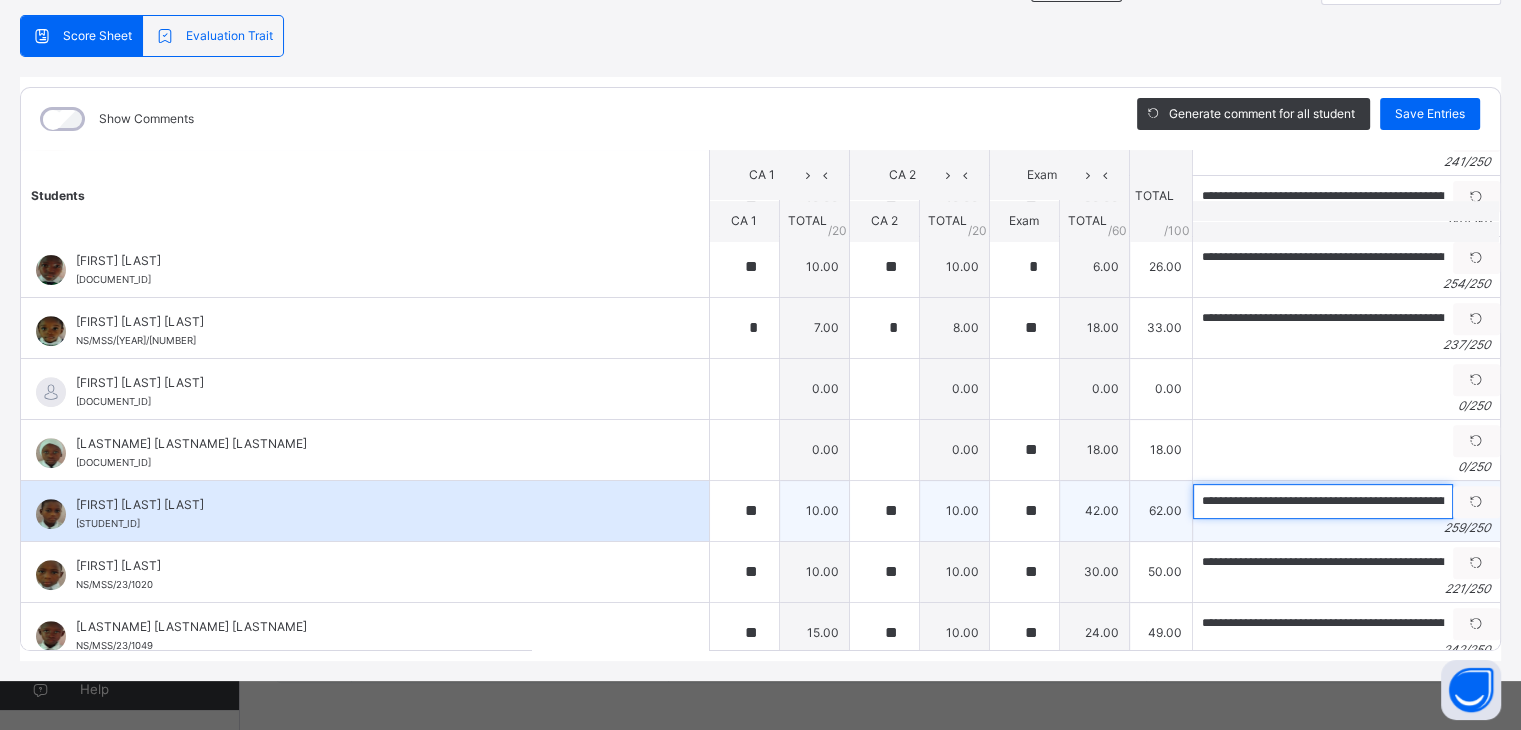 click on "**********" at bounding box center (1323, 501) 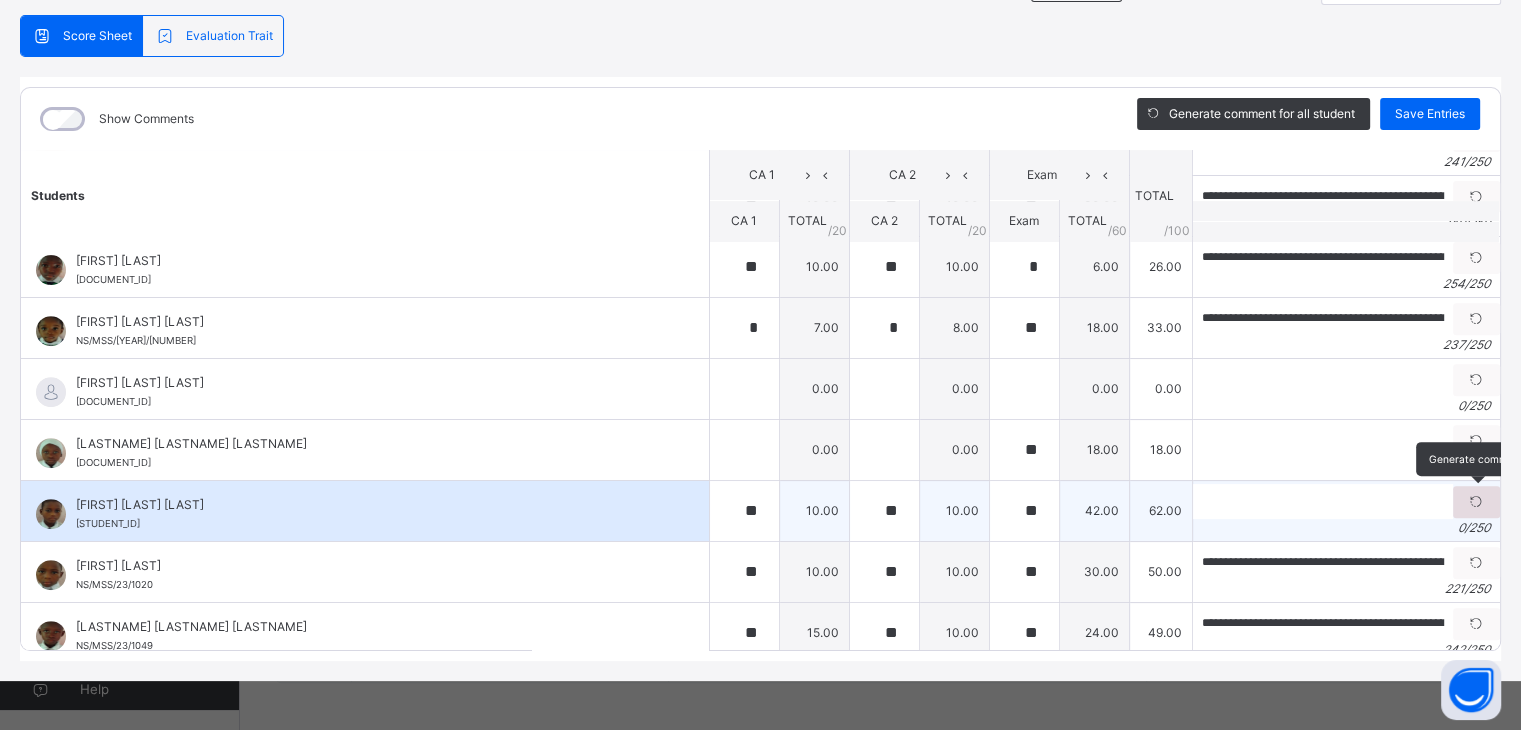 click at bounding box center [1476, 502] 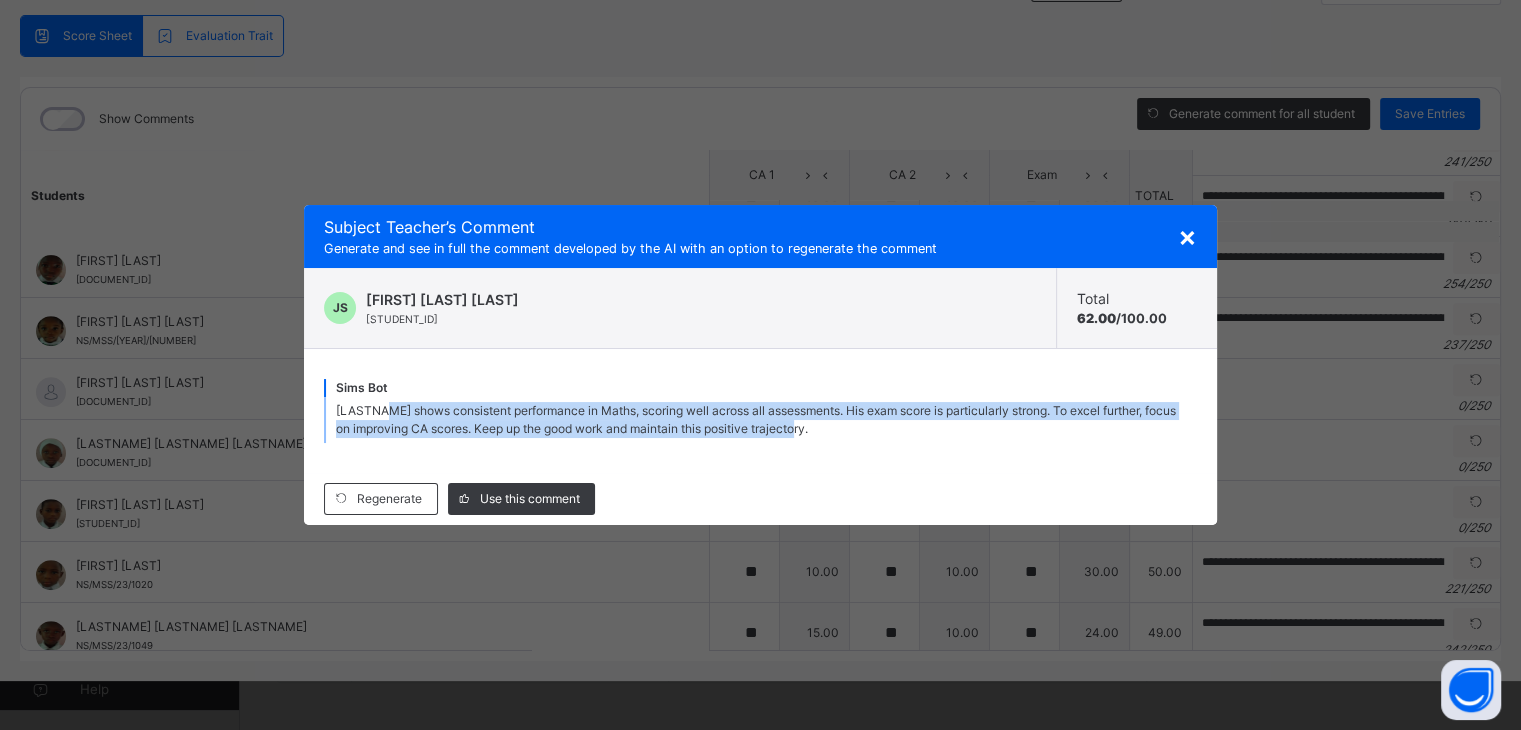 drag, startPoint x: 377, startPoint y: 412, endPoint x: 983, endPoint y: 460, distance: 607.898 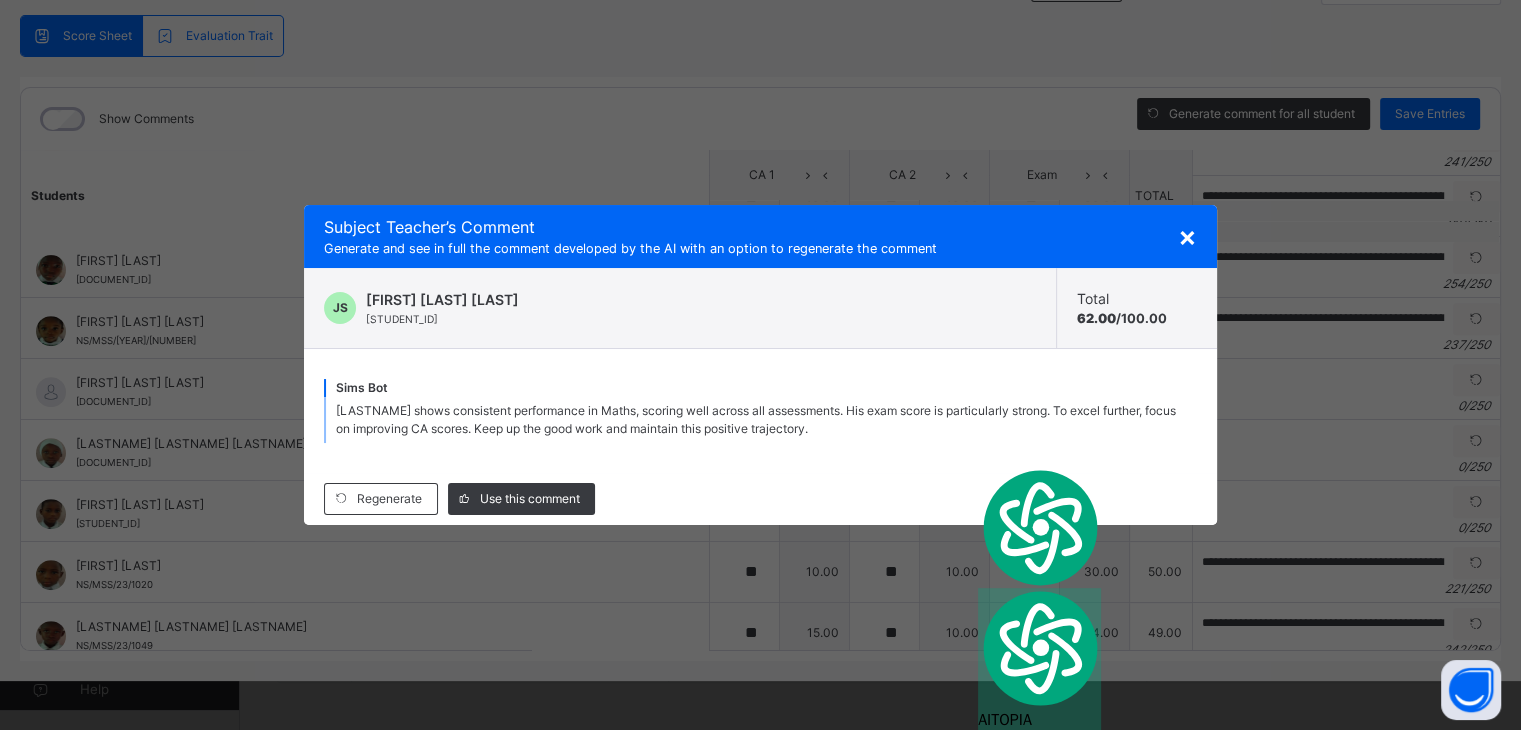 click on "Subject Teacher’s Comment" at bounding box center (760, 227) 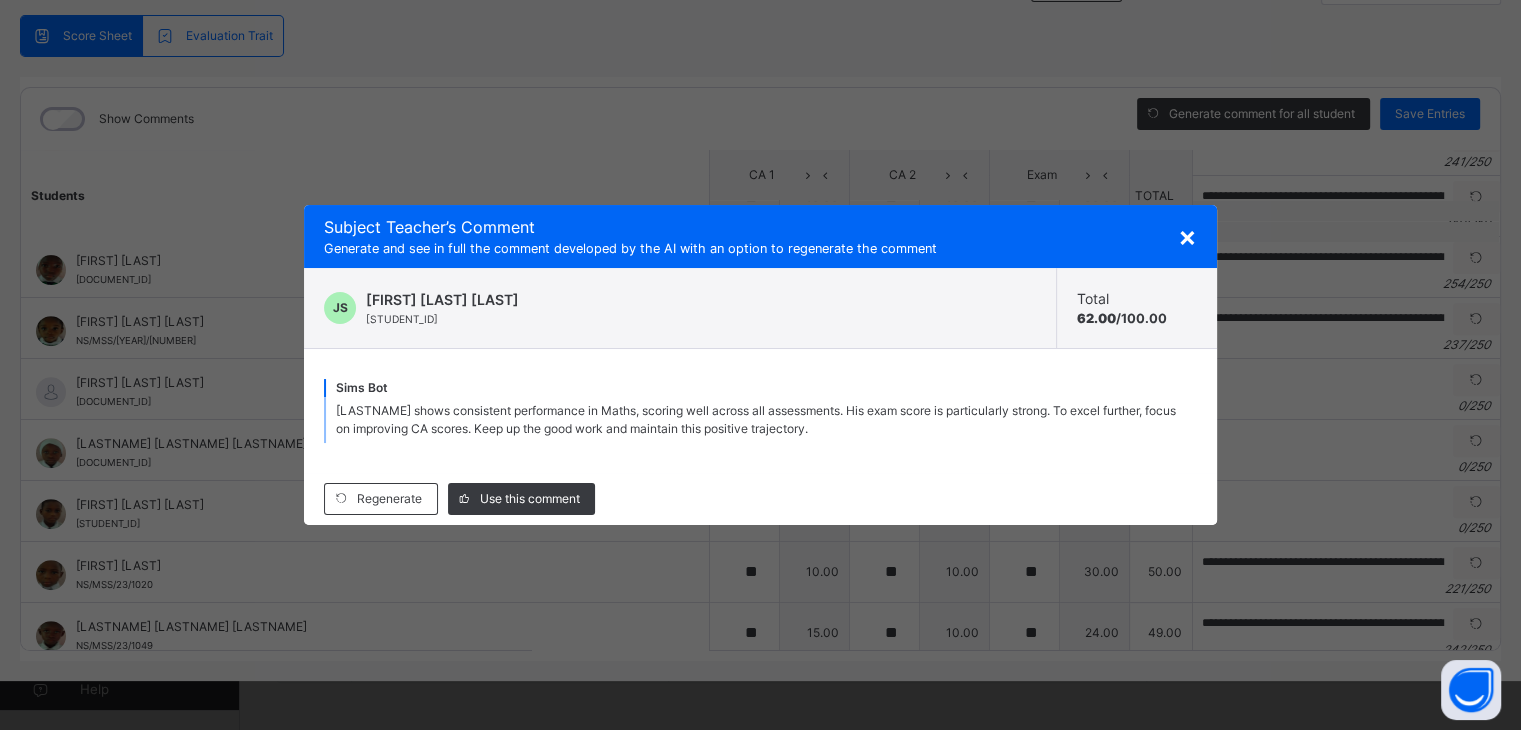 click on "×" at bounding box center [1187, 236] 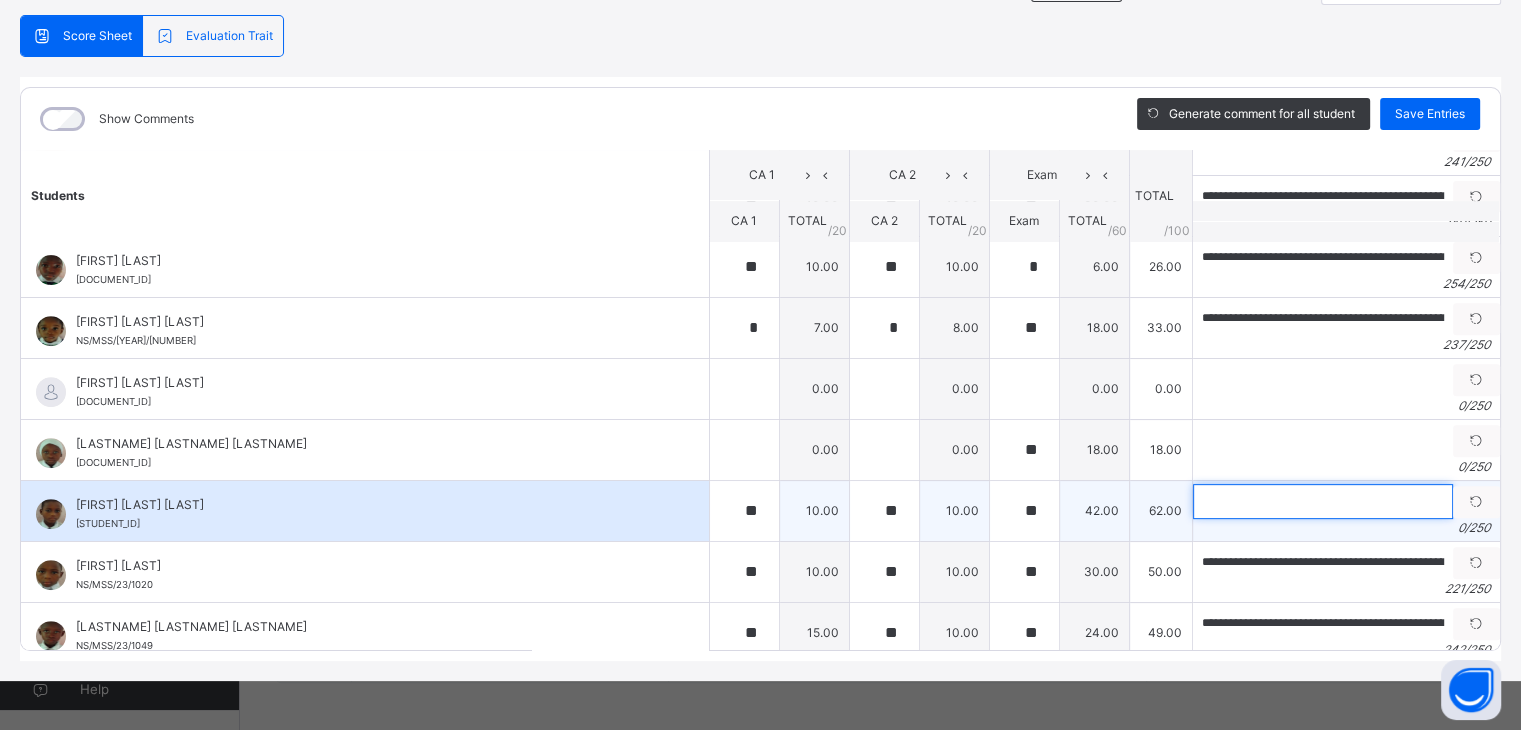 click at bounding box center [1323, 501] 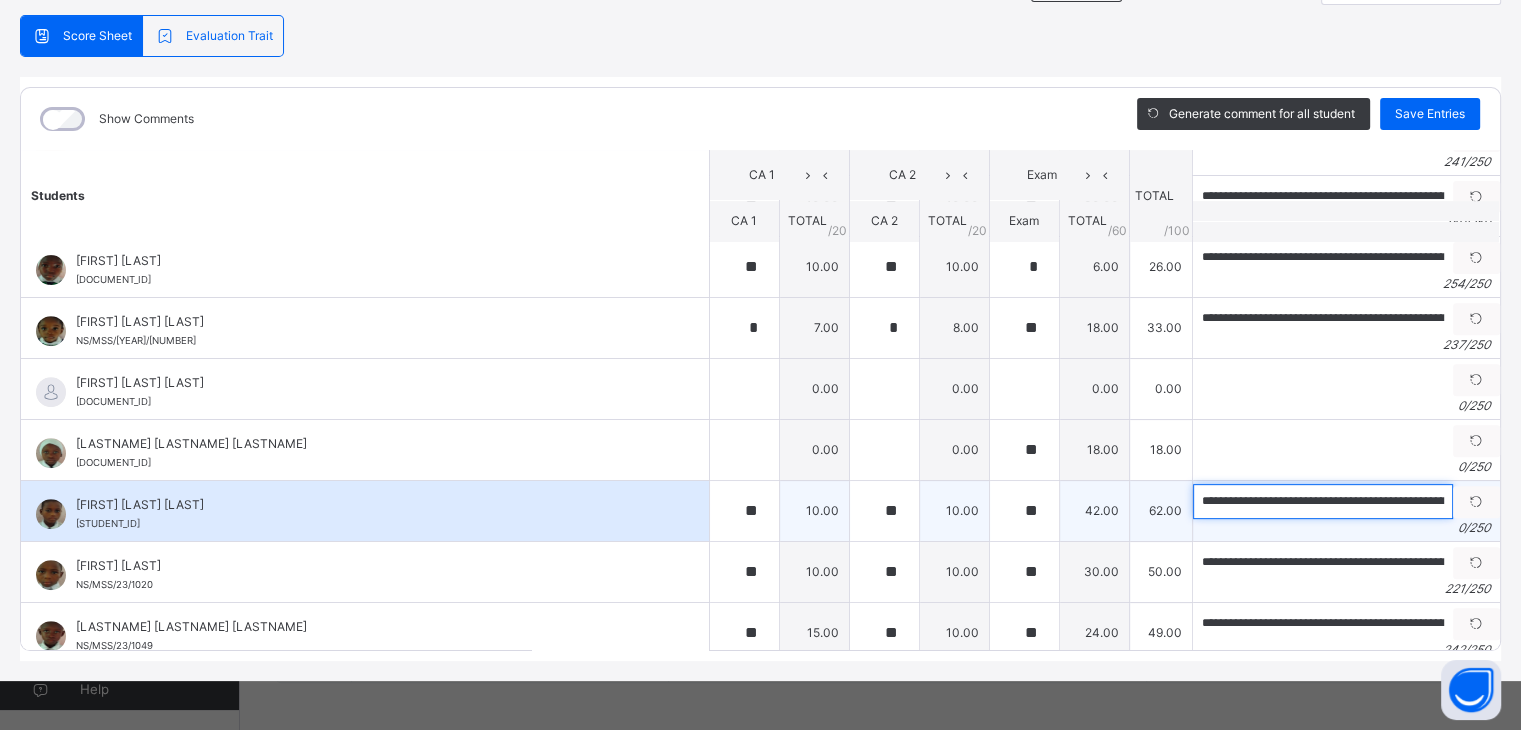 scroll, scrollTop: 0, scrollLeft: 1026, axis: horizontal 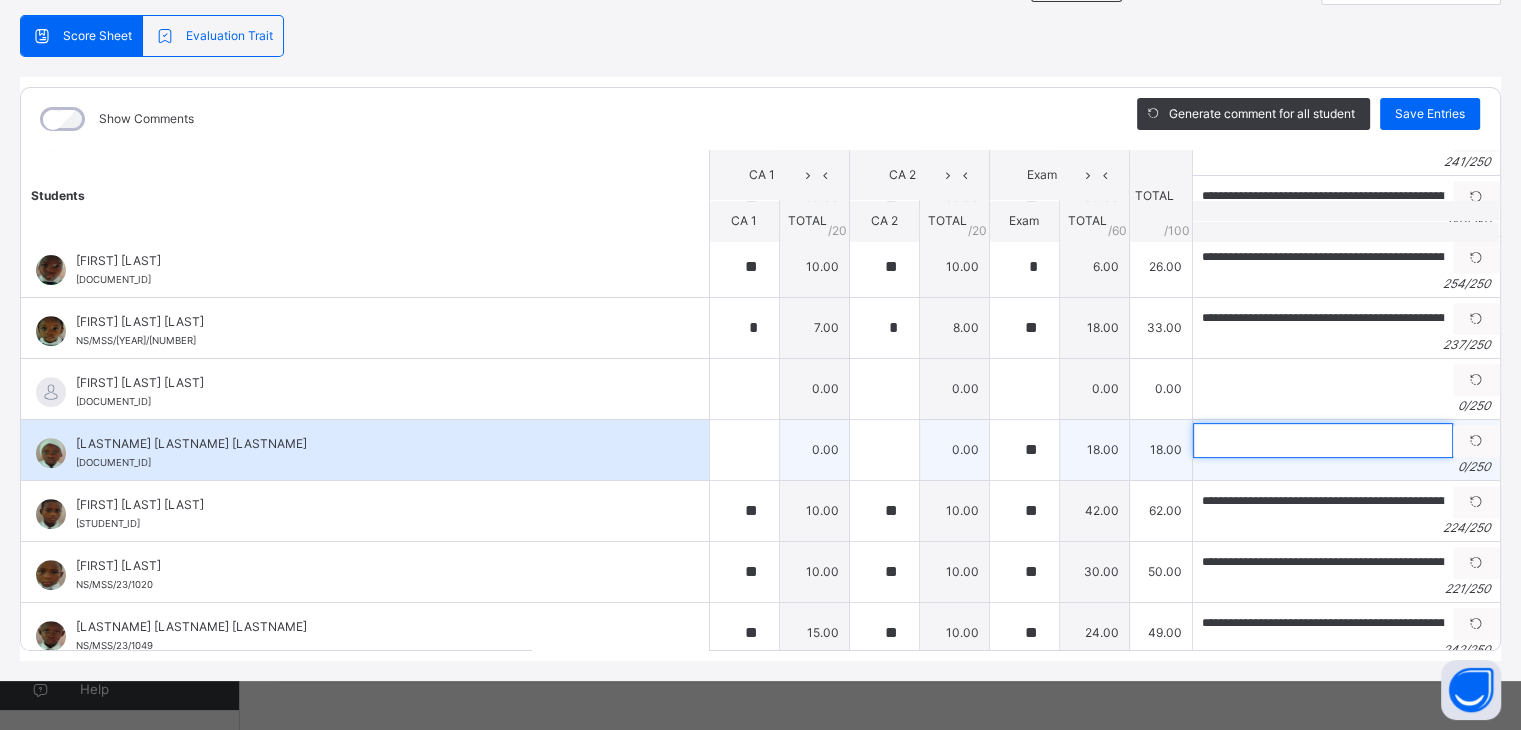click at bounding box center [1323, 440] 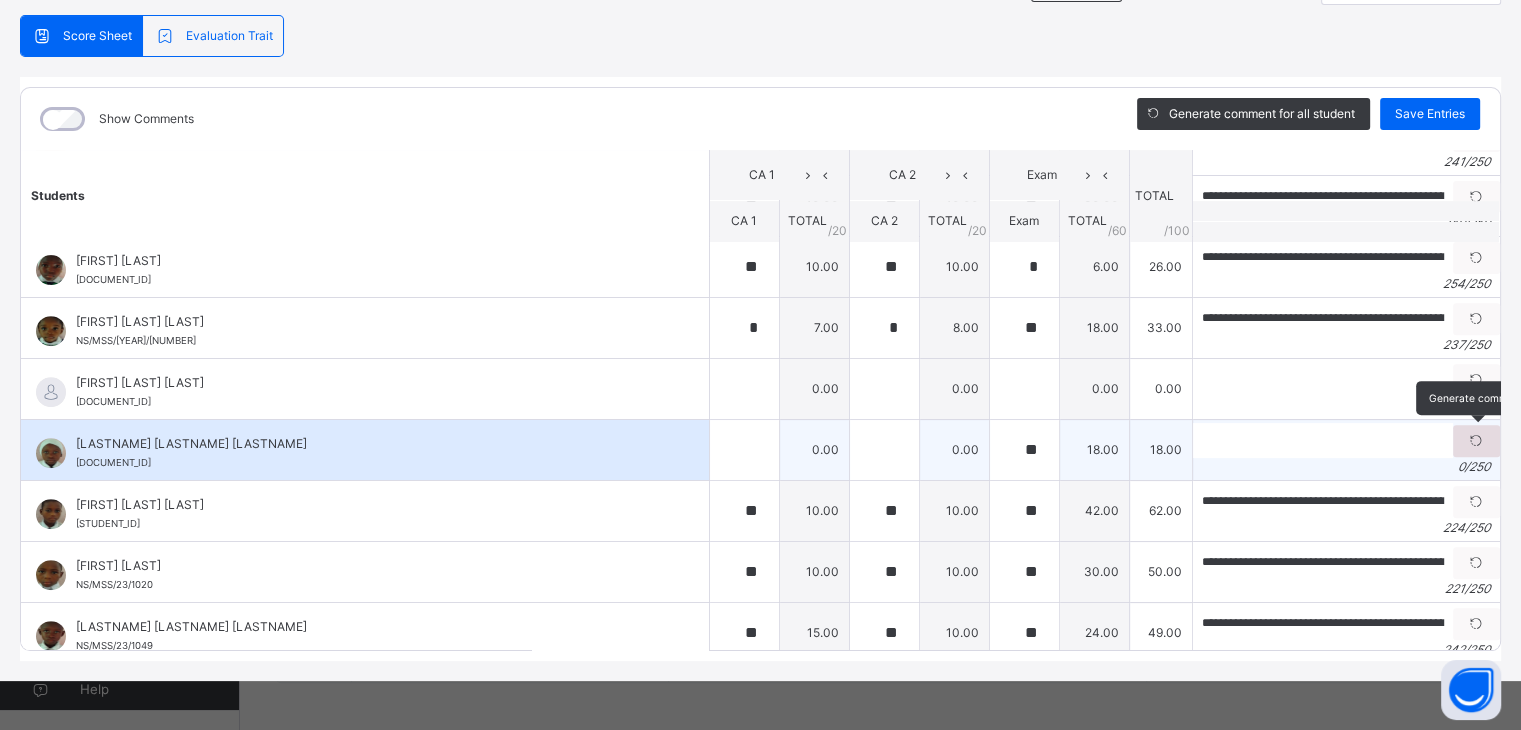 click at bounding box center (1476, 441) 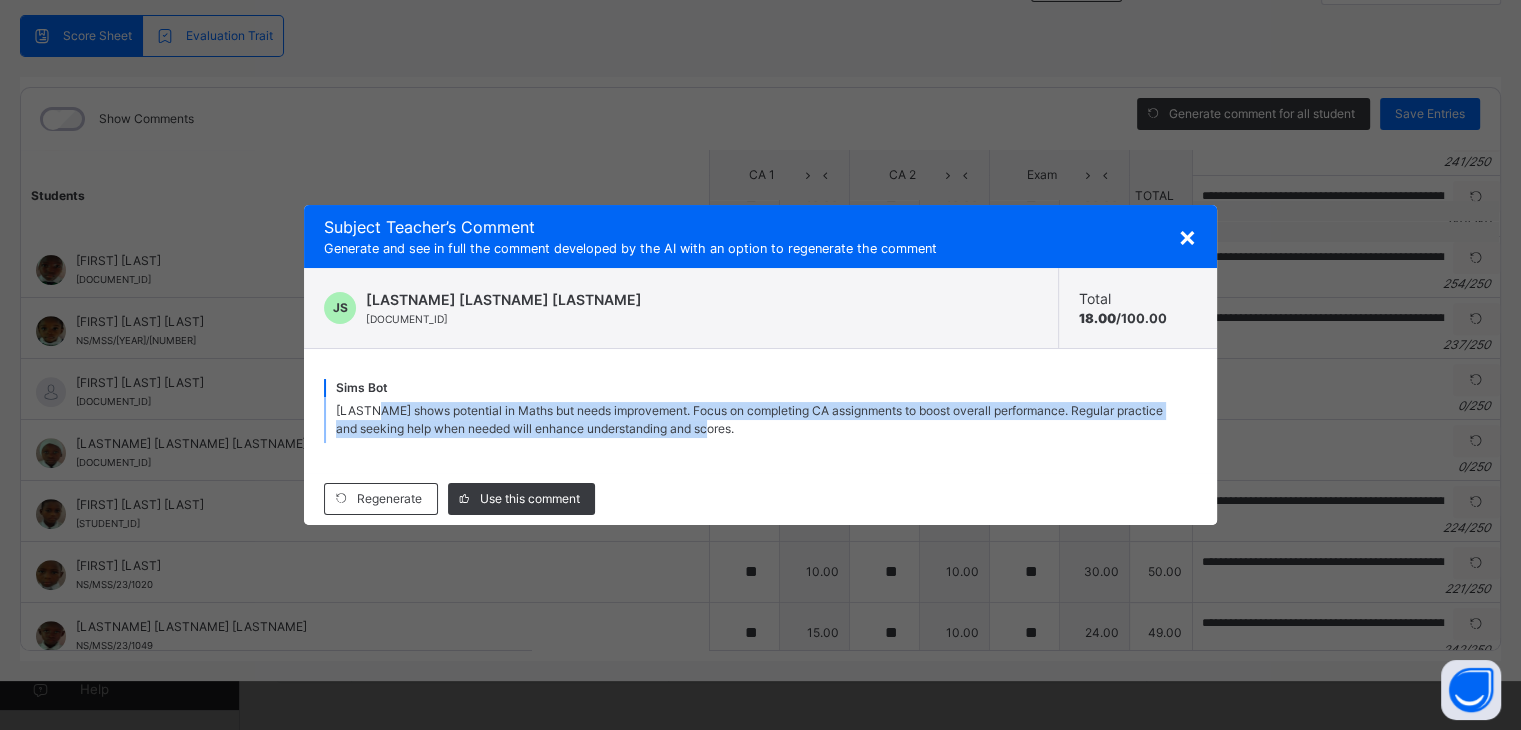 drag, startPoint x: 378, startPoint y: 407, endPoint x: 926, endPoint y: 443, distance: 549.1812 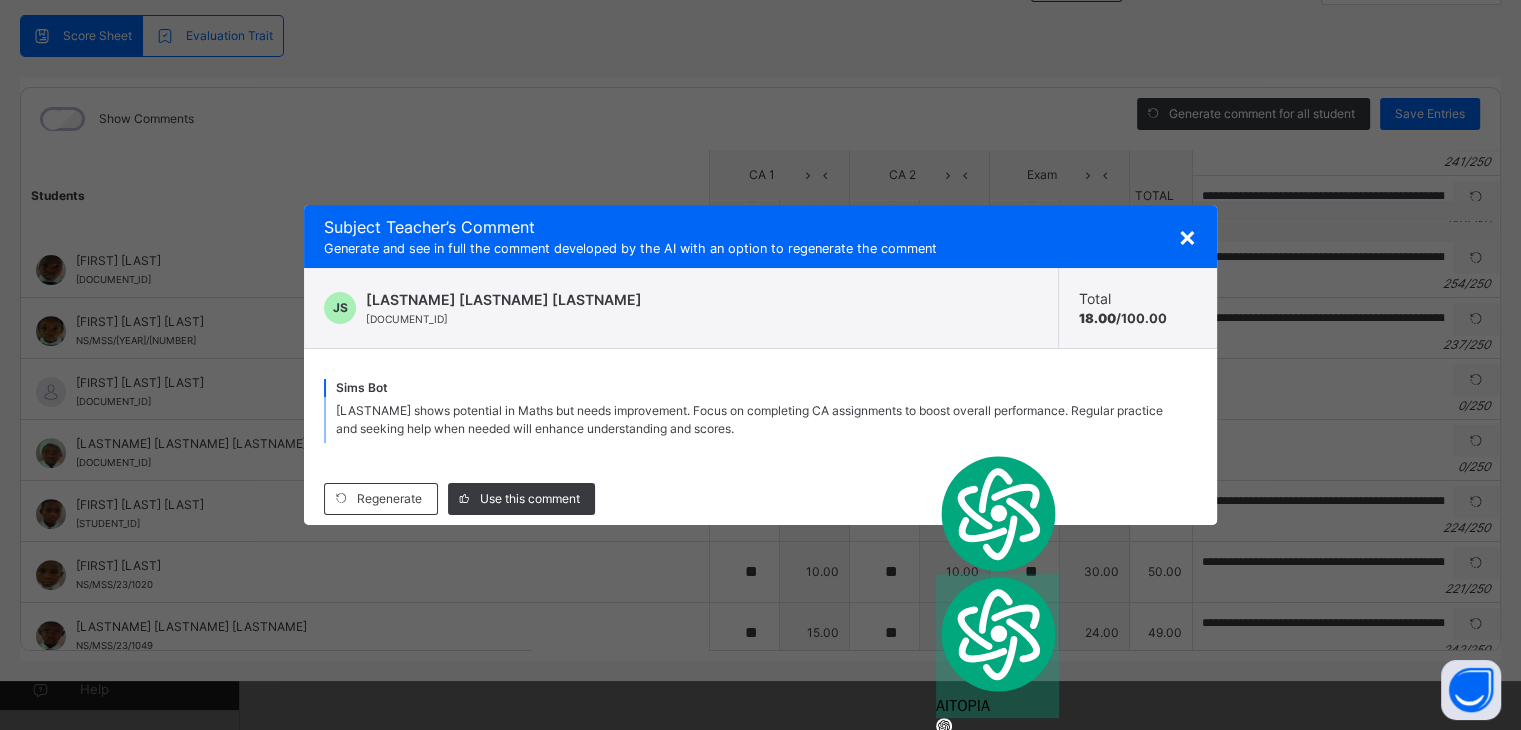 click on "×" at bounding box center (1187, 236) 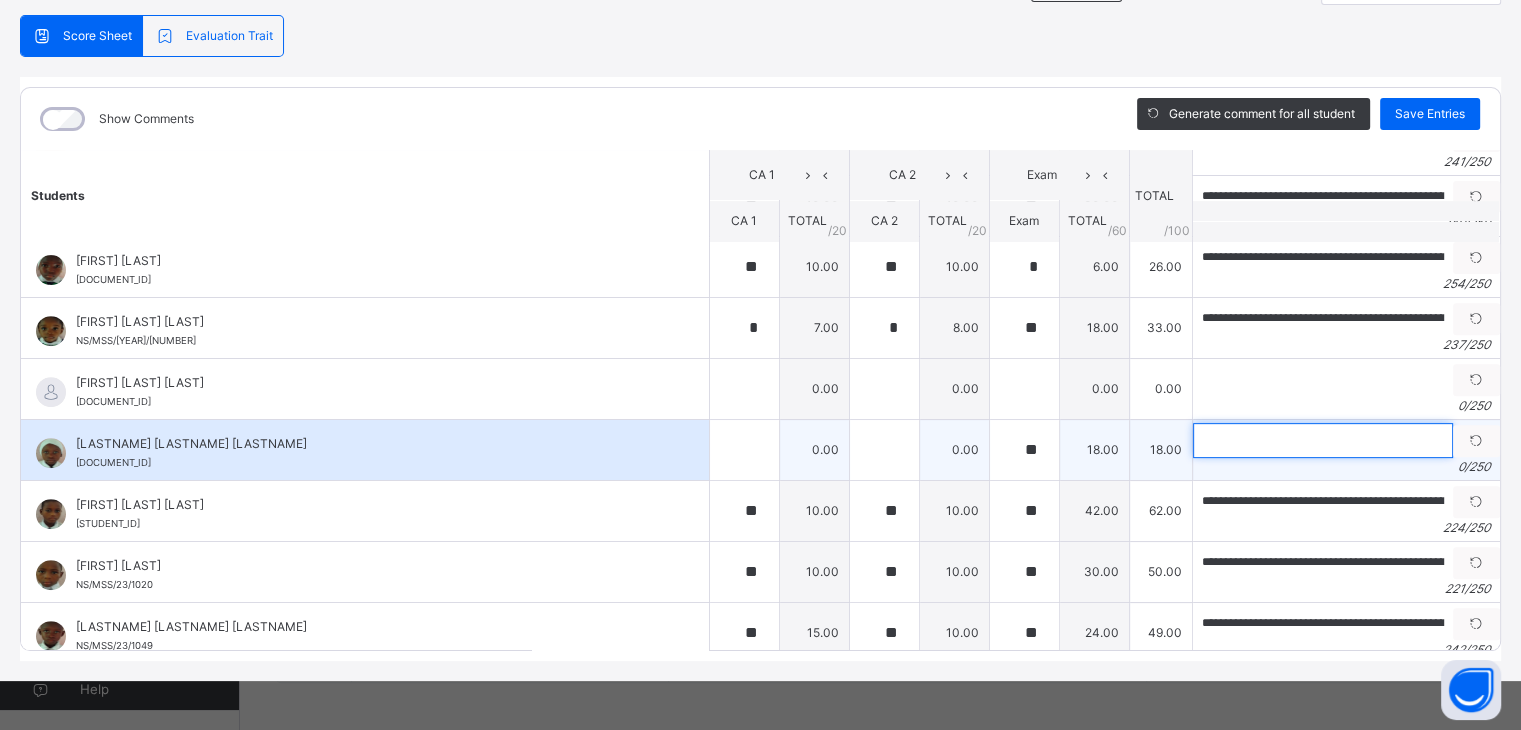 click at bounding box center [1323, 440] 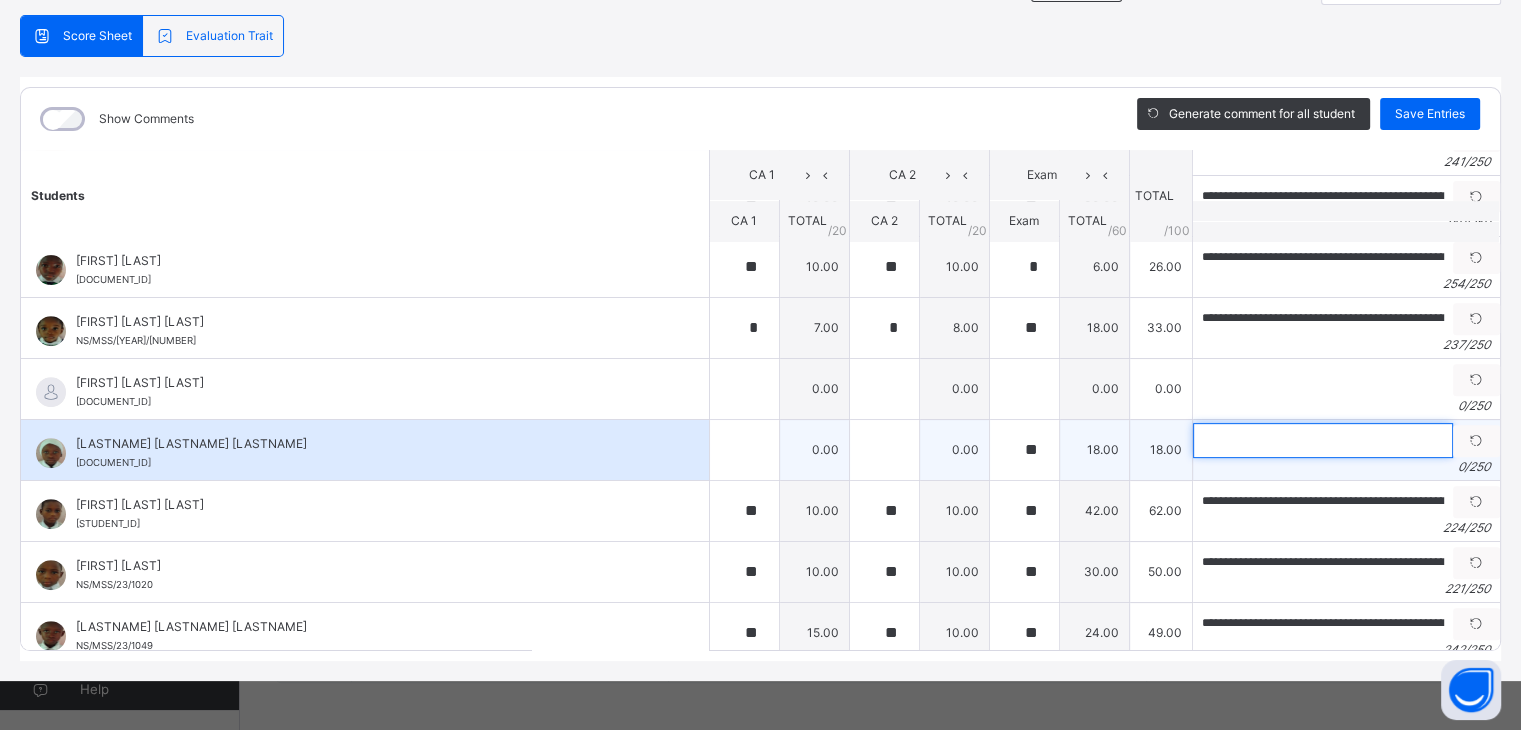 paste on "**********" 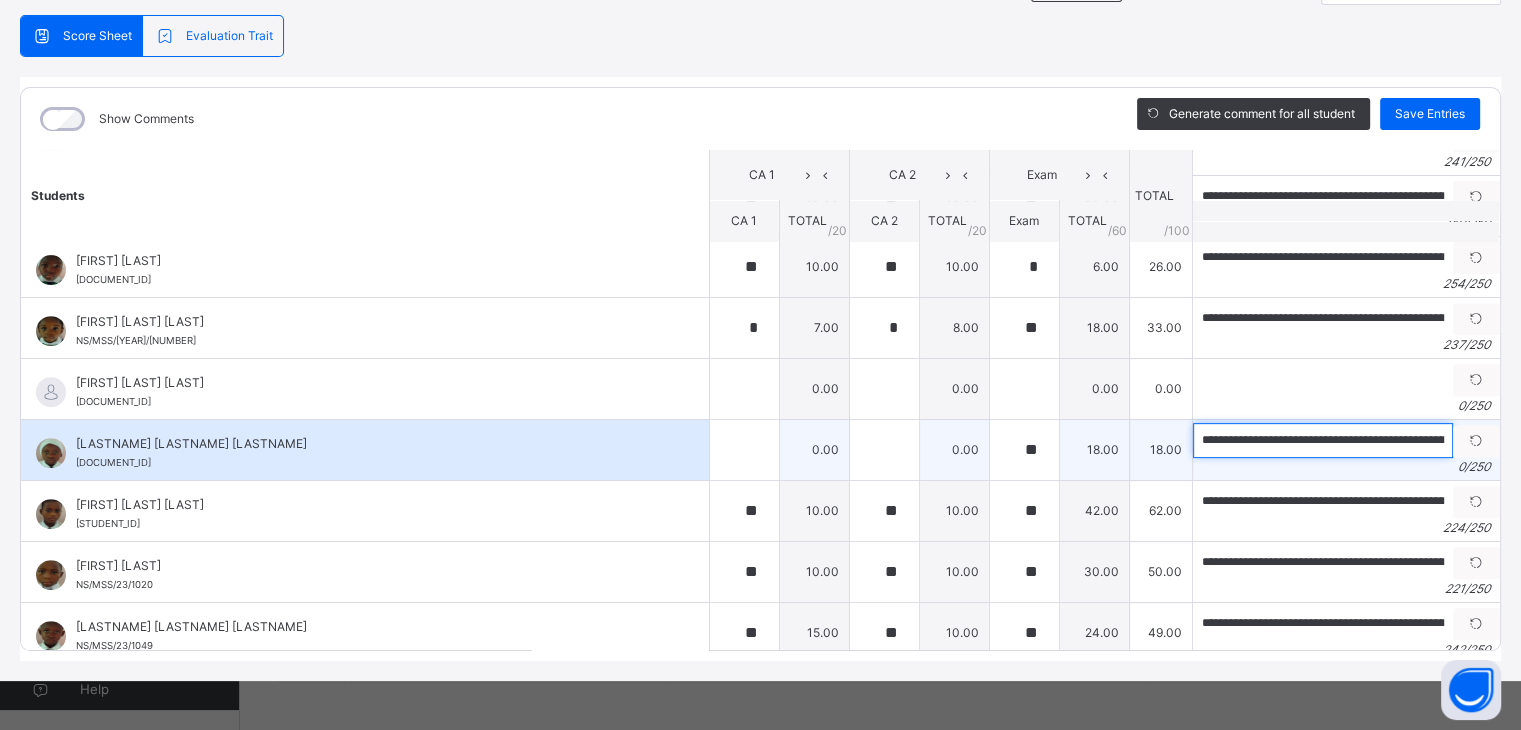 scroll, scrollTop: 0, scrollLeft: 930, axis: horizontal 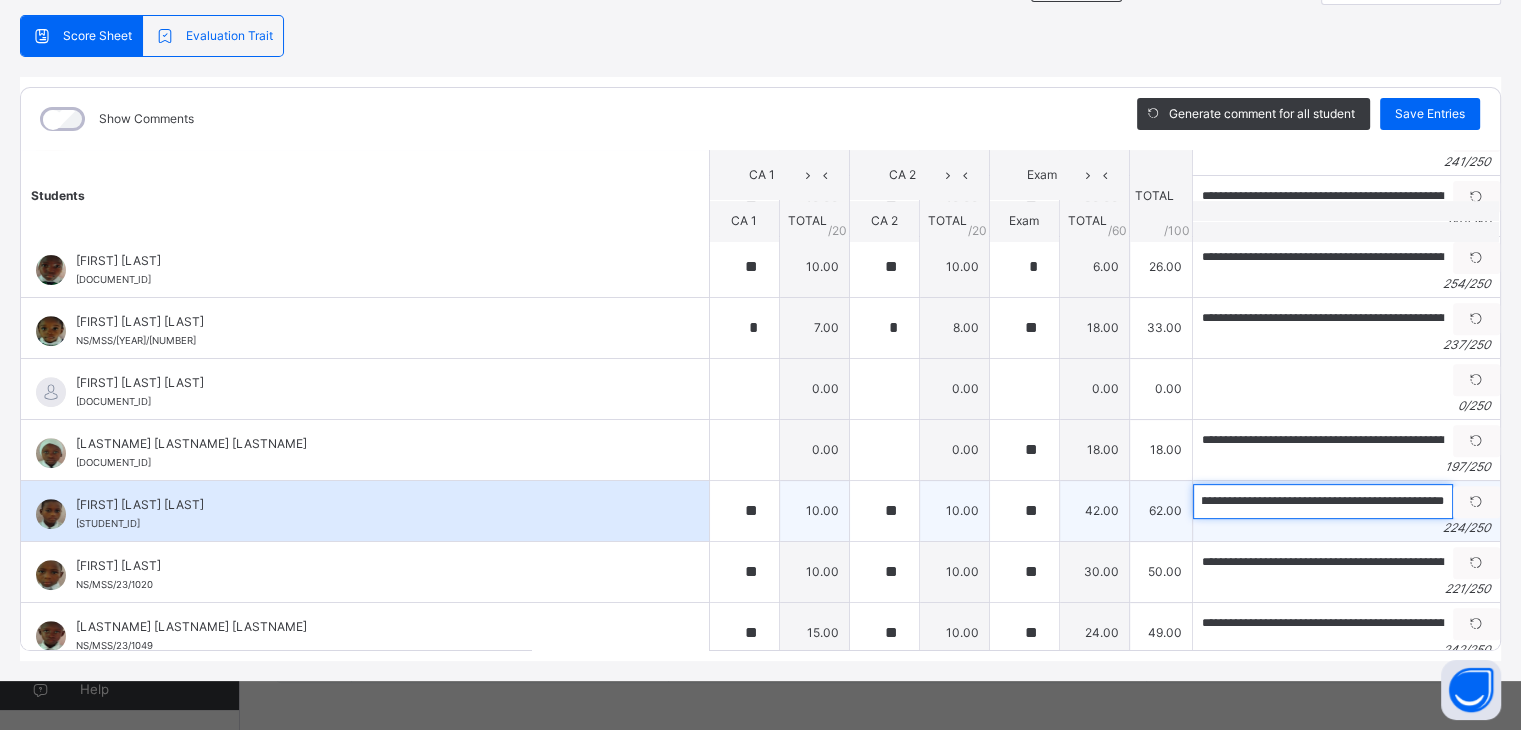 drag, startPoint x: 1175, startPoint y: 496, endPoint x: 1420, endPoint y: 489, distance: 245.09998 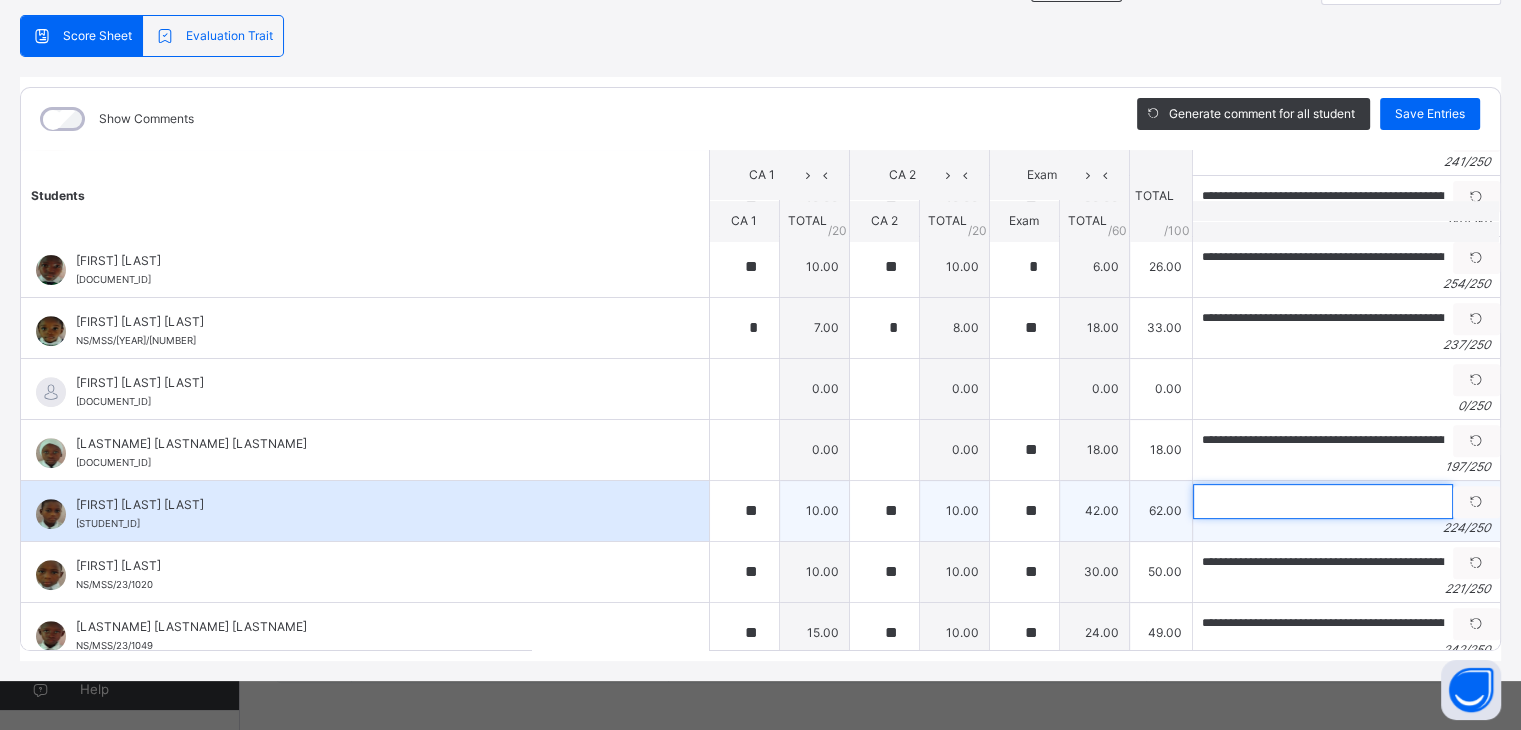 scroll, scrollTop: 0, scrollLeft: 0, axis: both 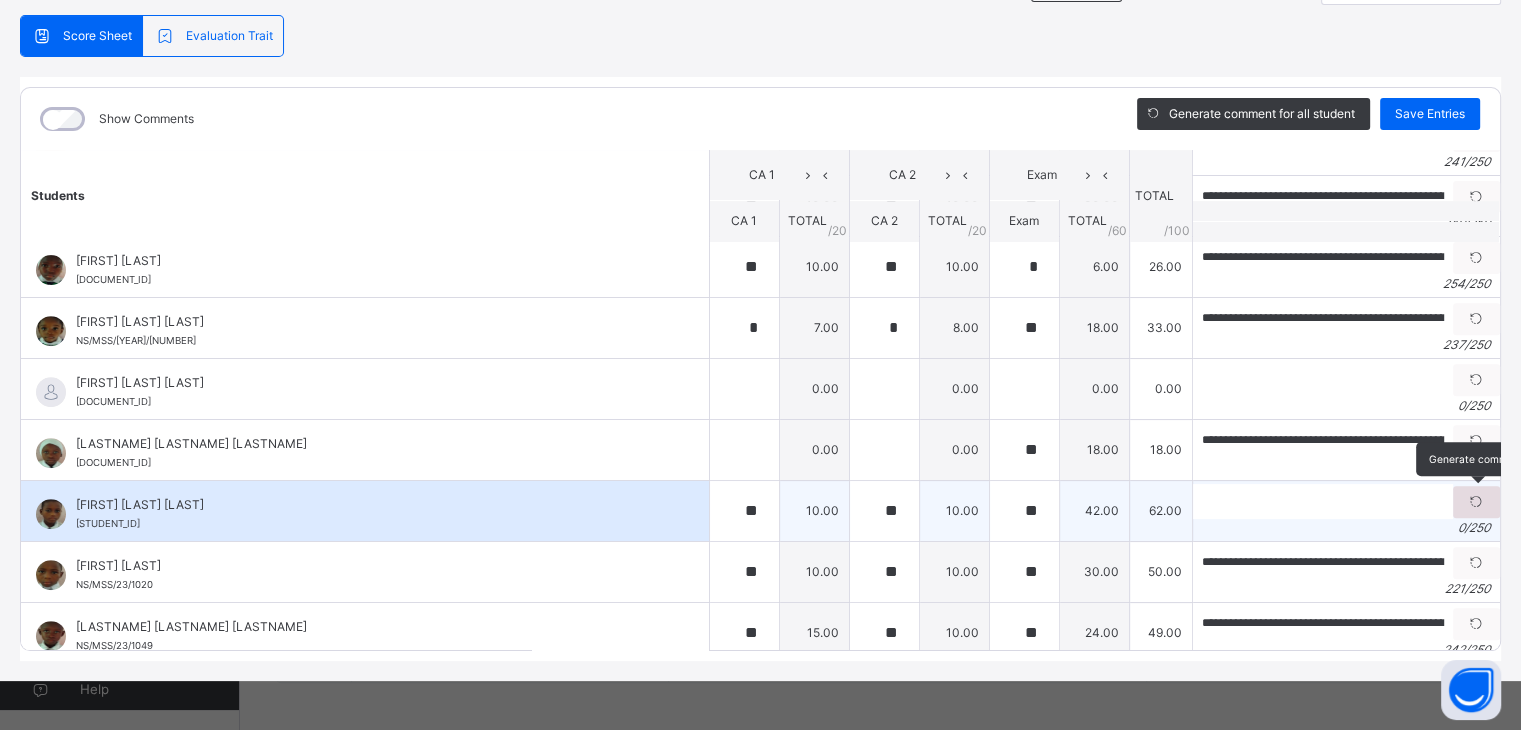 click at bounding box center (1476, 502) 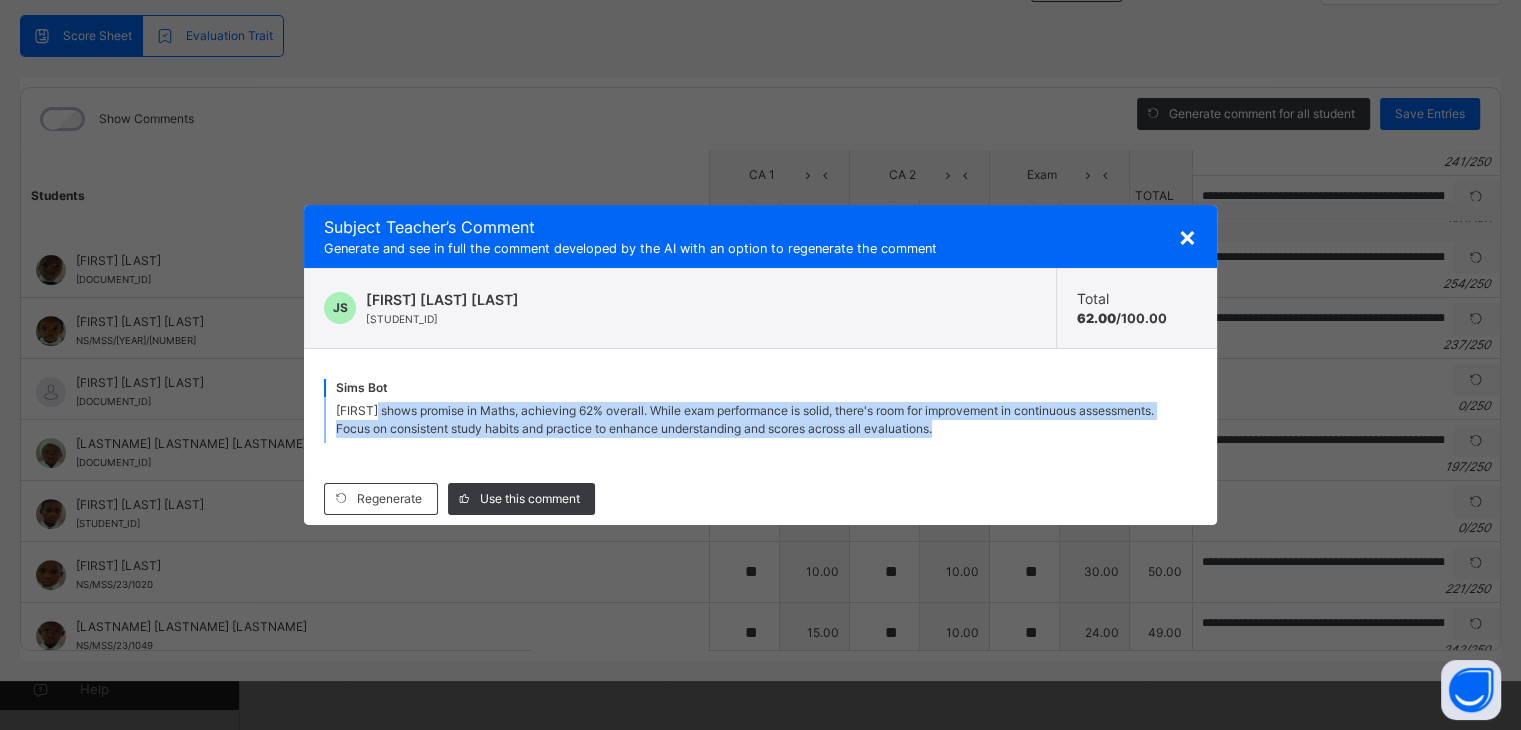 drag, startPoint x: 378, startPoint y: 408, endPoint x: 1056, endPoint y: 457, distance: 679.7684 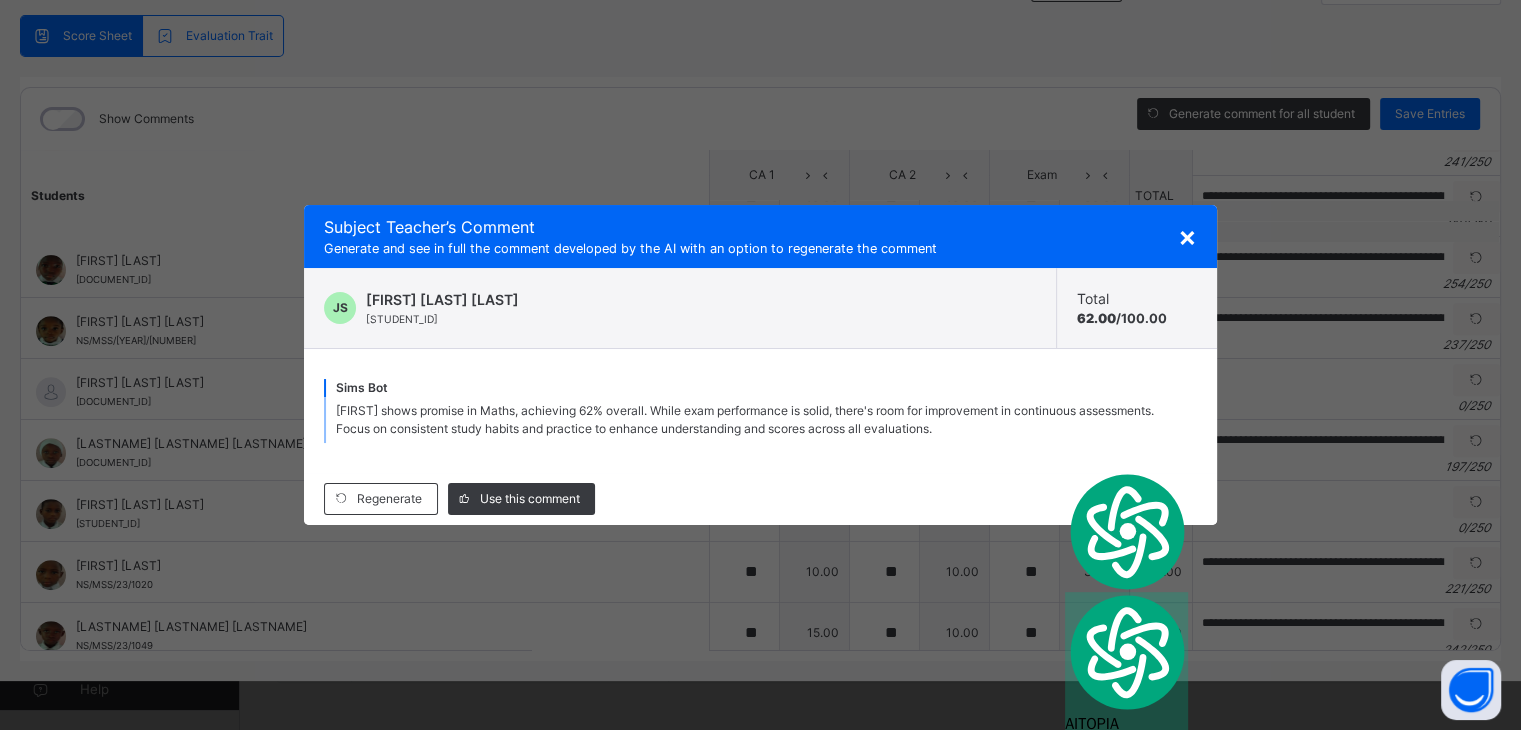 click on "×" at bounding box center (1187, 236) 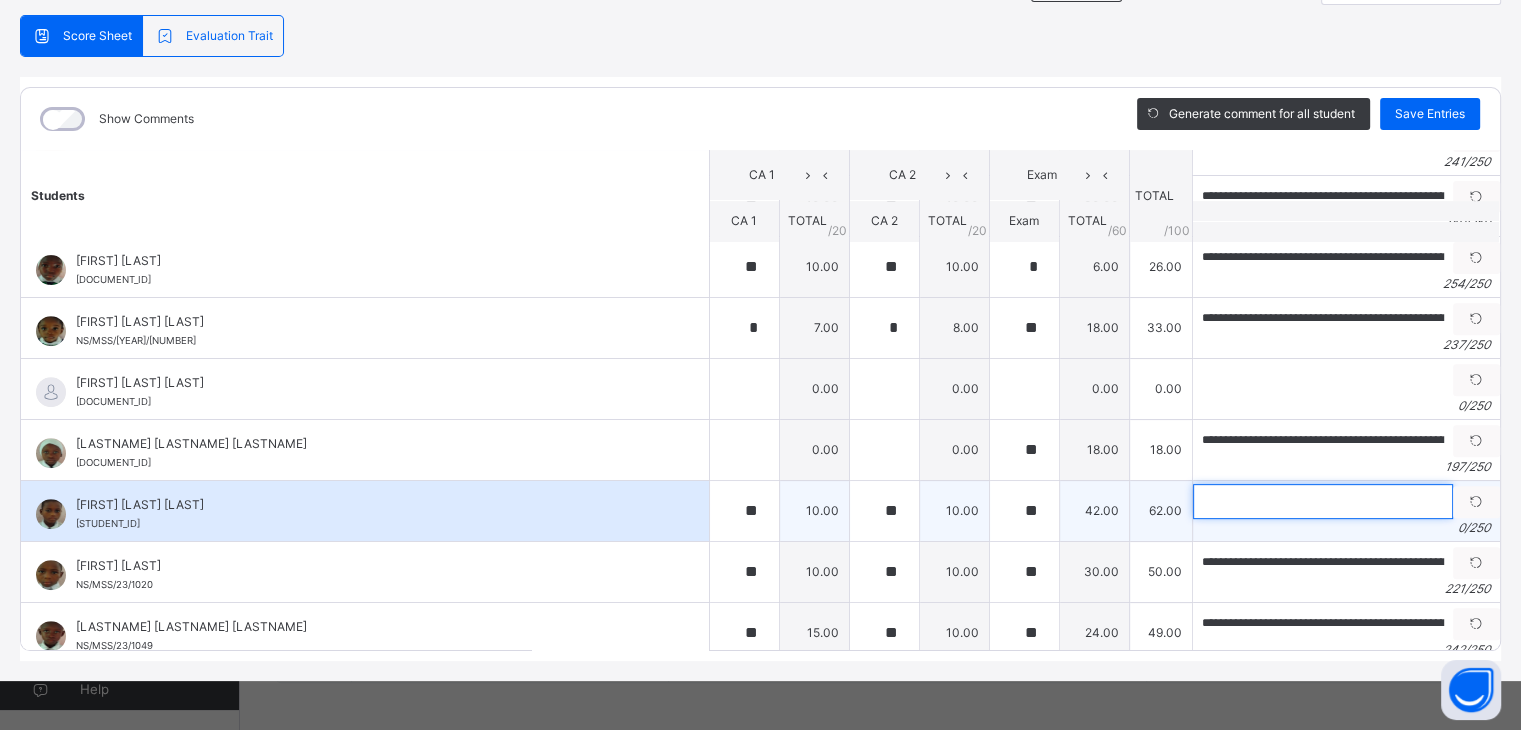 click at bounding box center (1323, 501) 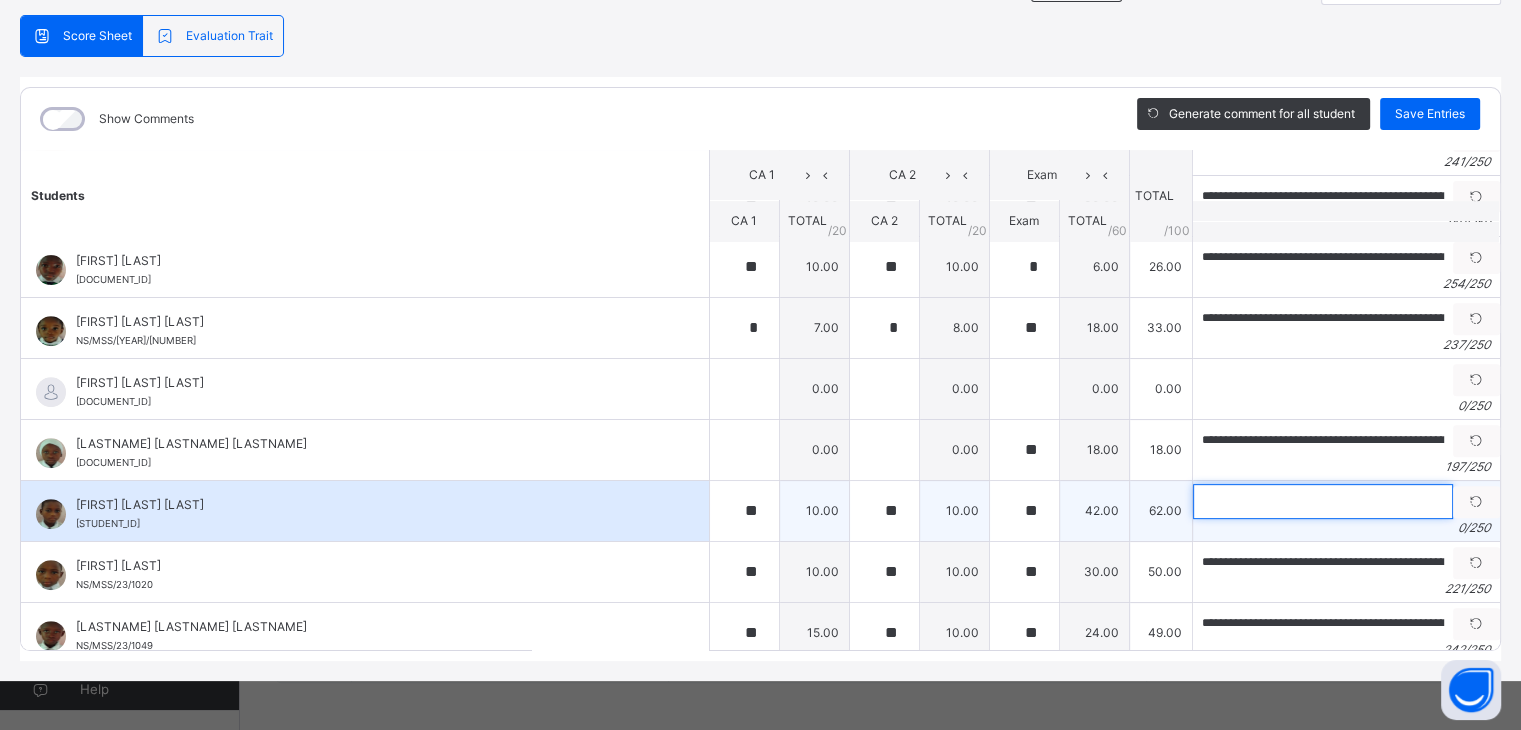 paste on "**********" 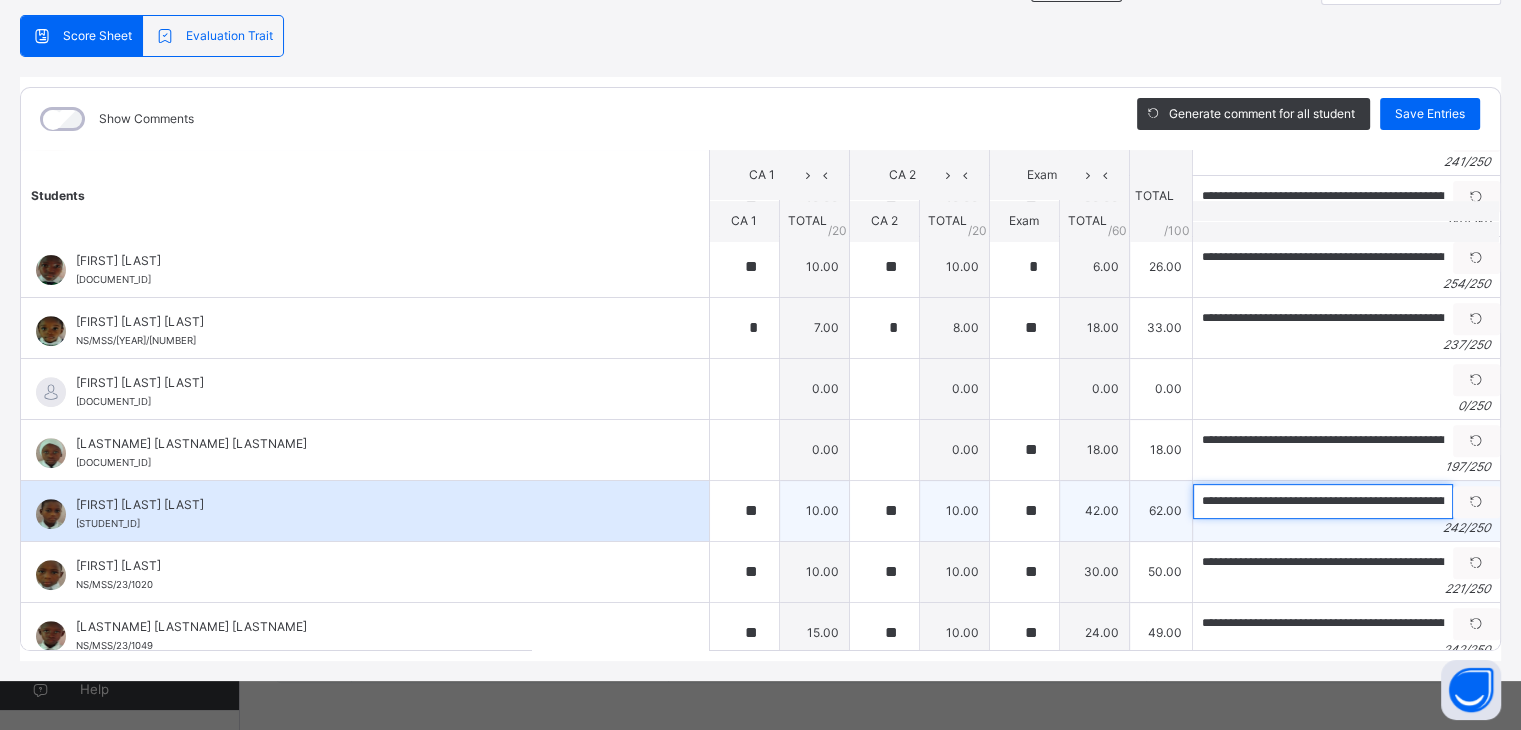 scroll, scrollTop: 0, scrollLeft: 1160, axis: horizontal 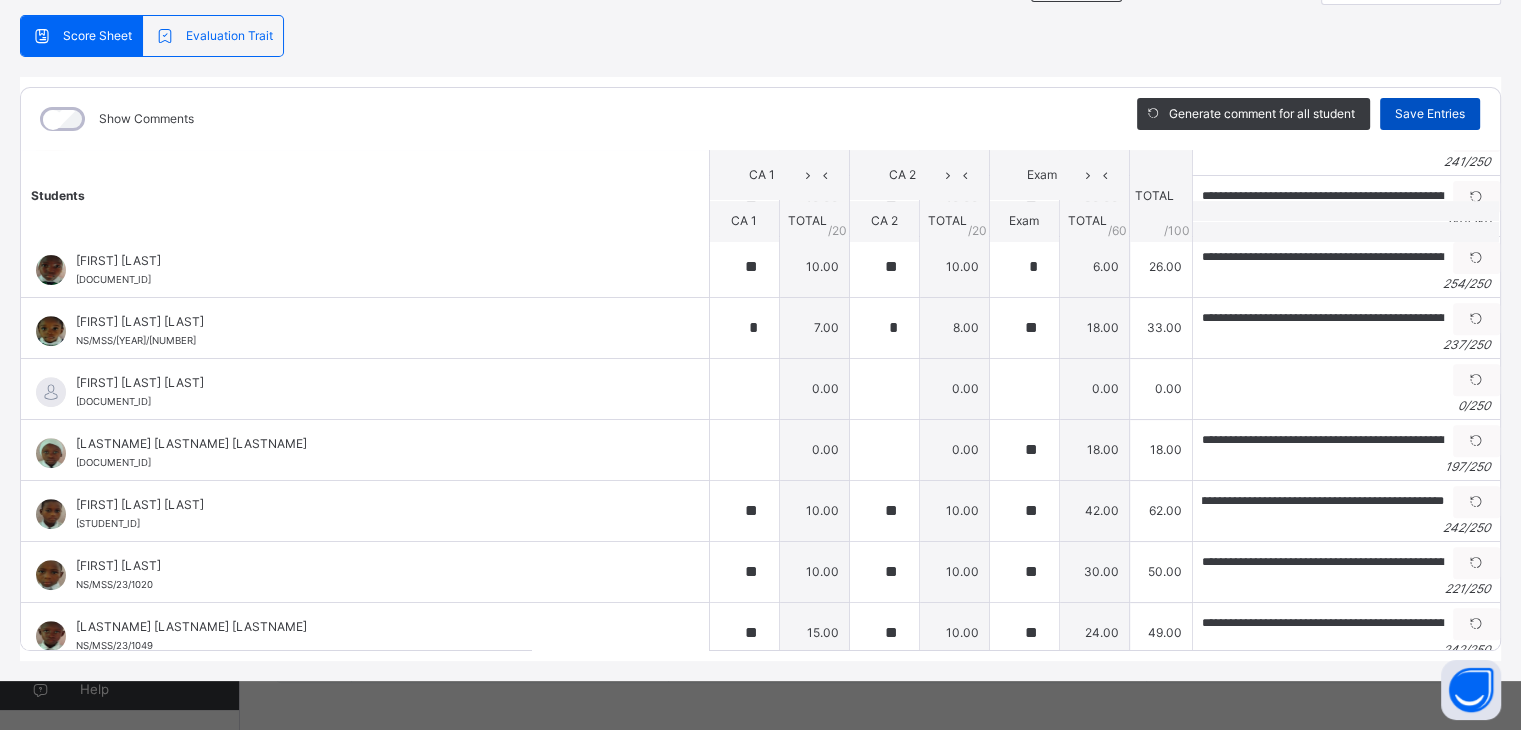 click on "Save Entries" at bounding box center [1430, 114] 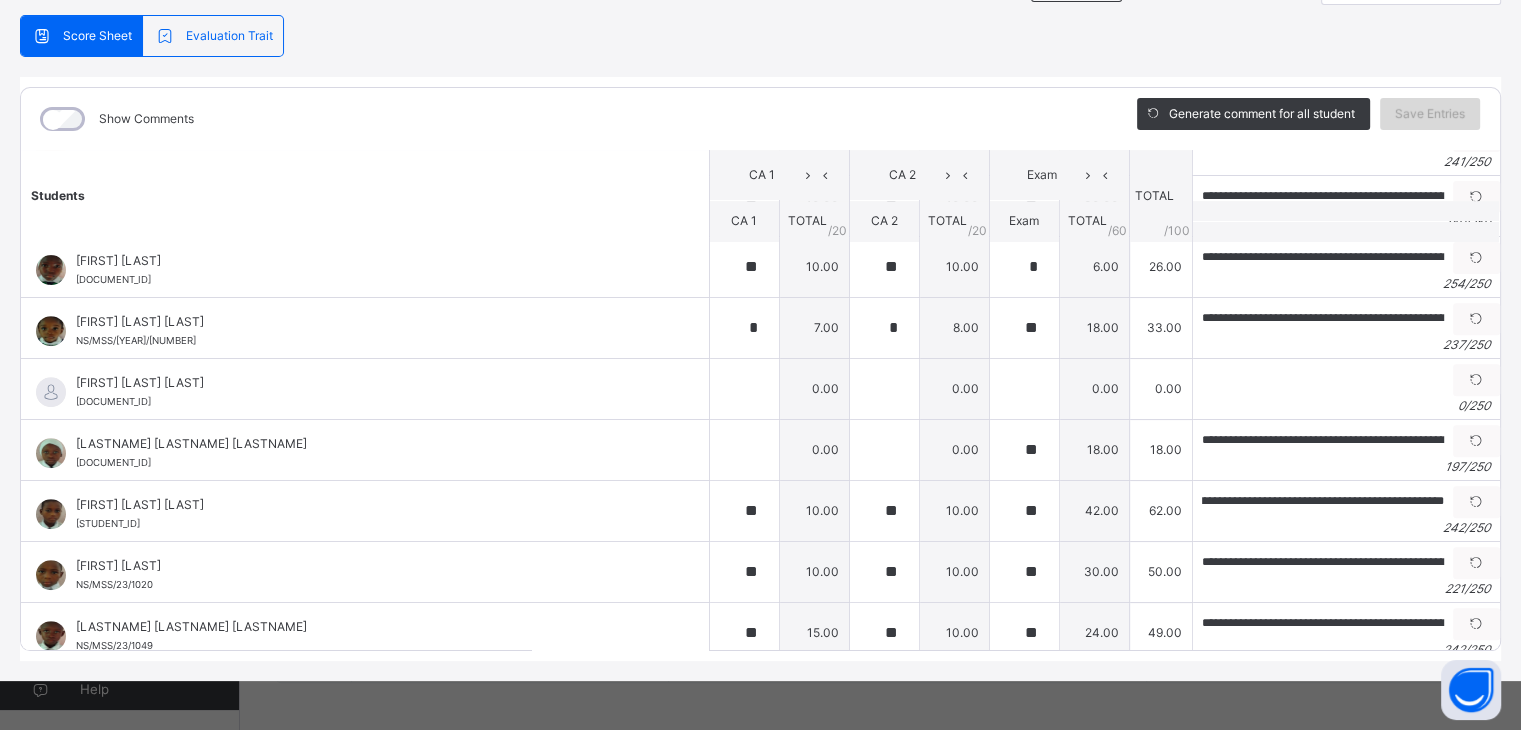 scroll, scrollTop: 0, scrollLeft: 0, axis: both 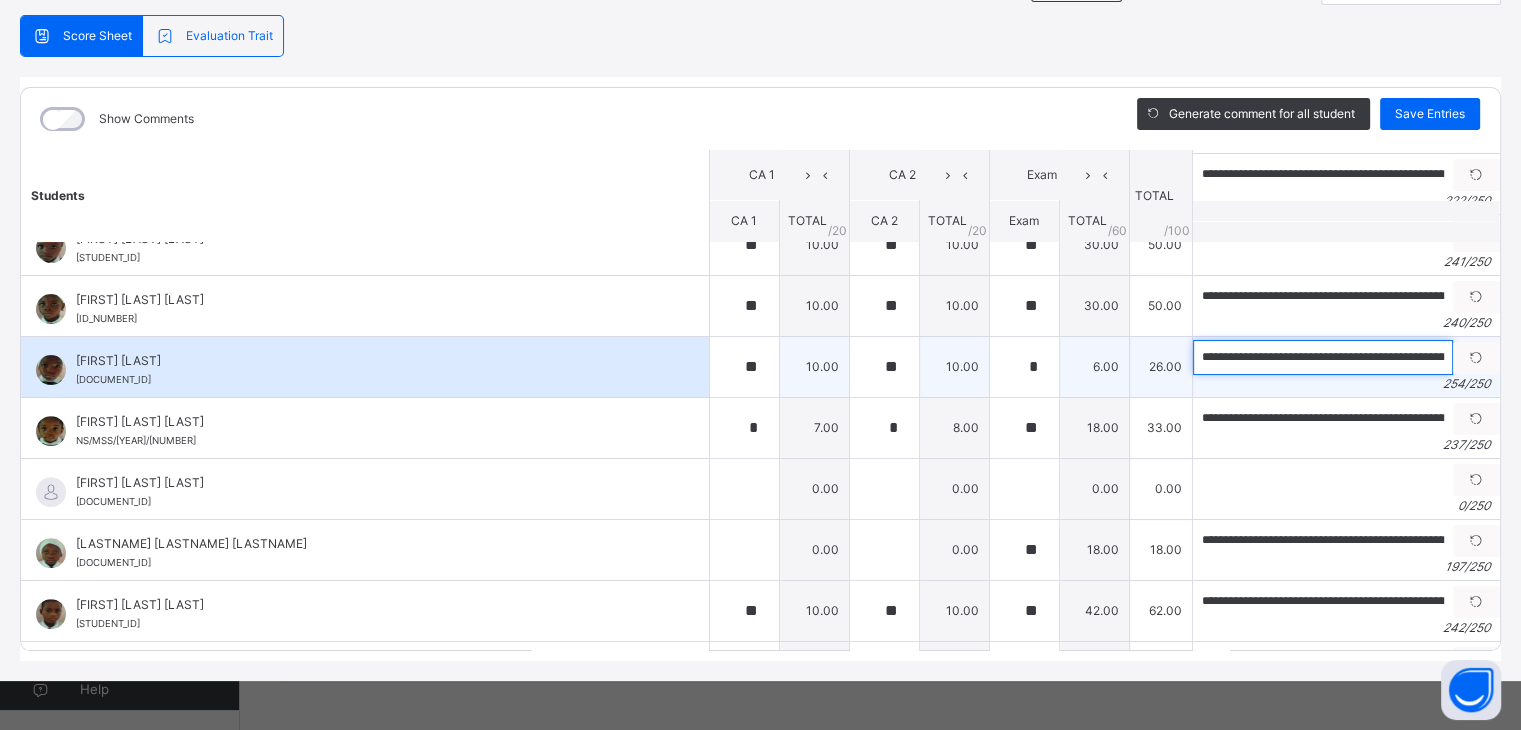 drag, startPoint x: 1209, startPoint y: 349, endPoint x: 1150, endPoint y: 349, distance: 59 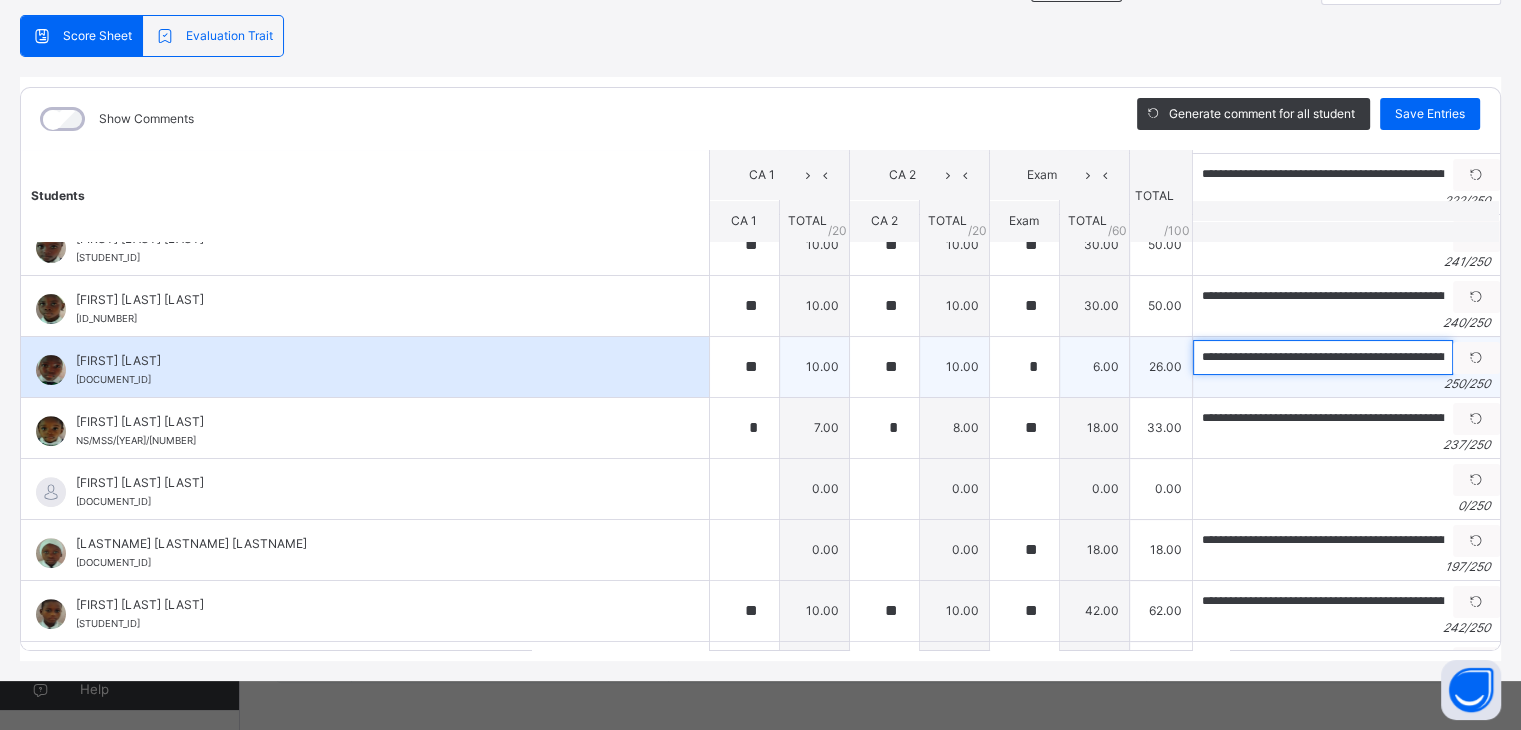 scroll, scrollTop: 0, scrollLeft: 1236, axis: horizontal 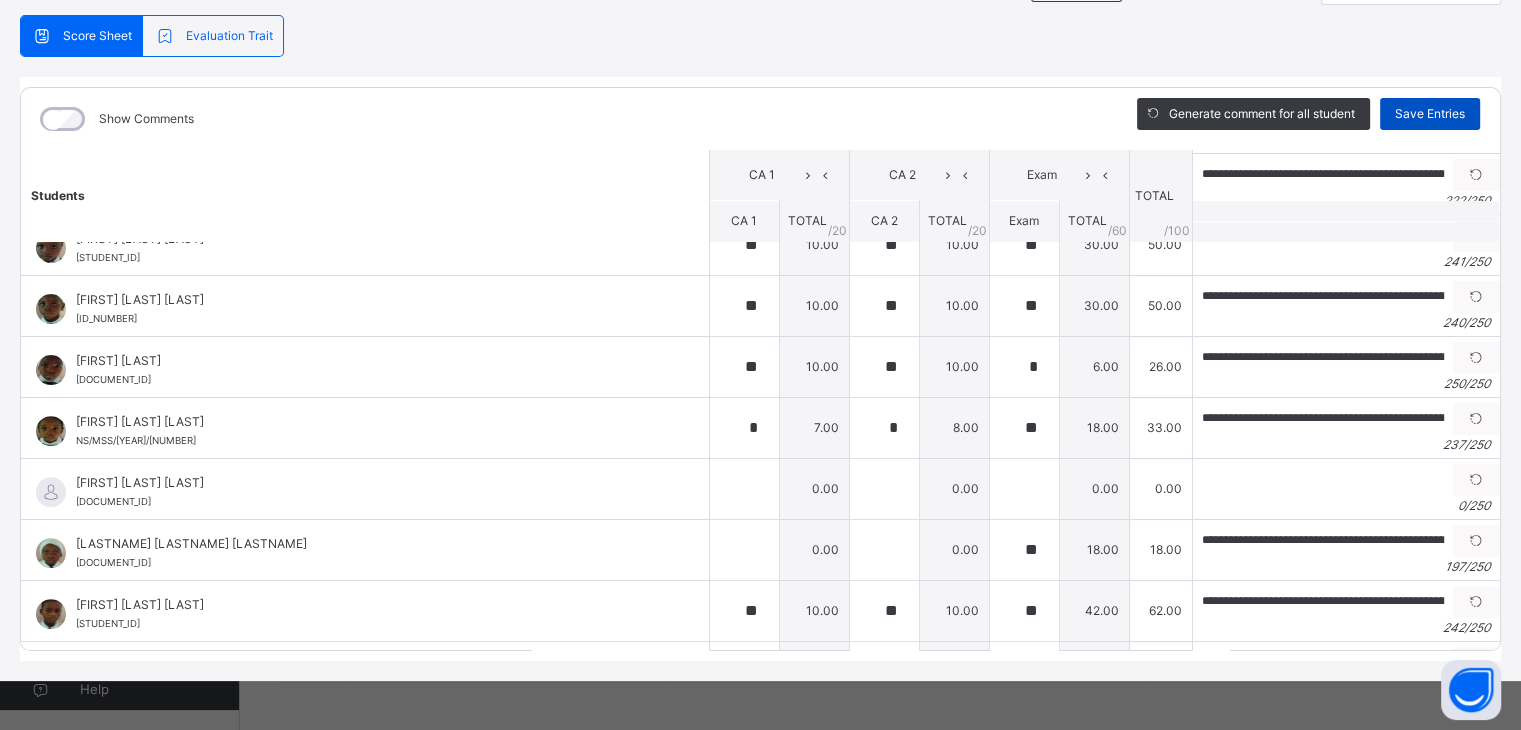 click on "Save Entries" at bounding box center [1430, 114] 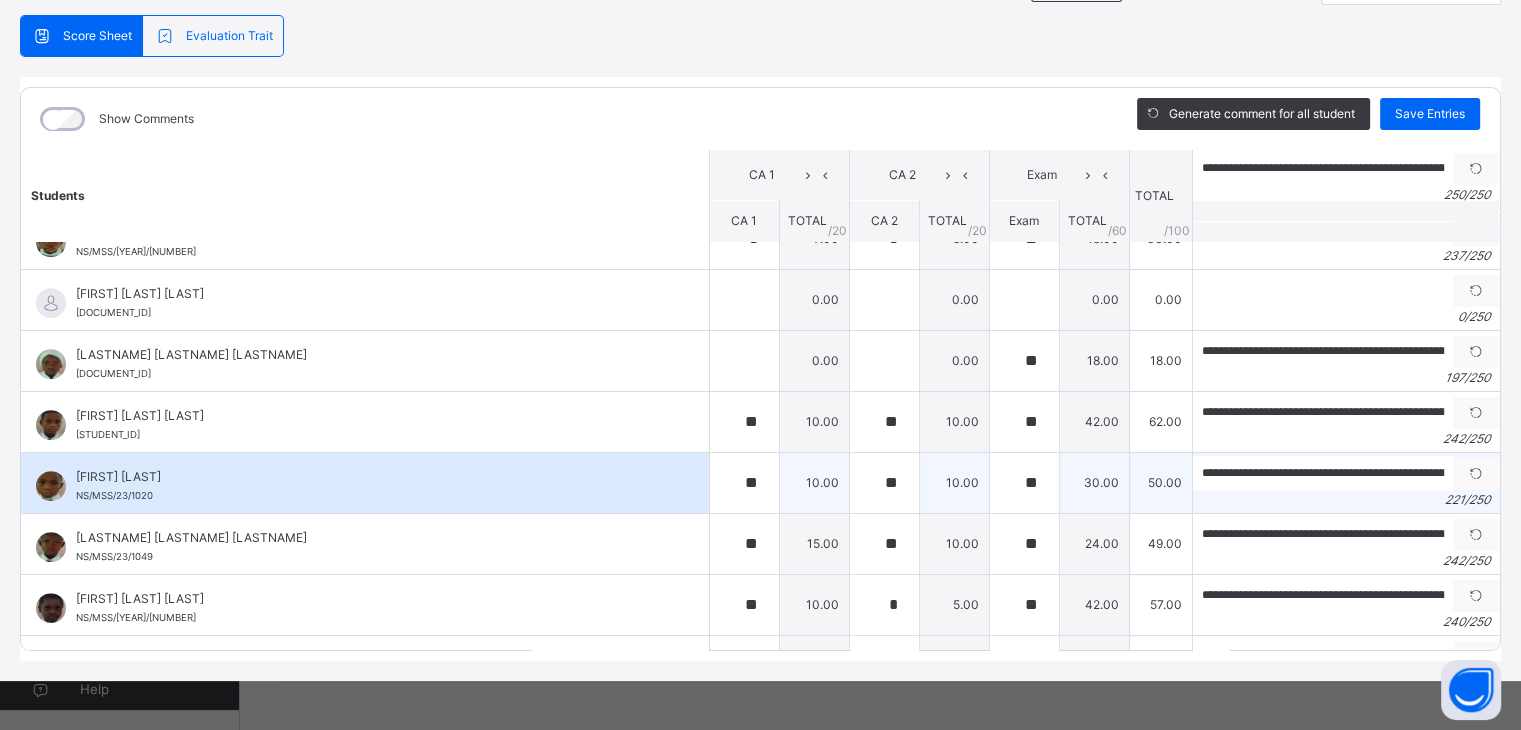 scroll, scrollTop: 900, scrollLeft: 0, axis: vertical 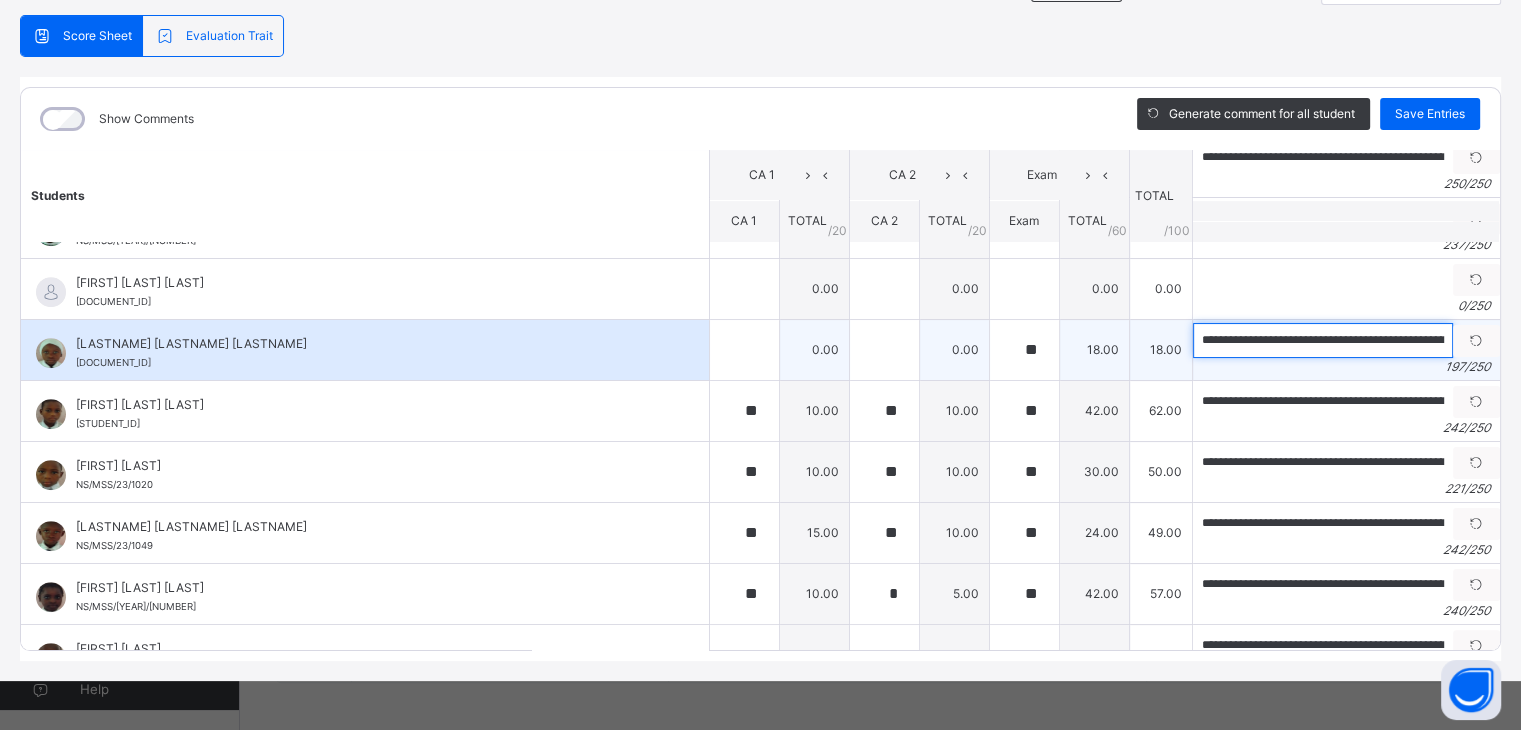 click on "**********" at bounding box center (1323, 340) 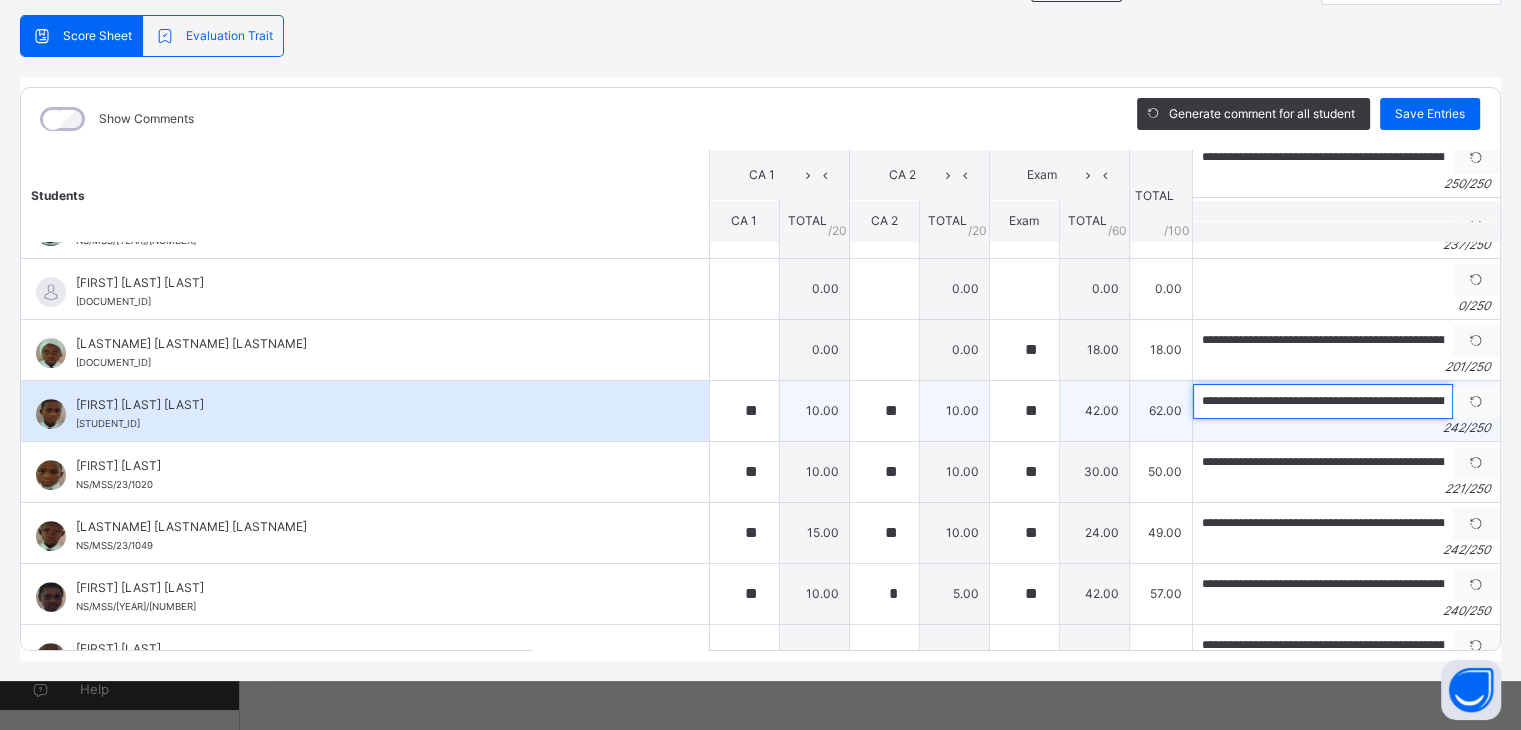 click on "**********" at bounding box center (1323, 401) 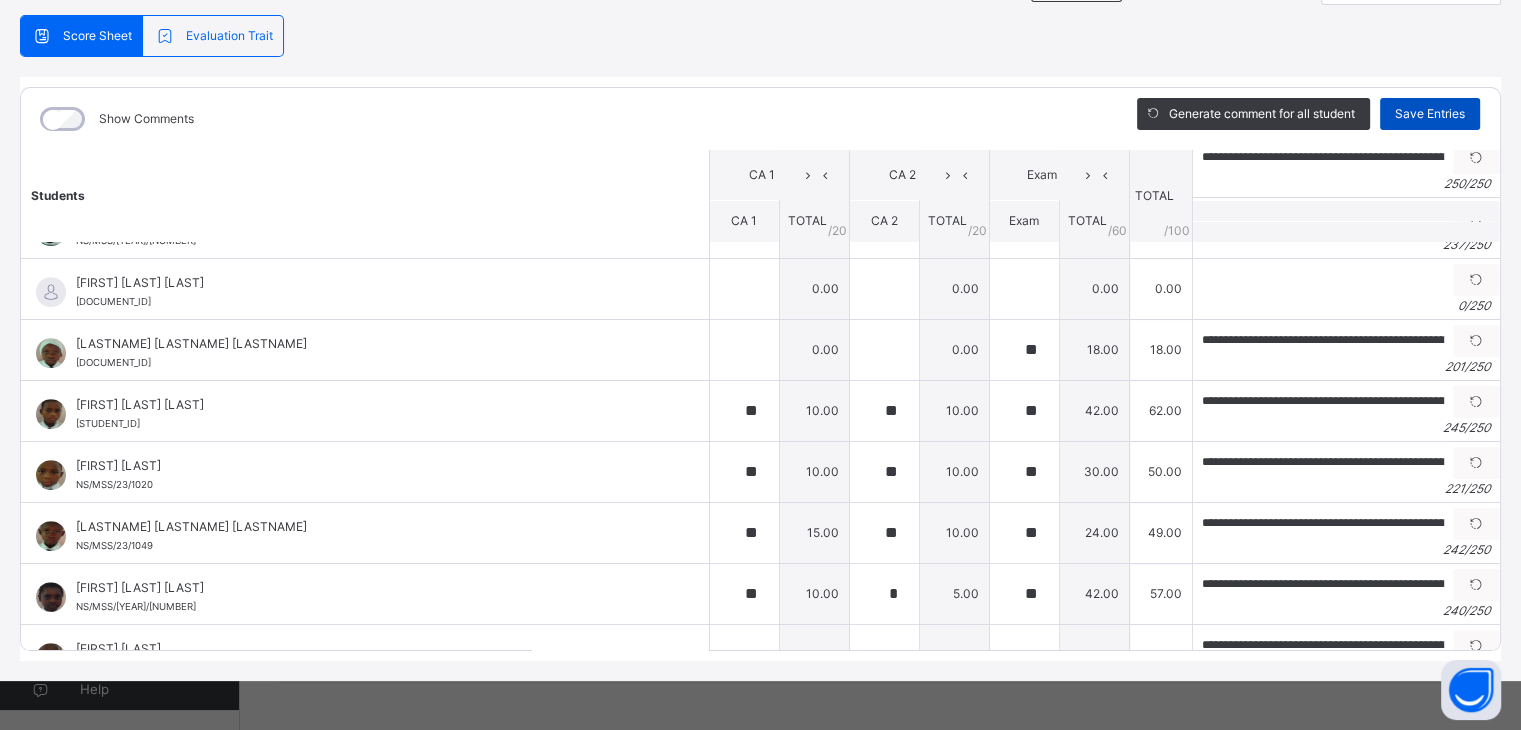 click on "Save Entries" at bounding box center (1430, 114) 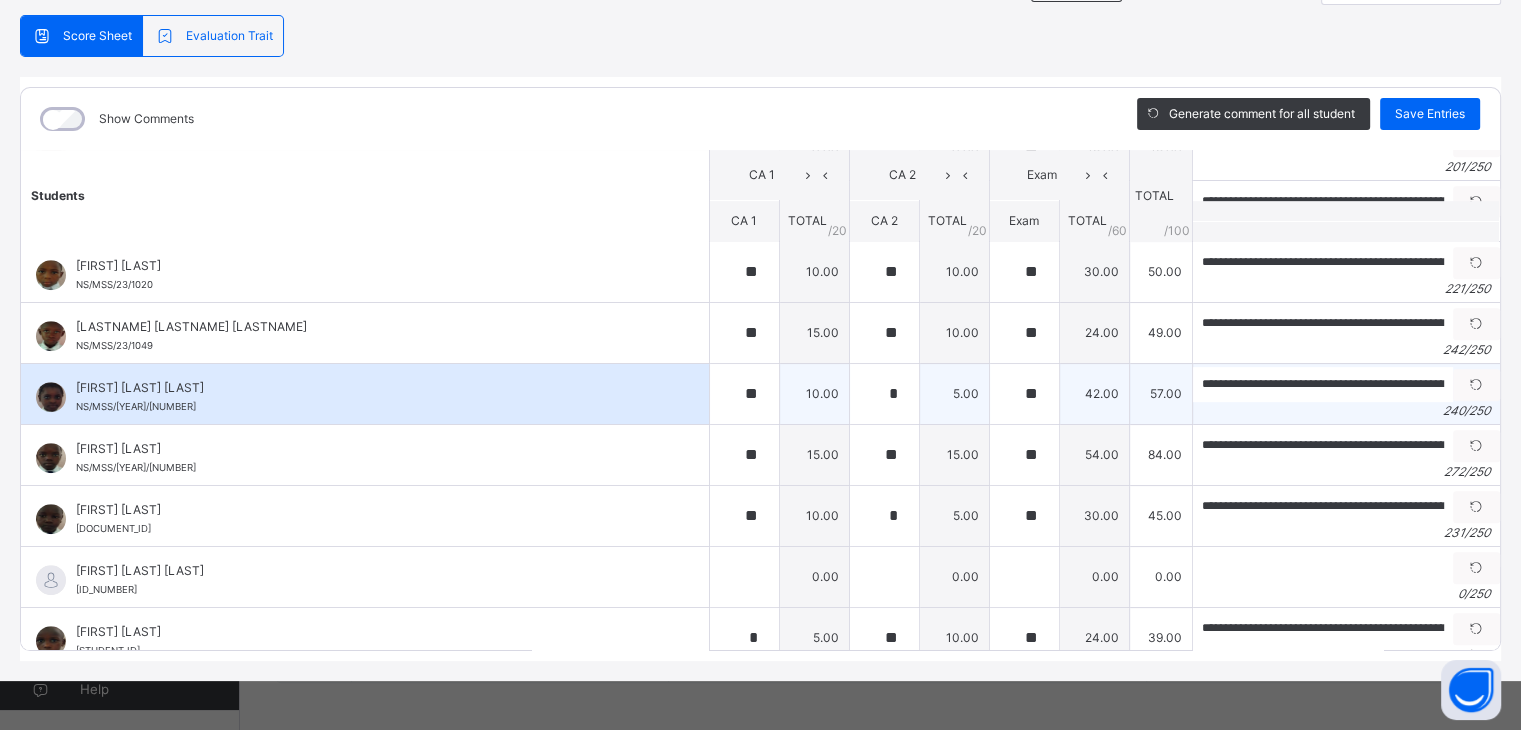 scroll, scrollTop: 1200, scrollLeft: 0, axis: vertical 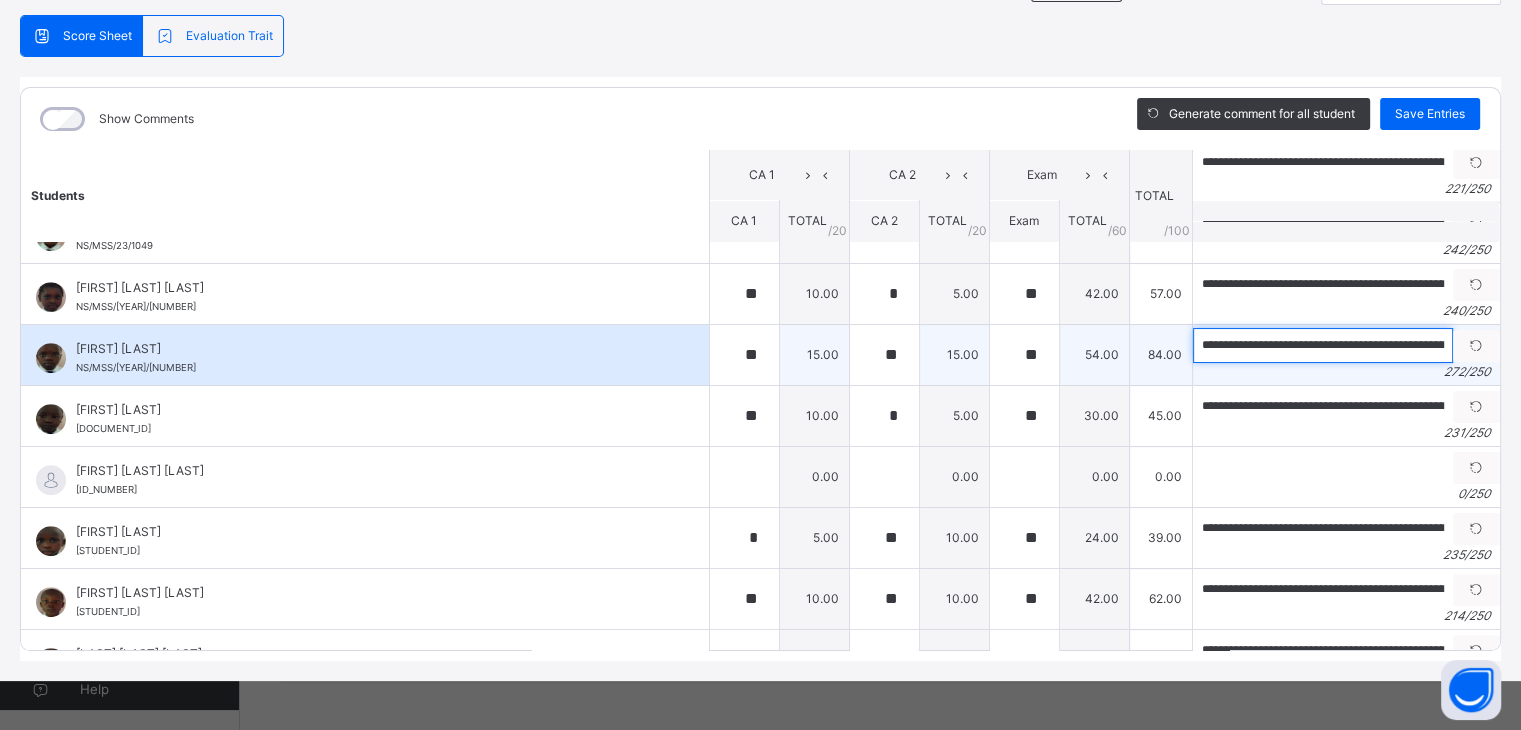 click on "**********" at bounding box center [1323, 345] 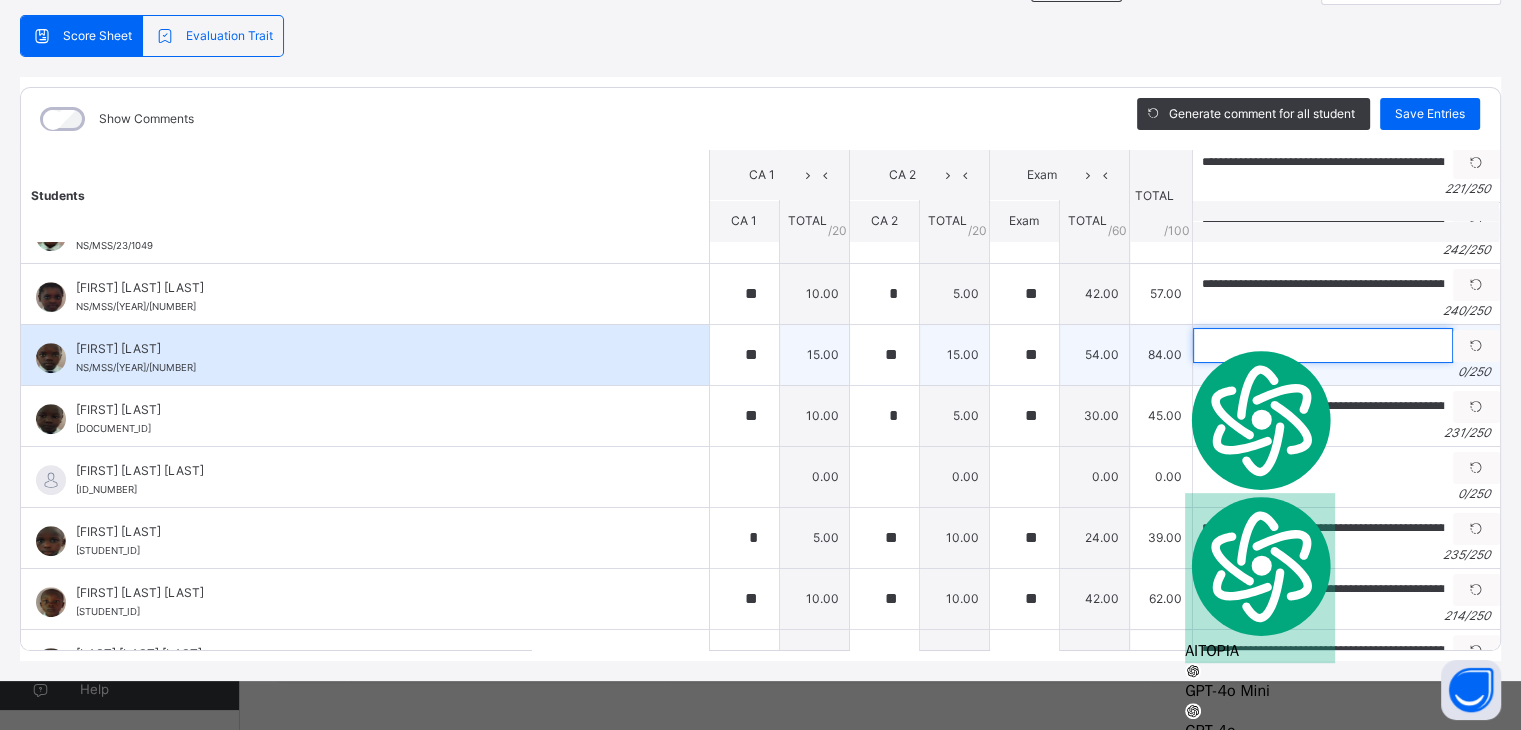 scroll, scrollTop: 0, scrollLeft: 0, axis: both 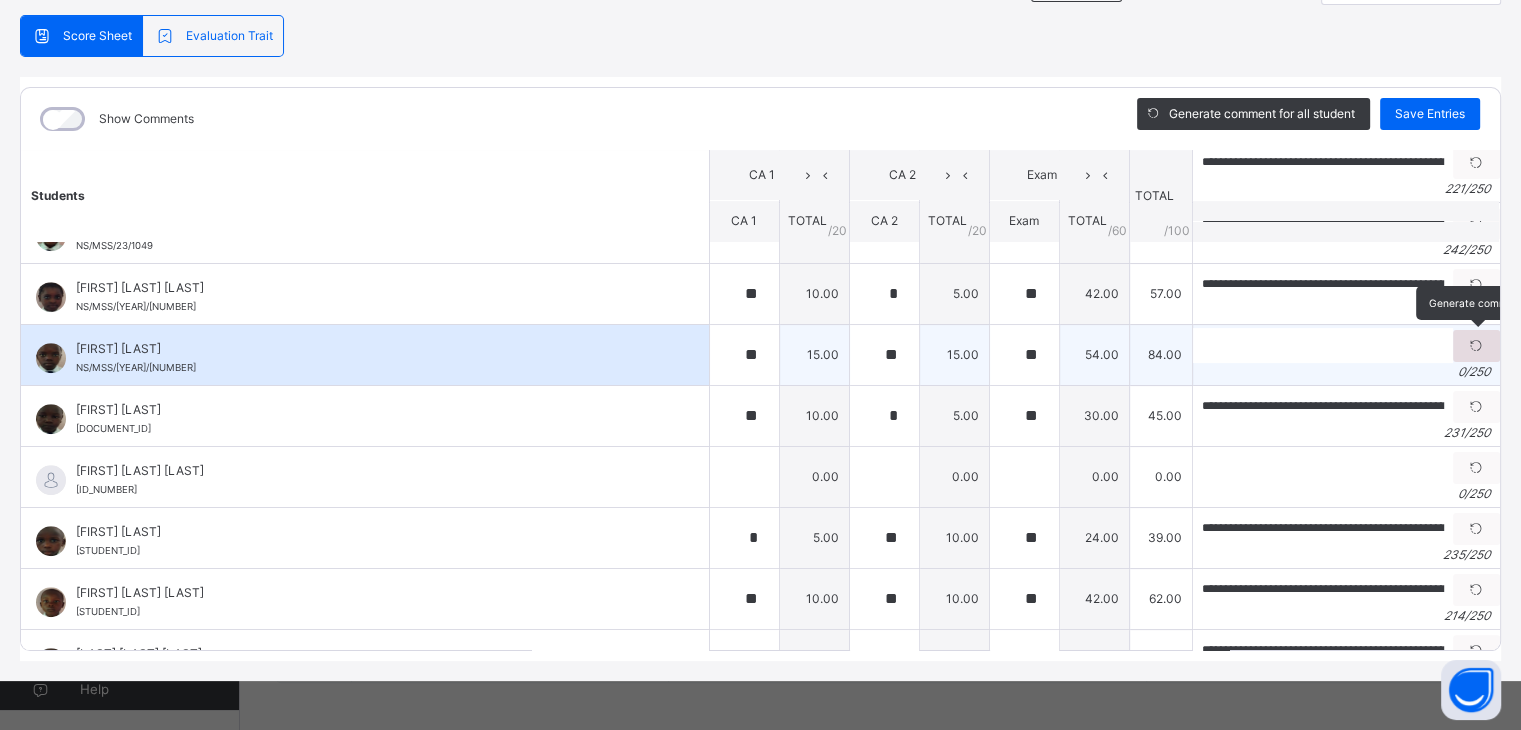 click at bounding box center [1476, 346] 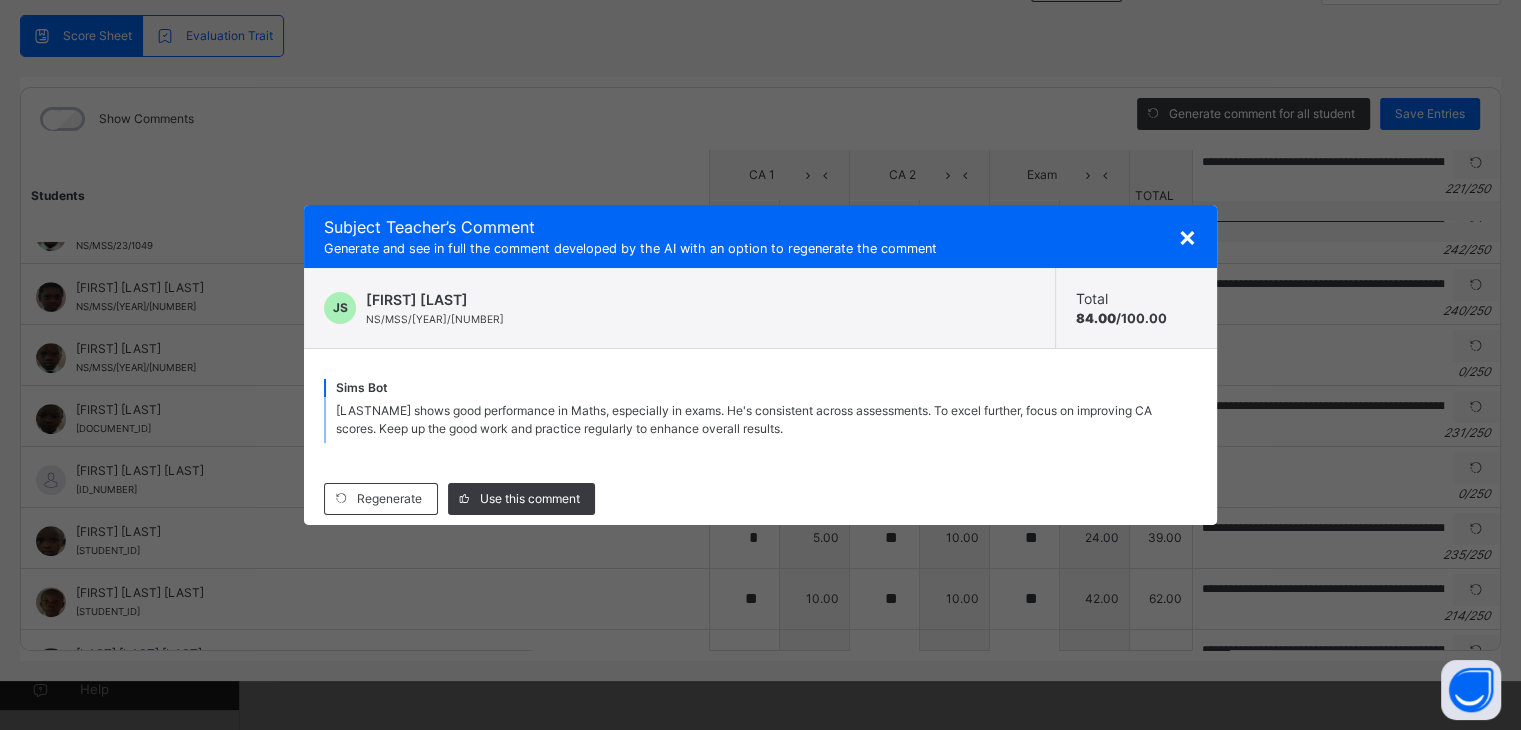 click on "Mohammed shows good performance in Maths, especially in exams. He's consistent across assessments. To excel further, focus on improving CA scores. Keep up the good work and practice regularly to enhance overall results." at bounding box center [744, 419] 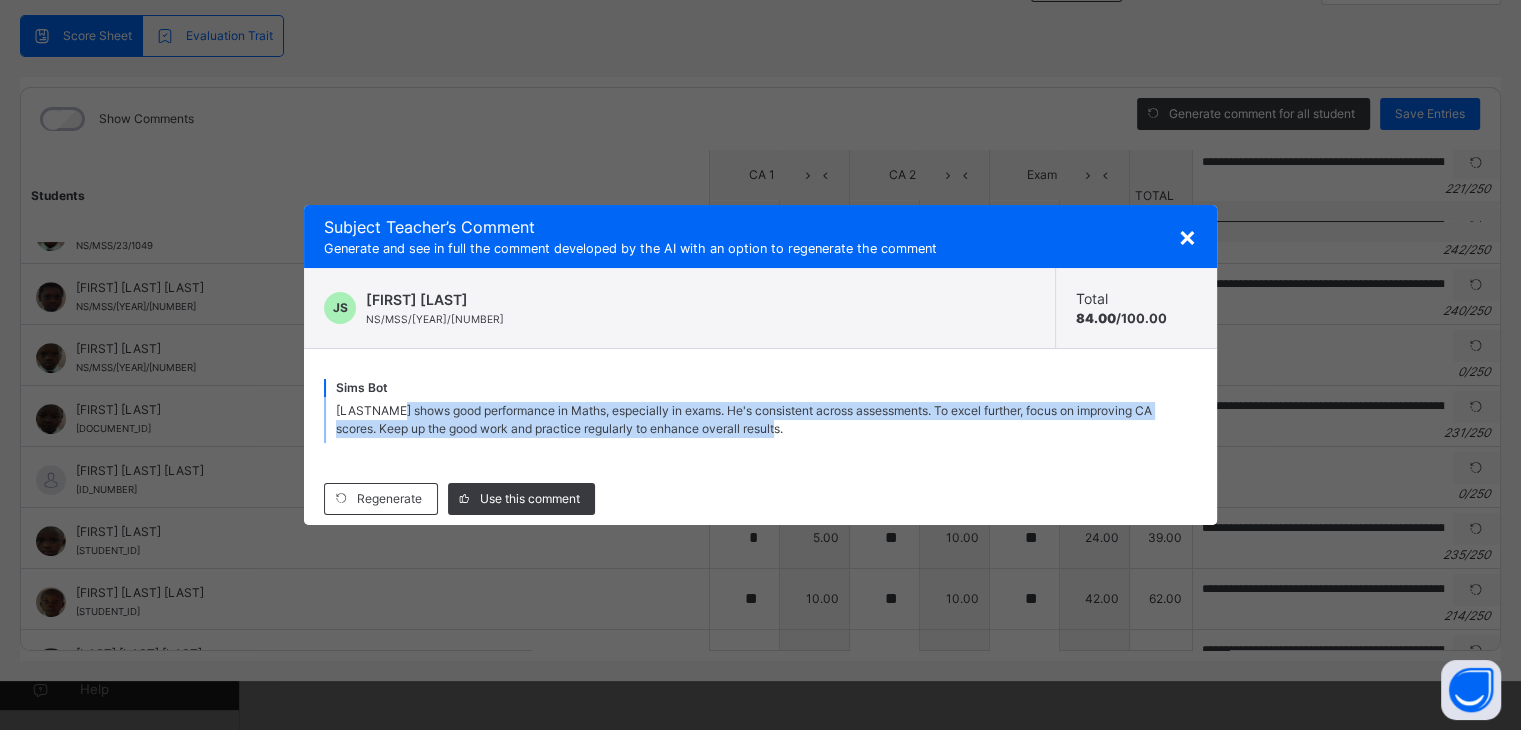 drag, startPoint x: 406, startPoint y: 408, endPoint x: 940, endPoint y: 423, distance: 534.21063 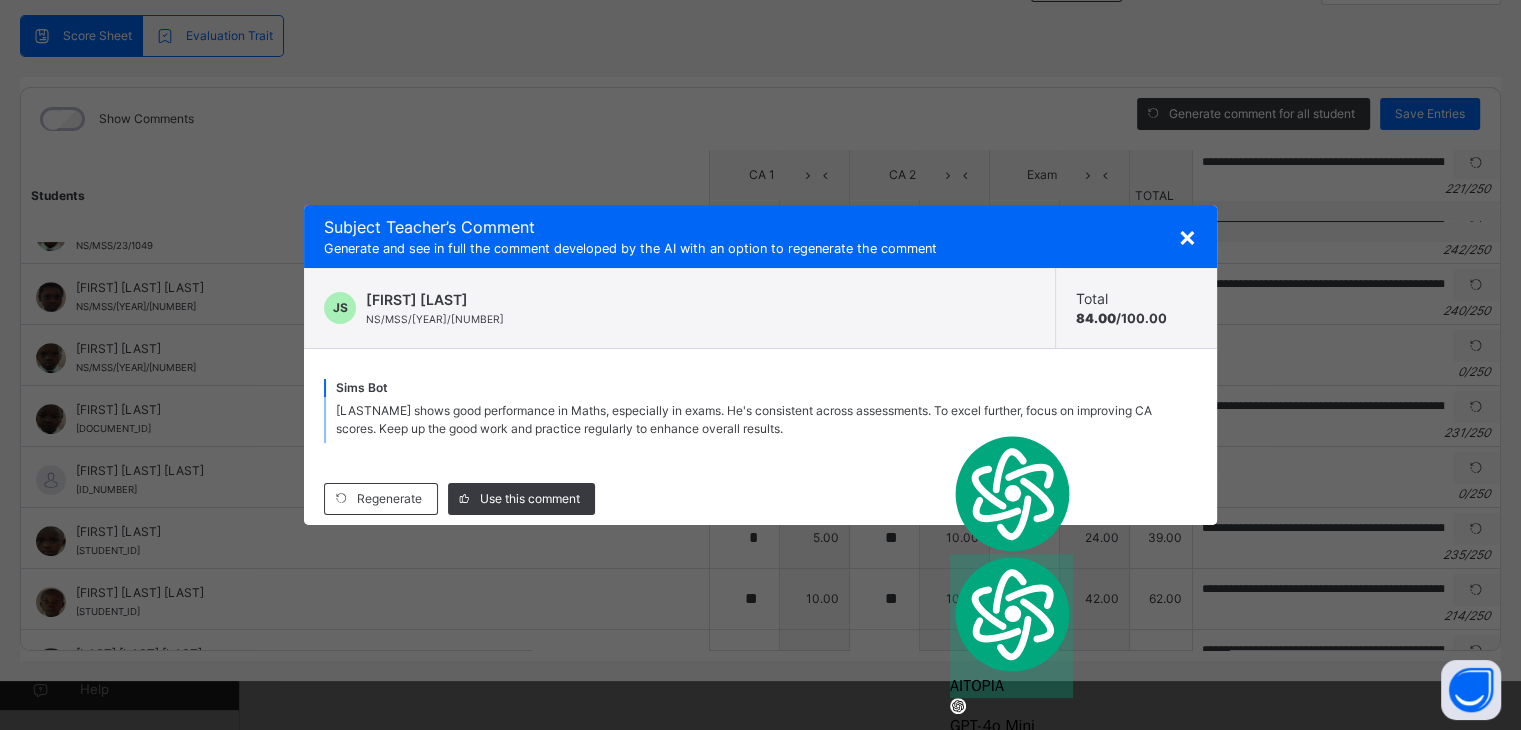 click on "×" at bounding box center [1187, 236] 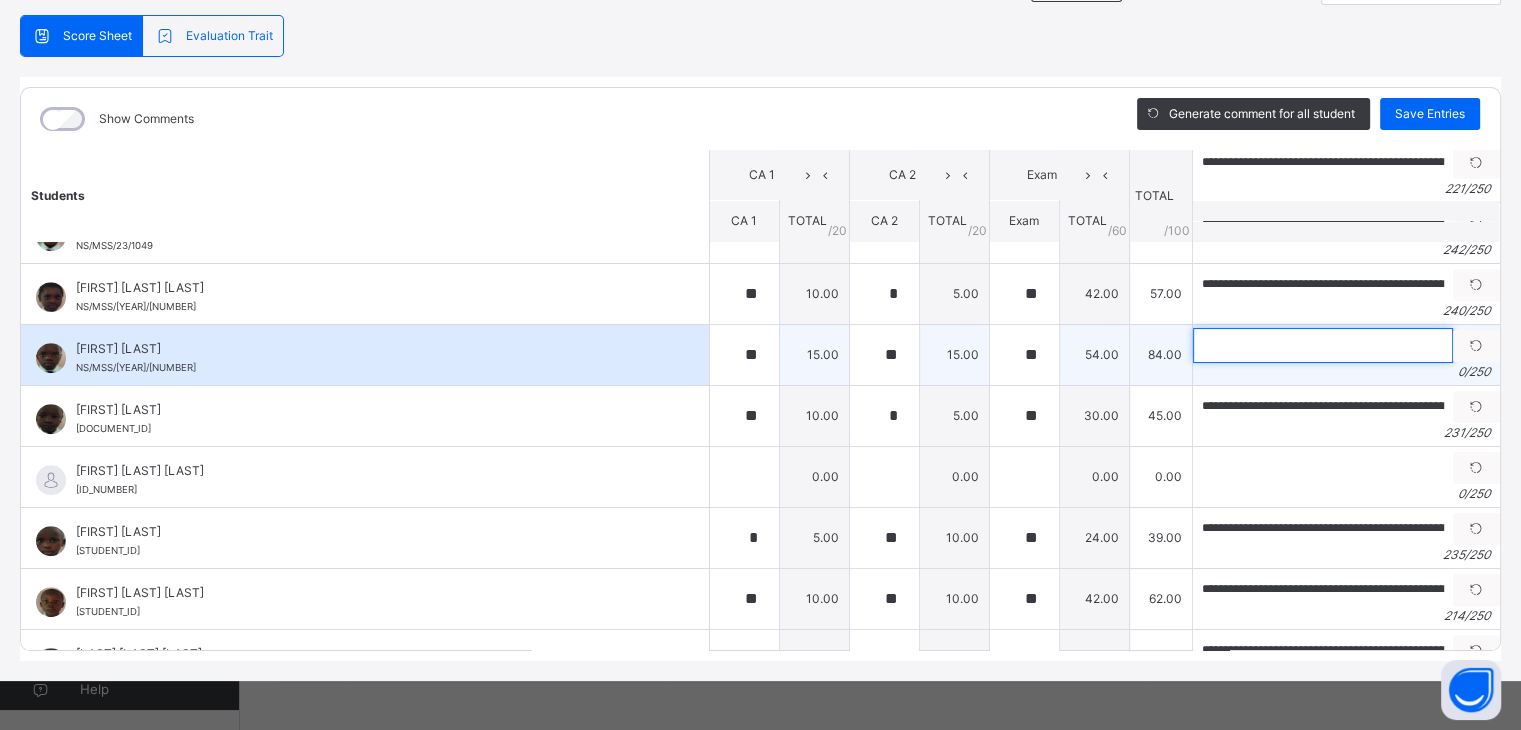 click at bounding box center [1323, 345] 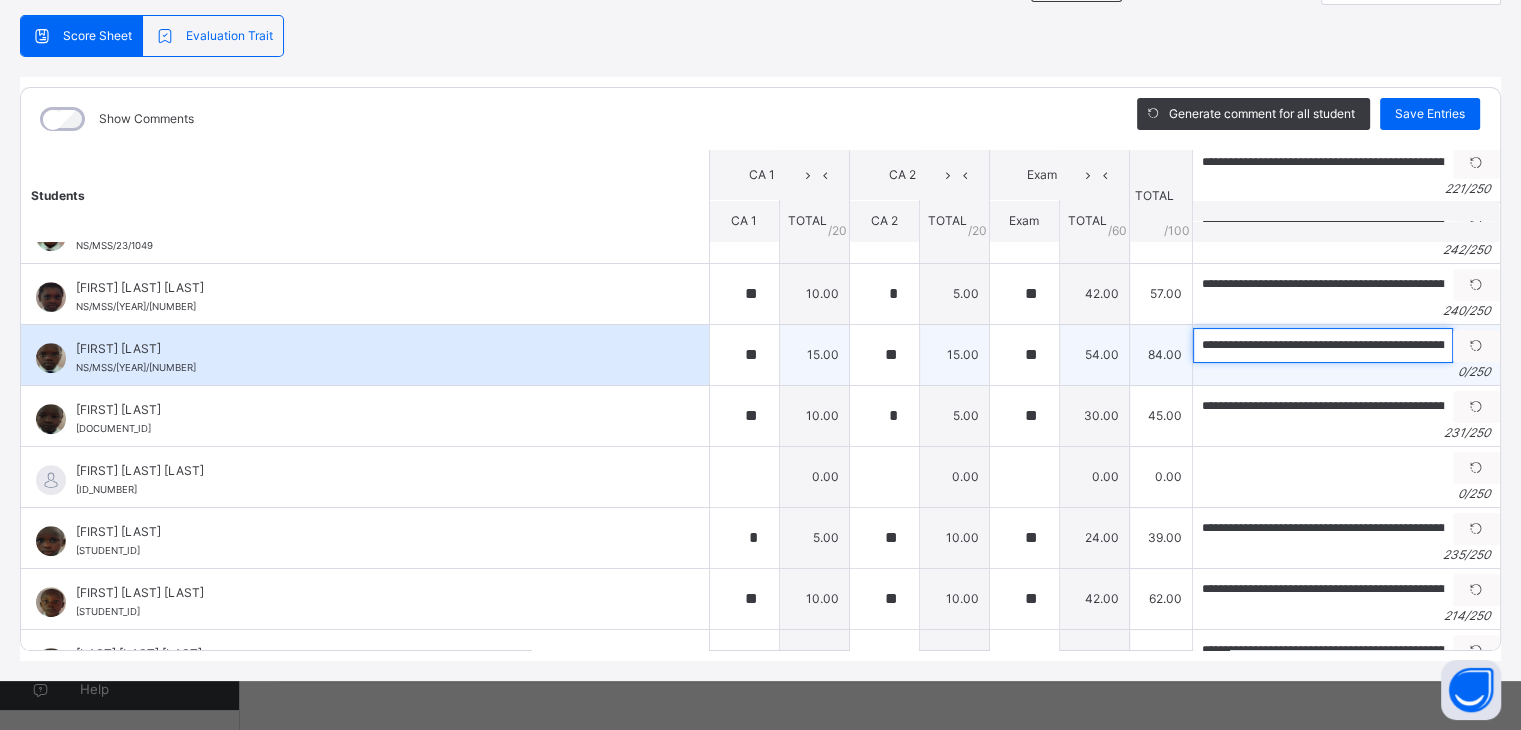 scroll, scrollTop: 0, scrollLeft: 970, axis: horizontal 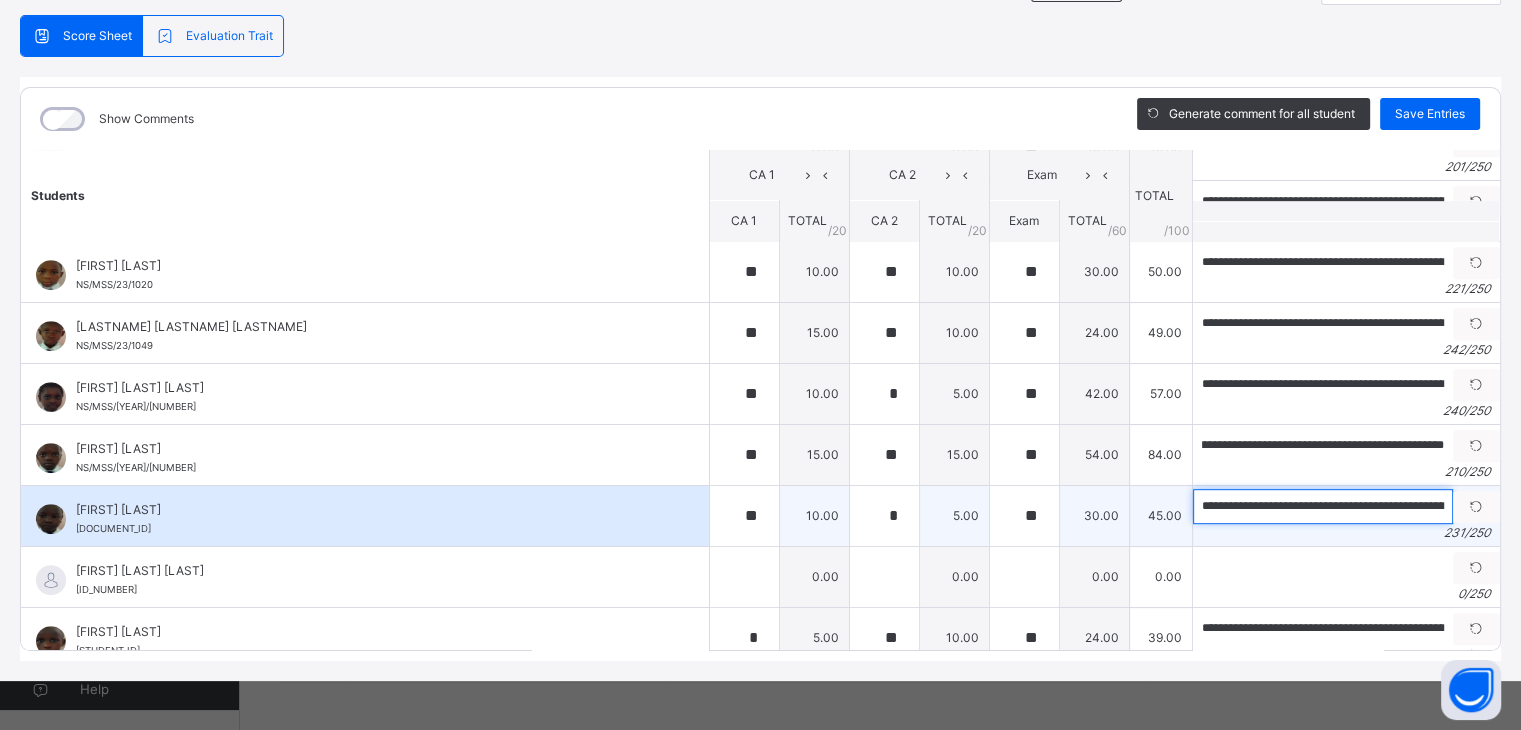 click on "**********" at bounding box center [1323, 506] 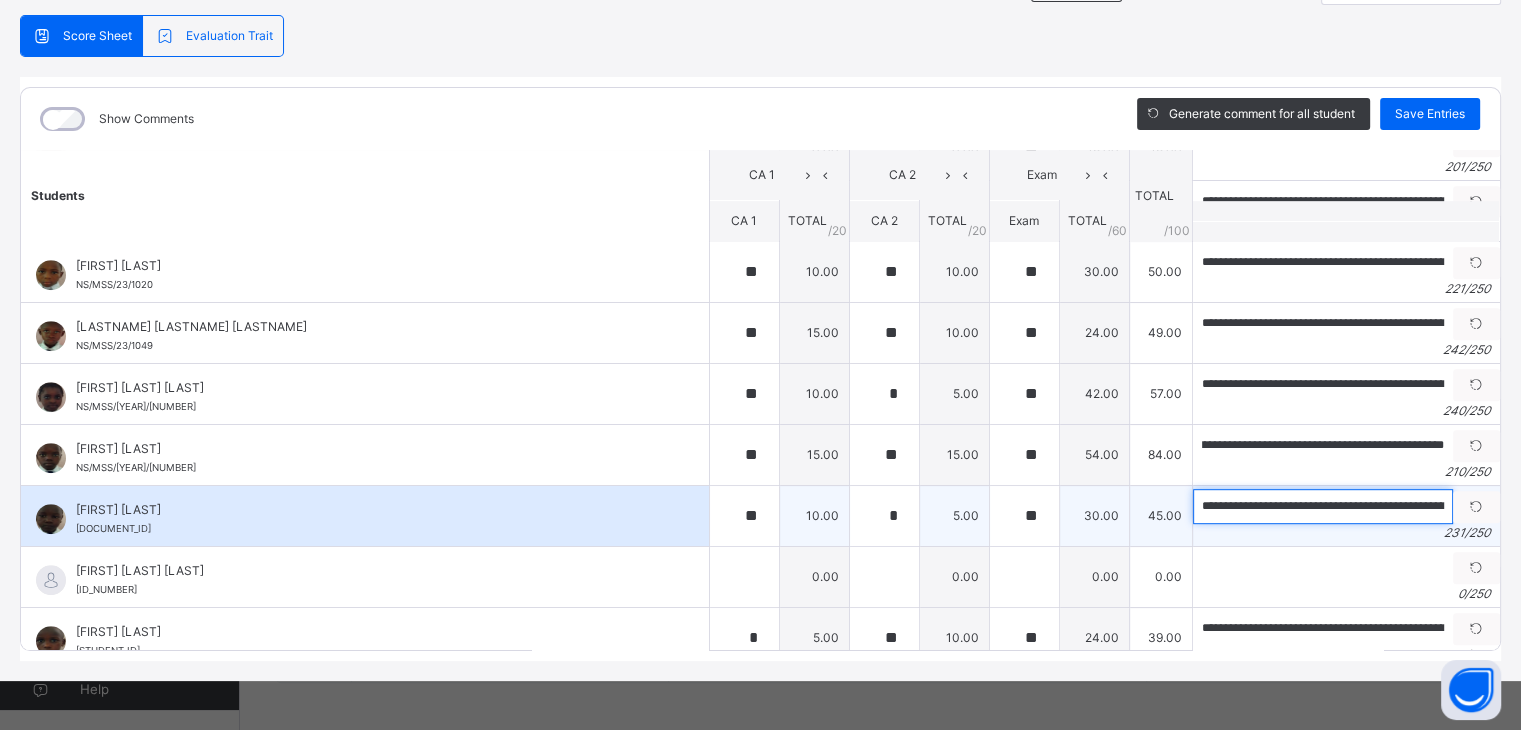 scroll, scrollTop: 0, scrollLeft: 0, axis: both 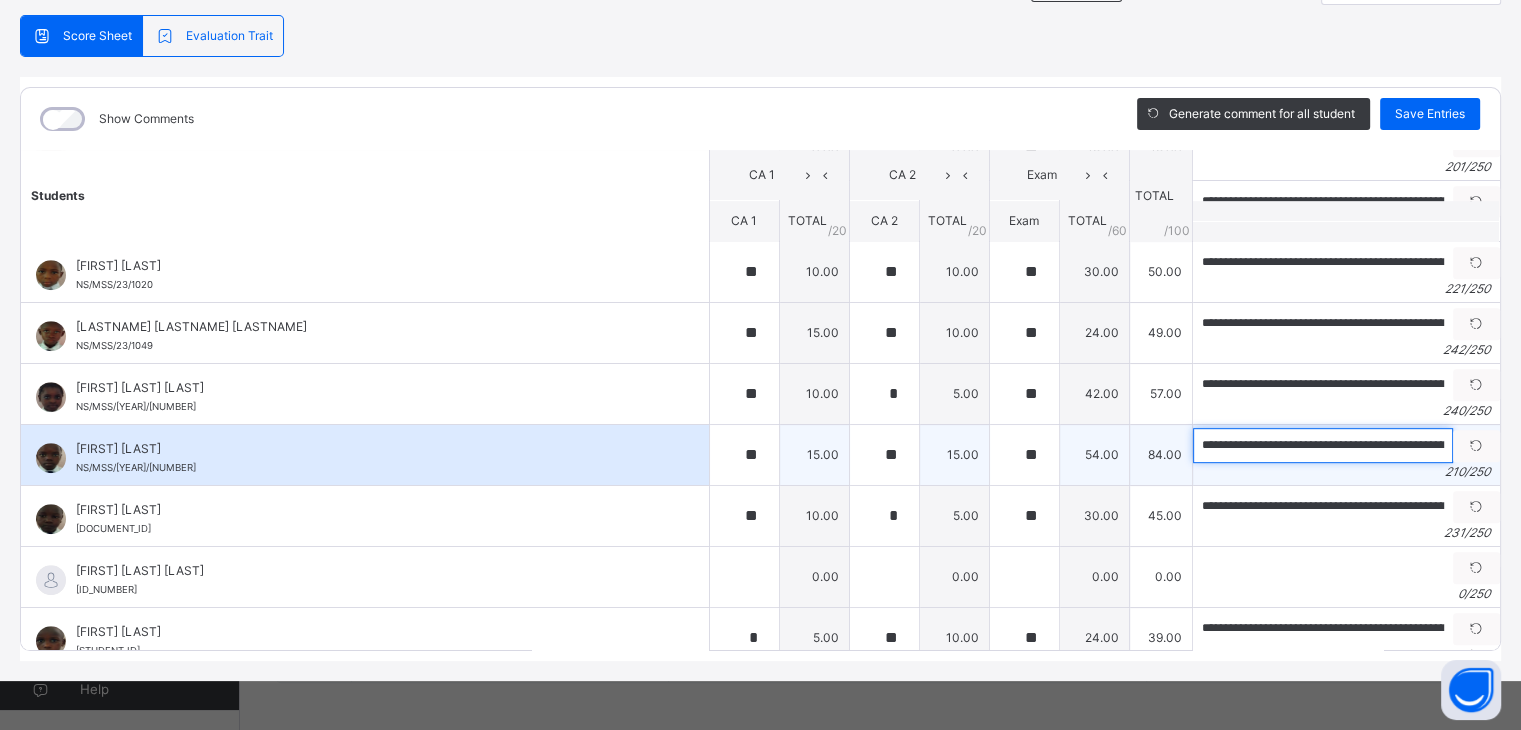 click on "**********" at bounding box center (1323, 445) 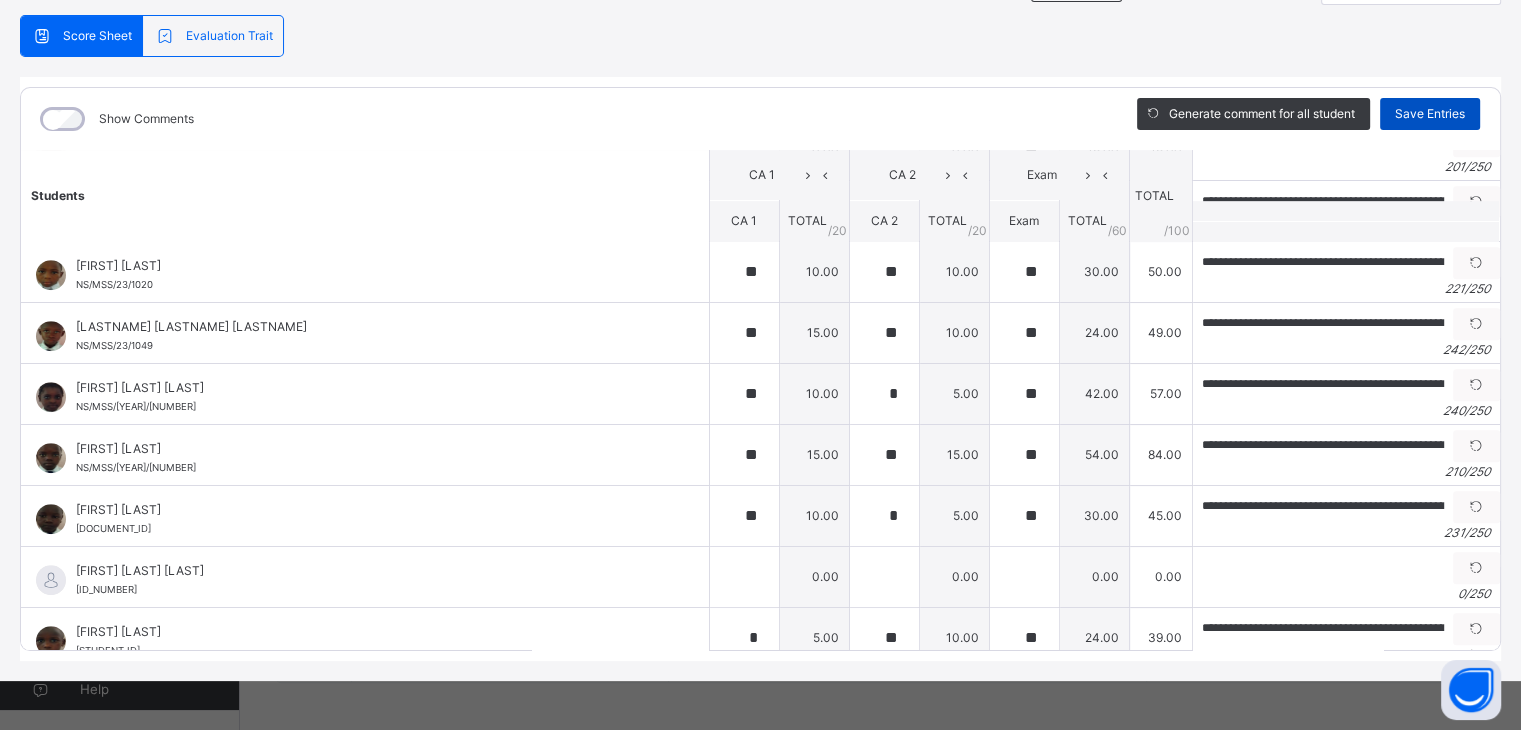click on "Save Entries" at bounding box center [1430, 114] 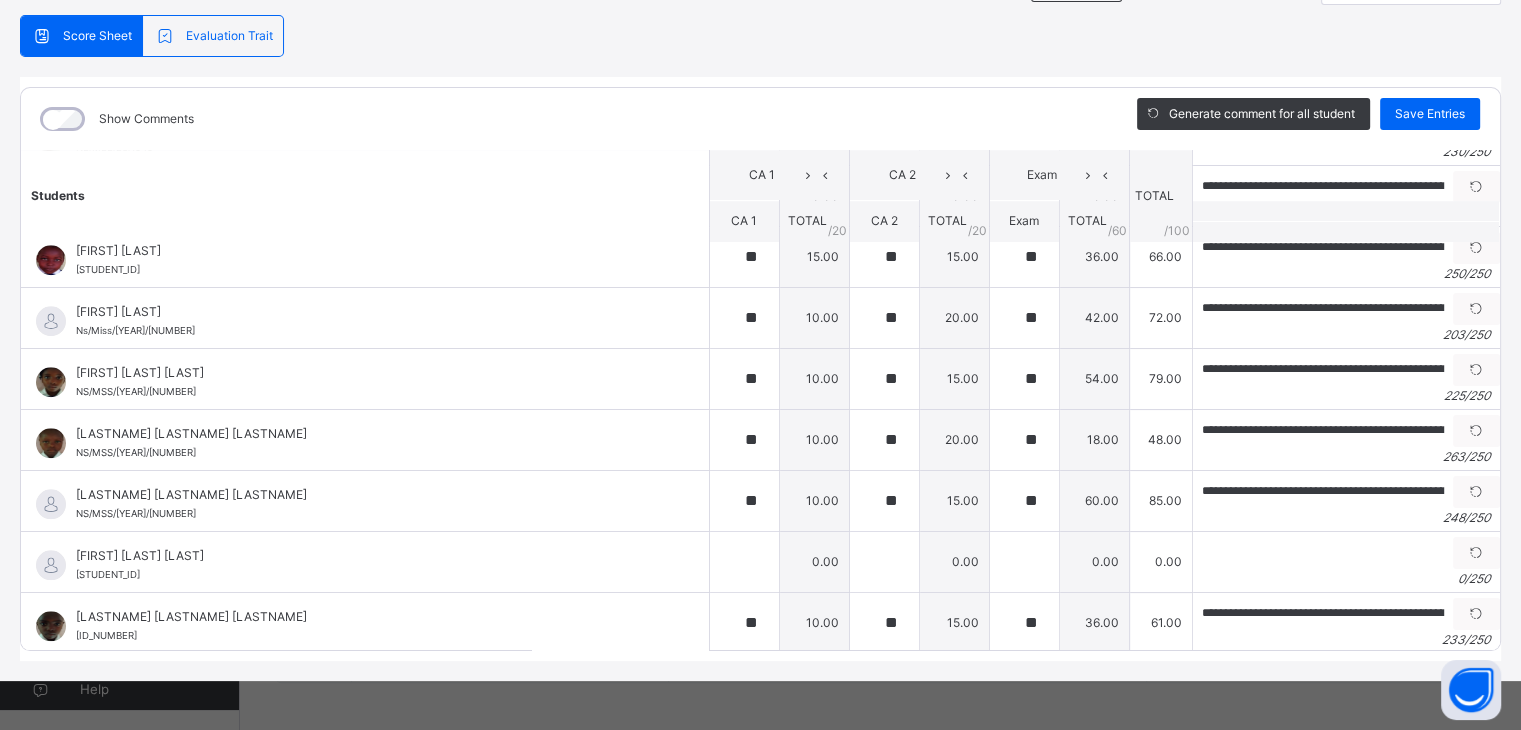 scroll, scrollTop: 1800, scrollLeft: 0, axis: vertical 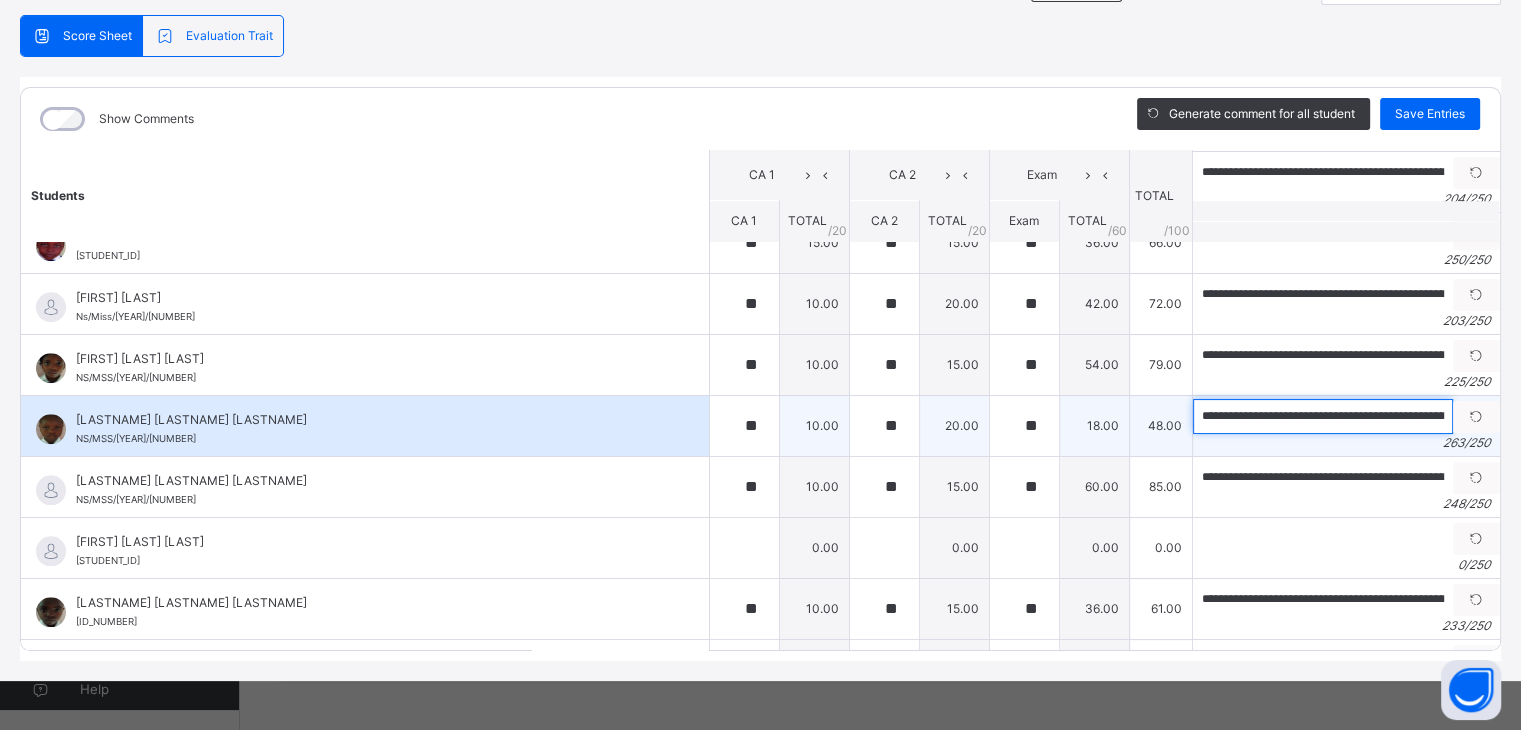 click on "**********" at bounding box center [1323, 416] 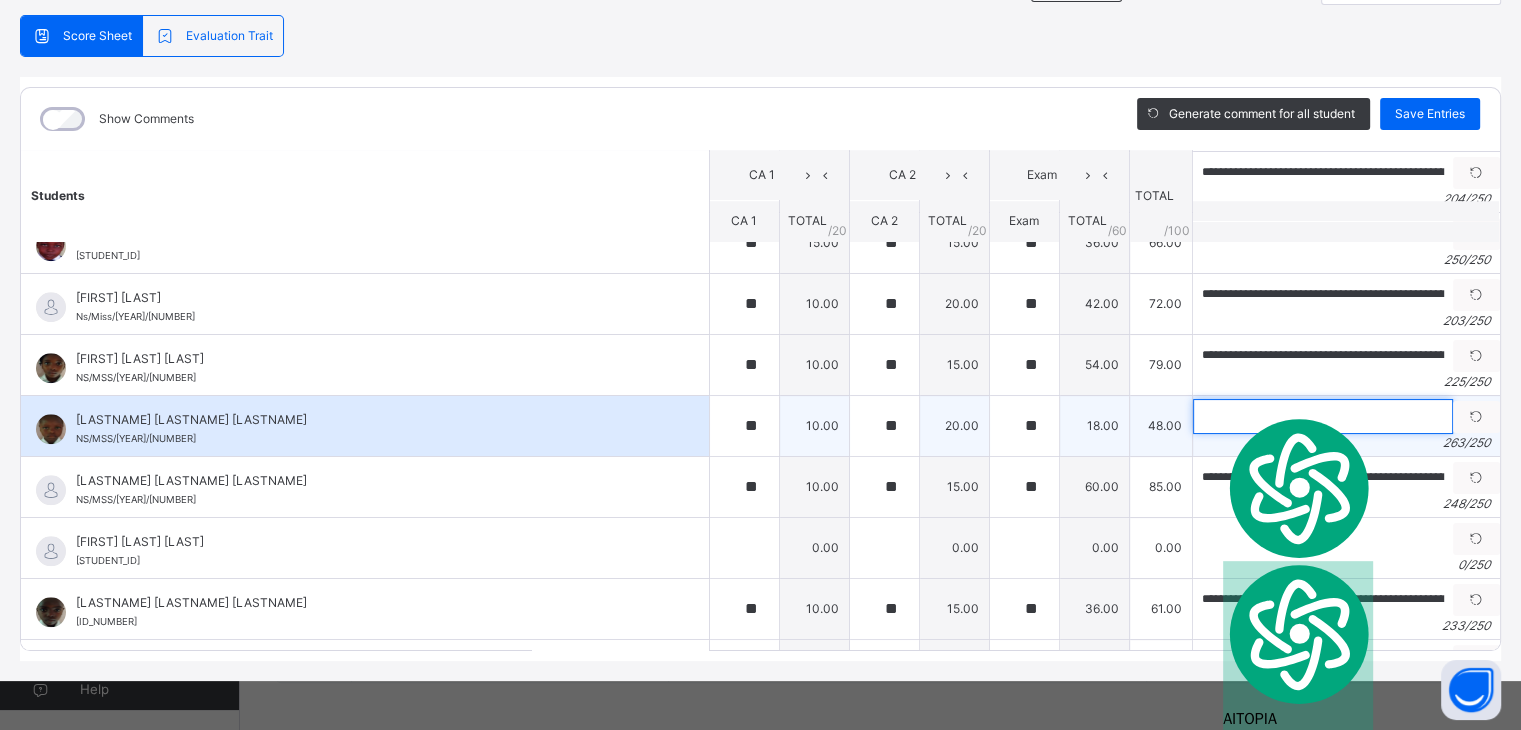 scroll, scrollTop: 0, scrollLeft: 0, axis: both 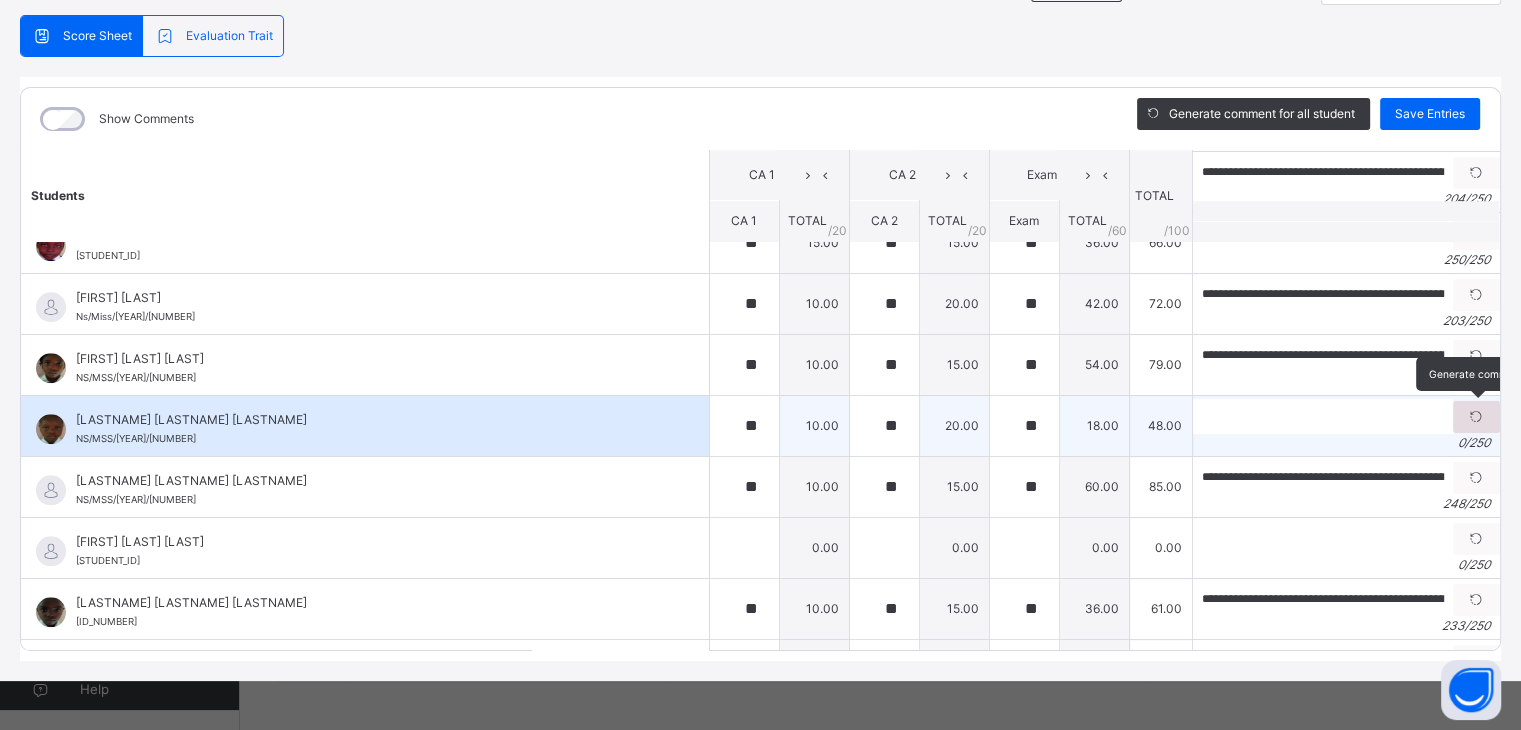 click at bounding box center (1476, 417) 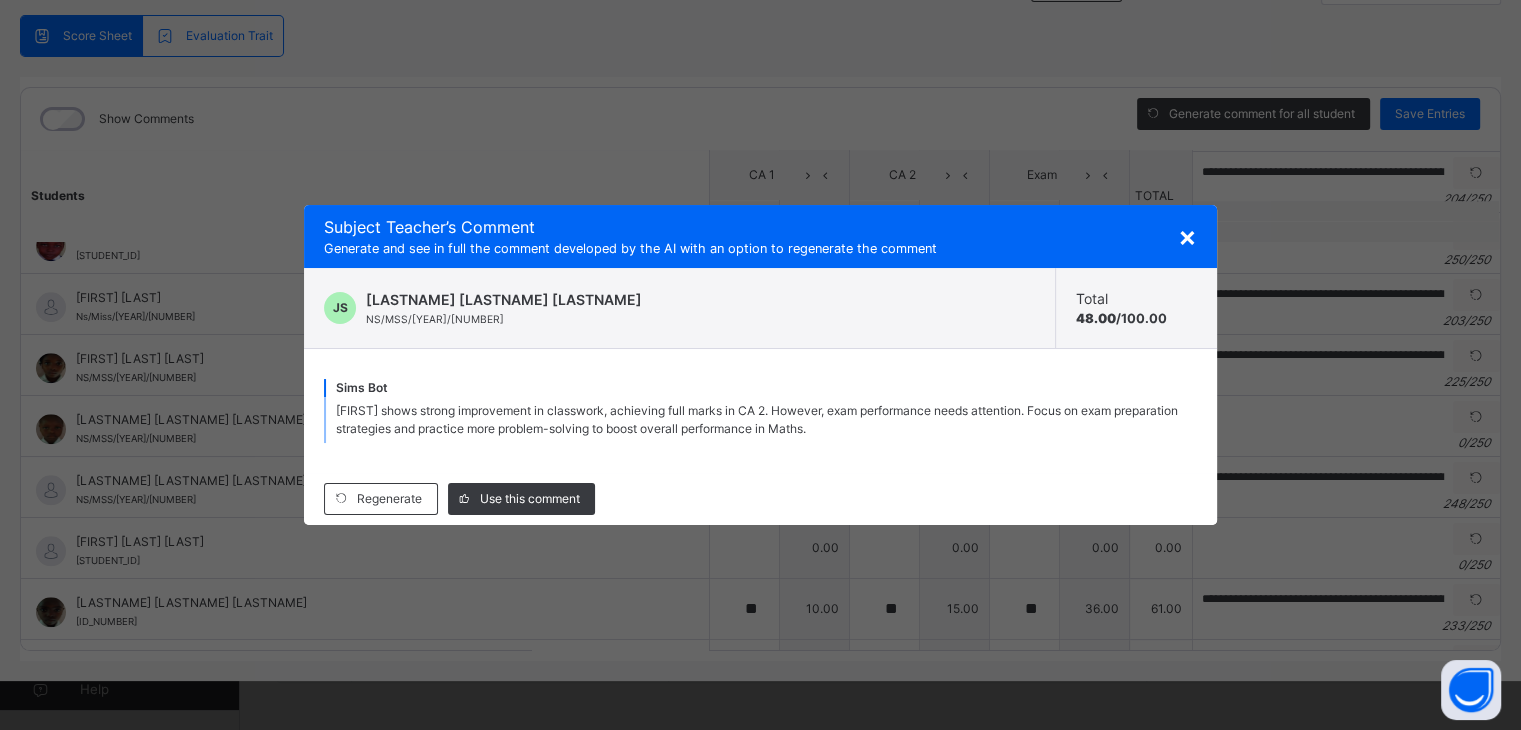 click on "RABI shows strong improvement in classwork, achieving full marks in CA 2. However, exam performance needs attention. Focus on exam preparation strategies and practice more problem-solving to boost overall performance in Maths." at bounding box center [757, 419] 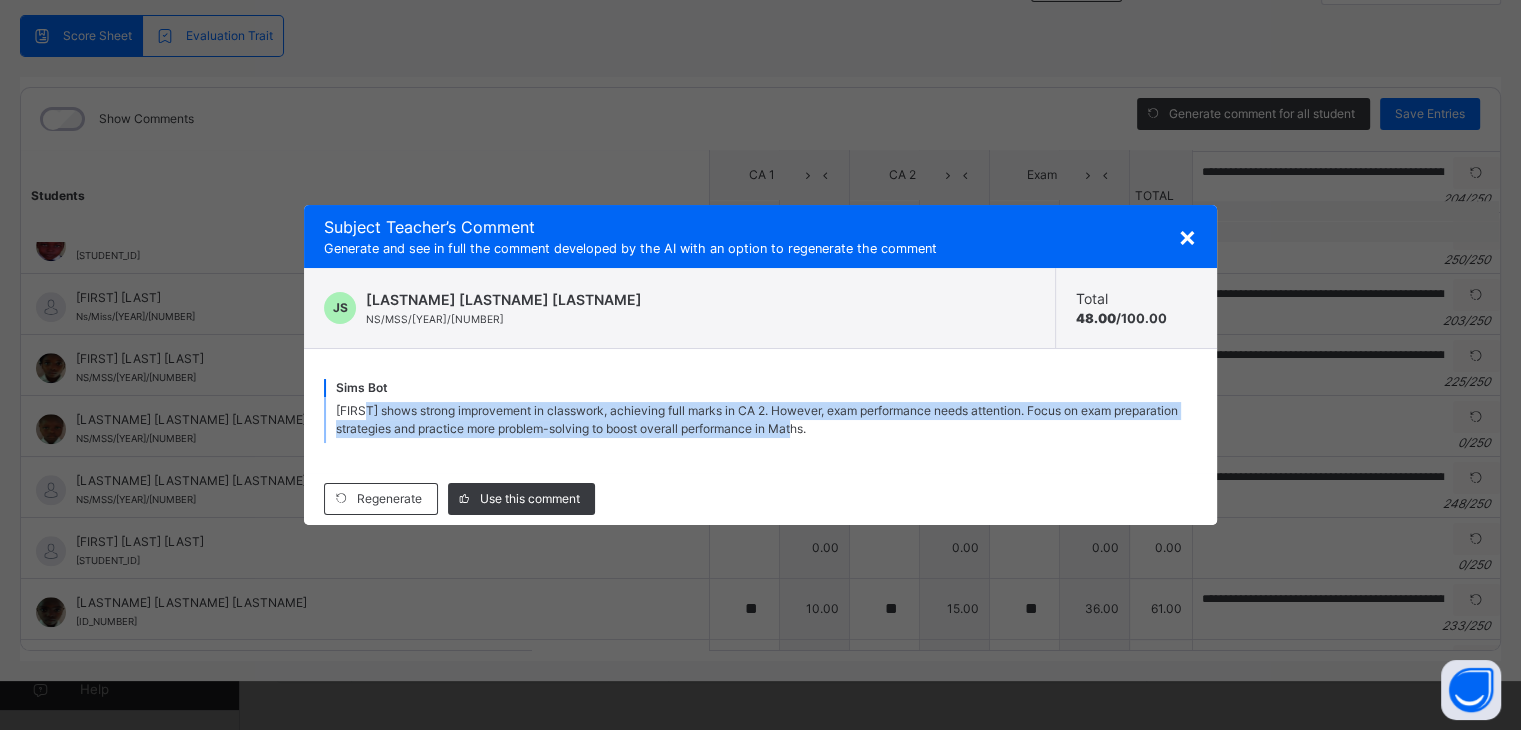 drag, startPoint x: 364, startPoint y: 407, endPoint x: 1024, endPoint y: 452, distance: 661.5323 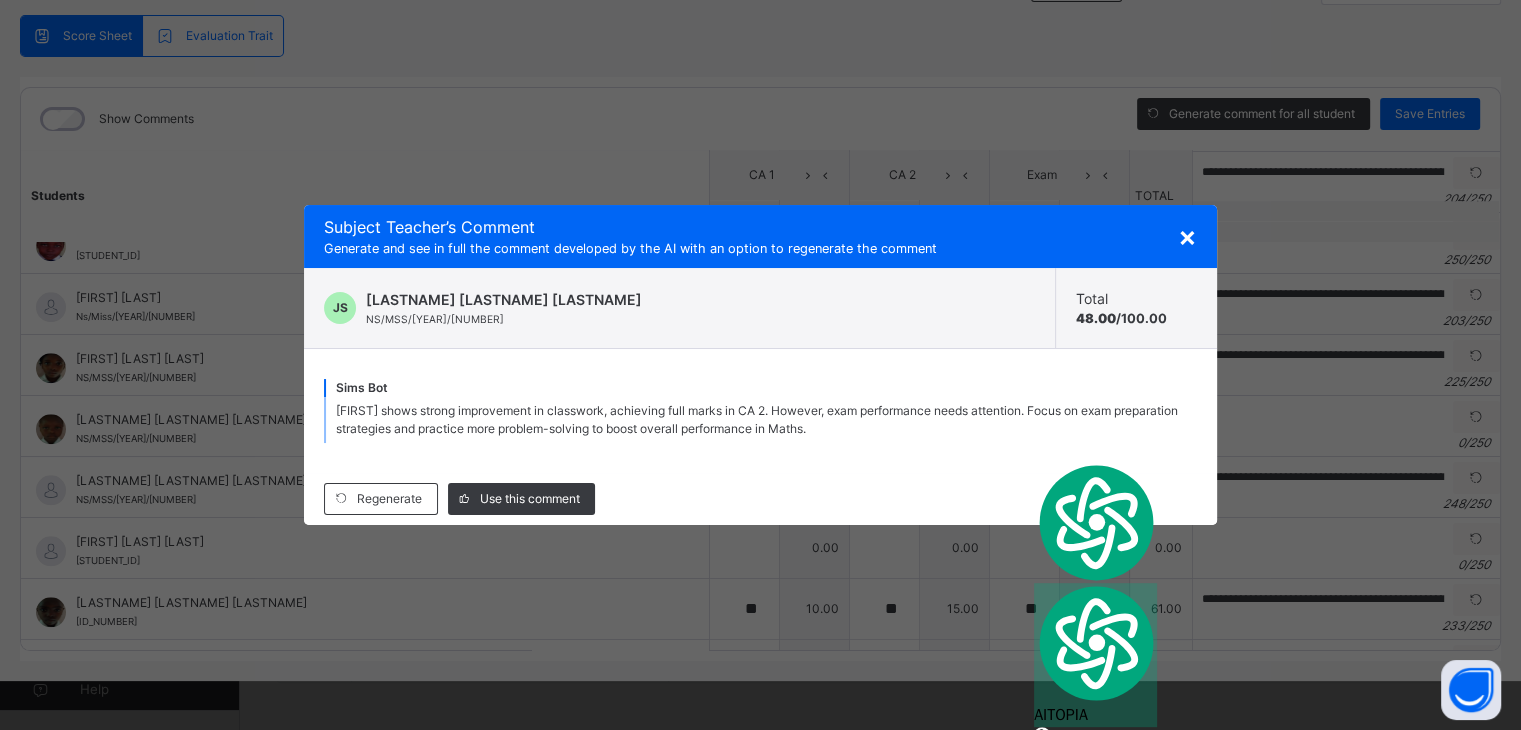 click on "×" at bounding box center (1187, 236) 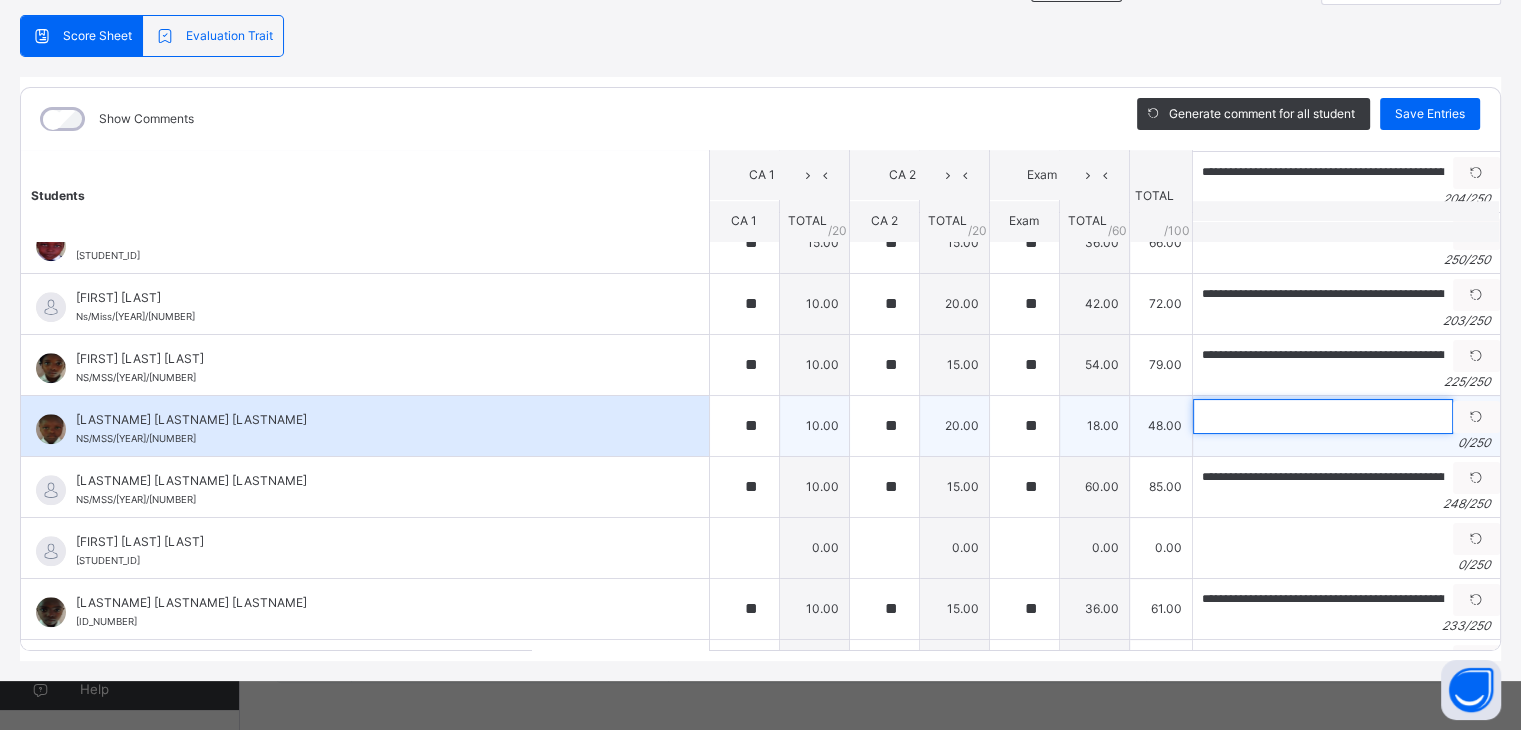 click at bounding box center (1323, 416) 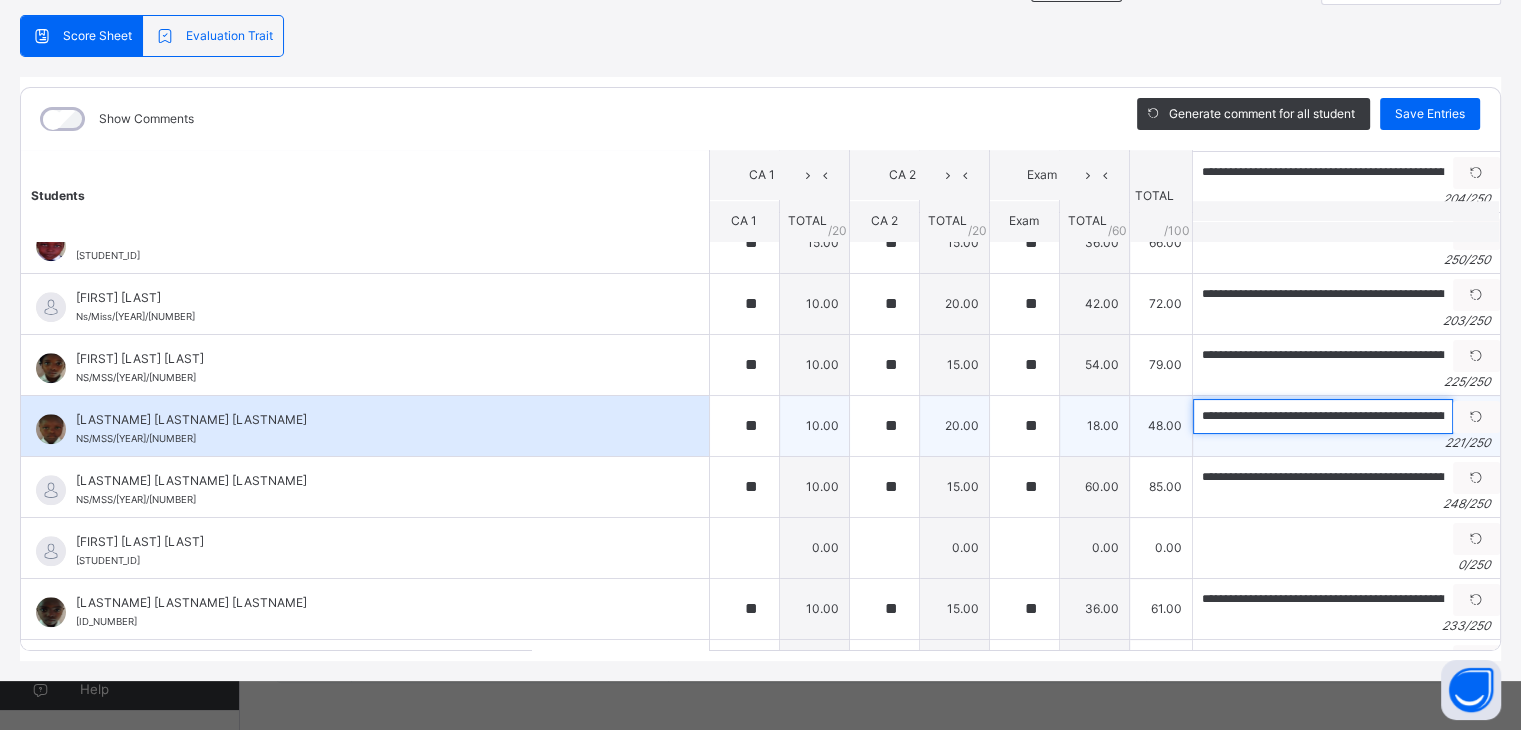 scroll, scrollTop: 0, scrollLeft: 1053, axis: horizontal 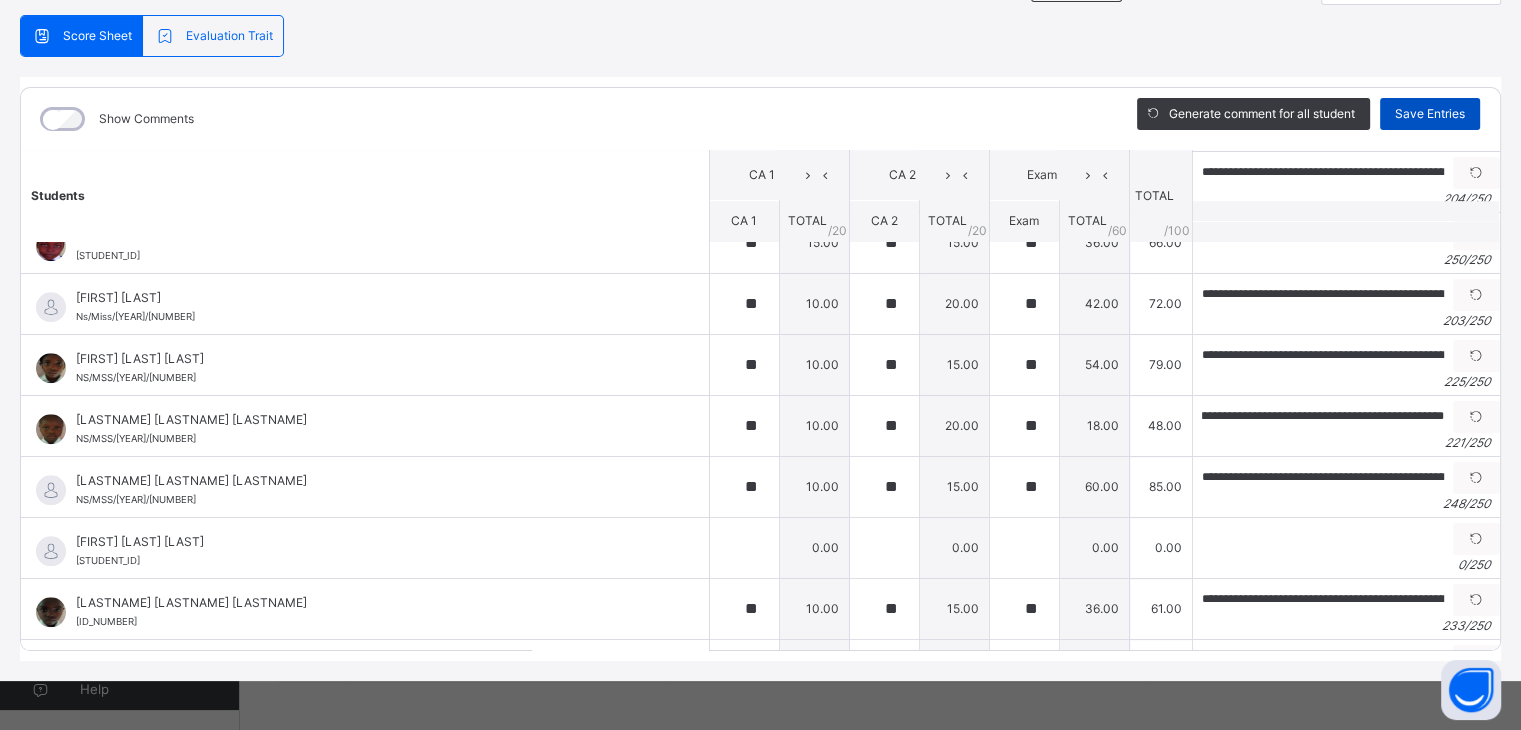 click on "Save Entries" at bounding box center (1430, 114) 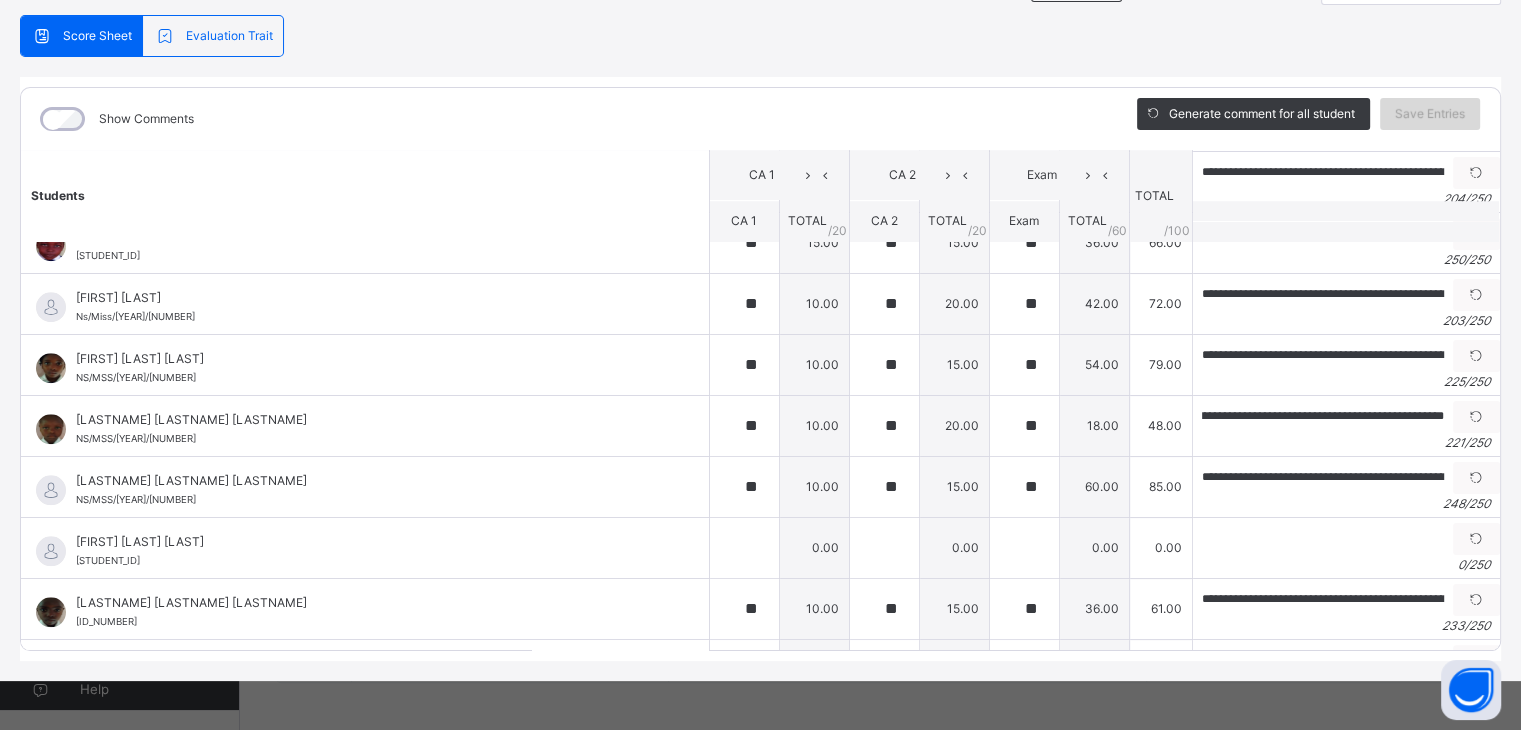 scroll, scrollTop: 0, scrollLeft: 0, axis: both 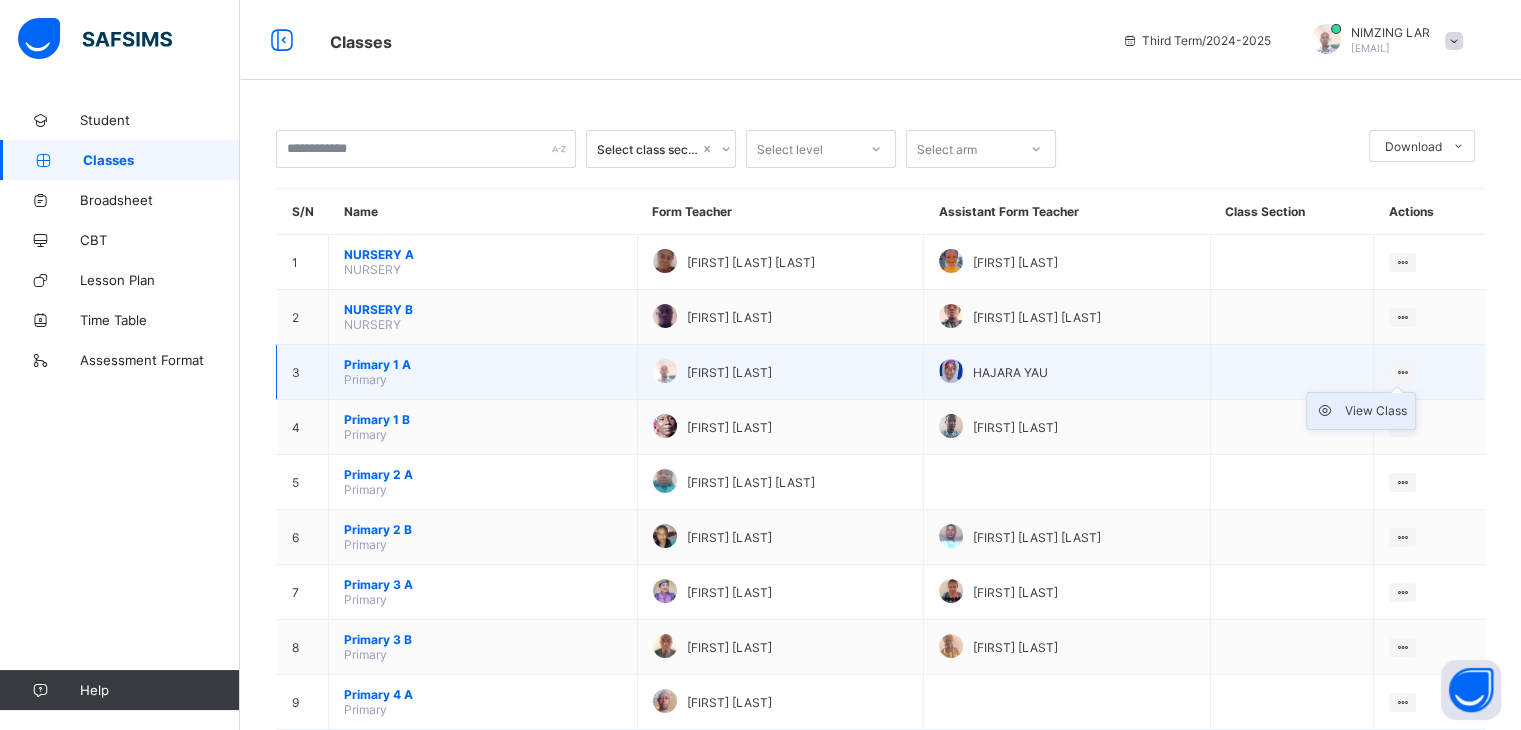click on "View Class" at bounding box center (1376, 411) 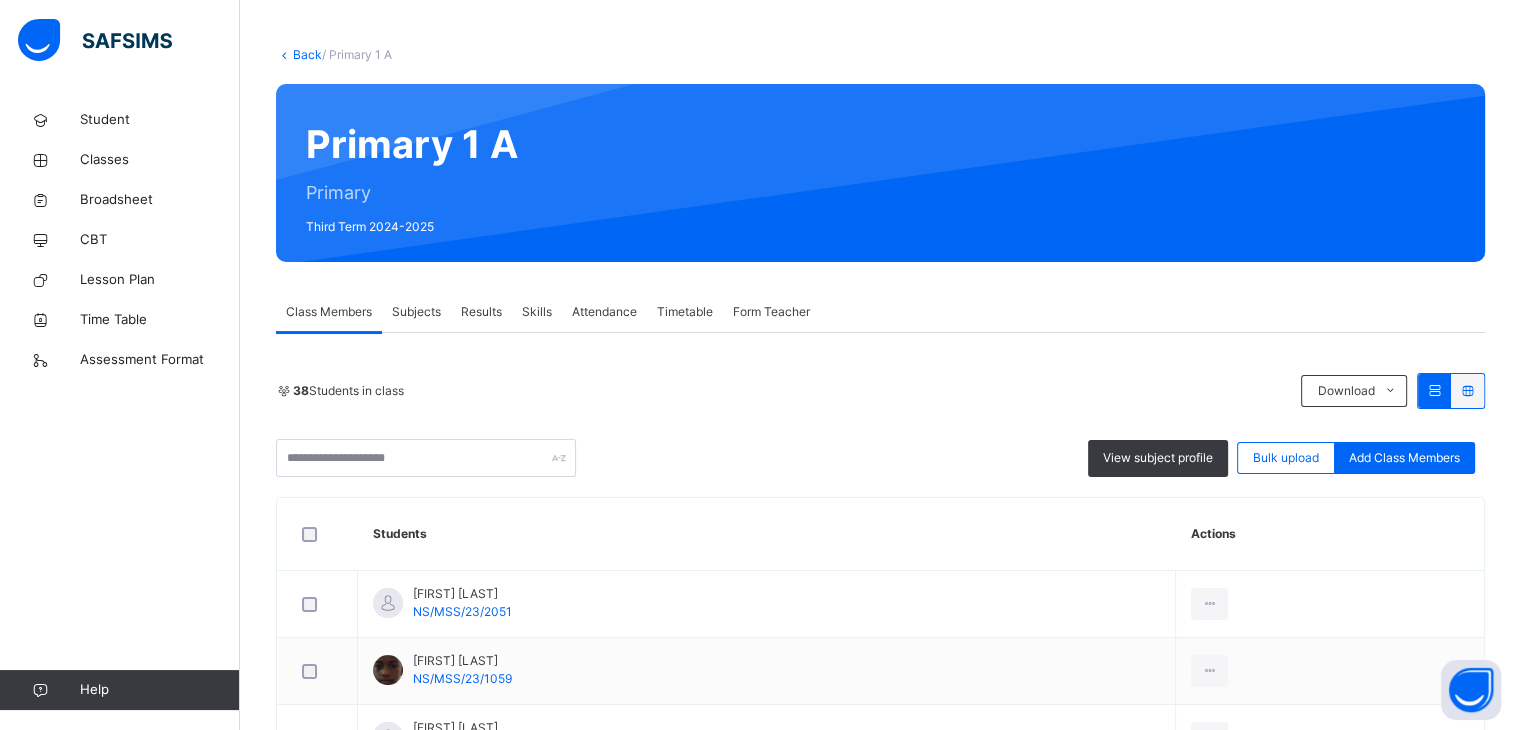 scroll, scrollTop: 200, scrollLeft: 0, axis: vertical 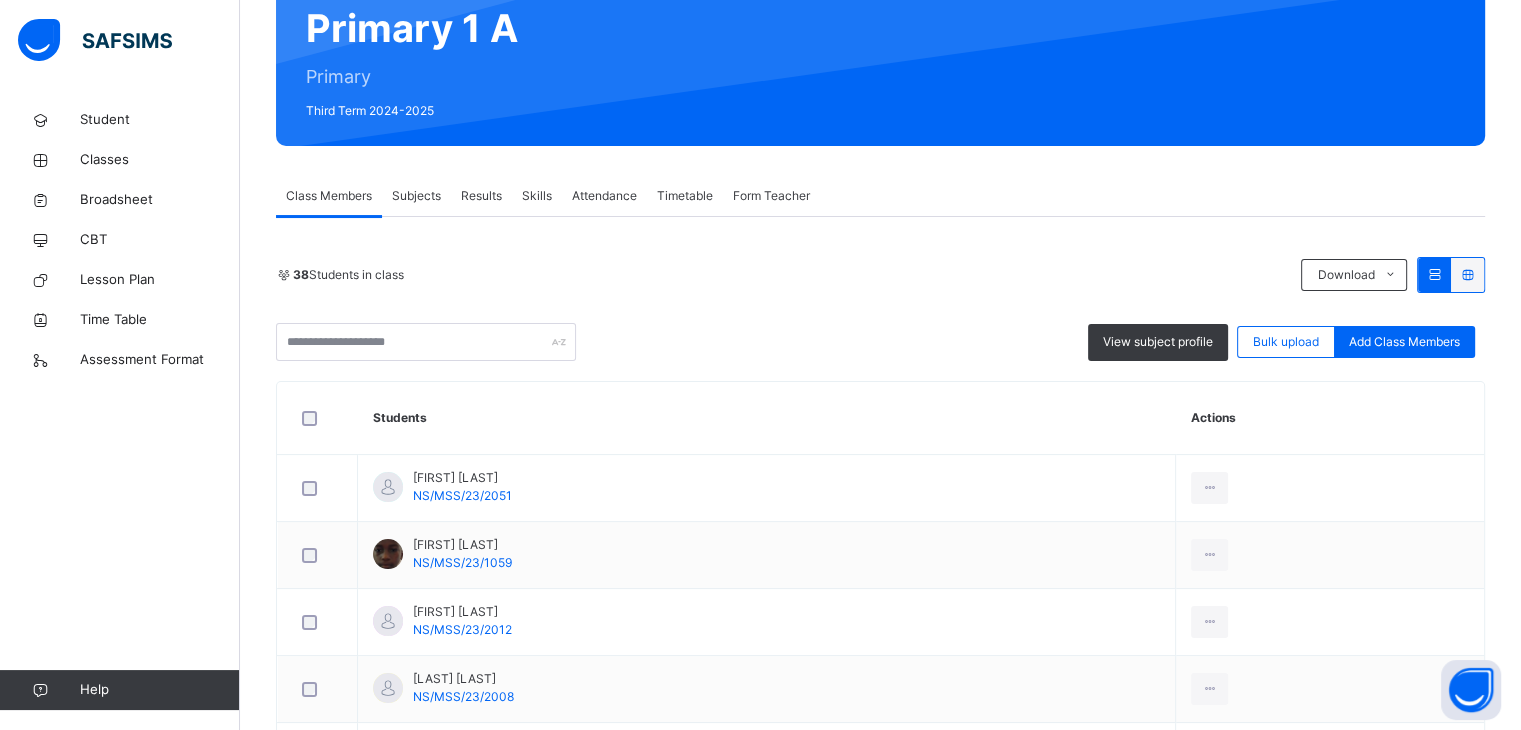 click on "Subjects" at bounding box center (416, 196) 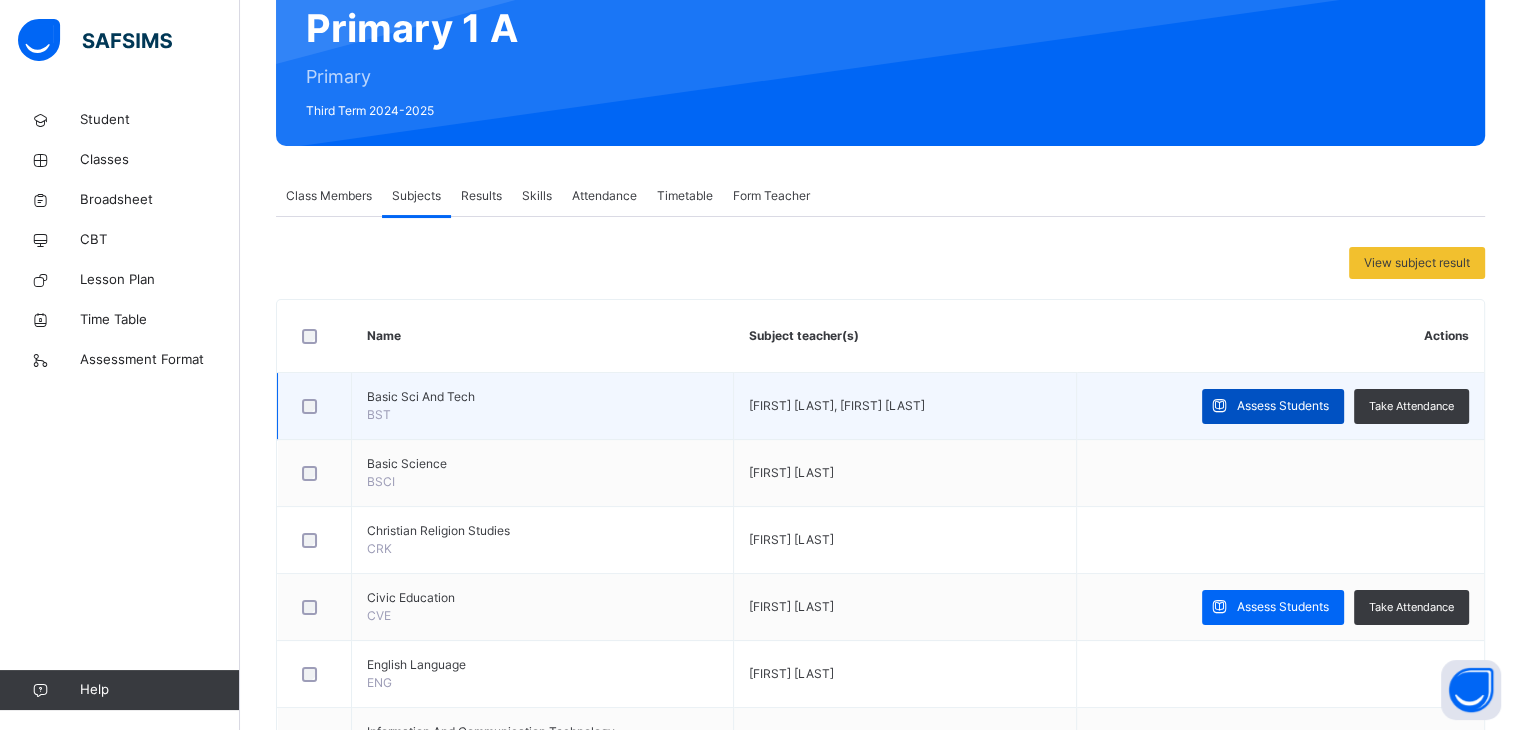 click on "Assess Students" at bounding box center (1283, 406) 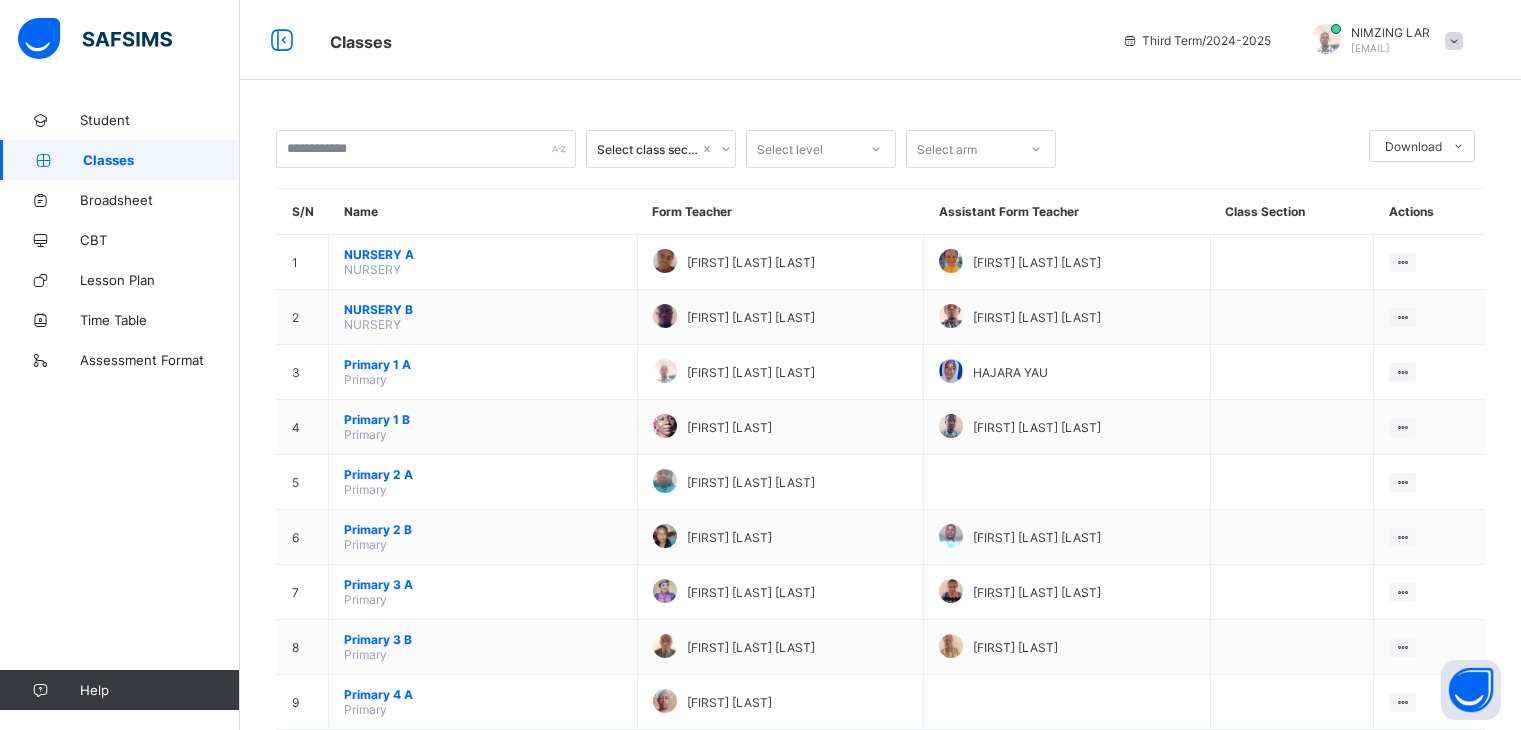 scroll, scrollTop: 0, scrollLeft: 0, axis: both 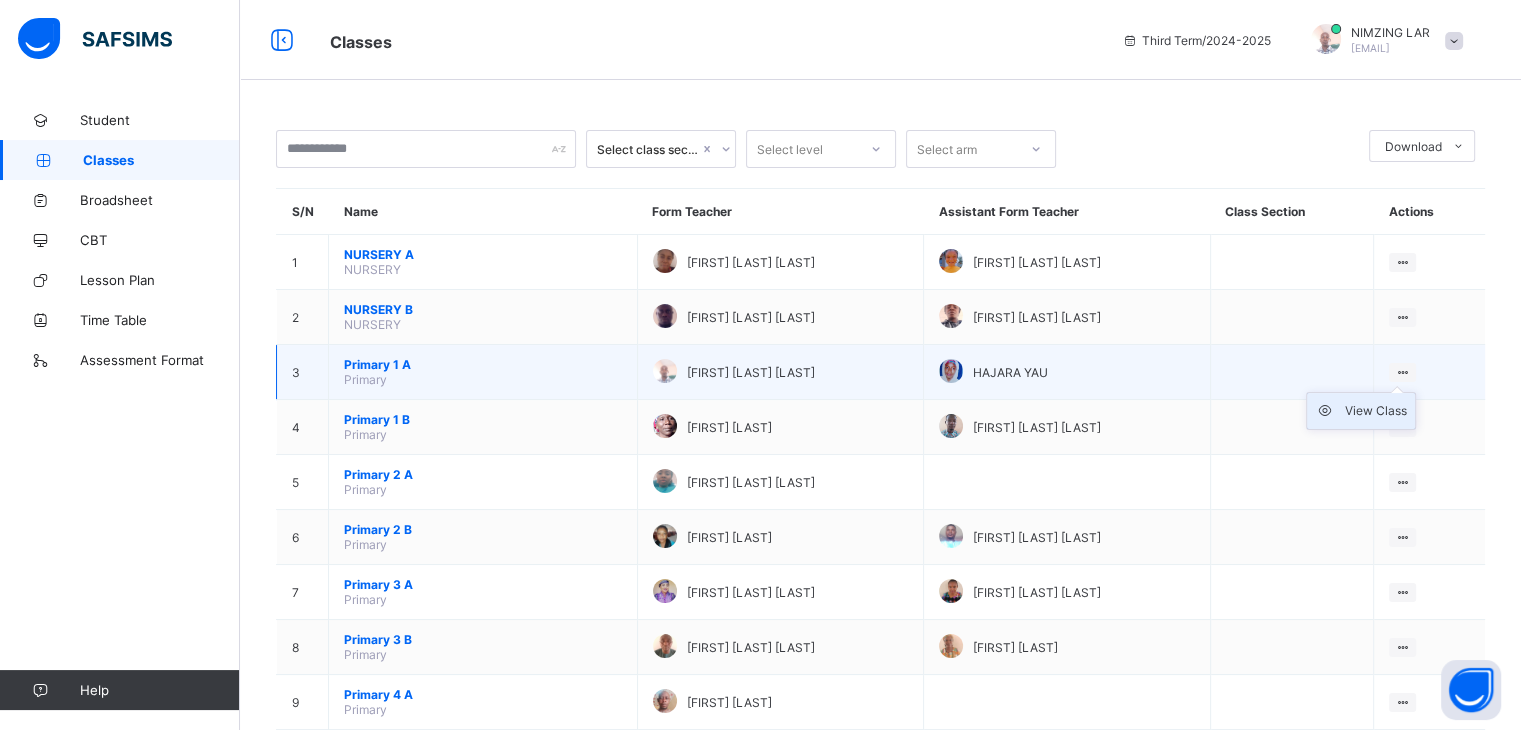 click on "View Class" at bounding box center (1376, 411) 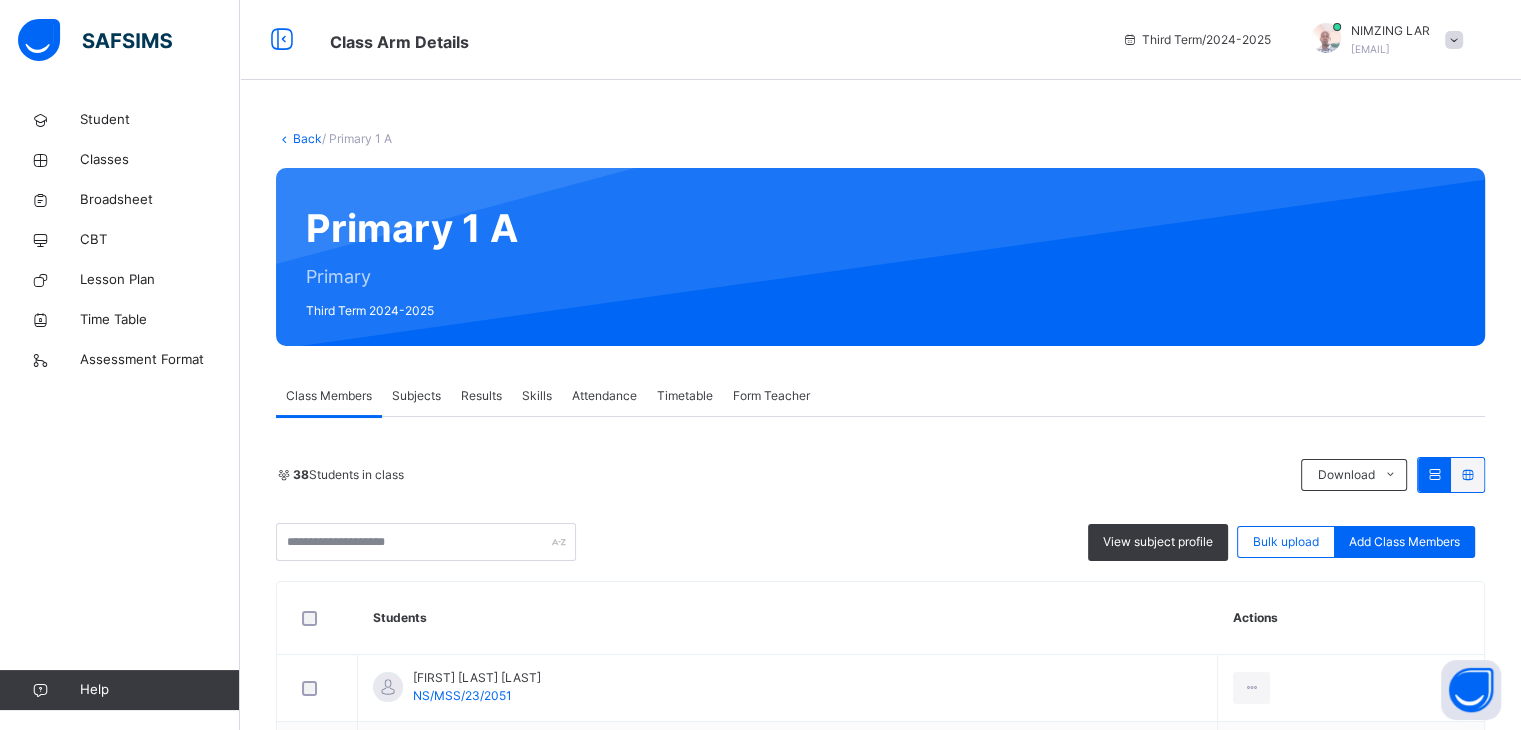 click on "Subjects" at bounding box center [416, 396] 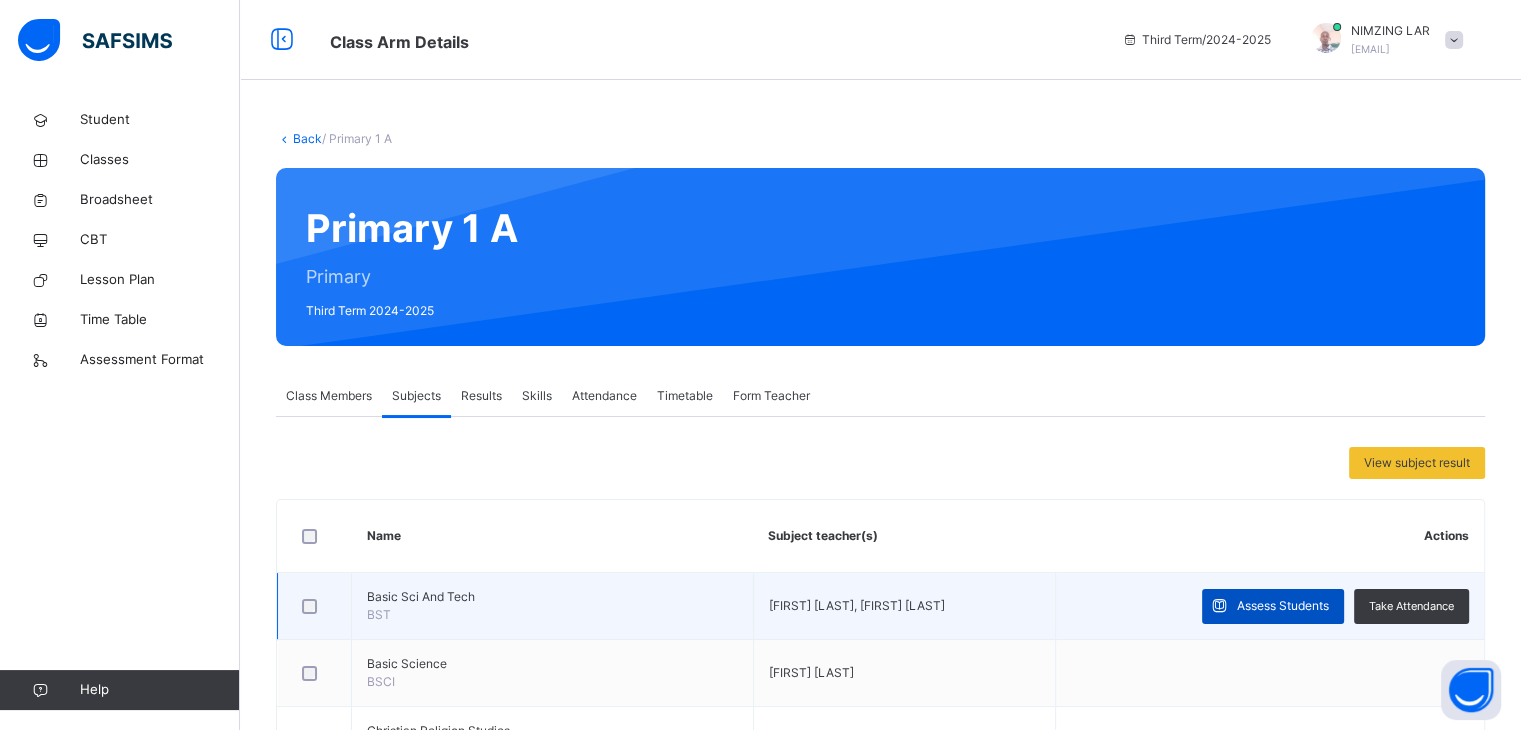 click on "Assess Students" at bounding box center [1273, 606] 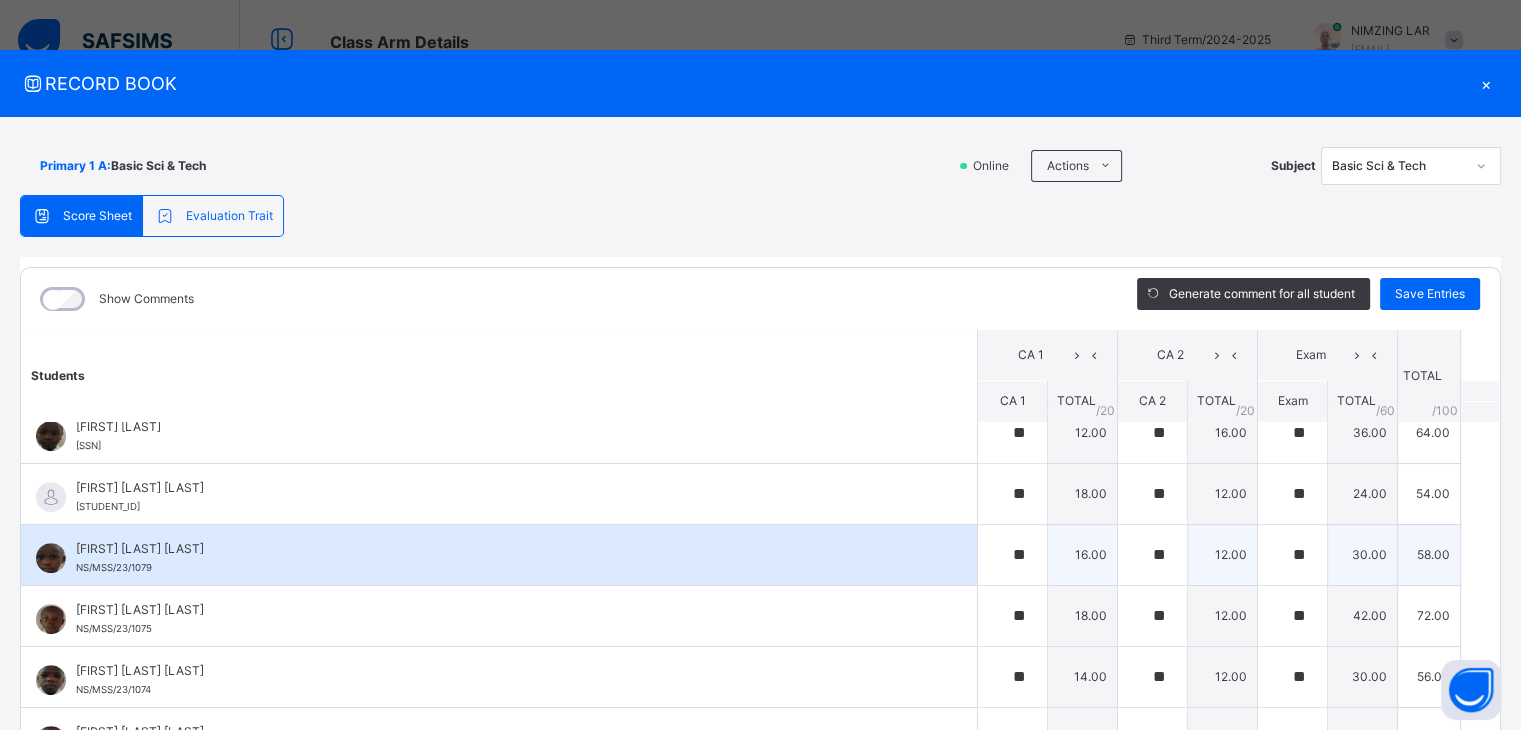 scroll, scrollTop: 1300, scrollLeft: 0, axis: vertical 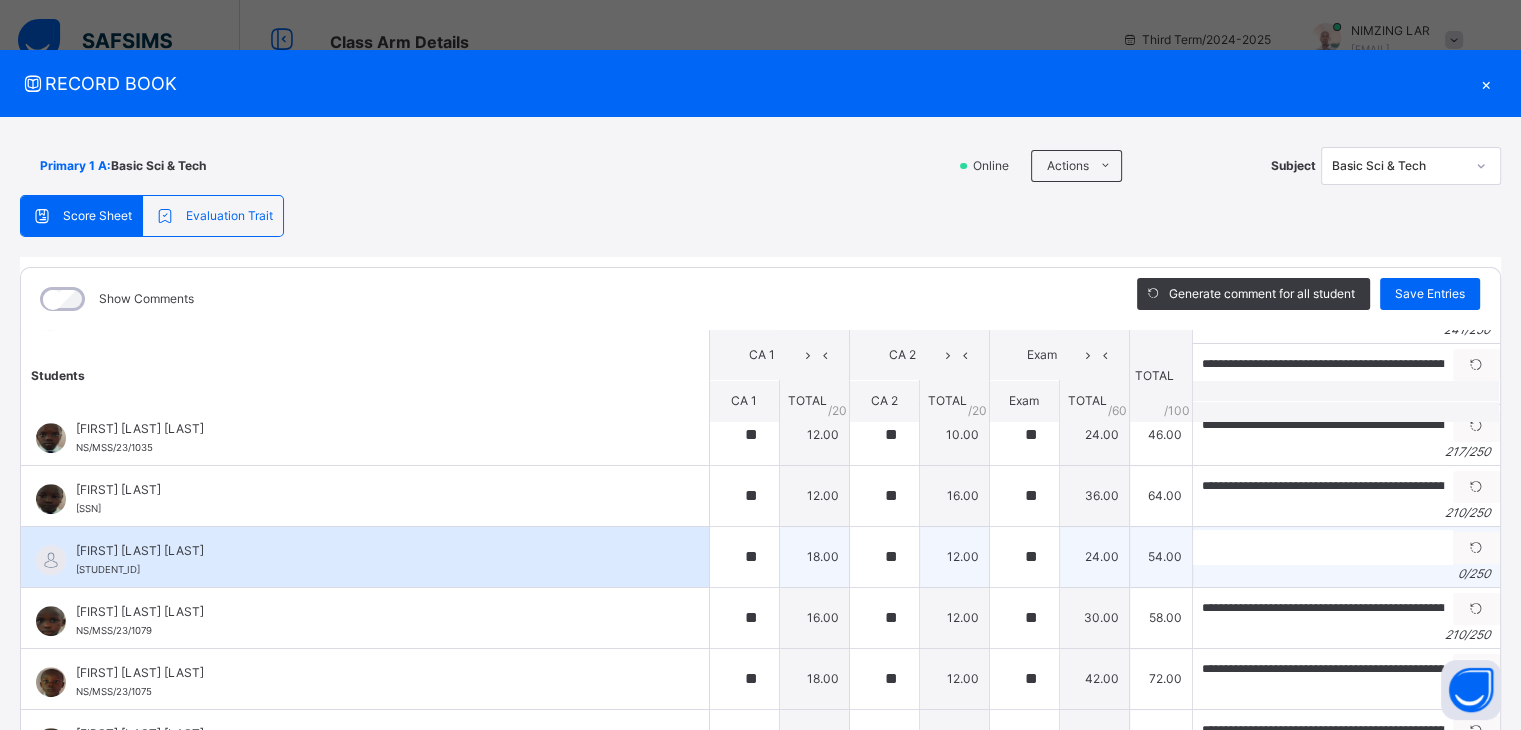 click on "54.00" at bounding box center (1160, 556) 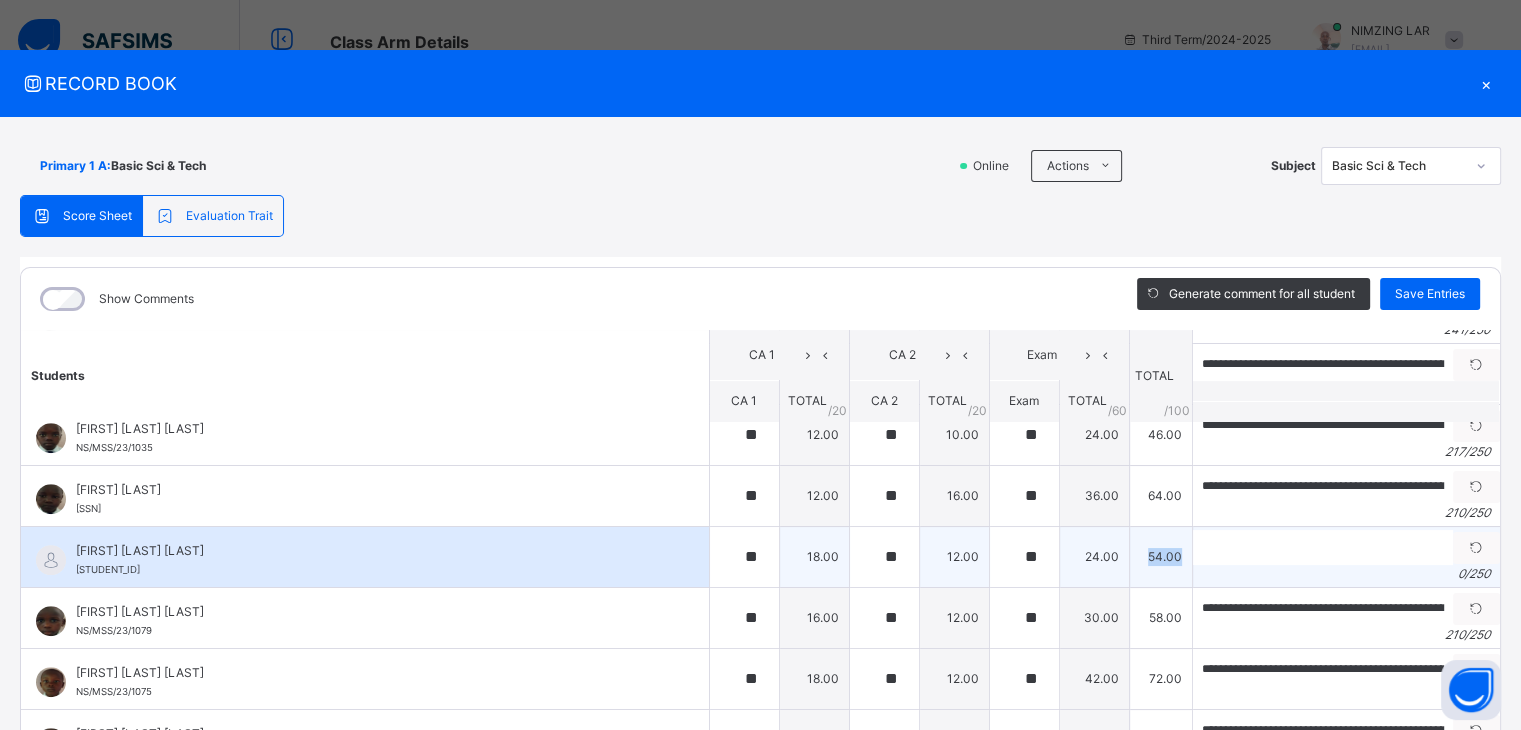 click on "54.00" at bounding box center (1160, 556) 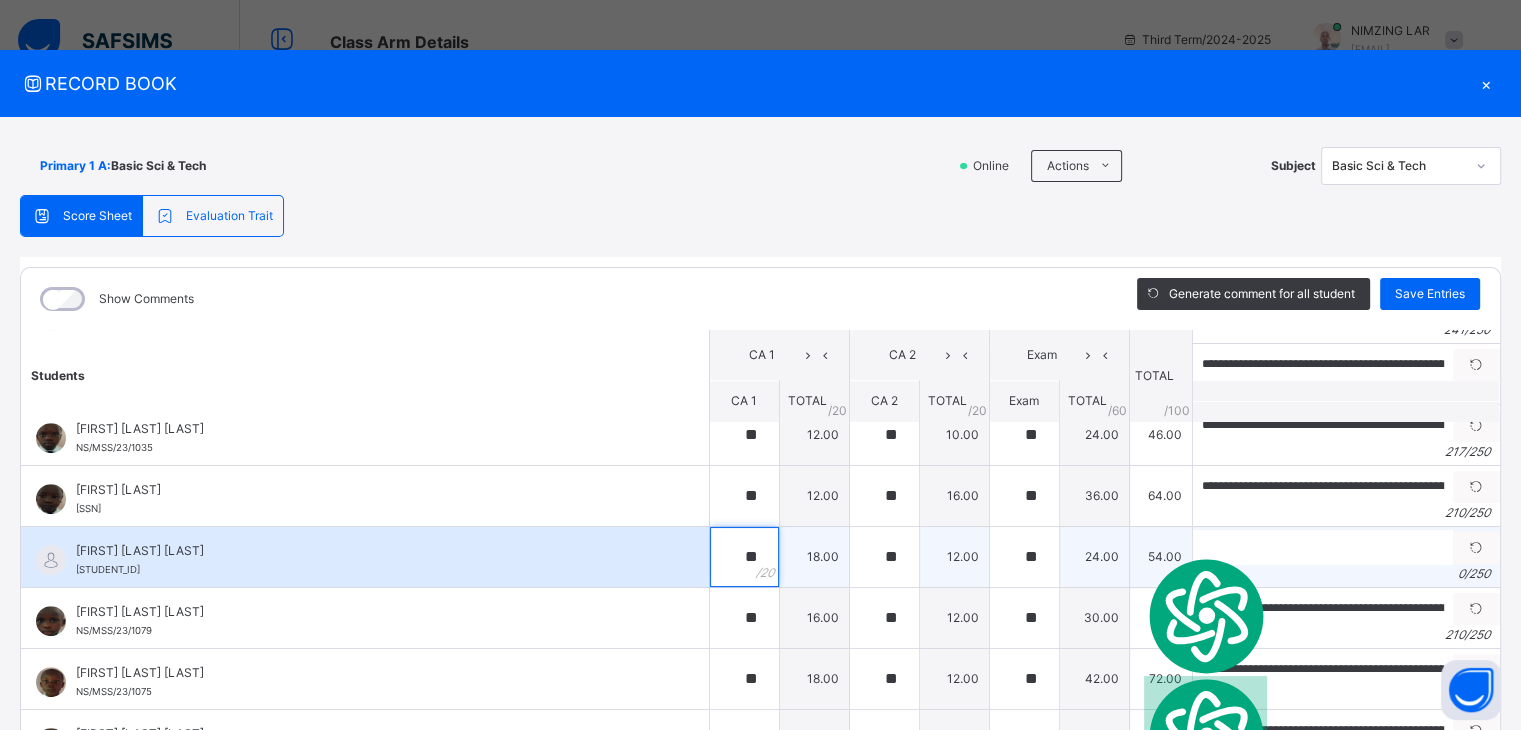 click on "**" at bounding box center [744, 557] 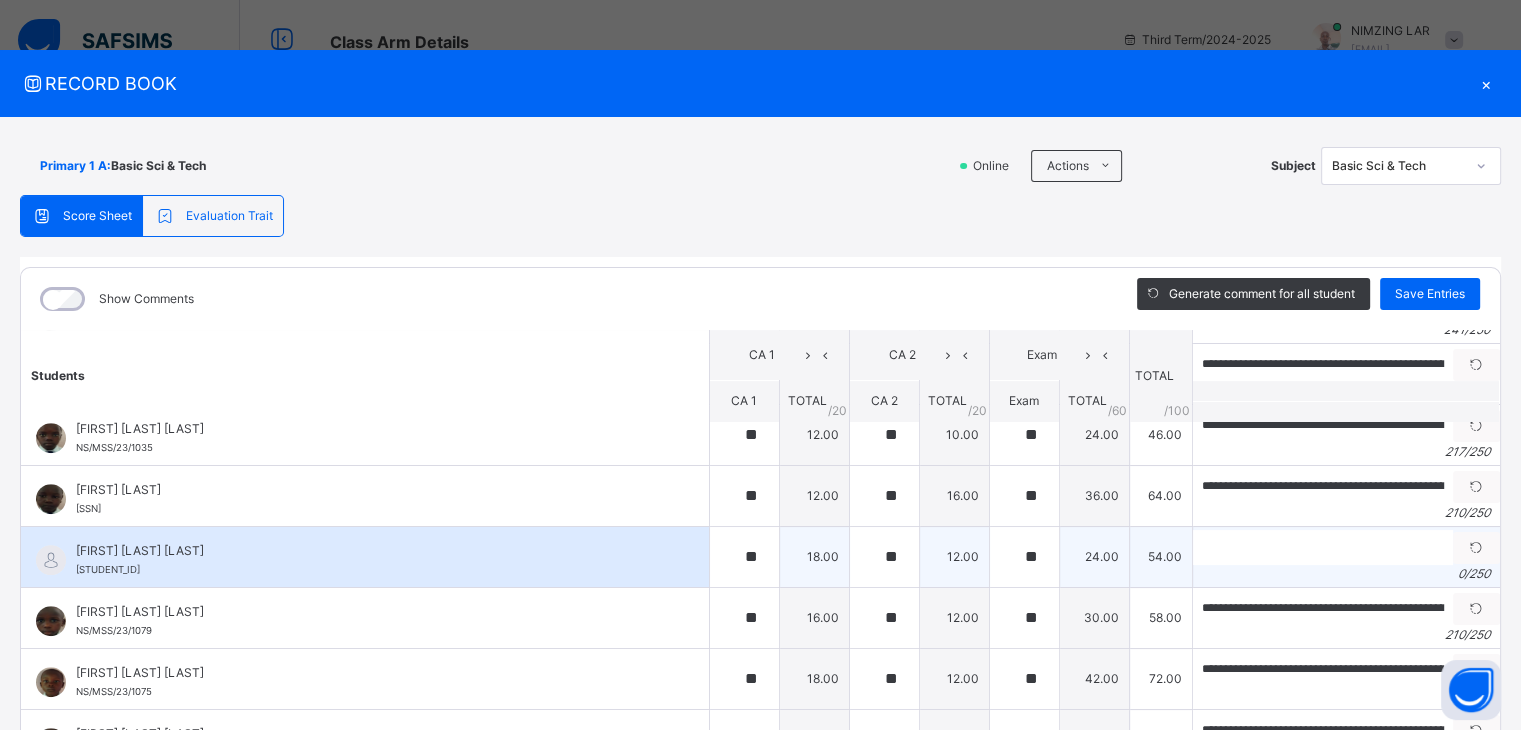 click on "**" at bounding box center [744, 557] 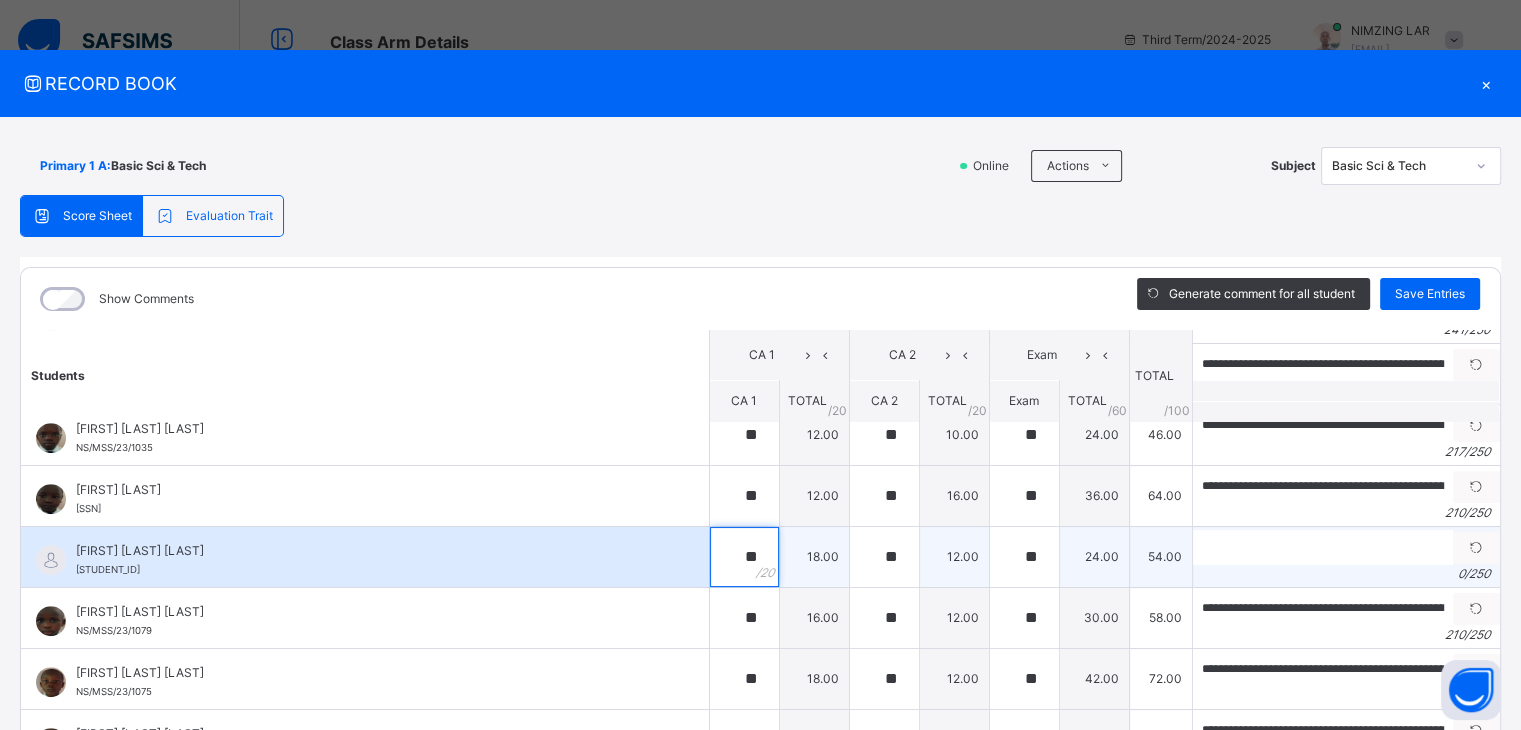click on "**" at bounding box center (744, 557) 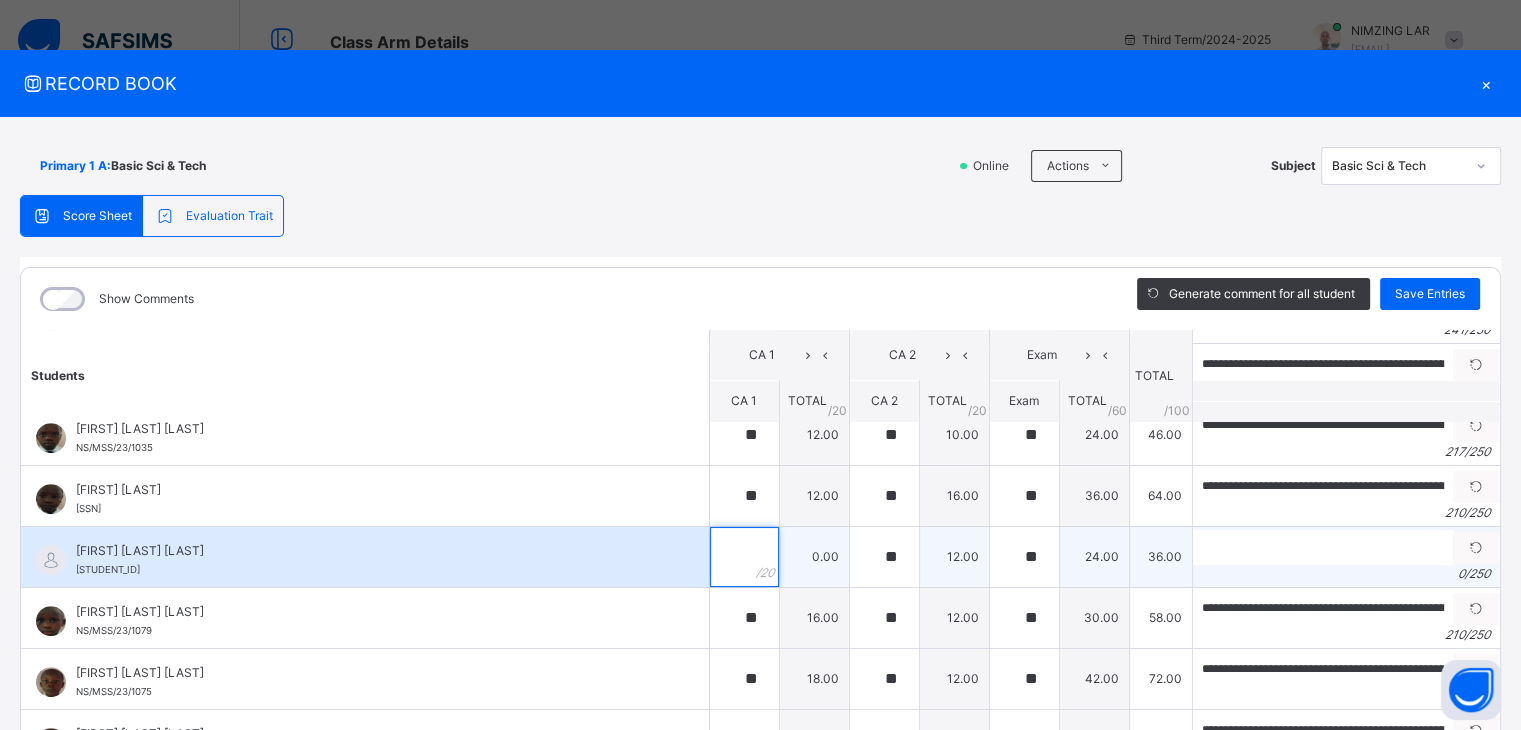 type 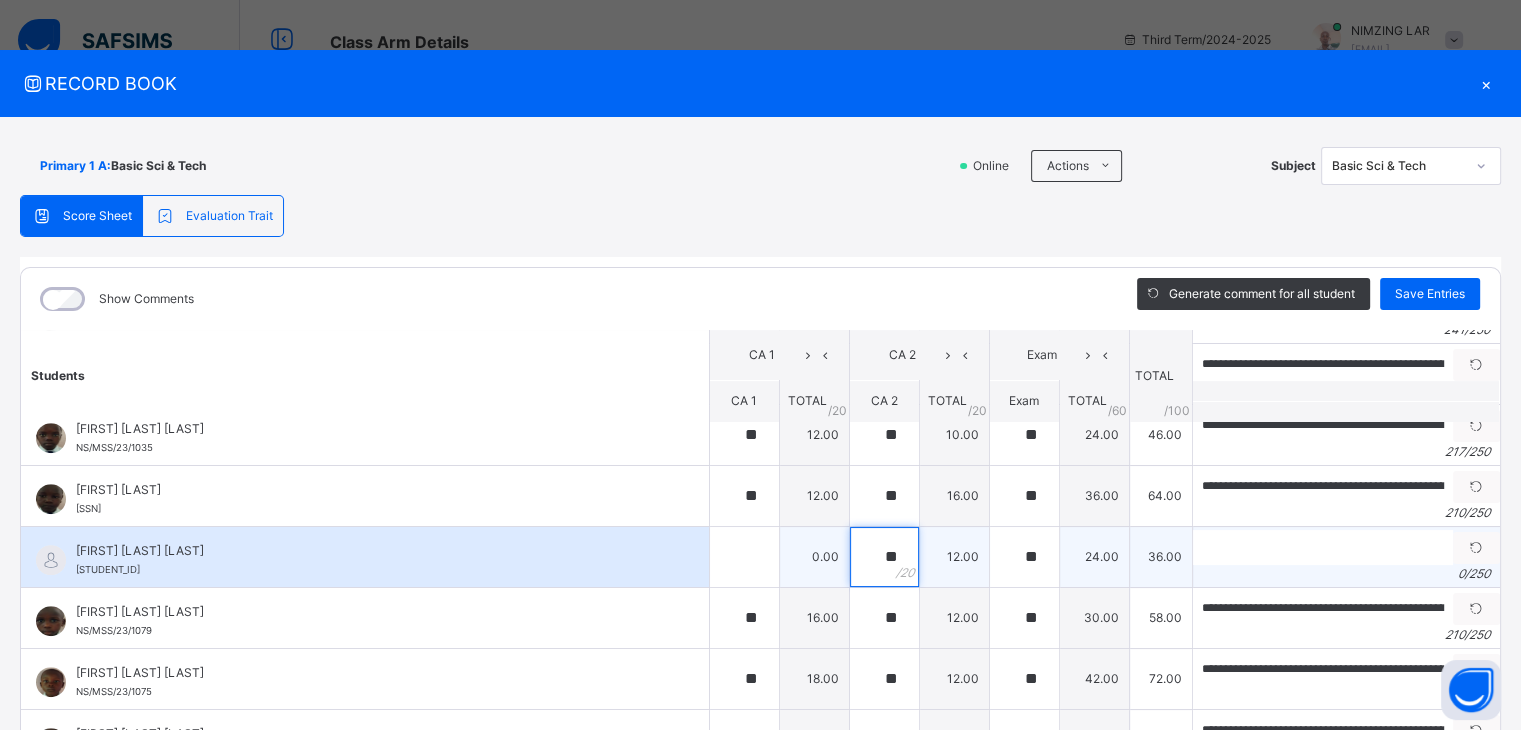 click on "**" at bounding box center (884, 557) 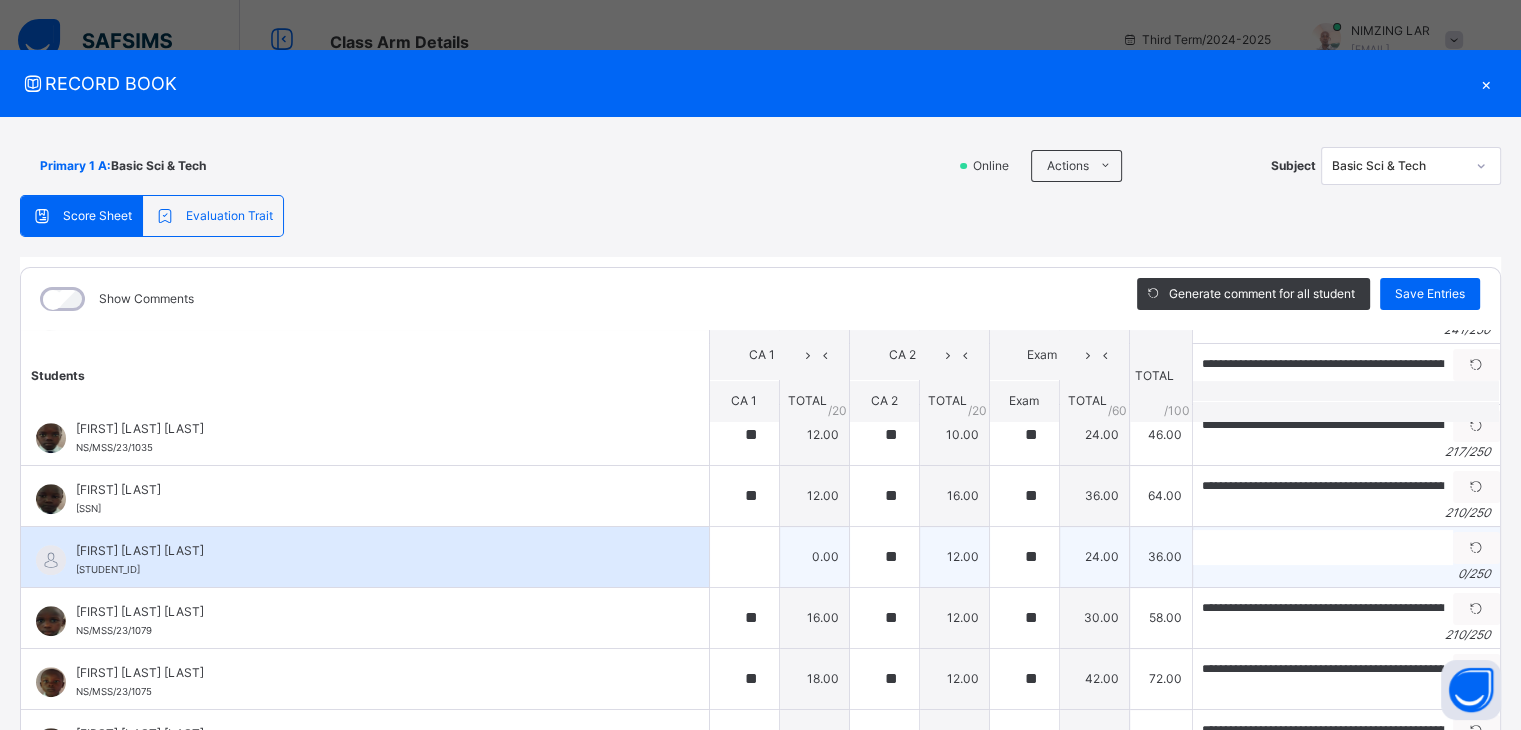 click on "**" at bounding box center [884, 557] 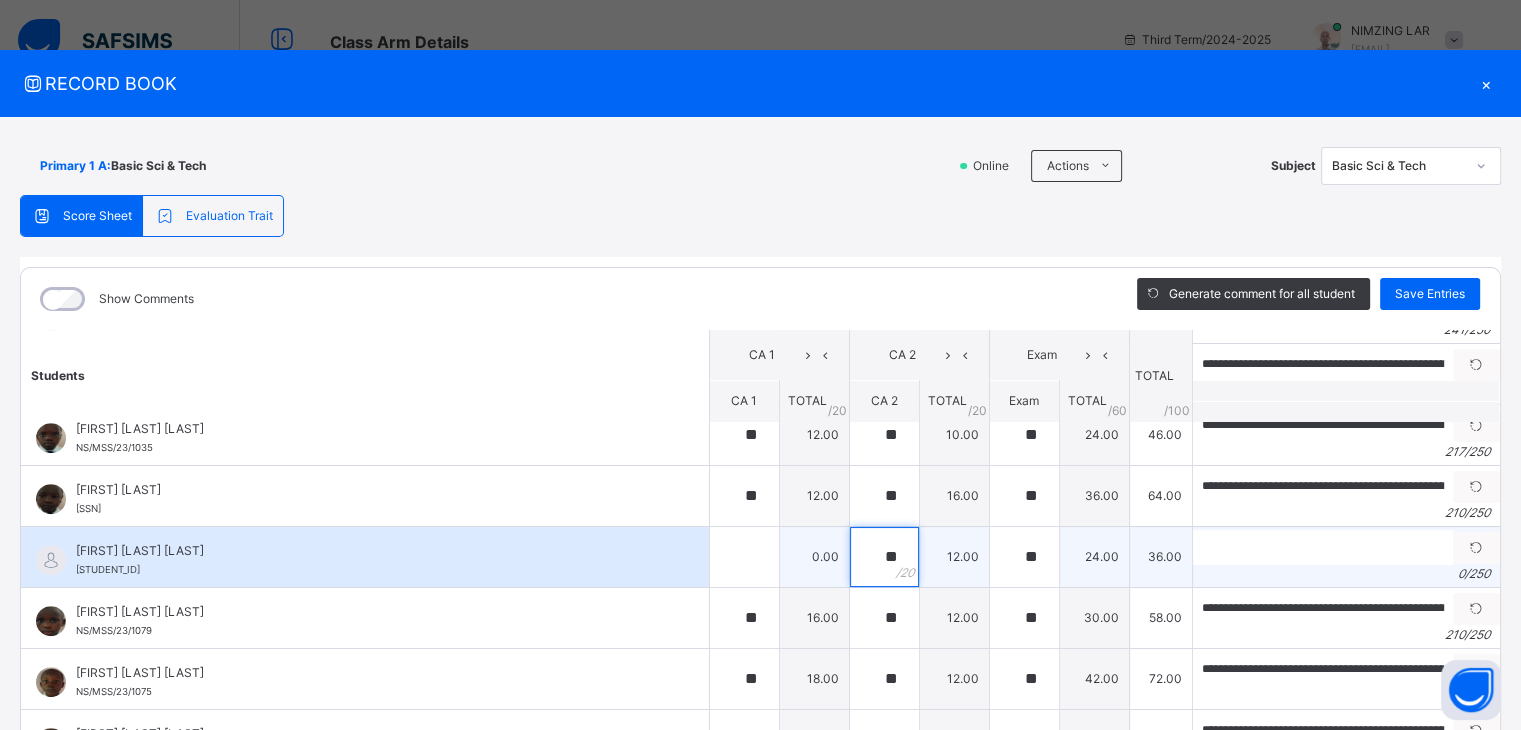 click on "**" at bounding box center (884, 557) 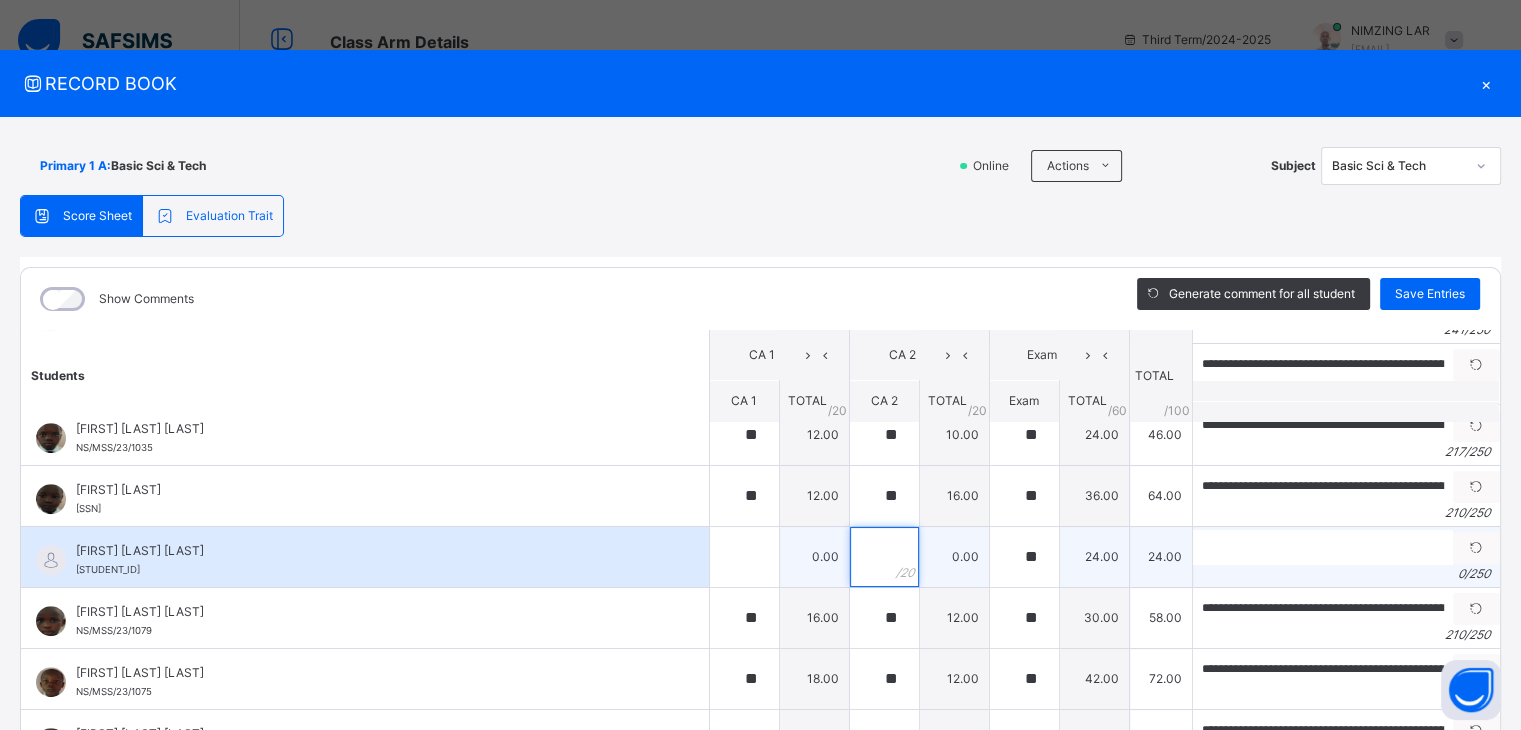 type 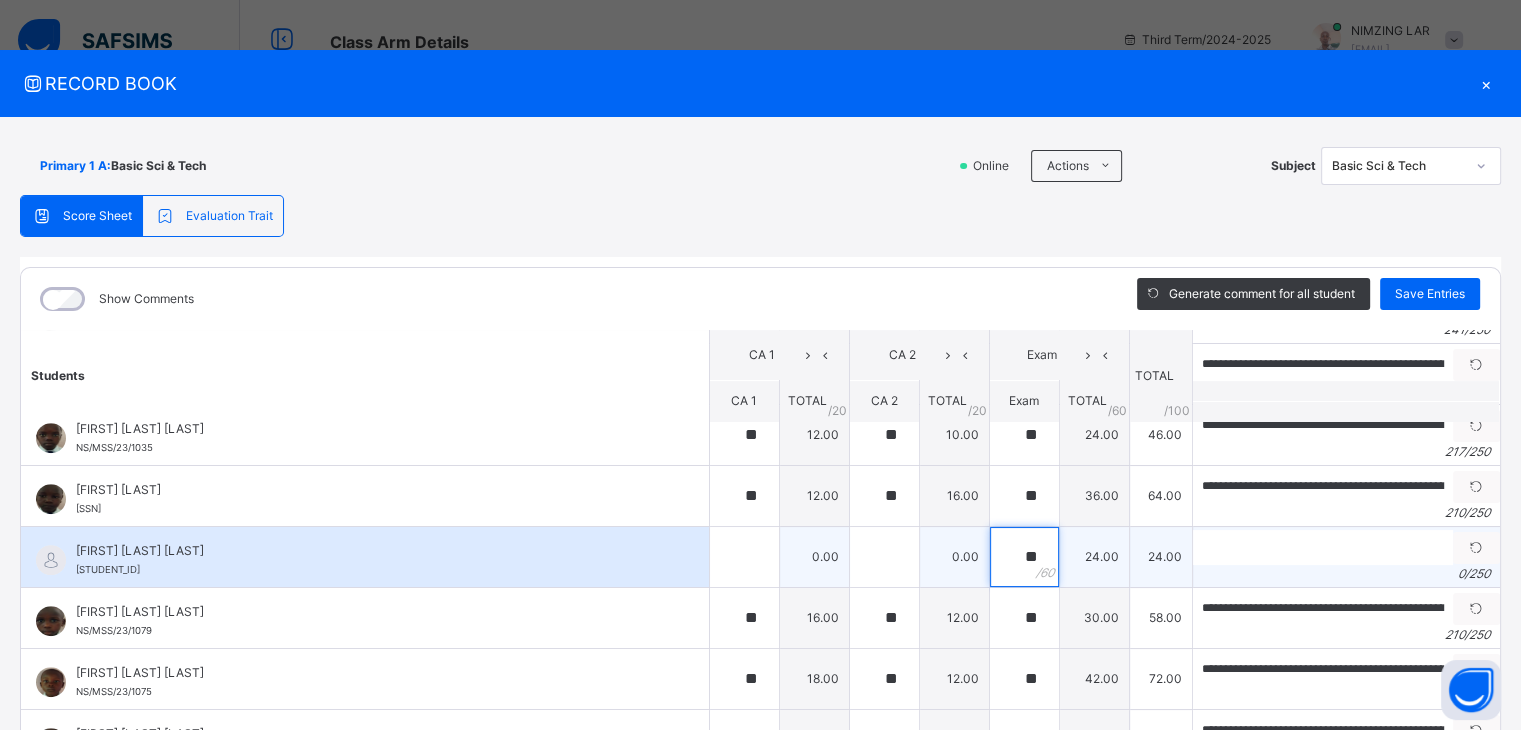 click on "**" at bounding box center [1024, 557] 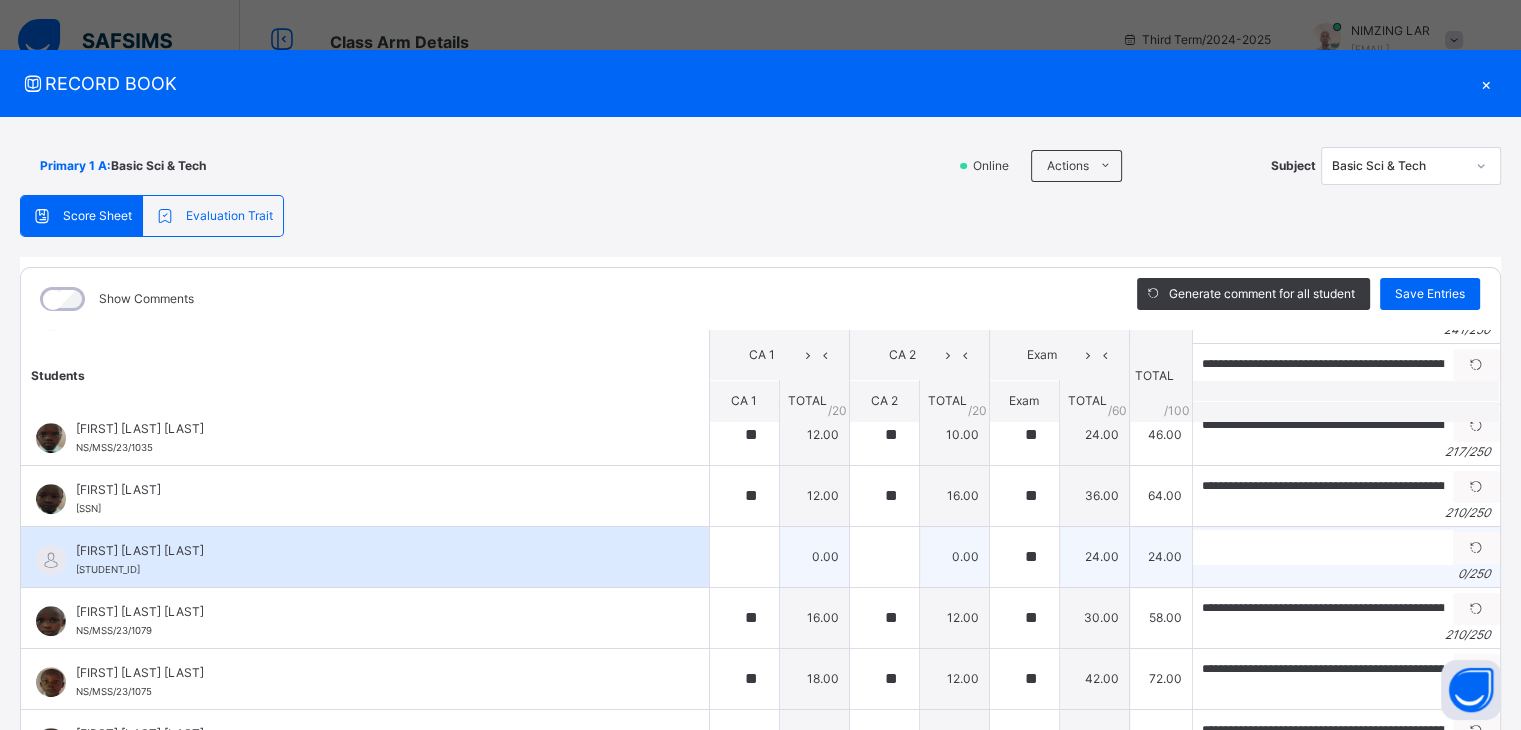 click on "**" at bounding box center (1024, 557) 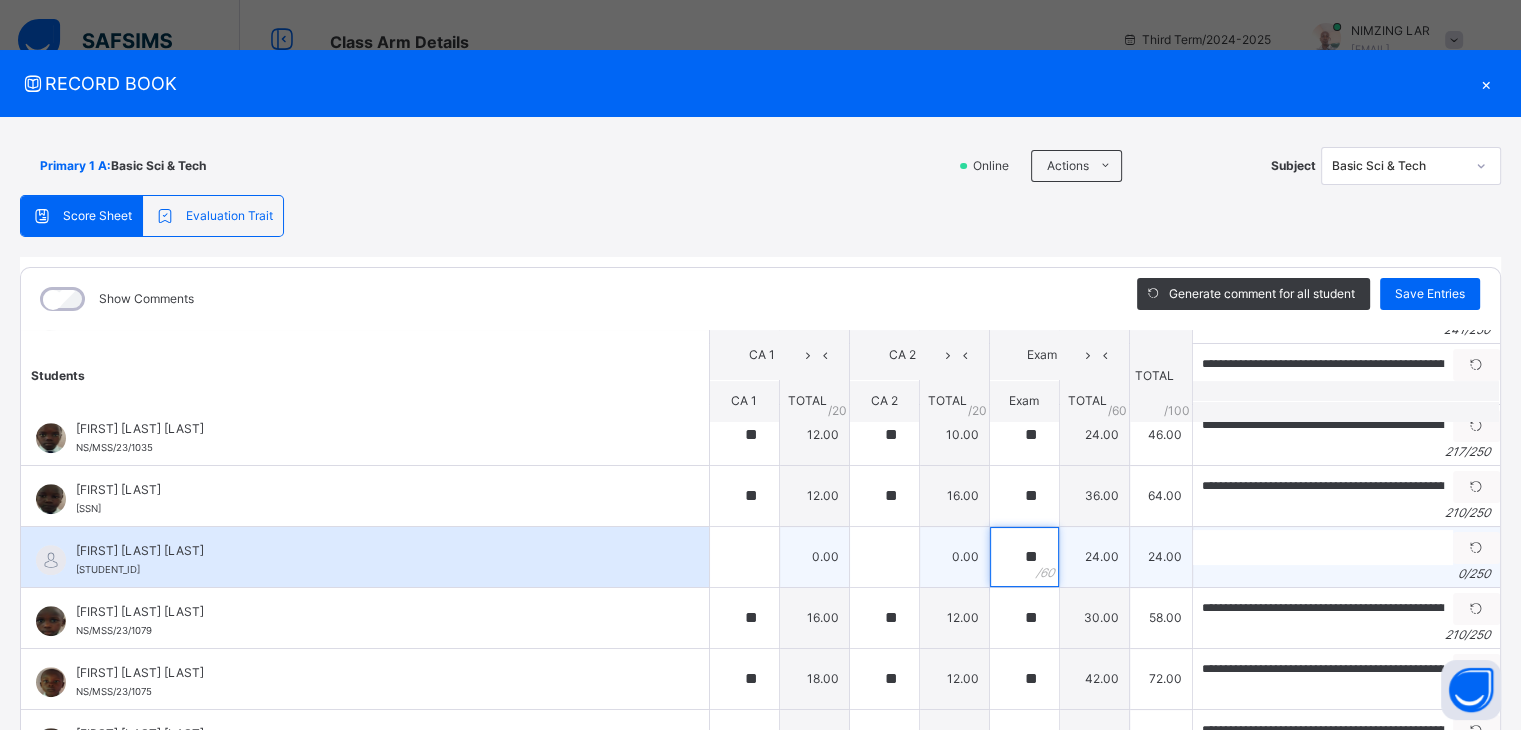click on "**" at bounding box center (1024, 557) 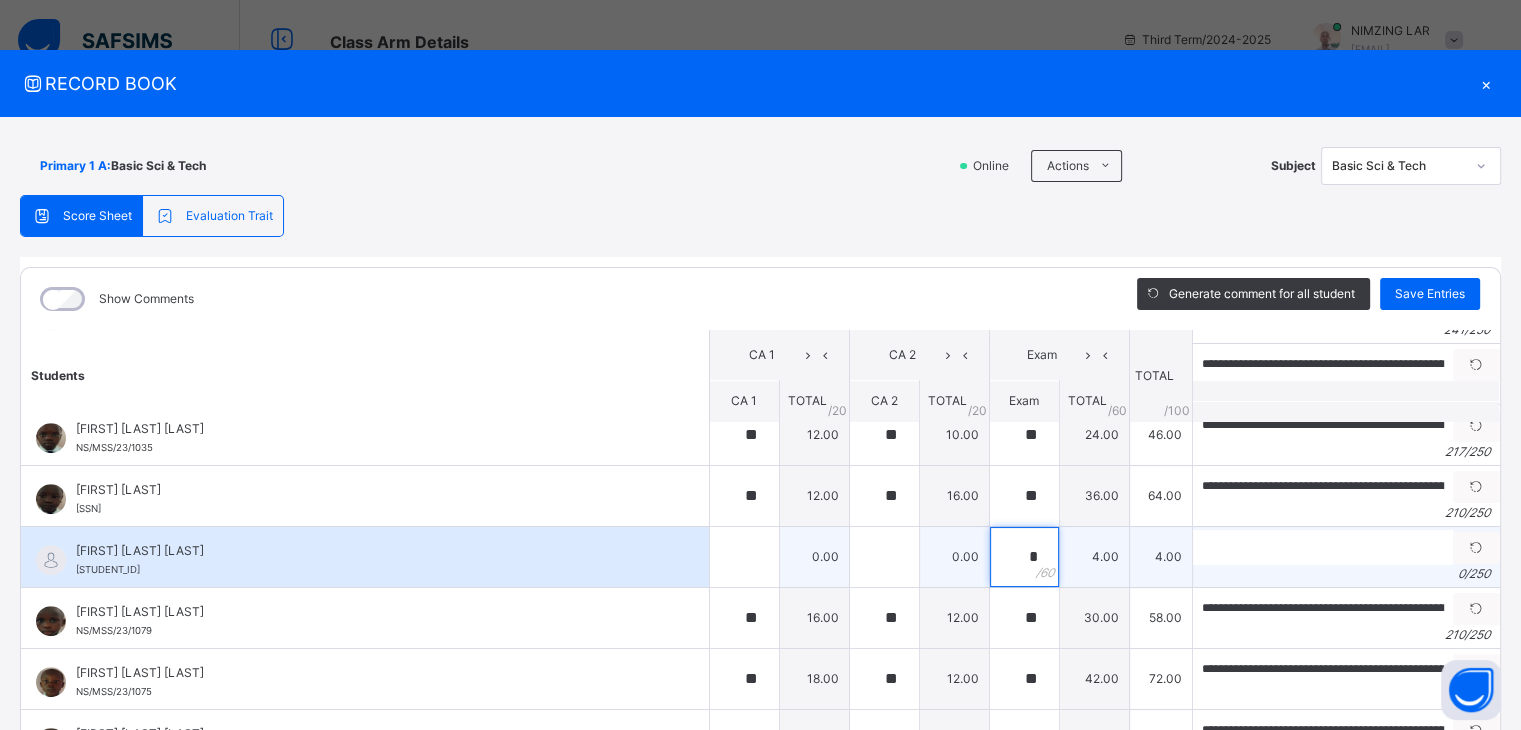 type on "*" 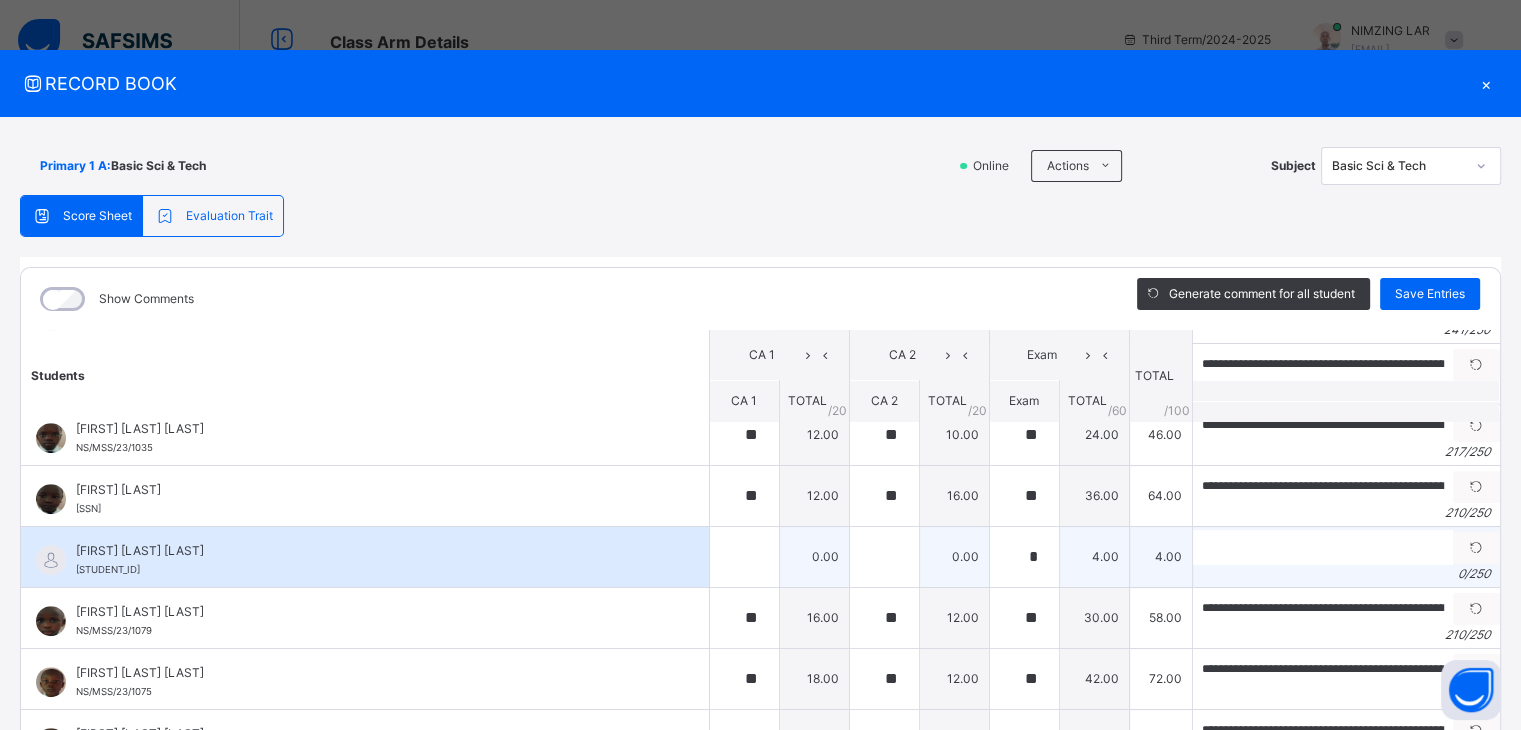 click on "*" at bounding box center [1024, 557] 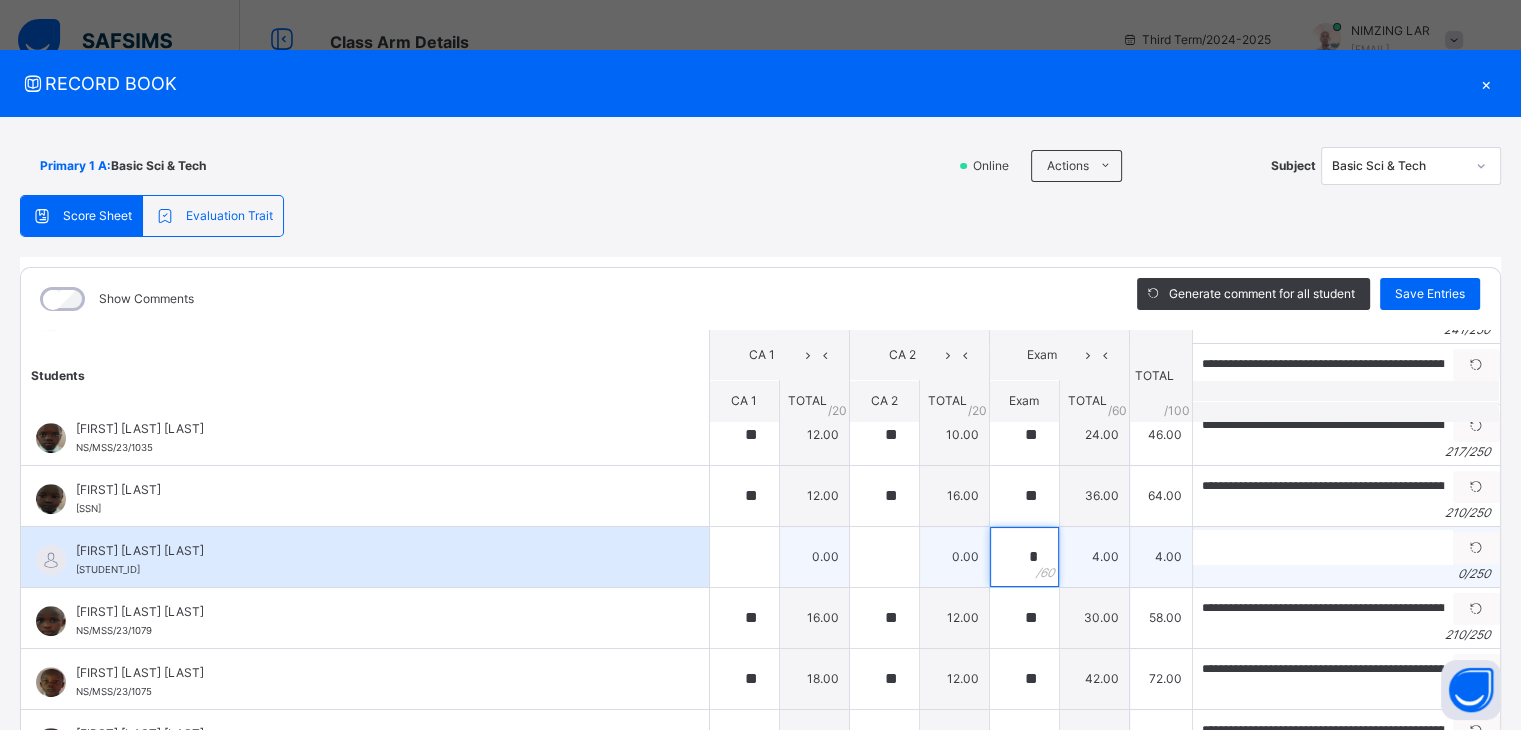 click on "*" at bounding box center (1024, 557) 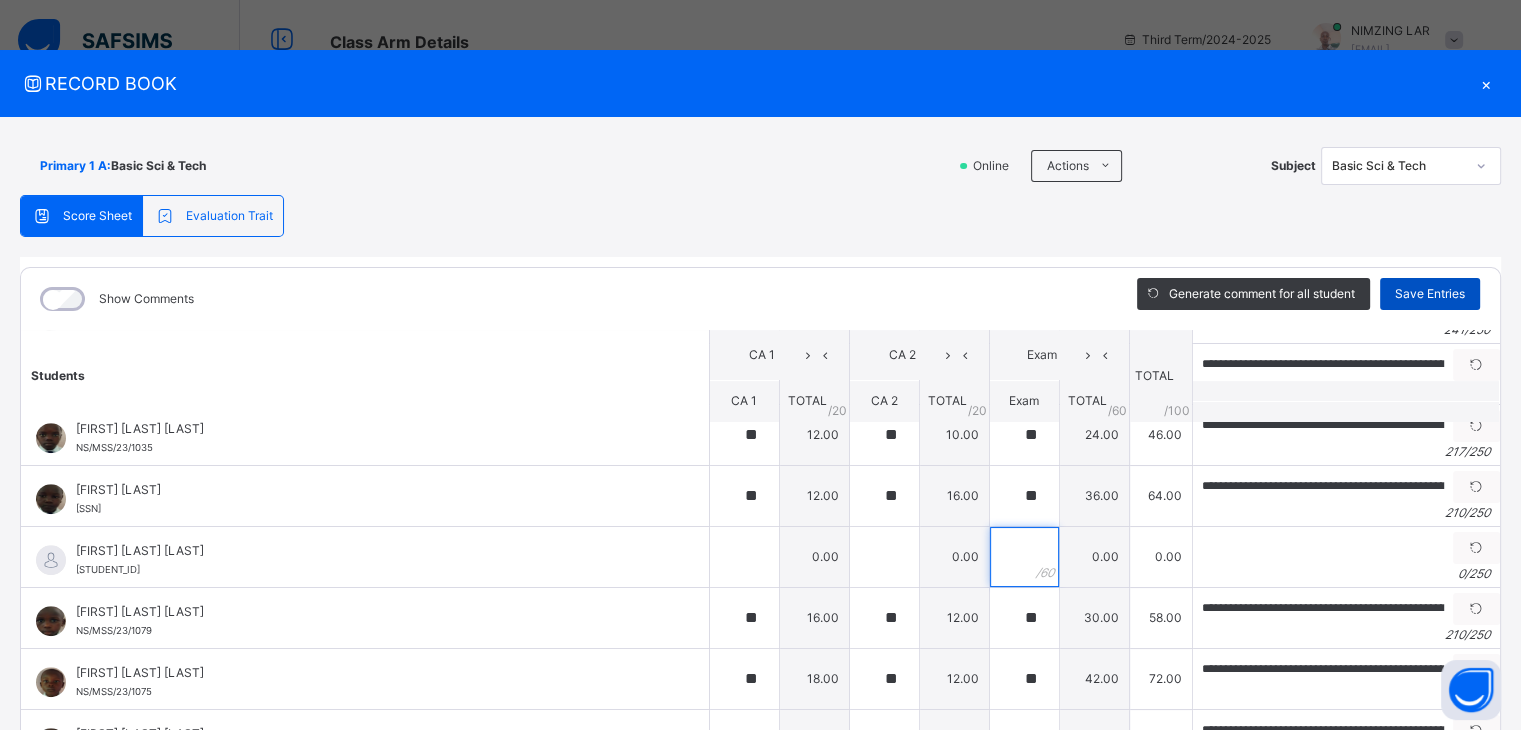 type 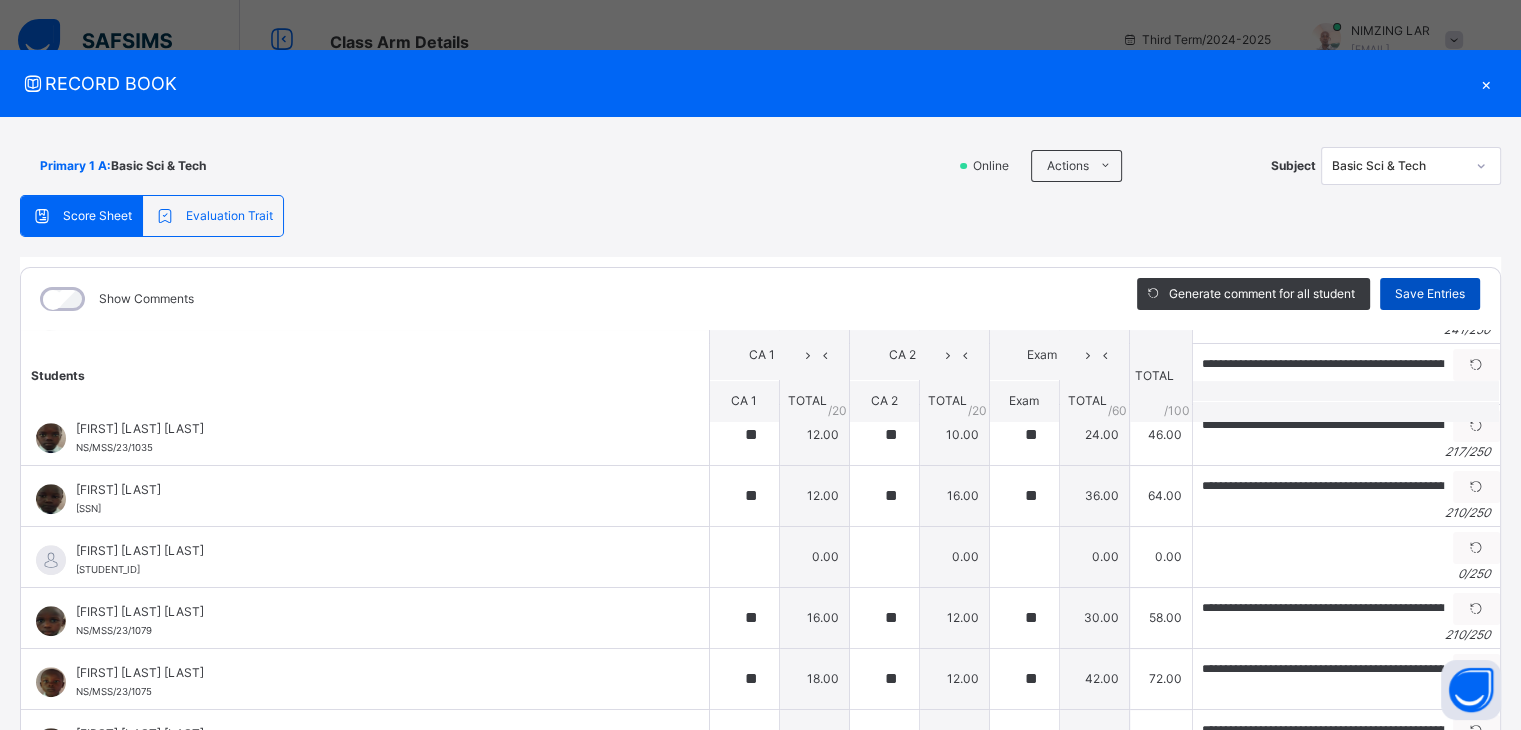 click on "Save Entries" at bounding box center (1430, 294) 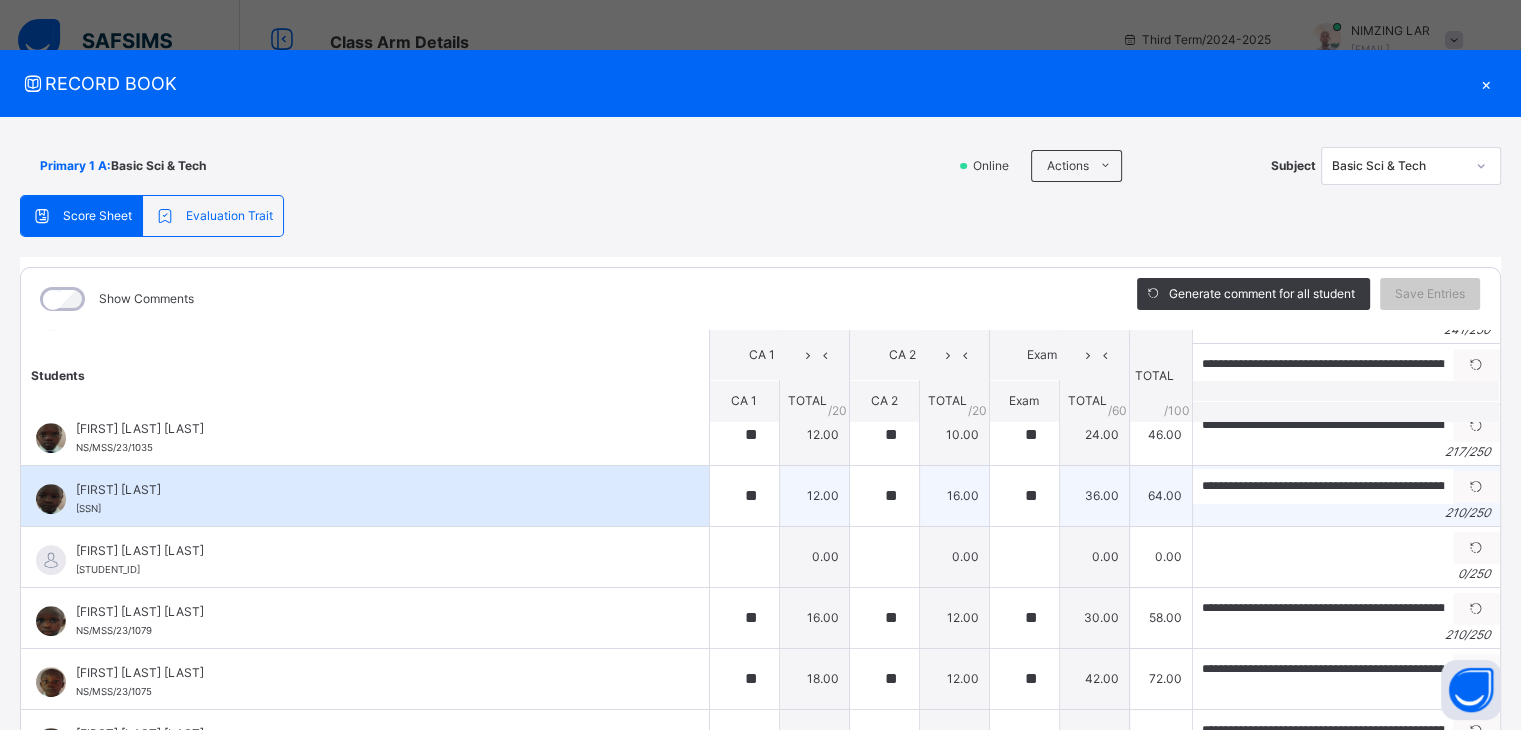 scroll, scrollTop: 1400, scrollLeft: 0, axis: vertical 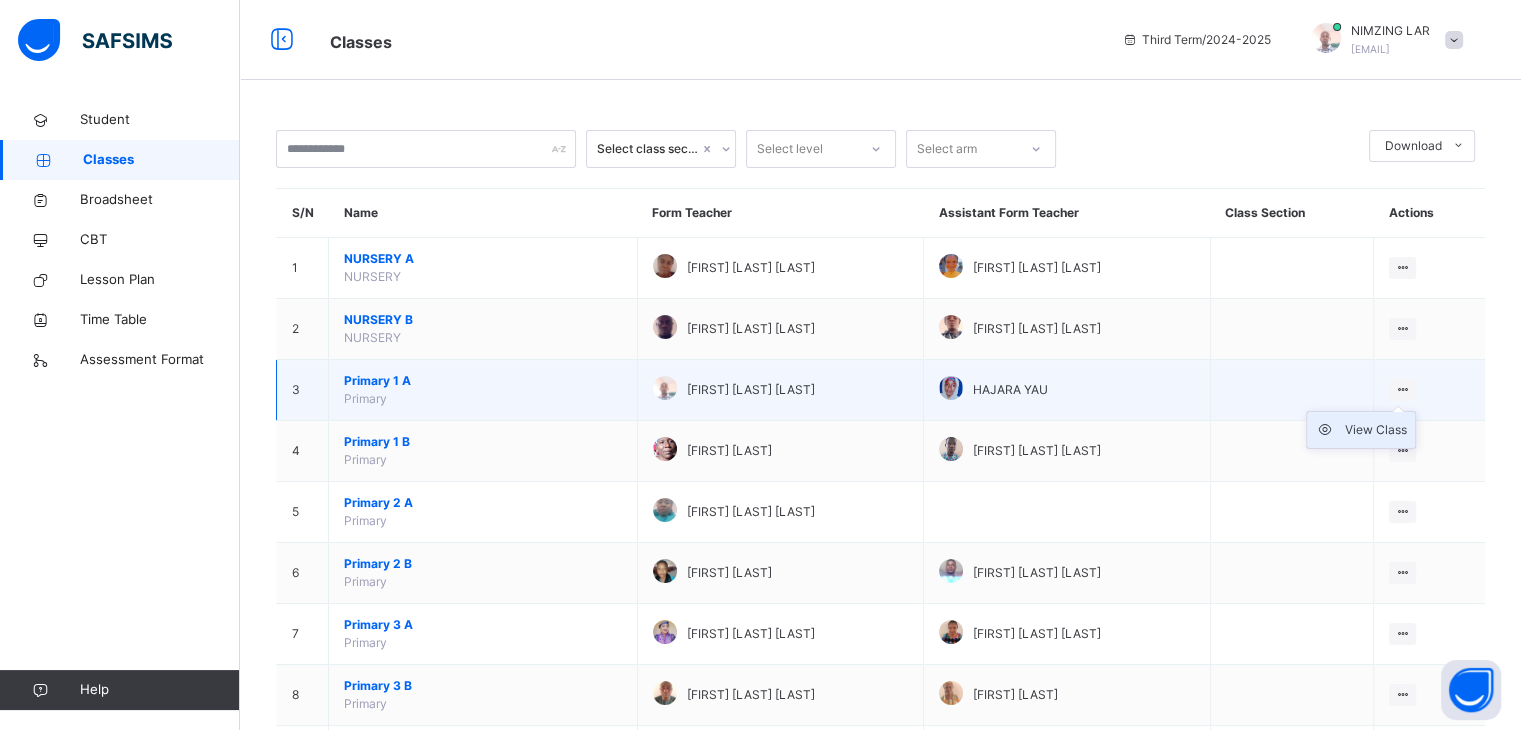 click on "View Class" at bounding box center (1376, 430) 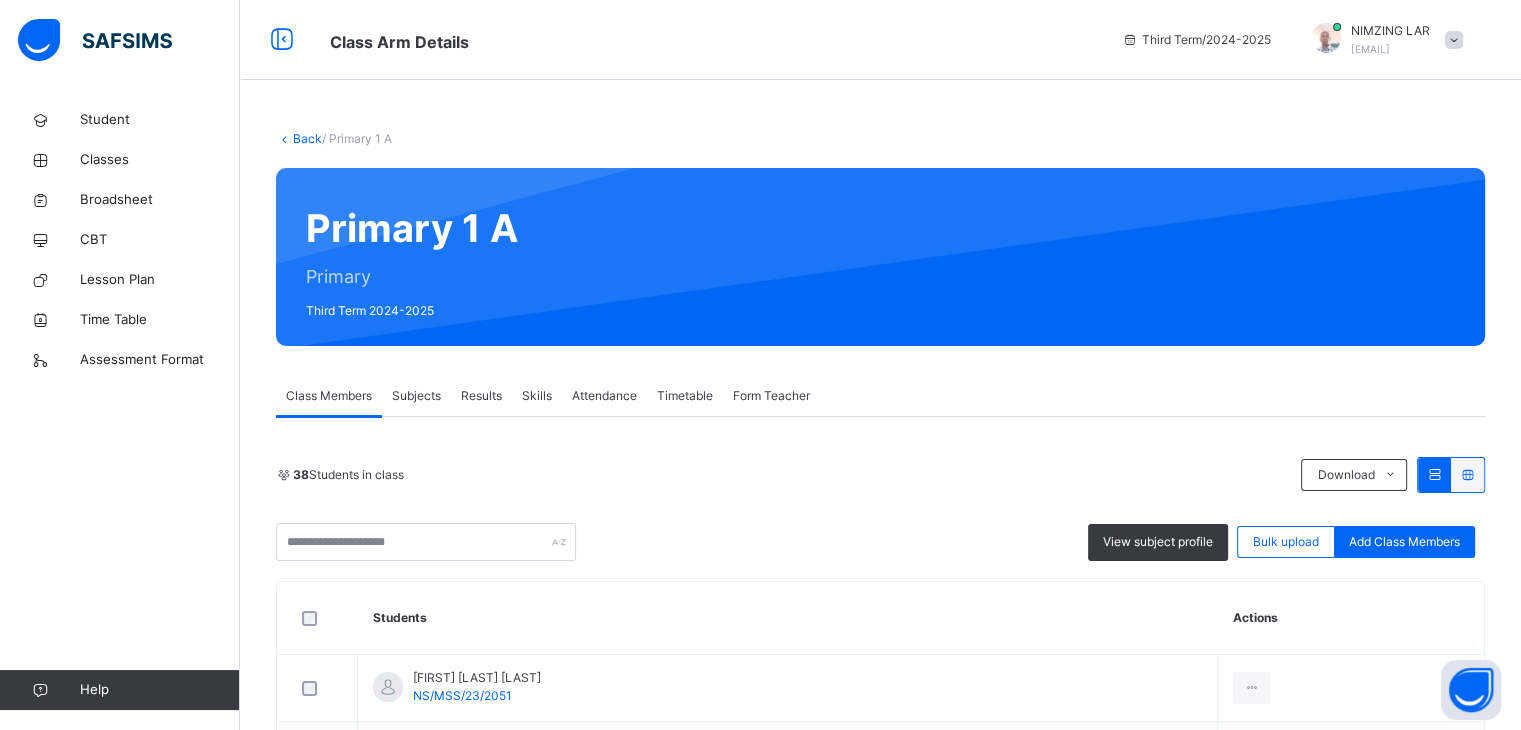 click on "Subjects" at bounding box center [416, 396] 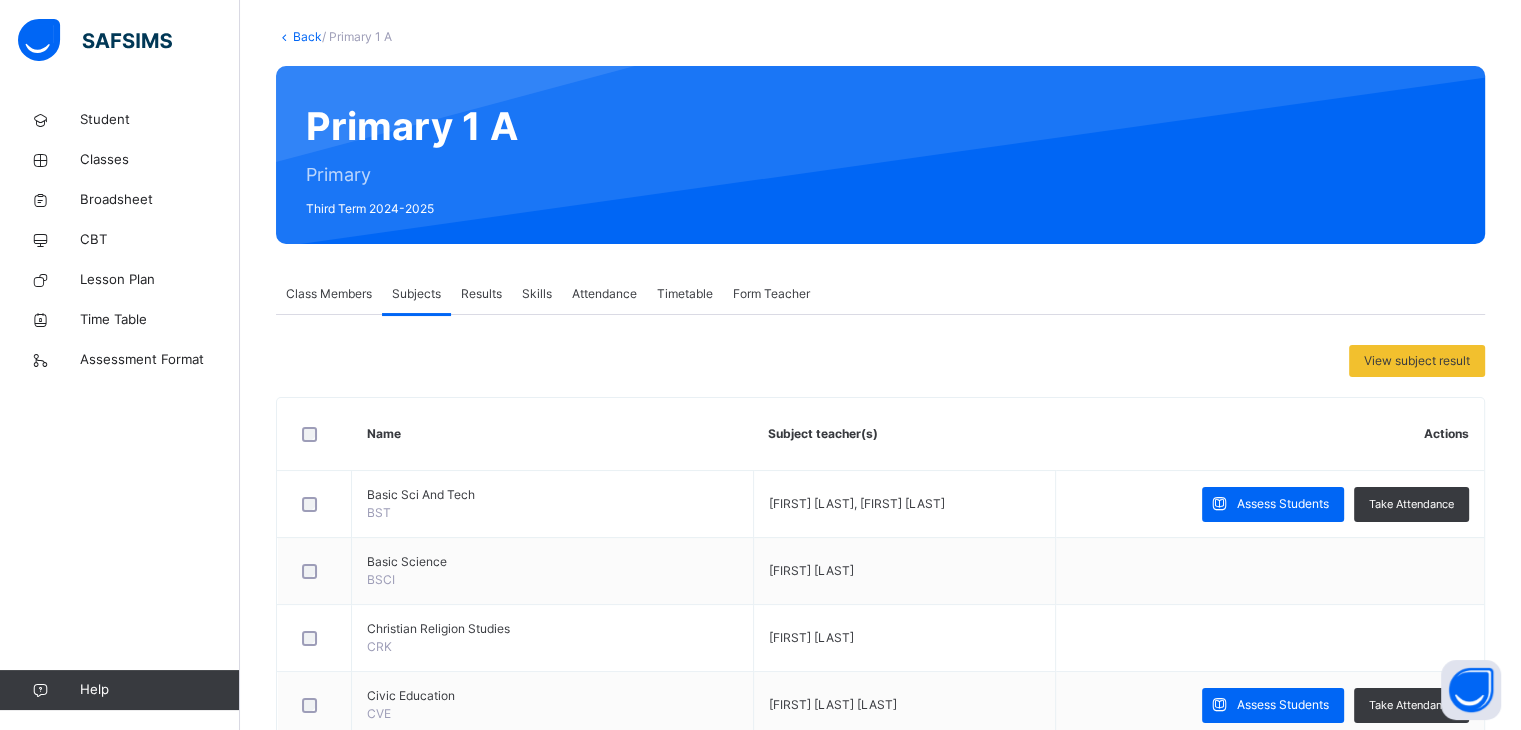 scroll, scrollTop: 0, scrollLeft: 0, axis: both 